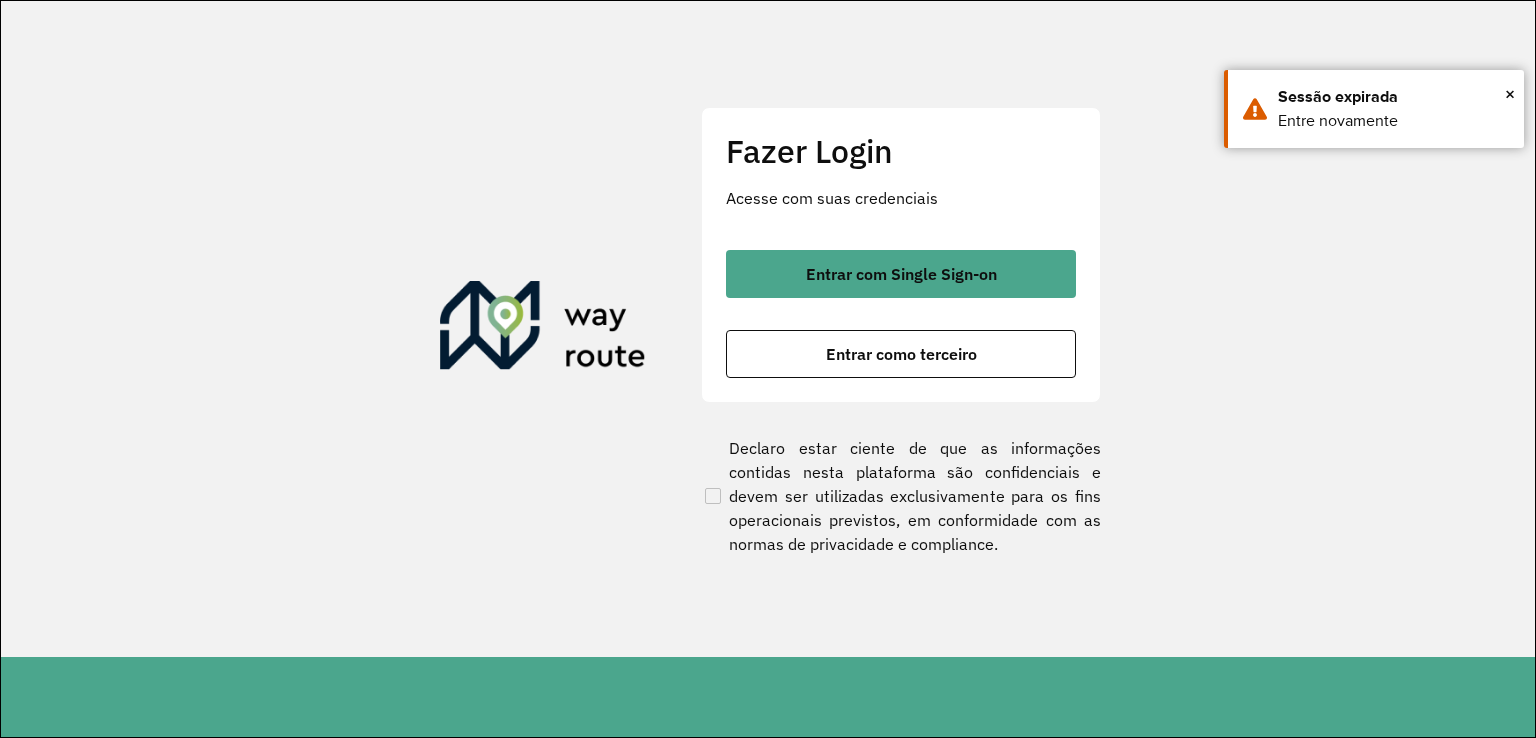 scroll, scrollTop: 0, scrollLeft: 0, axis: both 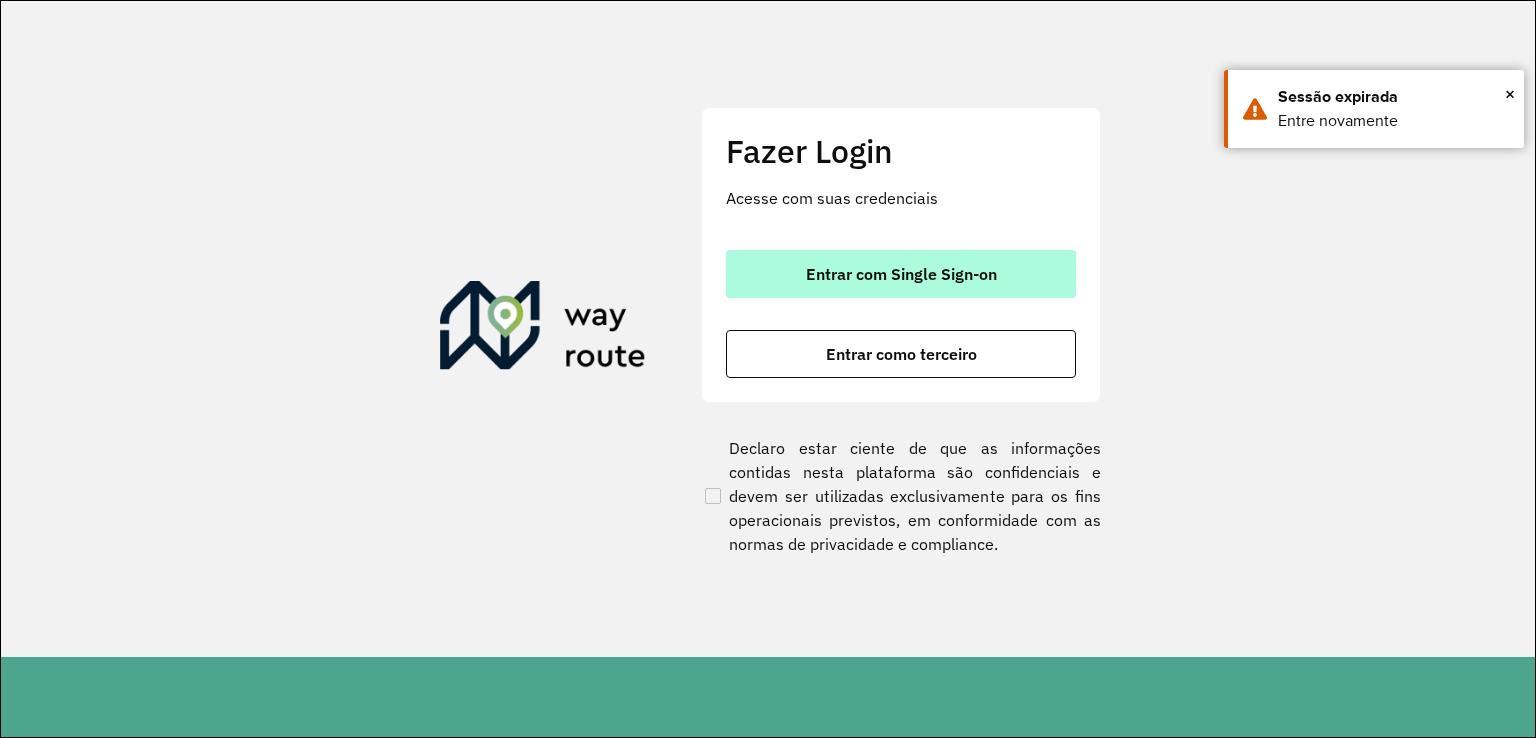 click on "Entrar com Single Sign-on" at bounding box center [901, 274] 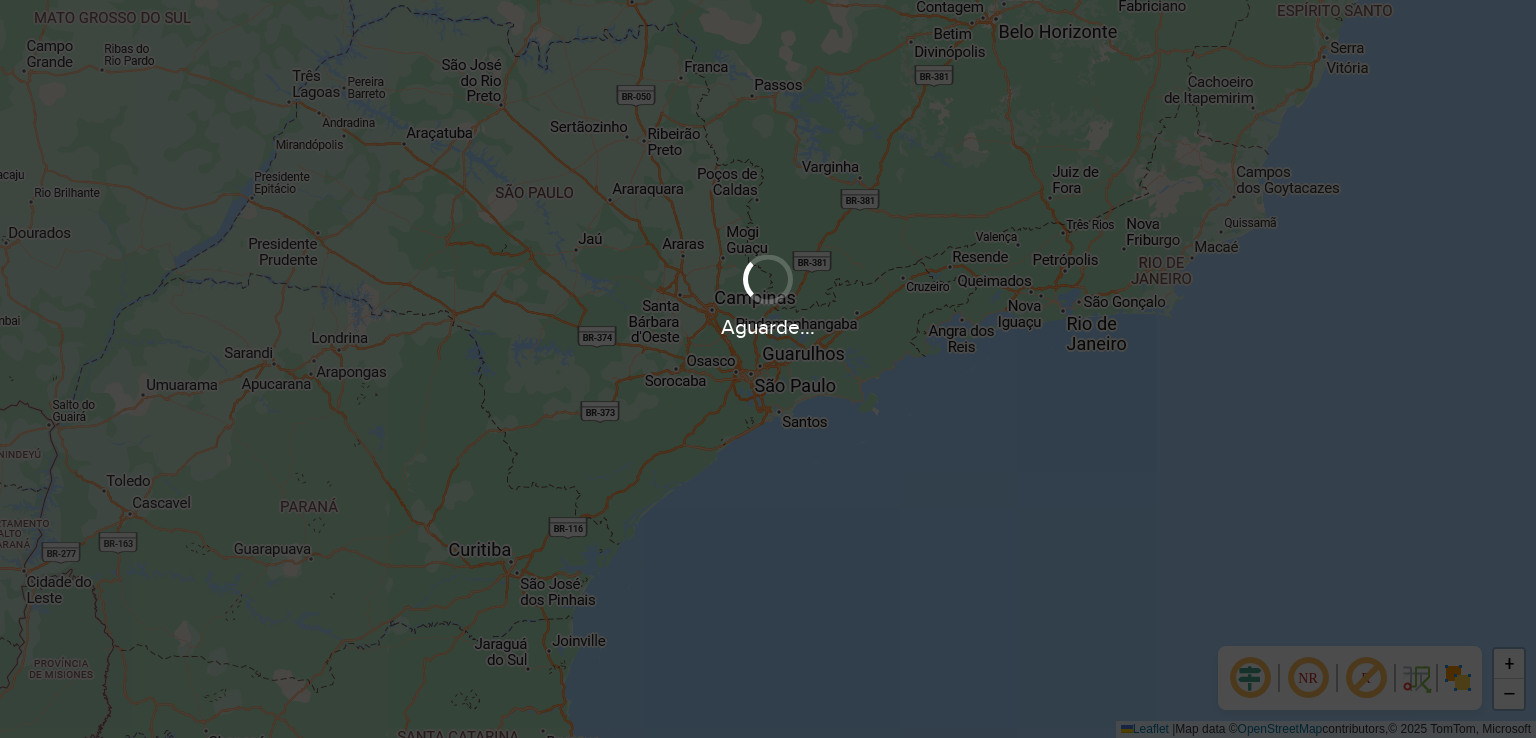 scroll, scrollTop: 0, scrollLeft: 0, axis: both 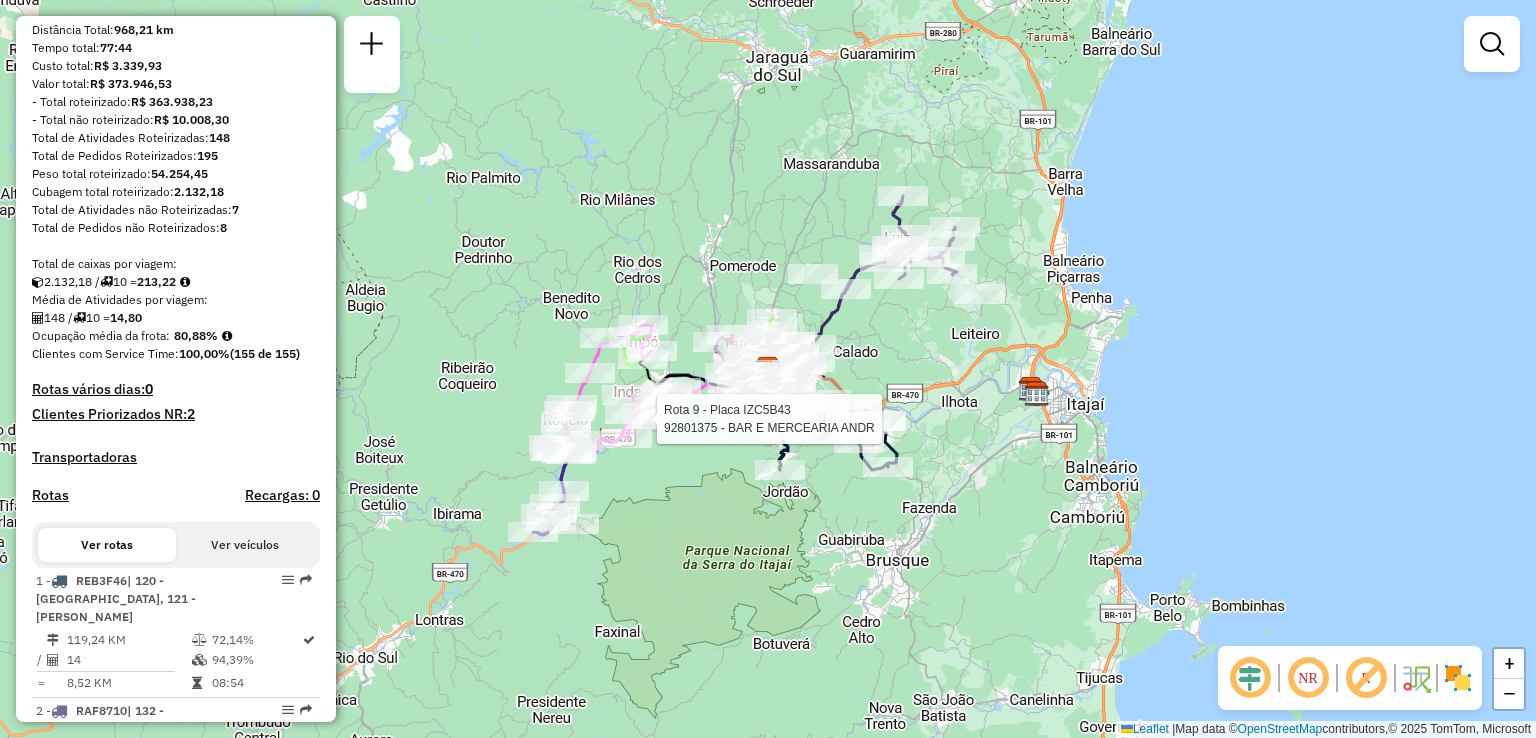 select on "**********" 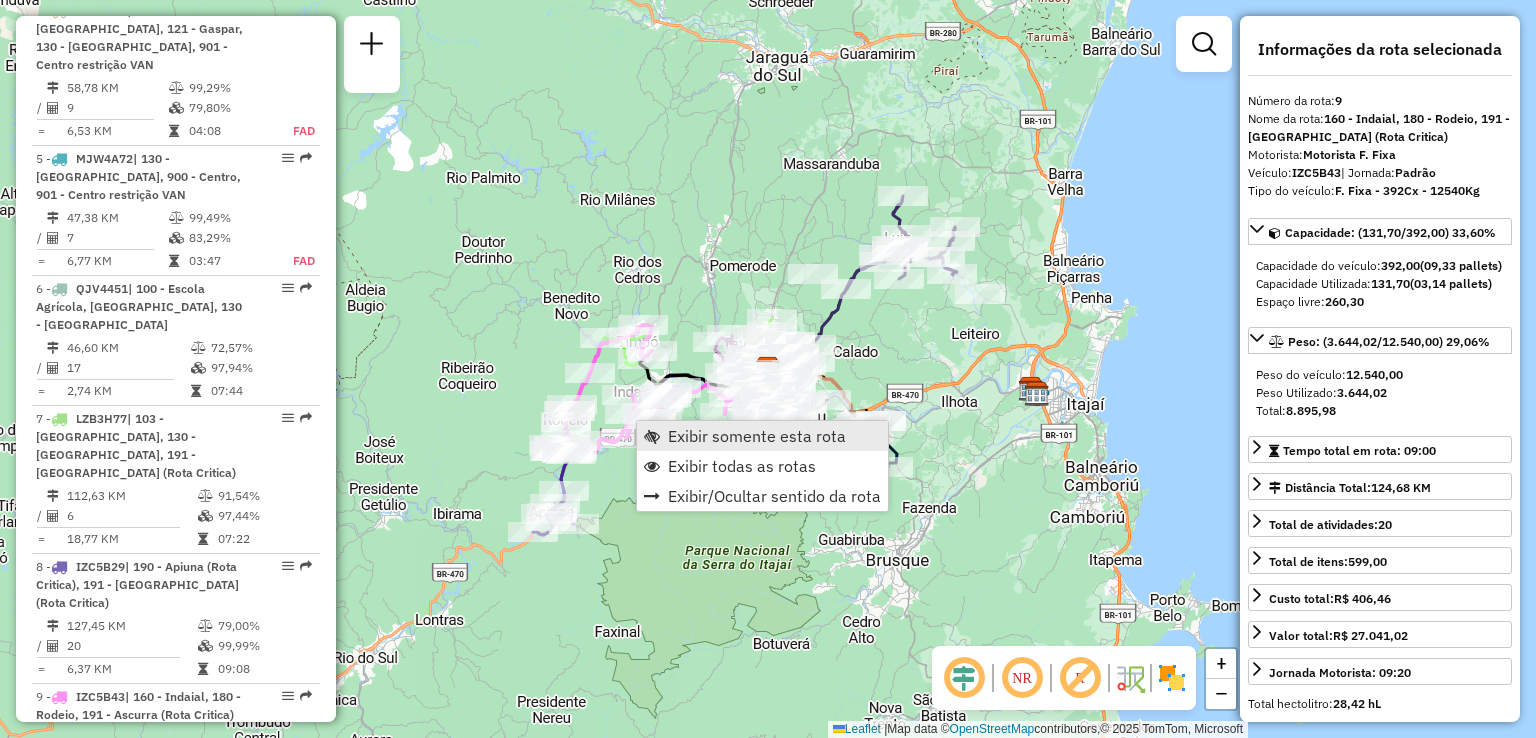 scroll, scrollTop: 1674, scrollLeft: 0, axis: vertical 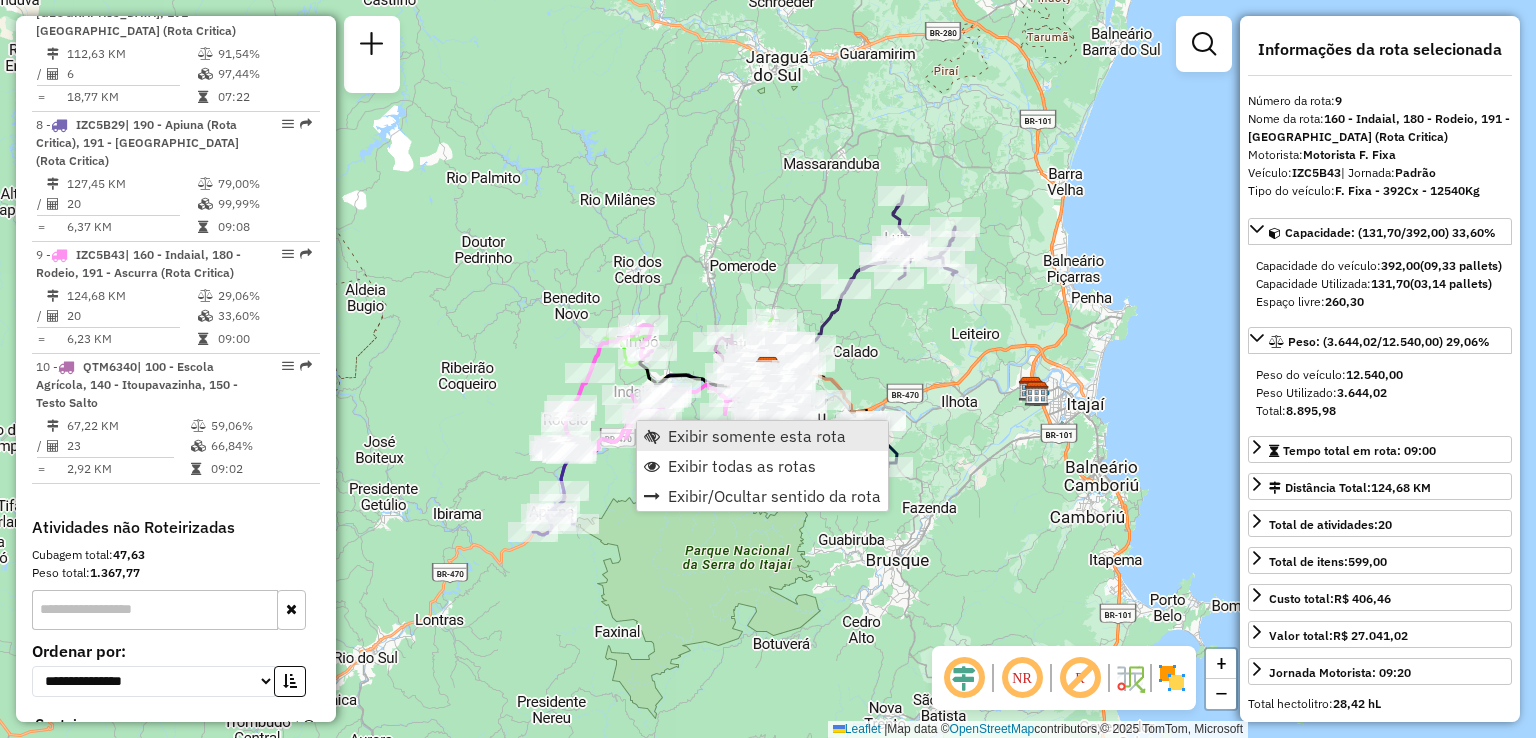click on "Exibir somente esta rota" at bounding box center [757, 436] 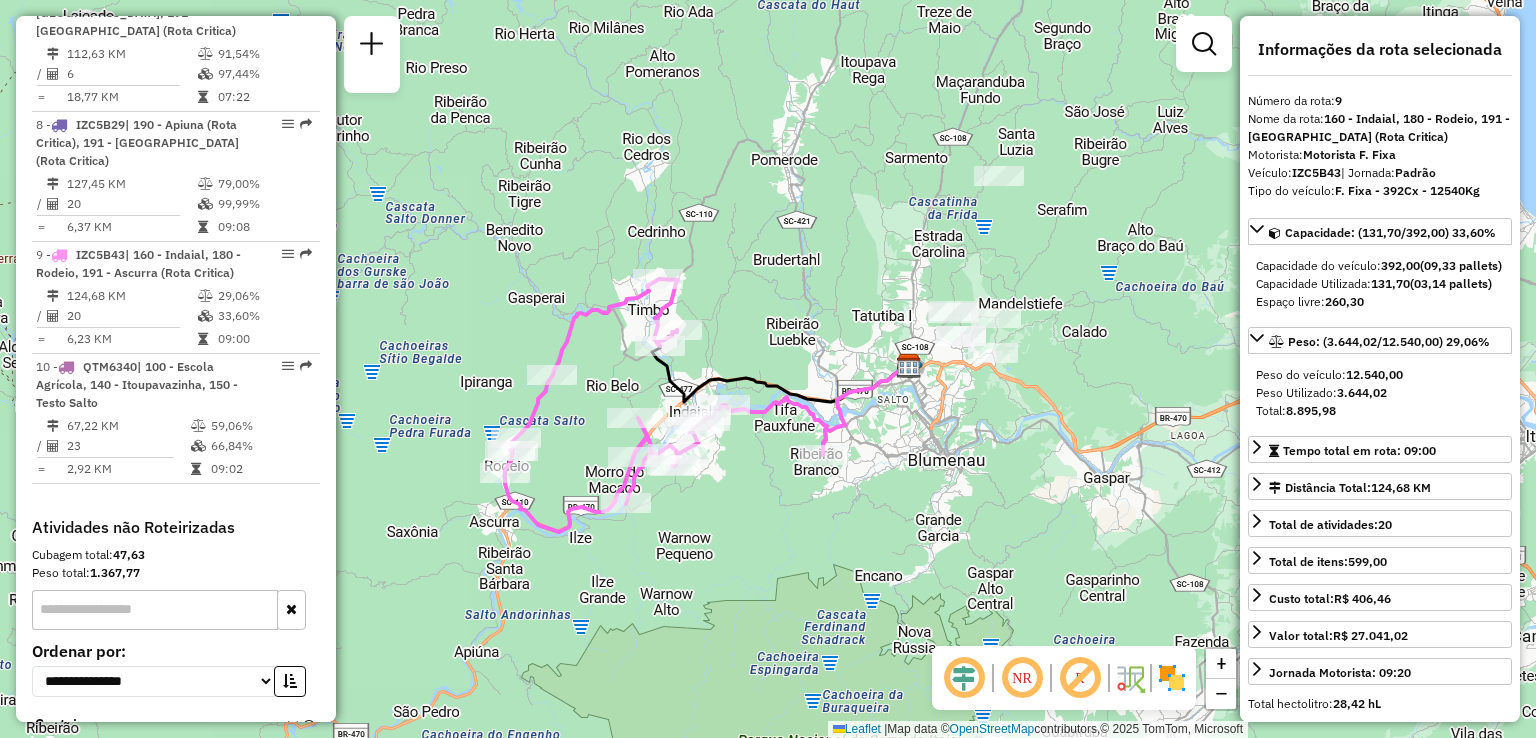drag, startPoint x: 752, startPoint y: 444, endPoint x: 895, endPoint y: 393, distance: 151.82227 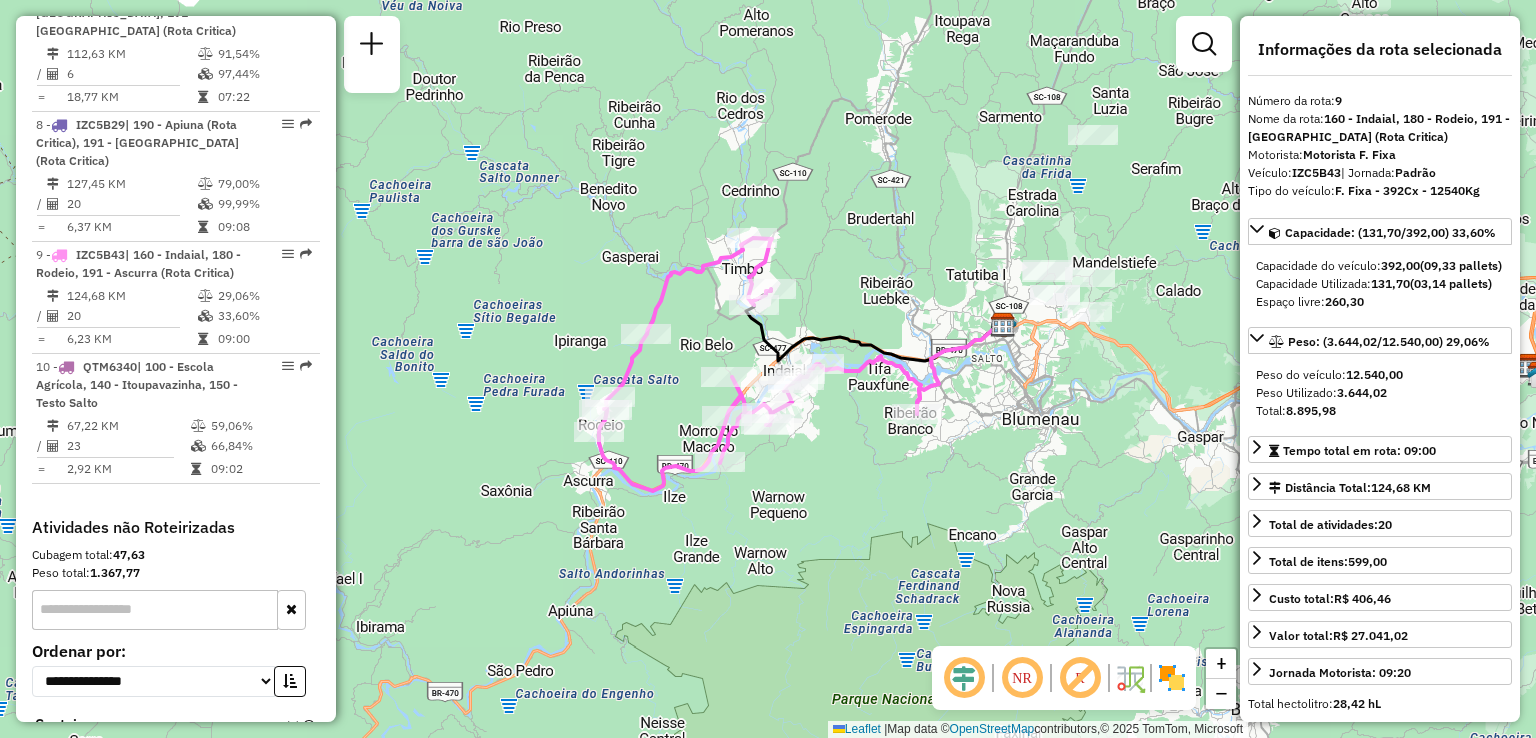 drag, startPoint x: 805, startPoint y: 450, endPoint x: 847, endPoint y: 421, distance: 51.0392 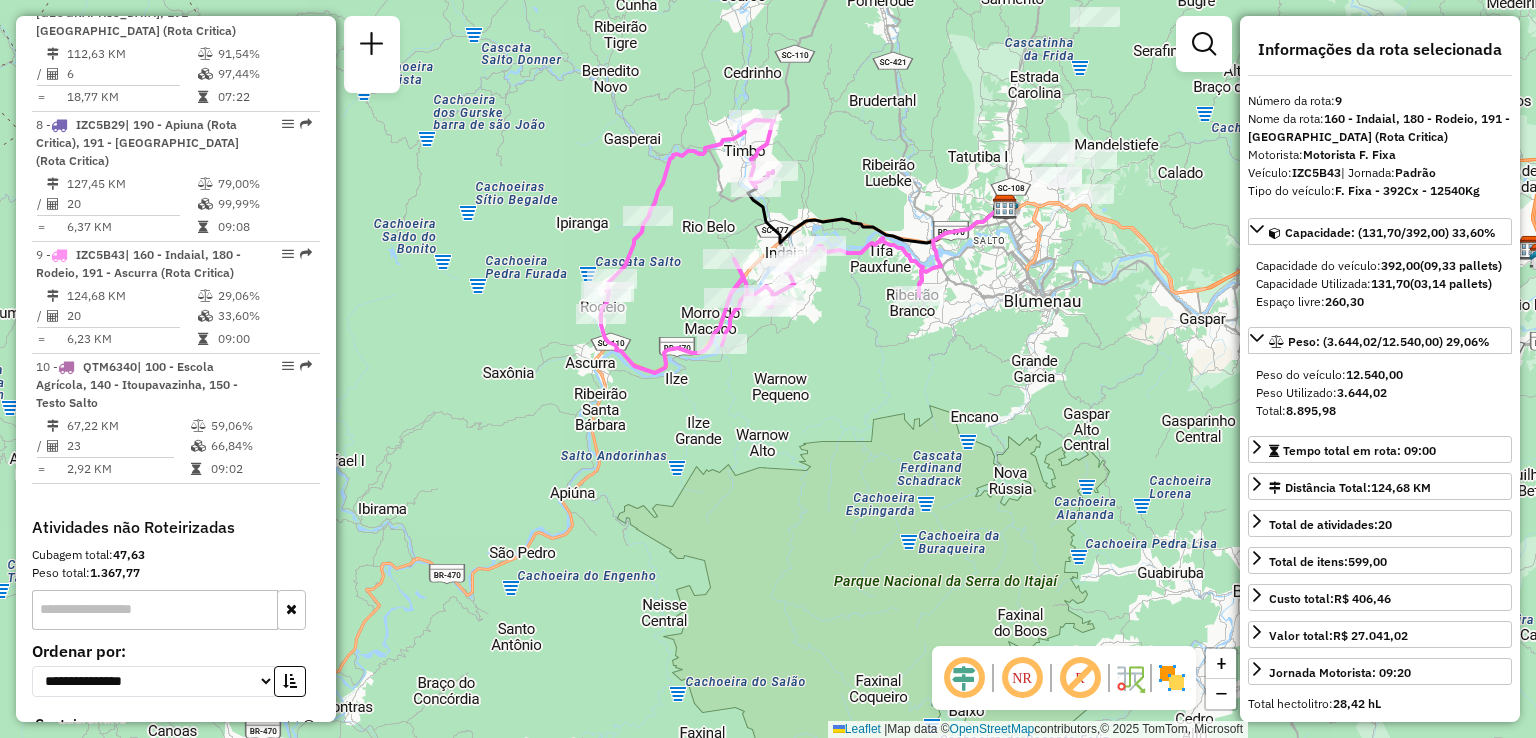 drag, startPoint x: 848, startPoint y: 110, endPoint x: 850, endPoint y: 143, distance: 33.06055 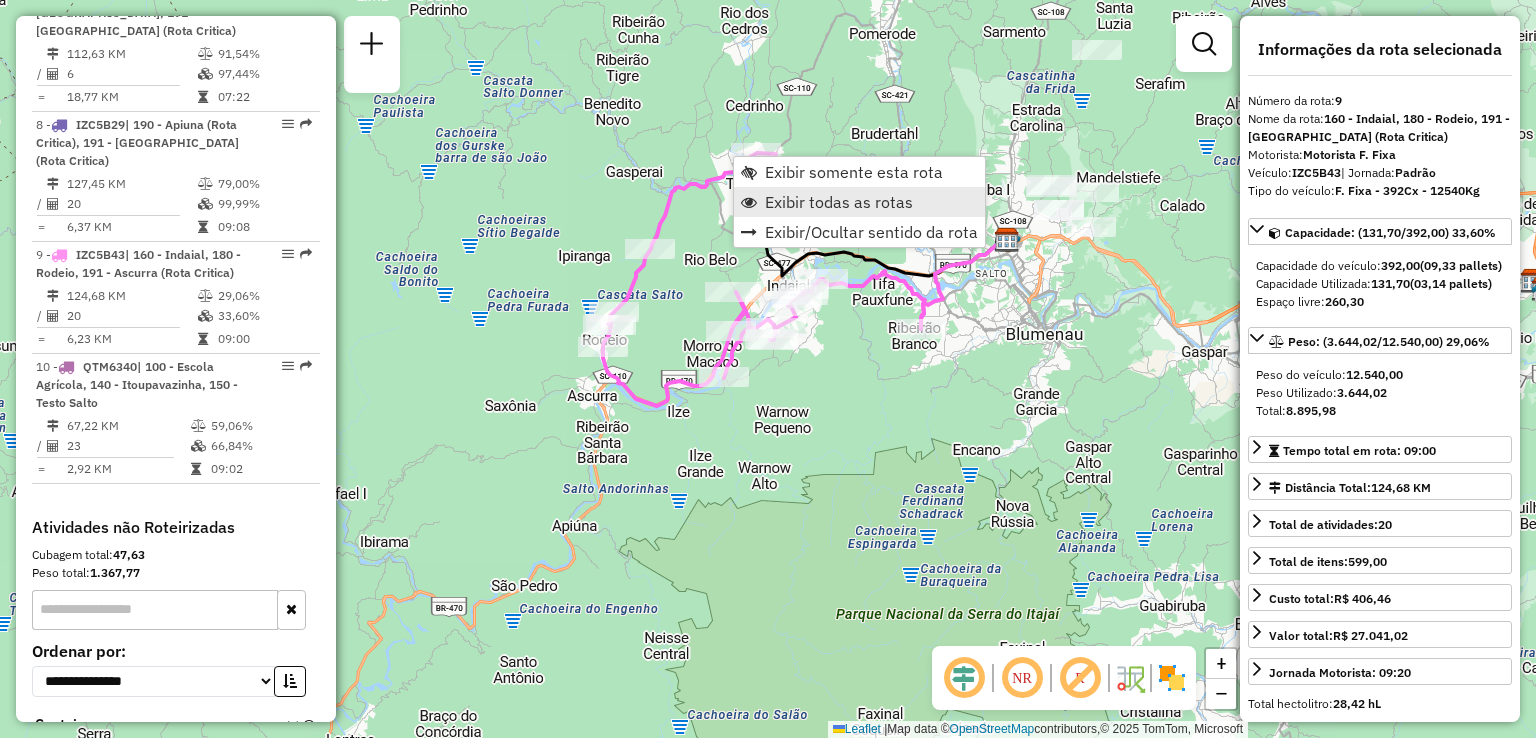 click on "Exibir todas as rotas" at bounding box center (859, 202) 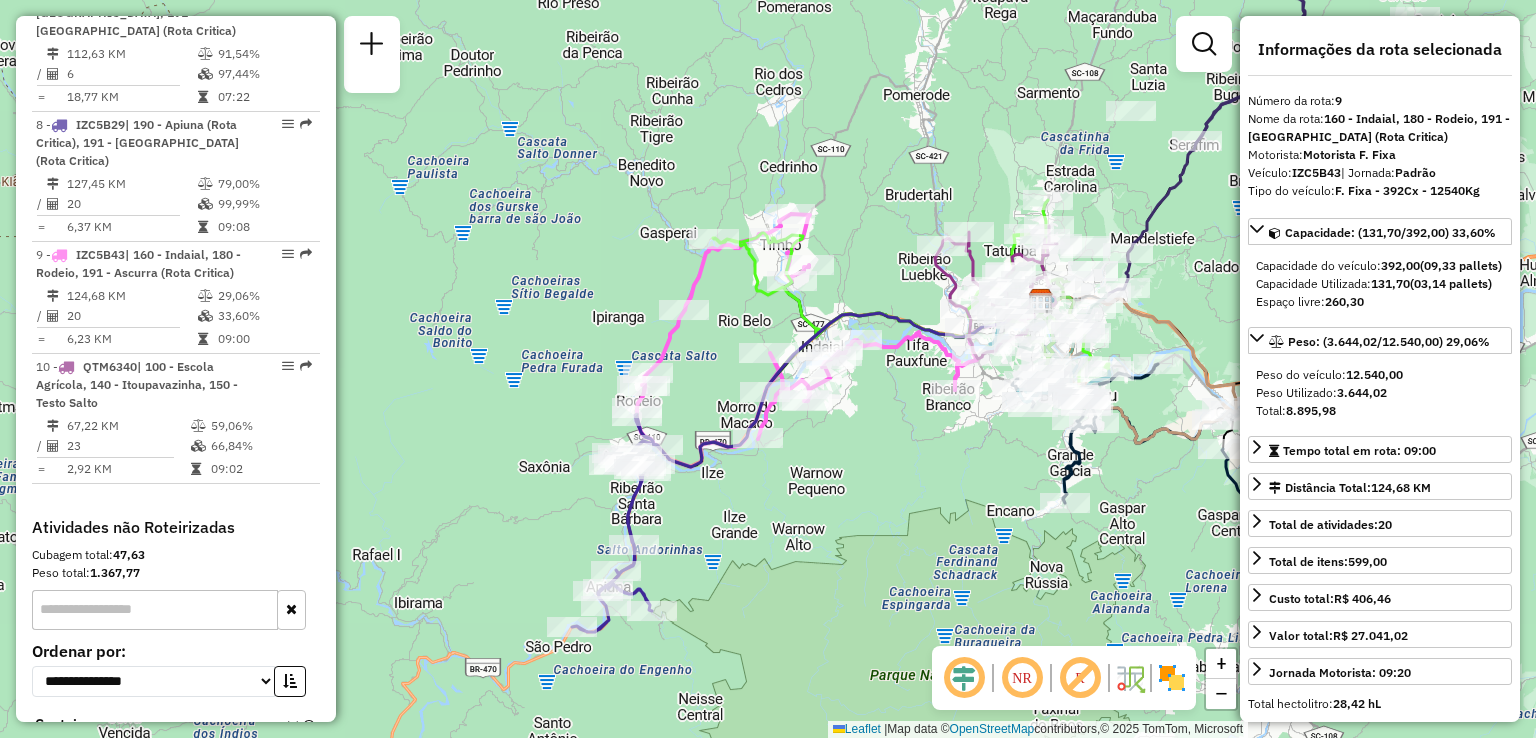 drag, startPoint x: 812, startPoint y: 145, endPoint x: 846, endPoint y: 206, distance: 69.83552 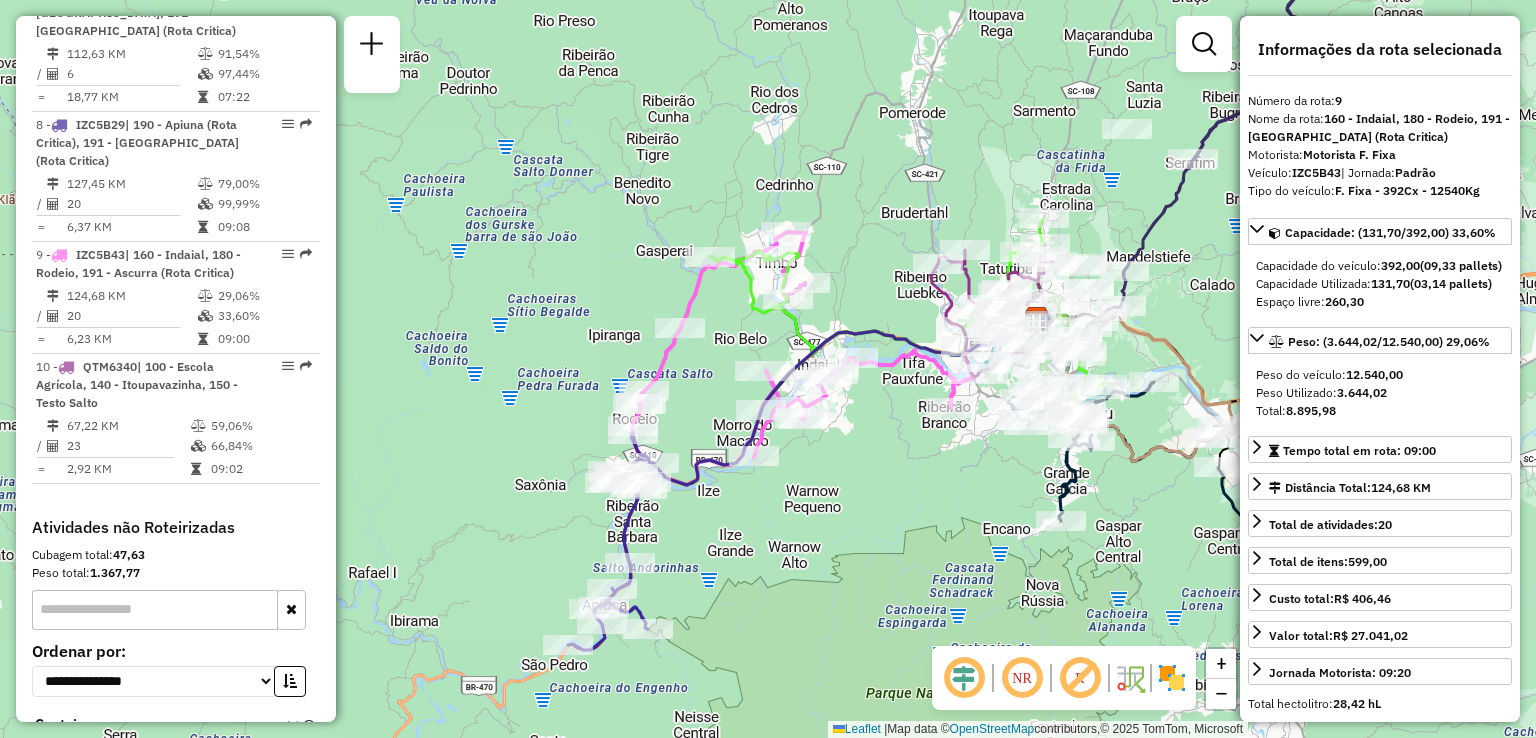 drag, startPoint x: 772, startPoint y: 608, endPoint x: 768, endPoint y: 621, distance: 13.601471 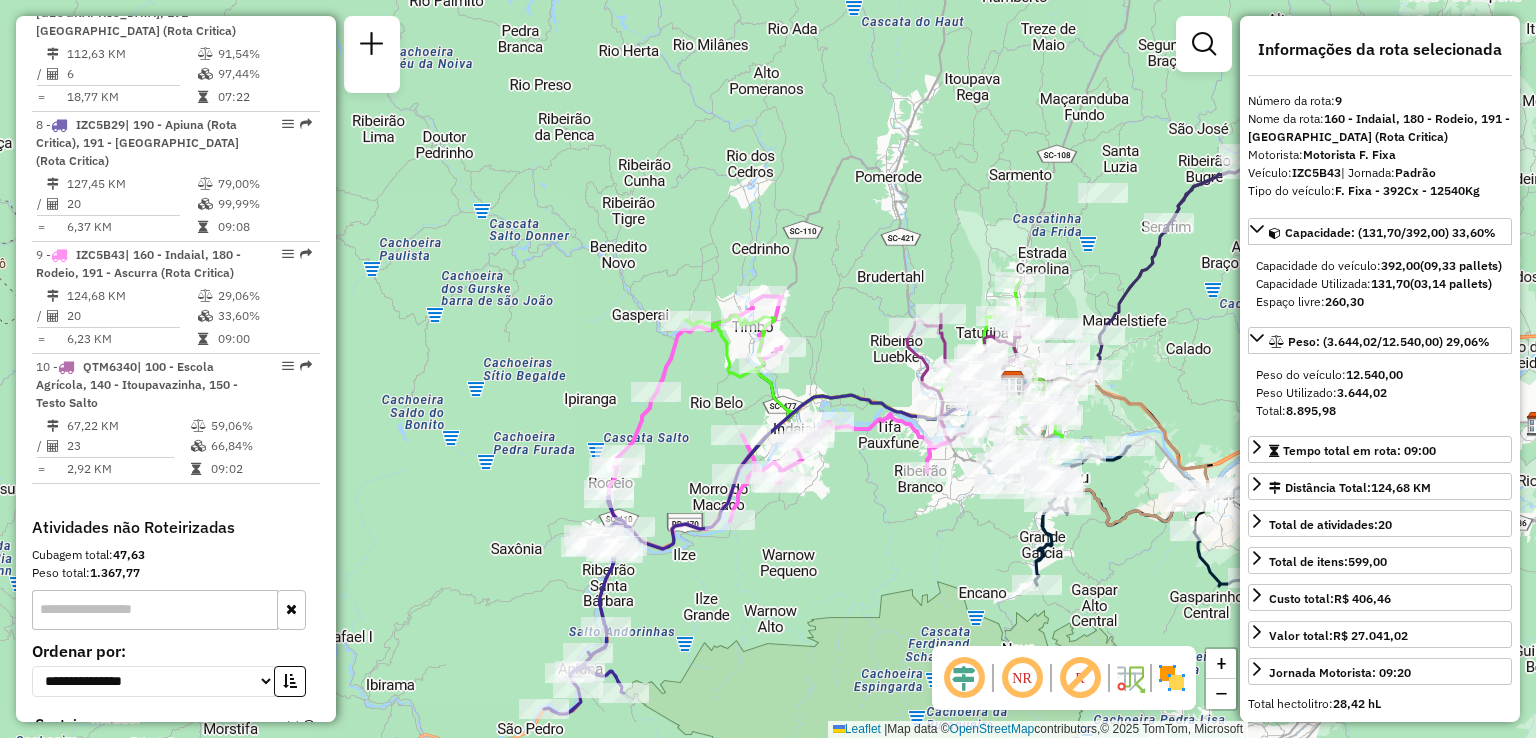 drag, startPoint x: 830, startPoint y: 533, endPoint x: 807, endPoint y: 594, distance: 65.192024 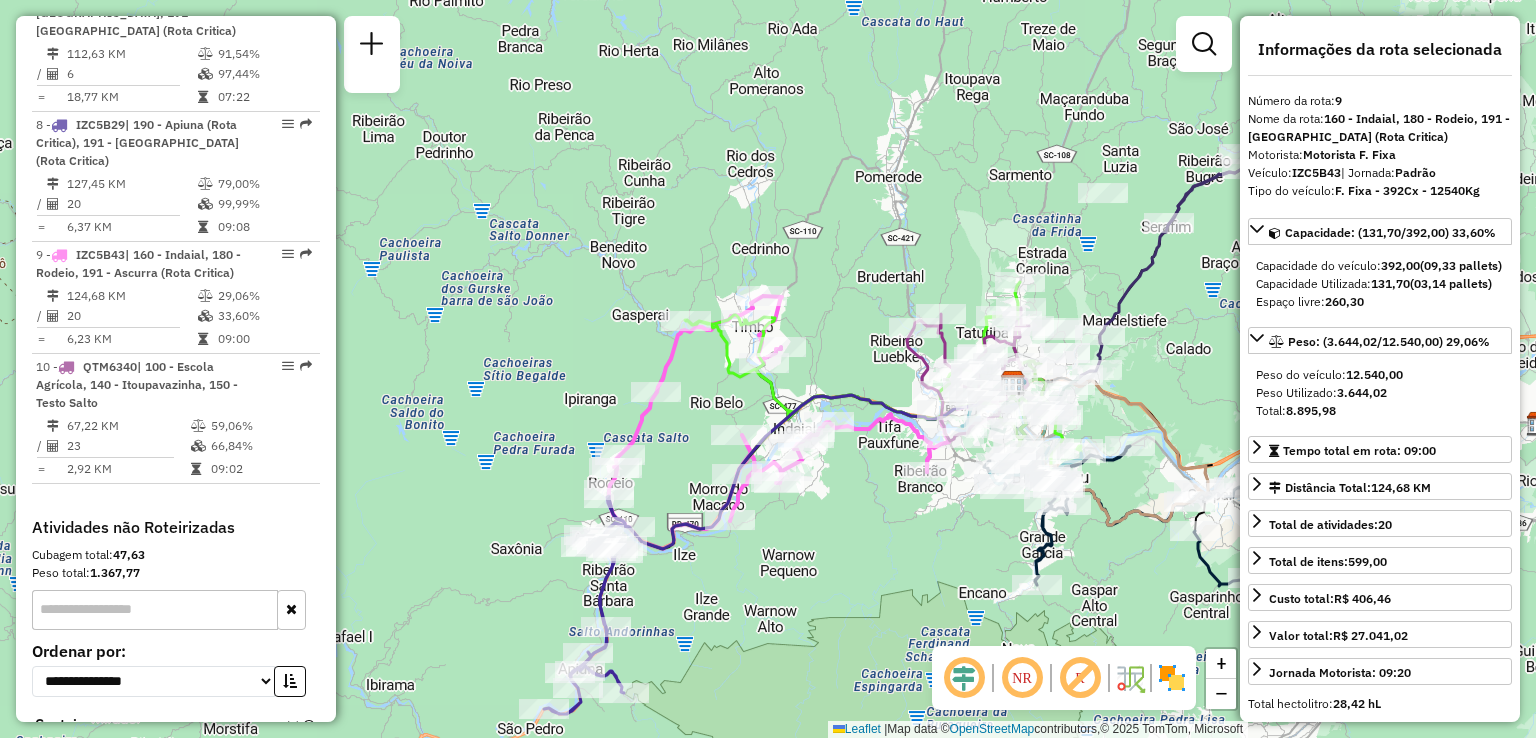 drag, startPoint x: 807, startPoint y: 594, endPoint x: 847, endPoint y: 485, distance: 116.10771 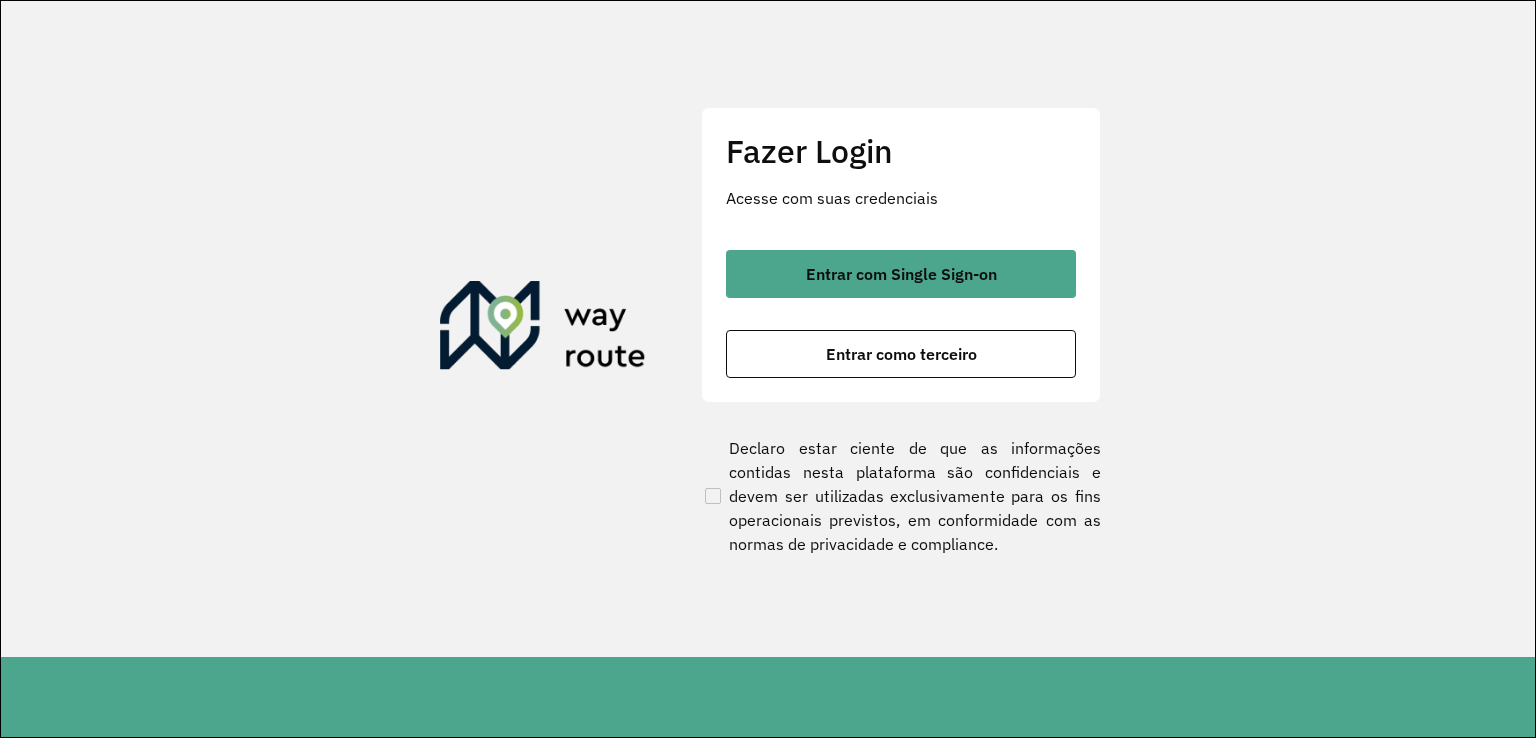 scroll, scrollTop: 0, scrollLeft: 0, axis: both 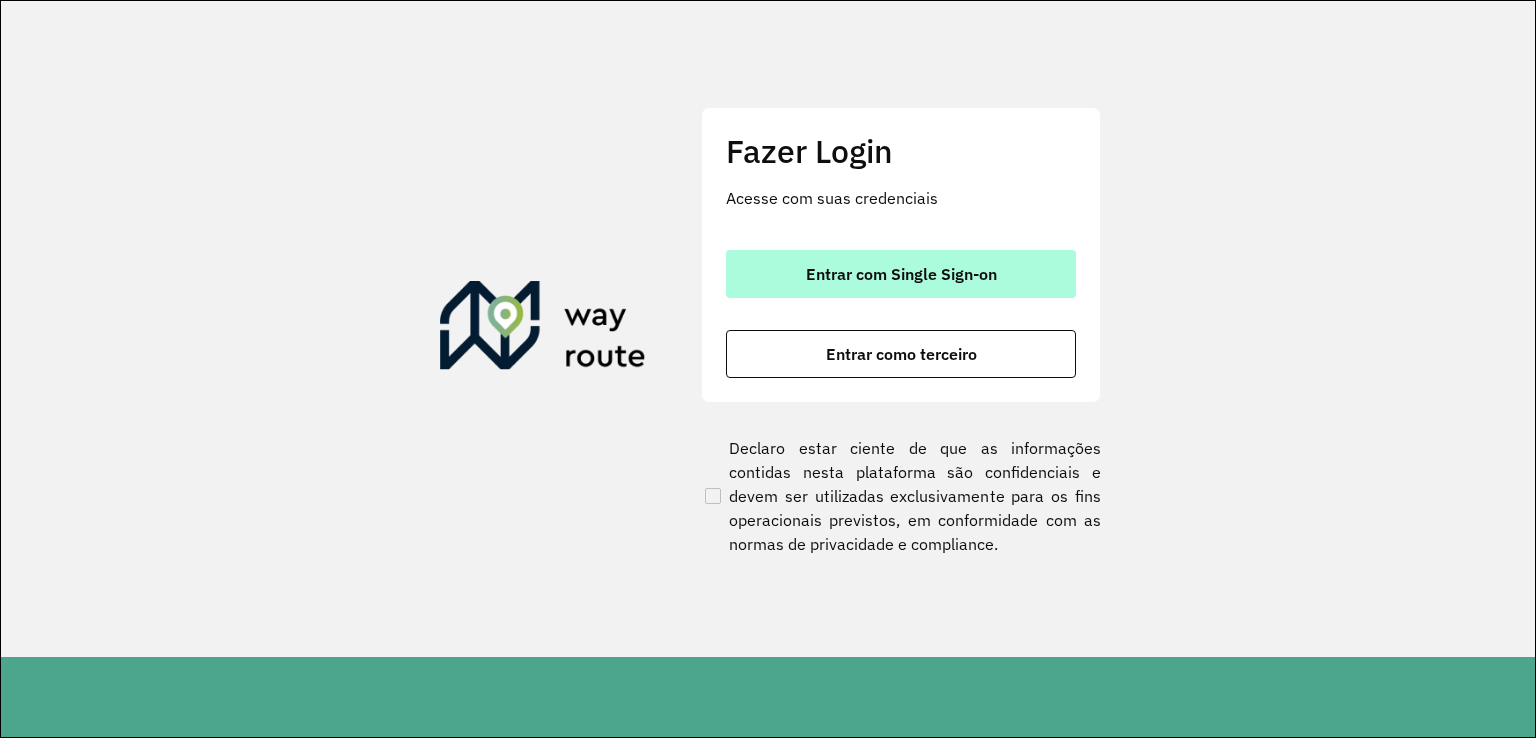 click on "Entrar com Single Sign-on" at bounding box center [901, 274] 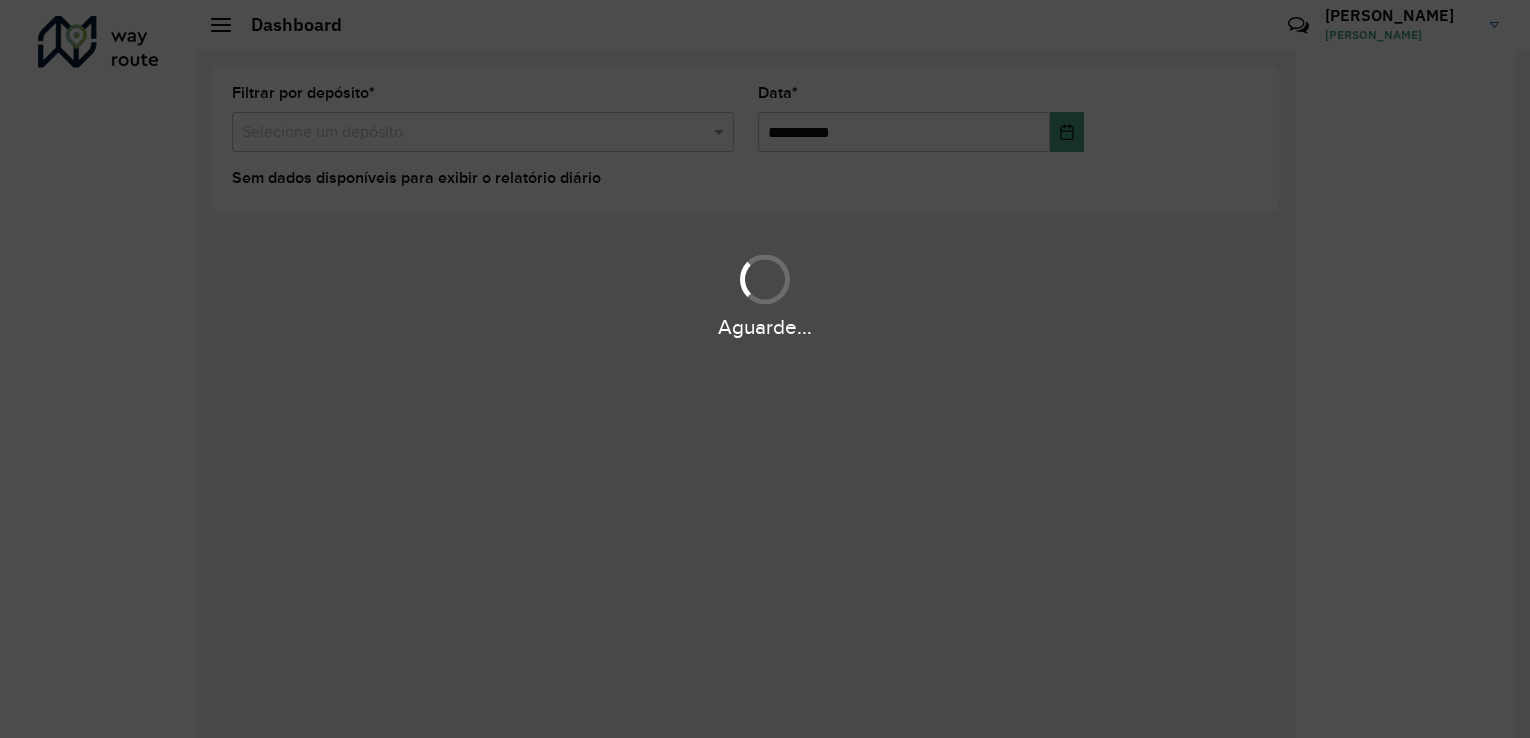 scroll, scrollTop: 0, scrollLeft: 0, axis: both 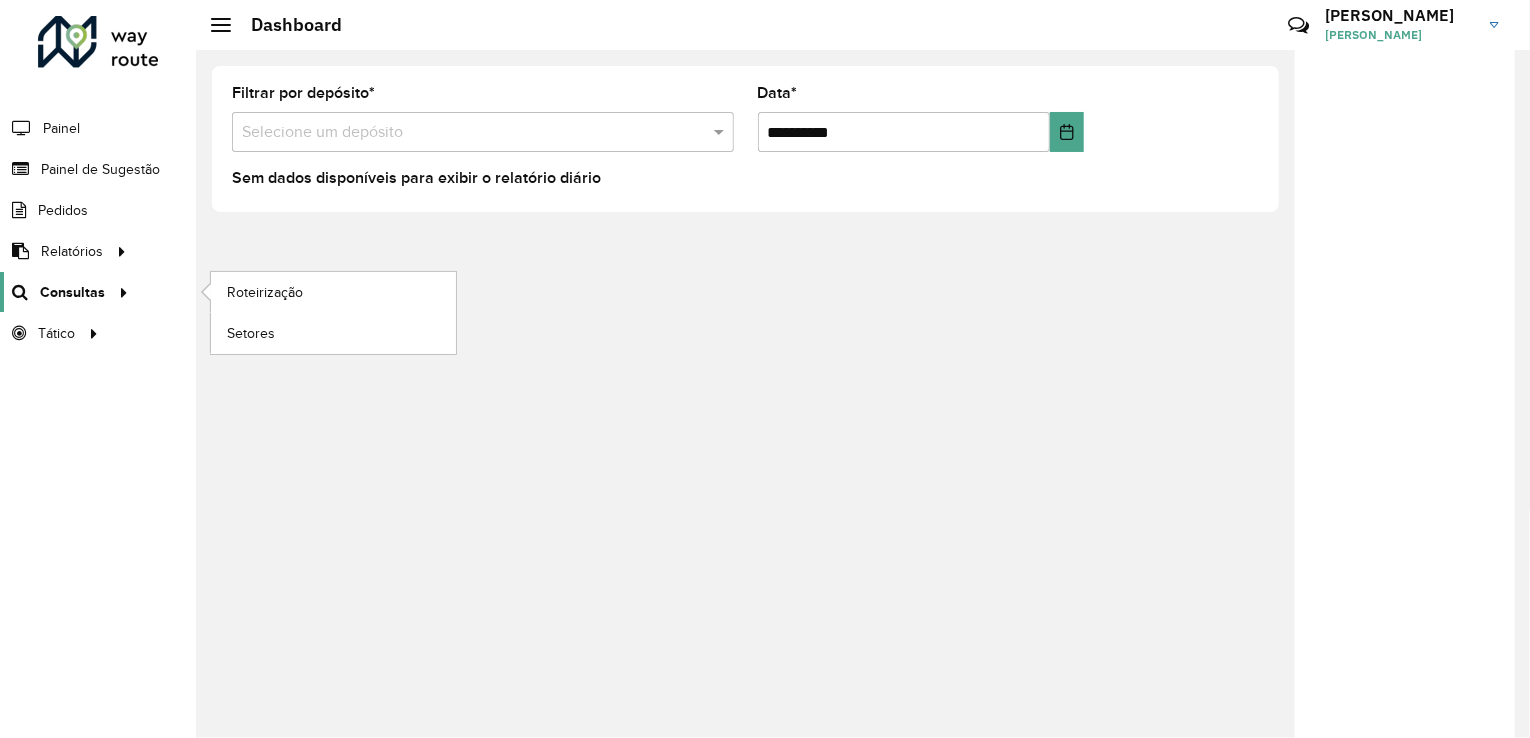 click 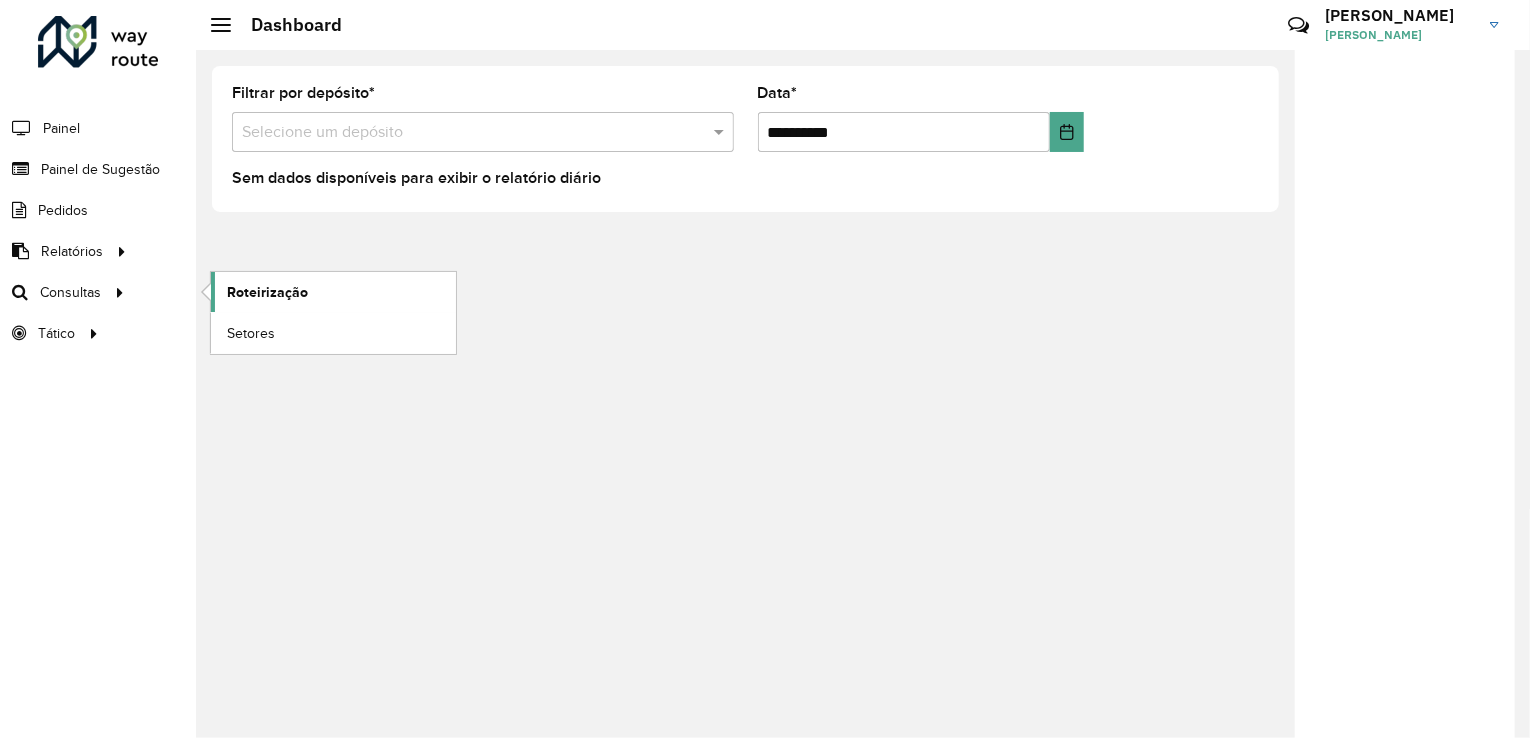 click on "Roteirização" 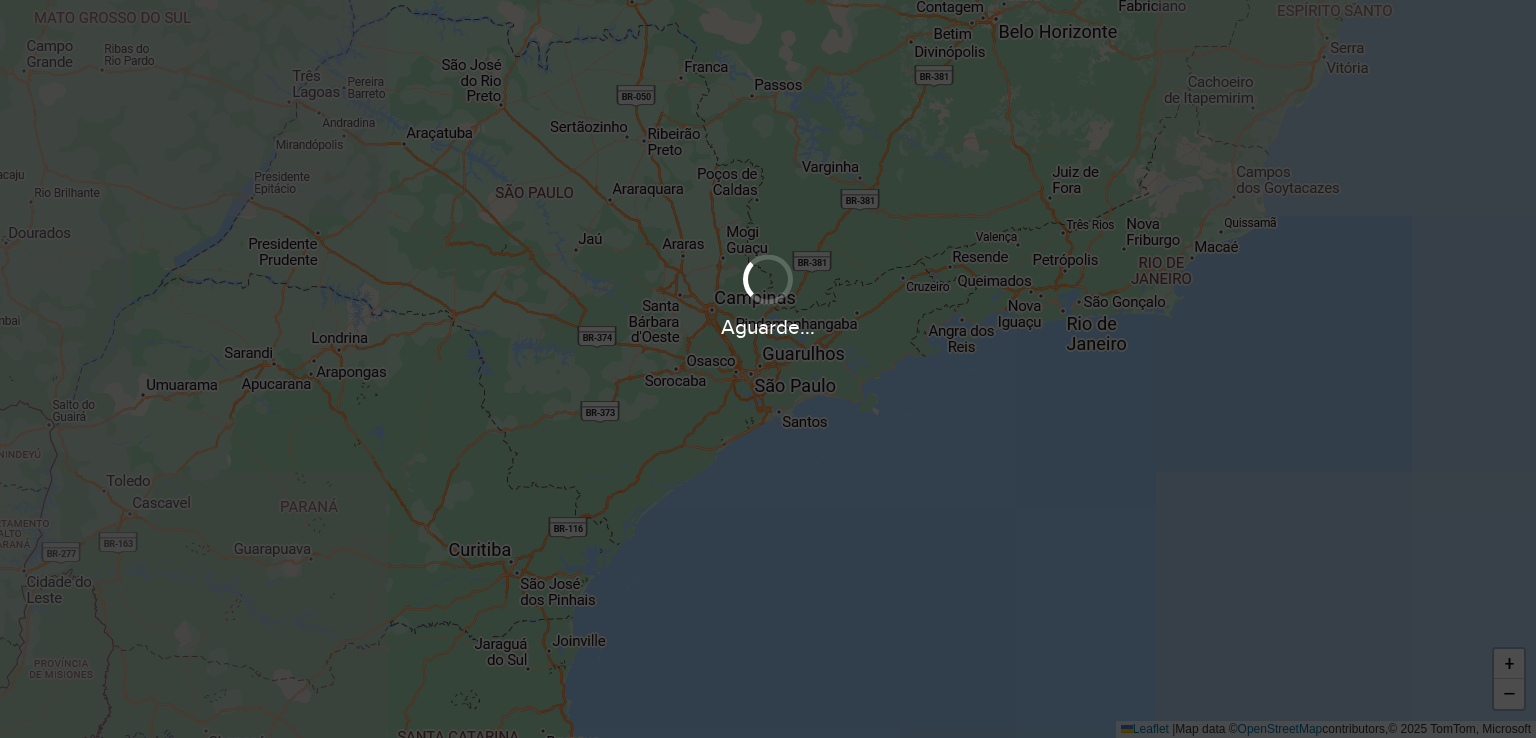 scroll, scrollTop: 0, scrollLeft: 0, axis: both 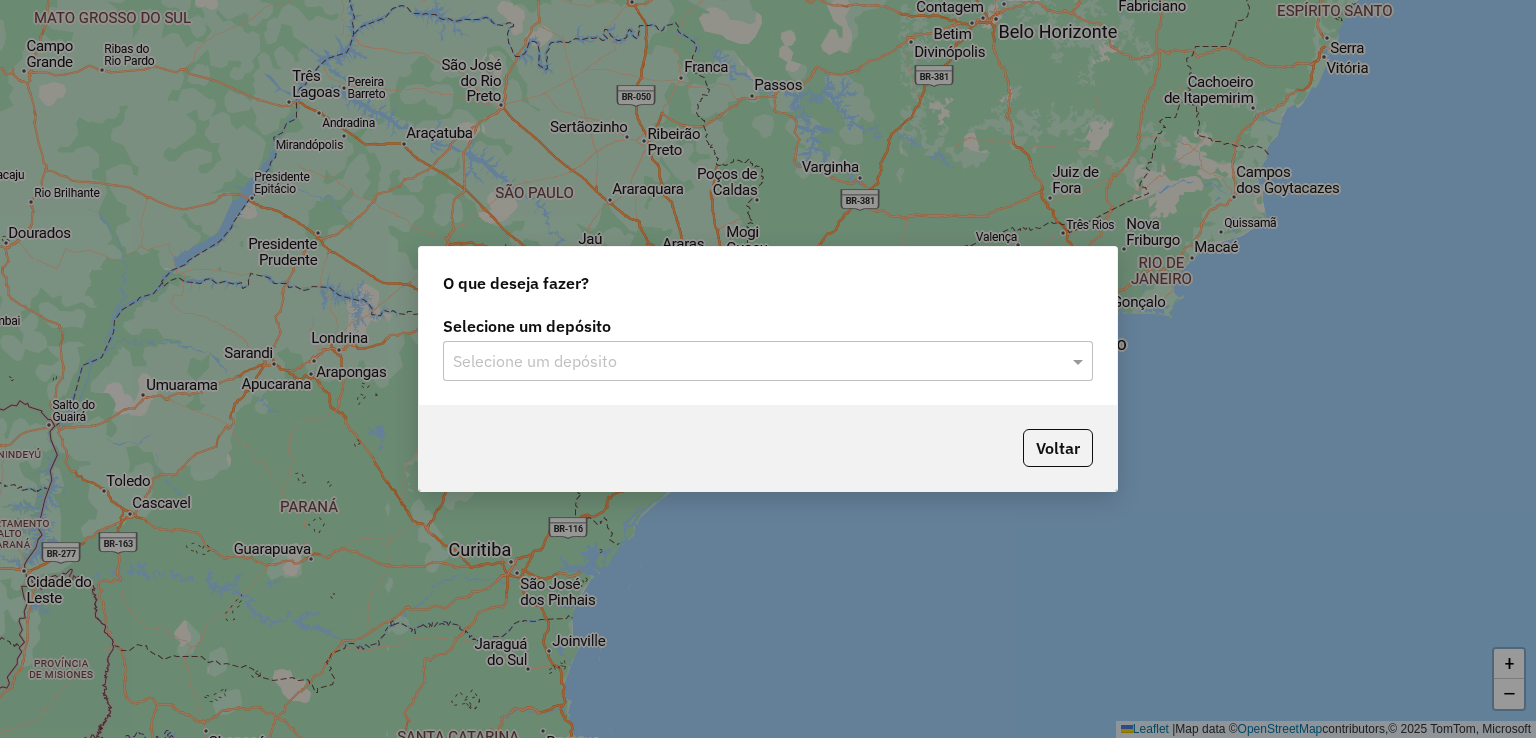 click 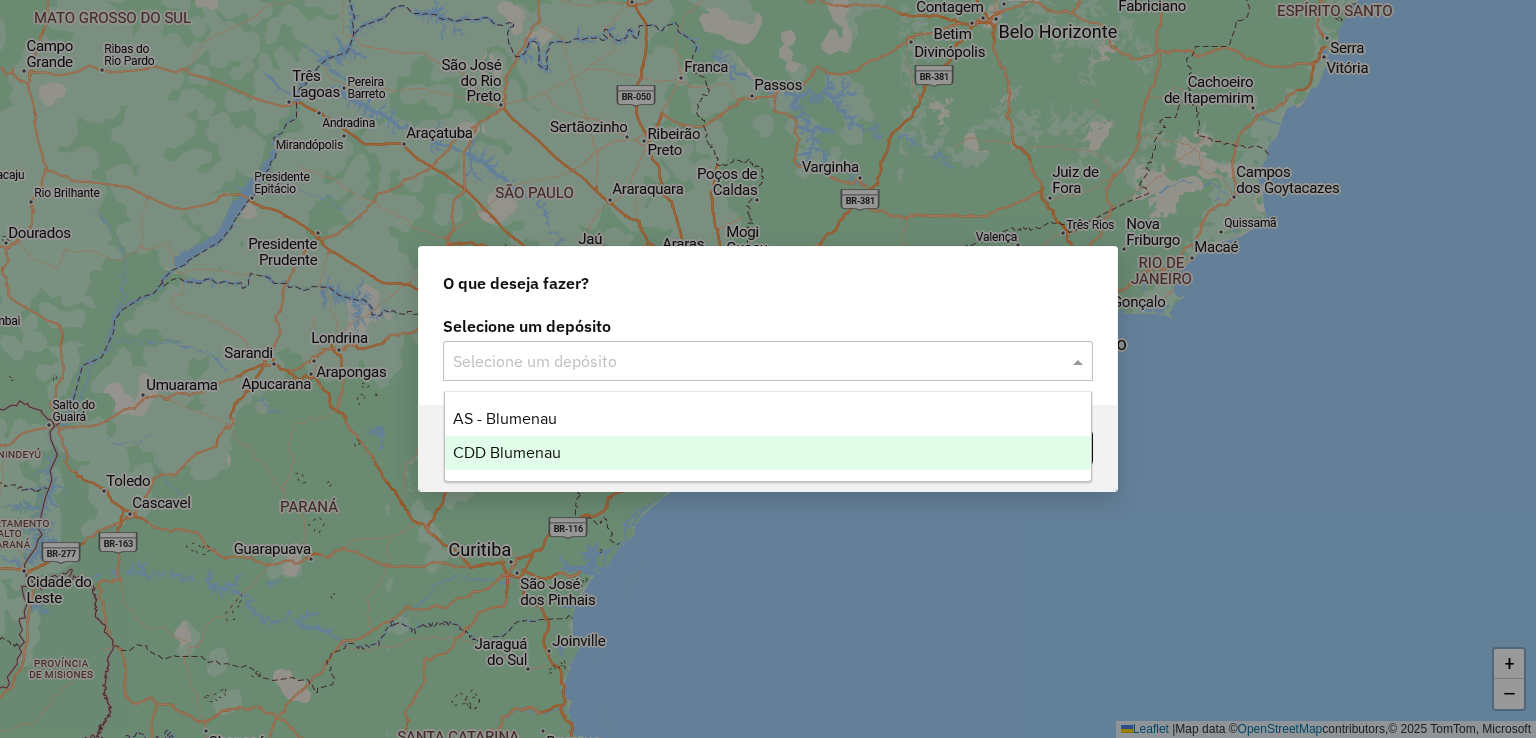 click on "CDD Blumenau" at bounding box center (768, 453) 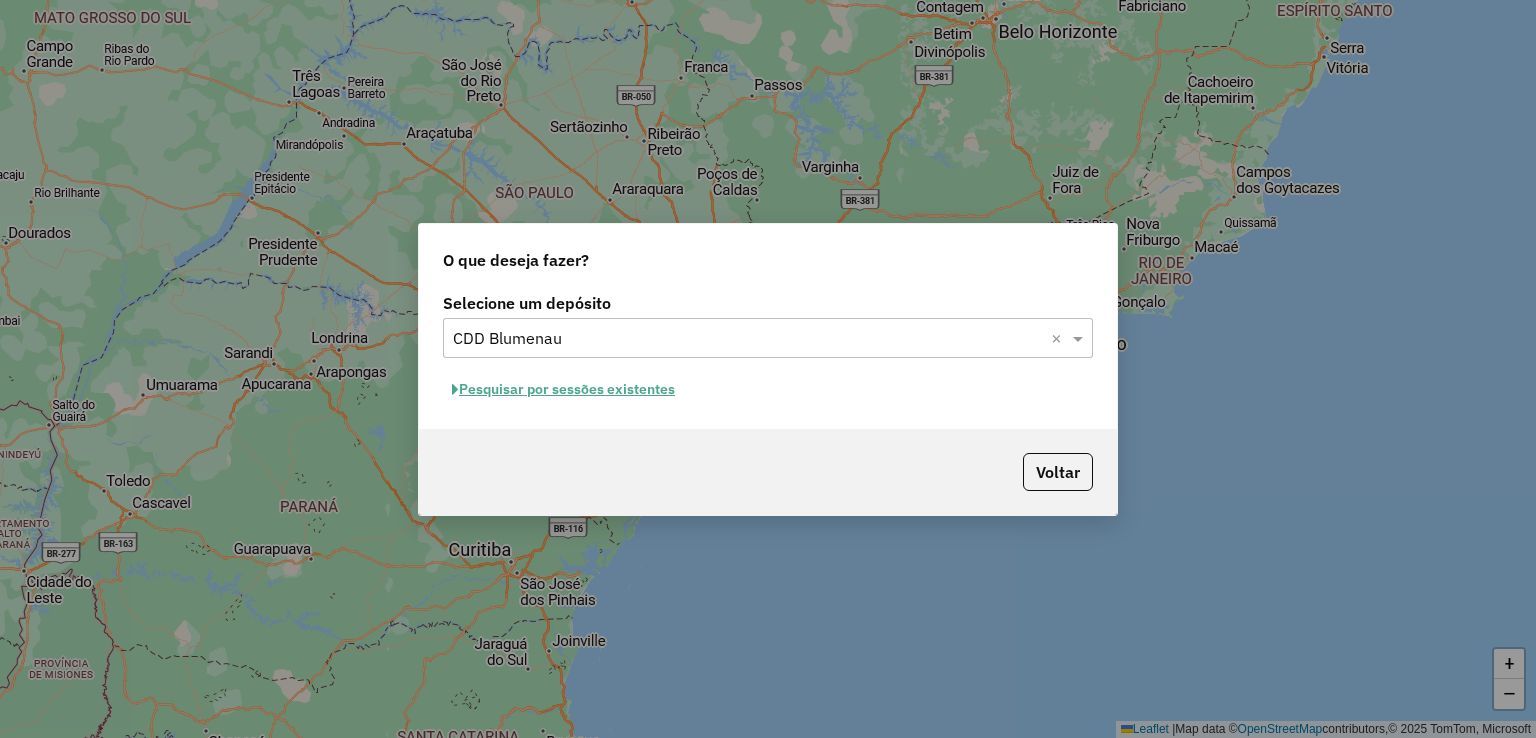 click on "Pesquisar por sessões existentes" 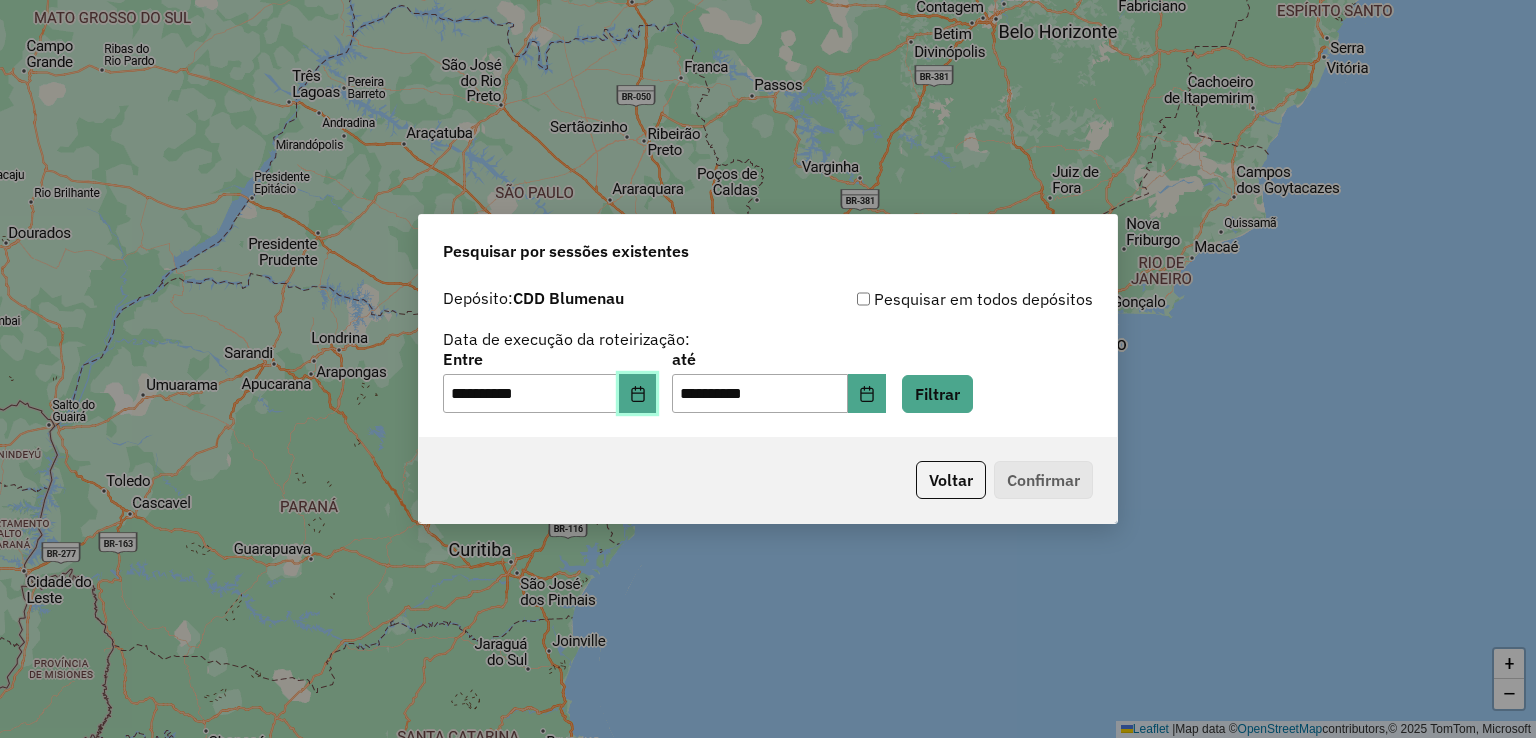click at bounding box center [638, 394] 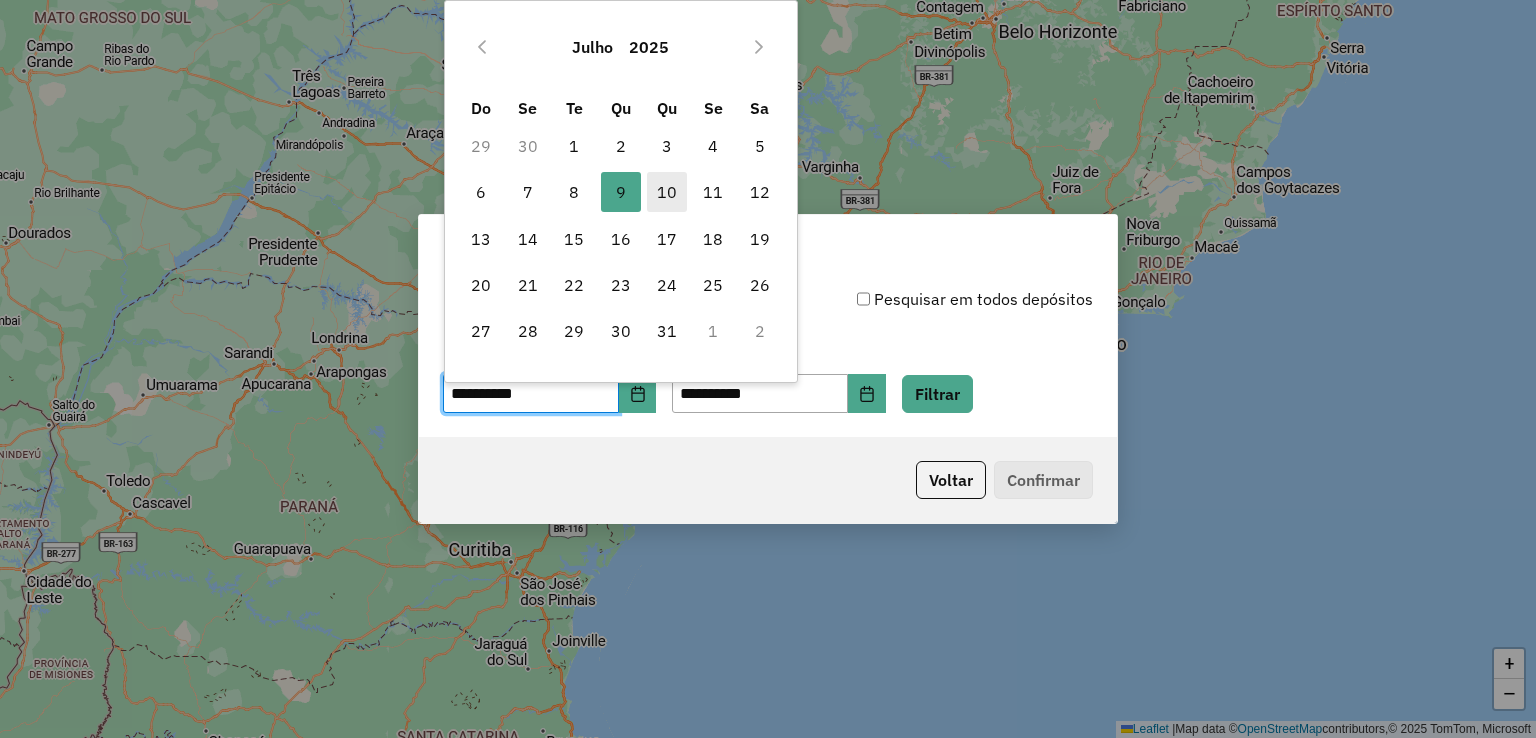 click on "10" at bounding box center (667, 192) 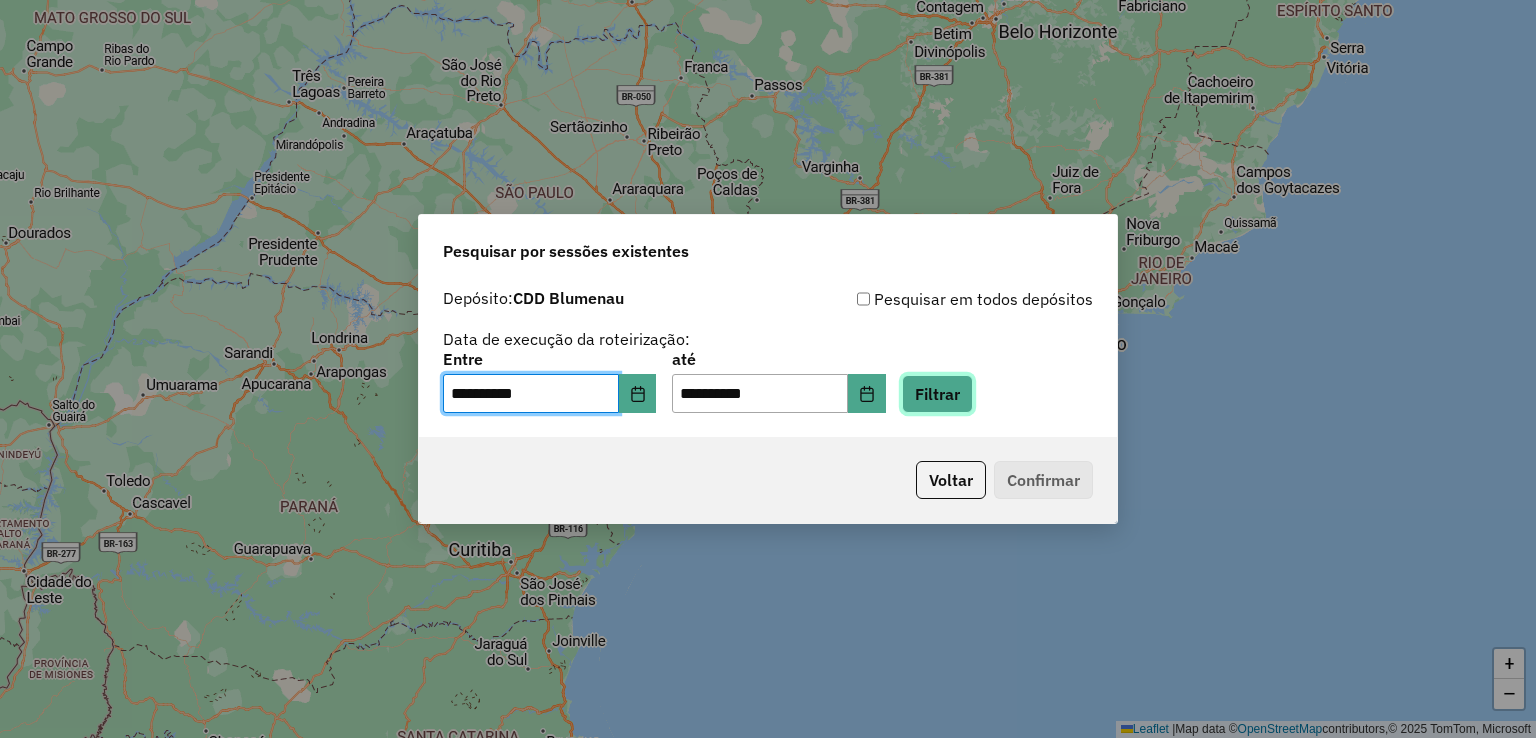 click on "Filtrar" 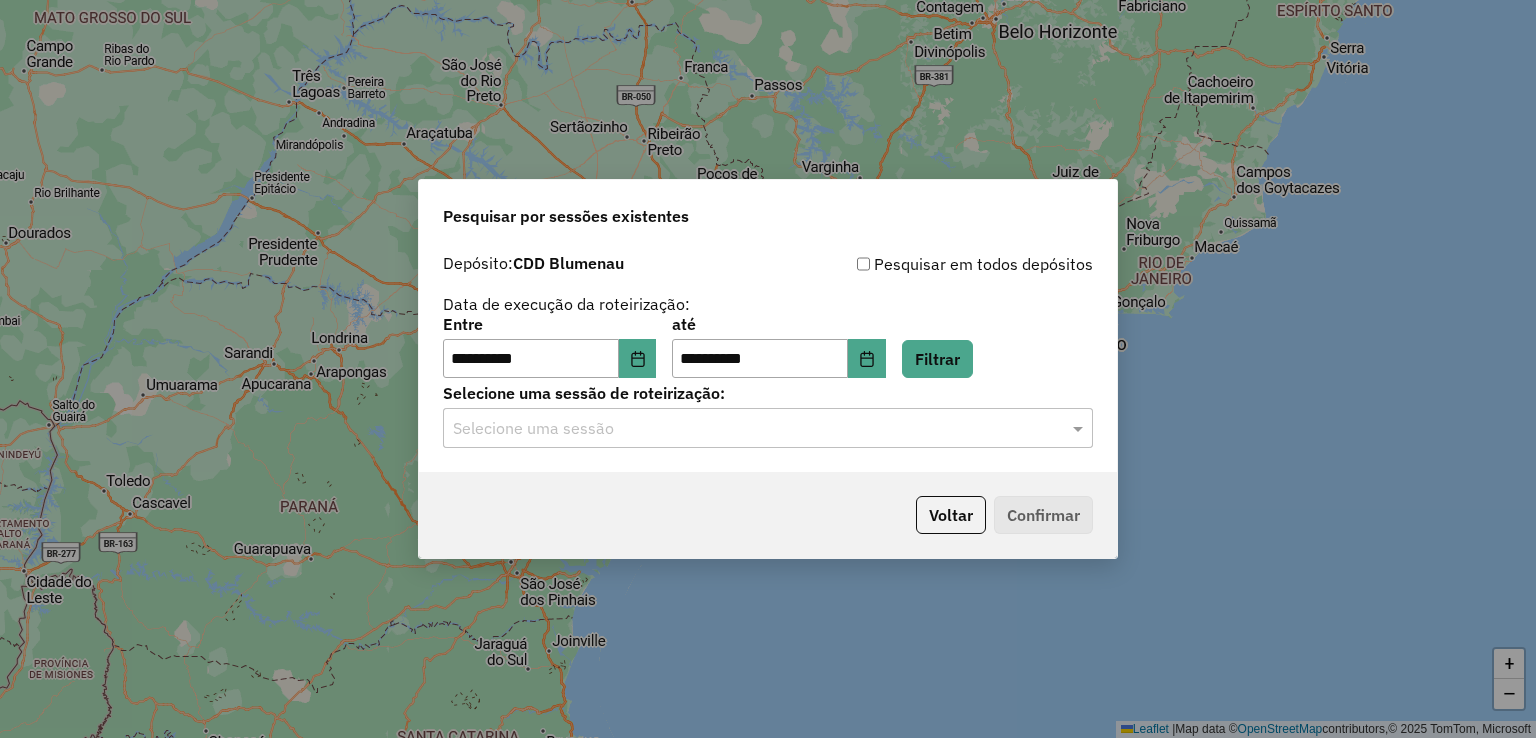 click 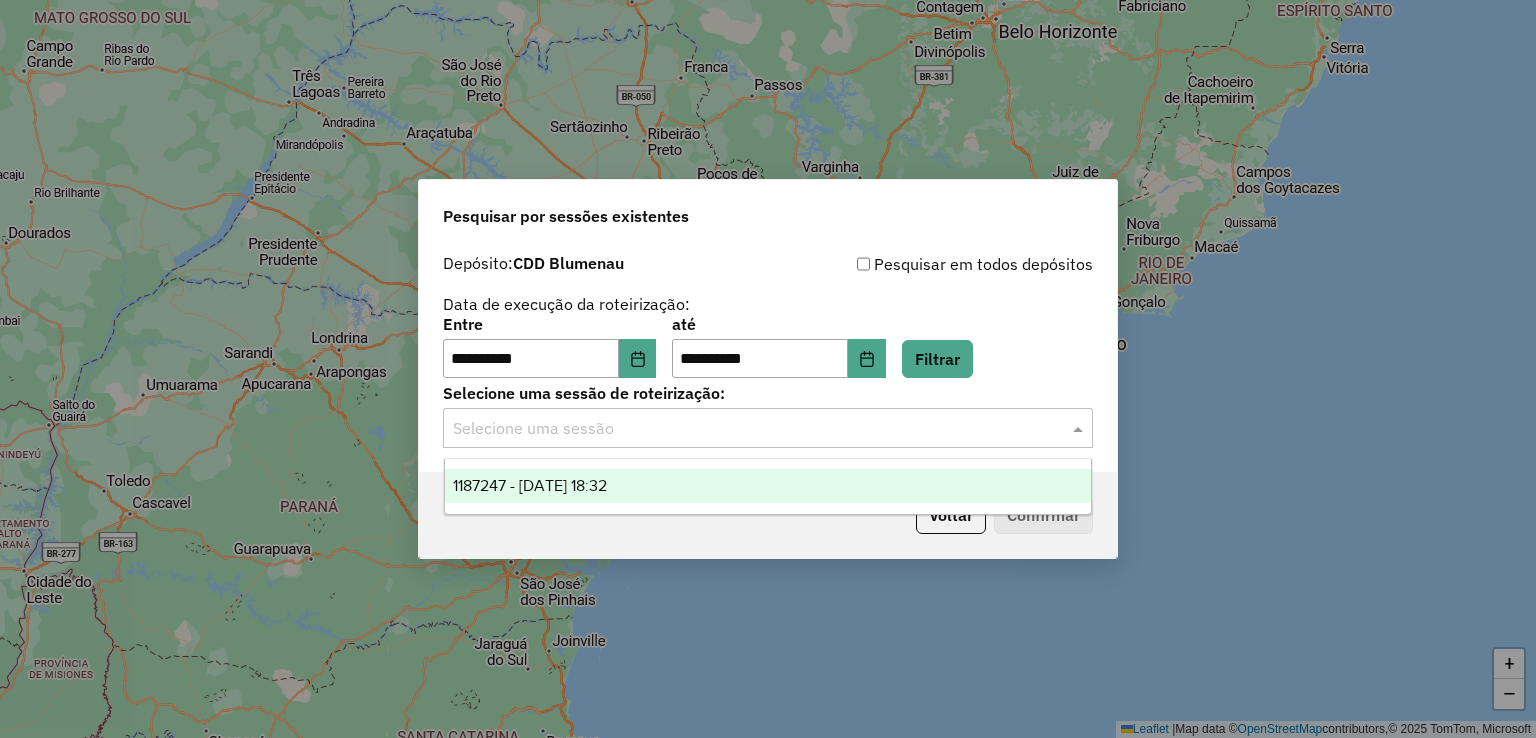 click on "1187247 - 10/07/2025 18:32" at bounding box center (768, 486) 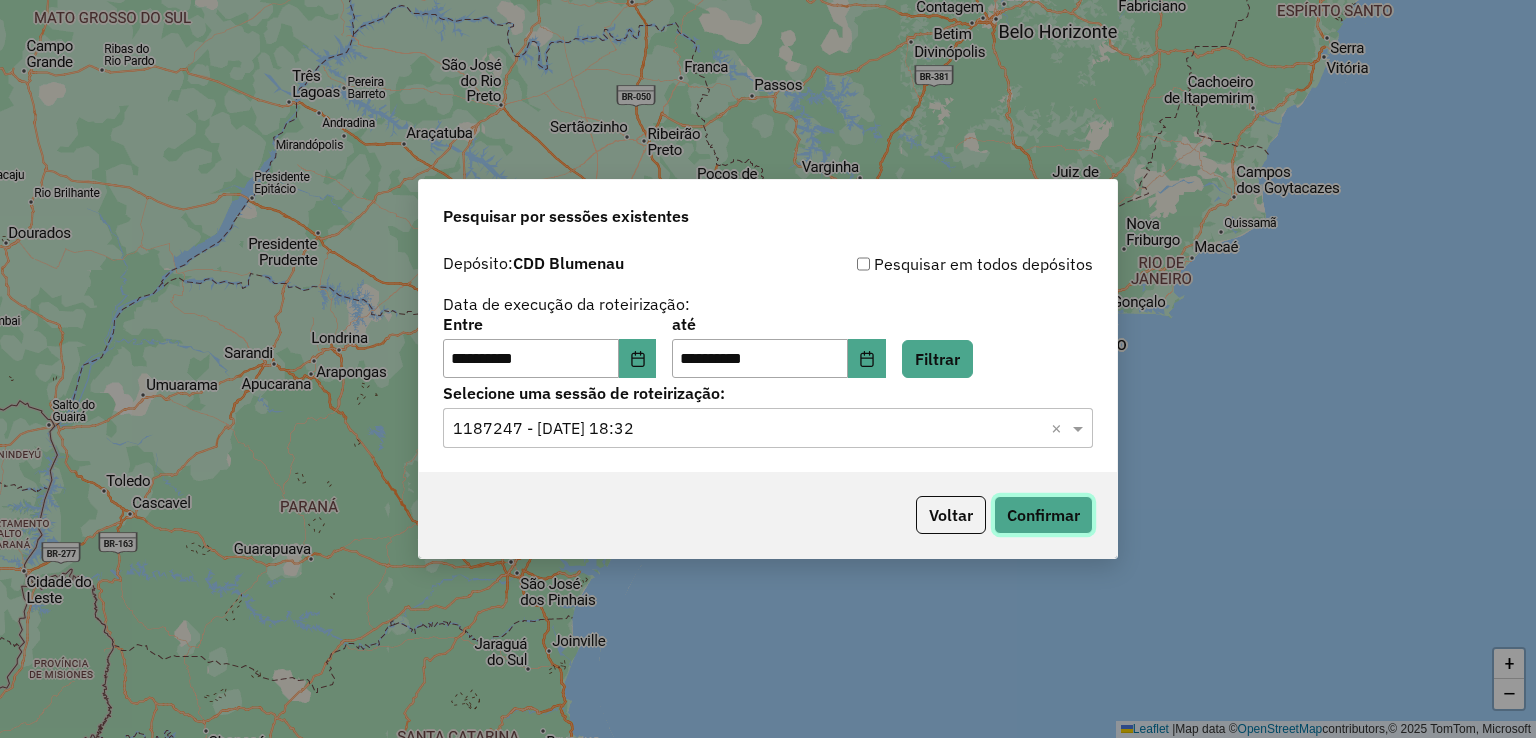 click on "Confirmar" 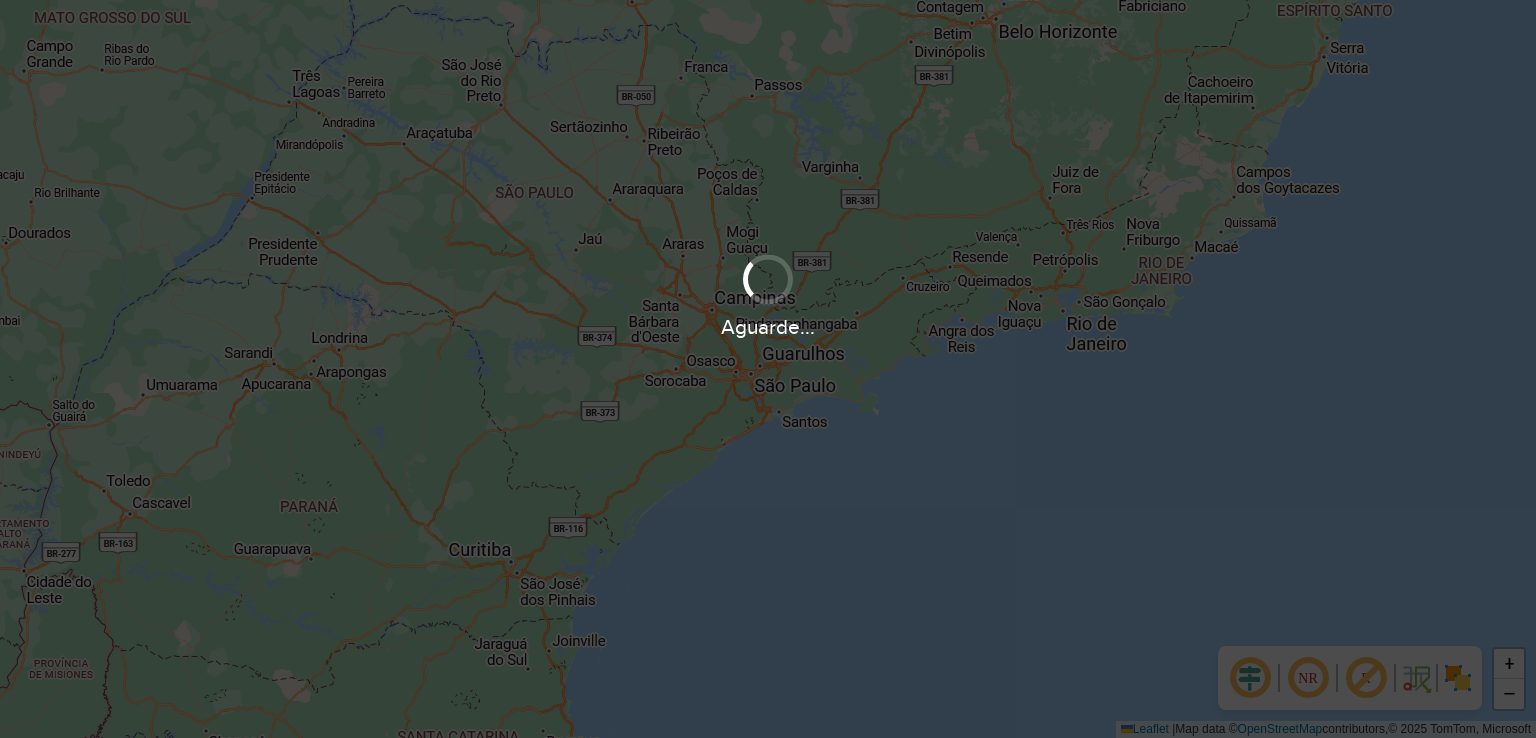 scroll, scrollTop: 0, scrollLeft: 0, axis: both 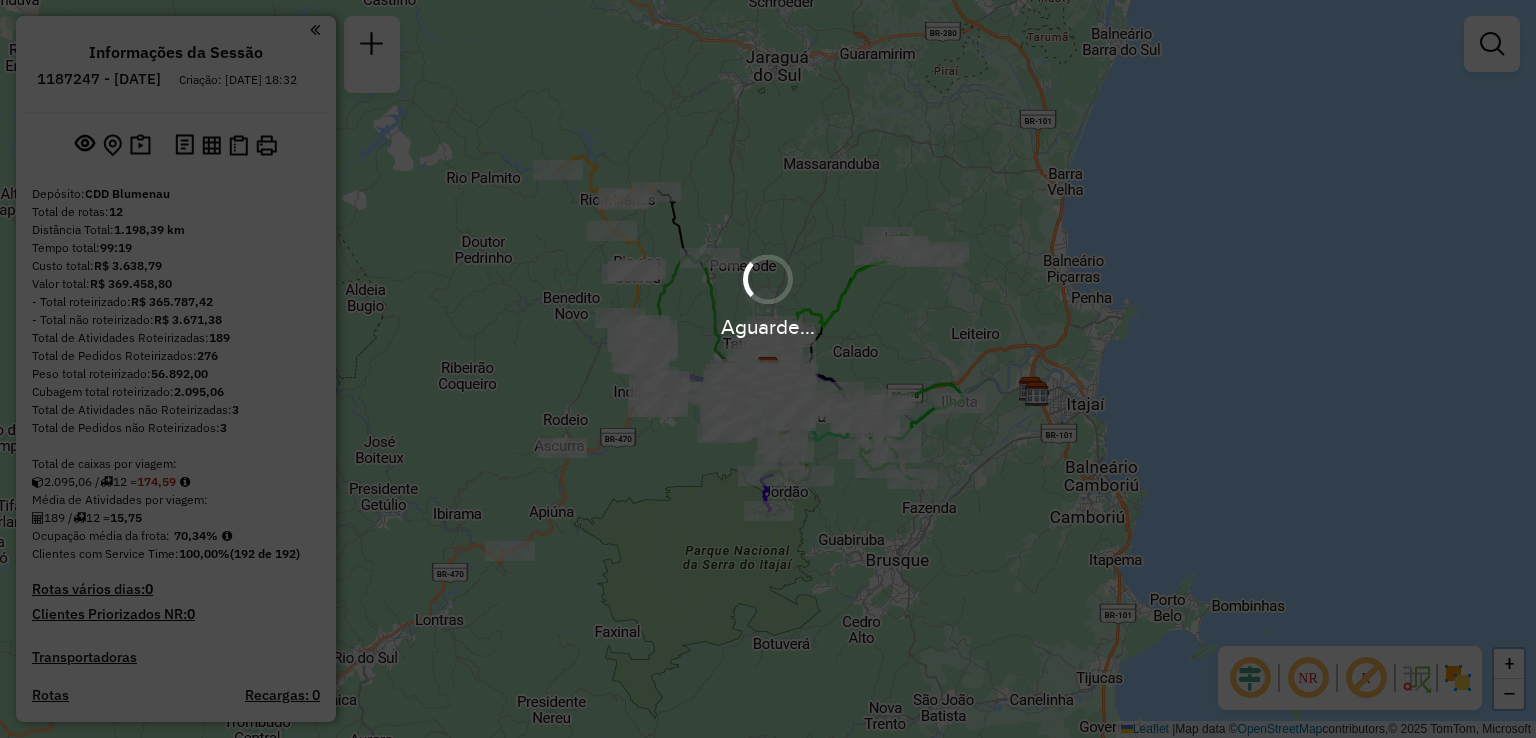 drag, startPoint x: 544, startPoint y: 378, endPoint x: 512, endPoint y: 373, distance: 32.38827 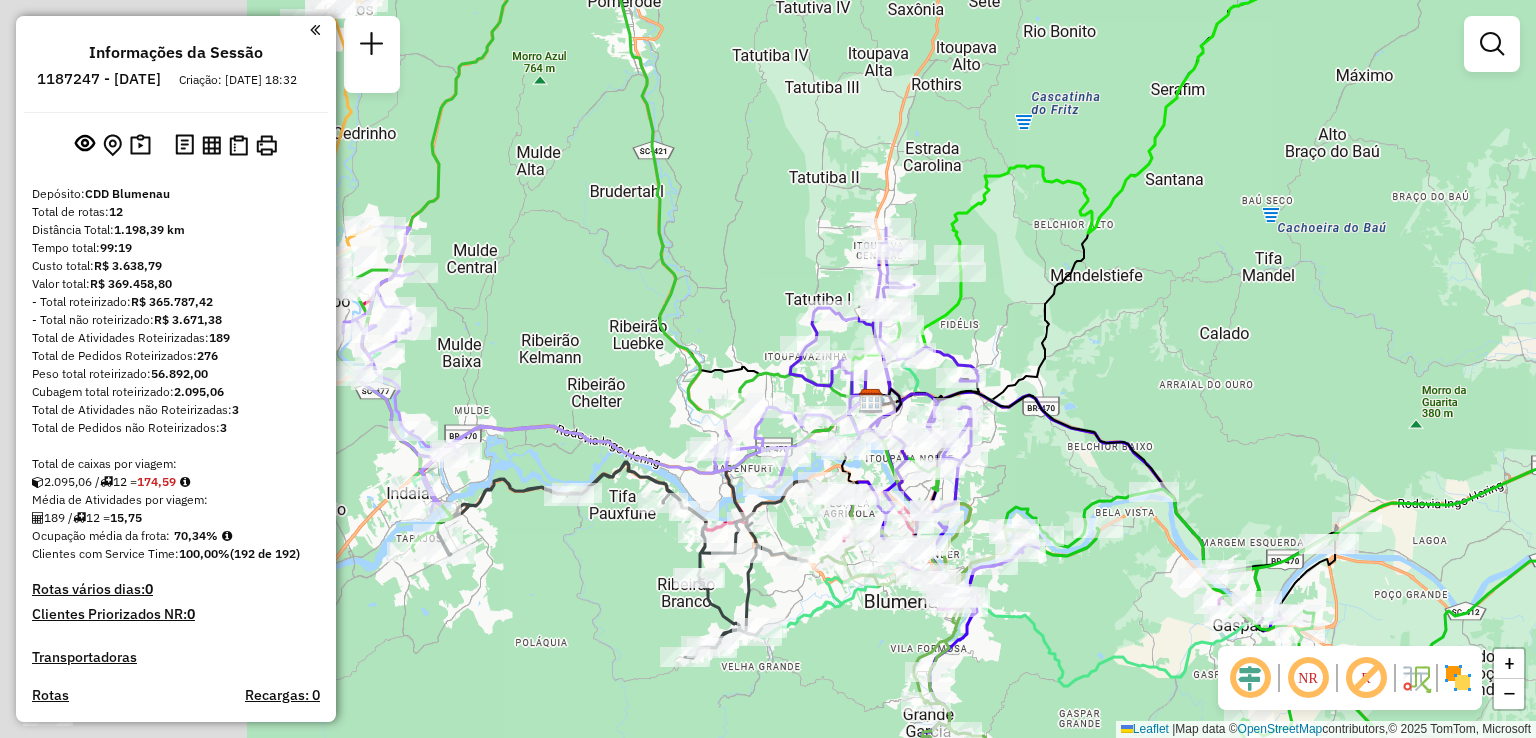 drag, startPoint x: 1348, startPoint y: 369, endPoint x: 1359, endPoint y: 373, distance: 11.7046995 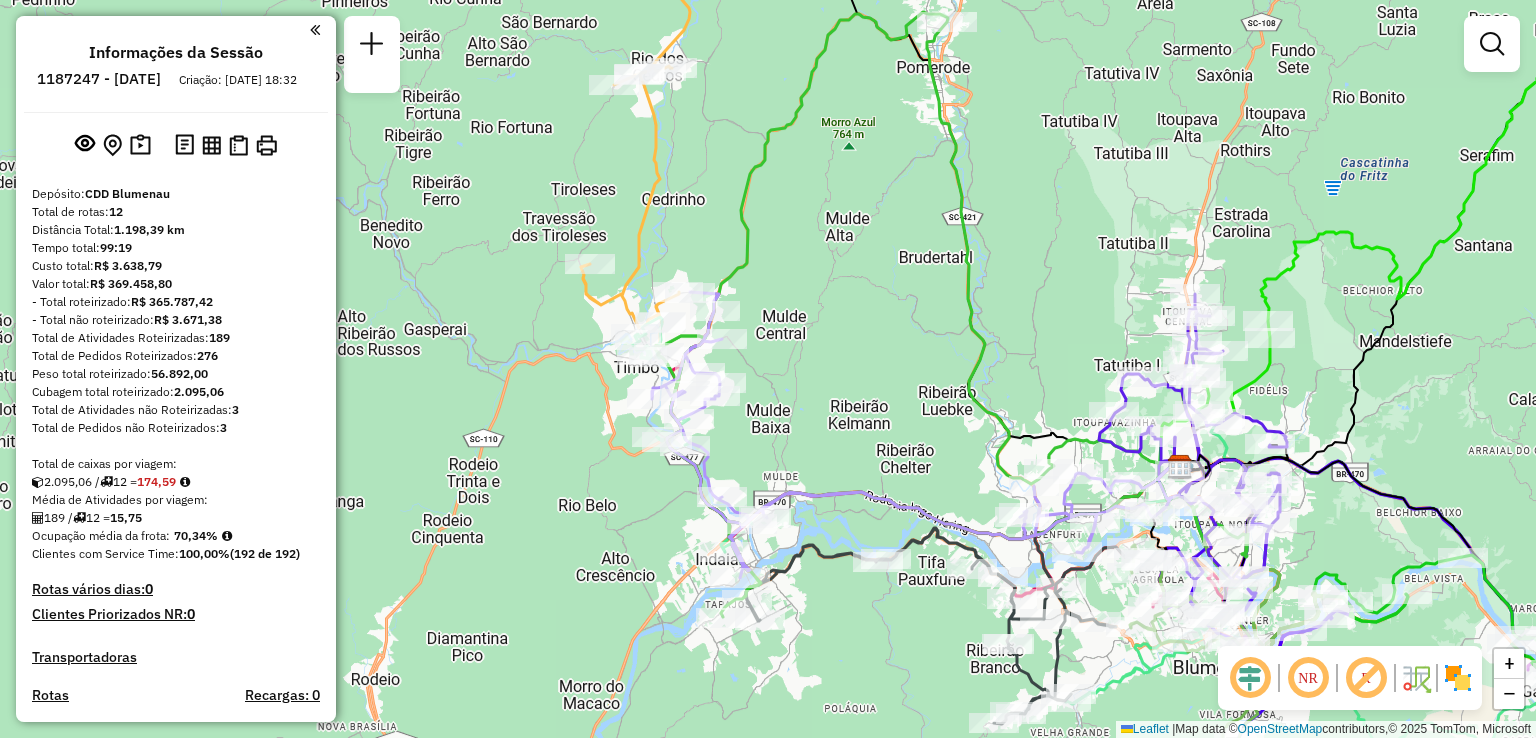 drag, startPoint x: 1036, startPoint y: 285, endPoint x: 1036, endPoint y: 485, distance: 200 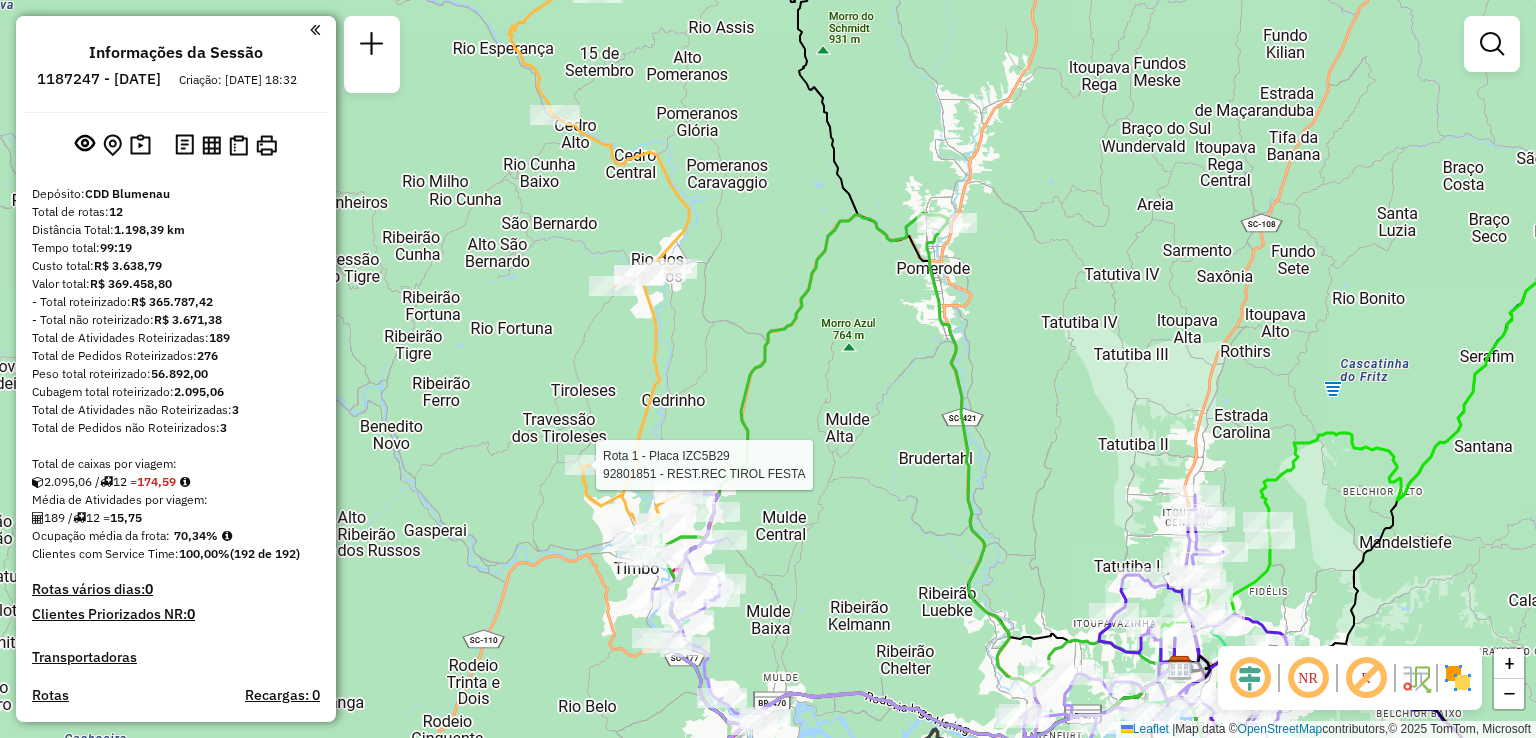 select on "**********" 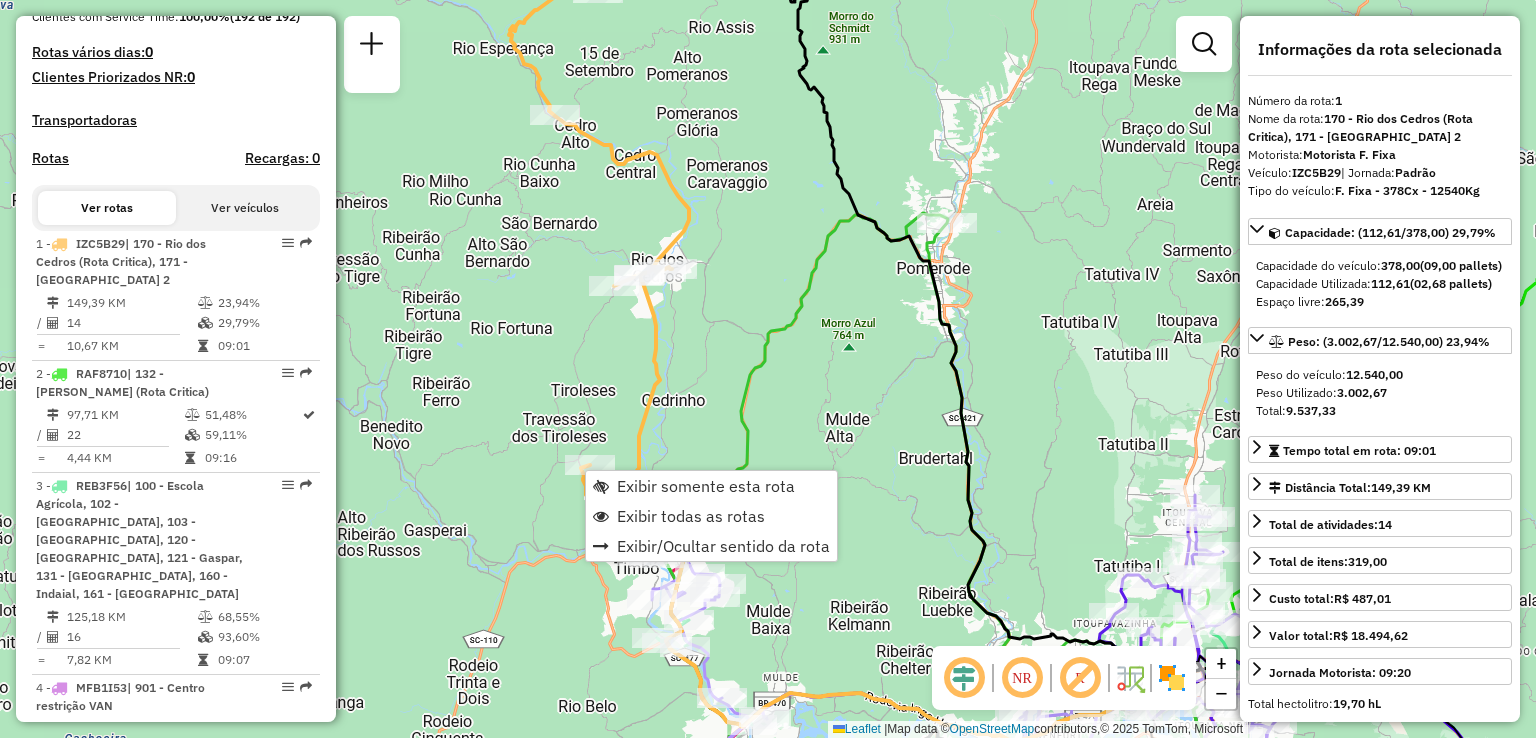 scroll, scrollTop: 770, scrollLeft: 0, axis: vertical 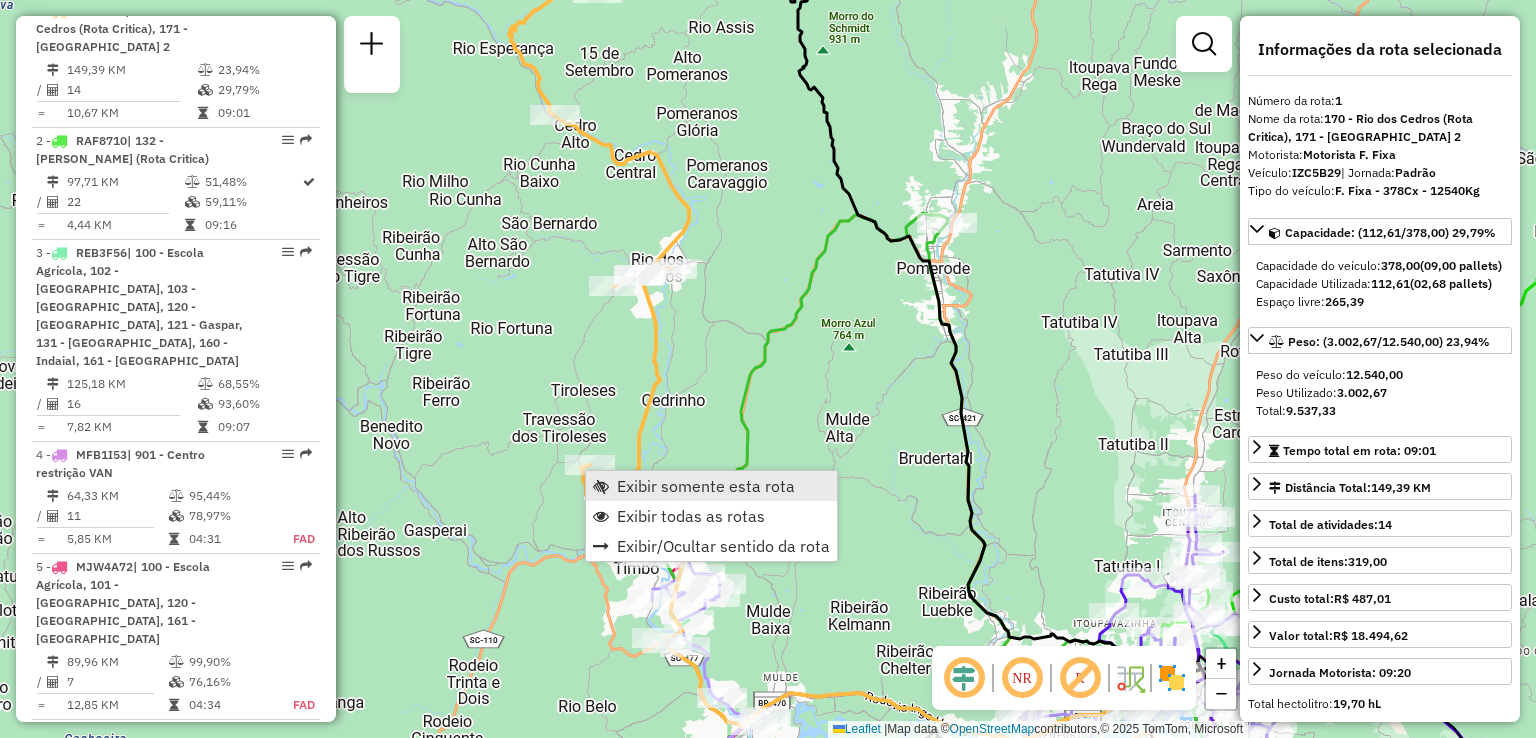 click on "Exibir somente esta rota" at bounding box center [706, 486] 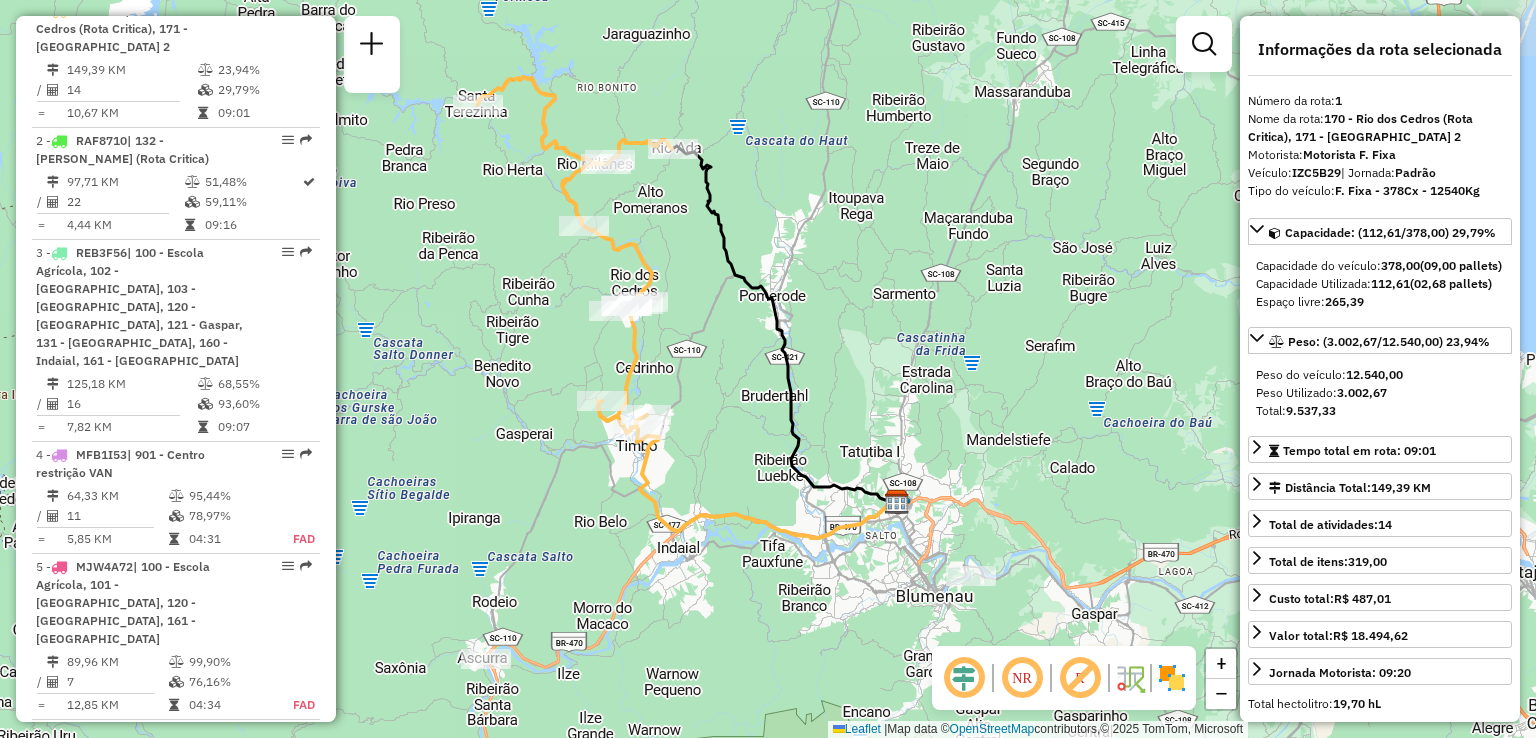 drag, startPoint x: 781, startPoint y: 514, endPoint x: 722, endPoint y: 480, distance: 68.09552 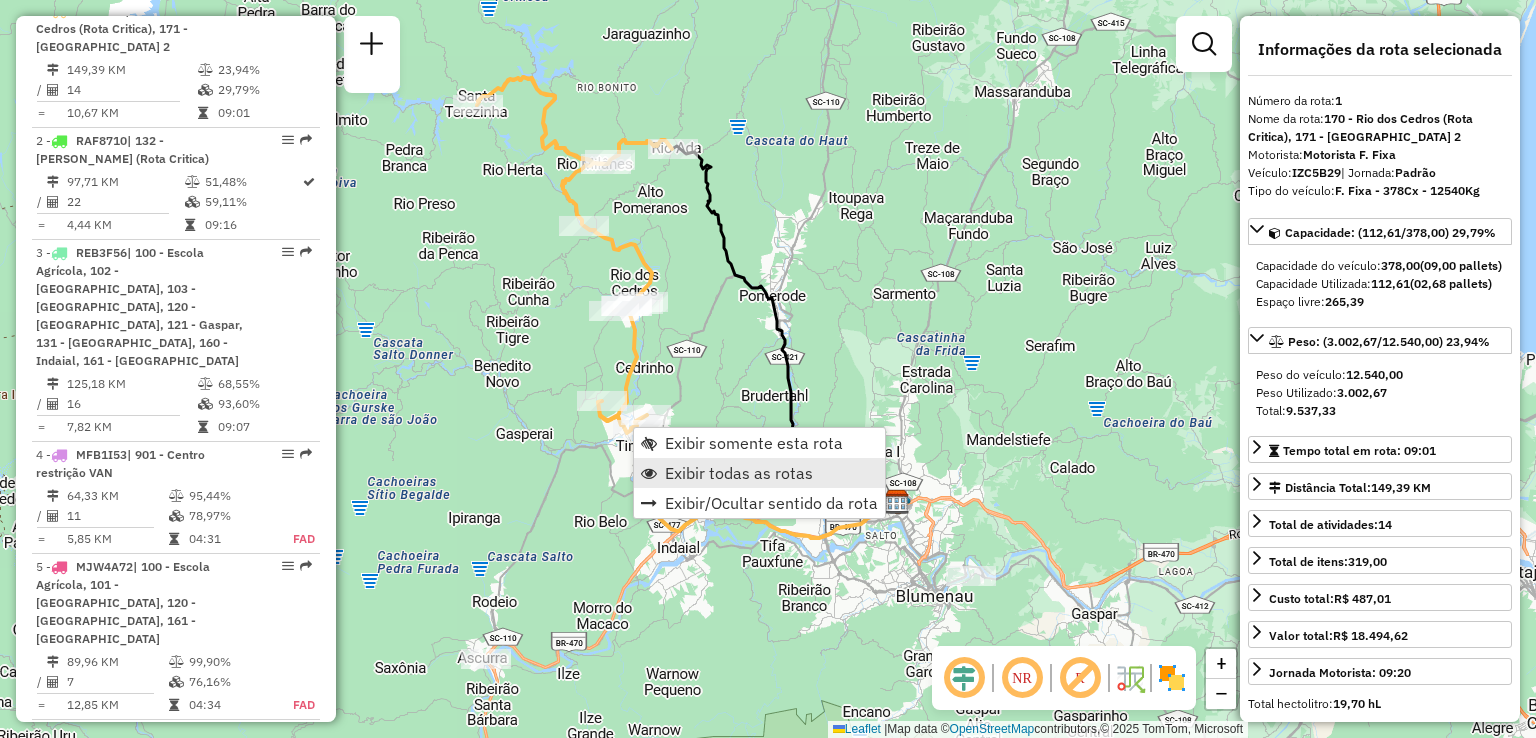 click on "Exibir todas as rotas" at bounding box center [739, 473] 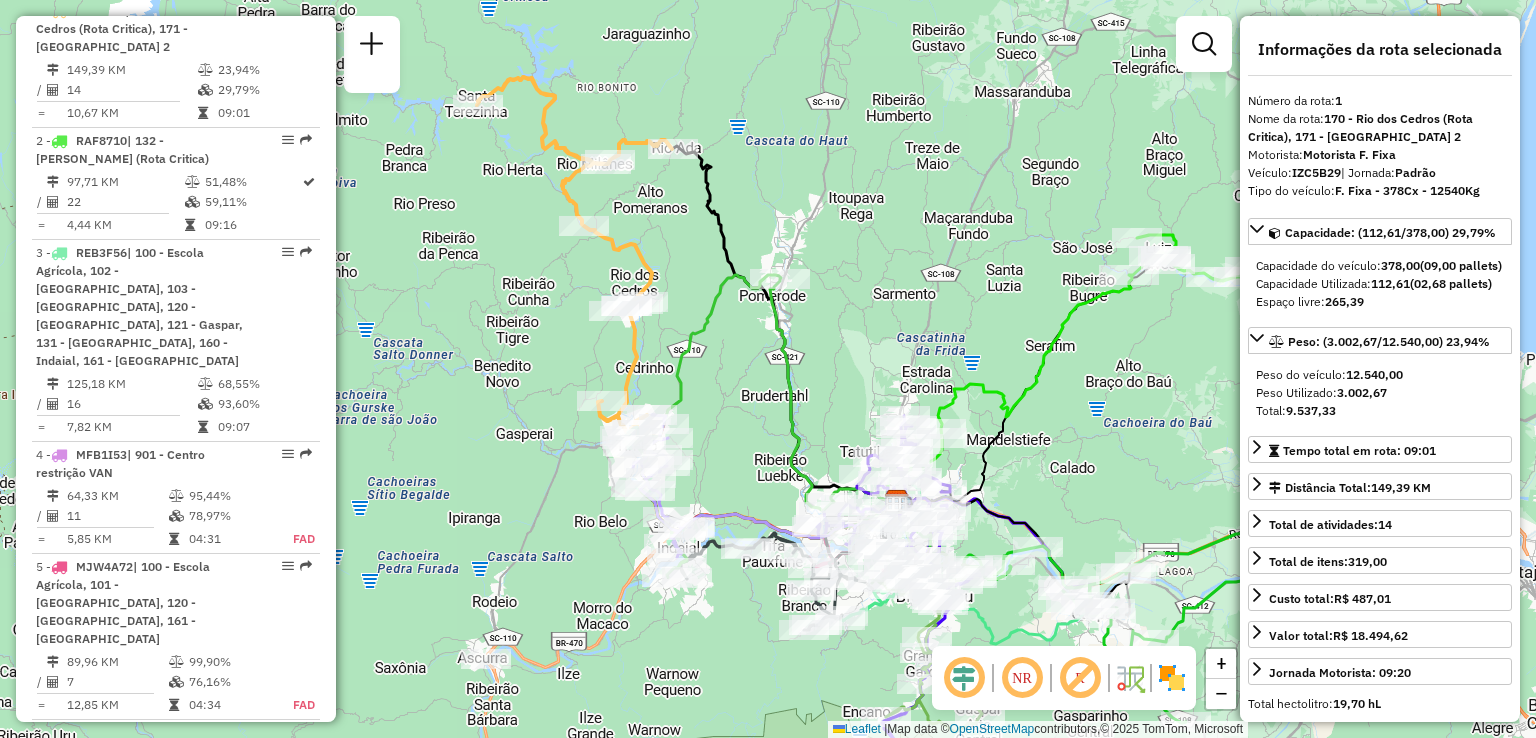 drag, startPoint x: 717, startPoint y: 476, endPoint x: 756, endPoint y: 379, distance: 104.54664 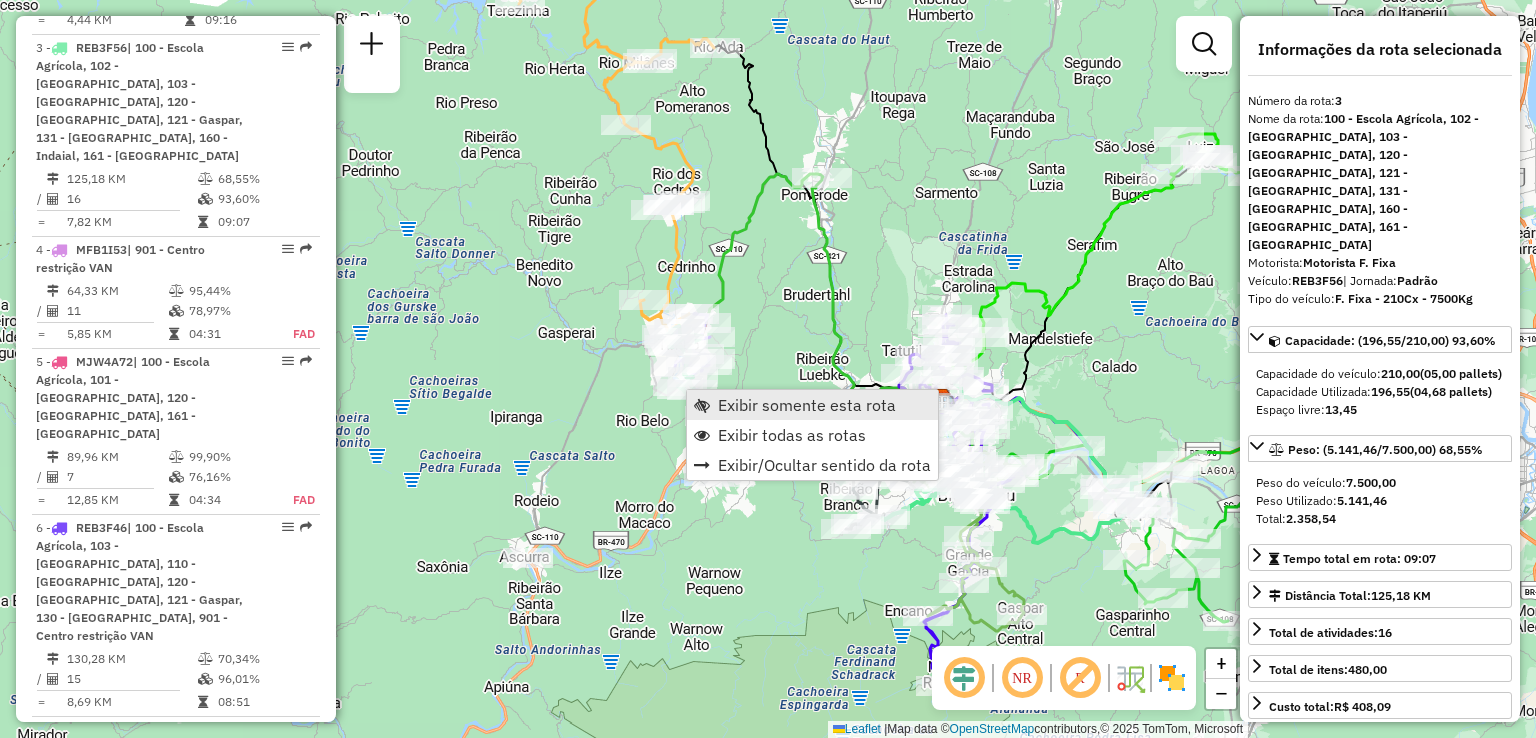 scroll, scrollTop: 1012, scrollLeft: 0, axis: vertical 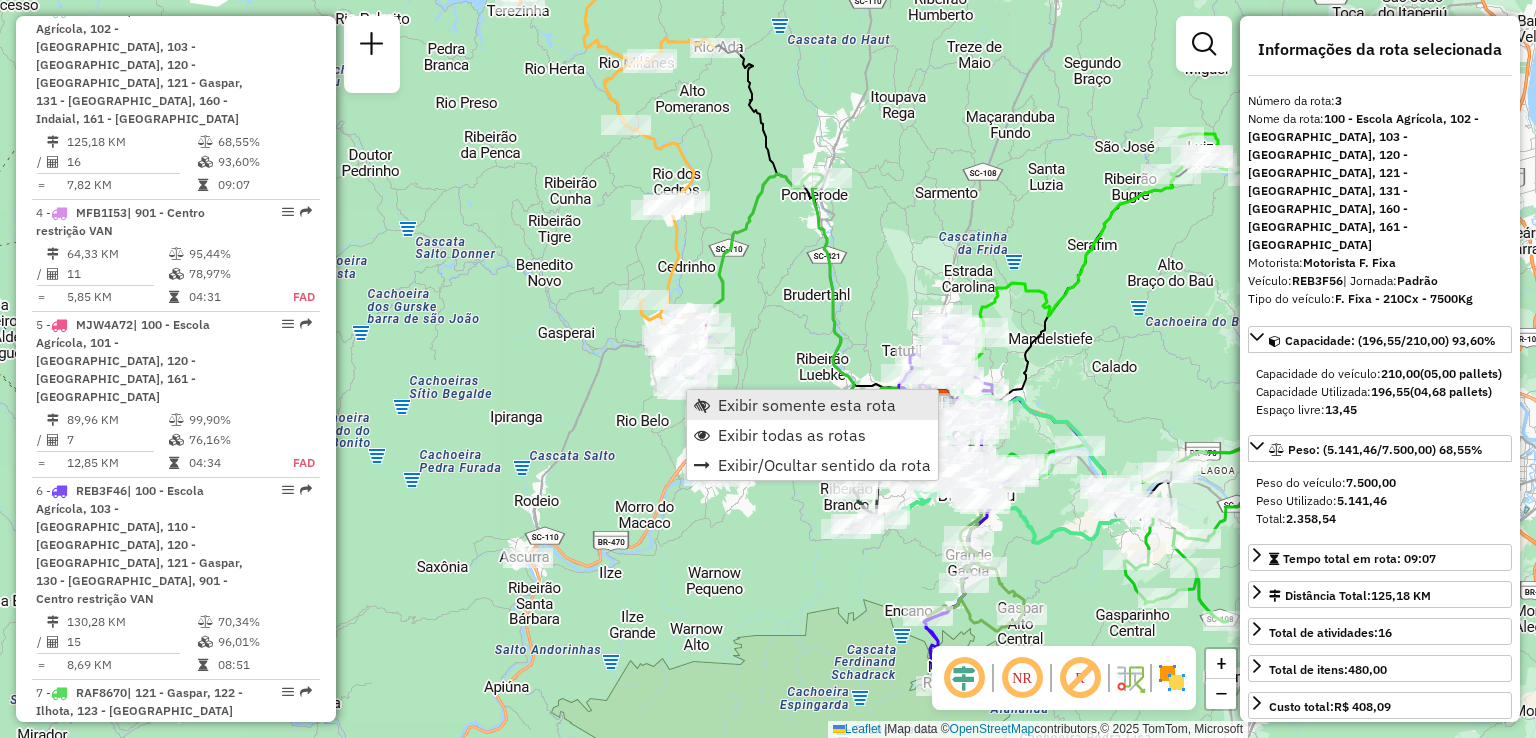 click on "Exibir somente esta rota" at bounding box center (807, 405) 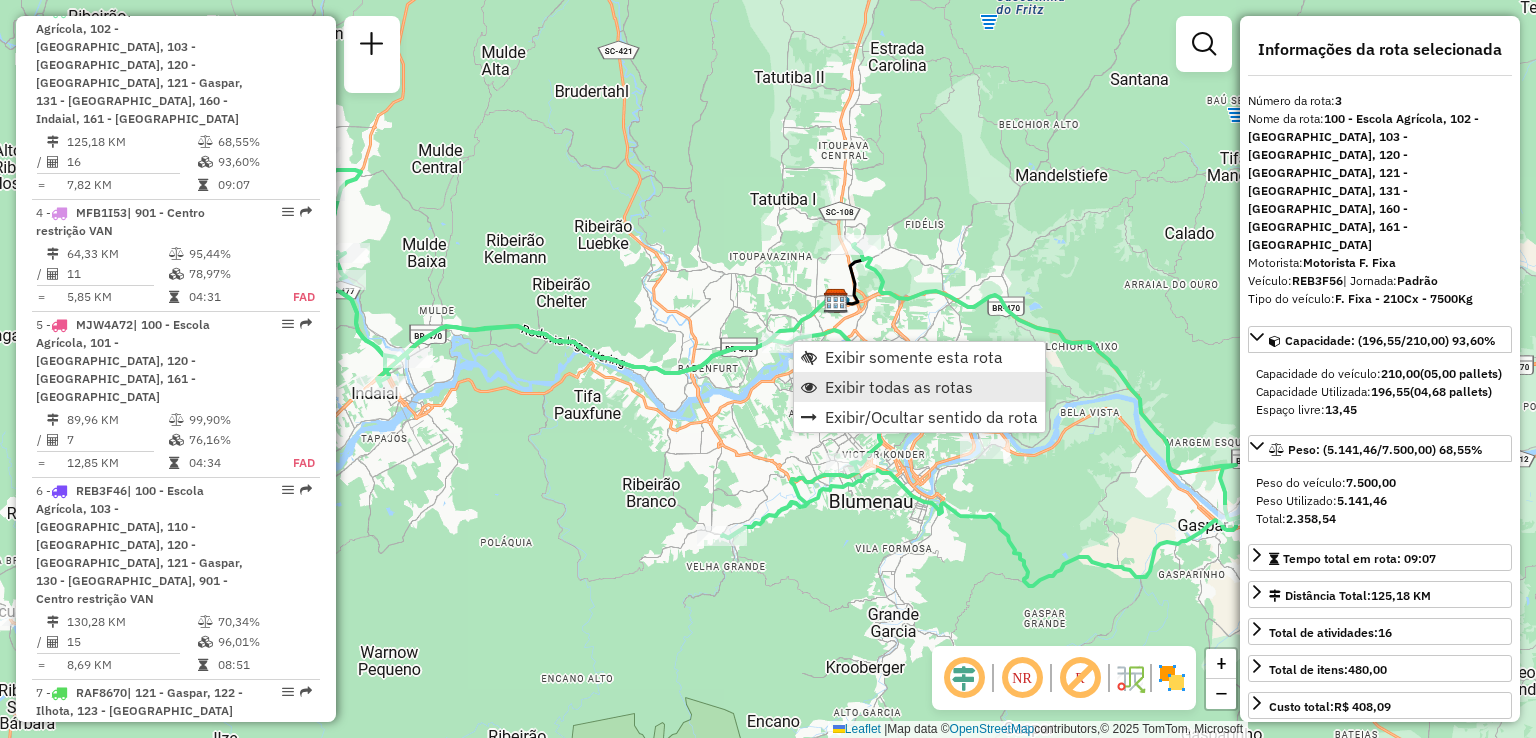 click on "Exibir todas as rotas" at bounding box center [899, 387] 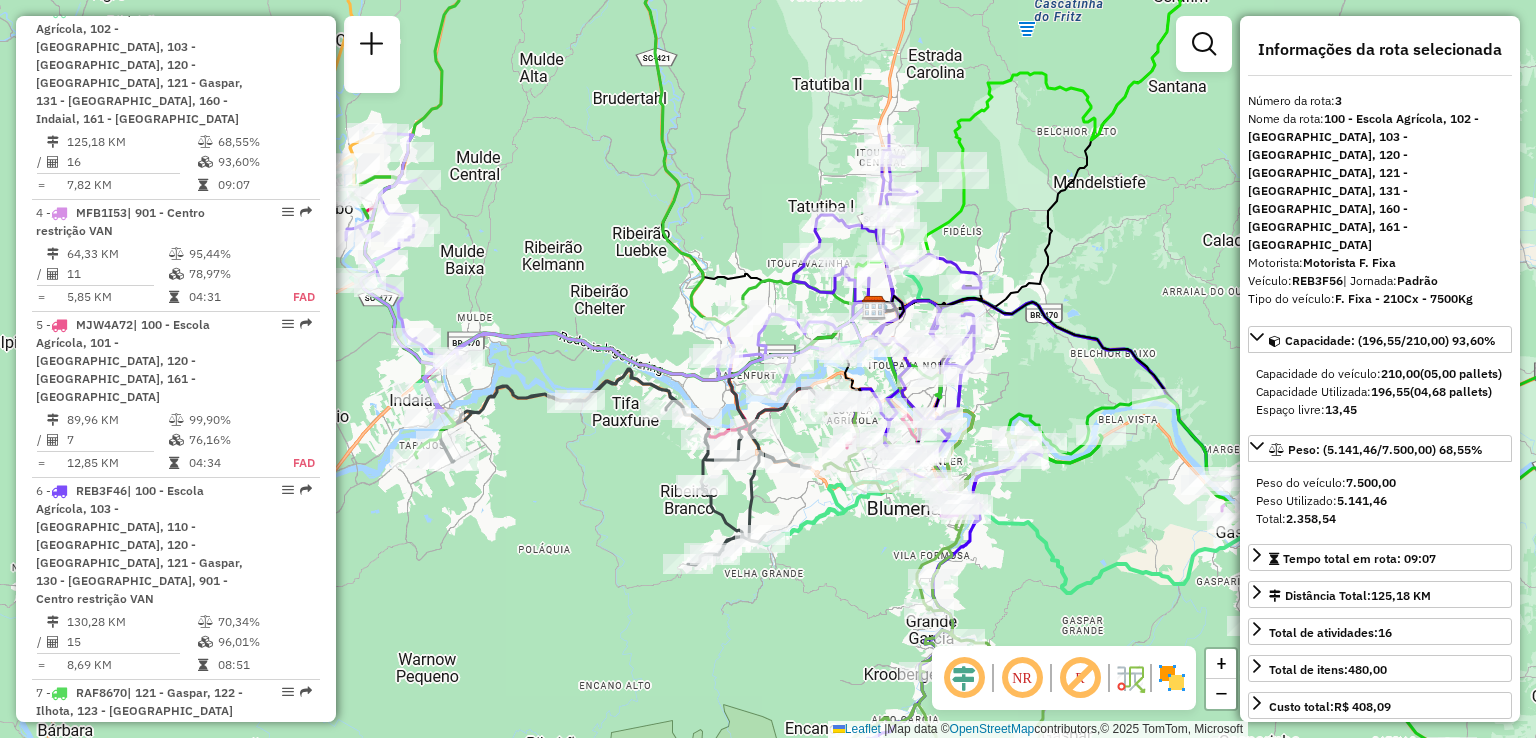 drag, startPoint x: 612, startPoint y: 332, endPoint x: 792, endPoint y: 376, distance: 185.29976 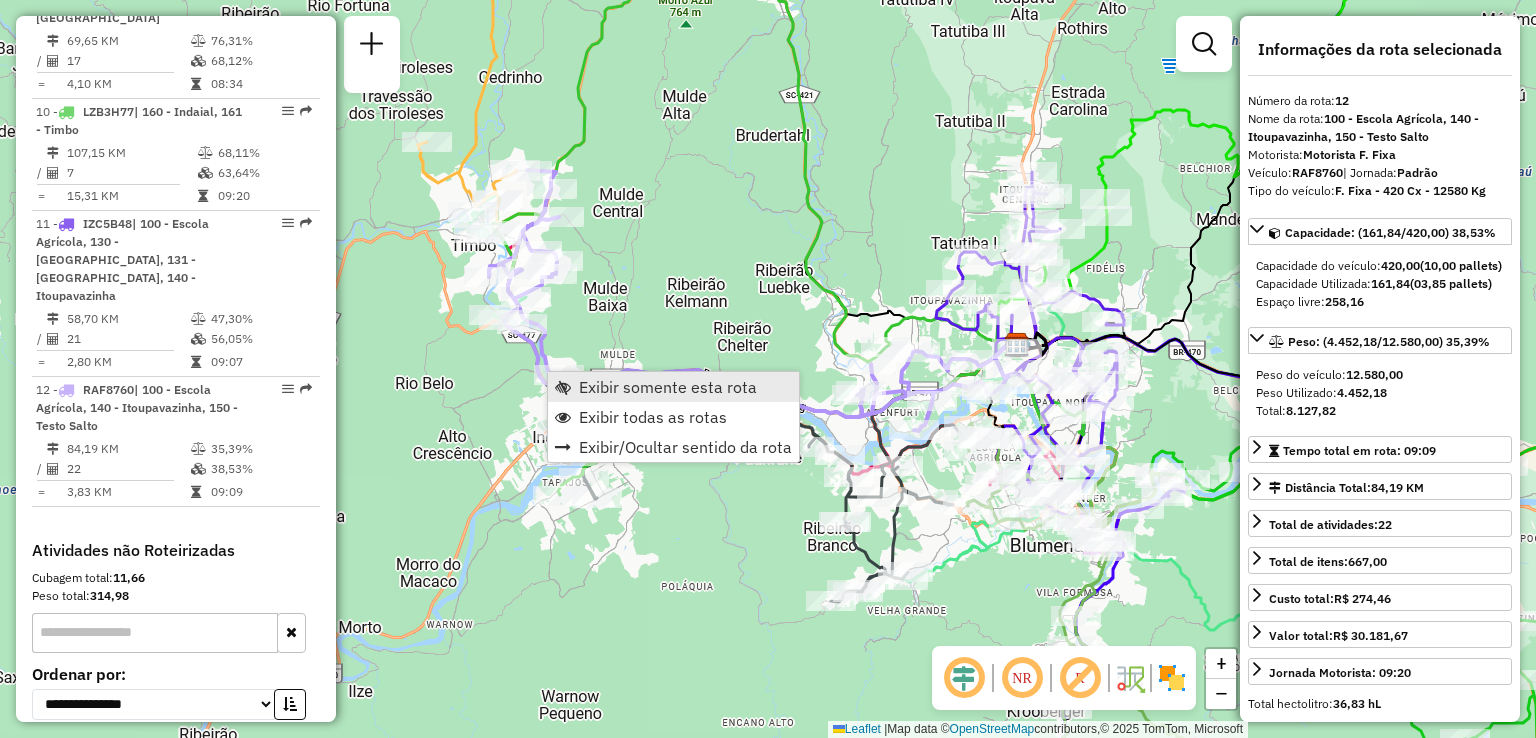 scroll, scrollTop: 2059, scrollLeft: 0, axis: vertical 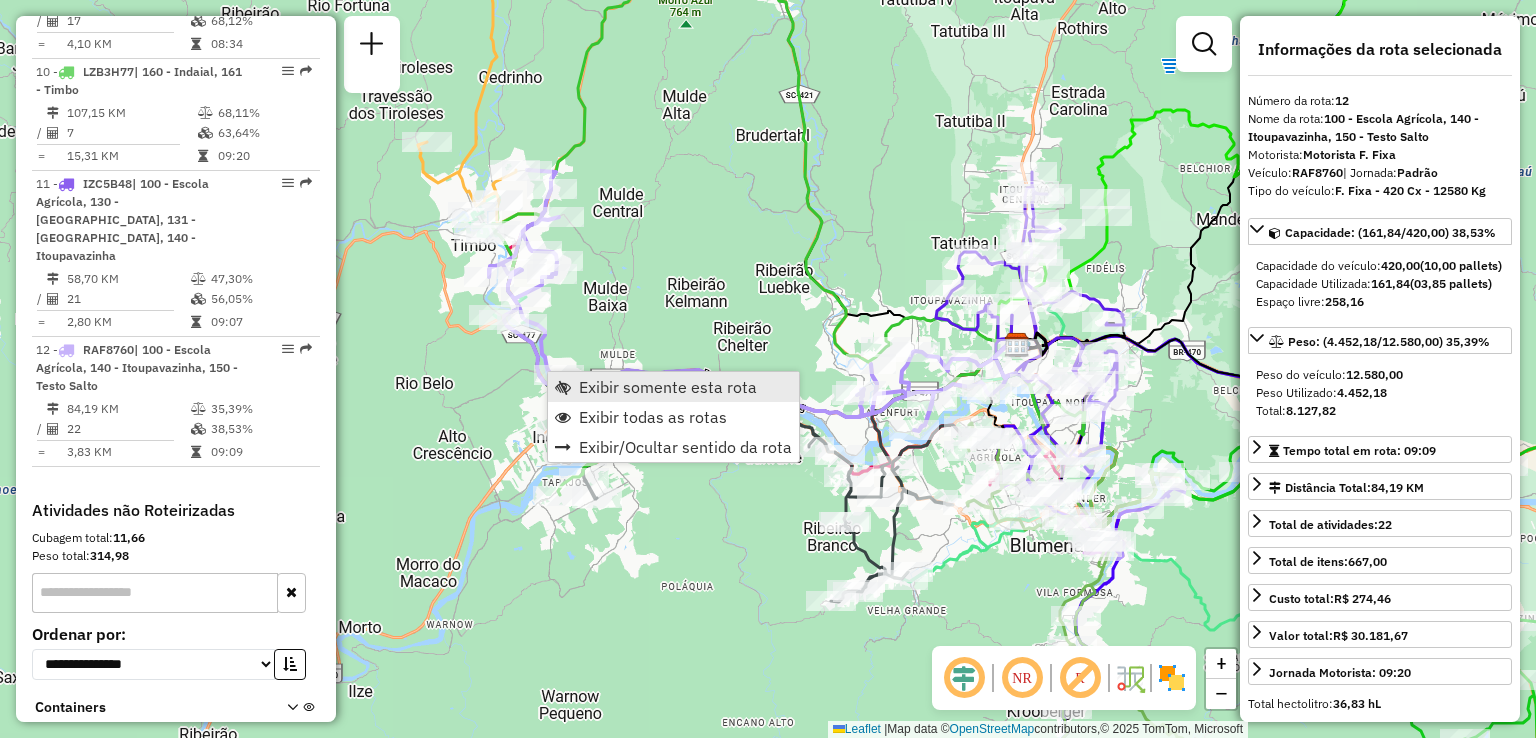 click on "Exibir somente esta rota" at bounding box center (668, 387) 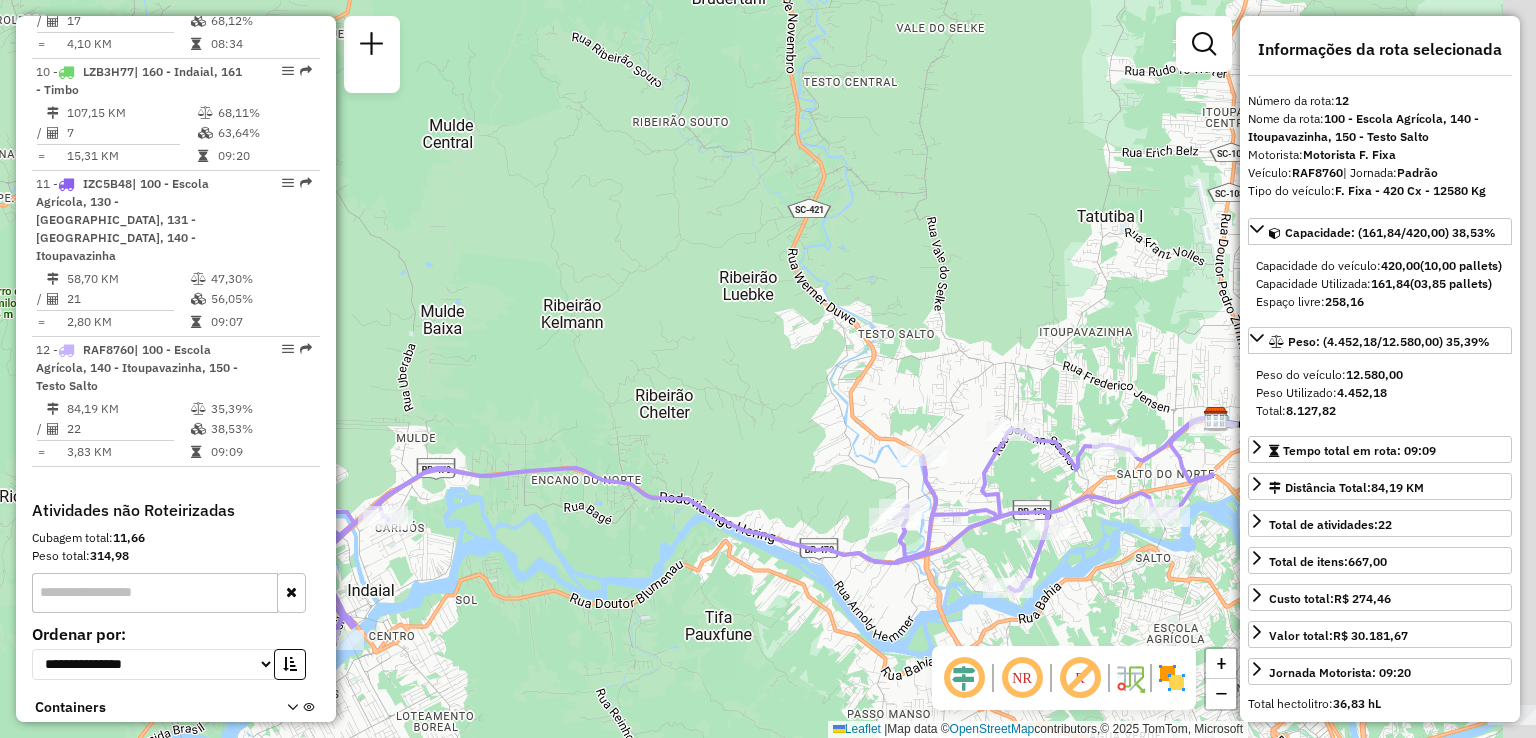 drag, startPoint x: 781, startPoint y: 443, endPoint x: 734, endPoint y: 434, distance: 47.853943 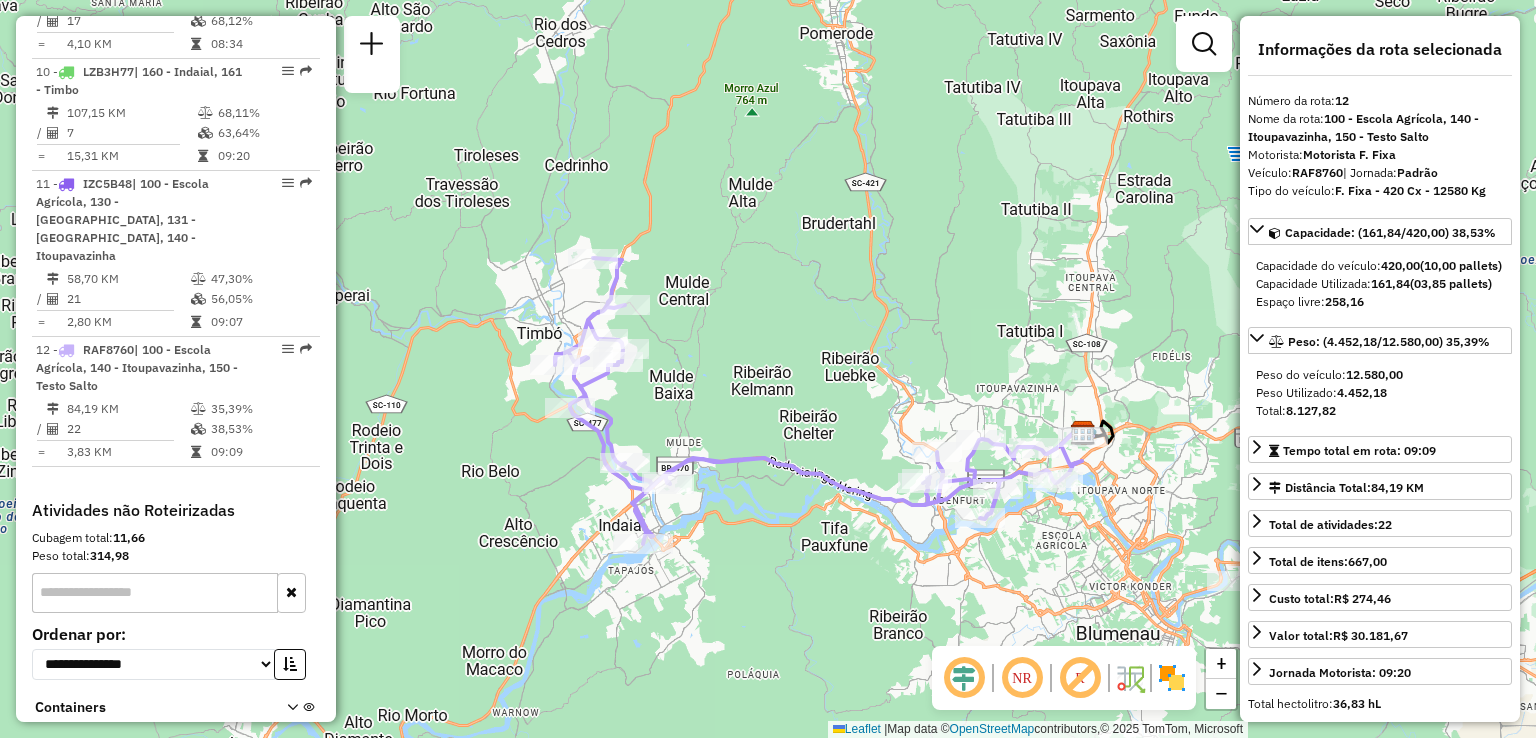 drag, startPoint x: 742, startPoint y: 423, endPoint x: 872, endPoint y: 437, distance: 130.75168 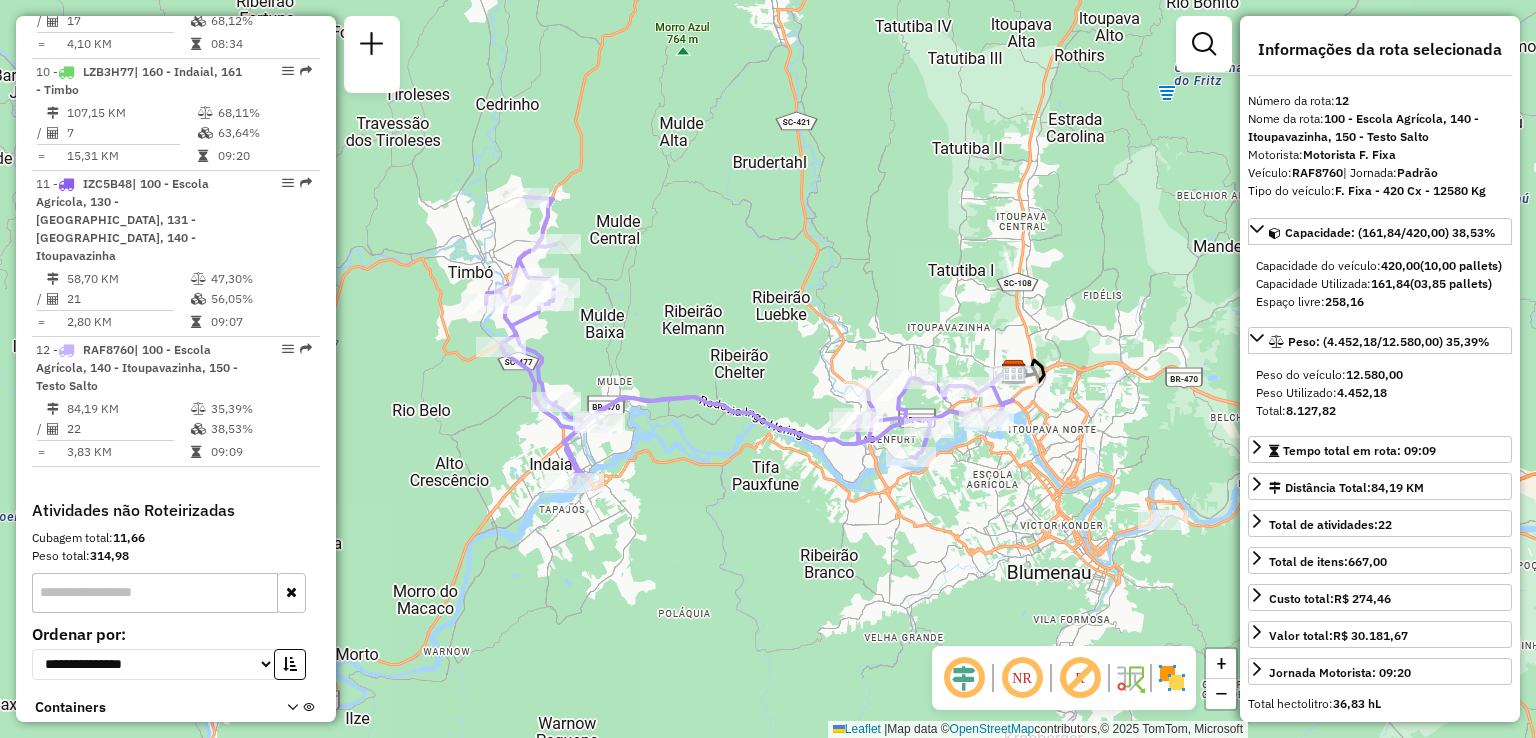 drag, startPoint x: 896, startPoint y: 550, endPoint x: 820, endPoint y: 485, distance: 100.005 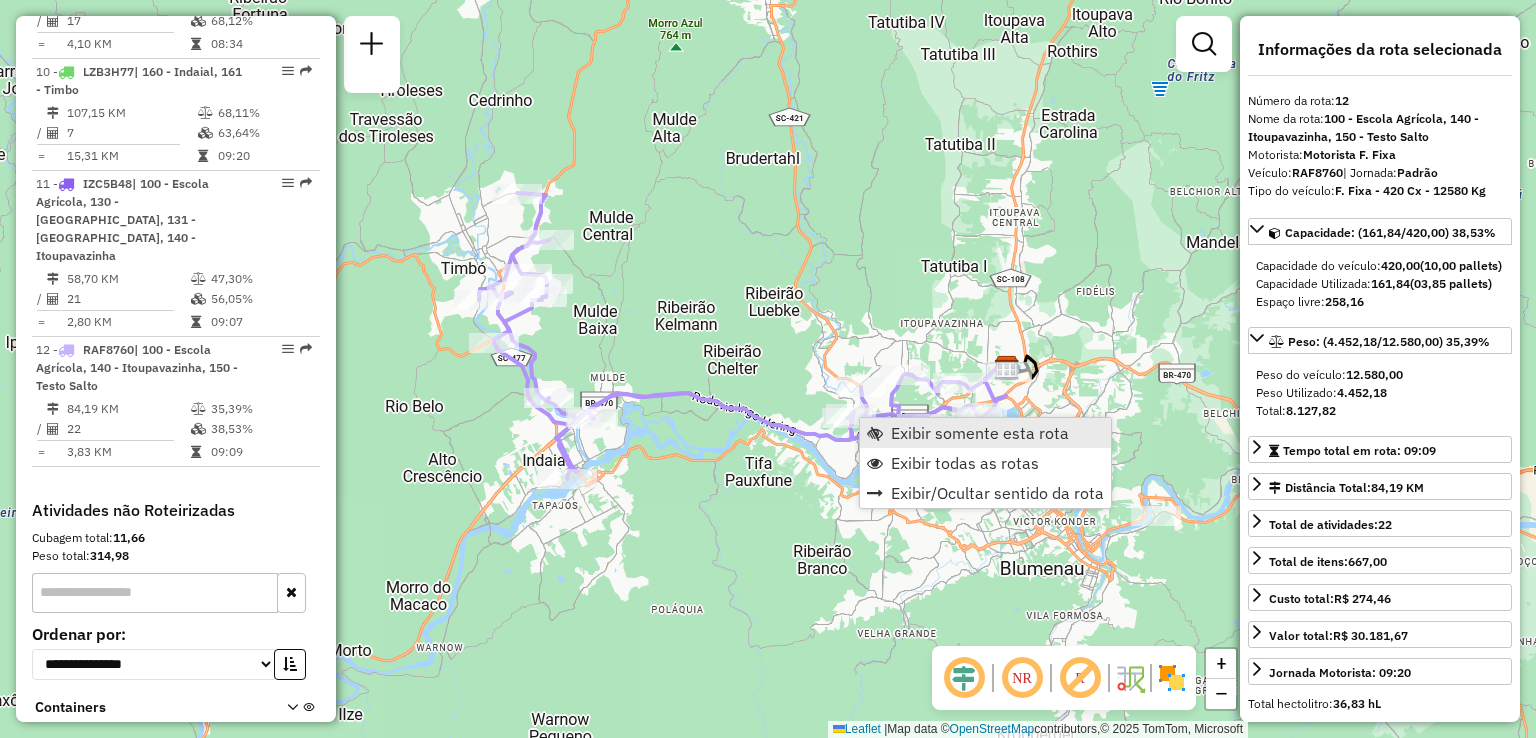 click on "Exibir somente esta rota" at bounding box center (980, 433) 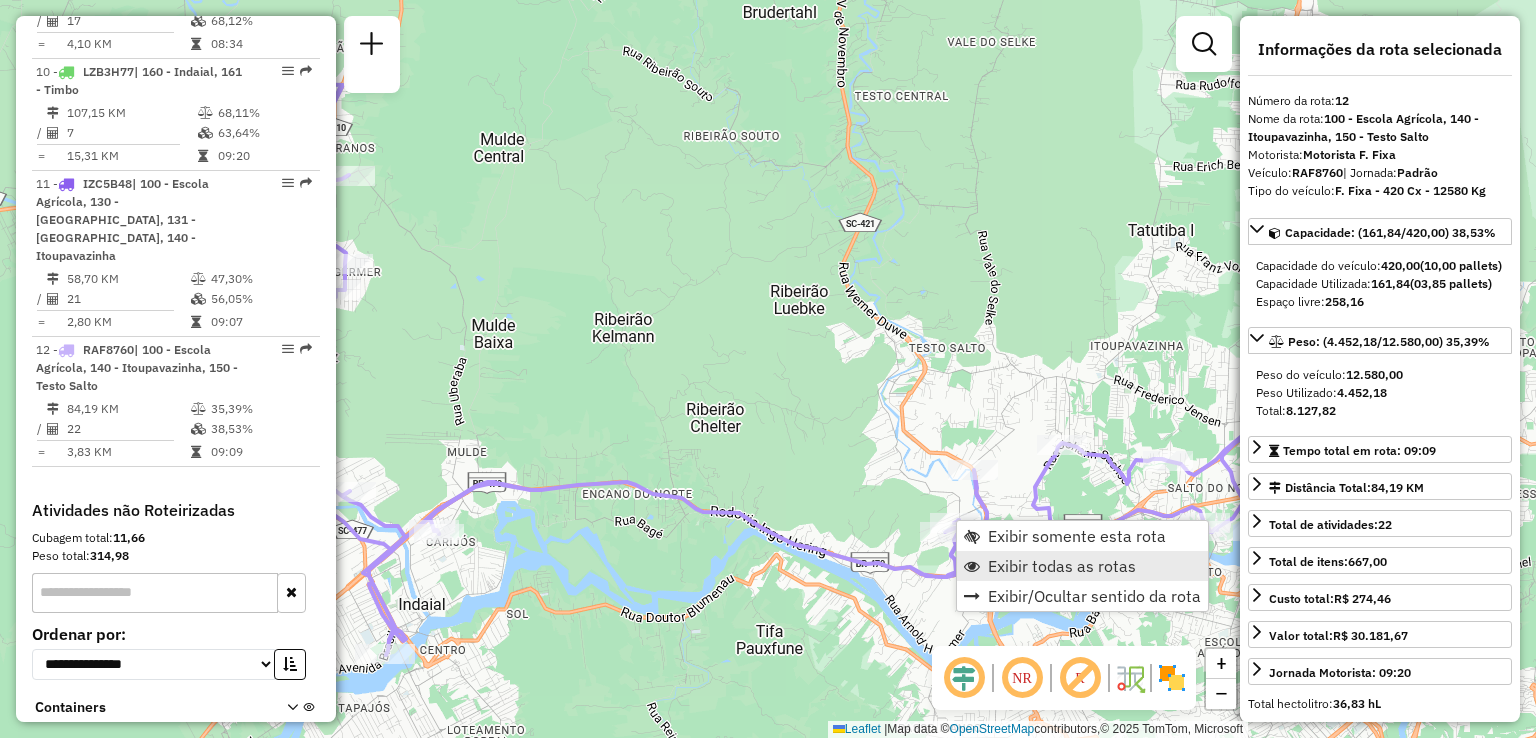 click on "Exibir todas as rotas" at bounding box center (1062, 566) 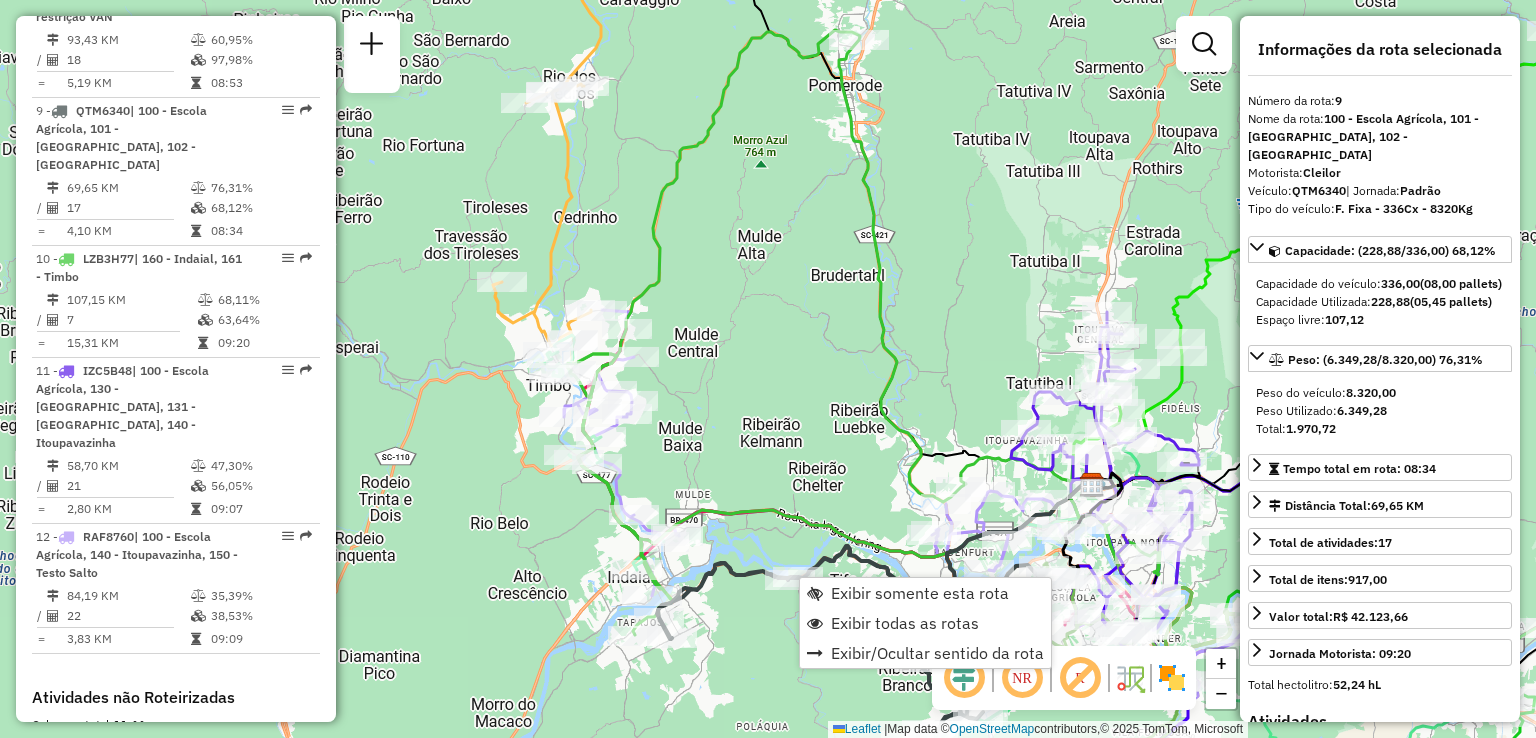 scroll, scrollTop: 1826, scrollLeft: 0, axis: vertical 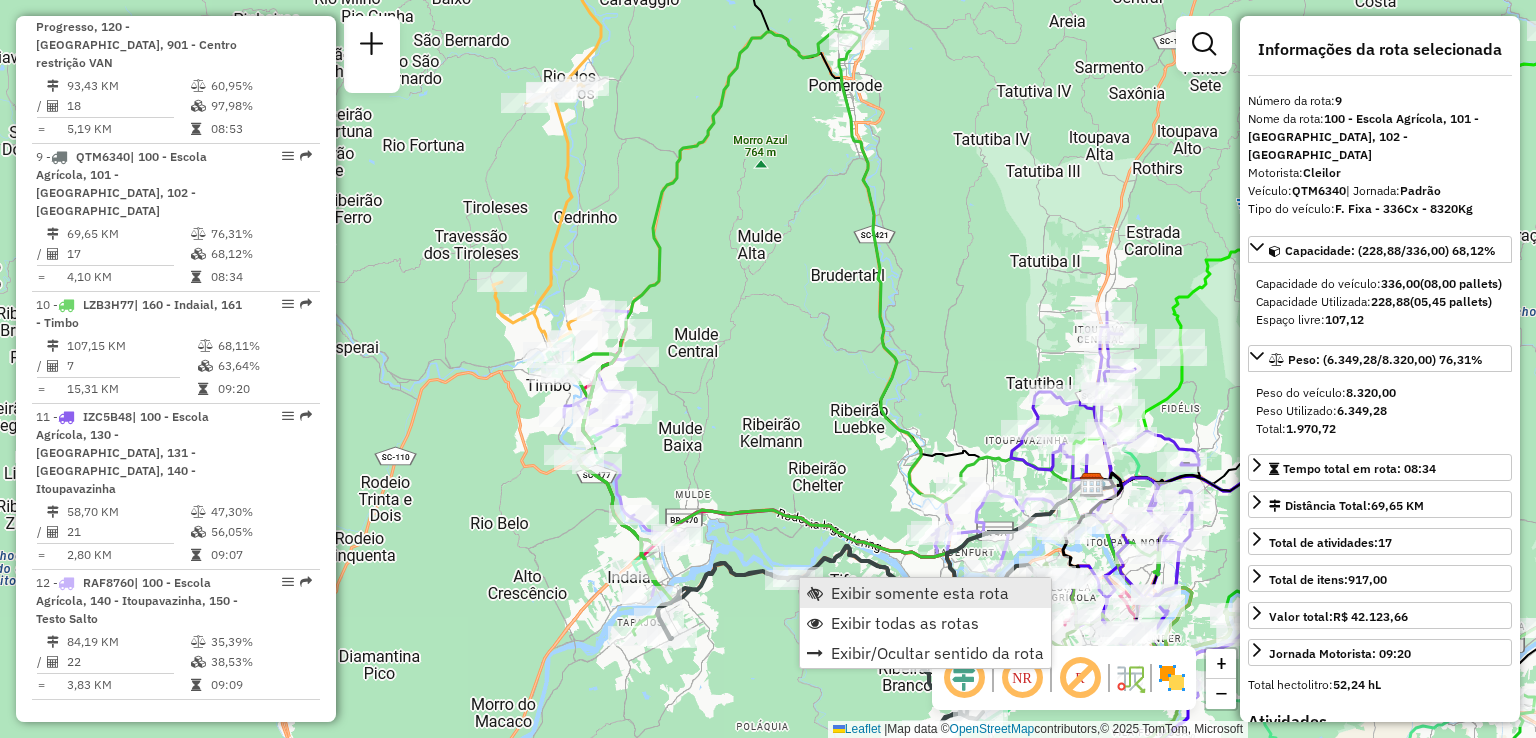click on "Exibir somente esta rota" at bounding box center [920, 593] 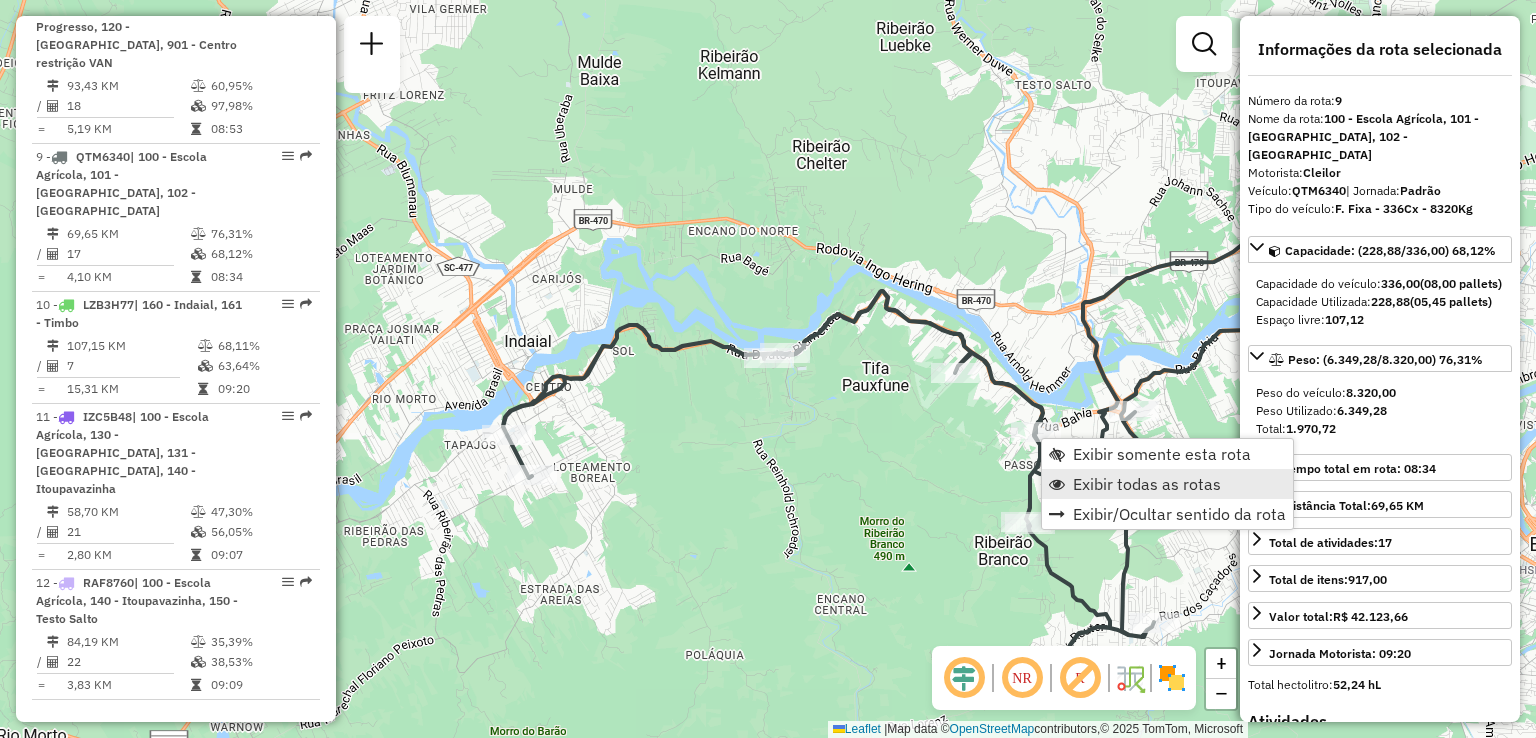 click on "Exibir todas as rotas" at bounding box center (1147, 484) 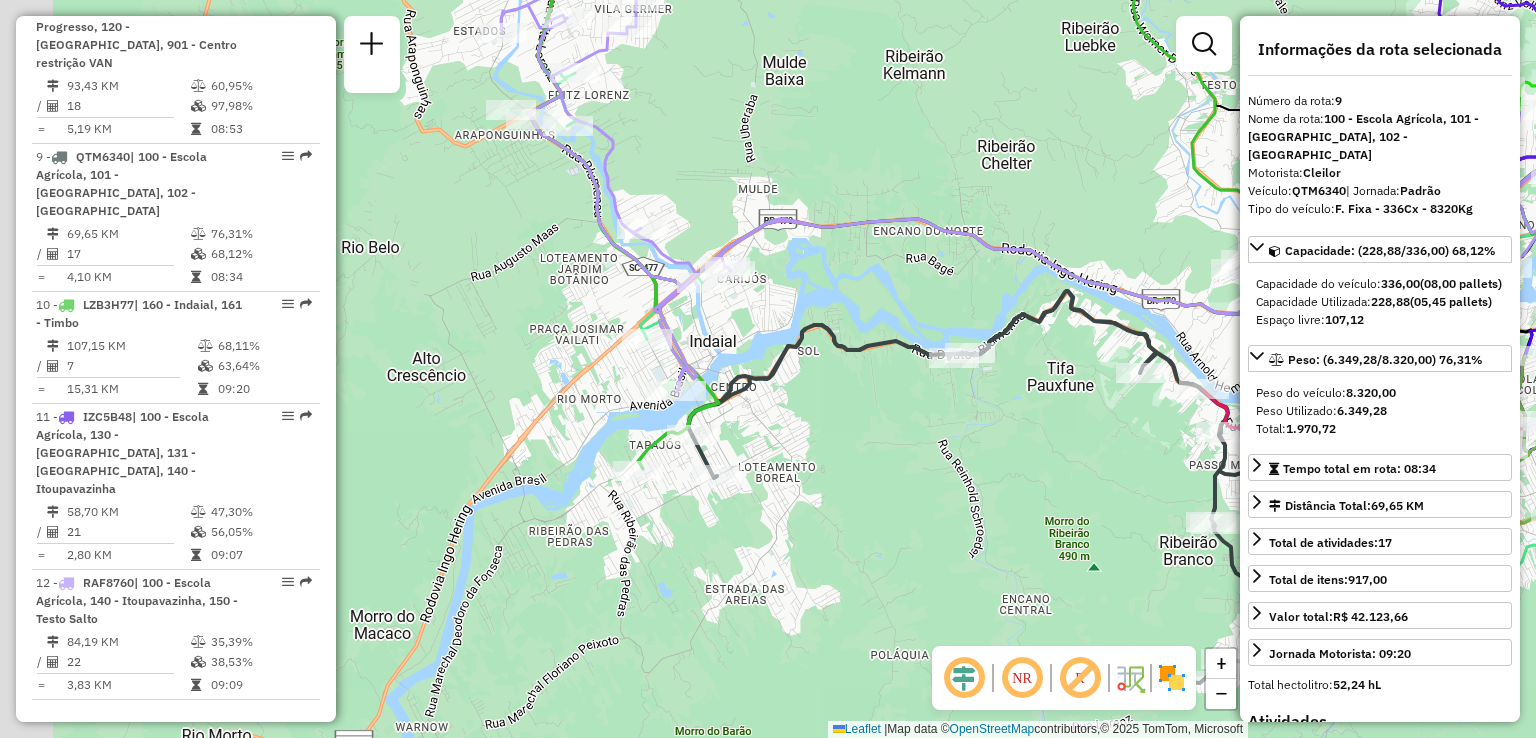 drag, startPoint x: 906, startPoint y: 502, endPoint x: 1117, endPoint y: 509, distance: 211.11609 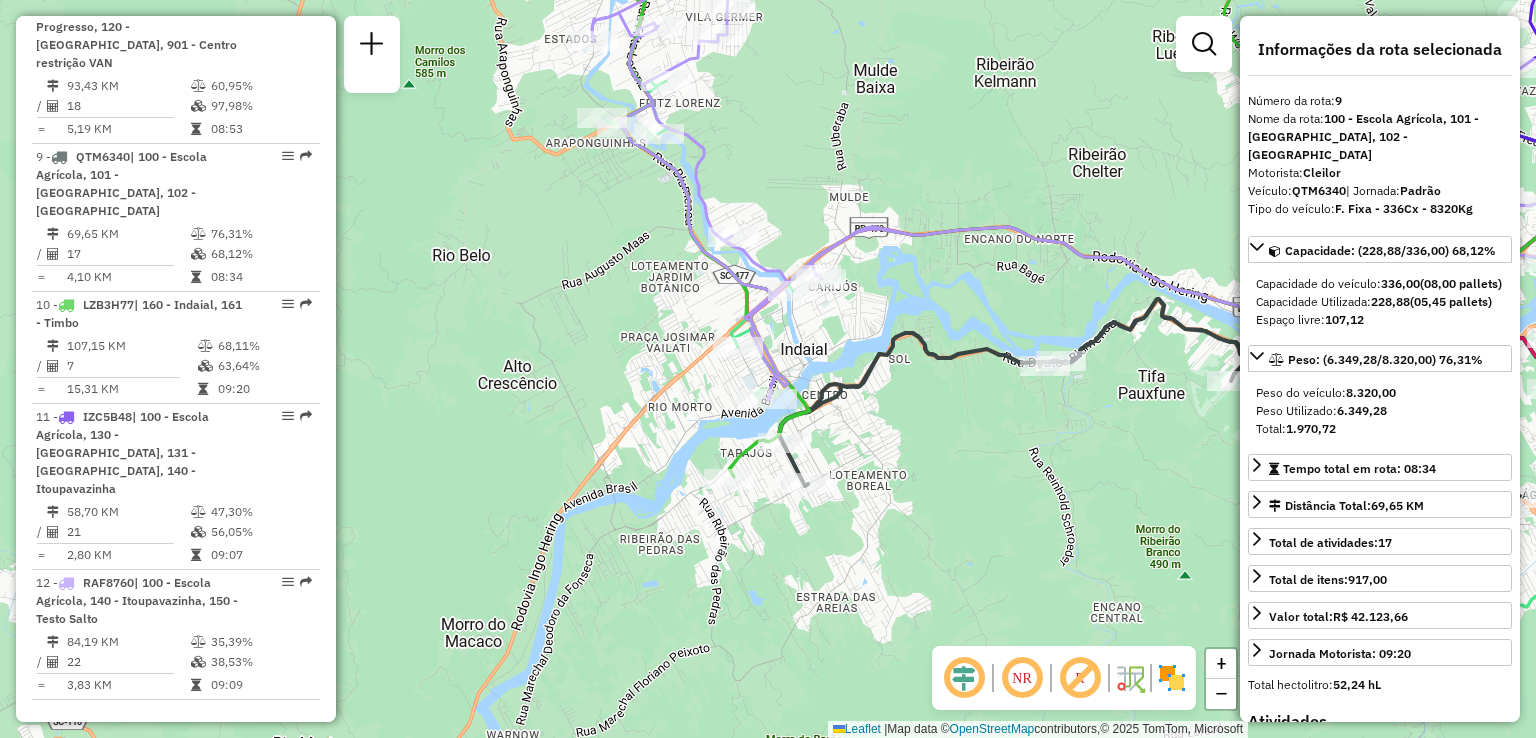 drag, startPoint x: 946, startPoint y: 492, endPoint x: 1032, endPoint y: 529, distance: 93.62158 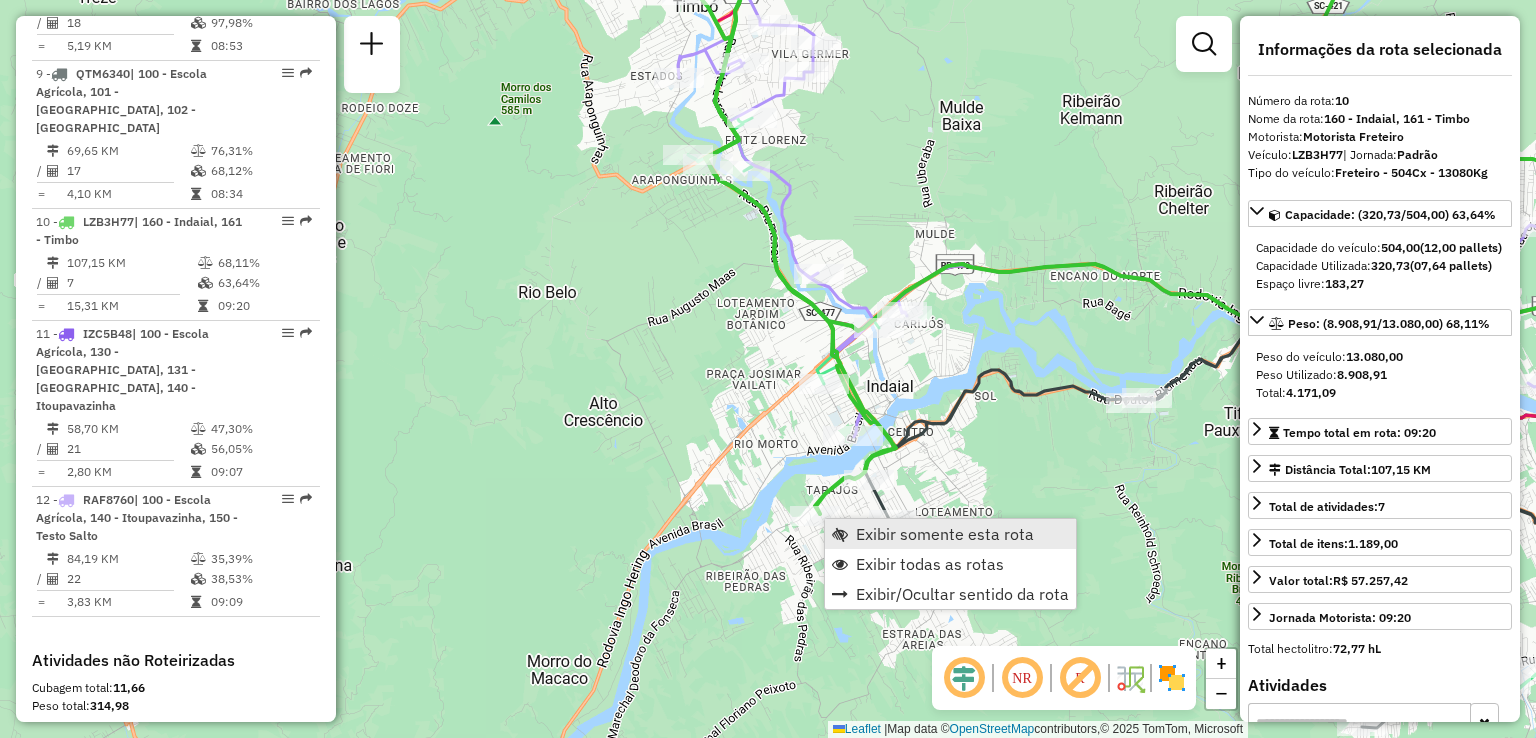 scroll, scrollTop: 1956, scrollLeft: 0, axis: vertical 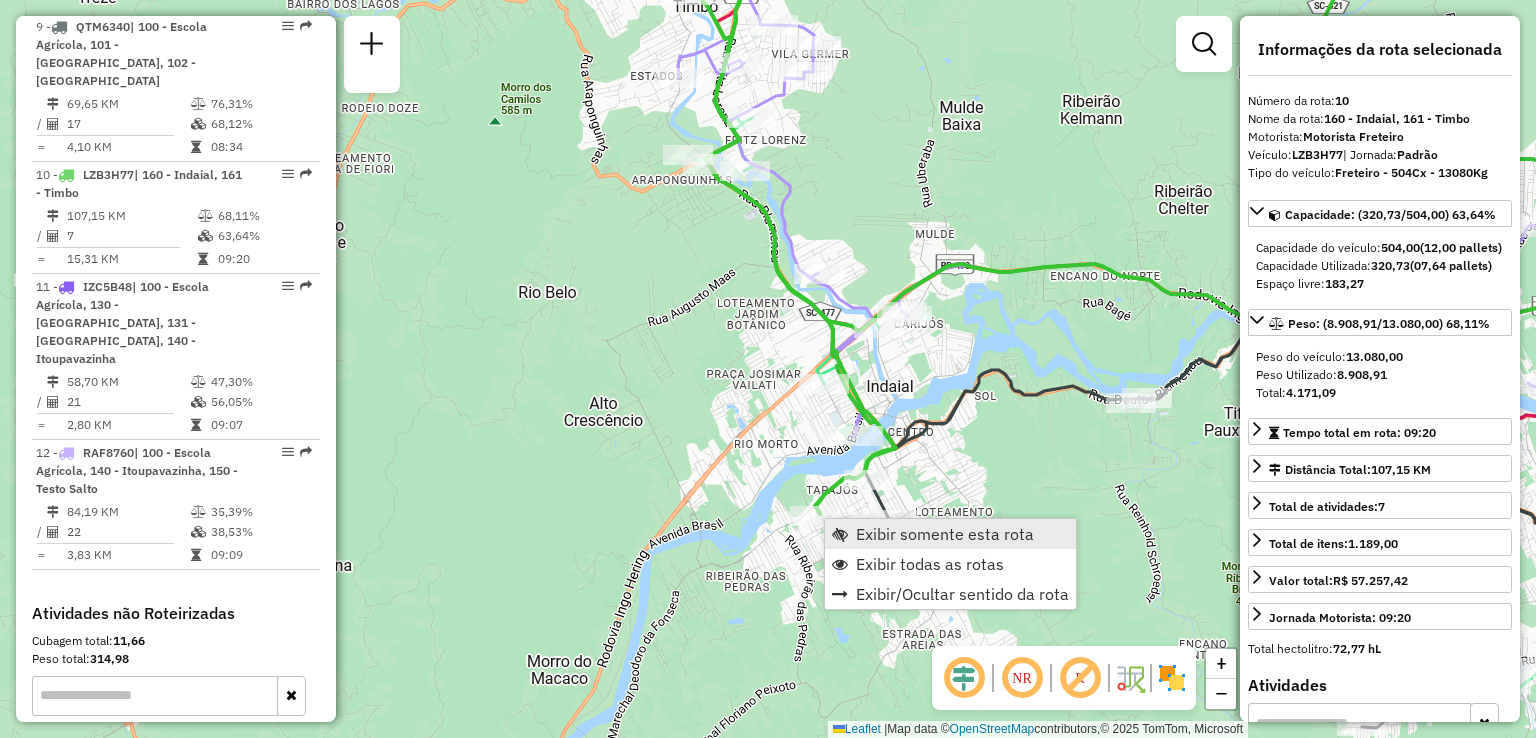 click on "Exibir somente esta rota" at bounding box center [945, 534] 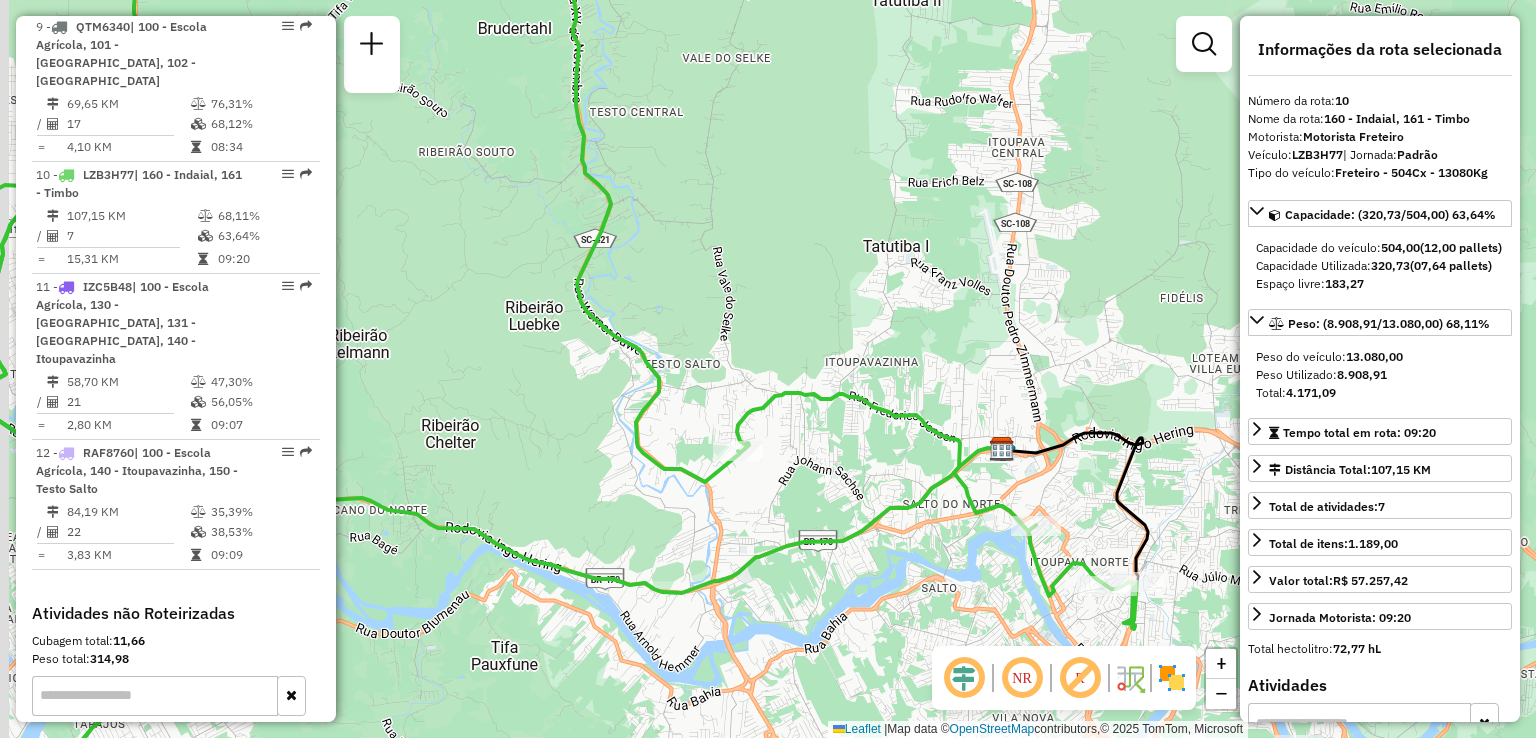 drag, startPoint x: 821, startPoint y: 544, endPoint x: 1114, endPoint y: 574, distance: 294.53183 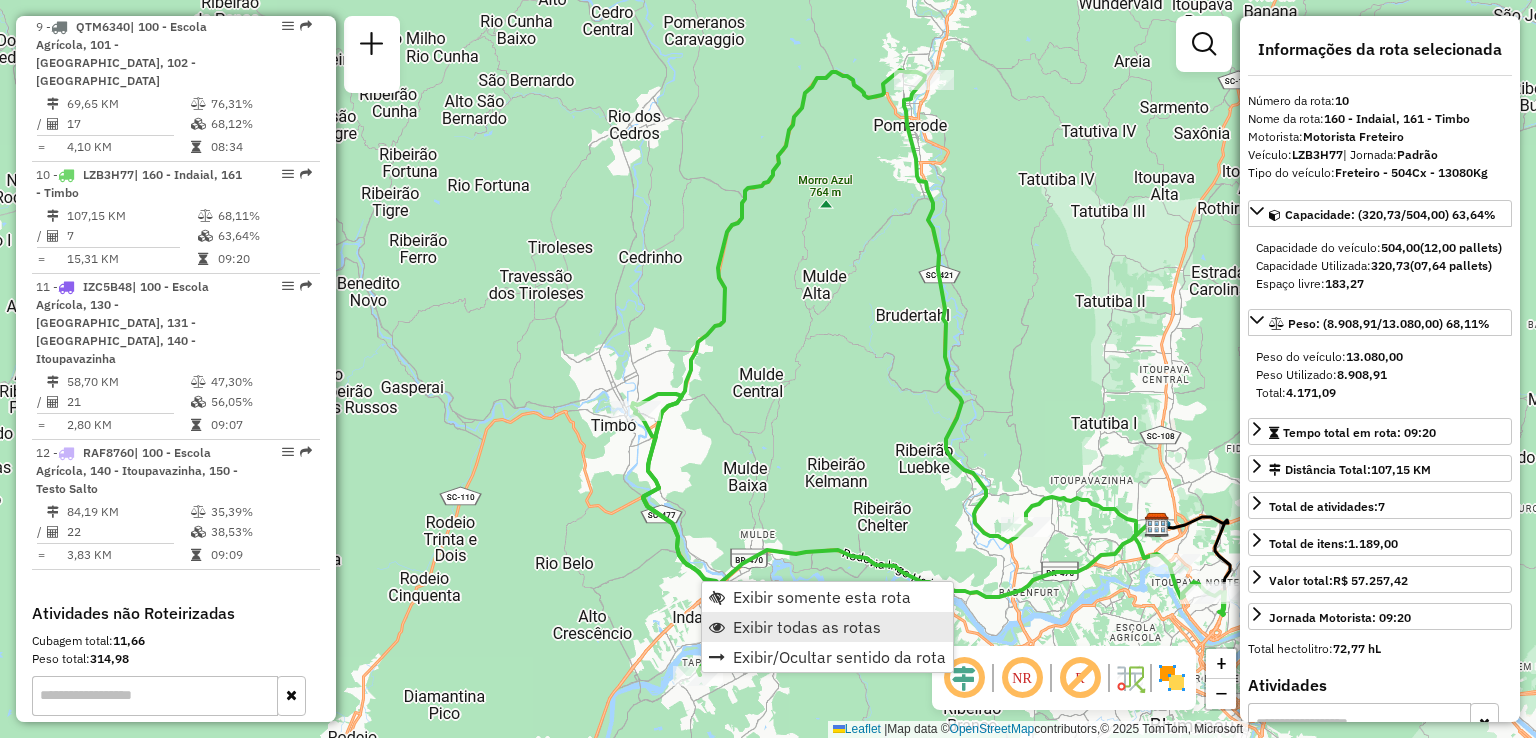 click on "Exibir todas as rotas" at bounding box center (807, 627) 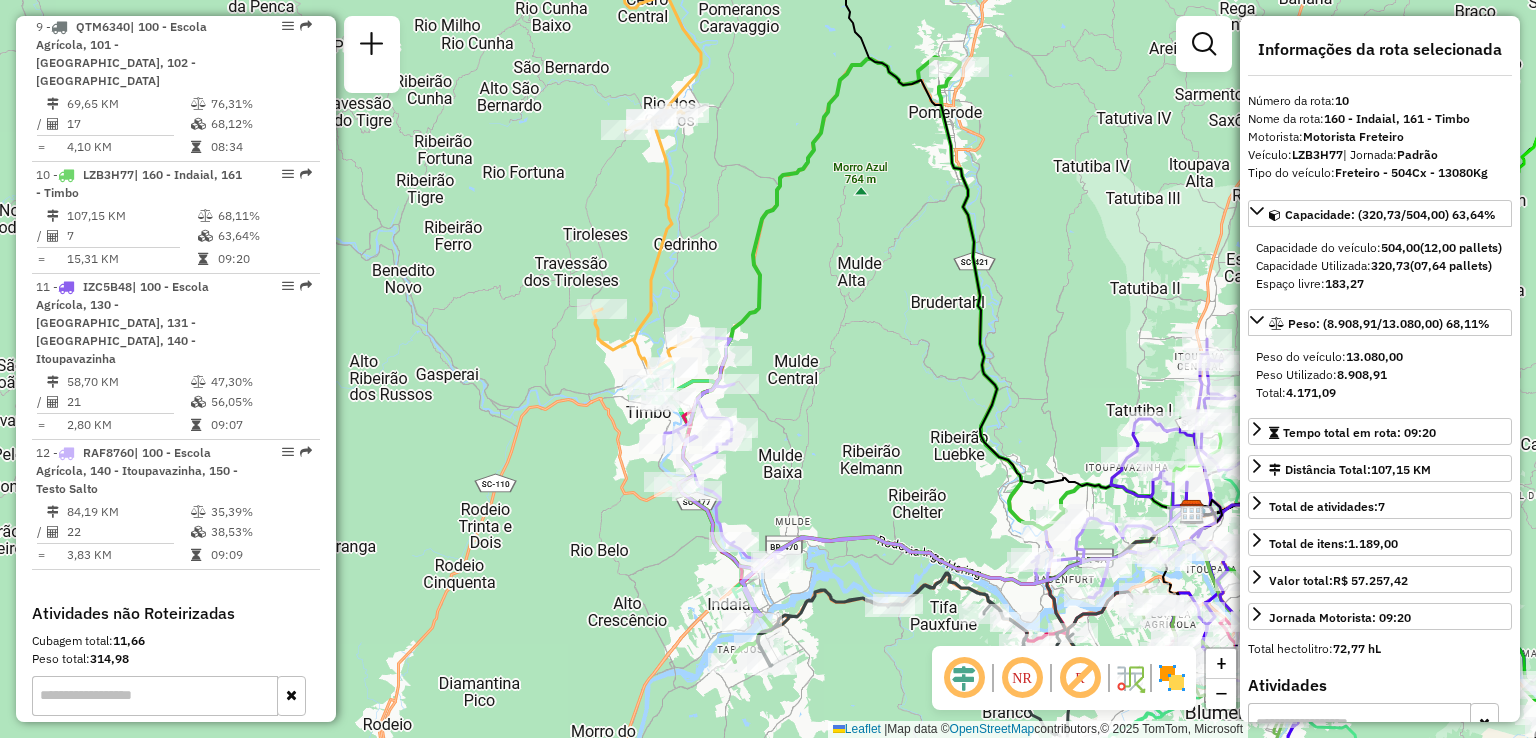 drag, startPoint x: 823, startPoint y: 573, endPoint x: 996, endPoint y: 533, distance: 177.56407 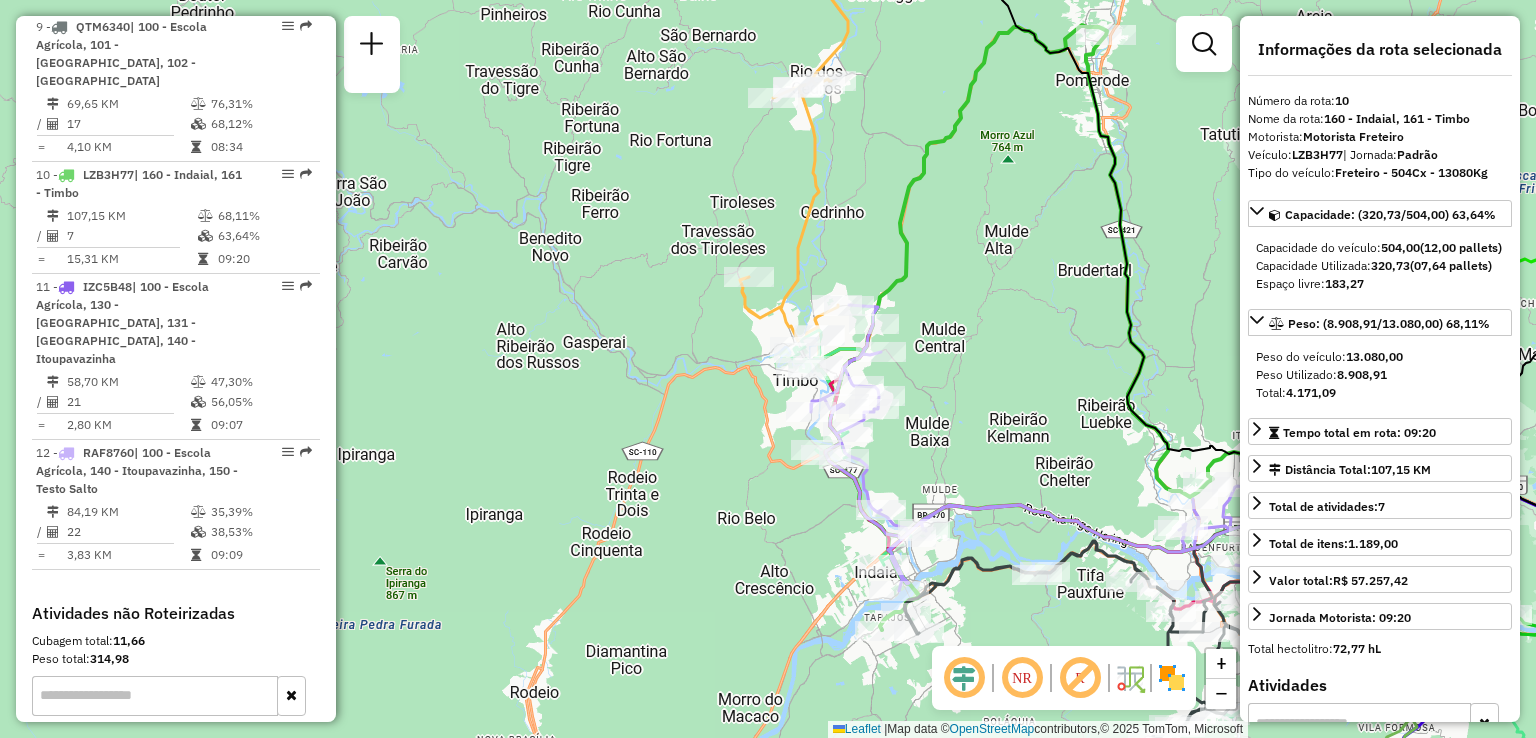 drag, startPoint x: 972, startPoint y: 614, endPoint x: 986, endPoint y: 570, distance: 46.173584 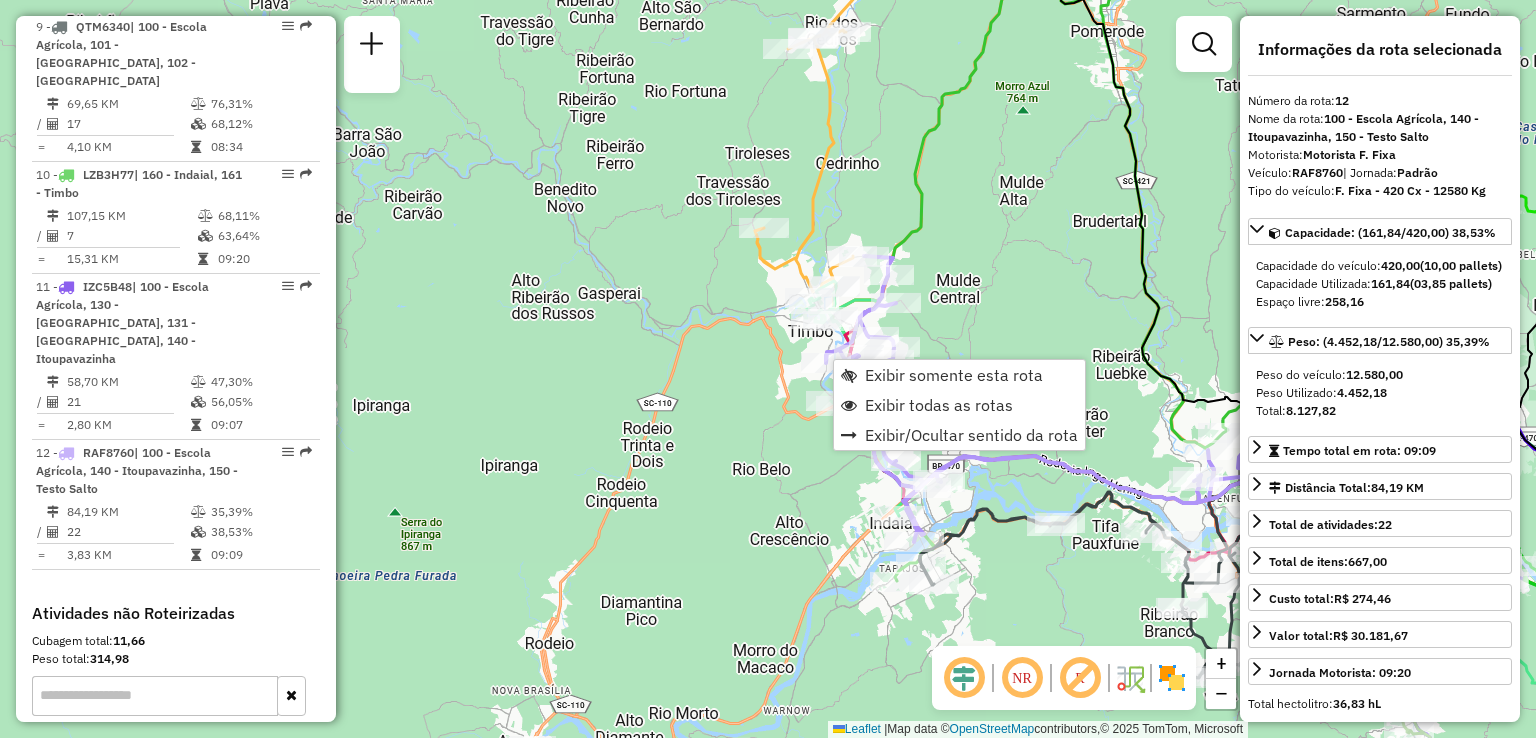 scroll, scrollTop: 2059, scrollLeft: 0, axis: vertical 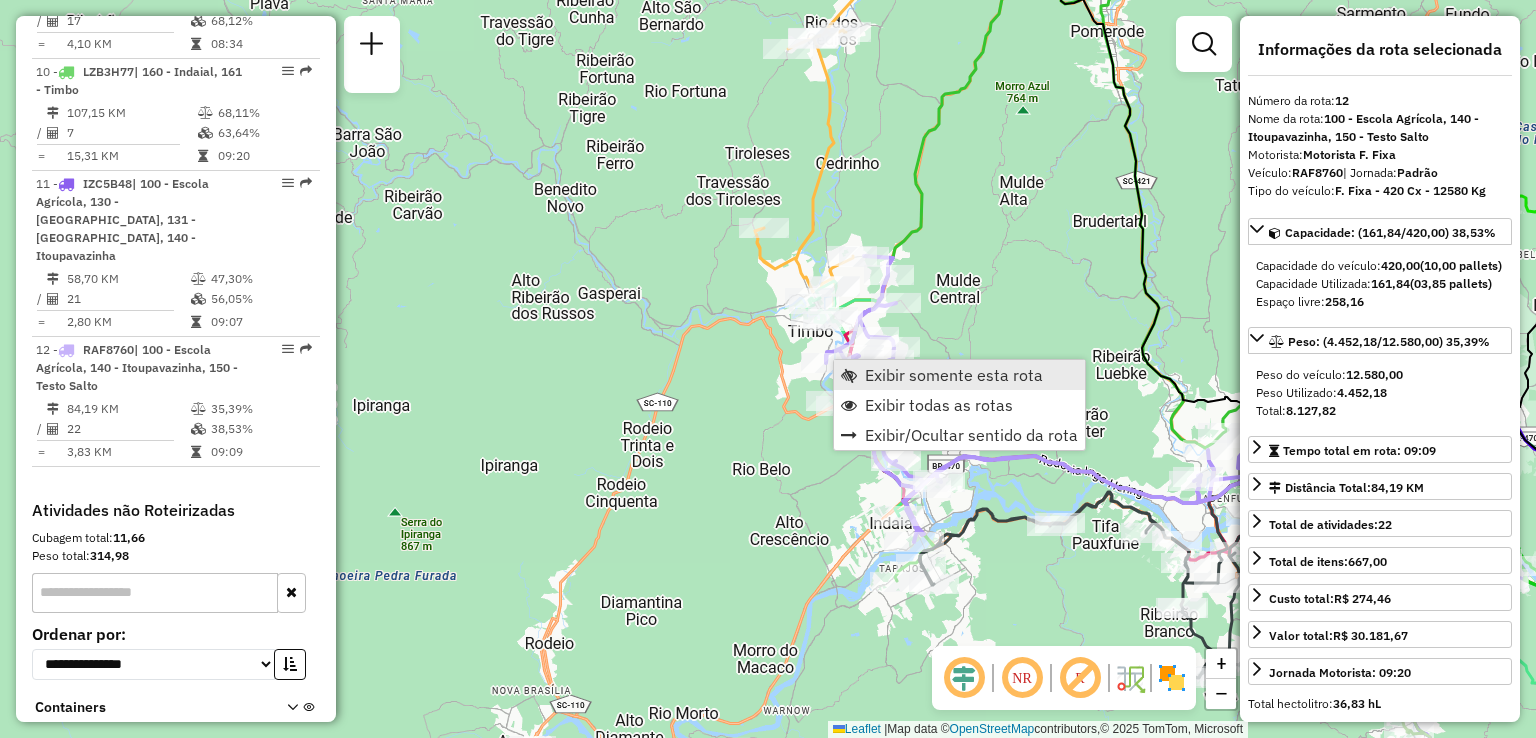 click on "Exibir somente esta rota" at bounding box center (954, 375) 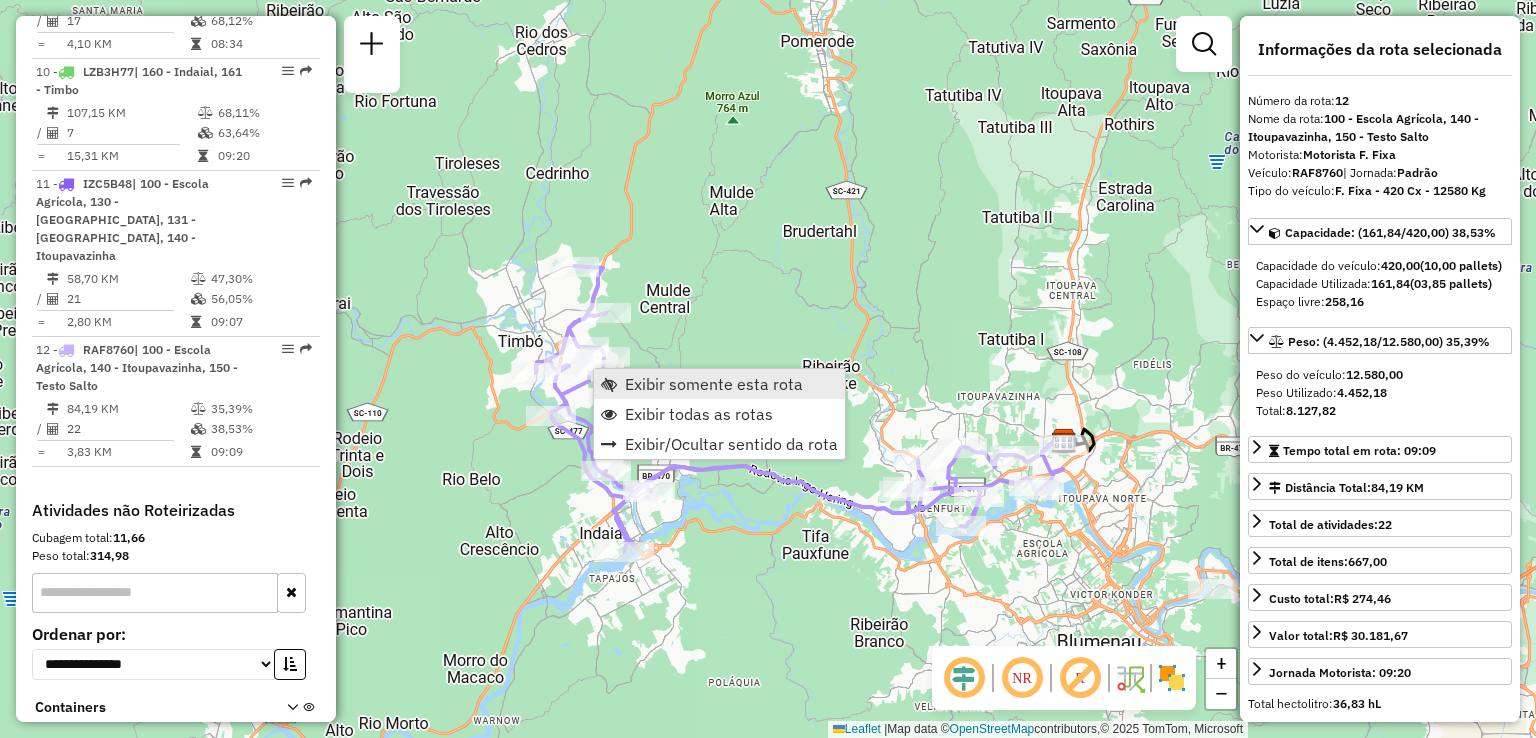 click on "Exibir somente esta rota" at bounding box center (714, 384) 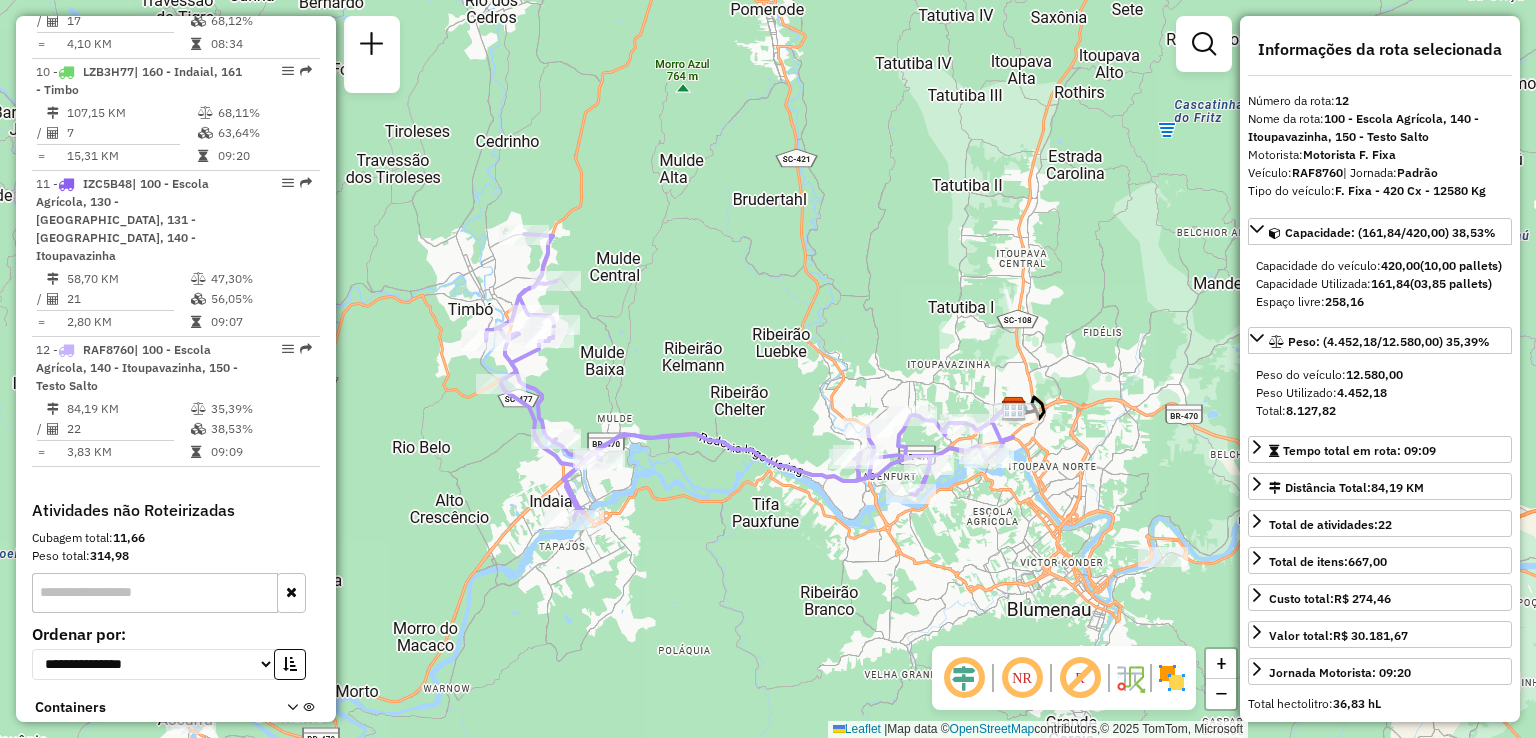 drag, startPoint x: 652, startPoint y: 369, endPoint x: 667, endPoint y: 369, distance: 15 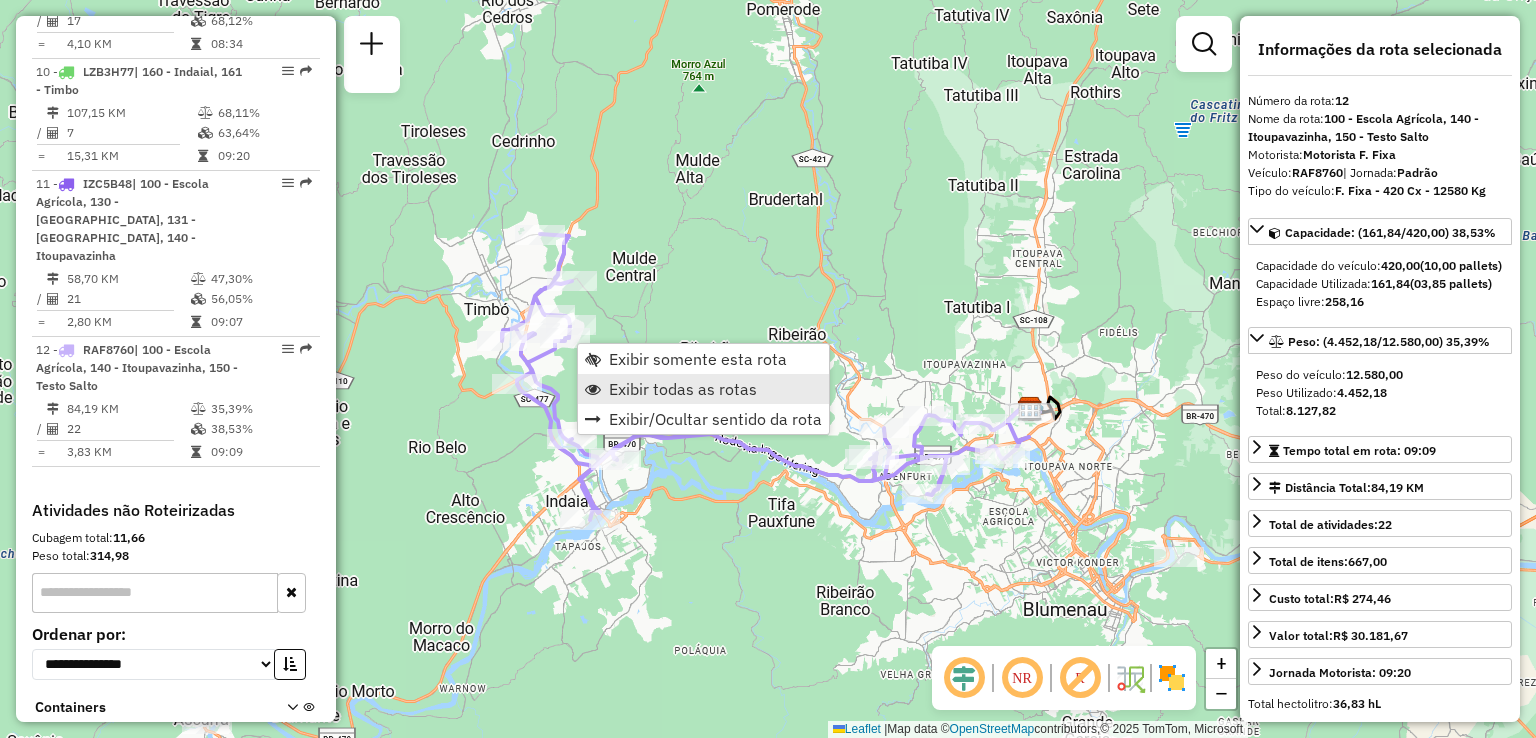 click on "Exibir todas as rotas" at bounding box center (683, 389) 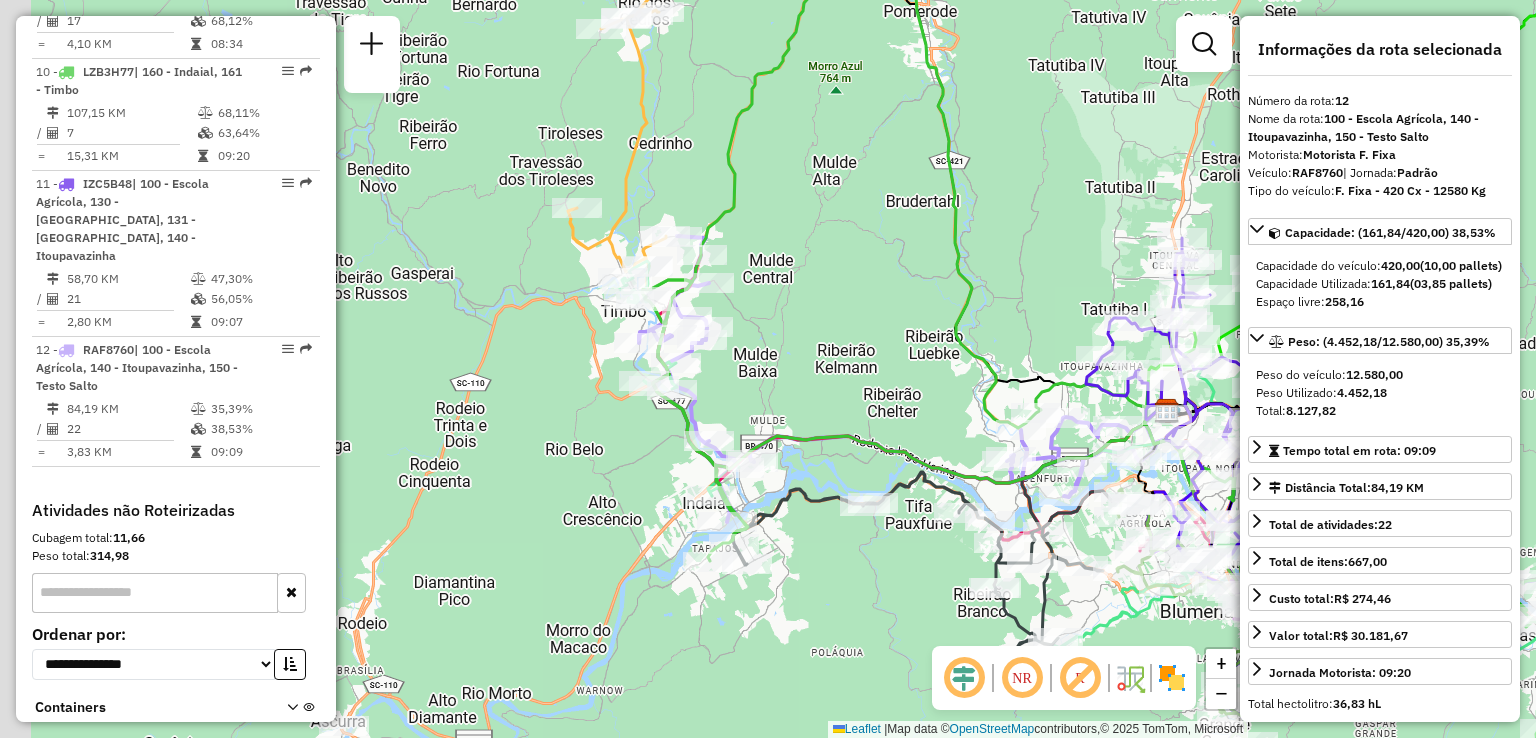 drag, startPoint x: 770, startPoint y: 397, endPoint x: 802, endPoint y: 397, distance: 32 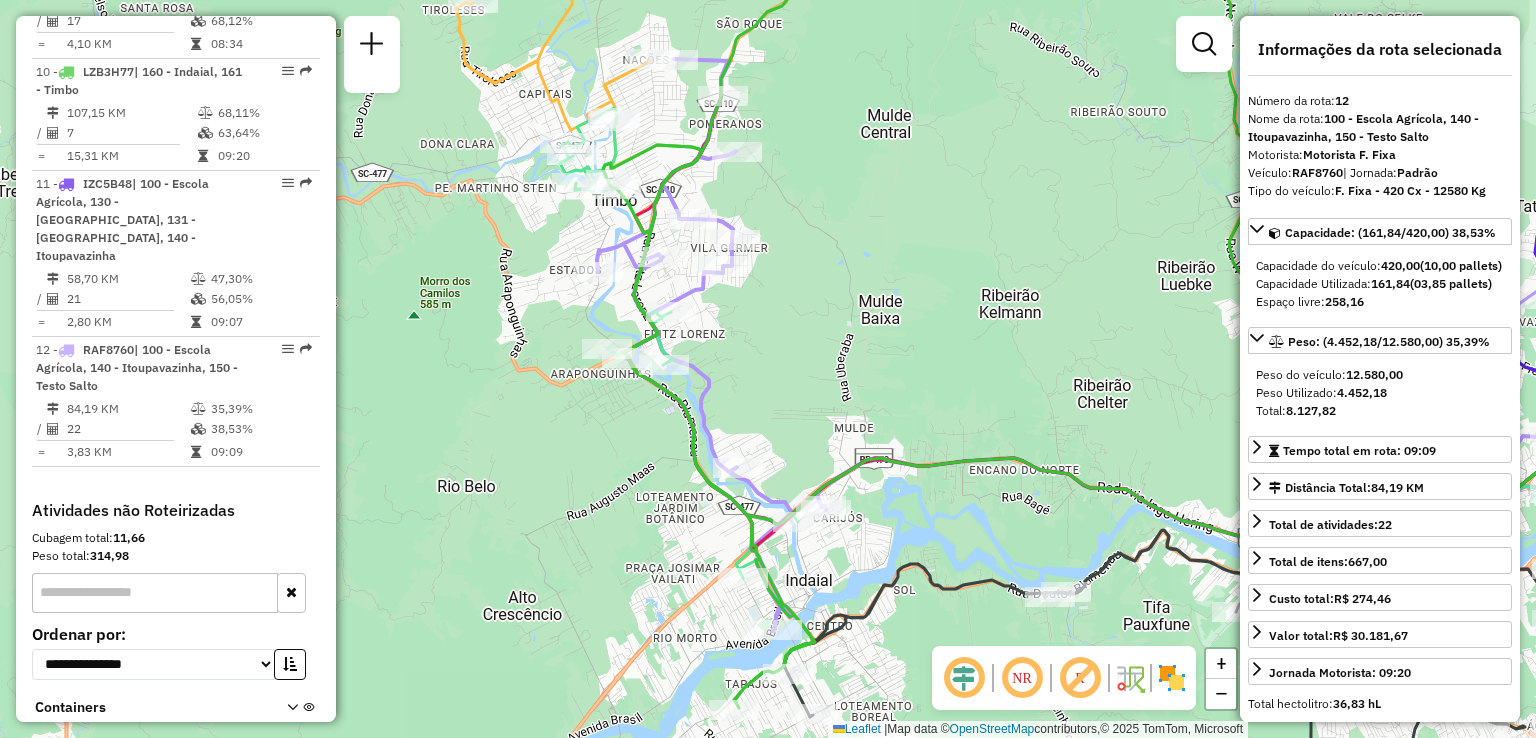 drag, startPoint x: 869, startPoint y: 377, endPoint x: 919, endPoint y: 359, distance: 53.14132 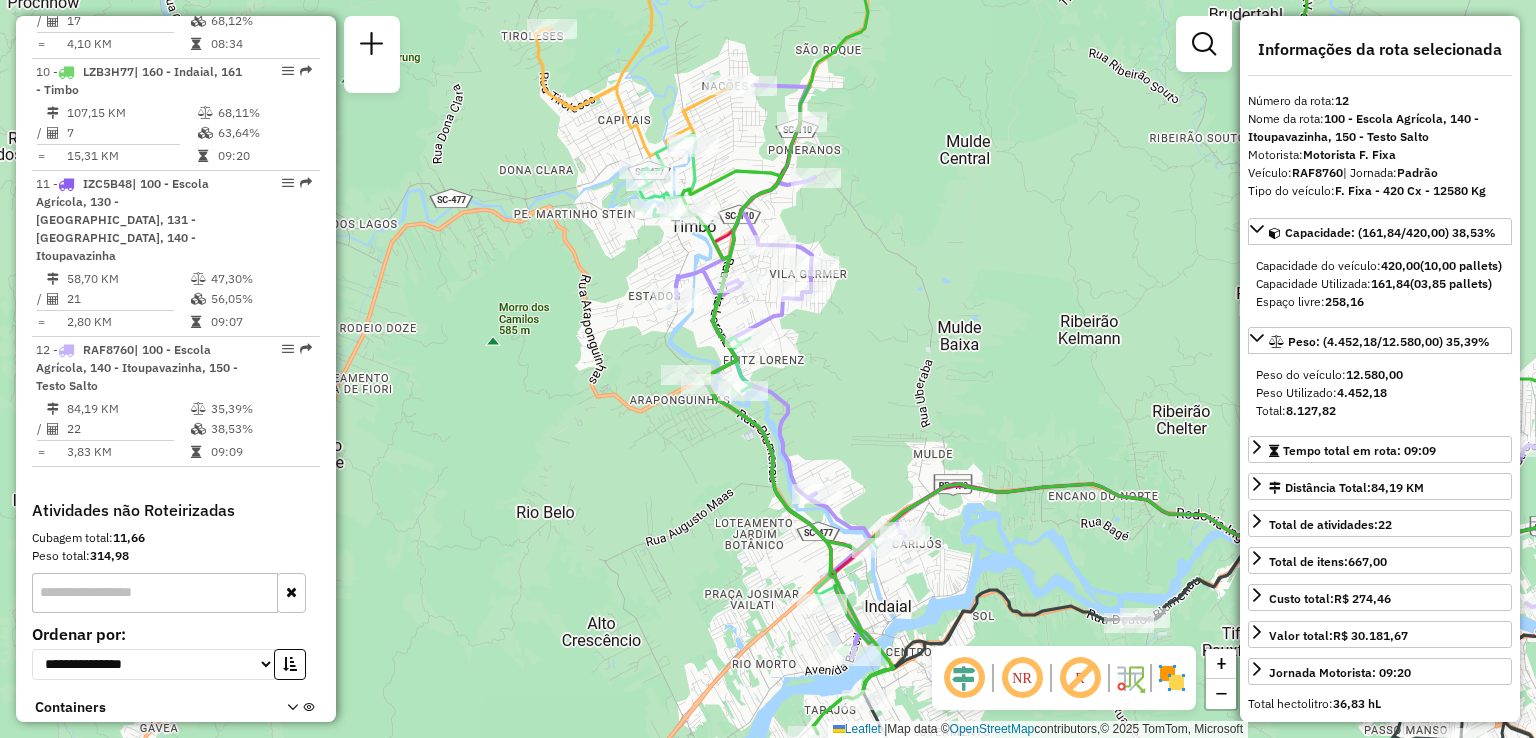 drag, startPoint x: 719, startPoint y: 507, endPoint x: 707, endPoint y: 536, distance: 31.38471 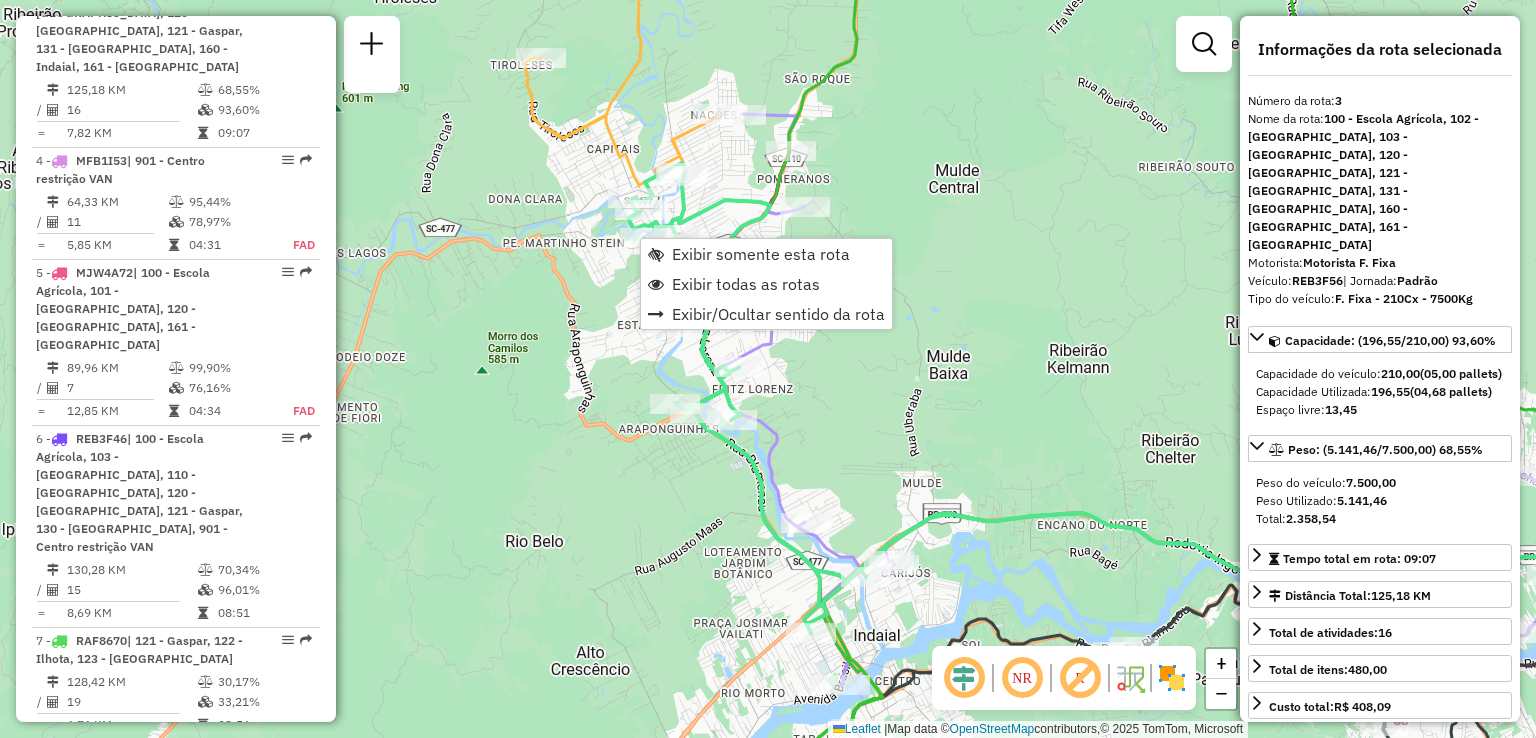 scroll, scrollTop: 1012, scrollLeft: 0, axis: vertical 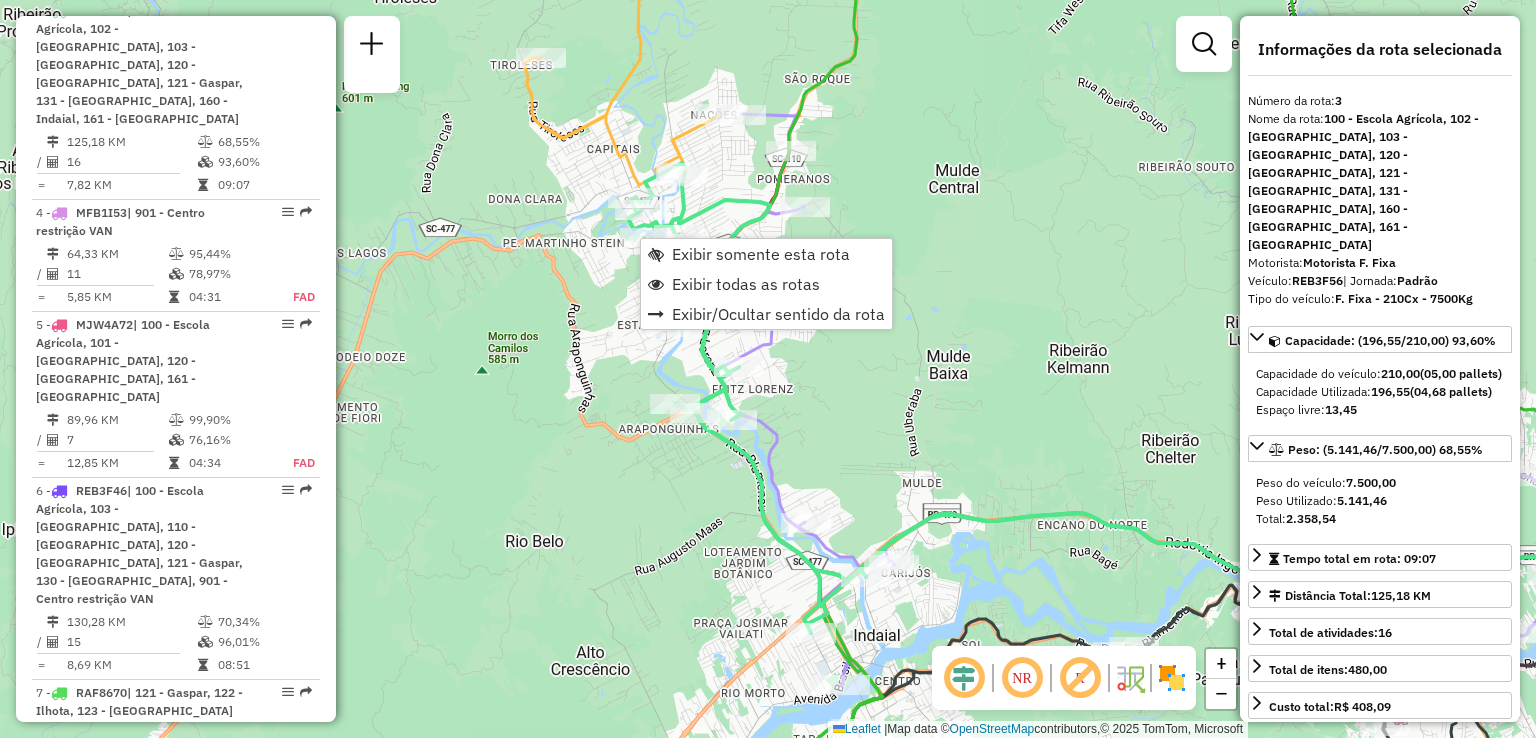 click on "Janela de atendimento Grade de atendimento Capacidade Transportadoras Veículos Cliente Pedidos  Rotas Selecione os dias de semana para filtrar as janelas de atendimento  Seg   Ter   Qua   Qui   Sex   Sáb   Dom  Informe o período da janela de atendimento: De: Até:  Filtrar exatamente a janela do cliente  Considerar janela de atendimento padrão  Selecione os dias de semana para filtrar as grades de atendimento  Seg   Ter   Qua   Qui   Sex   Sáb   Dom   Considerar clientes sem dia de atendimento cadastrado  Clientes fora do dia de atendimento selecionado Filtrar as atividades entre os valores definidos abaixo:  Peso mínimo:   Peso máximo:   Cubagem mínima:   Cubagem máxima:   De:   Até:  Filtrar as atividades entre o tempo de atendimento definido abaixo:  De:   Até:   Considerar capacidade total dos clientes não roteirizados Transportadora: Selecione um ou mais itens Tipo de veículo: Selecione um ou mais itens Veículo: Selecione um ou mais itens Motorista: Selecione um ou mais itens Nome: Rótulo:" 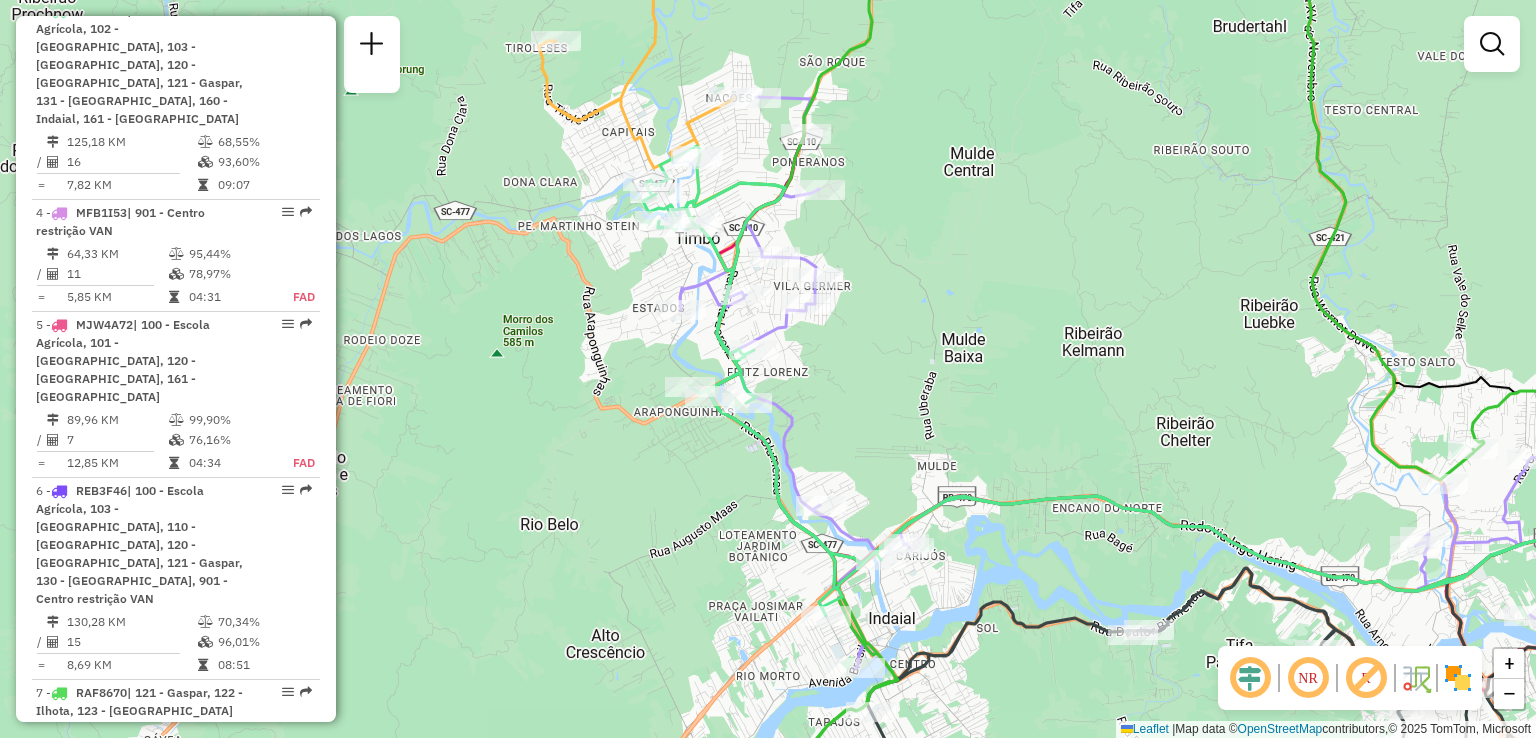 drag, startPoint x: 948, startPoint y: 340, endPoint x: 990, endPoint y: 270, distance: 81.63332 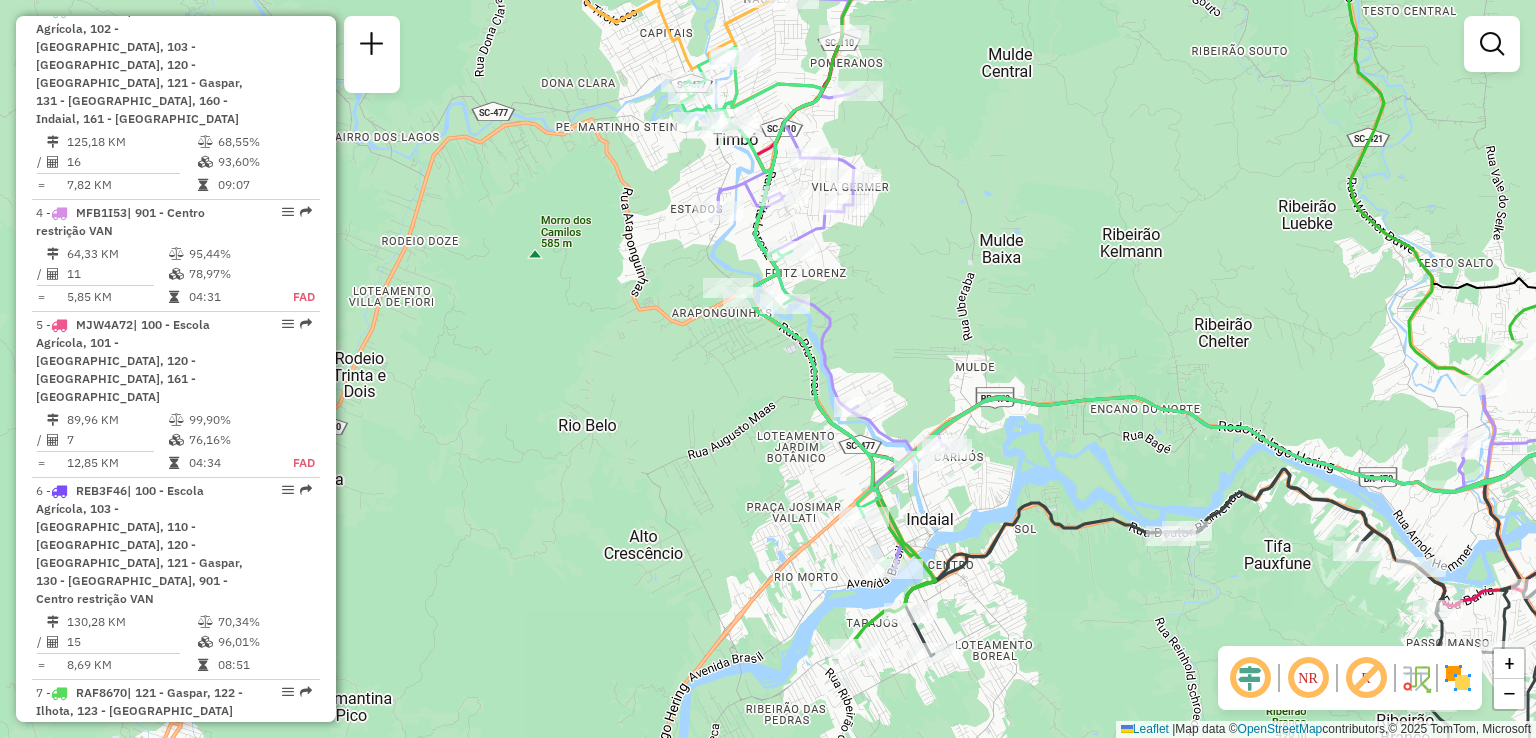 drag, startPoint x: 973, startPoint y: 336, endPoint x: 904, endPoint y: 267, distance: 97.580734 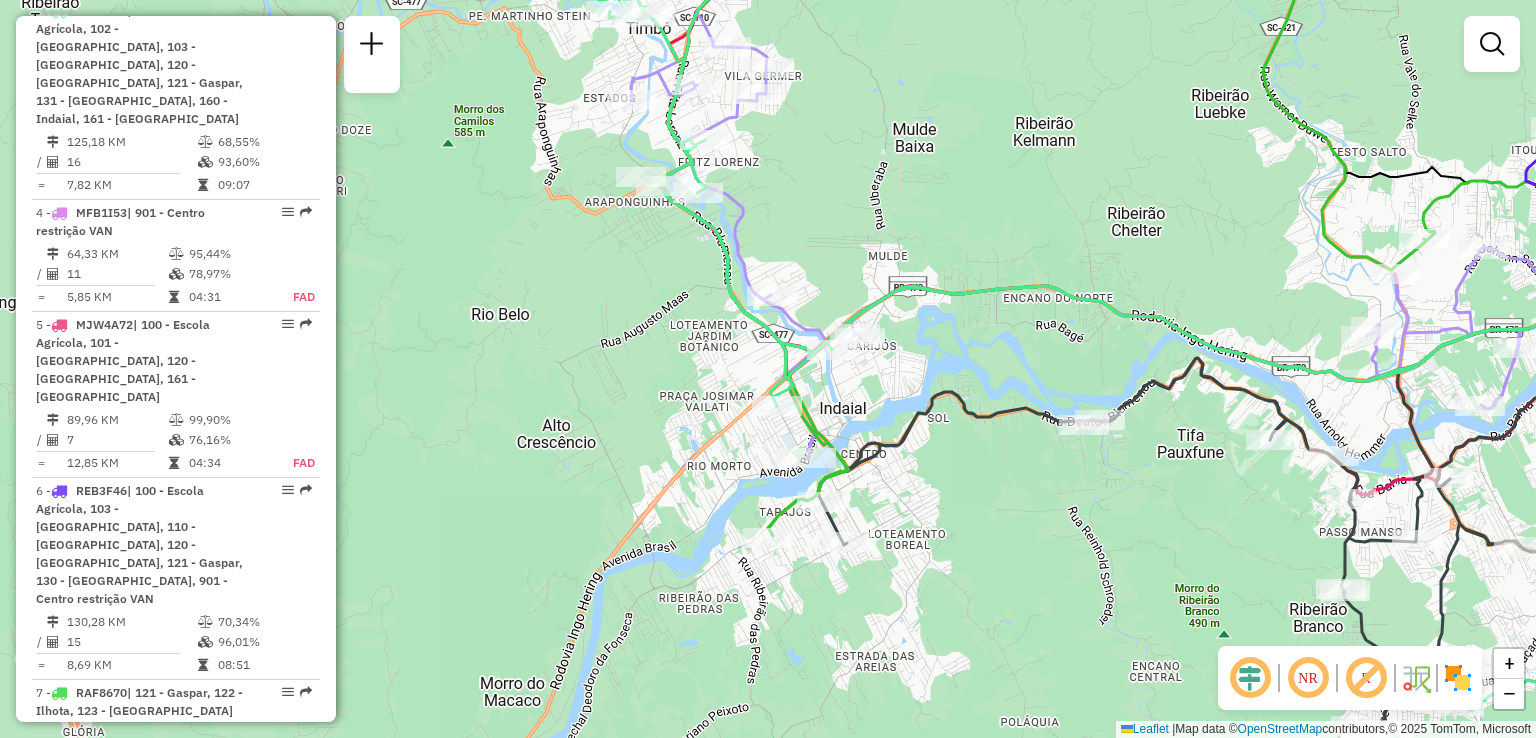drag, startPoint x: 998, startPoint y: 392, endPoint x: 936, endPoint y: 331, distance: 86.977005 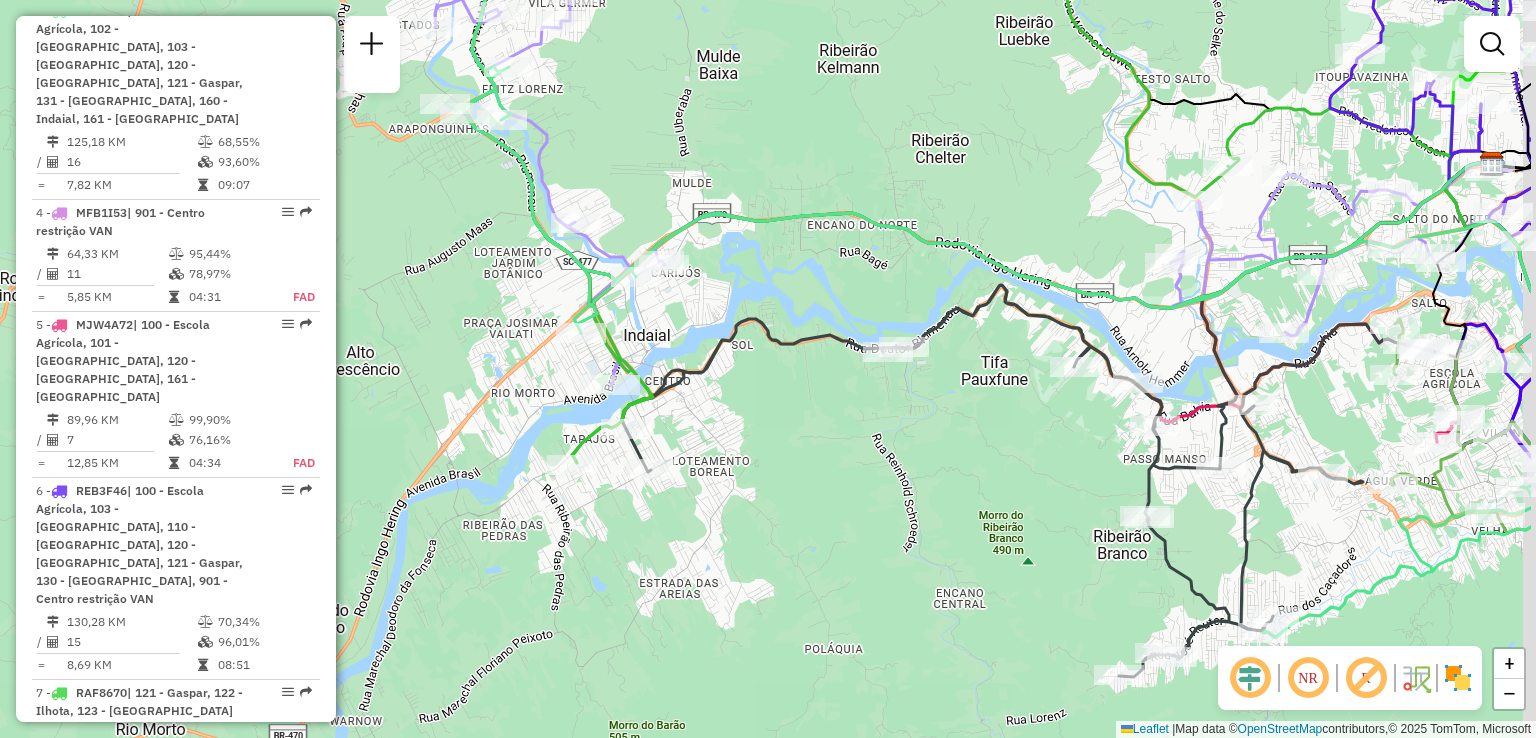 drag, startPoint x: 930, startPoint y: 373, endPoint x: 758, endPoint y: 339, distance: 175.32826 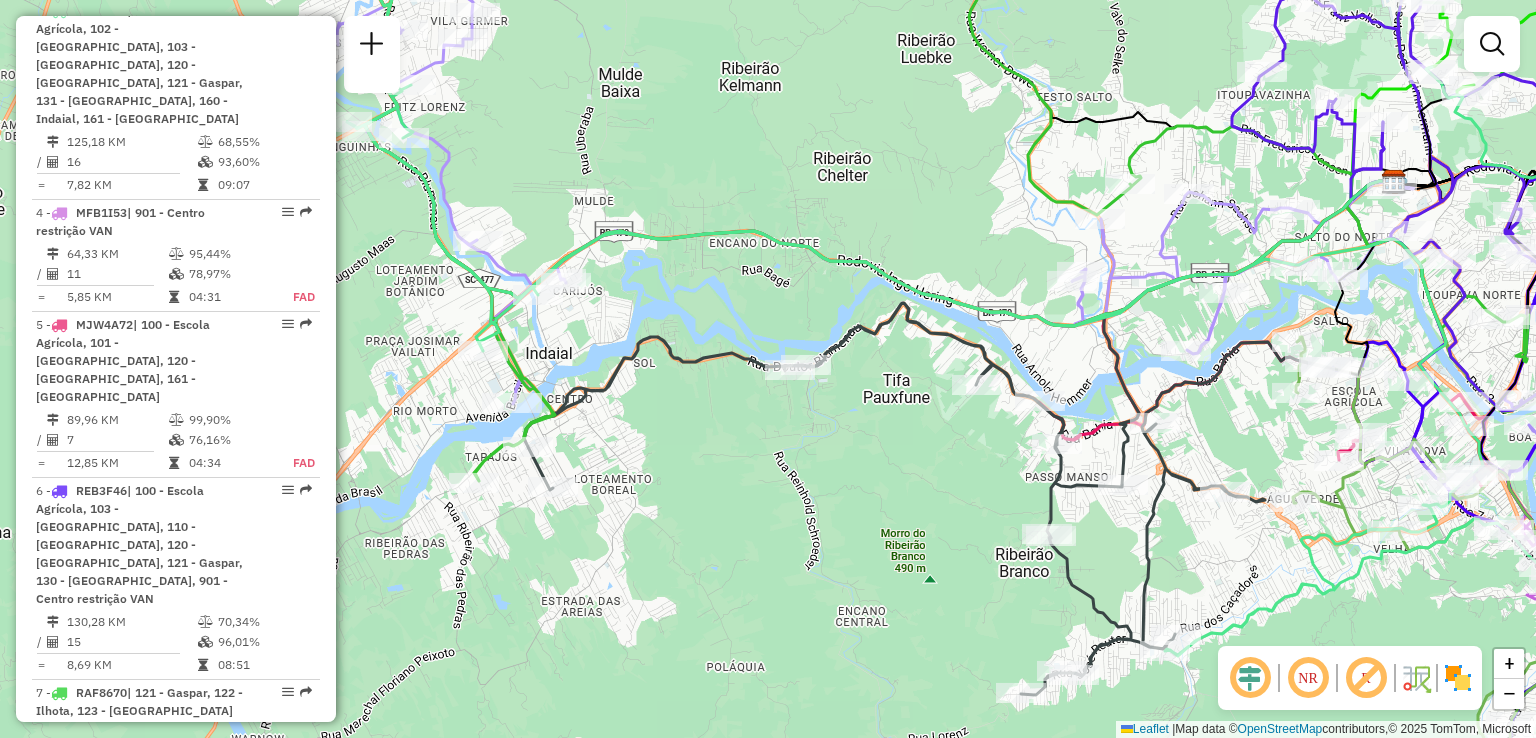 drag, startPoint x: 765, startPoint y: 313, endPoint x: 744, endPoint y: 318, distance: 21.587032 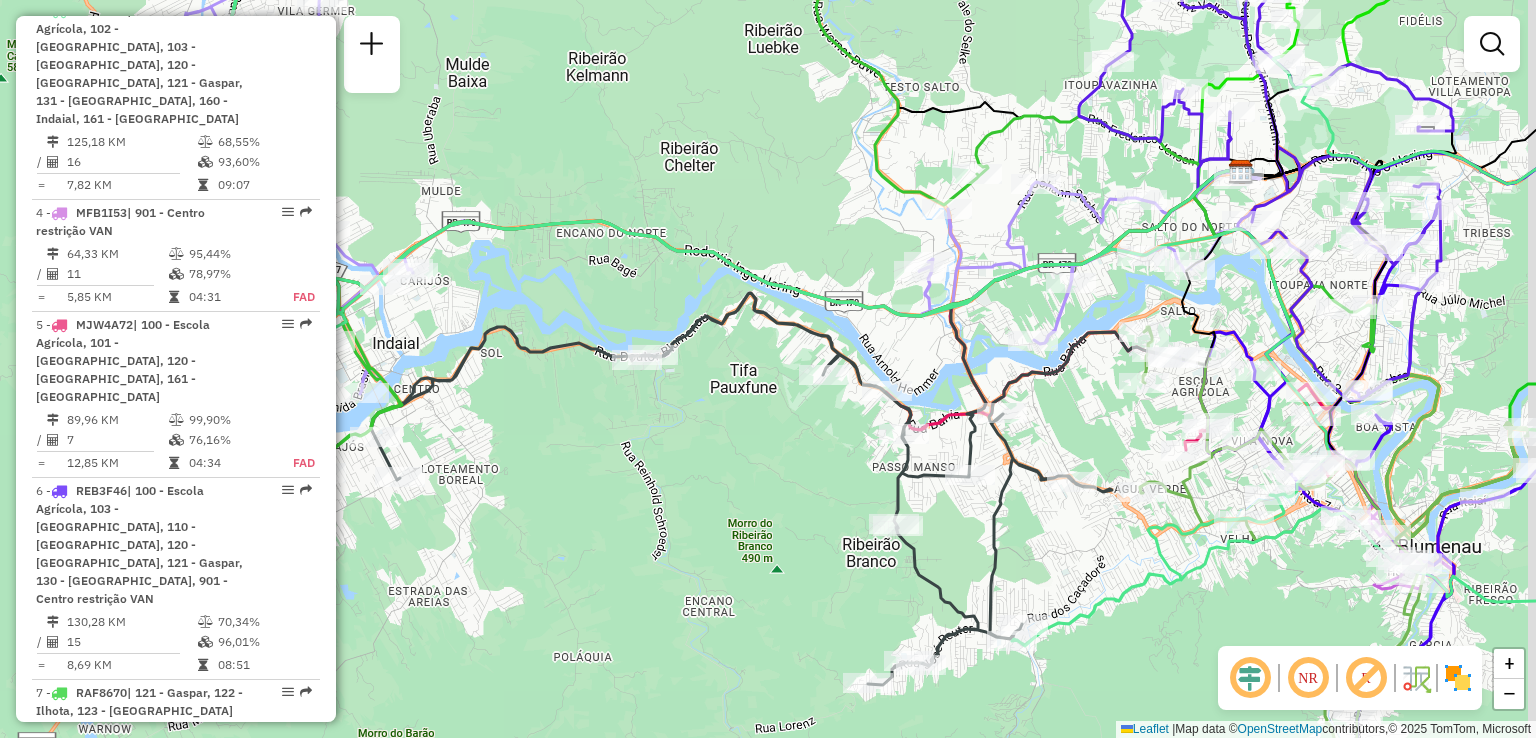 drag, startPoint x: 745, startPoint y: 409, endPoint x: 592, endPoint y: 399, distance: 153.32645 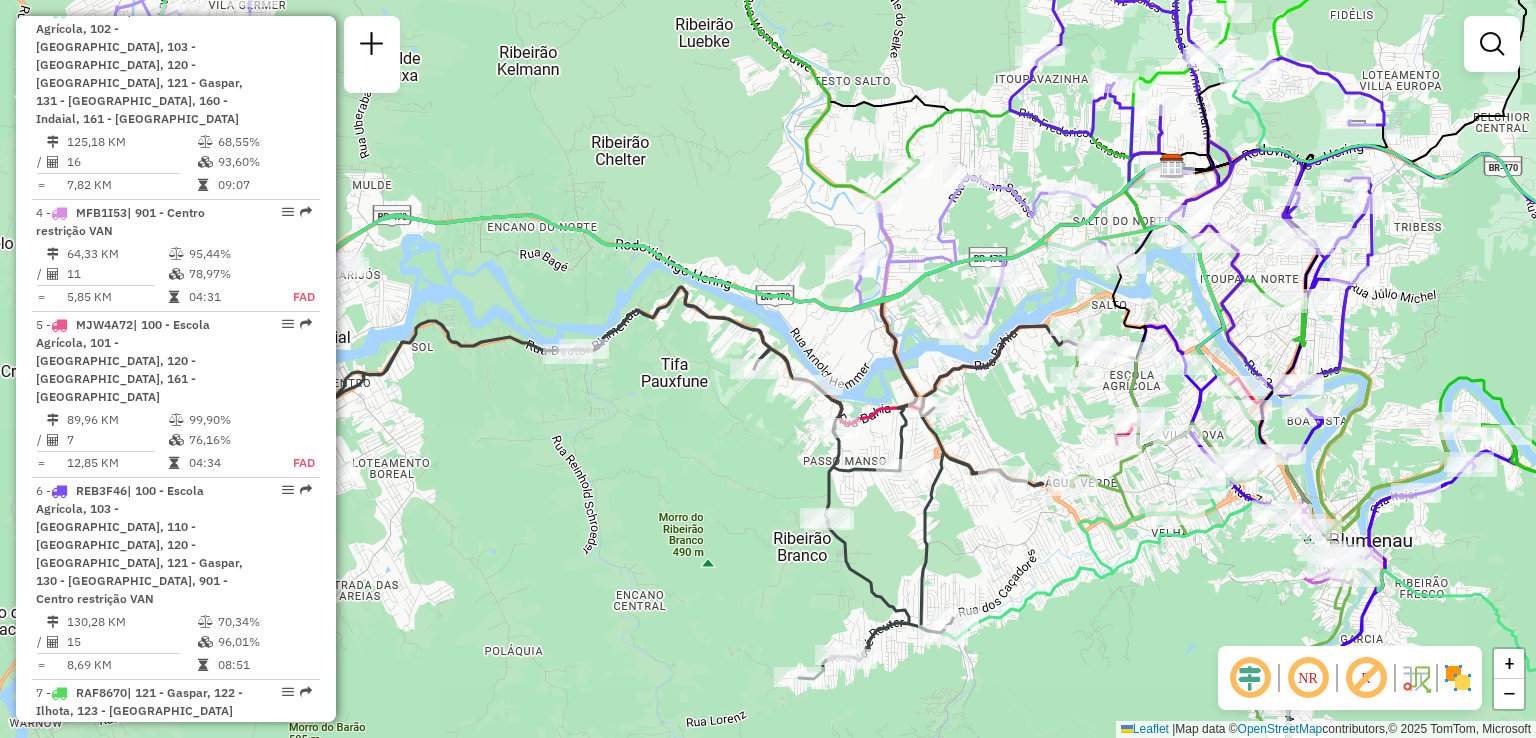 drag, startPoint x: 768, startPoint y: 423, endPoint x: 696, endPoint y: 416, distance: 72.33948 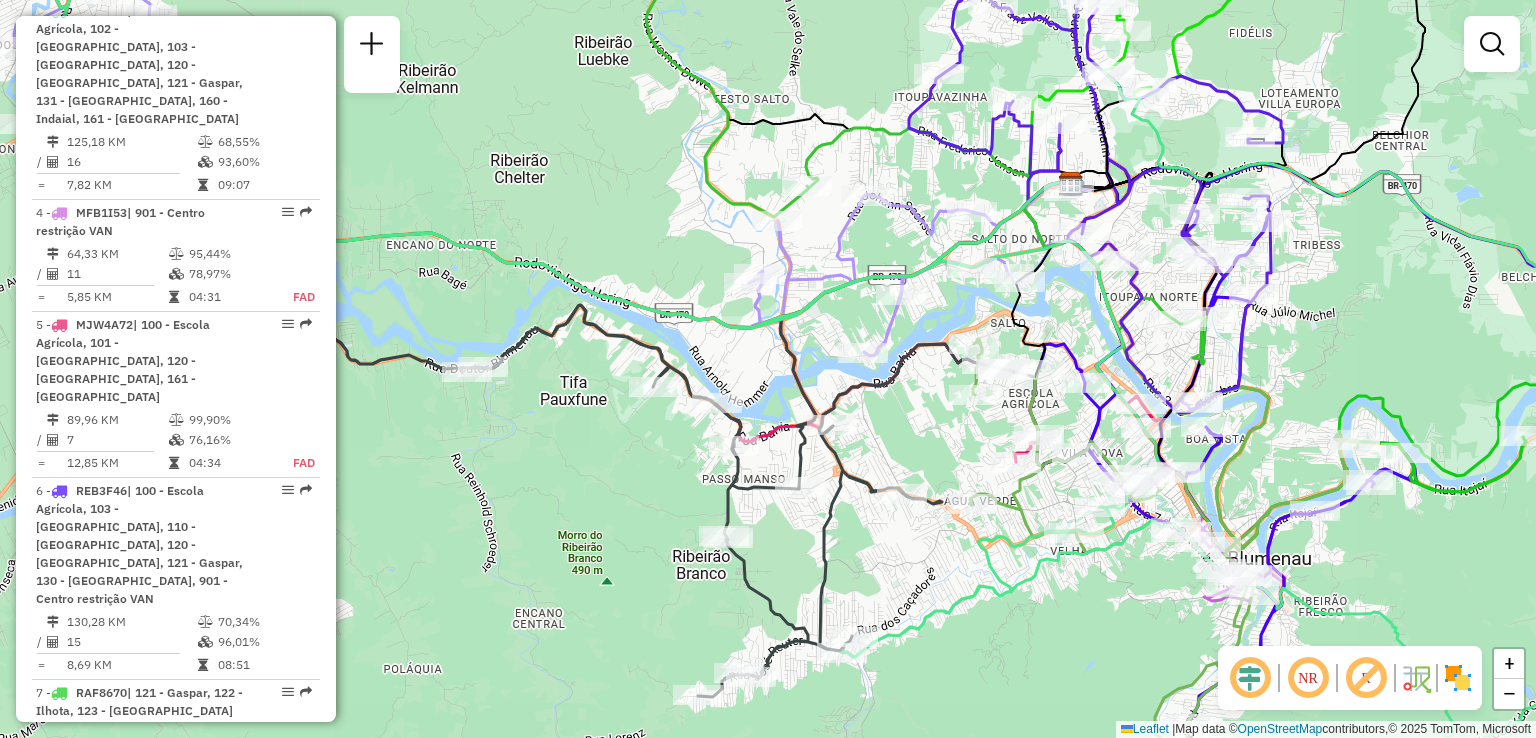 drag, startPoint x: 917, startPoint y: 347, endPoint x: 818, endPoint y: 365, distance: 100.62306 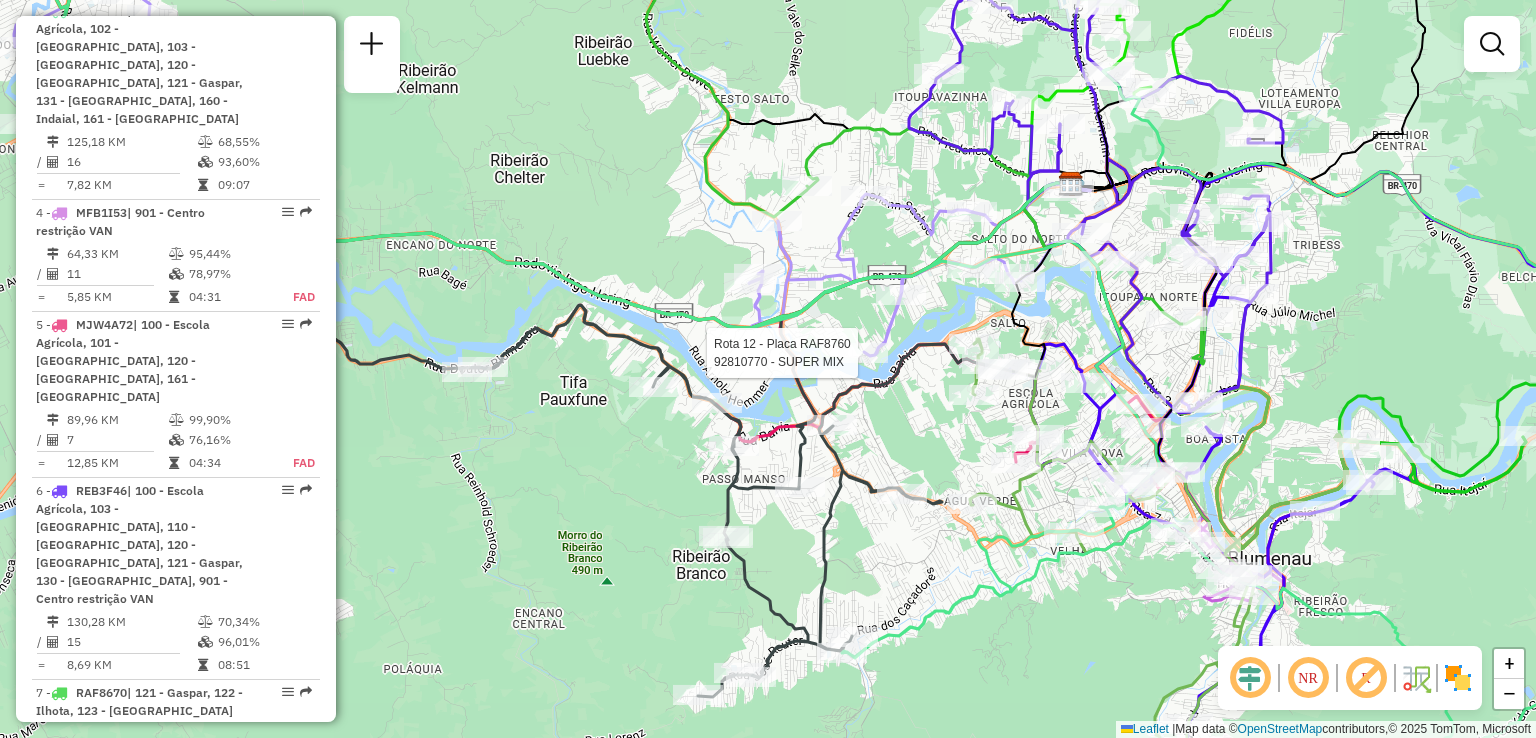 select on "**********" 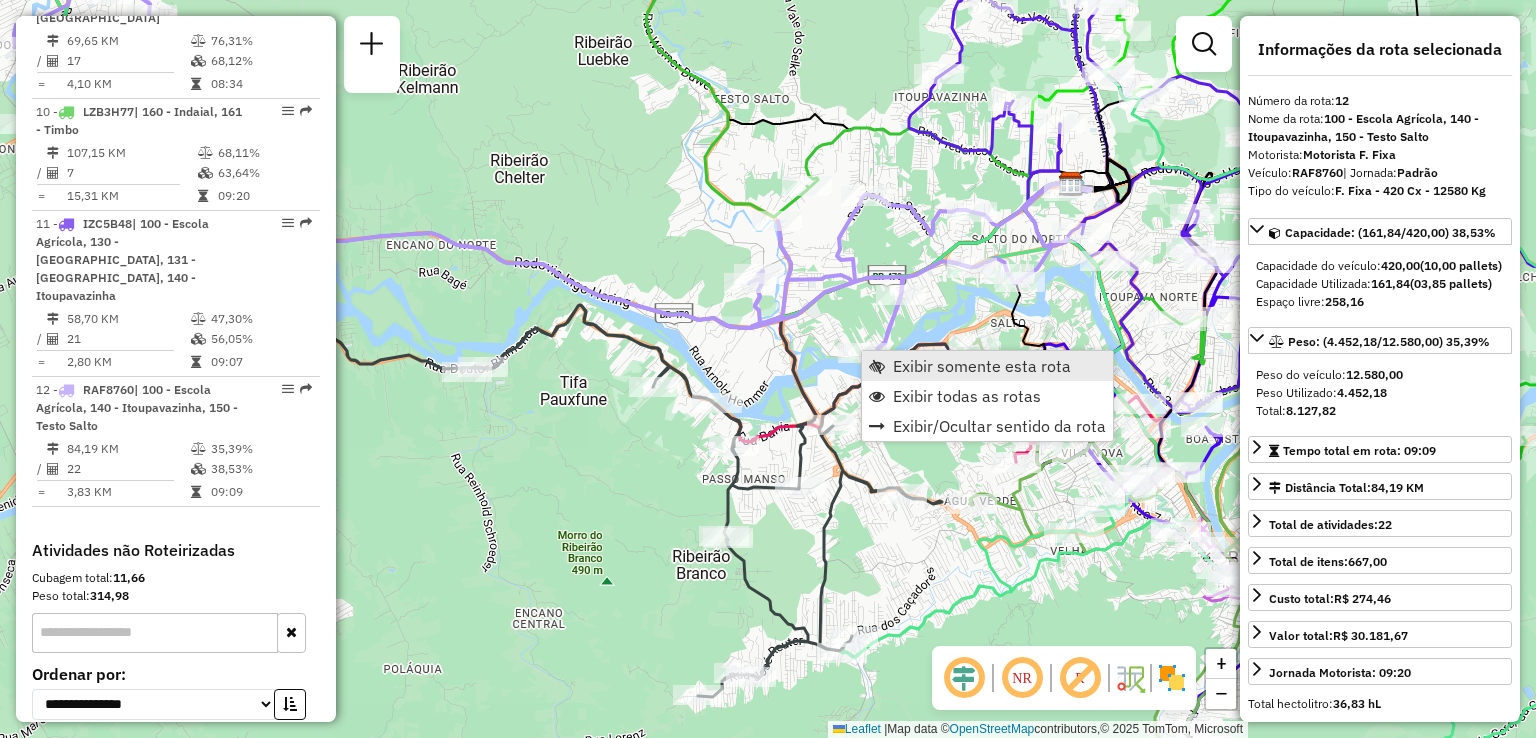 scroll, scrollTop: 2059, scrollLeft: 0, axis: vertical 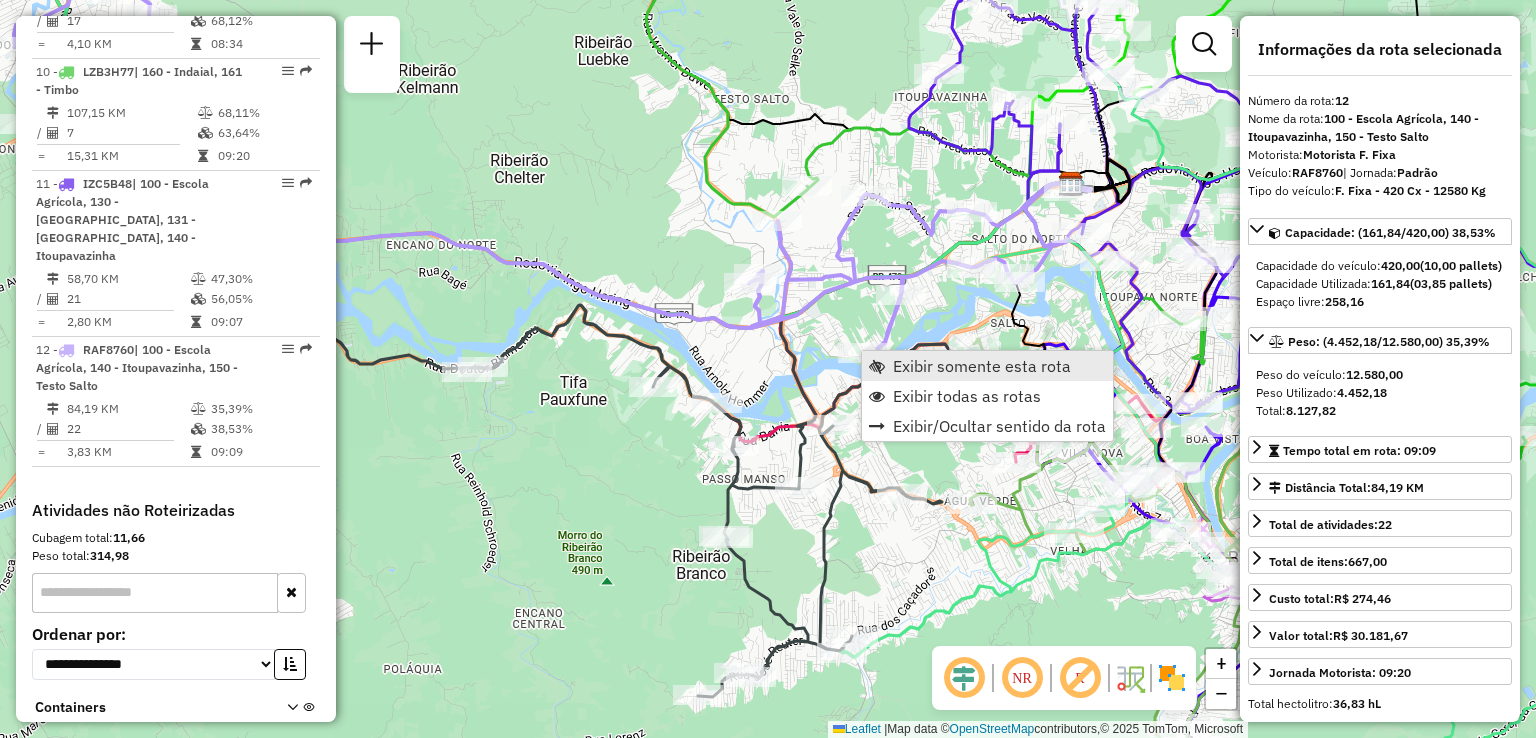 click at bounding box center (877, 366) 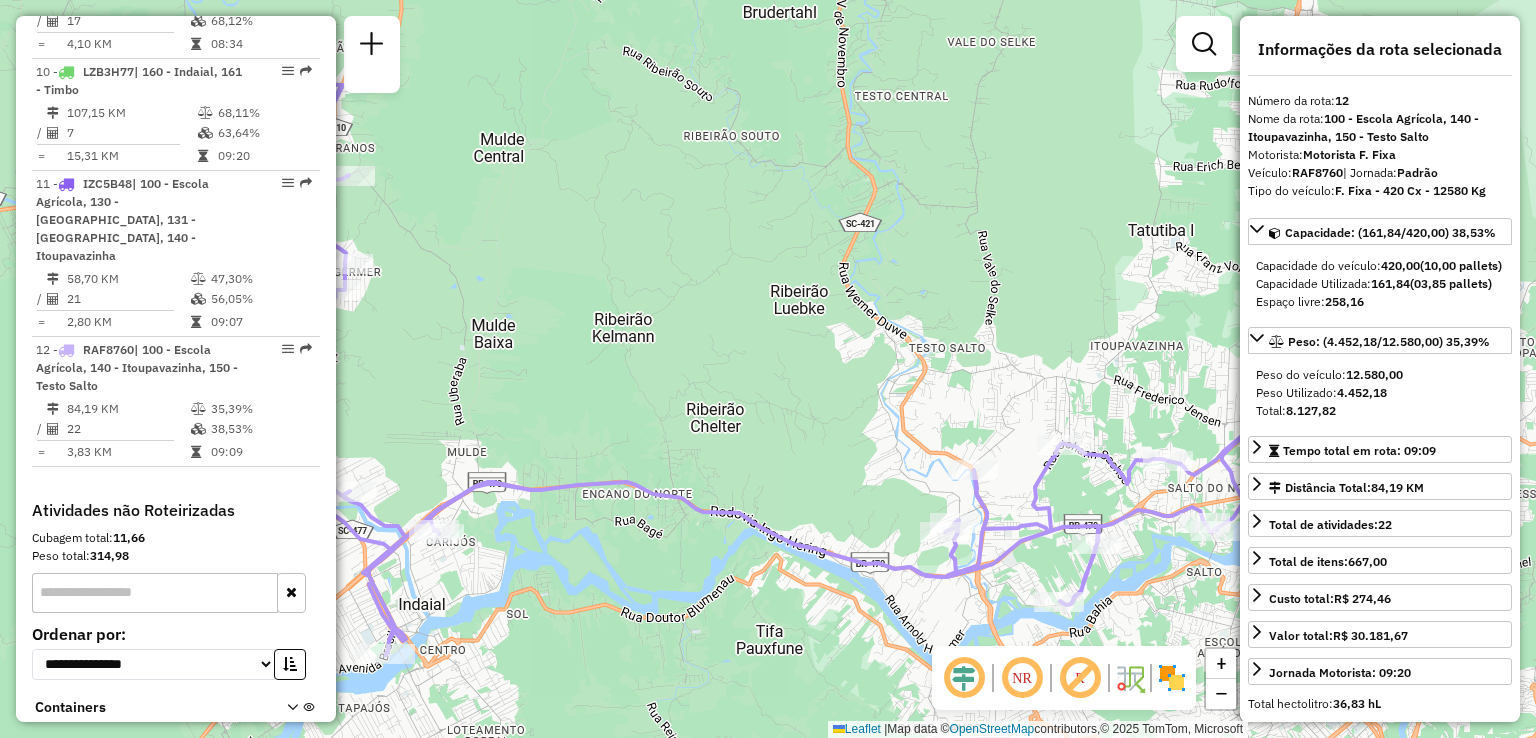 drag, startPoint x: 885, startPoint y: 410, endPoint x: 772, endPoint y: 309, distance: 151.55856 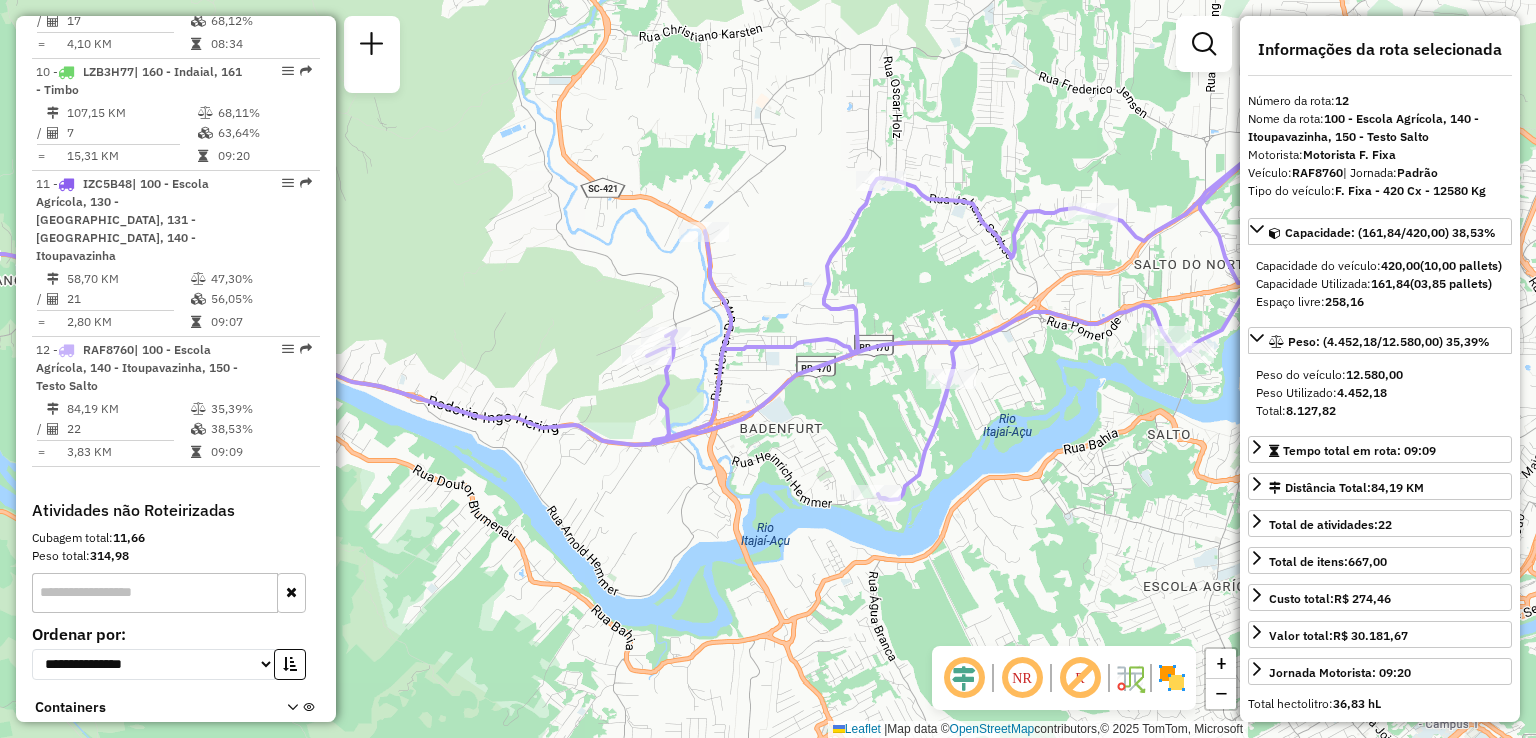 drag, startPoint x: 923, startPoint y: 465, endPoint x: 824, endPoint y: 408, distance: 114.236595 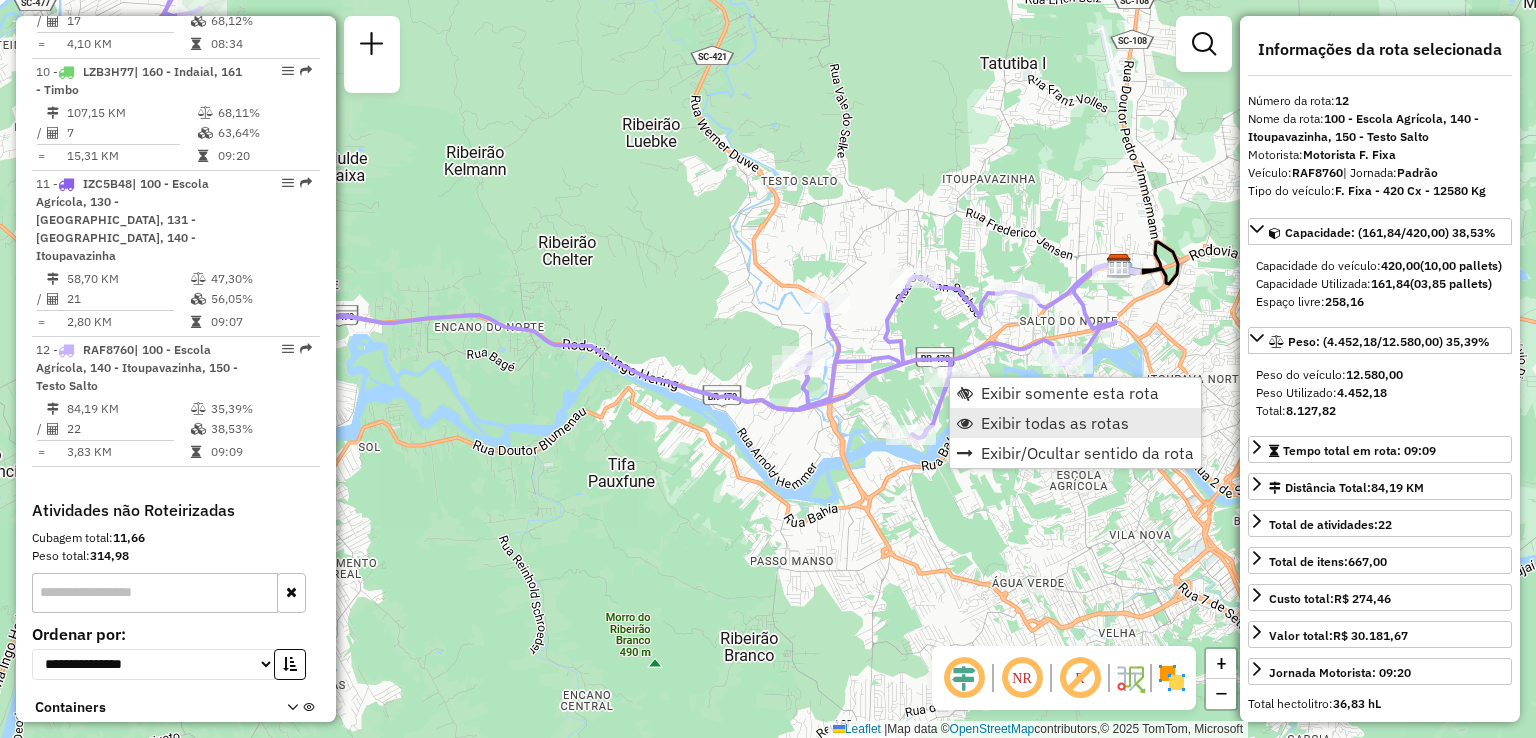 click on "Exibir todas as rotas" at bounding box center (1055, 423) 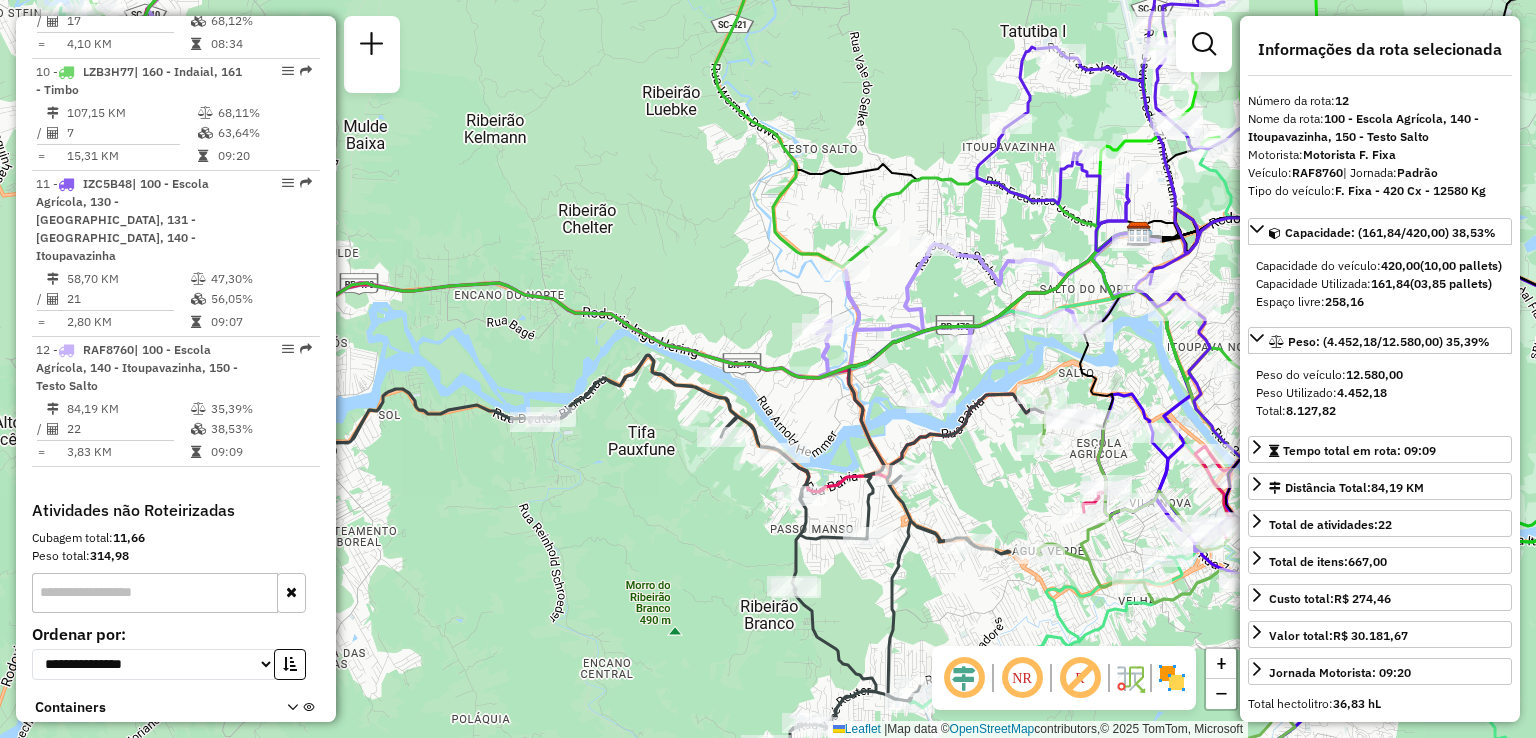 drag, startPoint x: 759, startPoint y: 545, endPoint x: 813, endPoint y: 489, distance: 77.7946 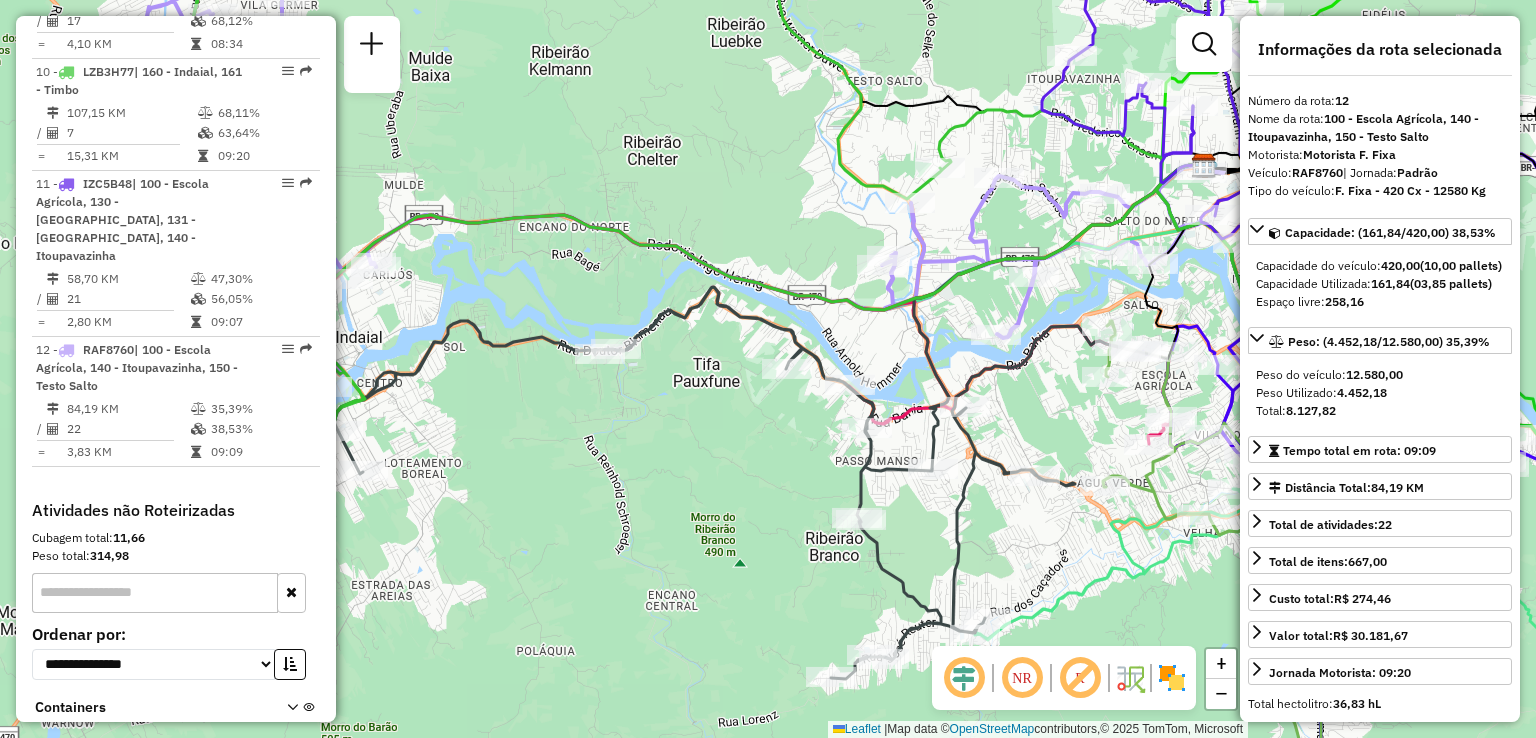 drag, startPoint x: 763, startPoint y: 449, endPoint x: 824, endPoint y: 377, distance: 94.36631 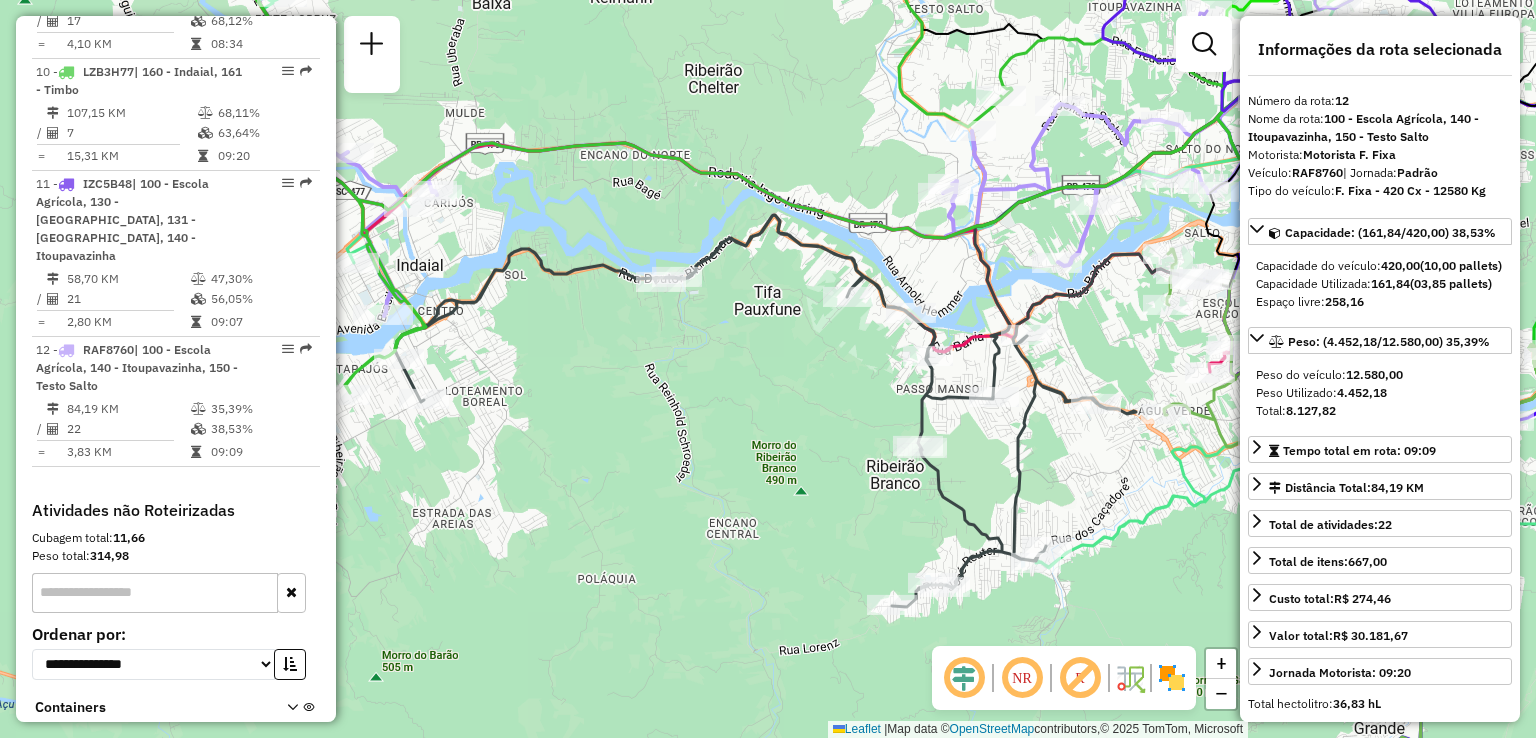 drag, startPoint x: 788, startPoint y: 422, endPoint x: 966, endPoint y: 418, distance: 178.04494 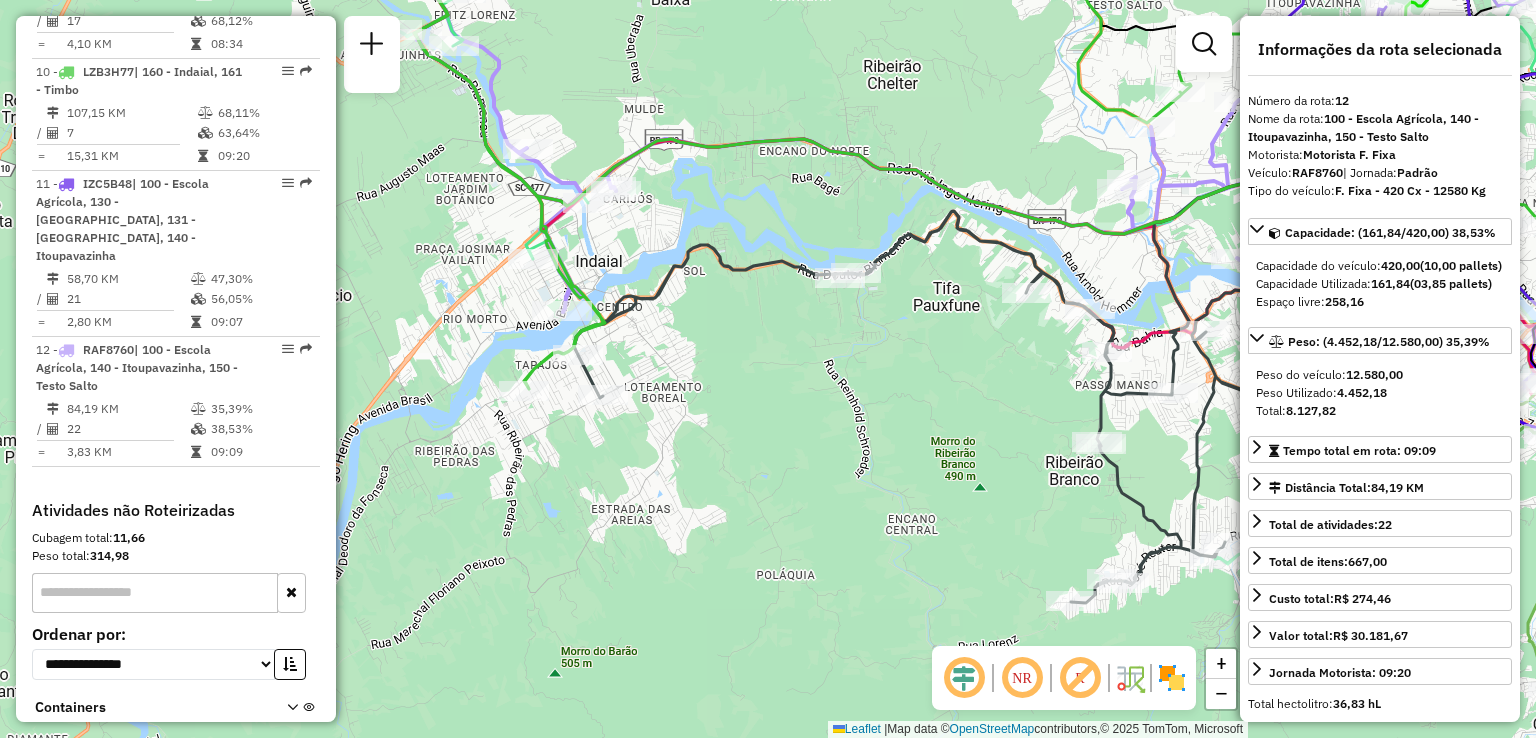 drag, startPoint x: 842, startPoint y: 409, endPoint x: 1035, endPoint y: 534, distance: 229.94347 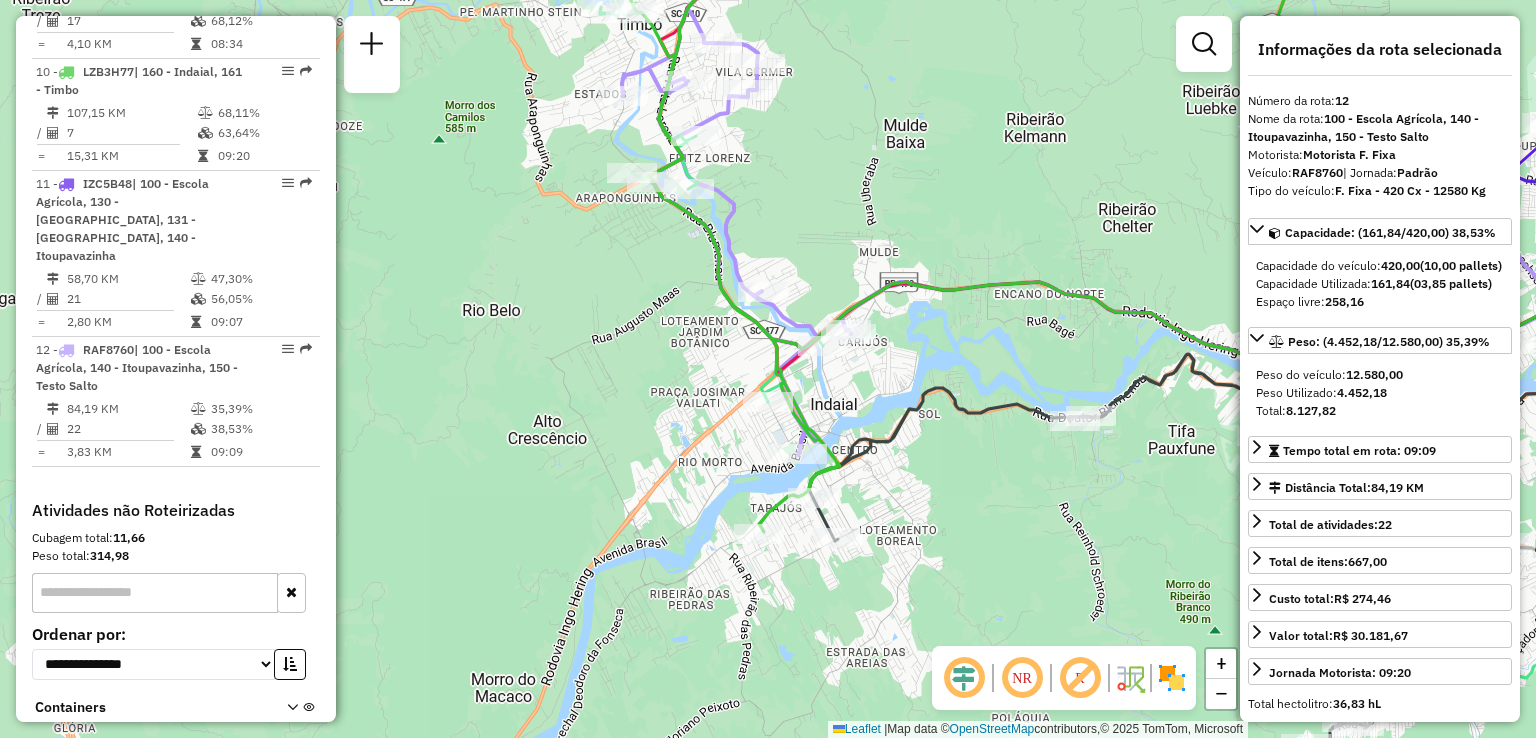 drag, startPoint x: 1012, startPoint y: 494, endPoint x: 1053, endPoint y: 513, distance: 45.188496 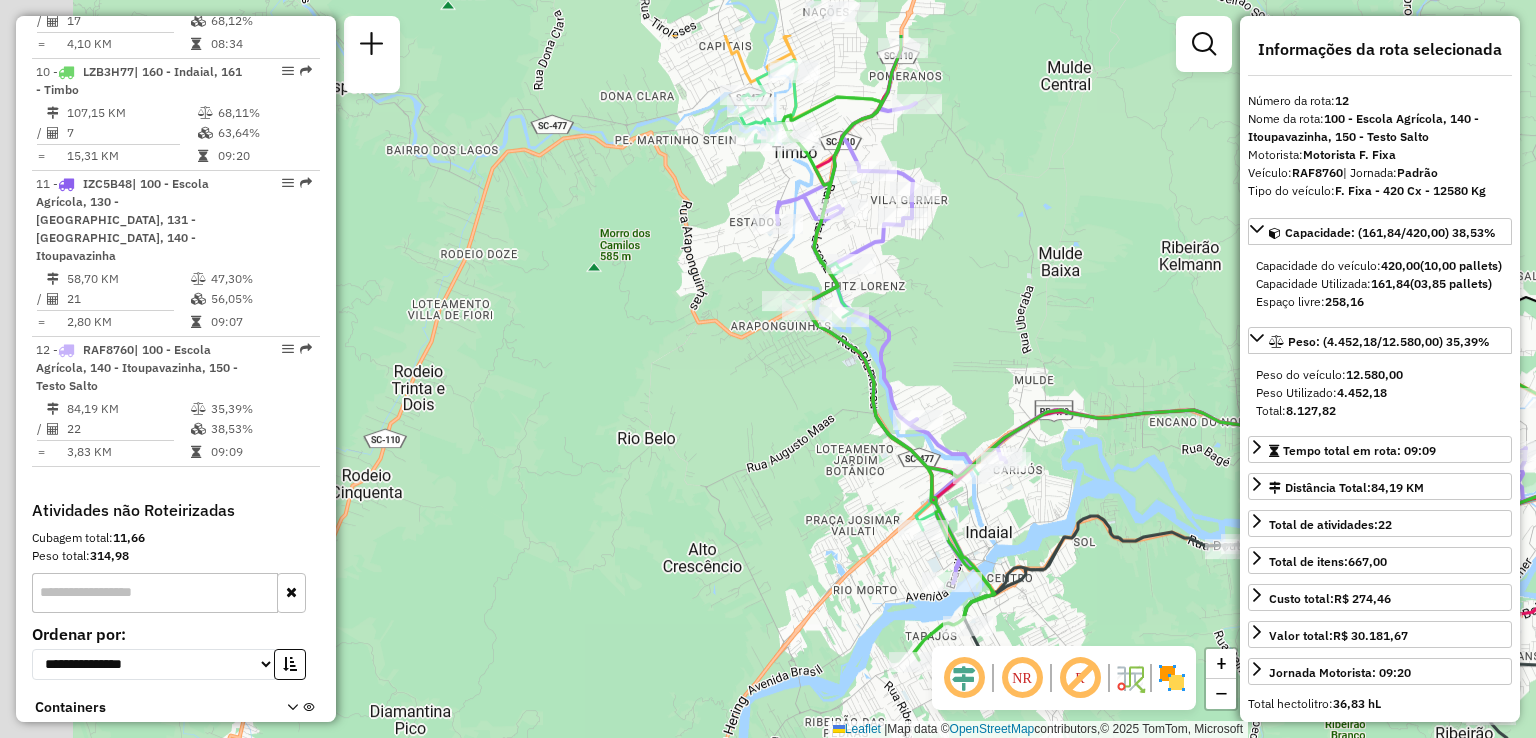 drag, startPoint x: 963, startPoint y: 248, endPoint x: 1104, endPoint y: 393, distance: 202.25232 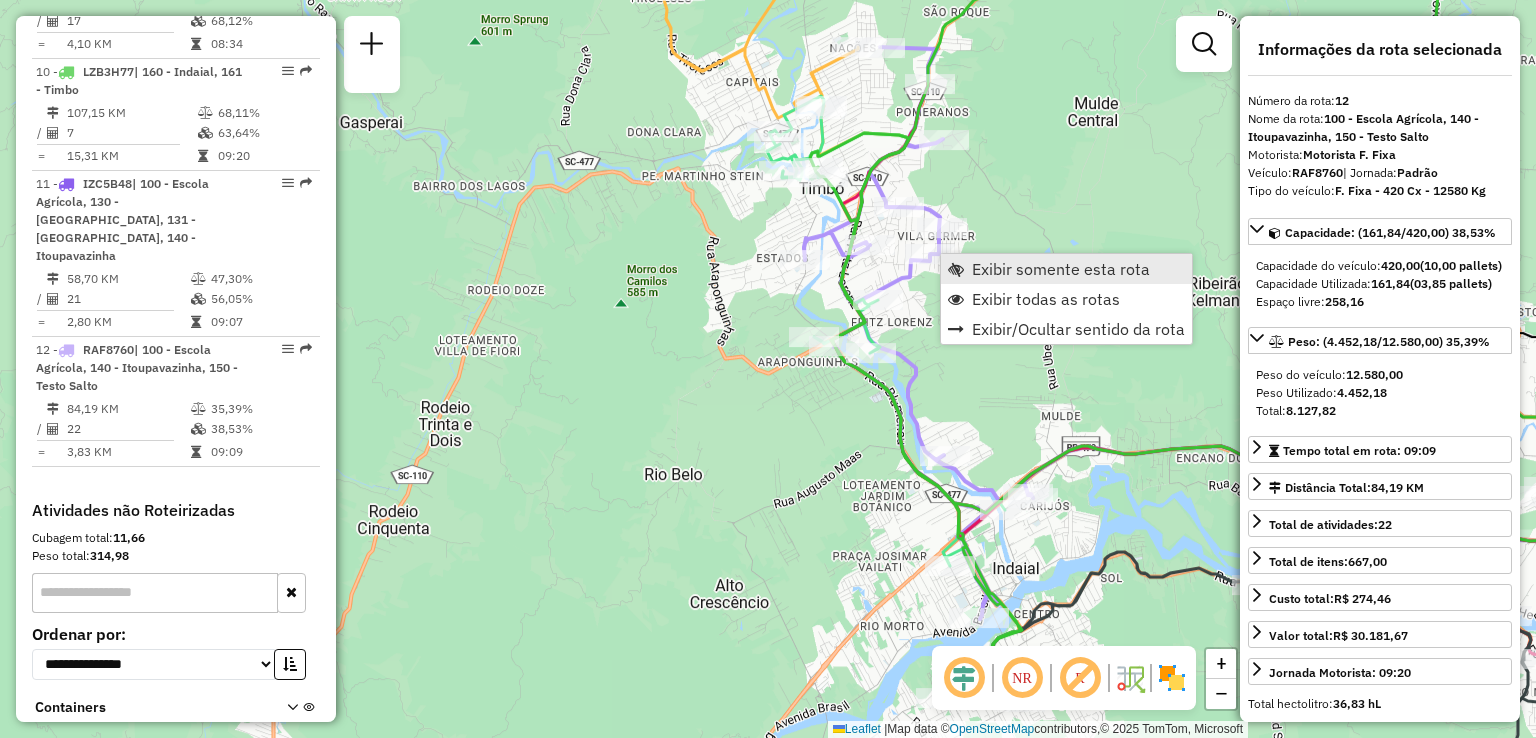 click on "Exibir somente esta rota" at bounding box center [1061, 269] 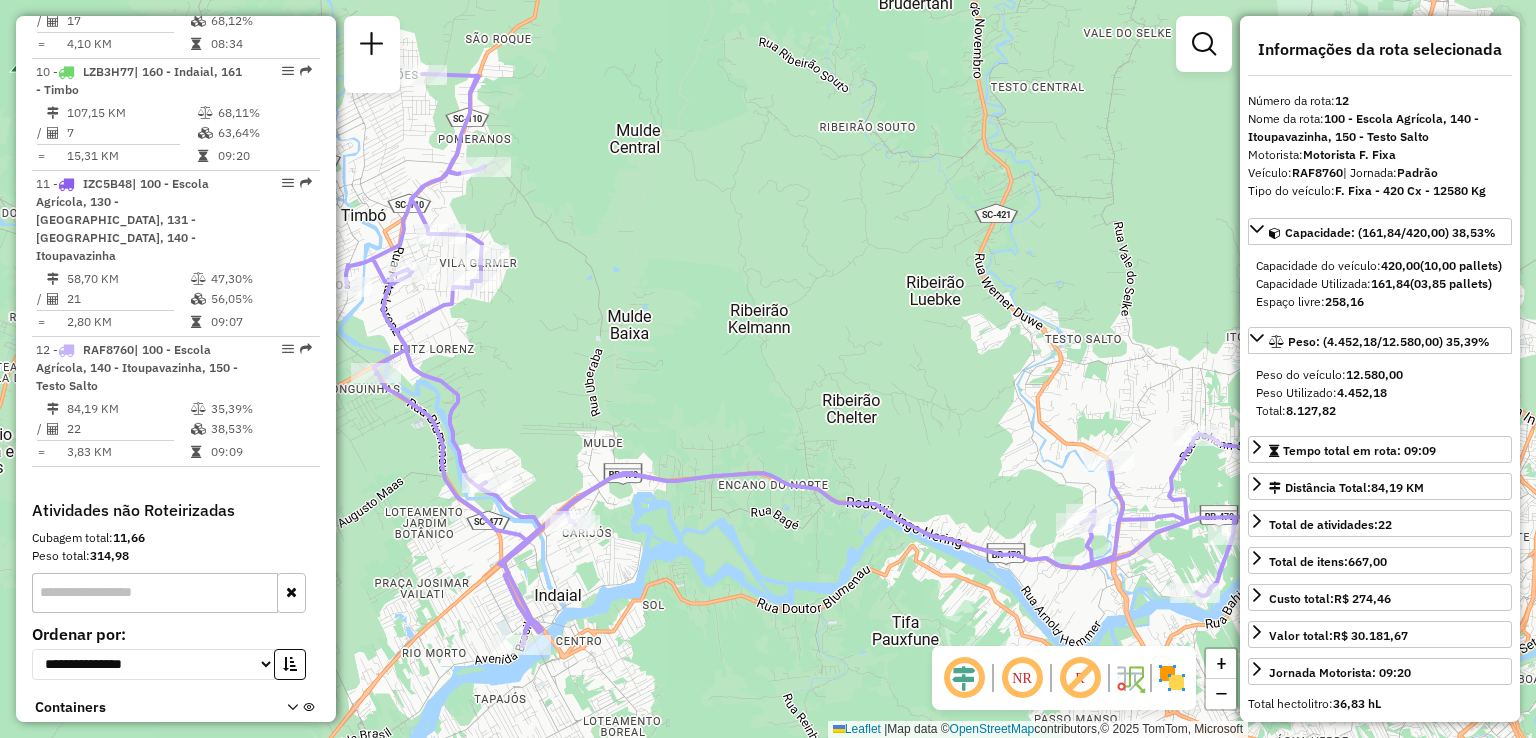drag, startPoint x: 964, startPoint y: 322, endPoint x: 1101, endPoint y: 322, distance: 137 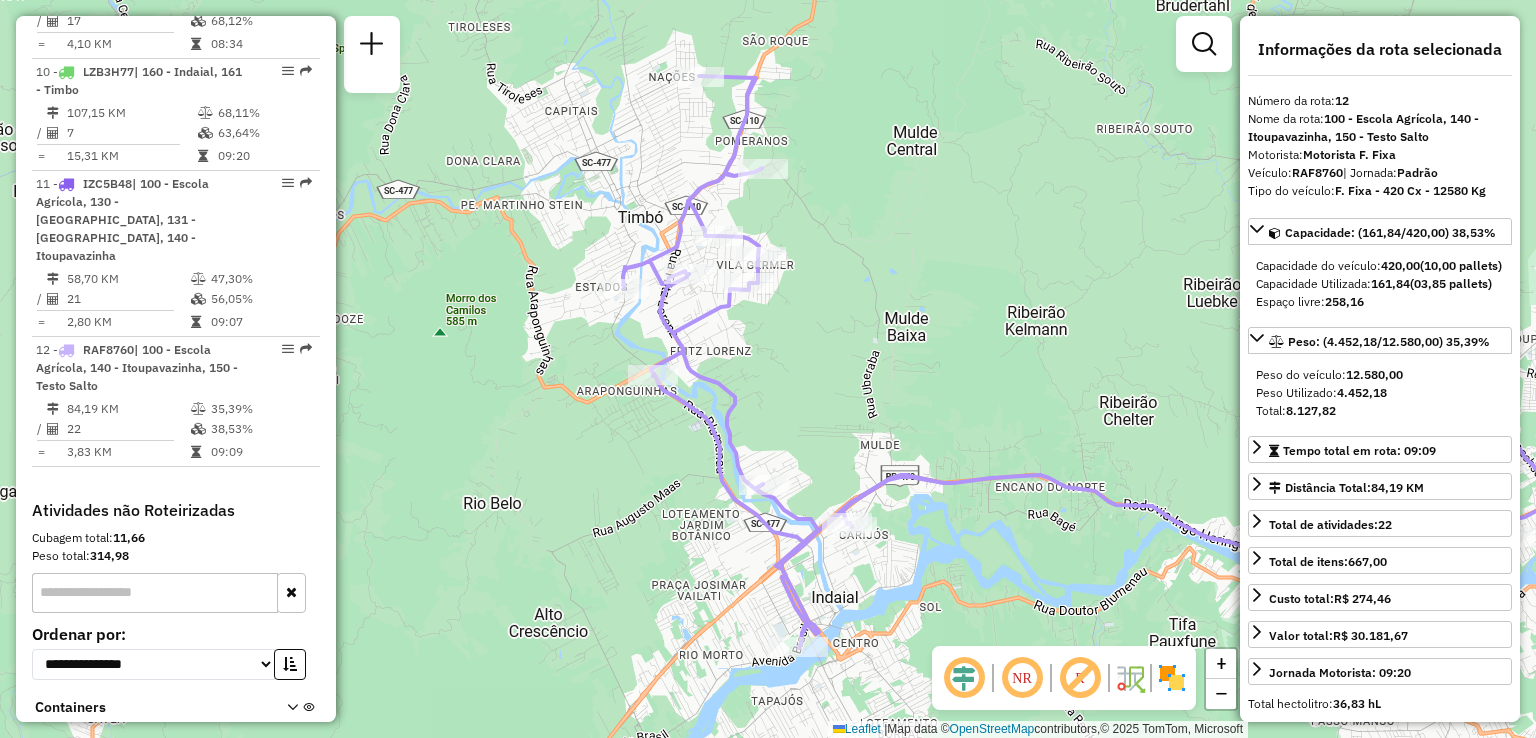 drag, startPoint x: 945, startPoint y: 334, endPoint x: 1072, endPoint y: 338, distance: 127.06297 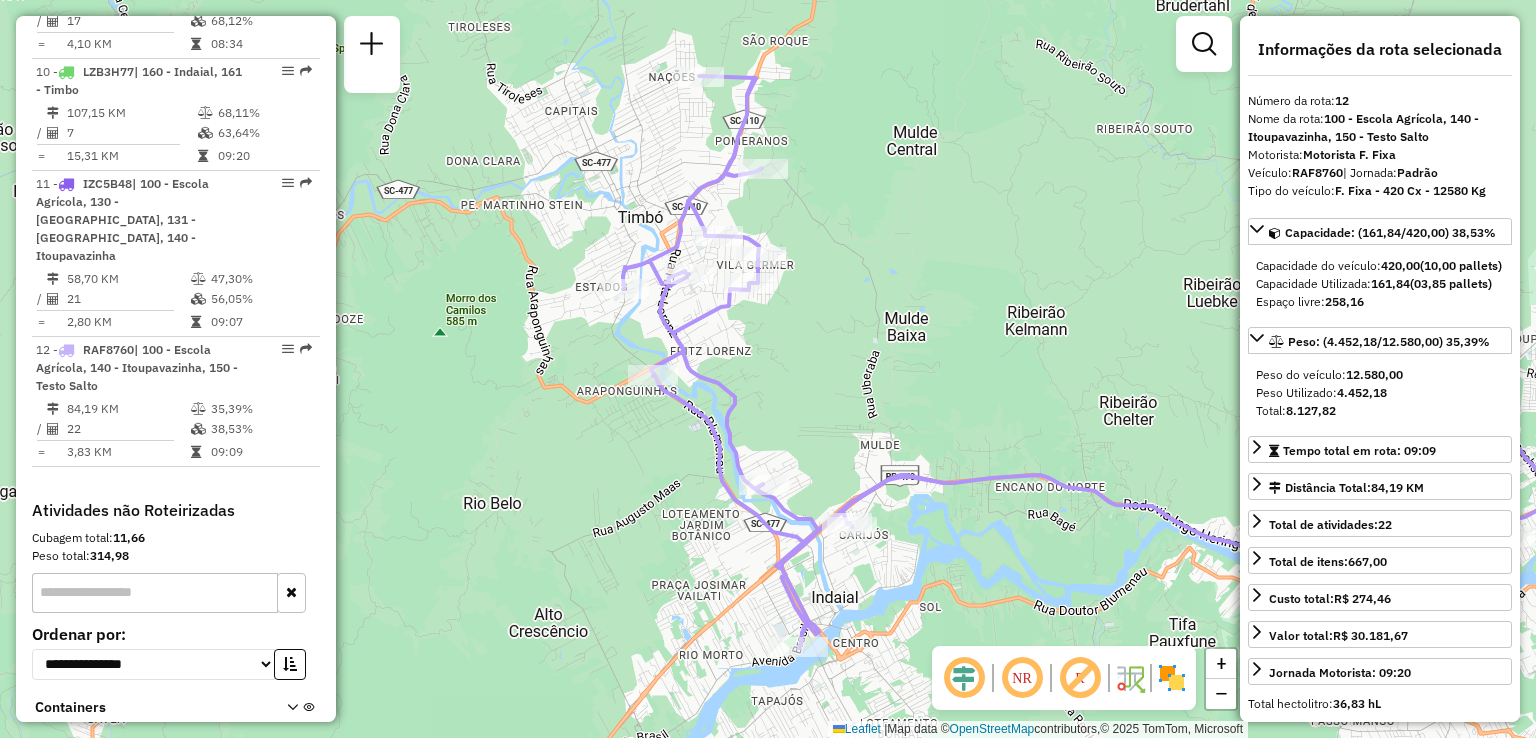 drag, startPoint x: 930, startPoint y: 369, endPoint x: 928, endPoint y: 309, distance: 60.033325 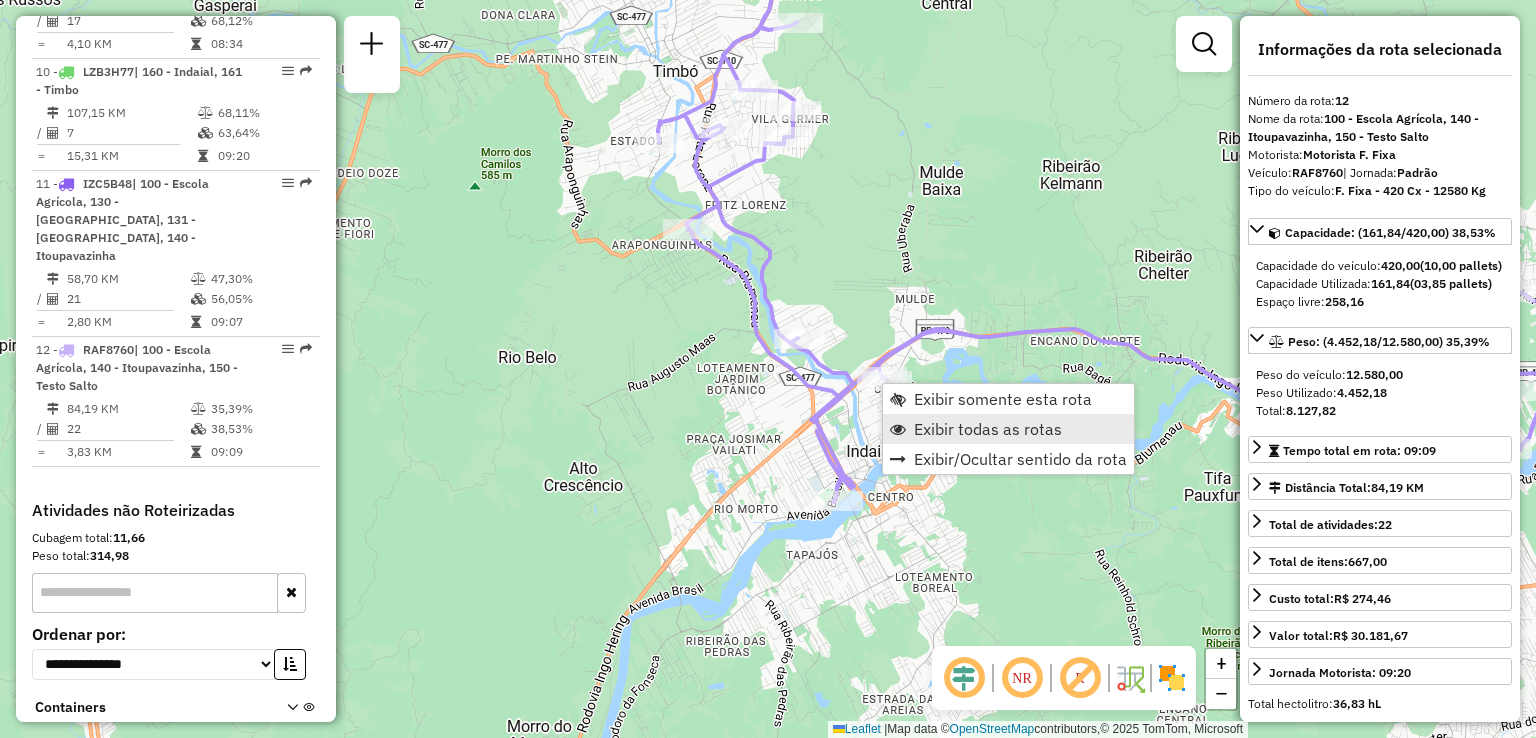 click on "Exibir todas as rotas" at bounding box center [988, 429] 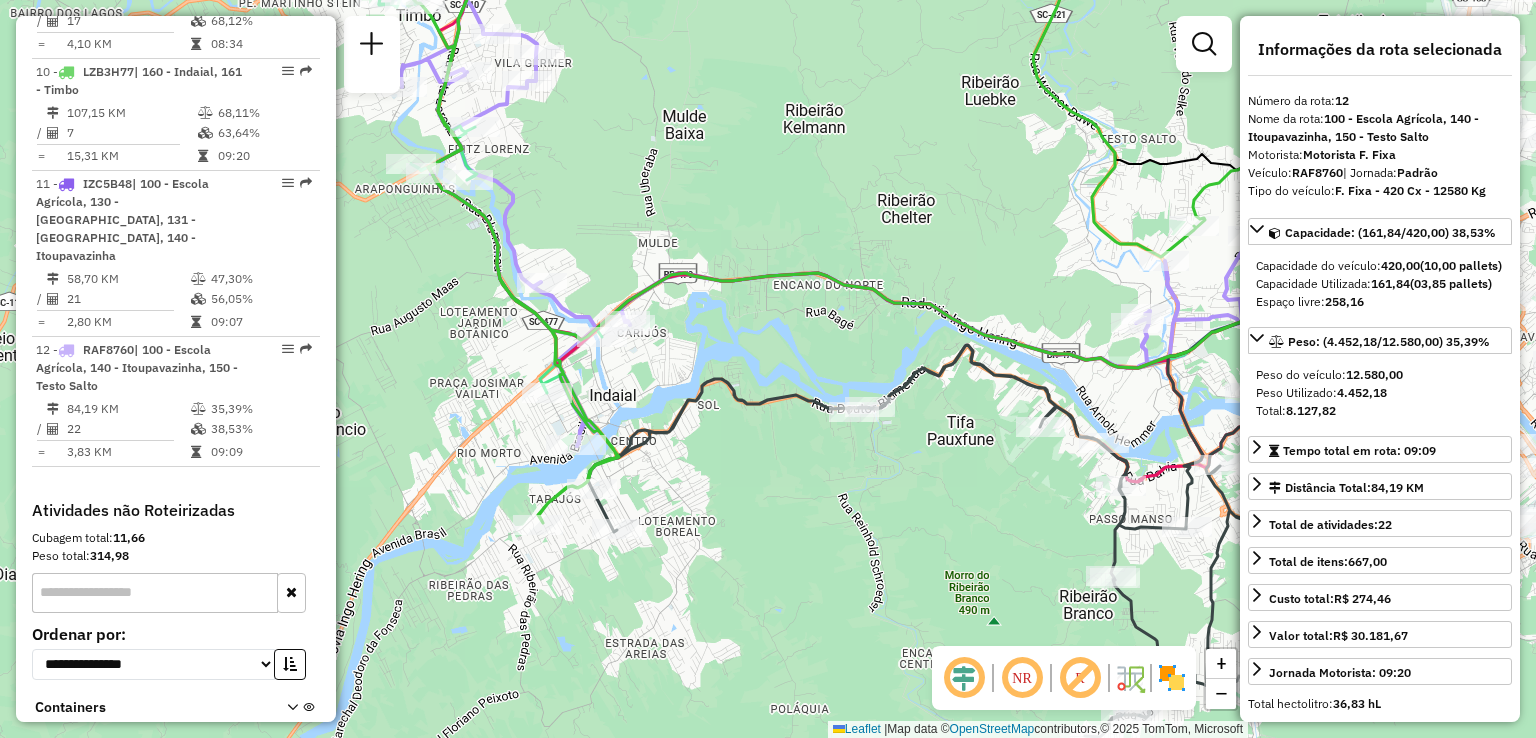 drag, startPoint x: 975, startPoint y: 570, endPoint x: 750, endPoint y: 522, distance: 230.06303 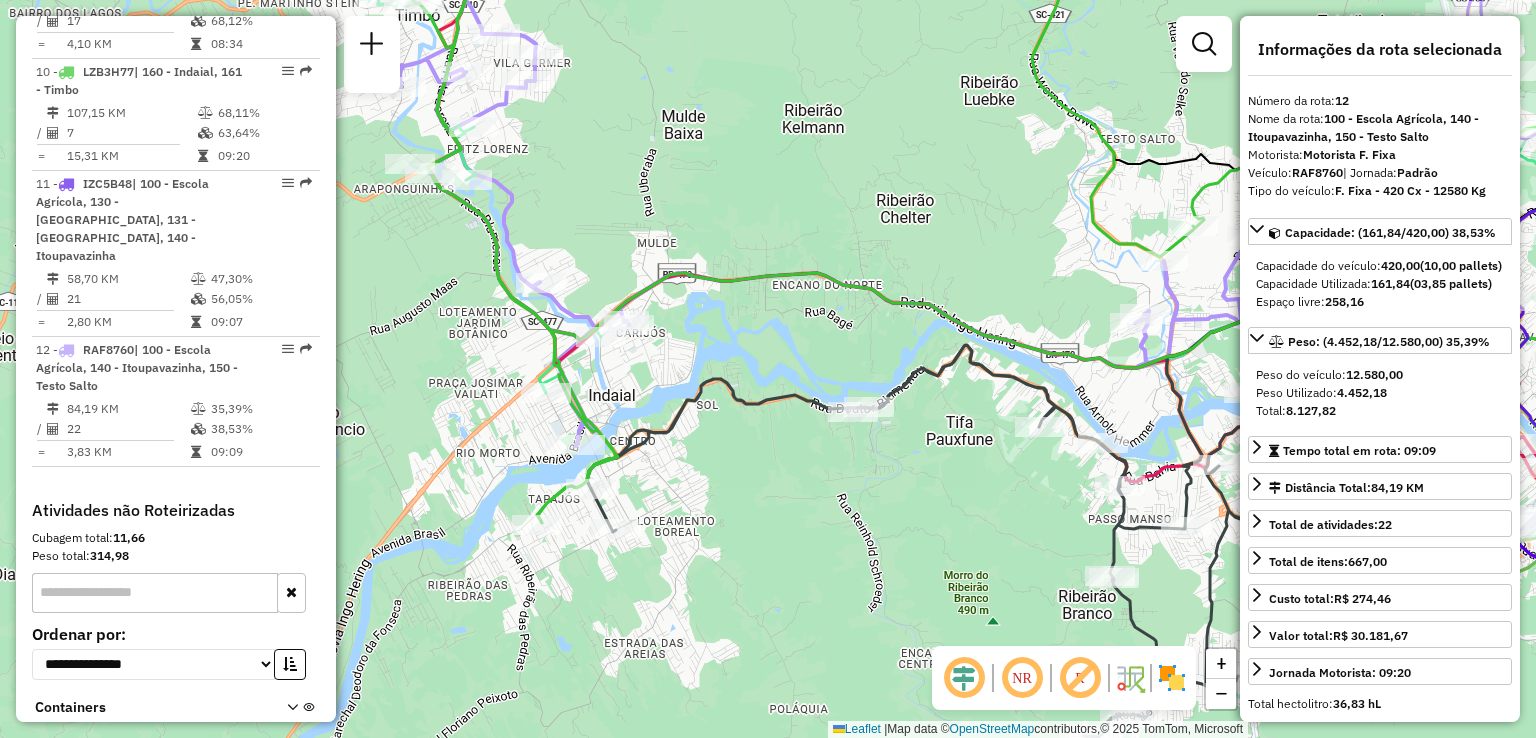 drag, startPoint x: 893, startPoint y: 545, endPoint x: 832, endPoint y: 530, distance: 62.817196 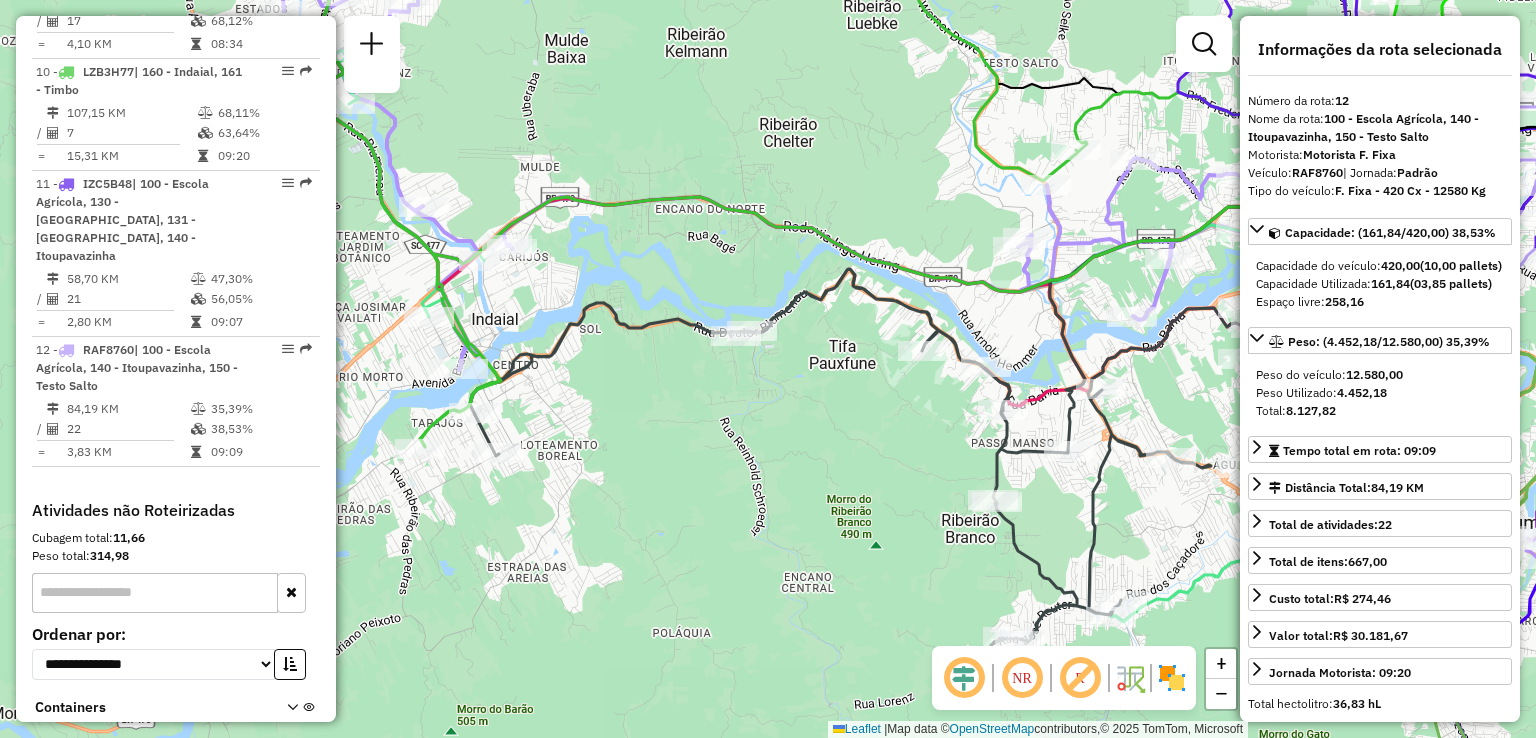 drag, startPoint x: 888, startPoint y: 483, endPoint x: 843, endPoint y: 443, distance: 60.207973 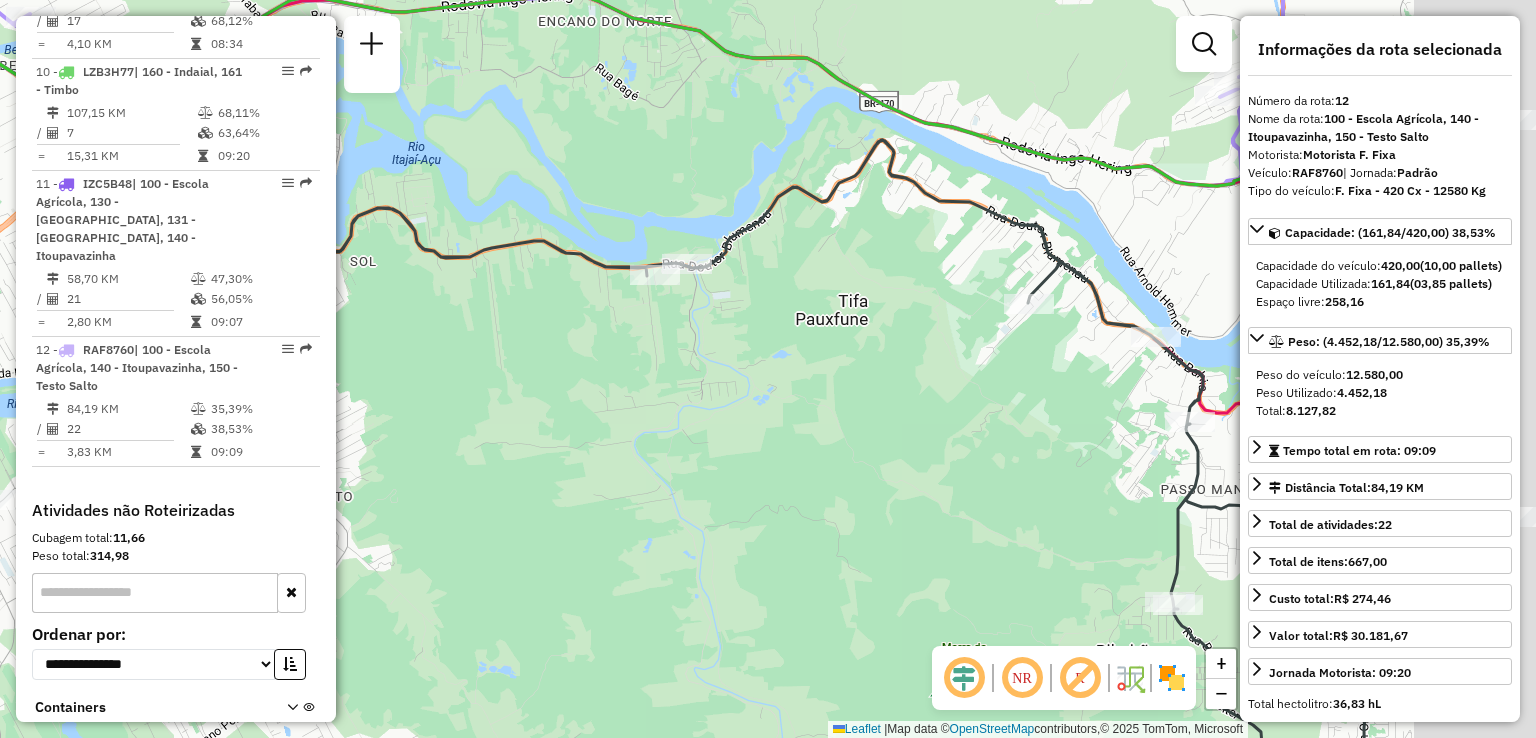 drag, startPoint x: 839, startPoint y: 497, endPoint x: 477, endPoint y: 516, distance: 362.4983 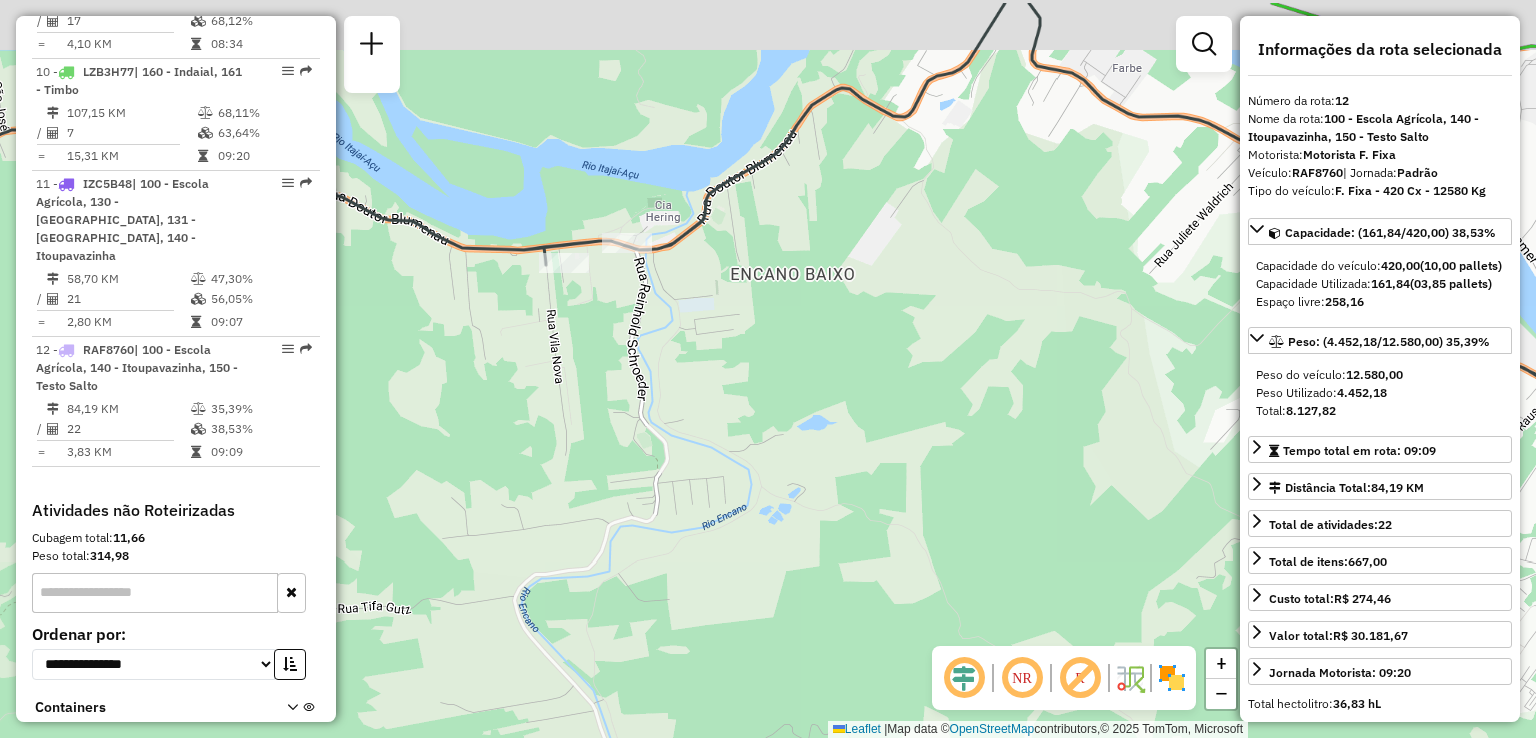 drag, startPoint x: 668, startPoint y: 388, endPoint x: 676, endPoint y: 447, distance: 59.5399 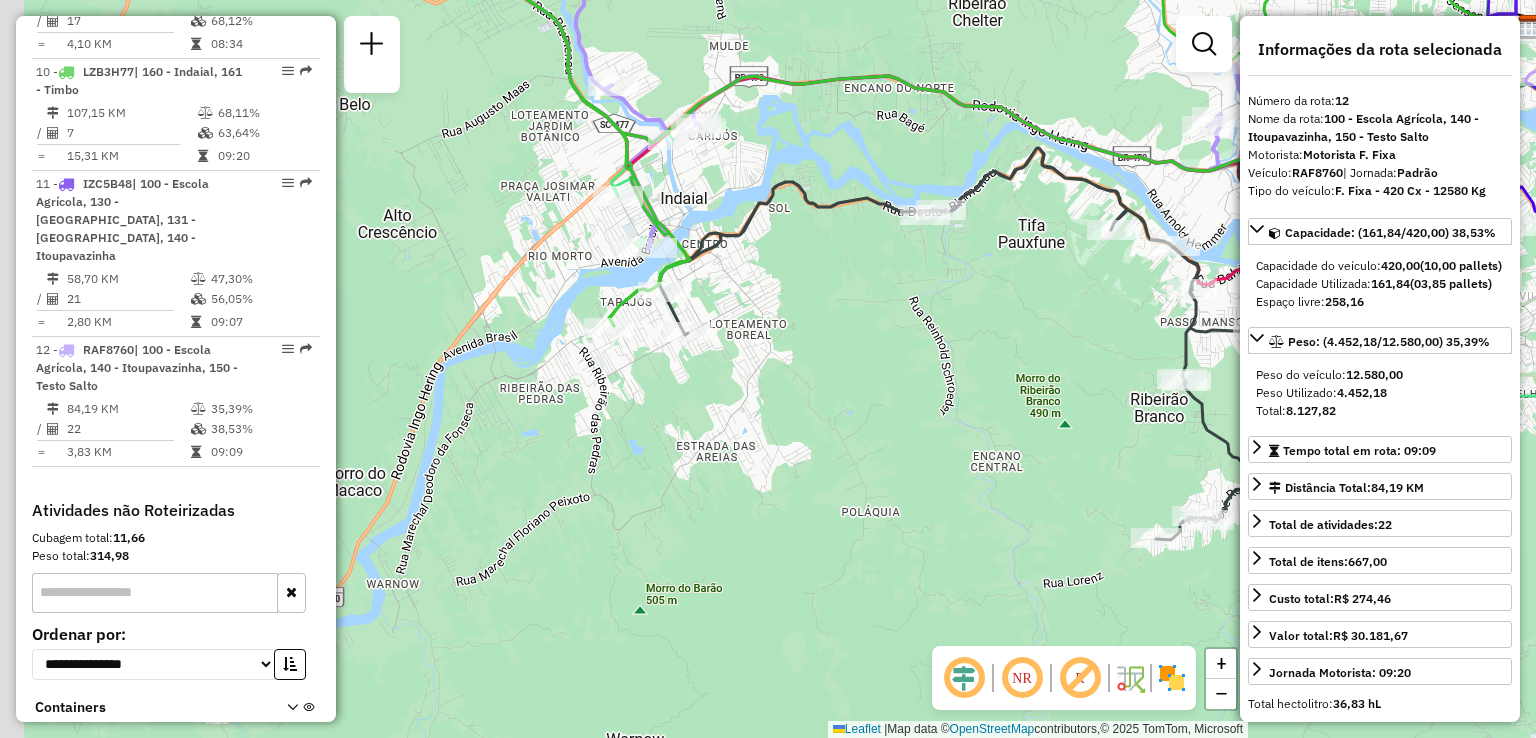 drag, startPoint x: 805, startPoint y: 317, endPoint x: 1025, endPoint y: 305, distance: 220.32703 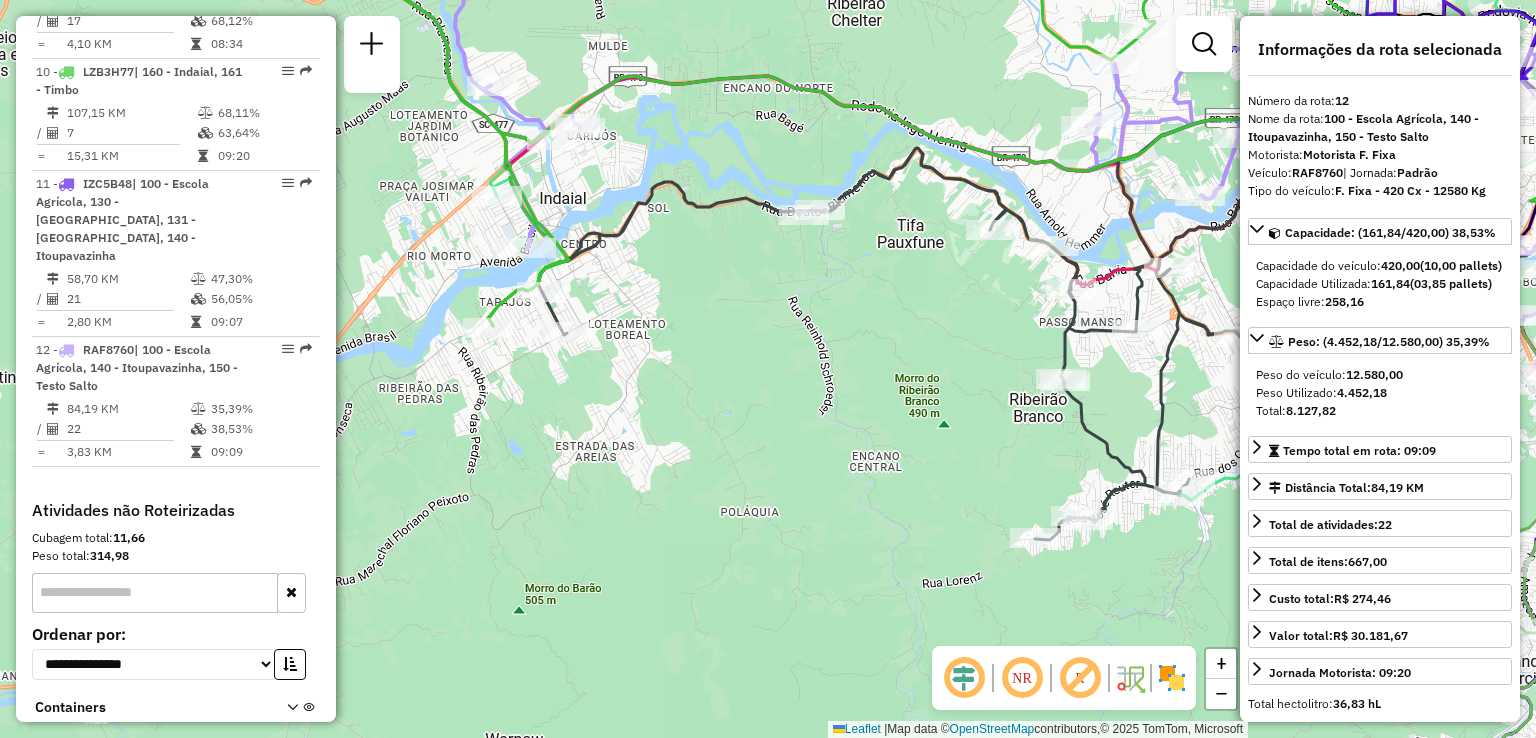 drag, startPoint x: 818, startPoint y: 368, endPoint x: 717, endPoint y: 365, distance: 101.04455 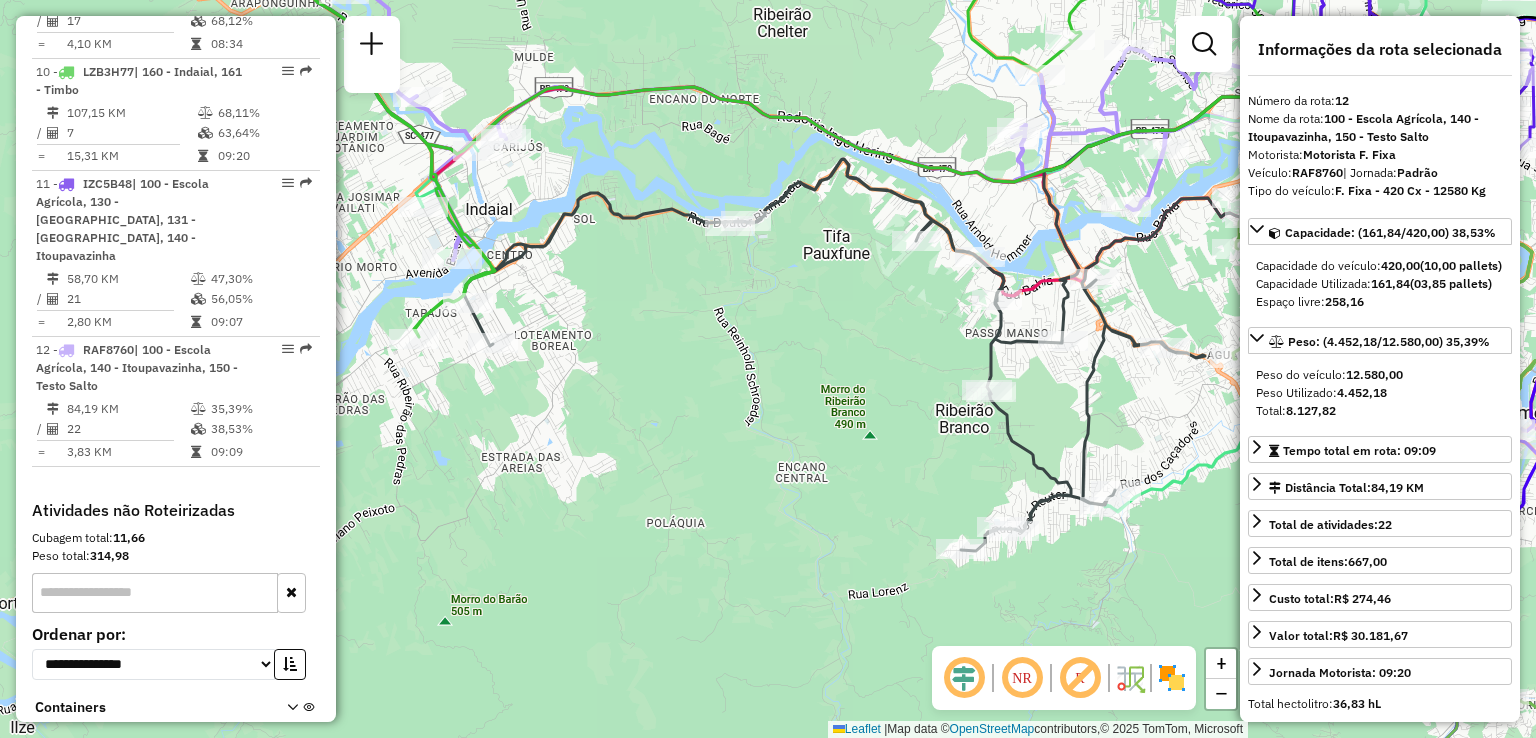 drag, startPoint x: 854, startPoint y: 345, endPoint x: 734, endPoint y: 344, distance: 120.004166 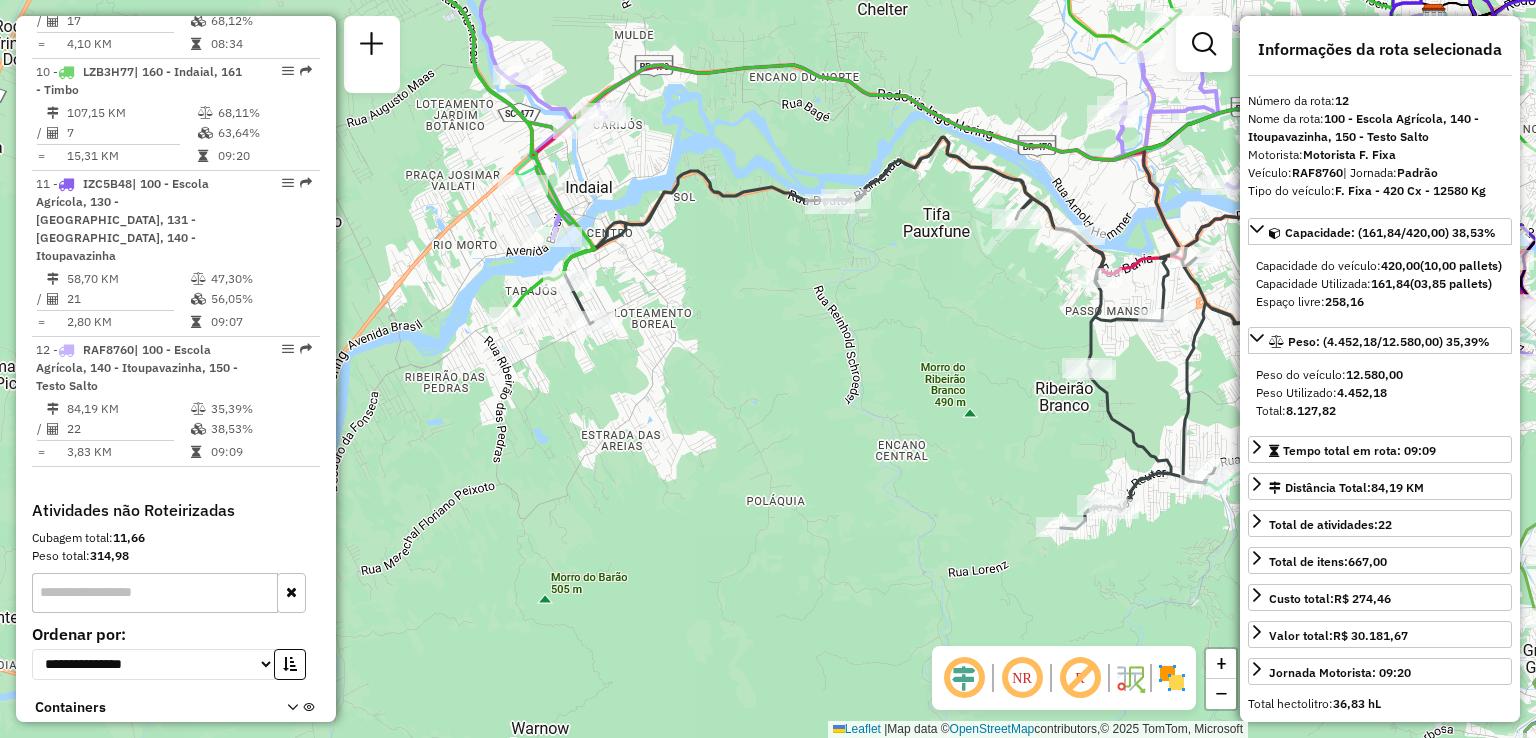 click on "Janela de atendimento Grade de atendimento Capacidade Transportadoras Veículos Cliente Pedidos  Rotas Selecione os dias de semana para filtrar as janelas de atendimento  Seg   Ter   Qua   Qui   Sex   Sáb   Dom  Informe o período da janela de atendimento: De: Até:  Filtrar exatamente a janela do cliente  Considerar janela de atendimento padrão  Selecione os dias de semana para filtrar as grades de atendimento  Seg   Ter   Qua   Qui   Sex   Sáb   Dom   Considerar clientes sem dia de atendimento cadastrado  Clientes fora do dia de atendimento selecionado Filtrar as atividades entre os valores definidos abaixo:  Peso mínimo:   Peso máximo:   Cubagem mínima:   Cubagem máxima:   De:   Até:  Filtrar as atividades entre o tempo de atendimento definido abaixo:  De:   Até:   Considerar capacidade total dos clientes não roteirizados Transportadora: Selecione um ou mais itens Tipo de veículo: Selecione um ou mais itens Veículo: Selecione um ou mais itens Motorista: Selecione um ou mais itens Nome: Rótulo:" 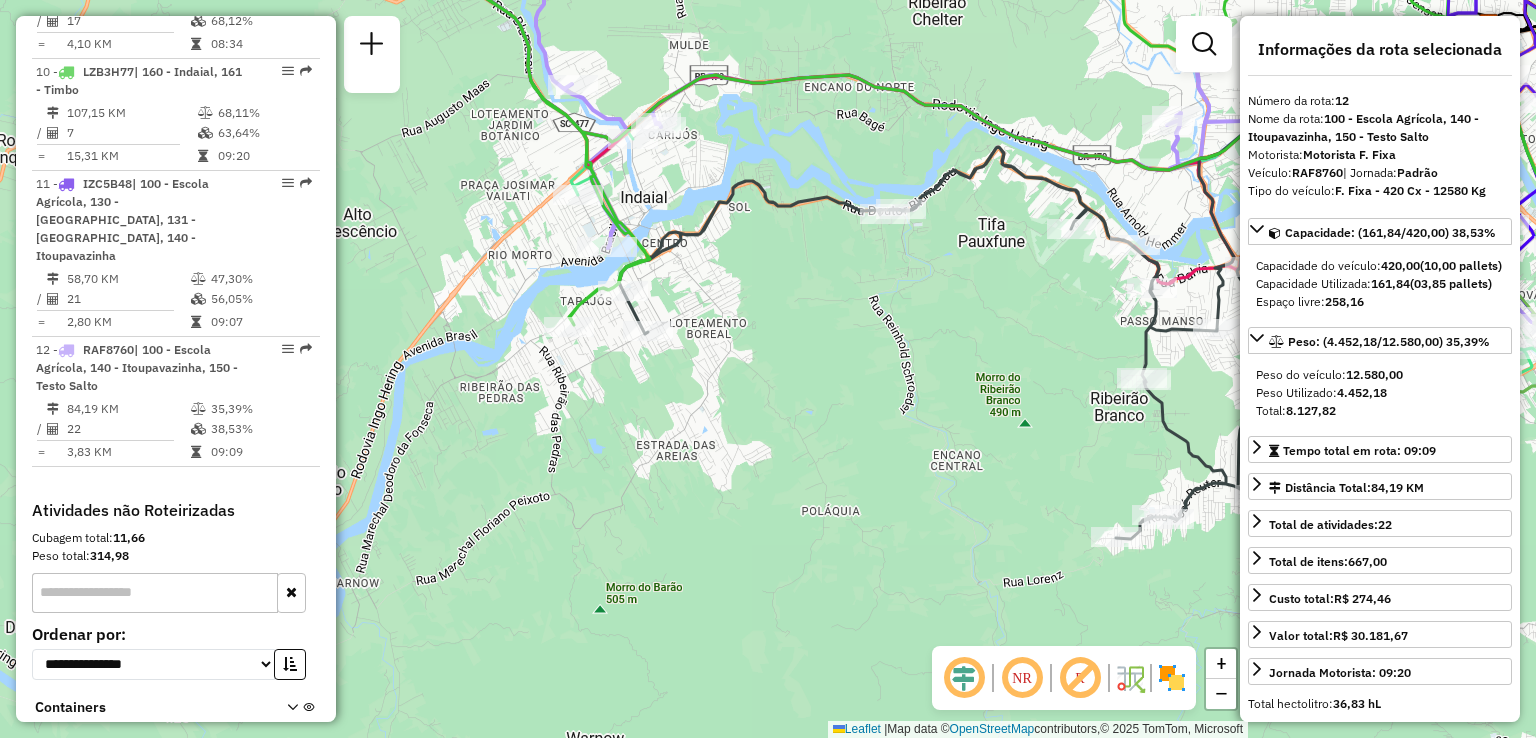drag, startPoint x: 758, startPoint y: 323, endPoint x: 797, endPoint y: 334, distance: 40.5216 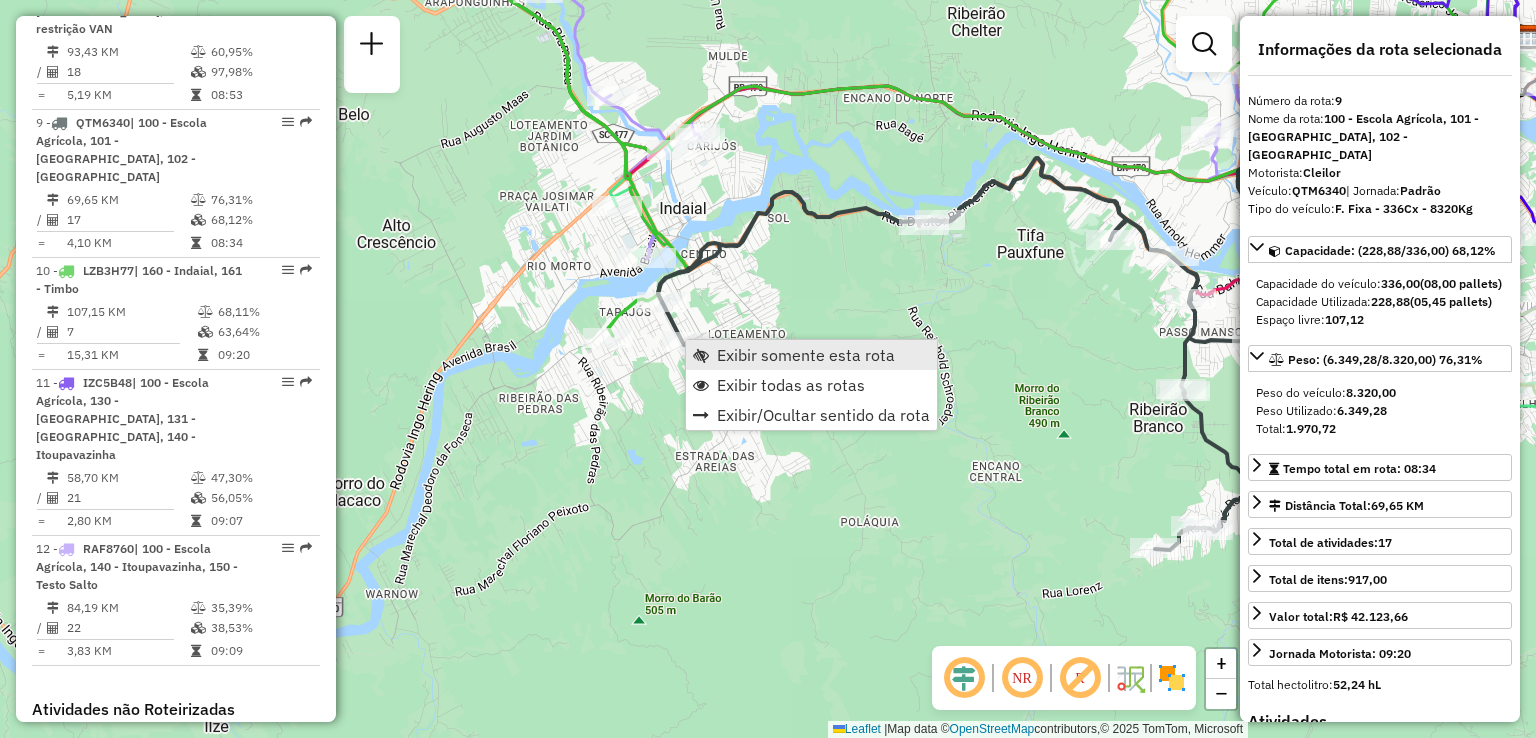 scroll, scrollTop: 1826, scrollLeft: 0, axis: vertical 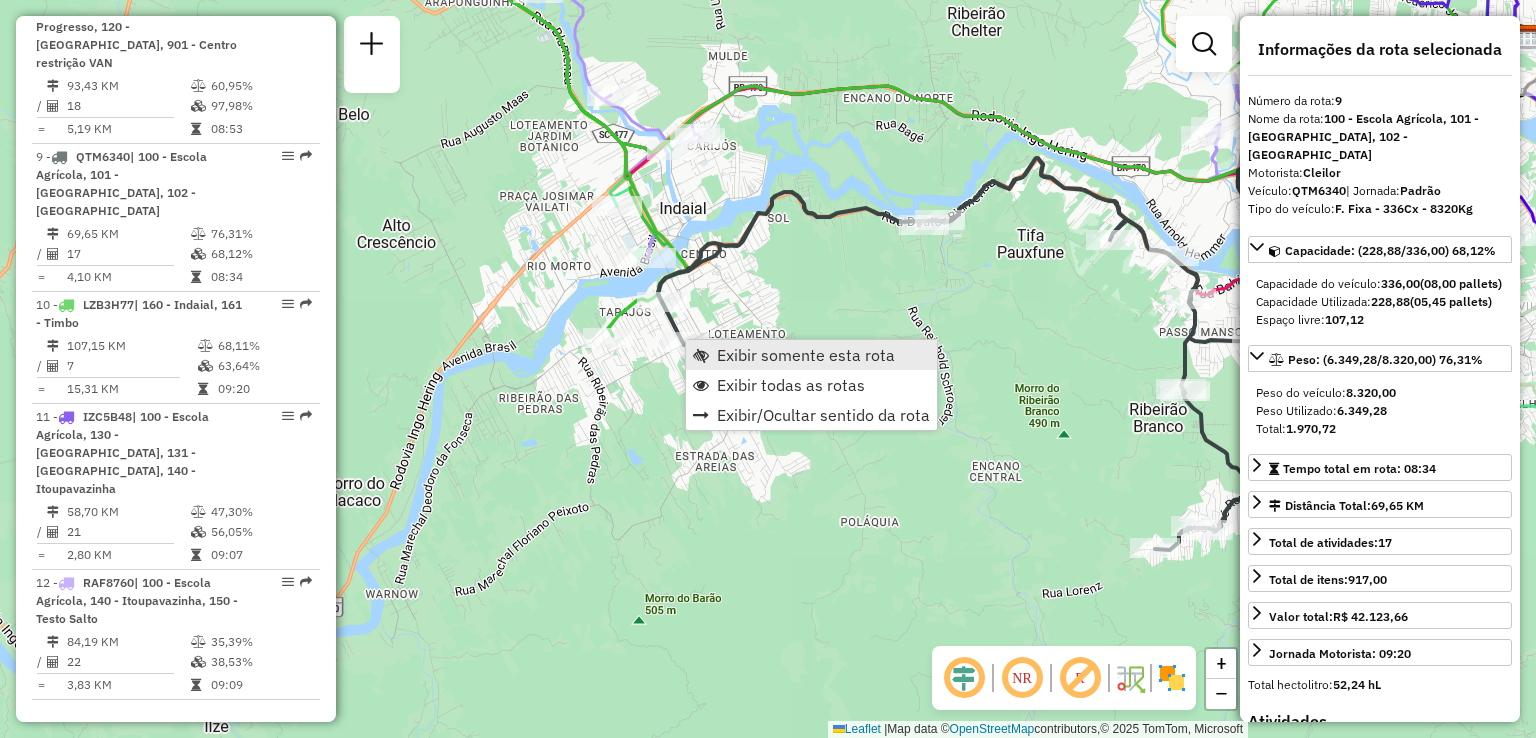 click on "Exibir somente esta rota" at bounding box center [806, 355] 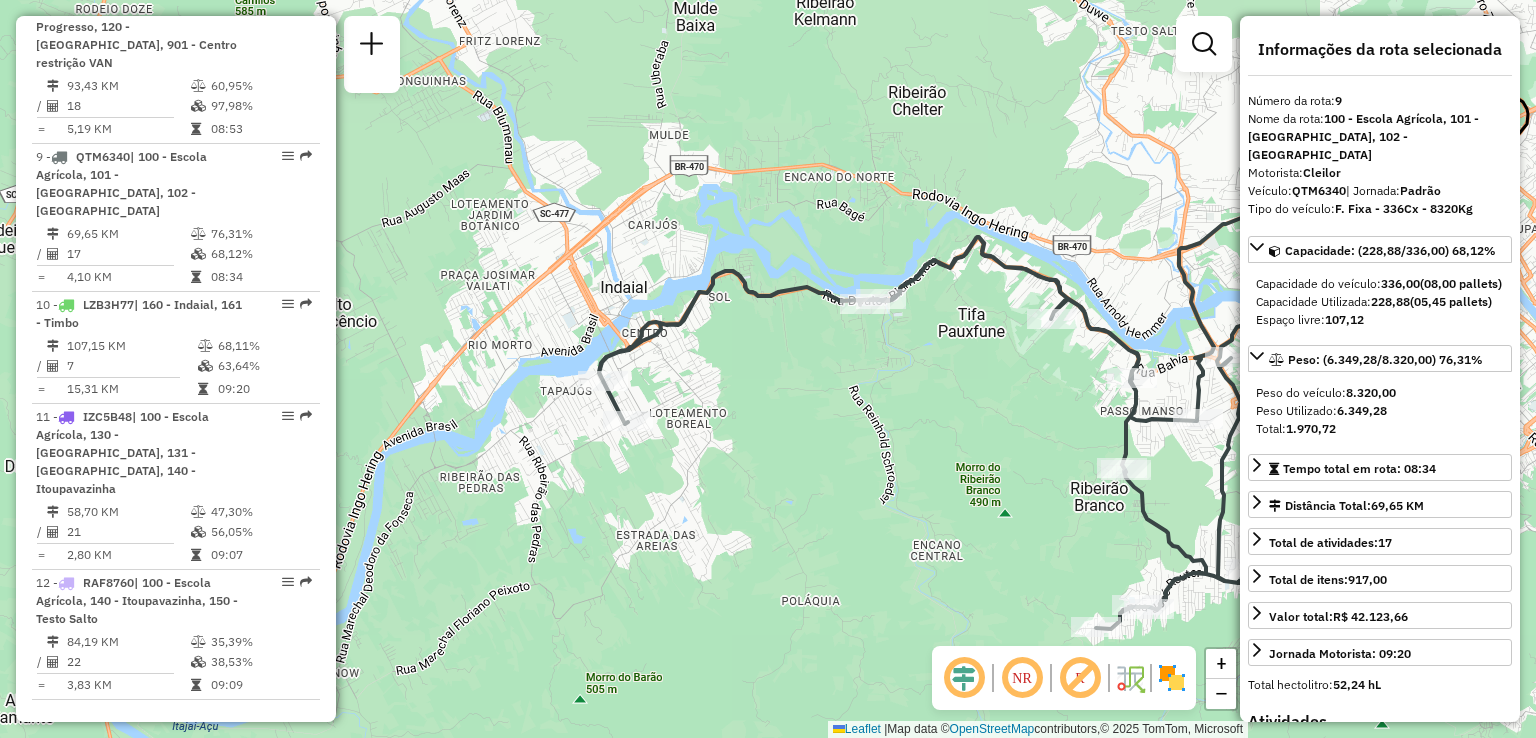 drag, startPoint x: 766, startPoint y: 376, endPoint x: 984, endPoint y: 374, distance: 218.00917 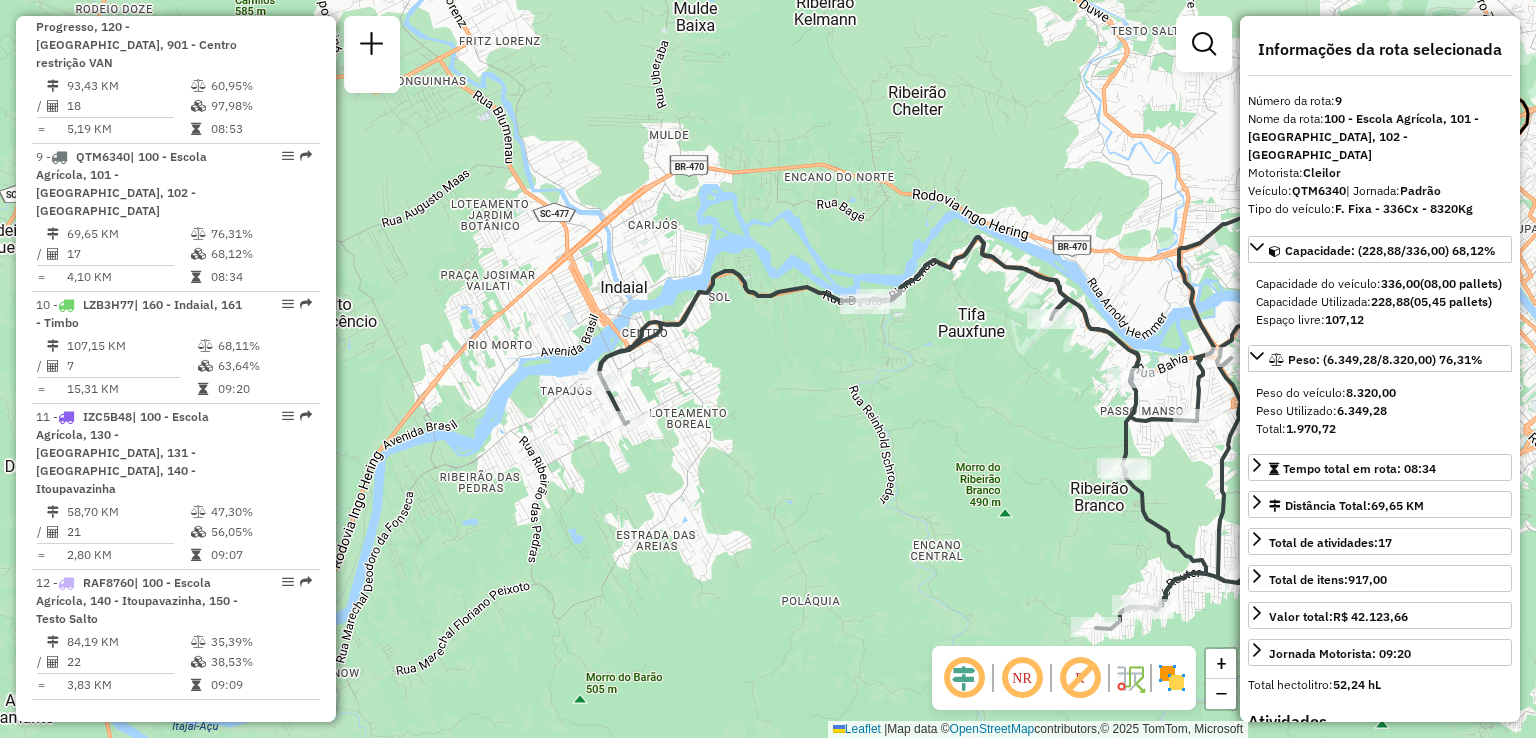 click on "Janela de atendimento Grade de atendimento Capacidade Transportadoras Veículos Cliente Pedidos  Rotas Selecione os dias de semana para filtrar as janelas de atendimento  Seg   Ter   Qua   Qui   Sex   Sáb   Dom  Informe o período da janela de atendimento: De: Até:  Filtrar exatamente a janela do cliente  Considerar janela de atendimento padrão  Selecione os dias de semana para filtrar as grades de atendimento  Seg   Ter   Qua   Qui   Sex   Sáb   Dom   Considerar clientes sem dia de atendimento cadastrado  Clientes fora do dia de atendimento selecionado Filtrar as atividades entre os valores definidos abaixo:  Peso mínimo:   Peso máximo:   Cubagem mínima:   Cubagem máxima:   De:   Até:  Filtrar as atividades entre o tempo de atendimento definido abaixo:  De:   Até:   Considerar capacidade total dos clientes não roteirizados Transportadora: Selecione um ou mais itens Tipo de veículo: Selecione um ou mais itens Veículo: Selecione um ou mais itens Motorista: Selecione um ou mais itens Nome: Rótulo:" 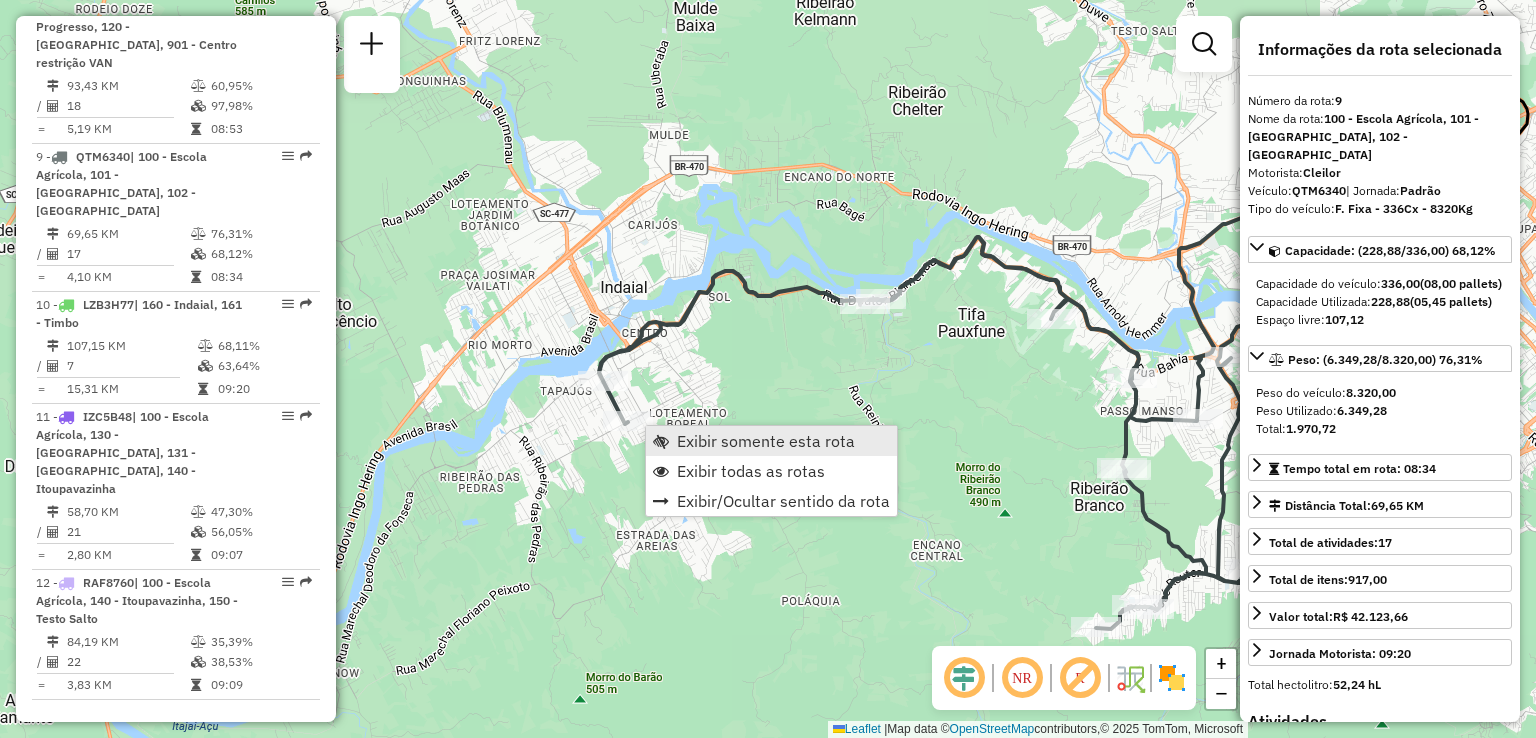 click on "Exibir somente esta rota" at bounding box center (766, 441) 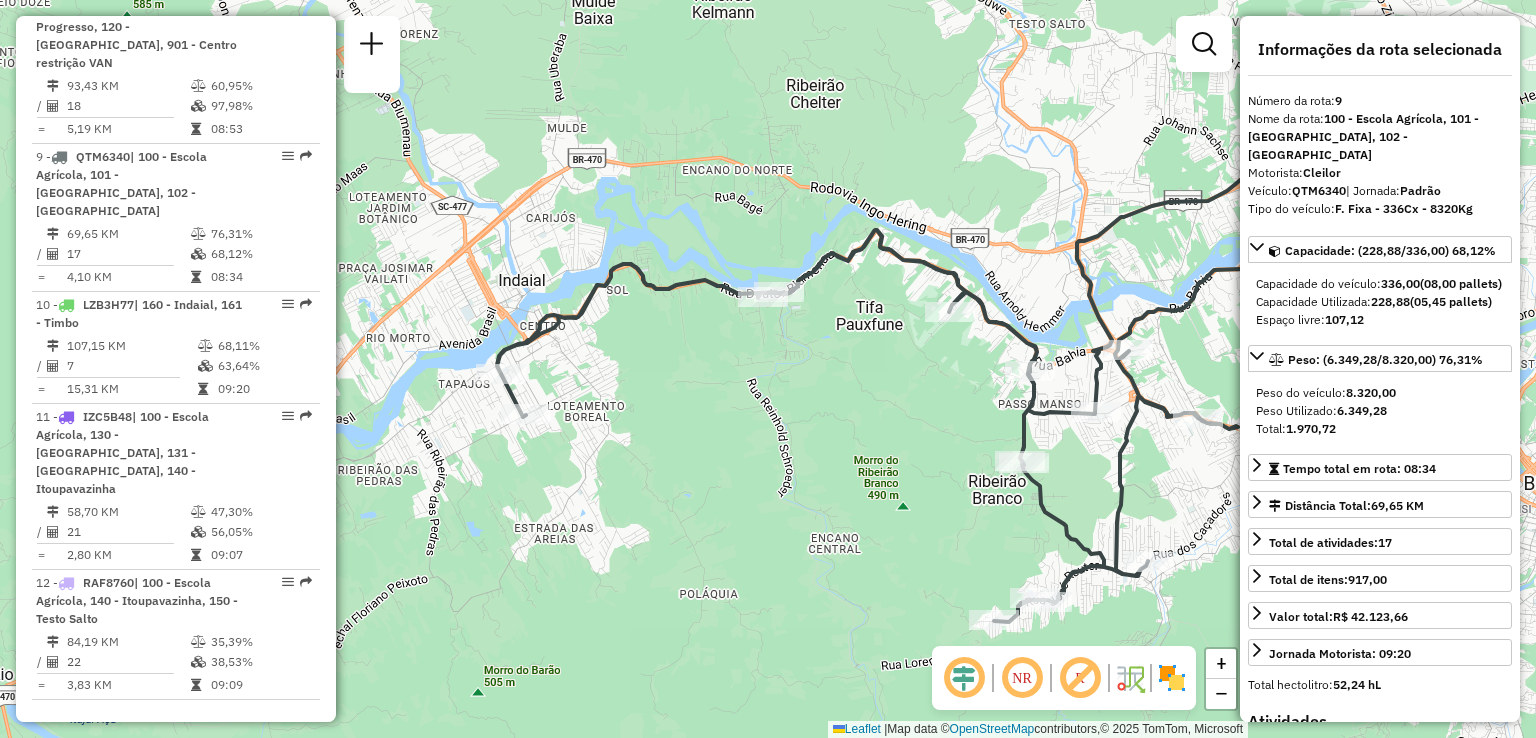 drag, startPoint x: 552, startPoint y: 461, endPoint x: 682, endPoint y: 449, distance: 130.55267 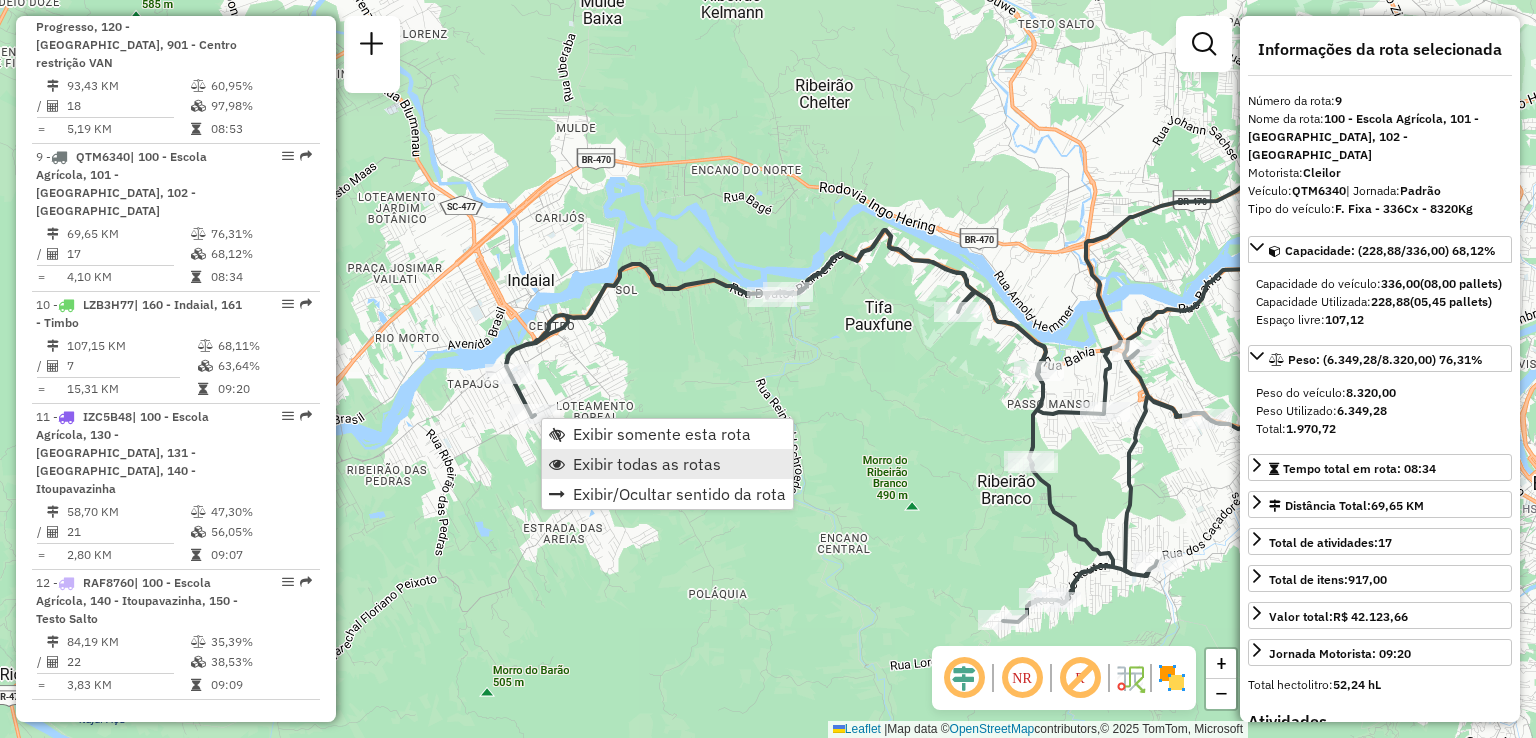 click at bounding box center [557, 464] 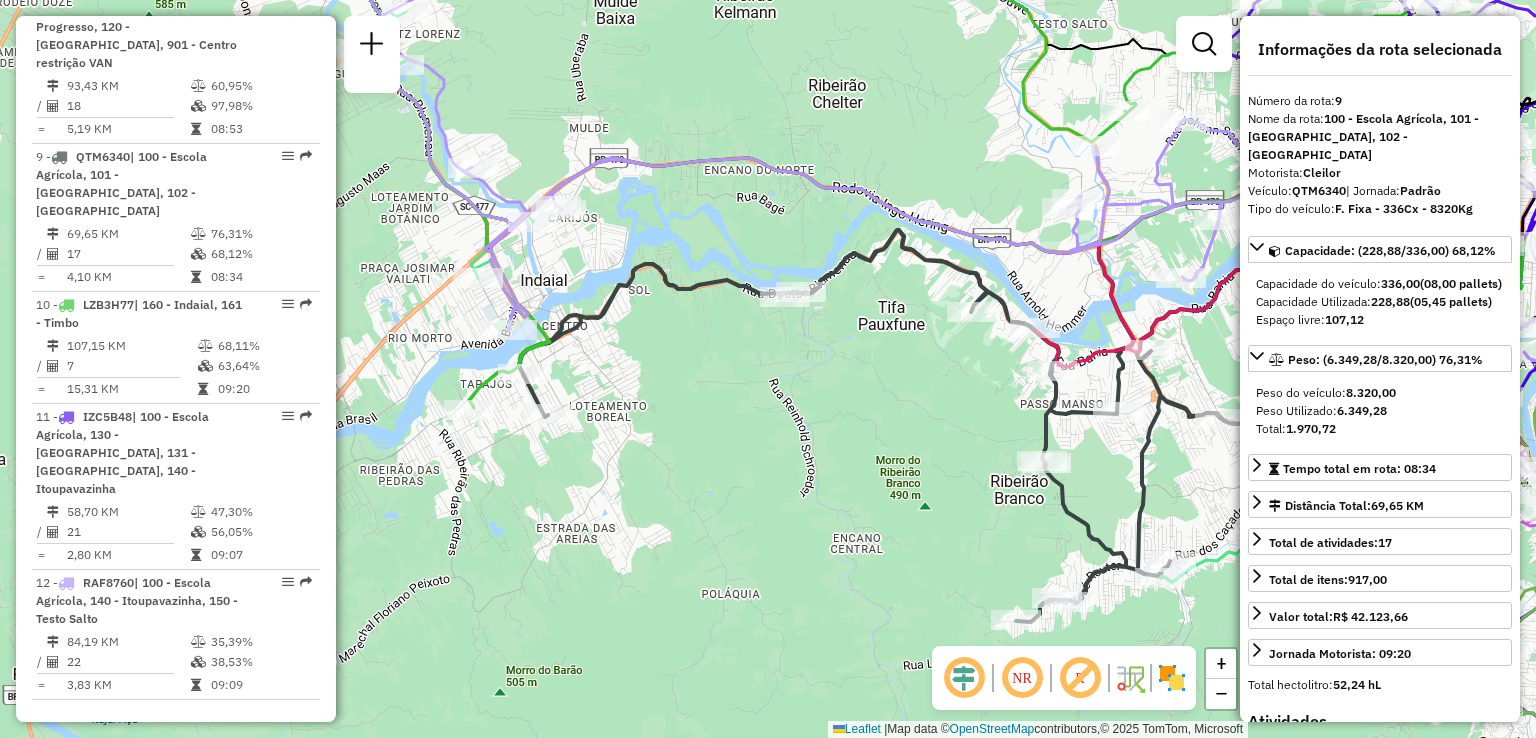 drag, startPoint x: 765, startPoint y: 433, endPoint x: 784, endPoint y: 433, distance: 19 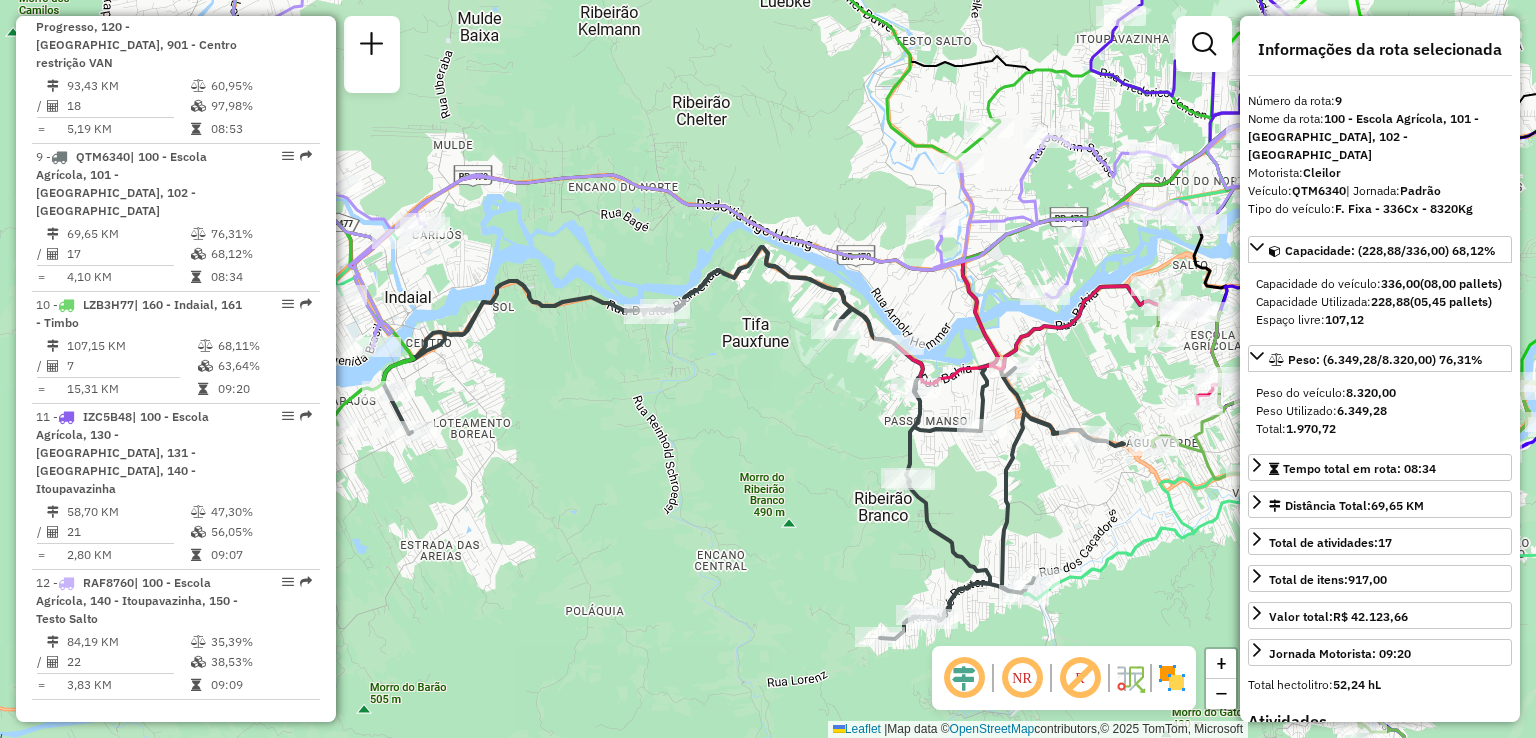 drag, startPoint x: 813, startPoint y: 390, endPoint x: 656, endPoint y: 412, distance: 158.5339 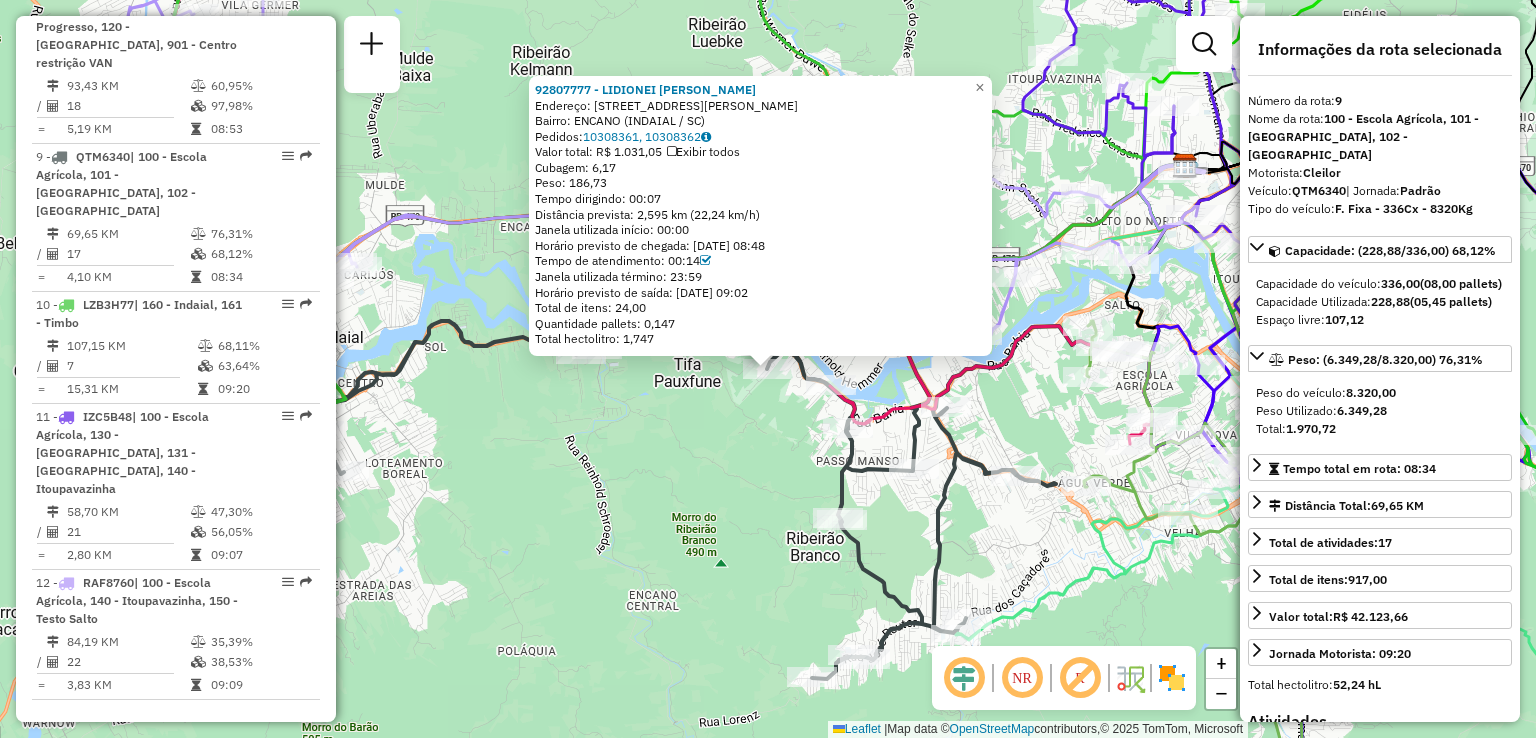 click on "92807777 - LIDIONEI FERNANDO NE  Endereço: R   JULIETE WALDRICH              241   Bairro: ENCANO (INDAIAL / SC)   Pedidos:  10308361, 10308362   Valor total: R$ 1.031,05   Exibir todos   Cubagem: 6,17  Peso: 186,73  Tempo dirigindo: 00:07   Distância prevista: 2,595 km (22,24 km/h)   Janela utilizada início: 00:00   Horário previsto de chegada: 10/07/2025 08:48   Tempo de atendimento: 00:14   Janela utilizada término: 23:59   Horário previsto de saída: 10/07/2025 09:02   Total de itens: 24,00   Quantidade pallets: 0,147   Total hectolitro: 1,747  × Janela de atendimento Grade de atendimento Capacidade Transportadoras Veículos Cliente Pedidos  Rotas Selecione os dias de semana para filtrar as janelas de atendimento  Seg   Ter   Qua   Qui   Sex   Sáb   Dom  Informe o período da janela de atendimento: De: Até:  Filtrar exatamente a janela do cliente  Considerar janela de atendimento padrão  Selecione os dias de semana para filtrar as grades de atendimento  Seg   Ter   Qua   Qui   Sex   Sáb   Dom" 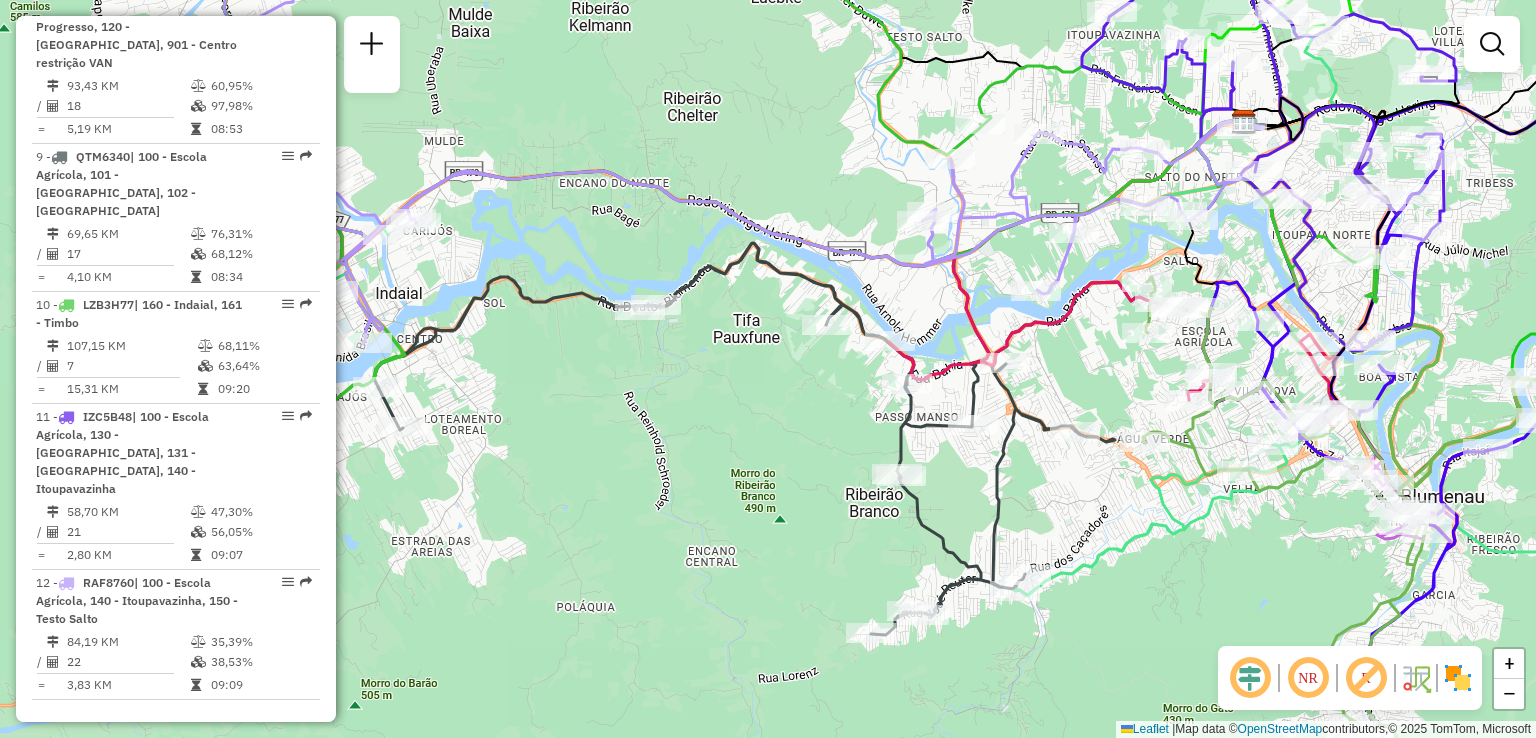 drag, startPoint x: 670, startPoint y: 398, endPoint x: 832, endPoint y: 380, distance: 162.99693 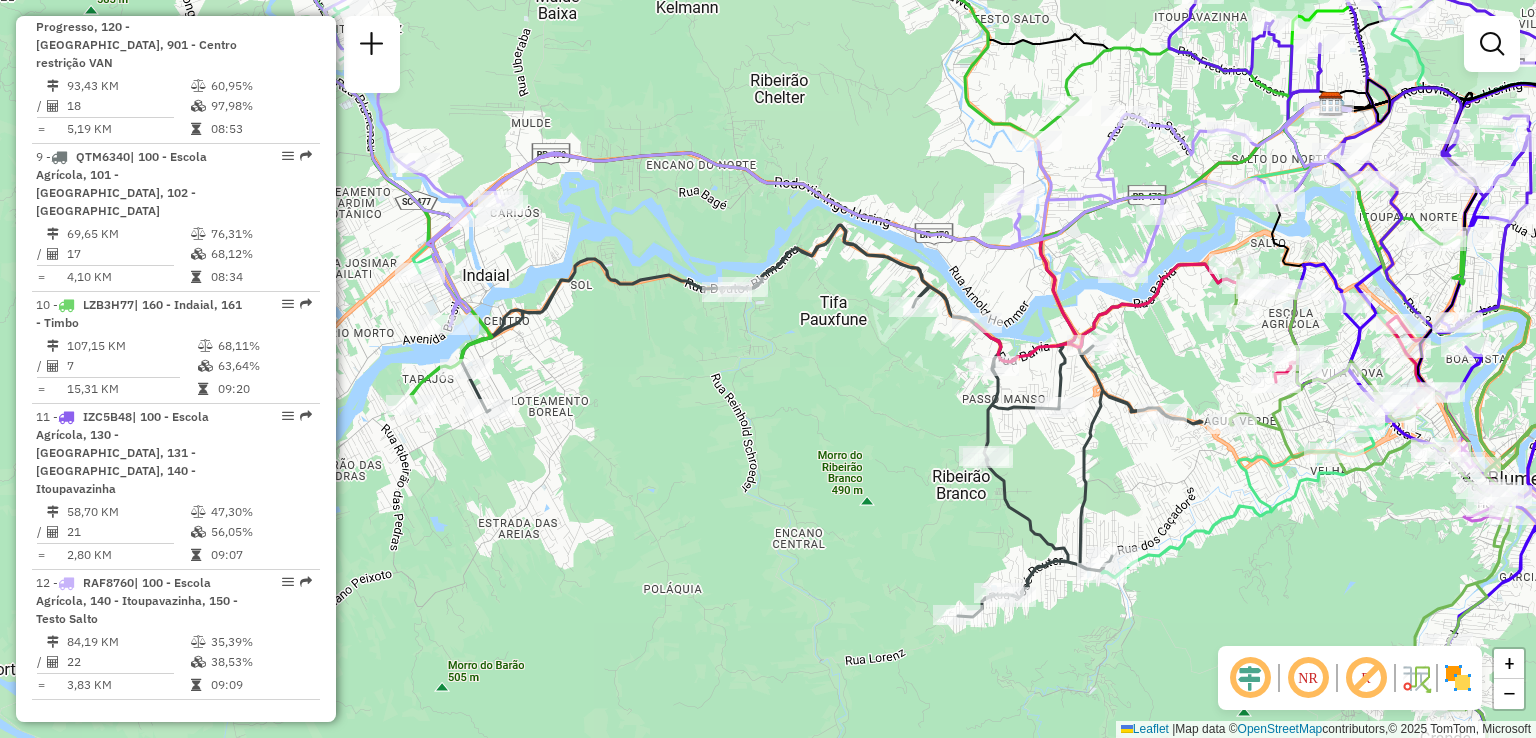 drag, startPoint x: 798, startPoint y: 436, endPoint x: 863, endPoint y: 424, distance: 66.09841 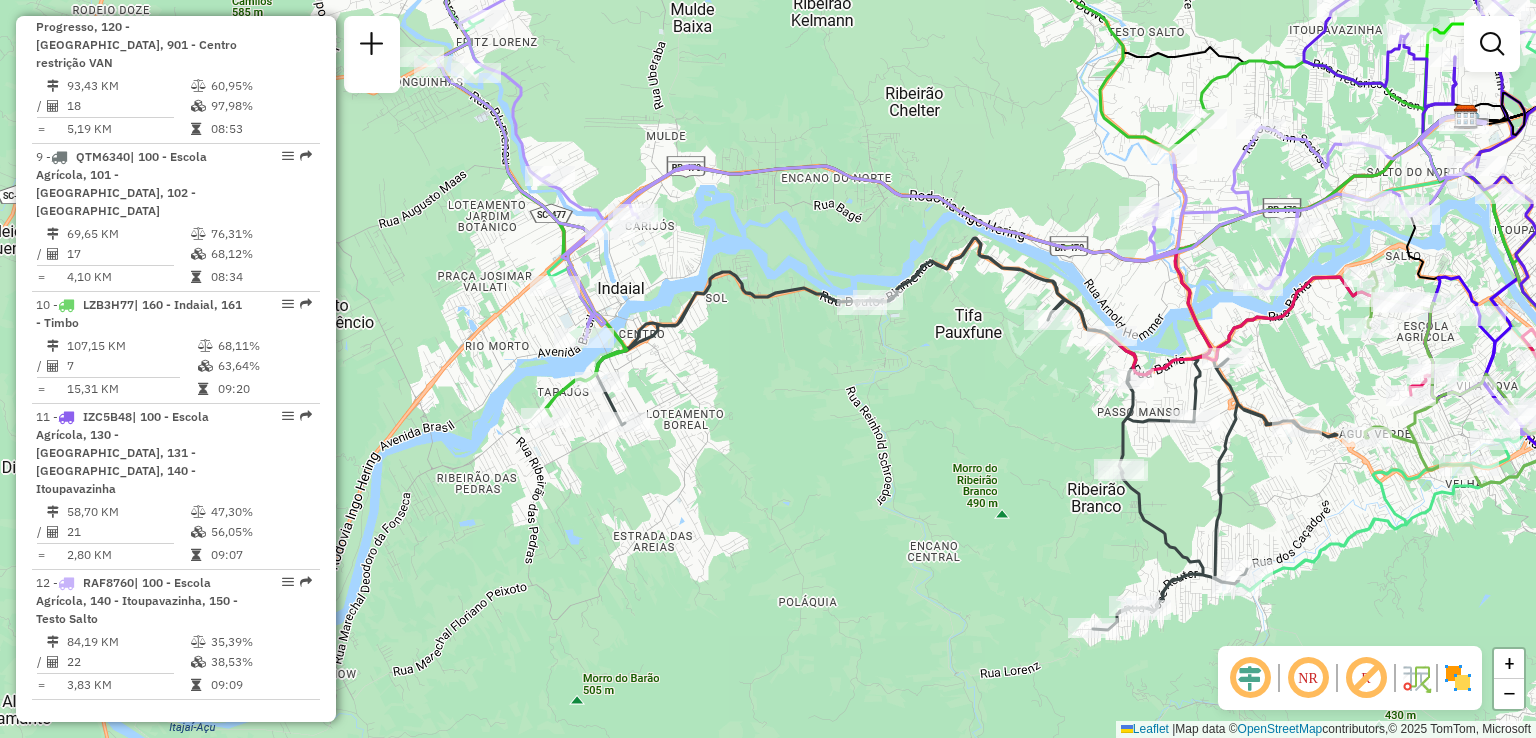 click on "Janela de atendimento Grade de atendimento Capacidade Transportadoras Veículos Cliente Pedidos  Rotas Selecione os dias de semana para filtrar as janelas de atendimento  Seg   Ter   Qua   Qui   Sex   Sáb   Dom  Informe o período da janela de atendimento: De: Até:  Filtrar exatamente a janela do cliente  Considerar janela de atendimento padrão  Selecione os dias de semana para filtrar as grades de atendimento  Seg   Ter   Qua   Qui   Sex   Sáb   Dom   Considerar clientes sem dia de atendimento cadastrado  Clientes fora do dia de atendimento selecionado Filtrar as atividades entre os valores definidos abaixo:  Peso mínimo:   Peso máximo:   Cubagem mínima:   Cubagem máxima:   De:   Até:  Filtrar as atividades entre o tempo de atendimento definido abaixo:  De:   Até:   Considerar capacidade total dos clientes não roteirizados Transportadora: Selecione um ou mais itens Tipo de veículo: Selecione um ou mais itens Veículo: Selecione um ou mais itens Motorista: Selecione um ou mais itens Nome: Rótulo:" 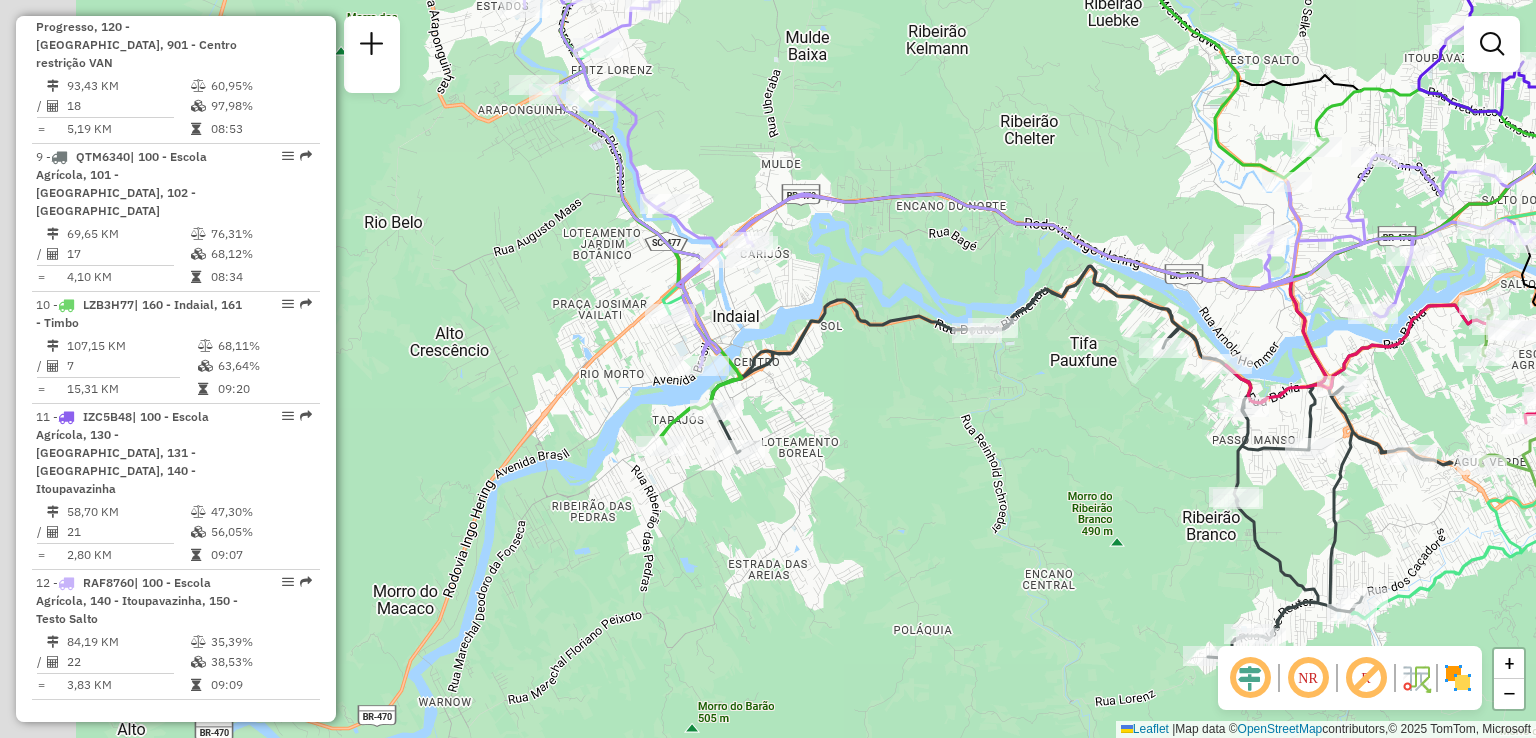 drag, startPoint x: 820, startPoint y: 436, endPoint x: 930, endPoint y: 463, distance: 113.265175 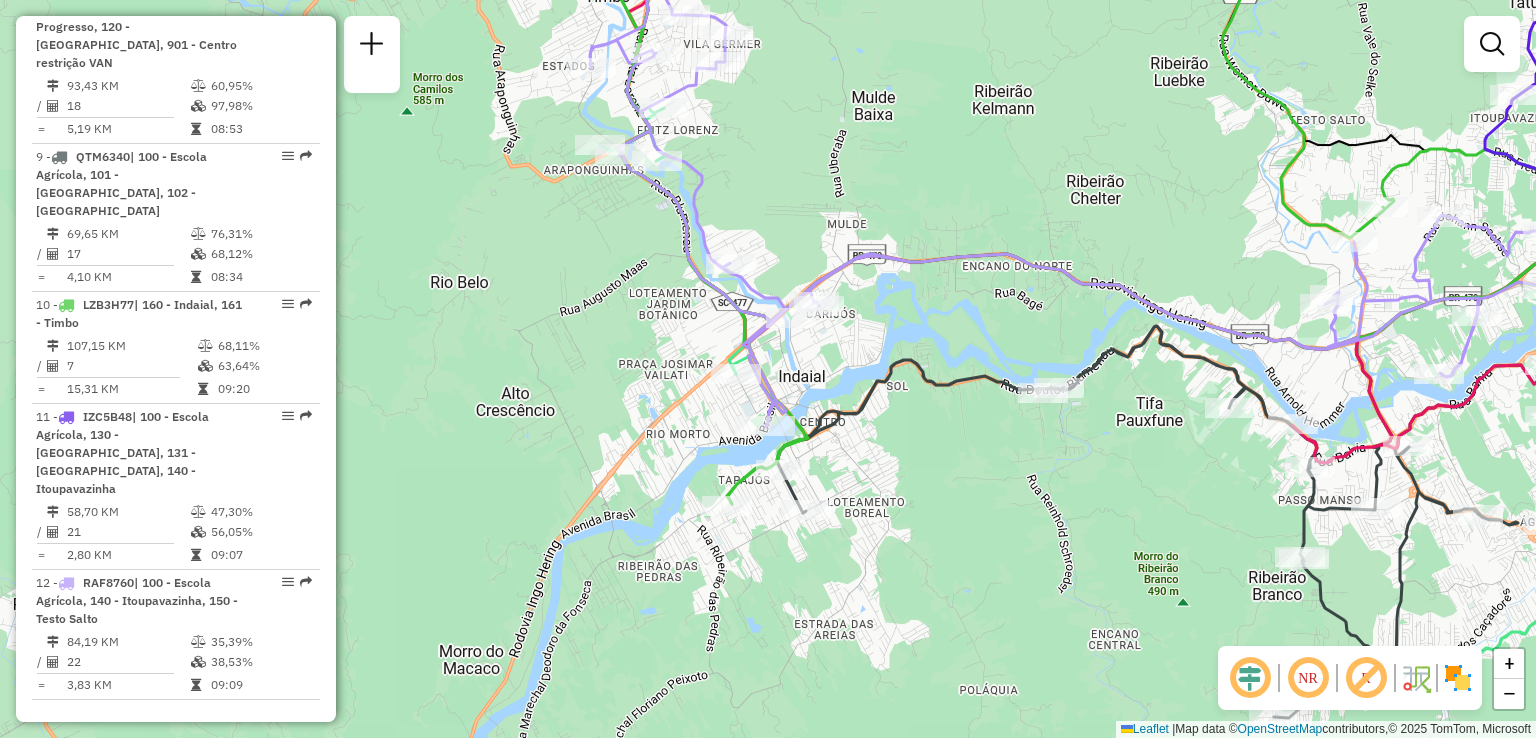 drag, startPoint x: 922, startPoint y: 461, endPoint x: 1012, endPoint y: 552, distance: 127.98828 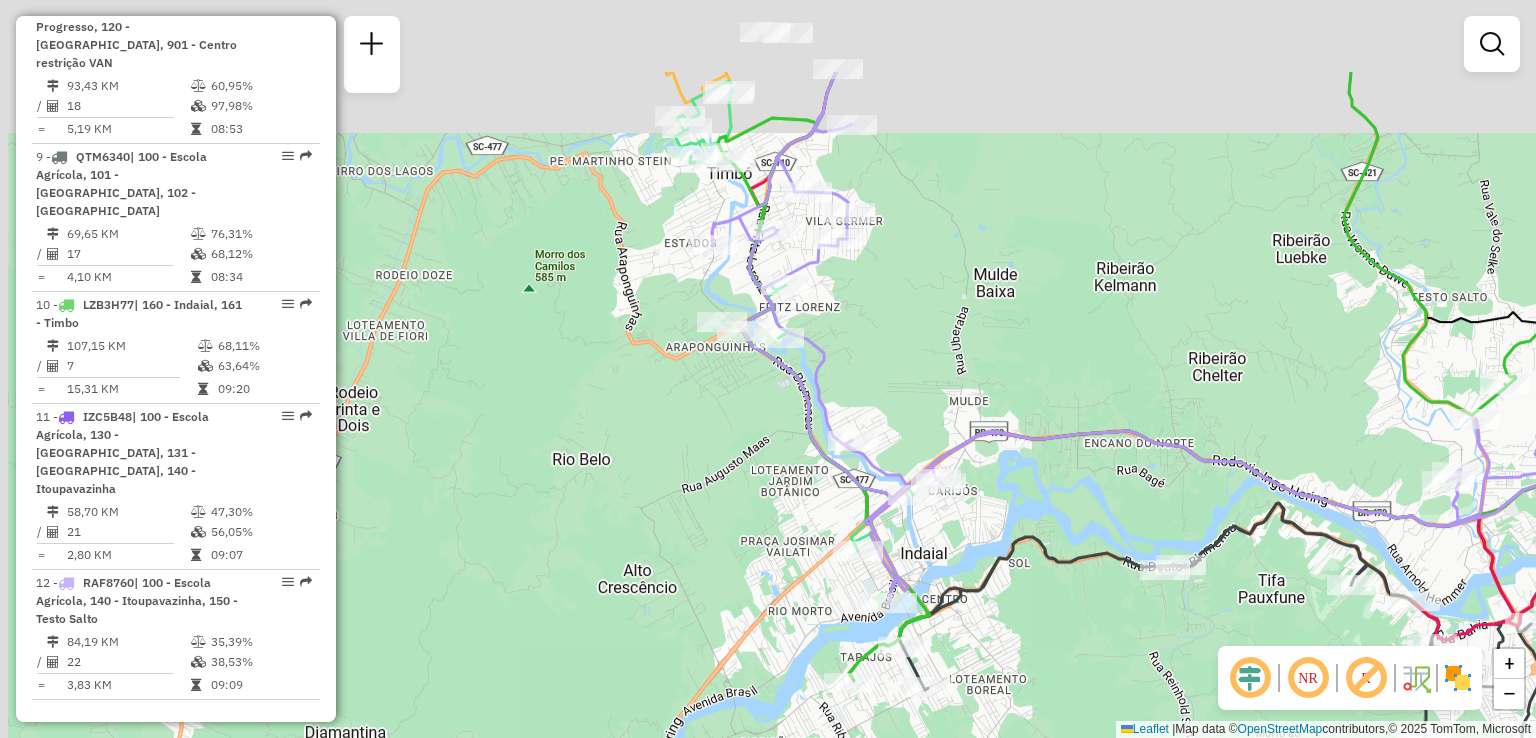 drag, startPoint x: 914, startPoint y: 294, endPoint x: 970, endPoint y: 344, distance: 75.073296 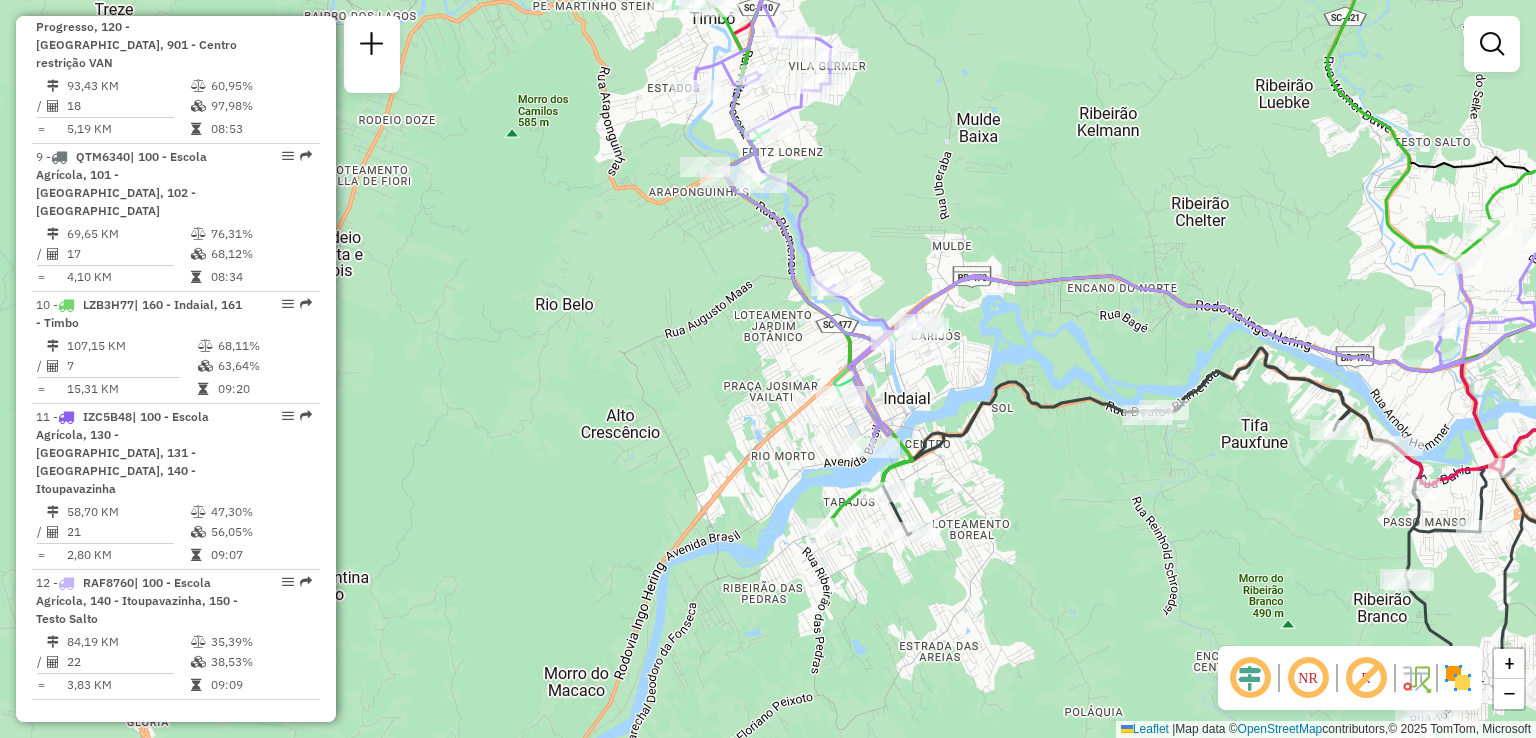 drag, startPoint x: 1056, startPoint y: 241, endPoint x: 959, endPoint y: 140, distance: 140.0357 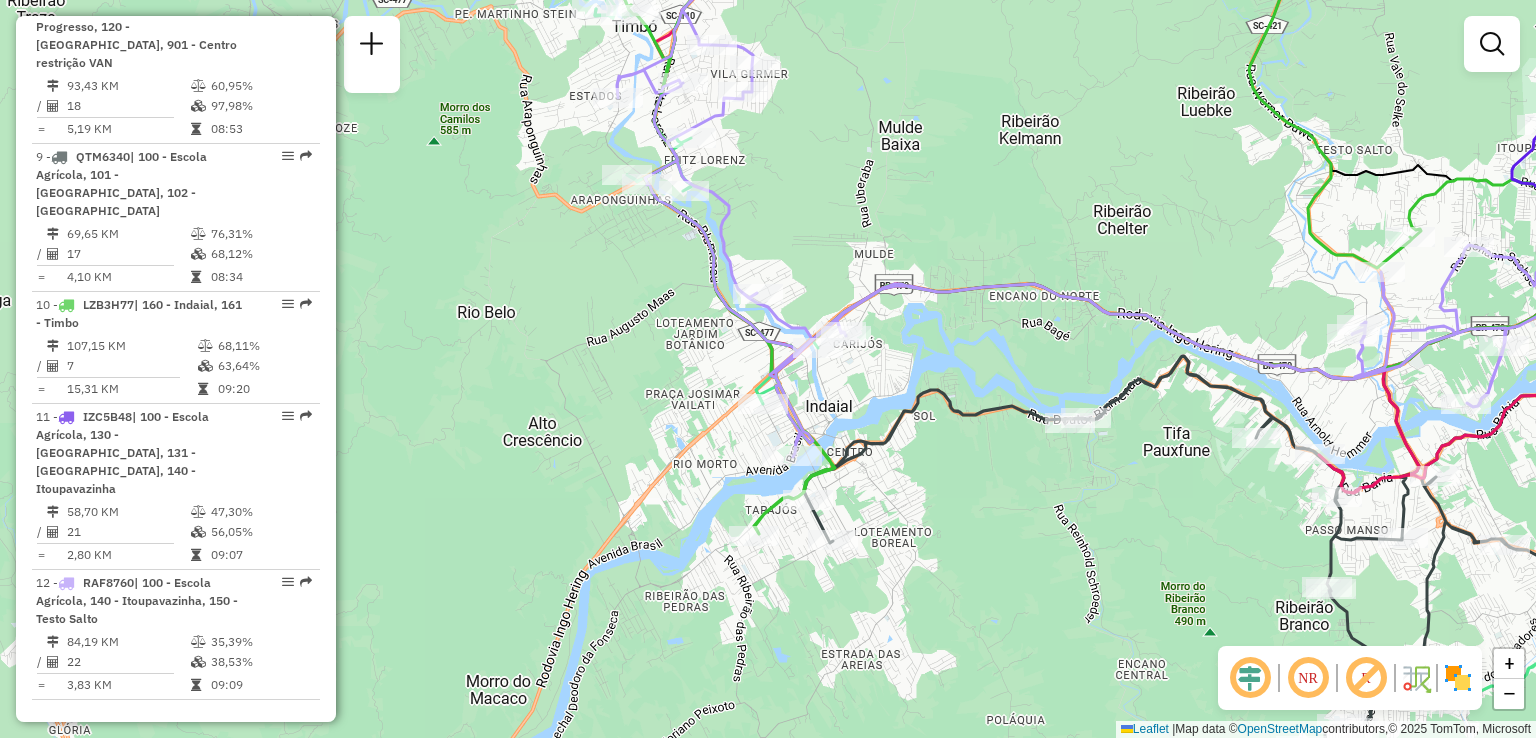 drag, startPoint x: 890, startPoint y: 228, endPoint x: 1022, endPoint y: 233, distance: 132.09467 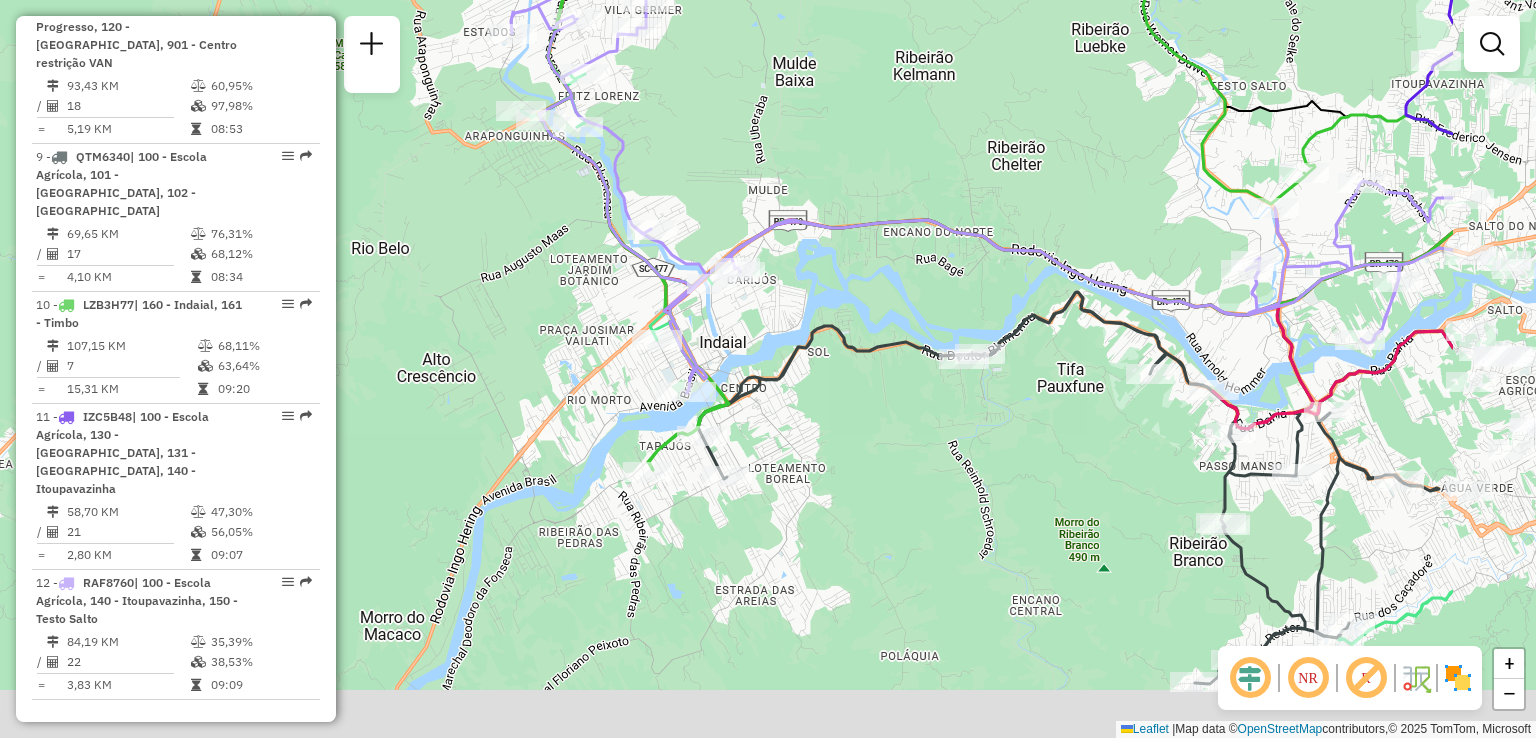drag, startPoint x: 872, startPoint y: 491, endPoint x: 560, endPoint y: 407, distance: 323.1099 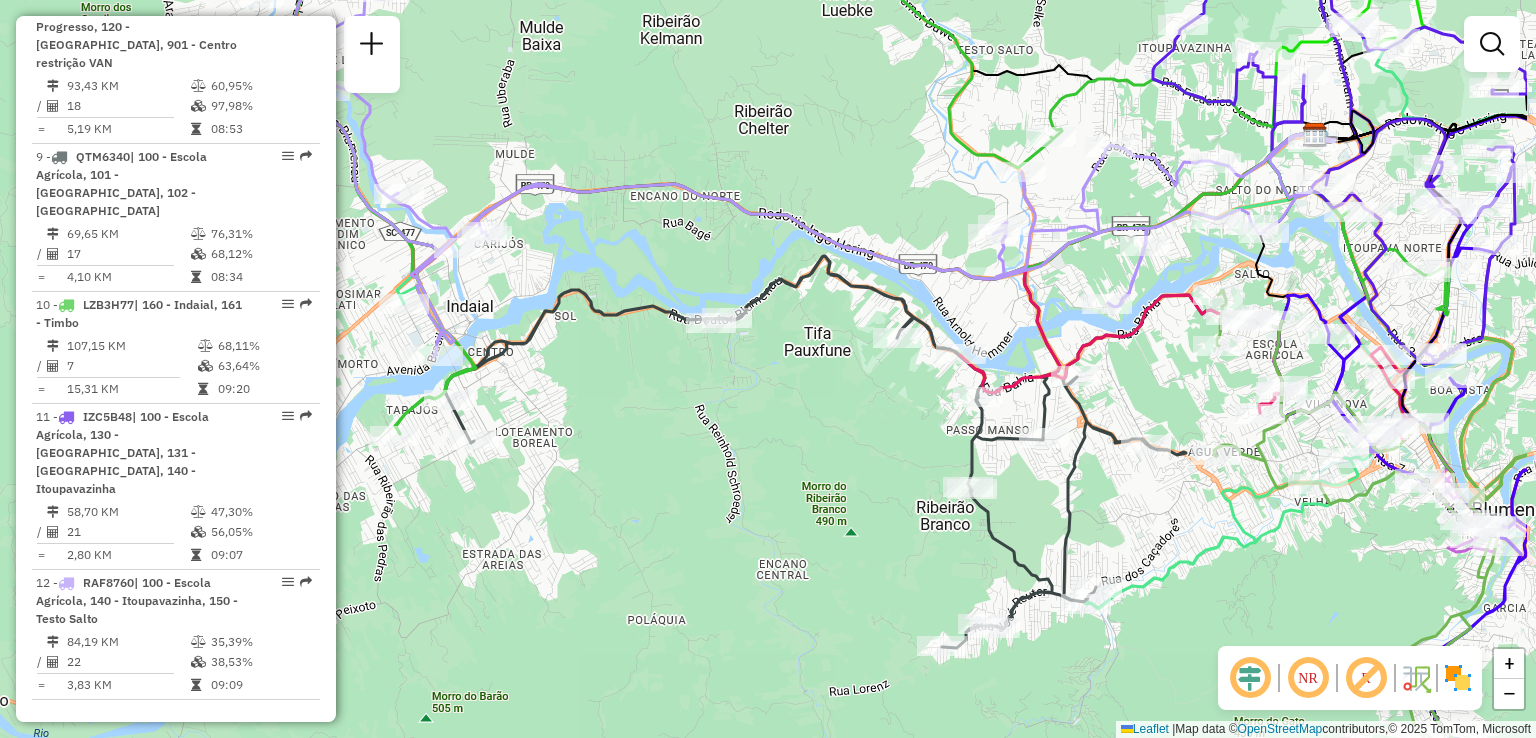 drag, startPoint x: 964, startPoint y: 489, endPoint x: 645, endPoint y: 441, distance: 322.59106 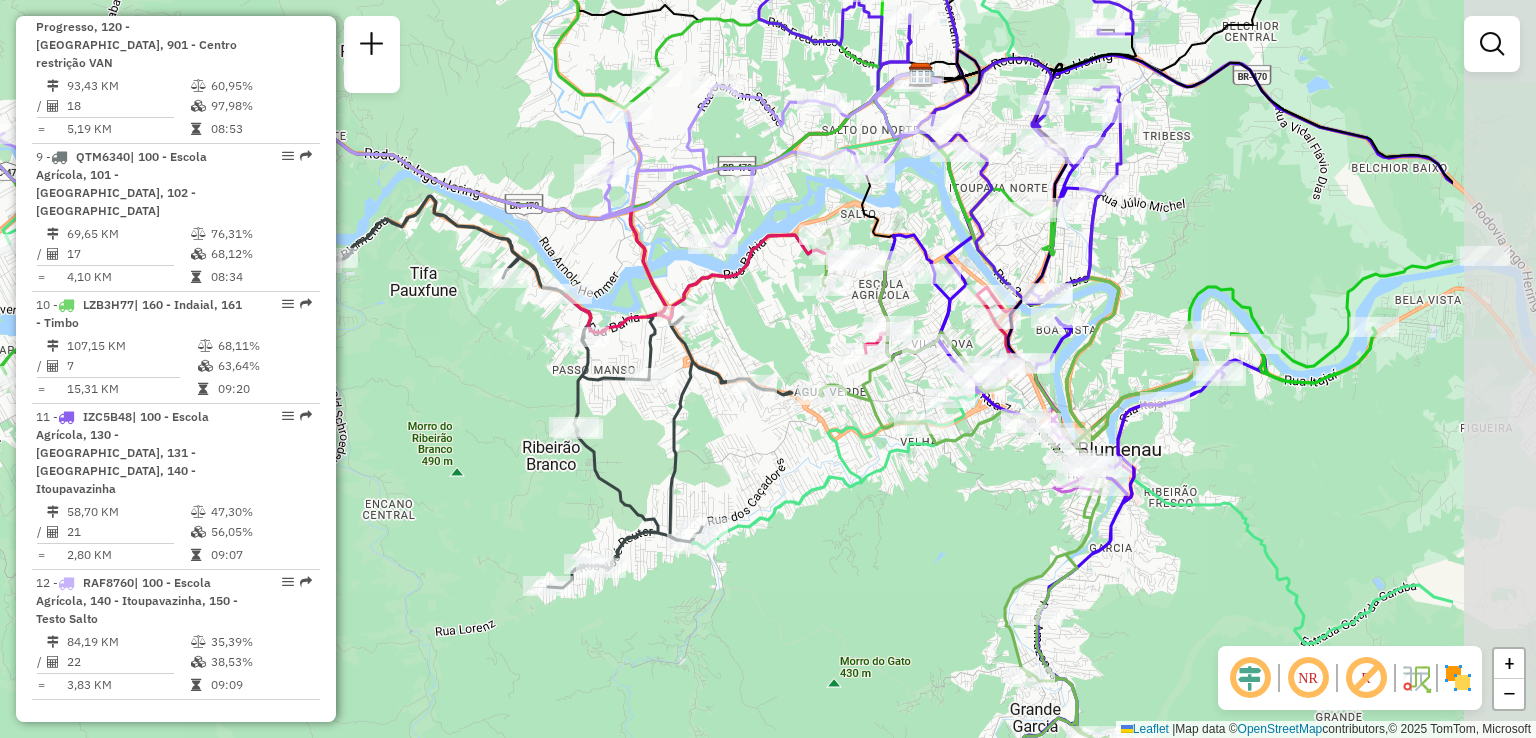 drag, startPoint x: 1184, startPoint y: 562, endPoint x: 946, endPoint y: 523, distance: 241.17421 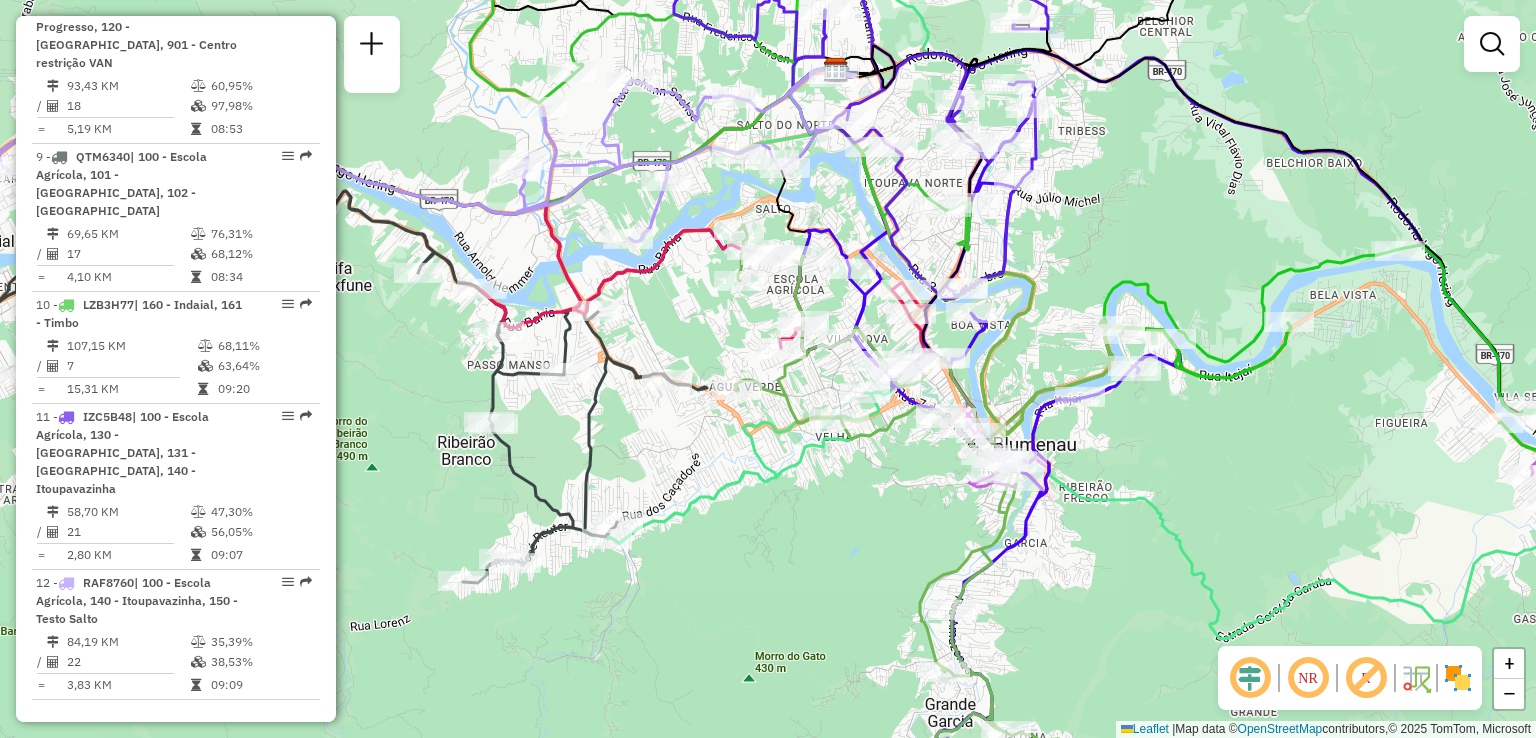 drag, startPoint x: 1091, startPoint y: 509, endPoint x: 798, endPoint y: 490, distance: 293.6154 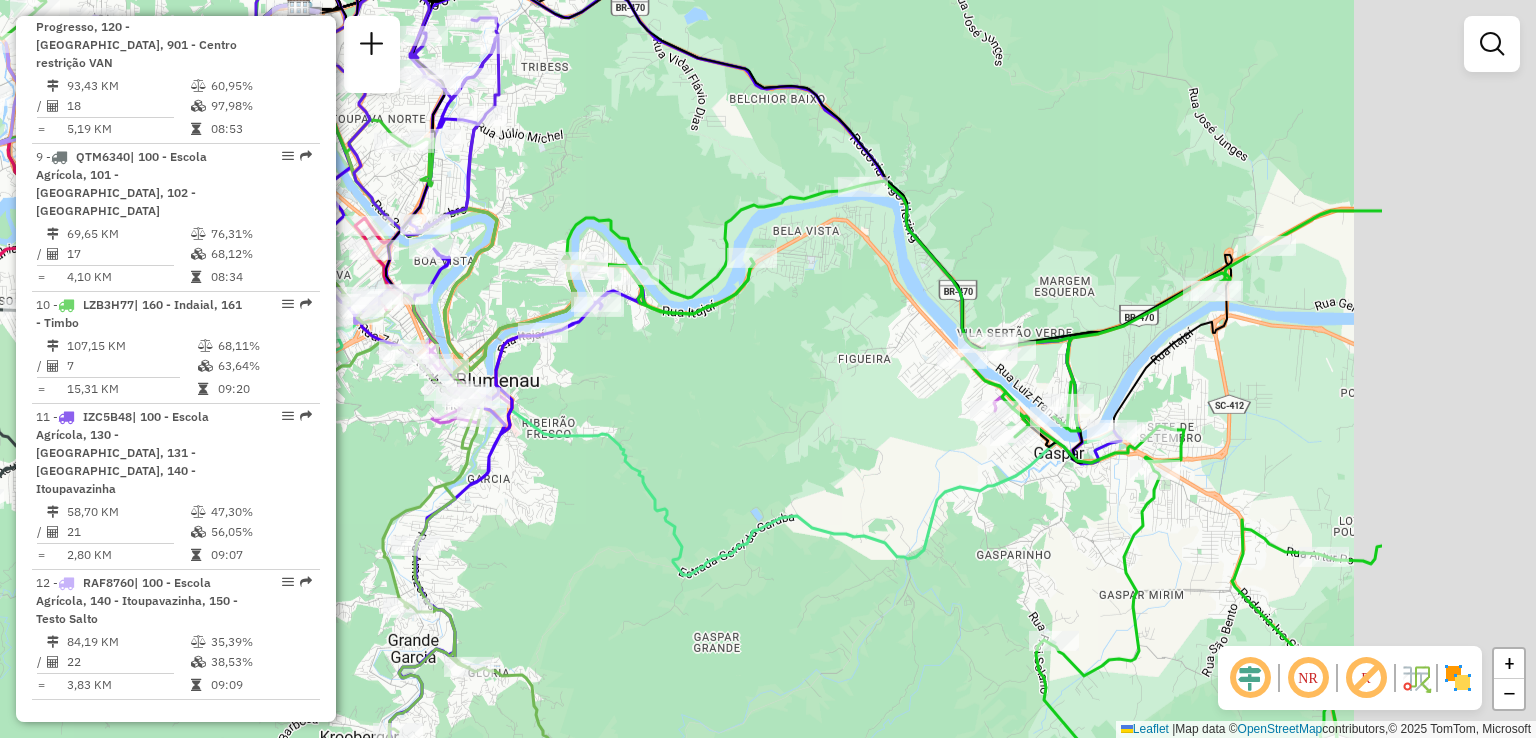drag, startPoint x: 1384, startPoint y: 583, endPoint x: 1032, endPoint y: 525, distance: 356.7464 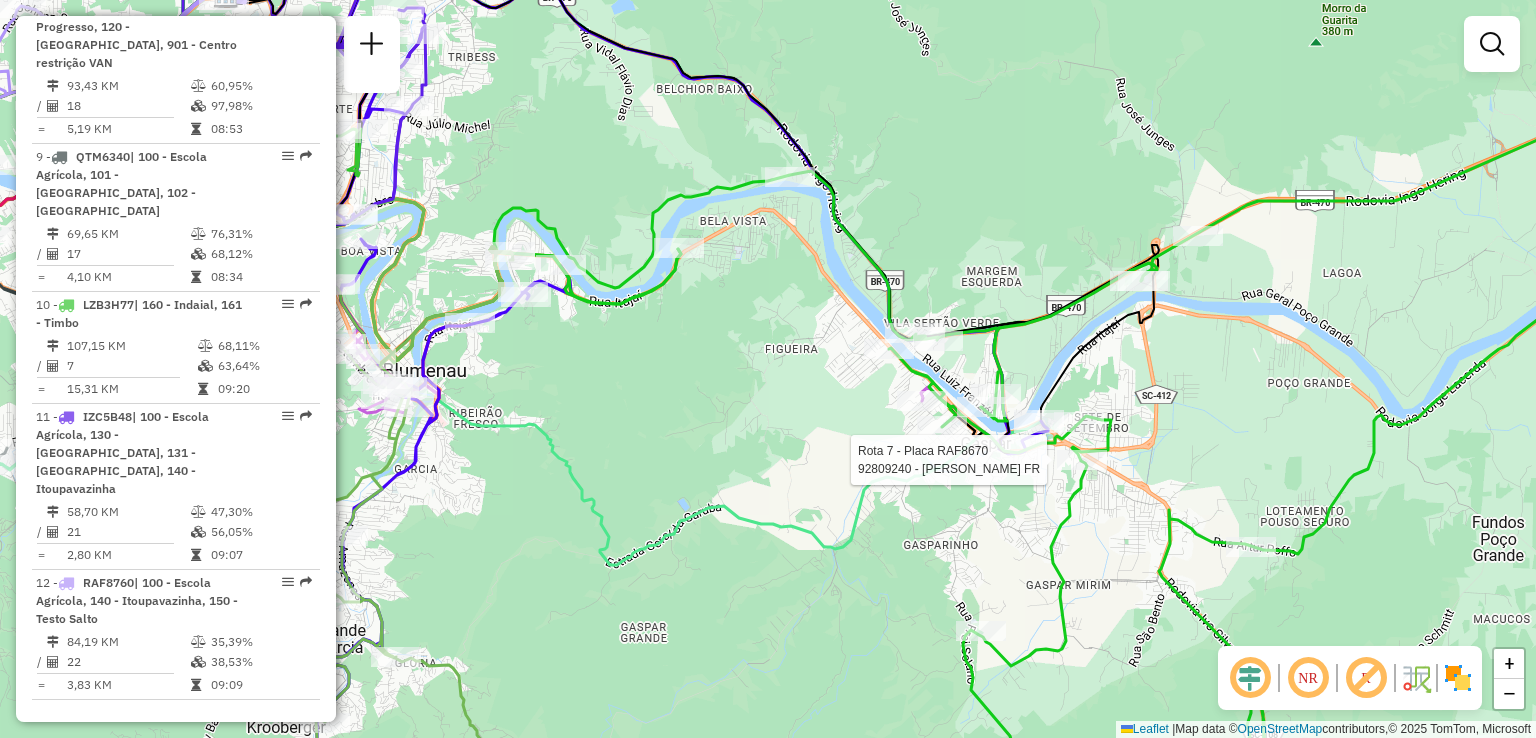 select on "**********" 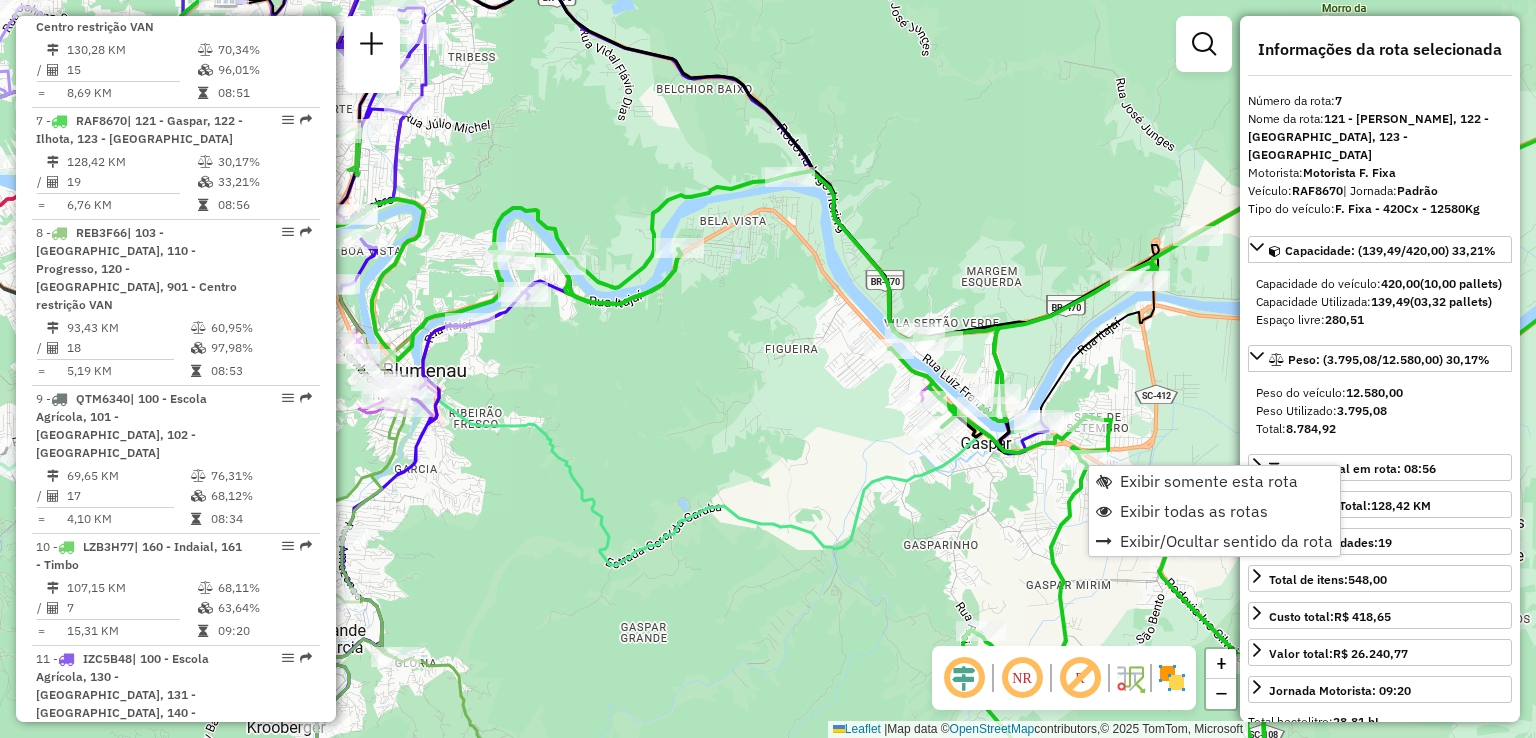 scroll, scrollTop: 1584, scrollLeft: 0, axis: vertical 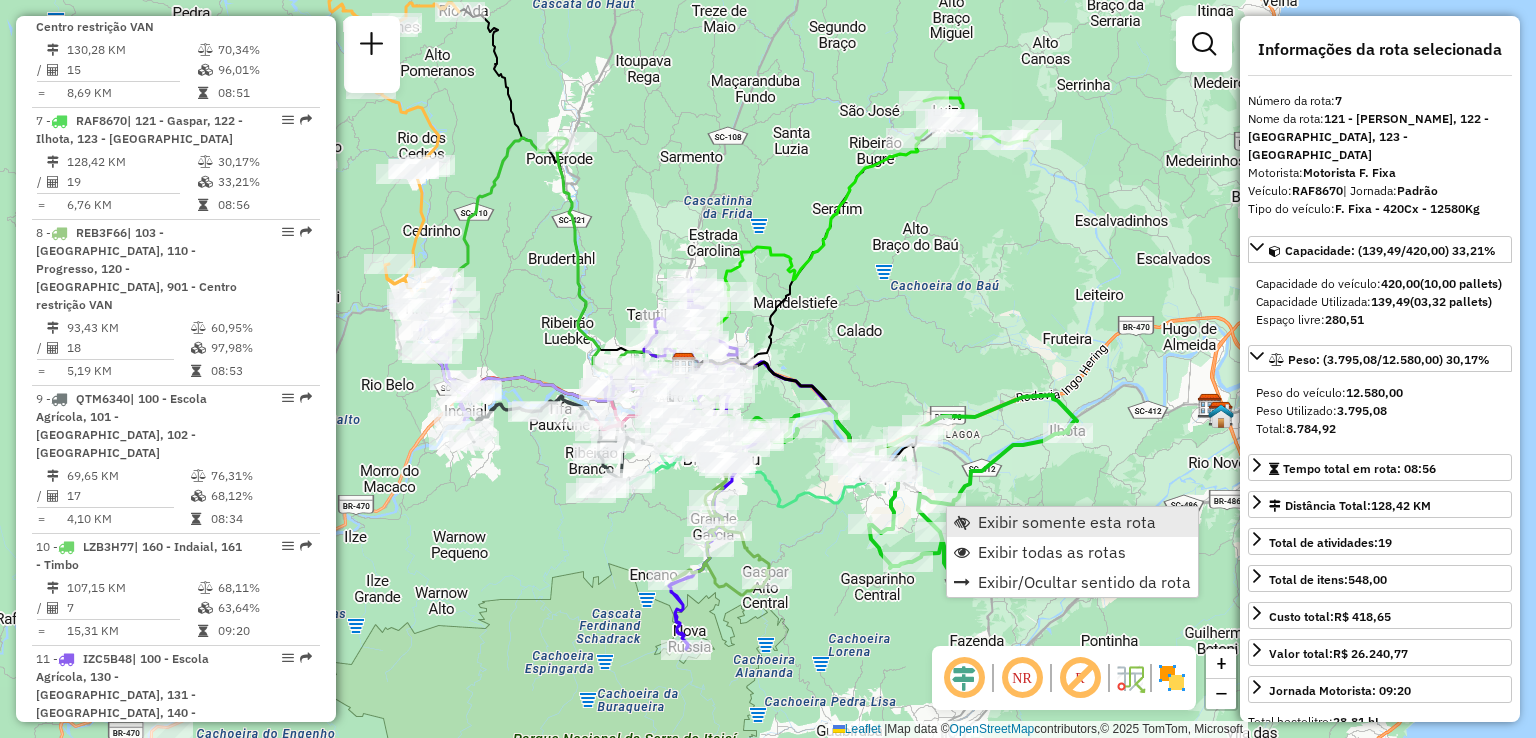 click on "Exibir somente esta rota" at bounding box center [1067, 522] 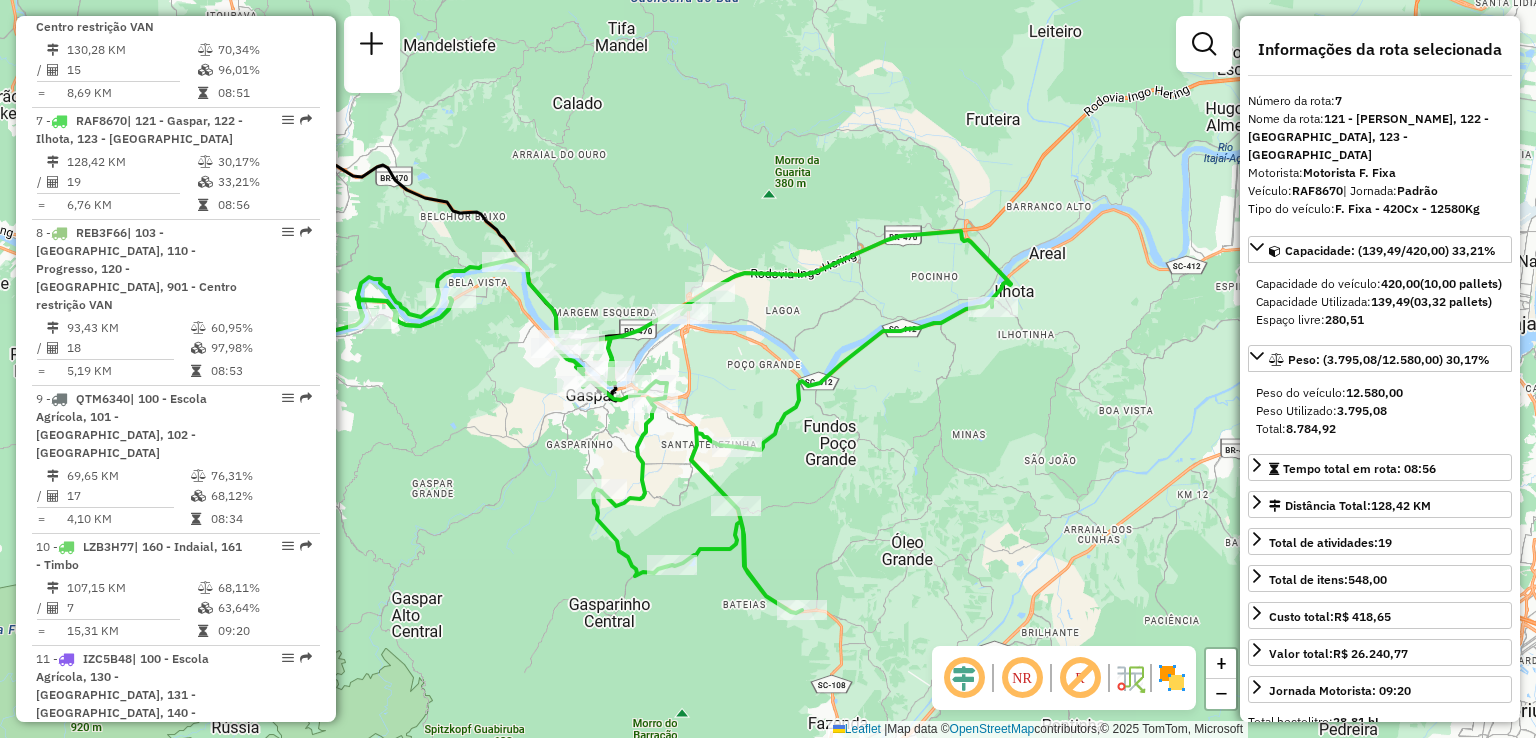 drag, startPoint x: 1006, startPoint y: 523, endPoint x: 835, endPoint y: 547, distance: 172.676 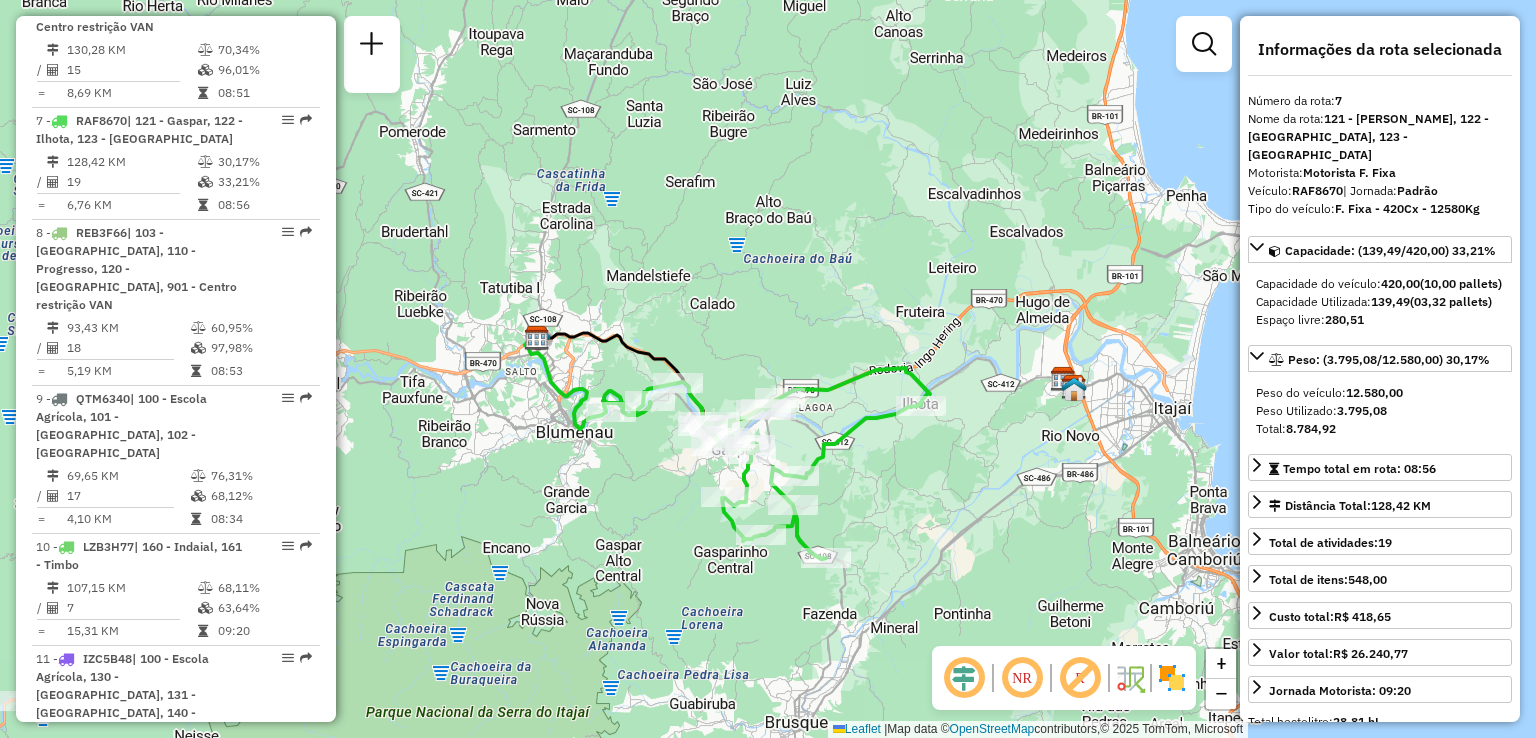 drag, startPoint x: 860, startPoint y: 479, endPoint x: 847, endPoint y: 428, distance: 52.63079 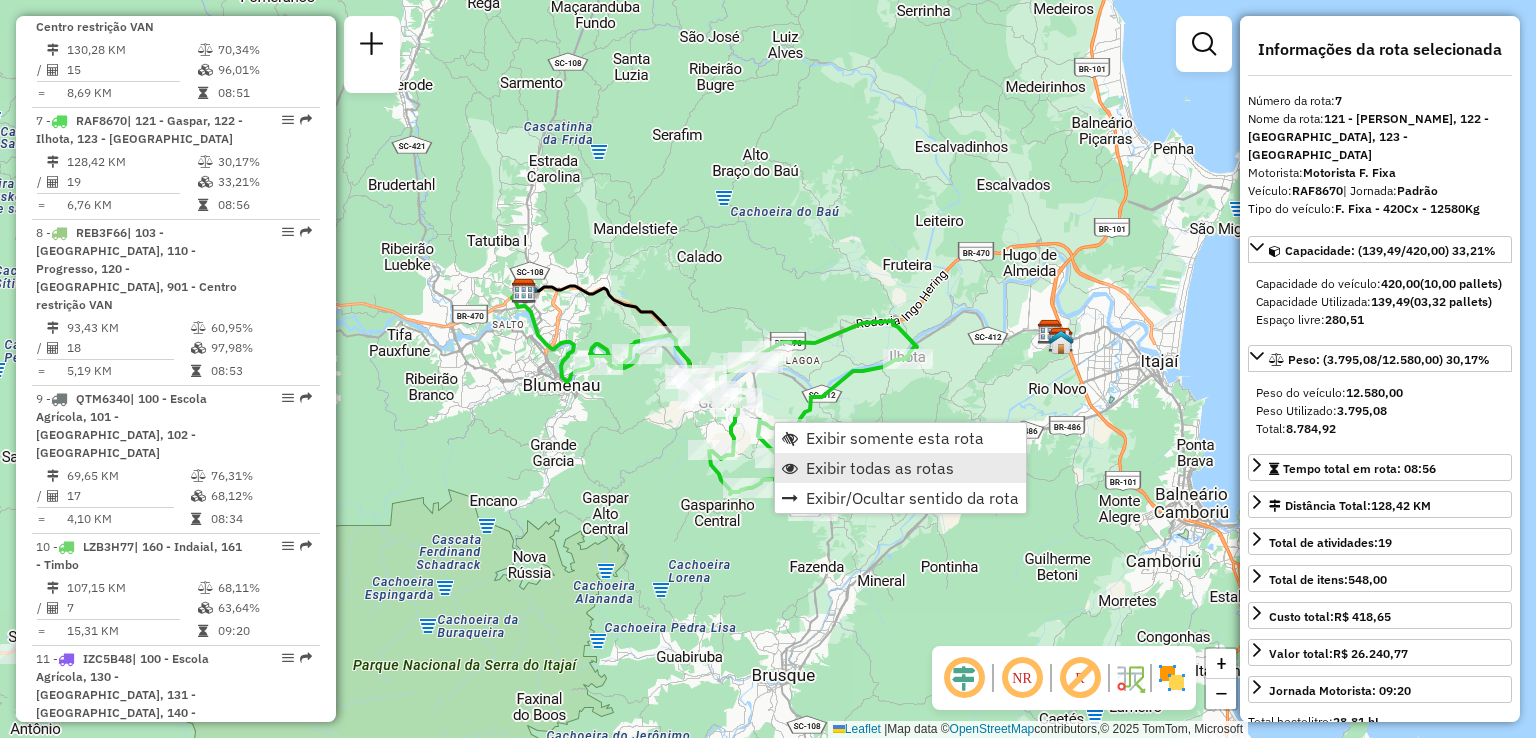 click on "Exibir todas as rotas" at bounding box center [880, 468] 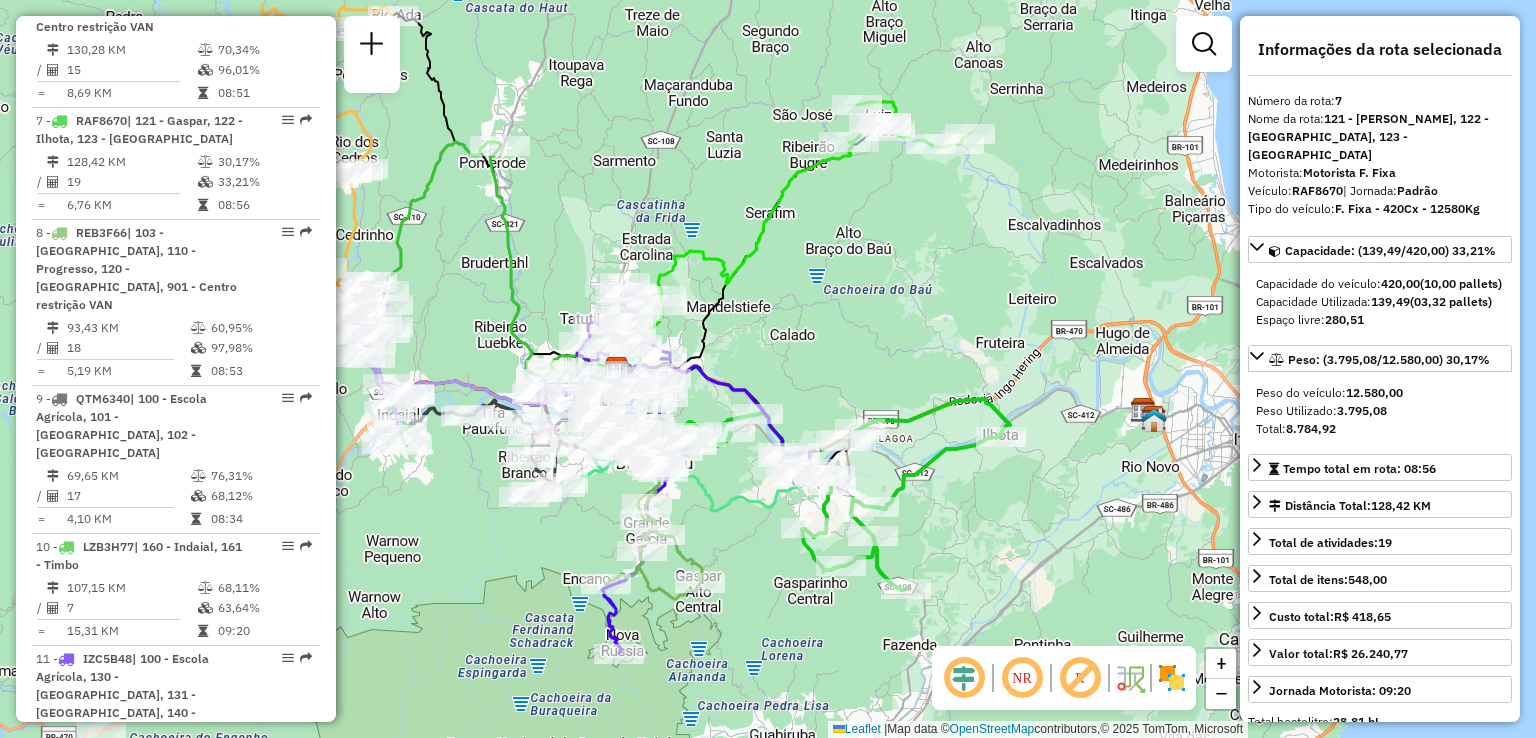 drag, startPoint x: 709, startPoint y: 253, endPoint x: 848, endPoint y: 369, distance: 181.04419 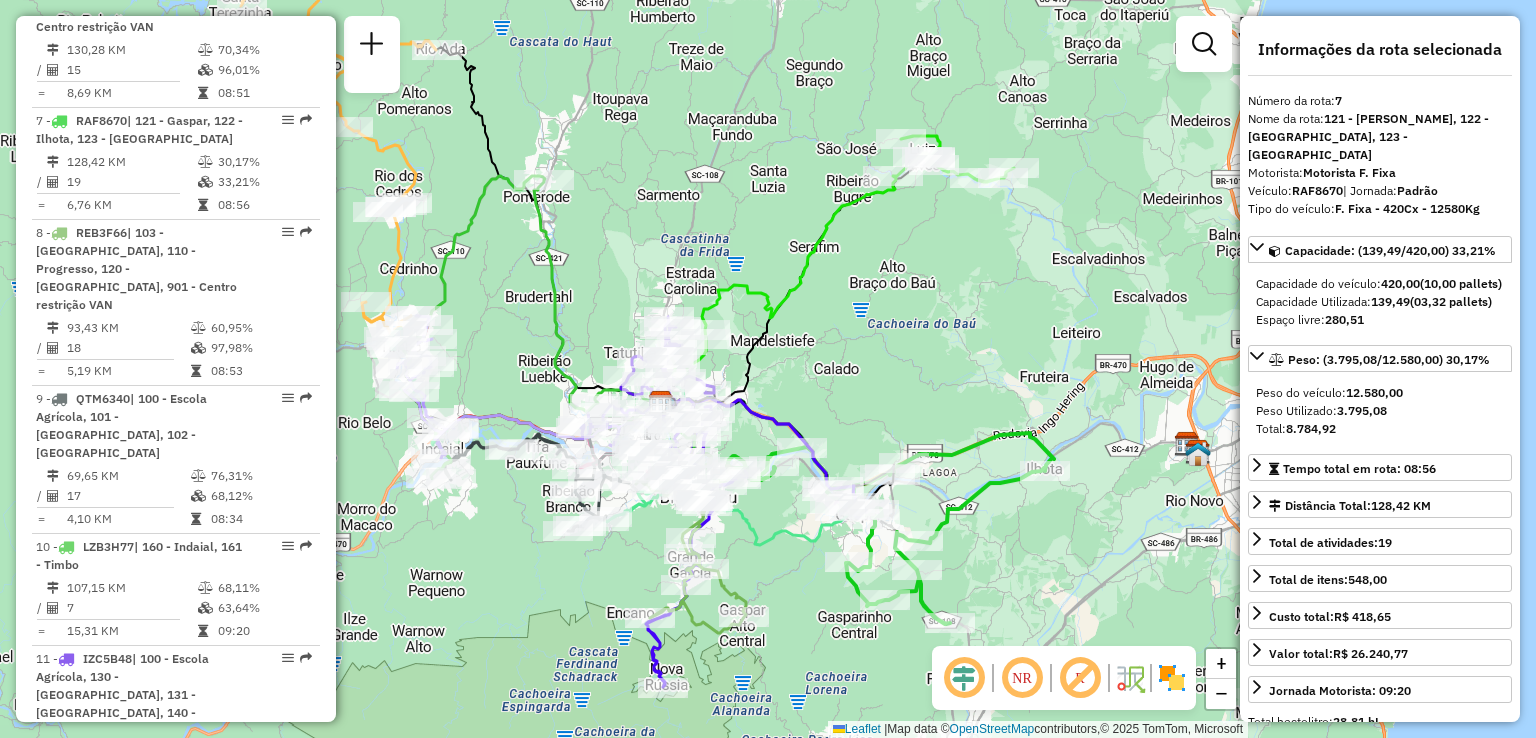 drag, startPoint x: 578, startPoint y: 323, endPoint x: 485, endPoint y: 290, distance: 98.681305 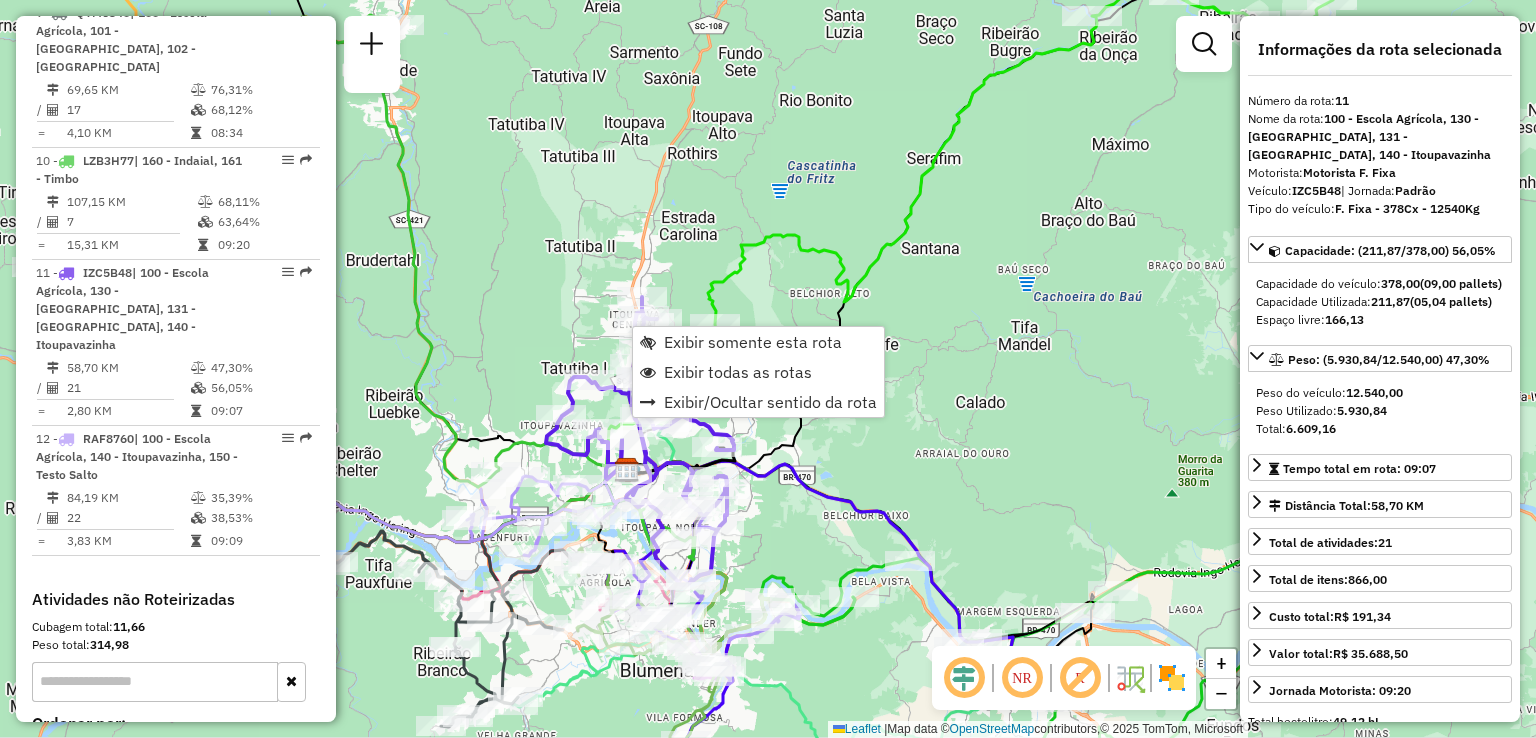 scroll, scrollTop: 2059, scrollLeft: 0, axis: vertical 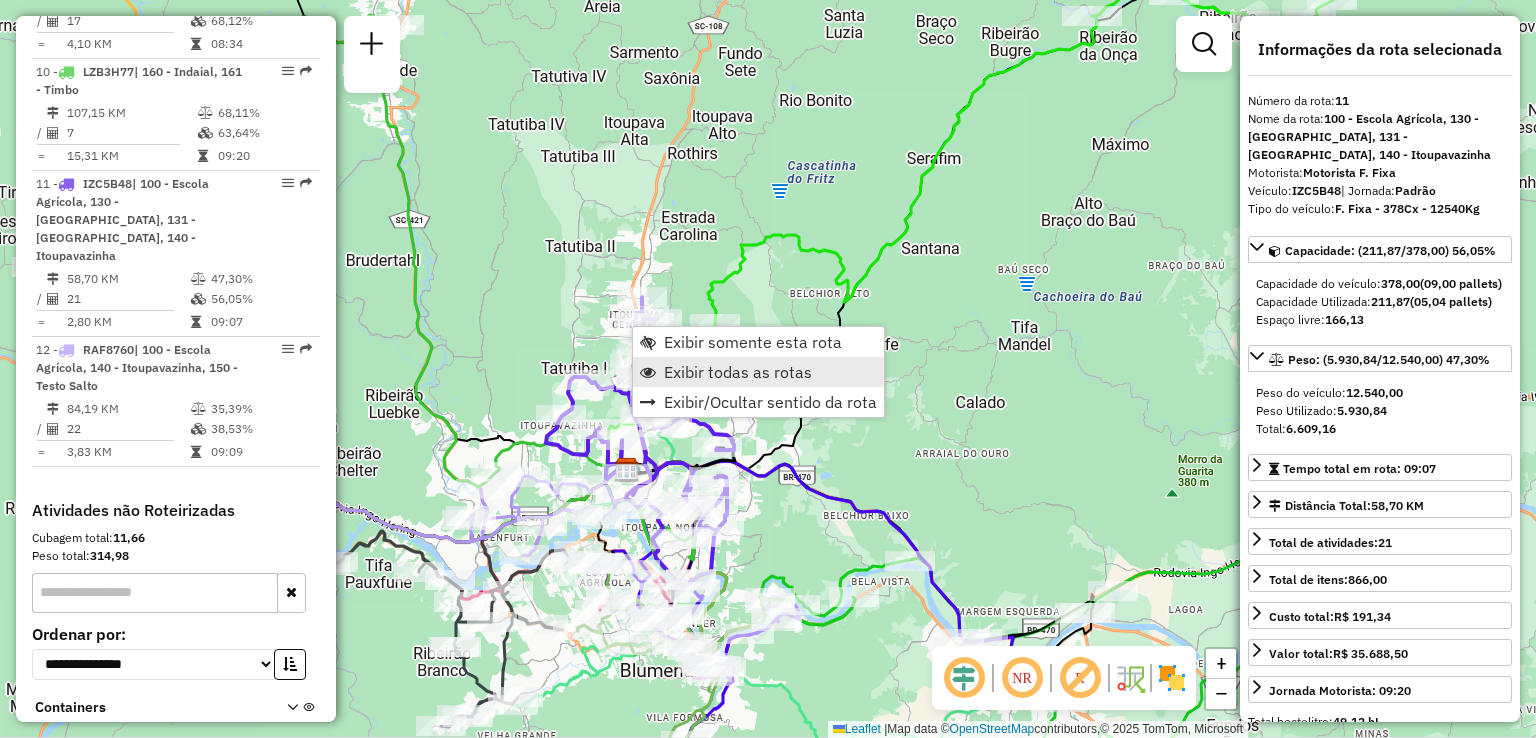 click on "Exibir todas as rotas" at bounding box center [738, 372] 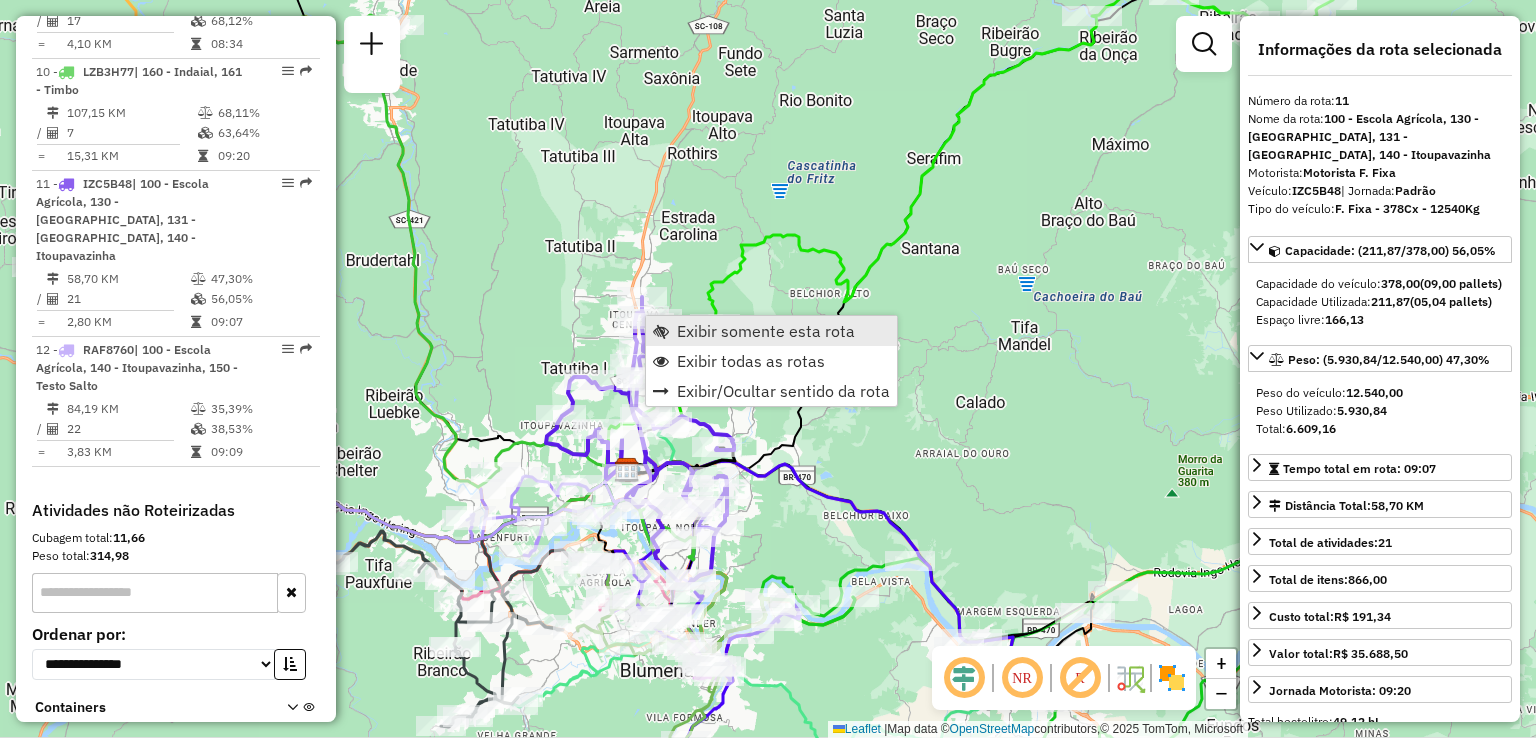click on "Exibir somente esta rota" at bounding box center [766, 331] 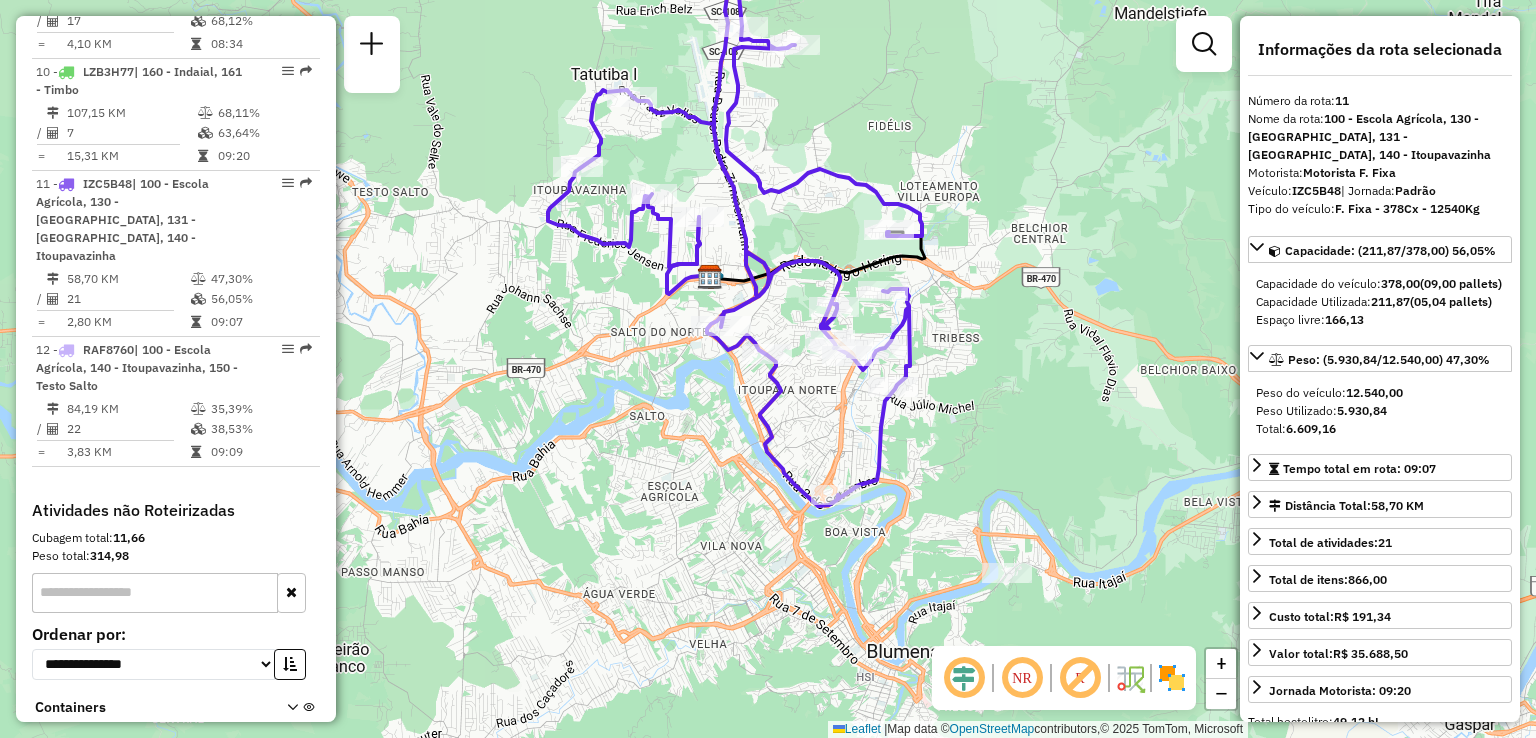 drag, startPoint x: 612, startPoint y: 467, endPoint x: 584, endPoint y: 321, distance: 148.66069 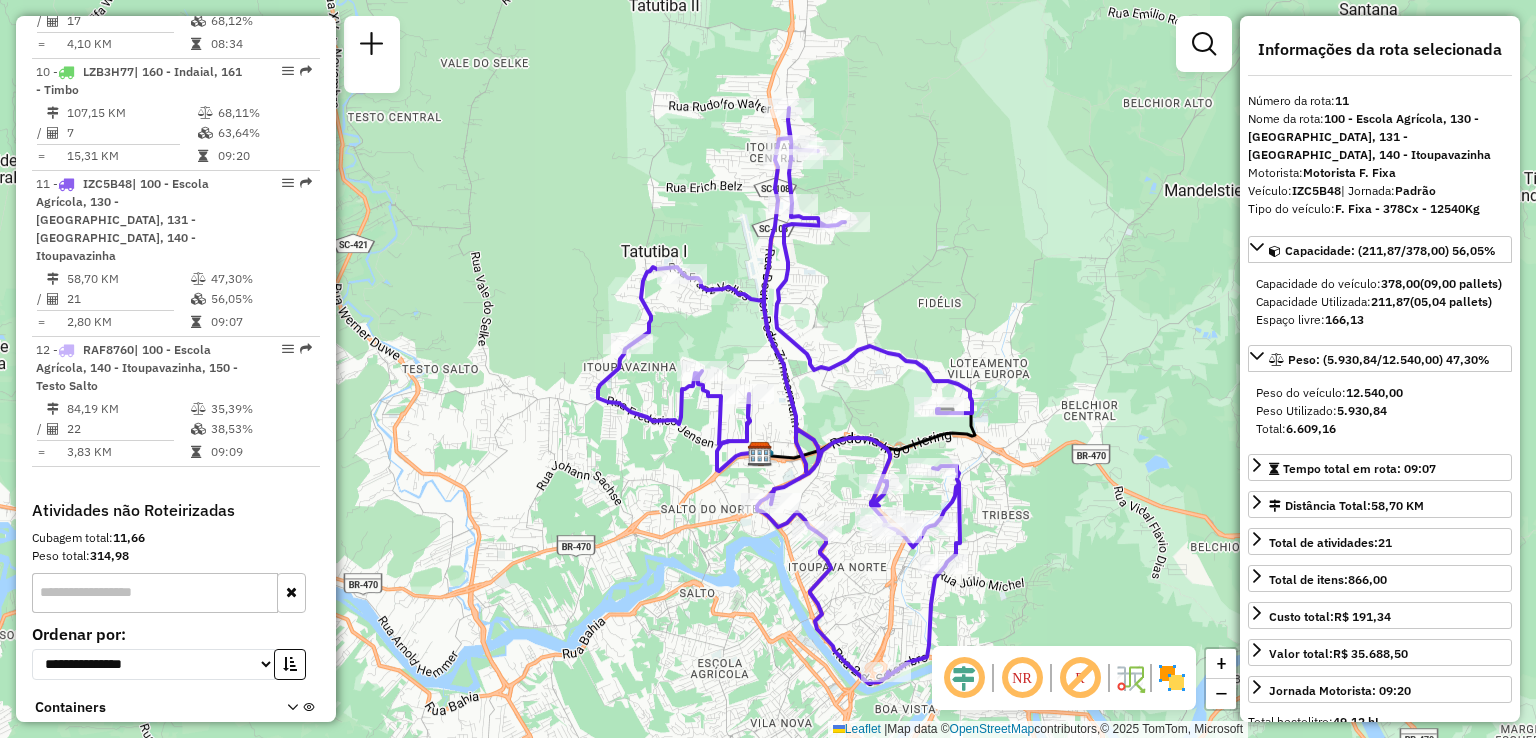 drag, startPoint x: 628, startPoint y: 422, endPoint x: 672, endPoint y: 560, distance: 144.84474 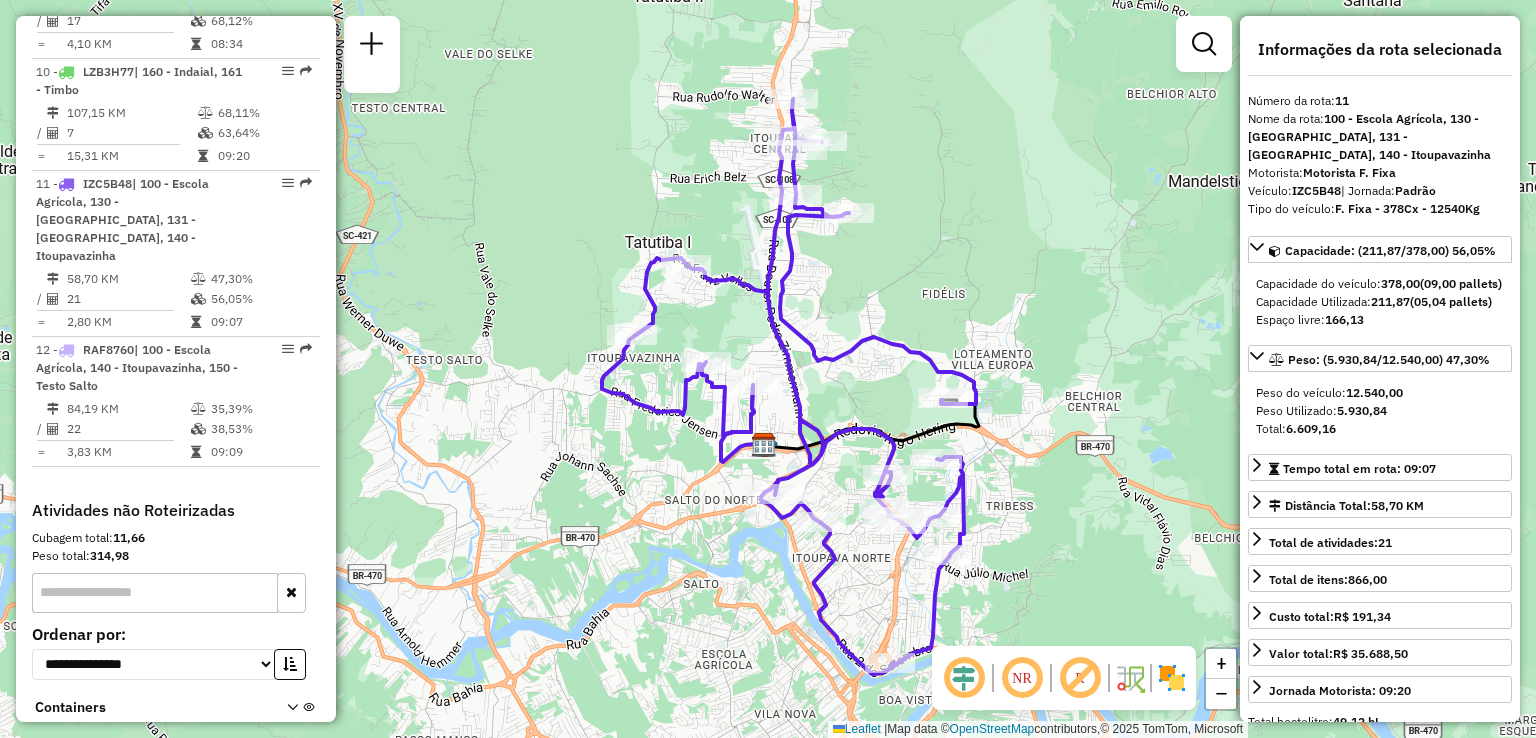 drag, startPoint x: 775, startPoint y: 460, endPoint x: 828, endPoint y: 325, distance: 145.03104 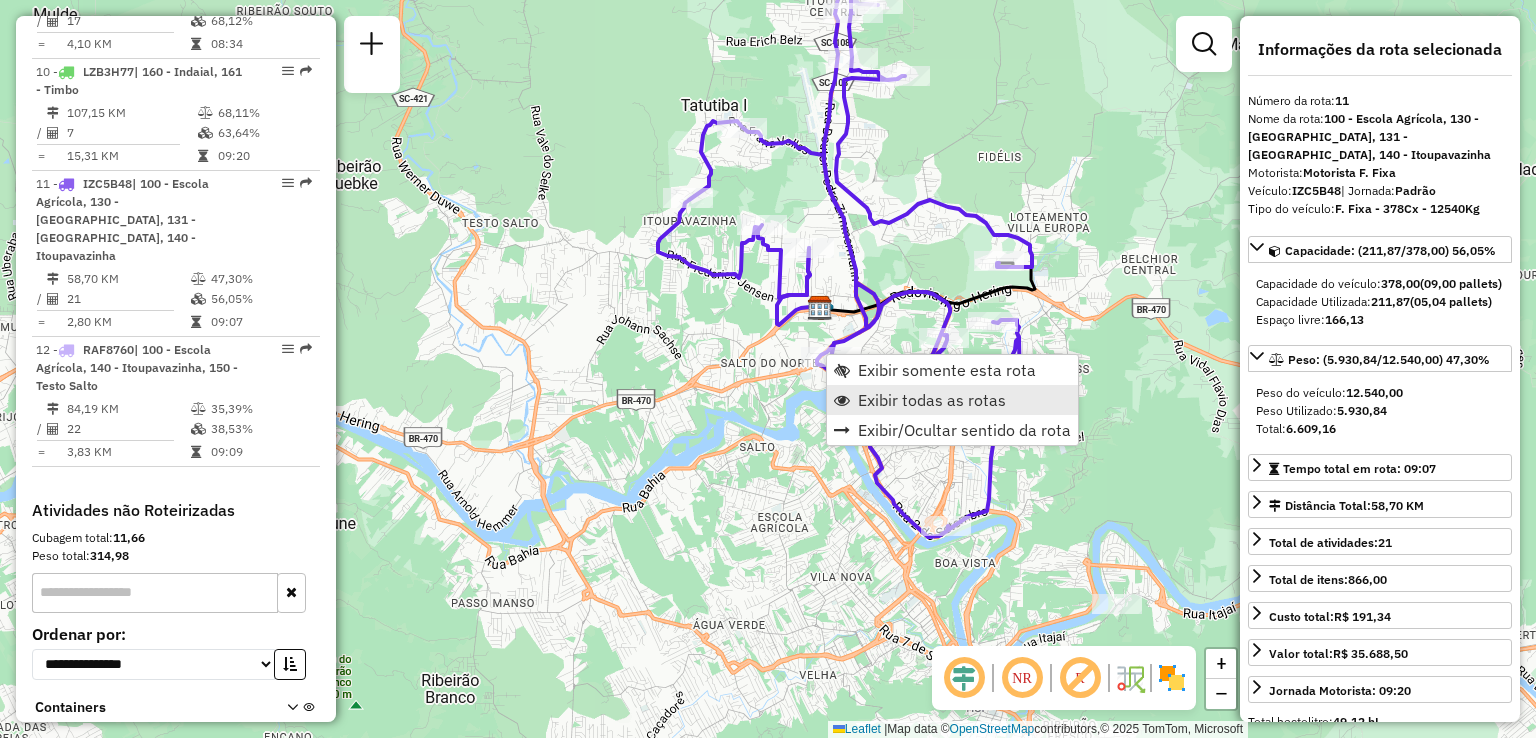 click on "Exibir todas as rotas" at bounding box center [932, 400] 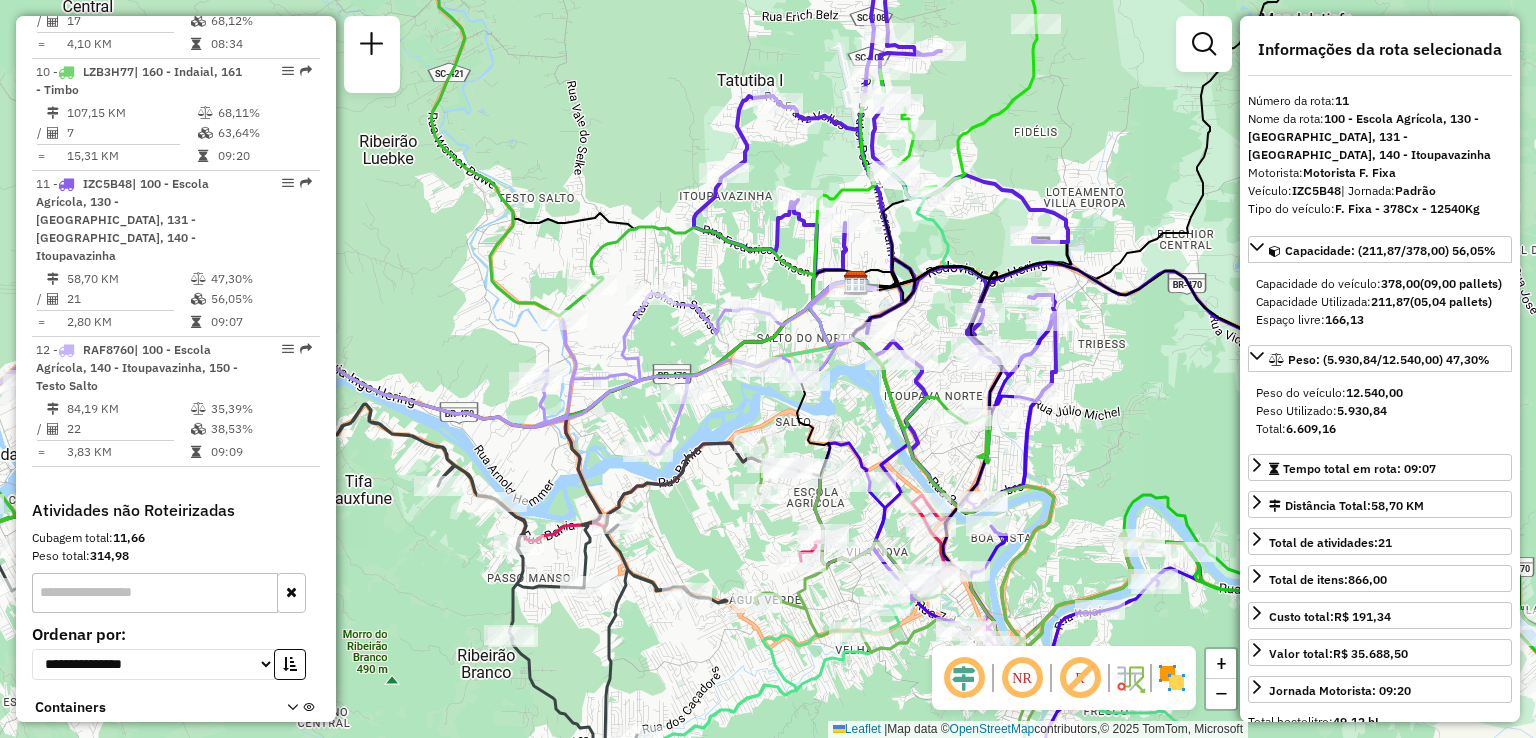 drag, startPoint x: 722, startPoint y: 451, endPoint x: 836, endPoint y: 381, distance: 133.77592 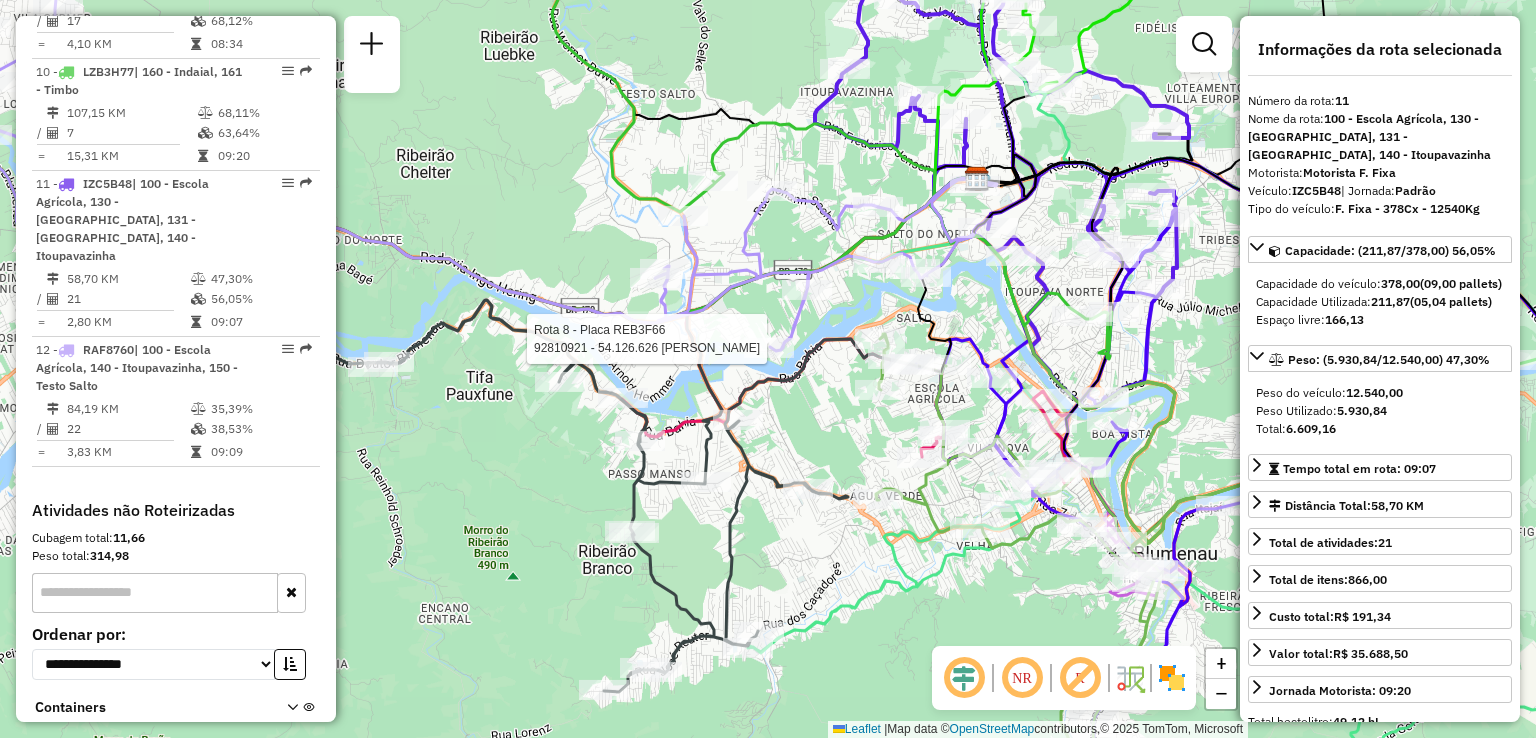 drag, startPoint x: 732, startPoint y: 562, endPoint x: 752, endPoint y: 464, distance: 100.02 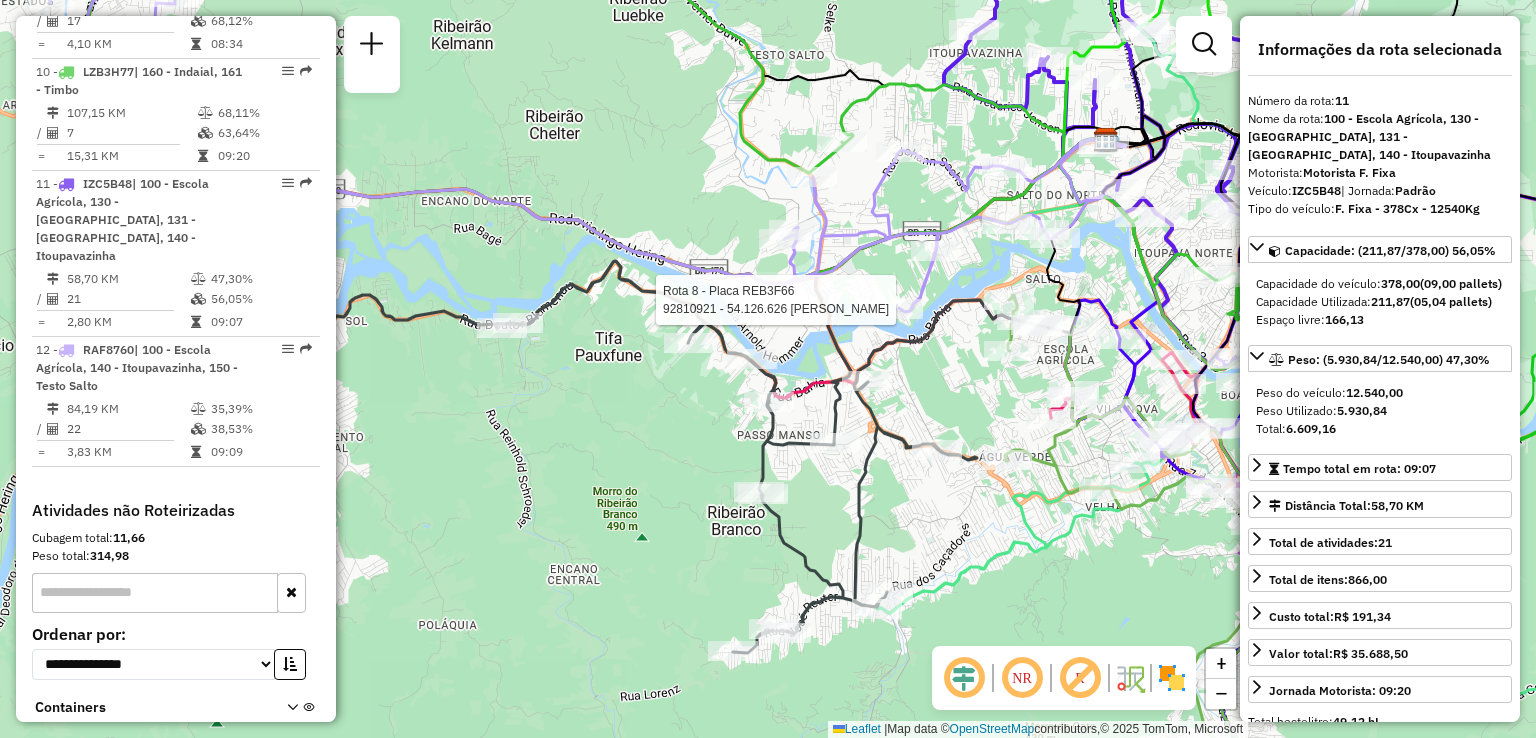 drag, startPoint x: 872, startPoint y: 564, endPoint x: 961, endPoint y: 603, distance: 97.16995 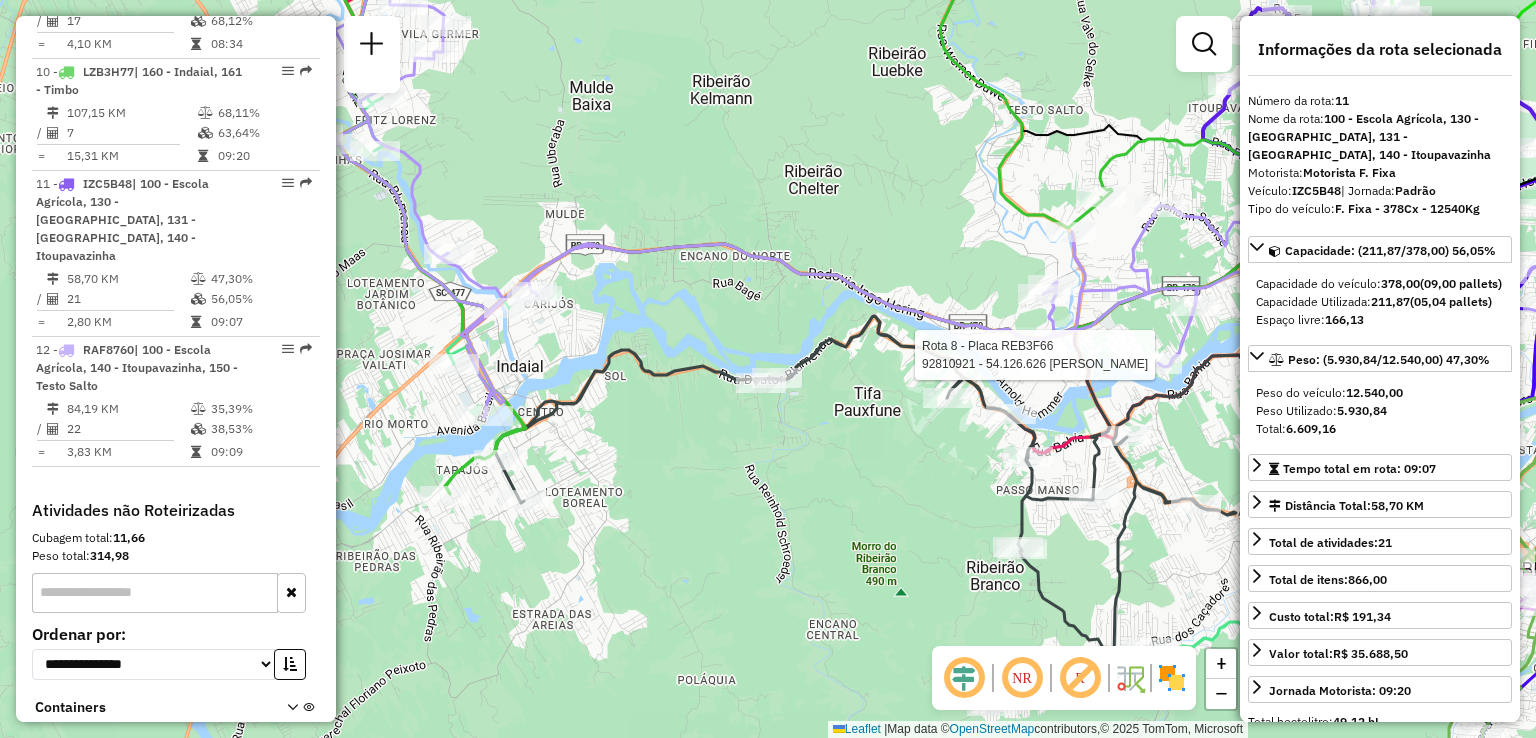 drag, startPoint x: 676, startPoint y: 504, endPoint x: 934, endPoint y: 557, distance: 263.38754 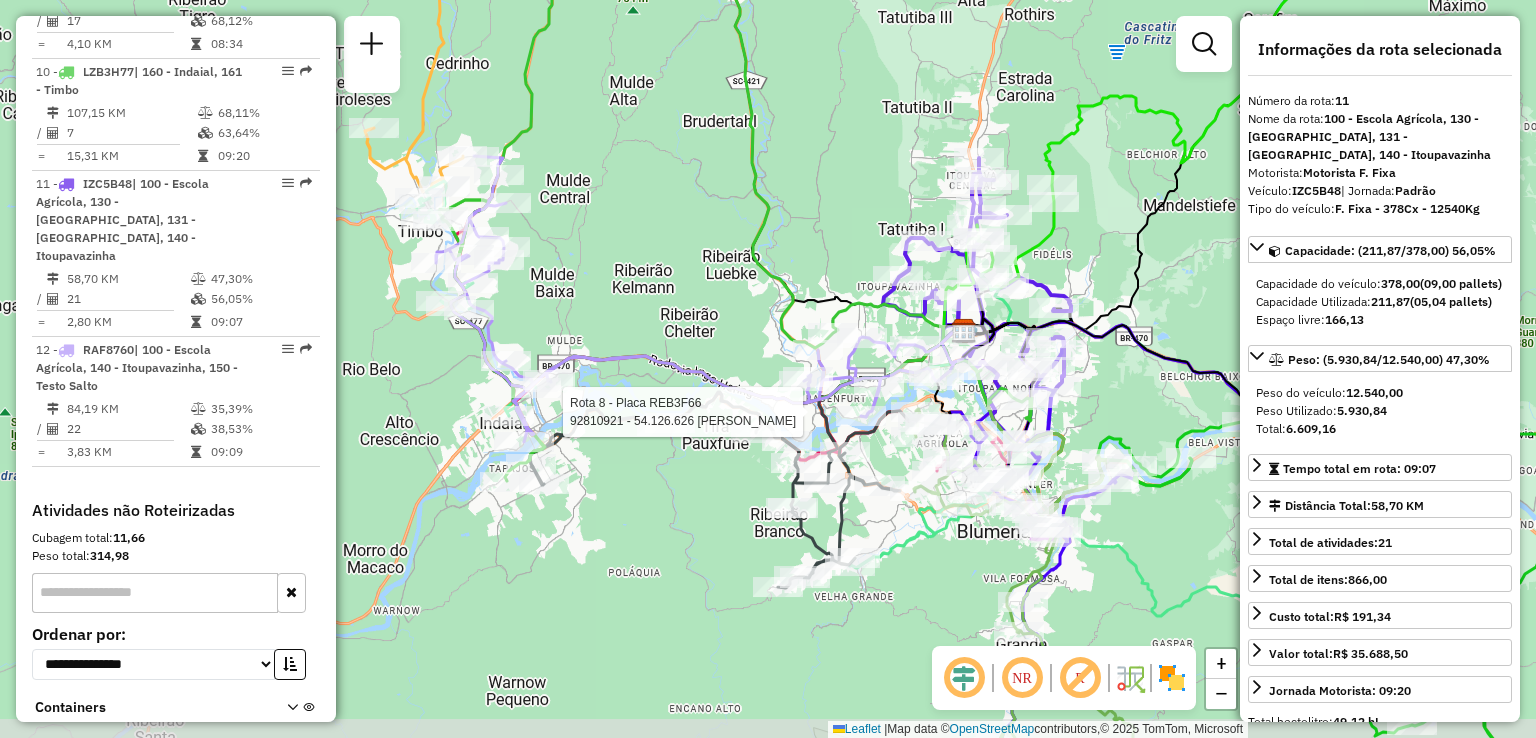 drag, startPoint x: 660, startPoint y: 505, endPoint x: 605, endPoint y: 501, distance: 55.145264 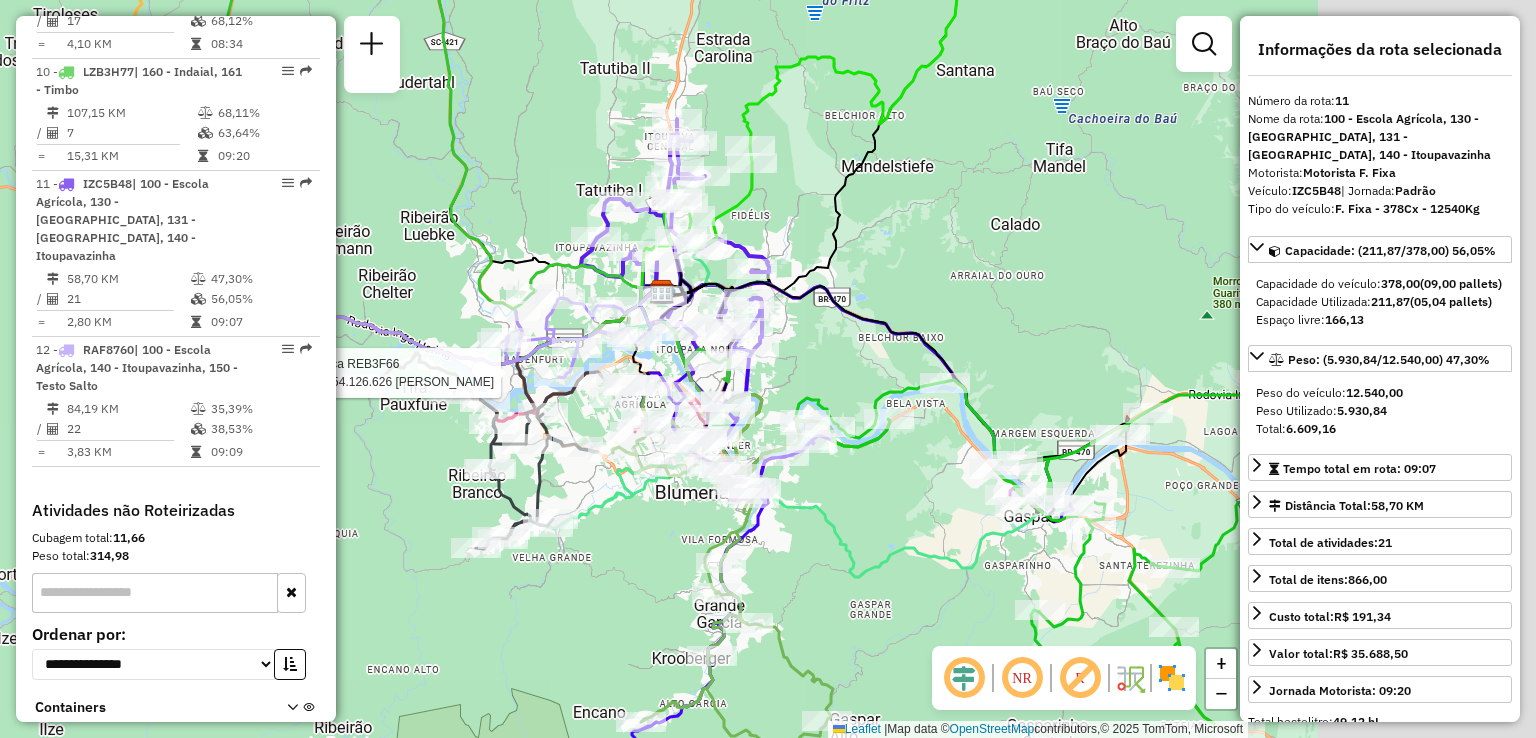 drag, startPoint x: 886, startPoint y: 520, endPoint x: 592, endPoint y: 477, distance: 297.12793 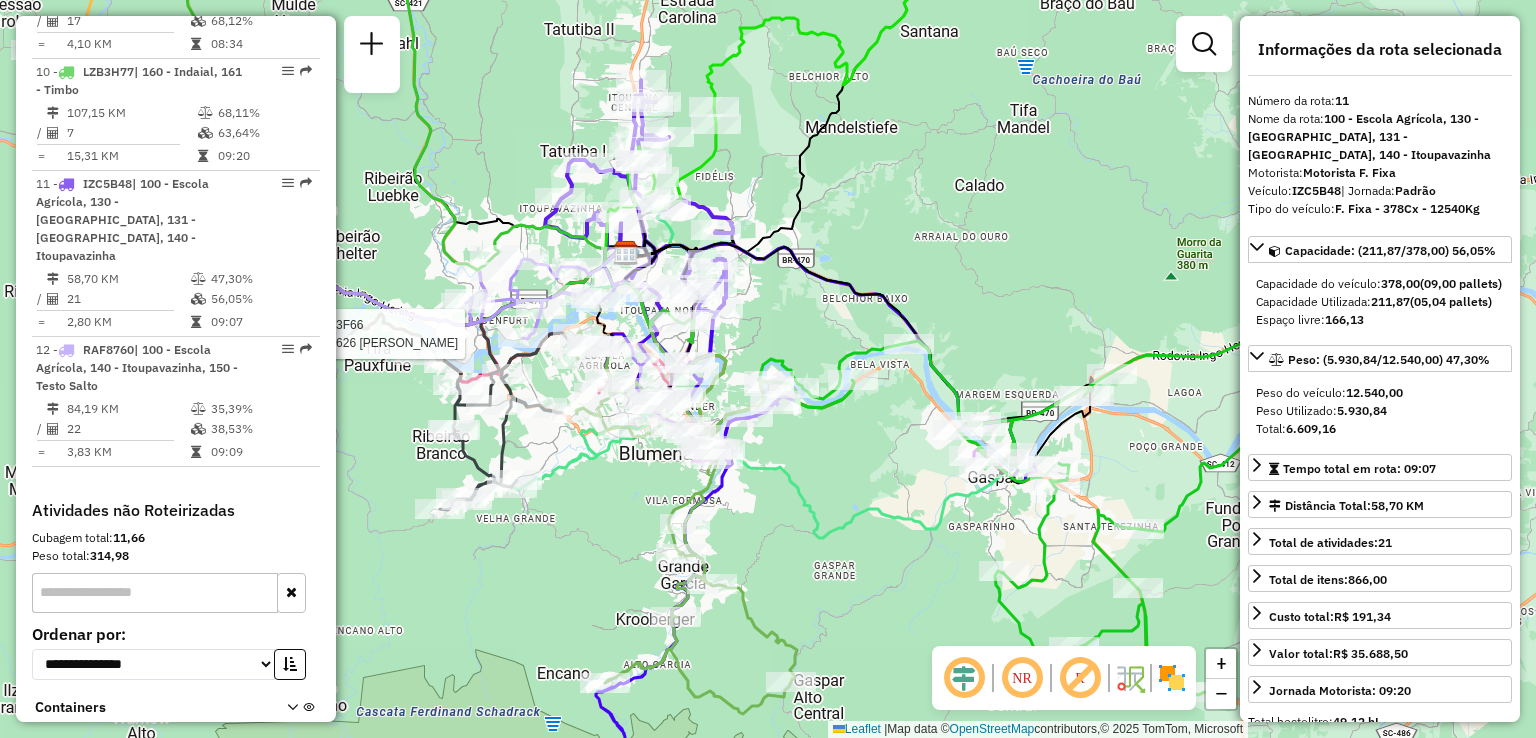 drag, startPoint x: 827, startPoint y: 502, endPoint x: 816, endPoint y: 470, distance: 33.83785 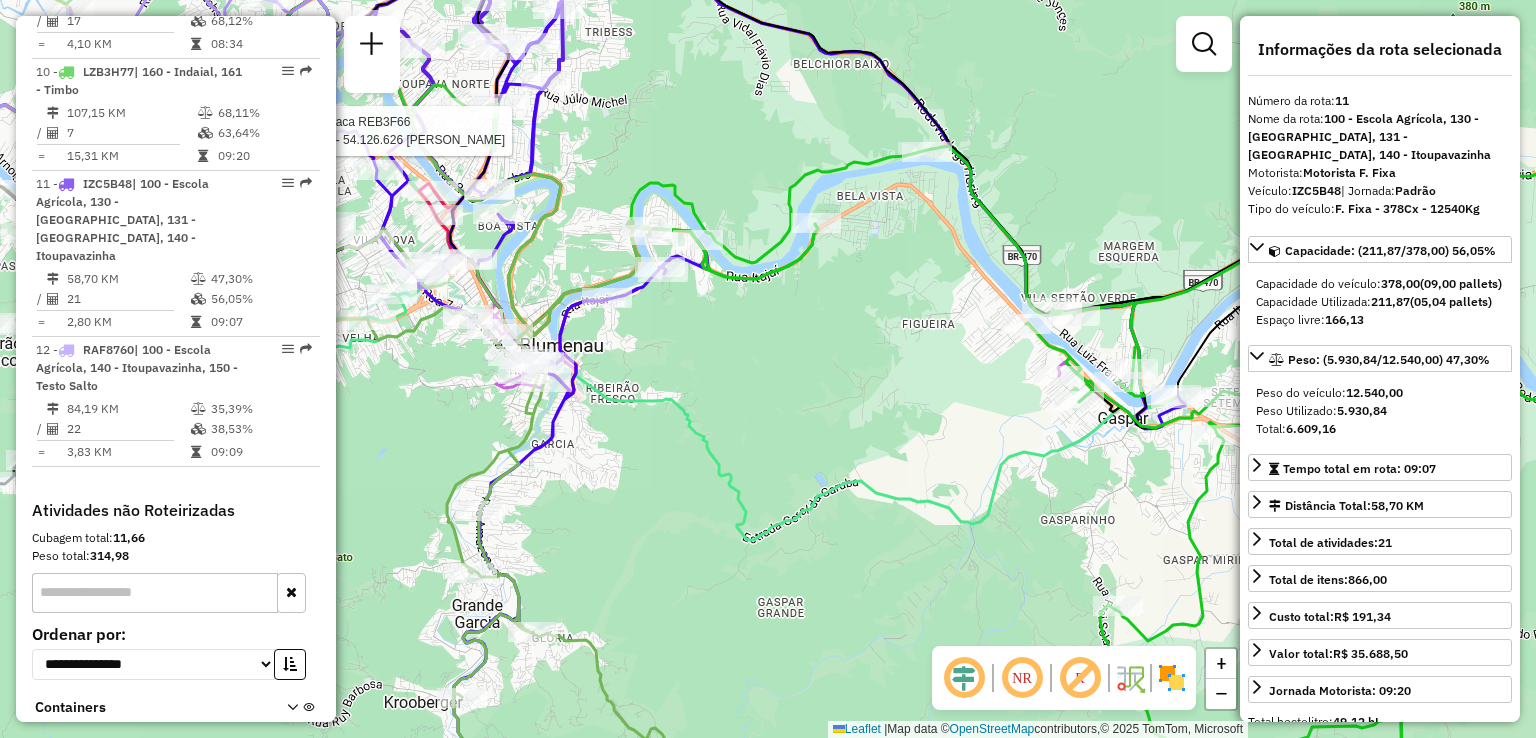 drag, startPoint x: 936, startPoint y: 474, endPoint x: 744, endPoint y: 381, distance: 213.33775 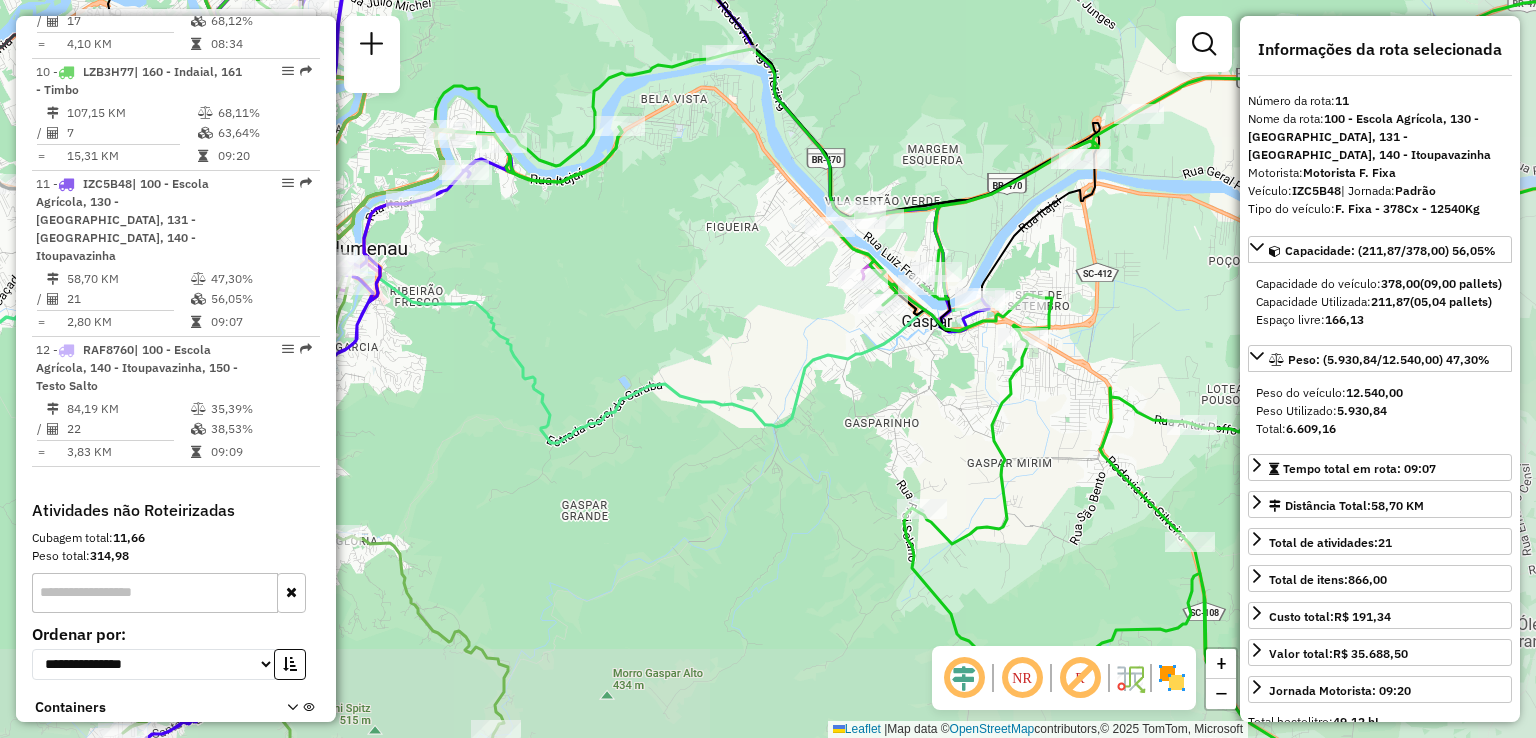 drag, startPoint x: 682, startPoint y: 445, endPoint x: 910, endPoint y: 373, distance: 239.09831 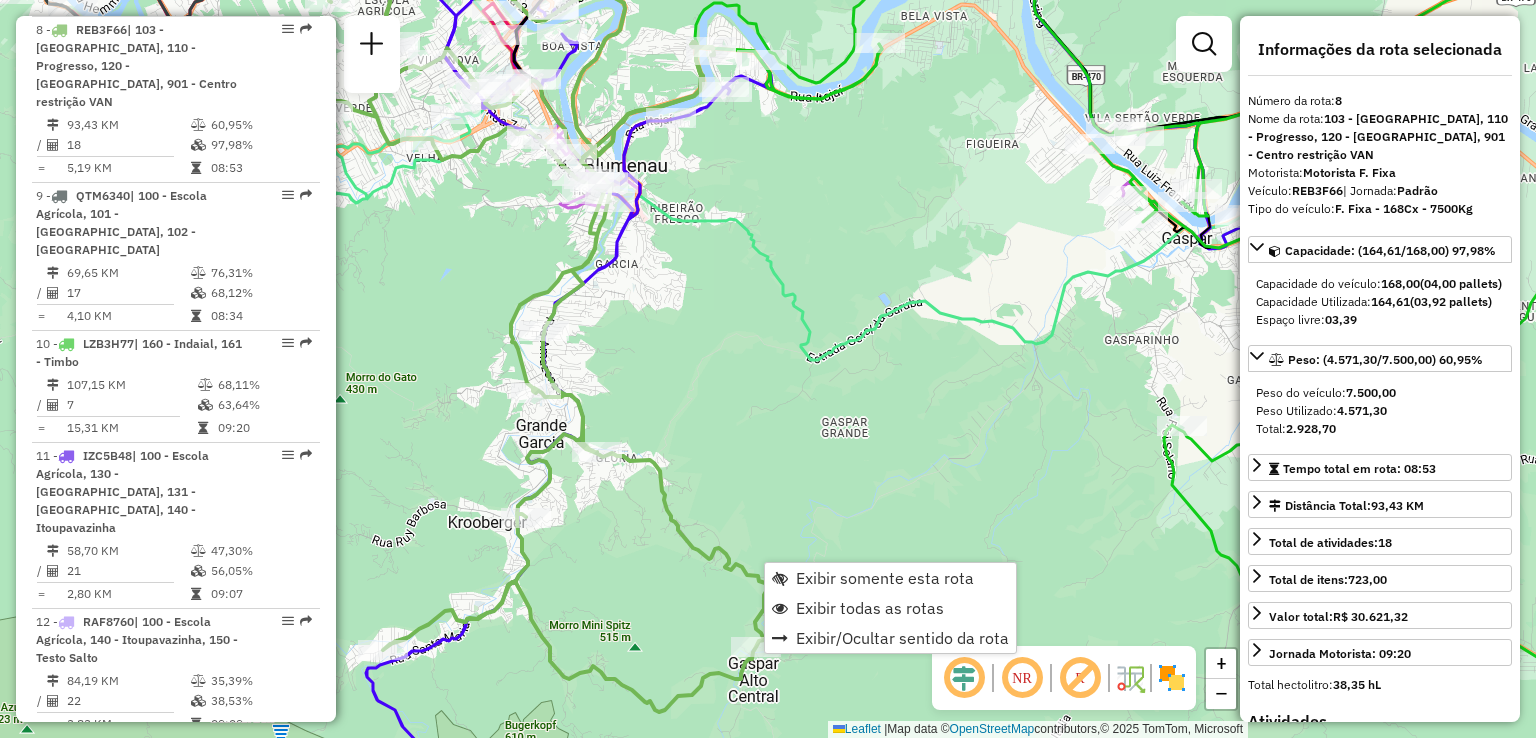 scroll, scrollTop: 1696, scrollLeft: 0, axis: vertical 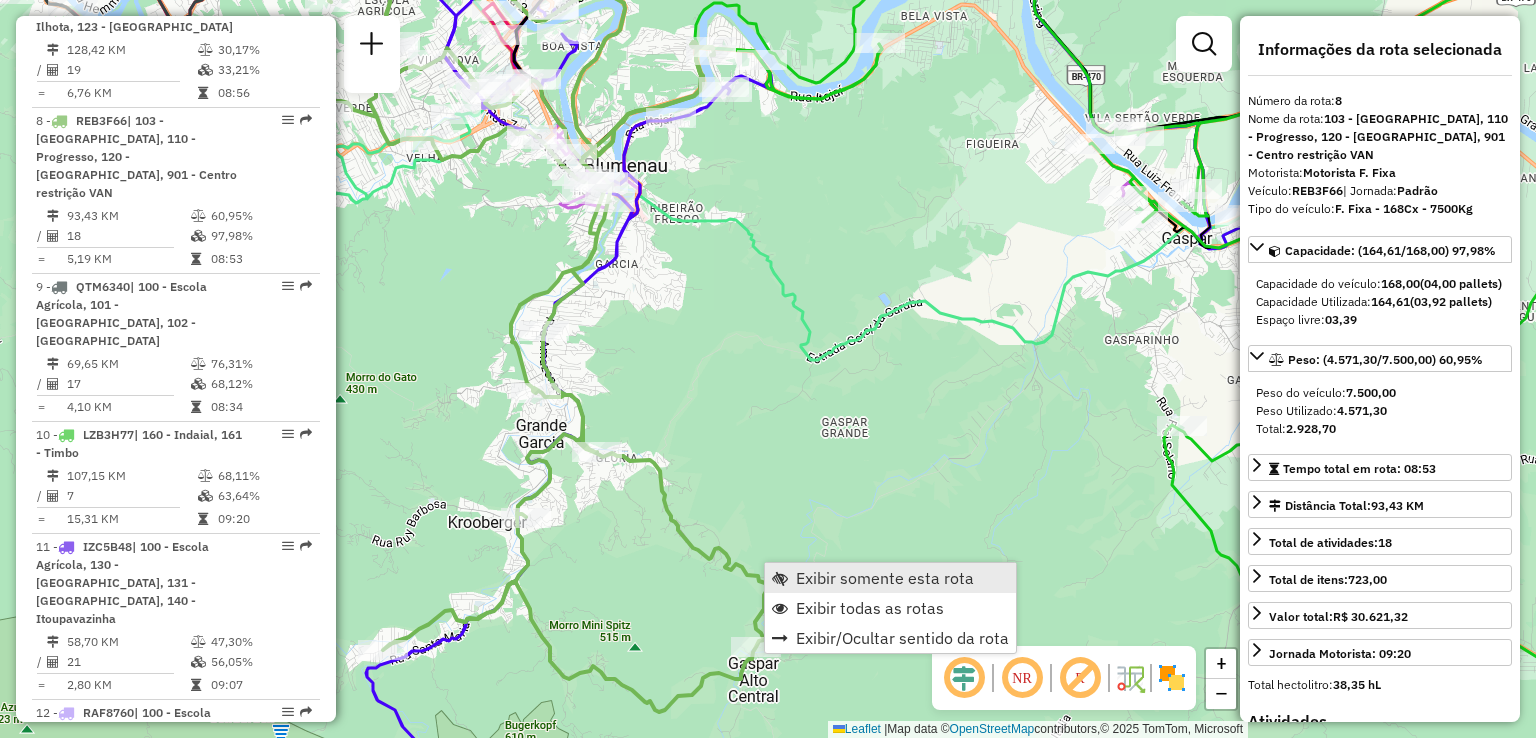 click on "Exibir somente esta rota" at bounding box center (885, 578) 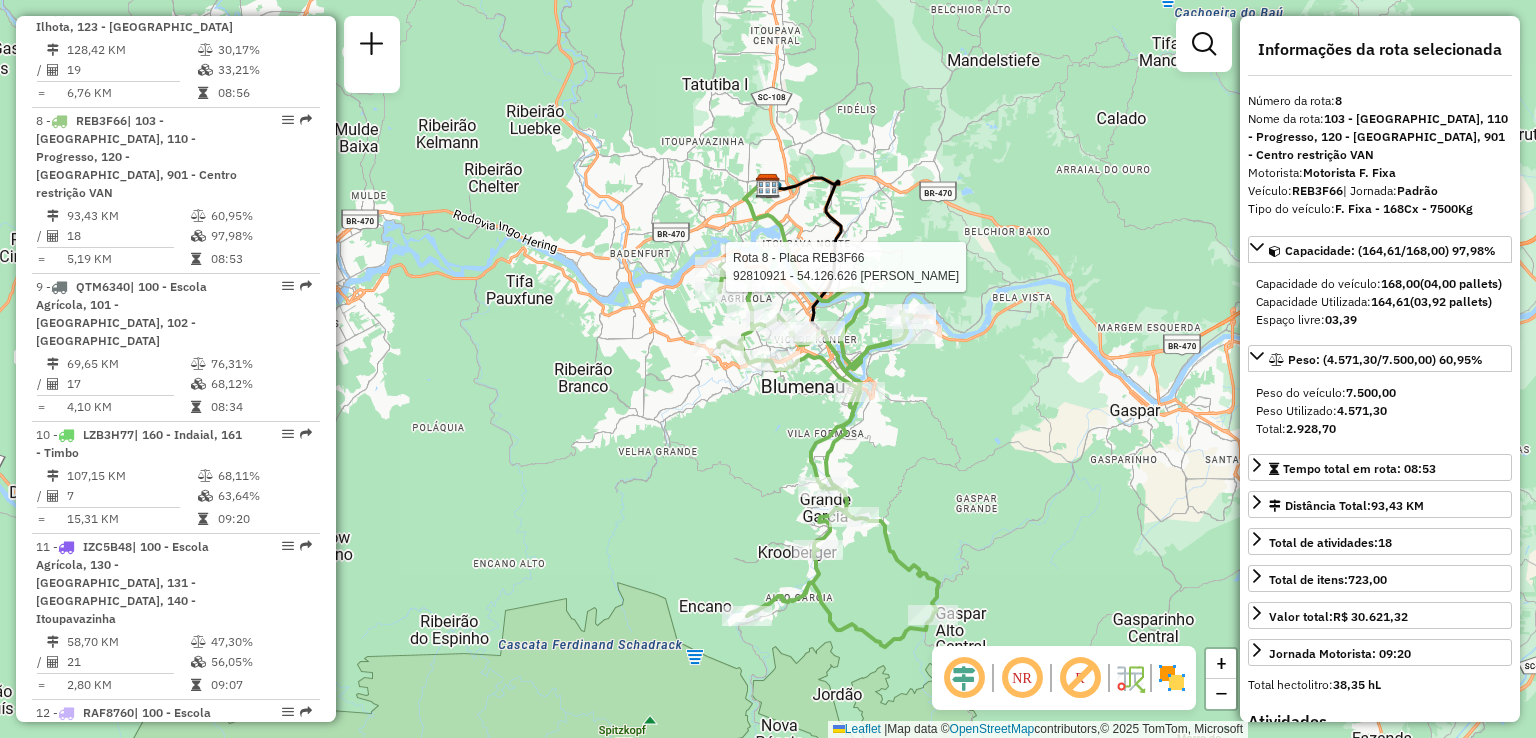 drag, startPoint x: 840, startPoint y: 485, endPoint x: 891, endPoint y: 497, distance: 52.392746 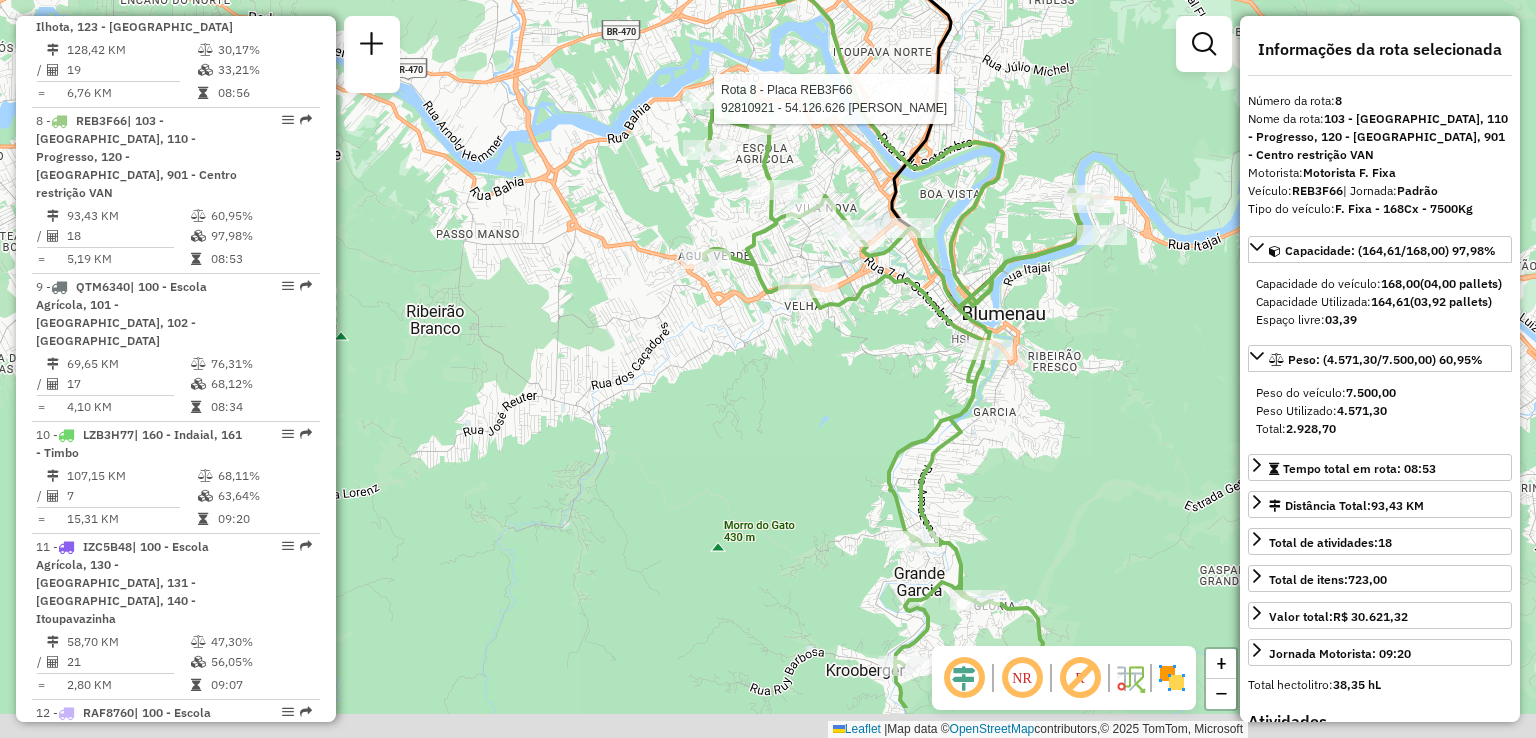 drag, startPoint x: 1107, startPoint y: 489, endPoint x: 1142, endPoint y: 317, distance: 175.52493 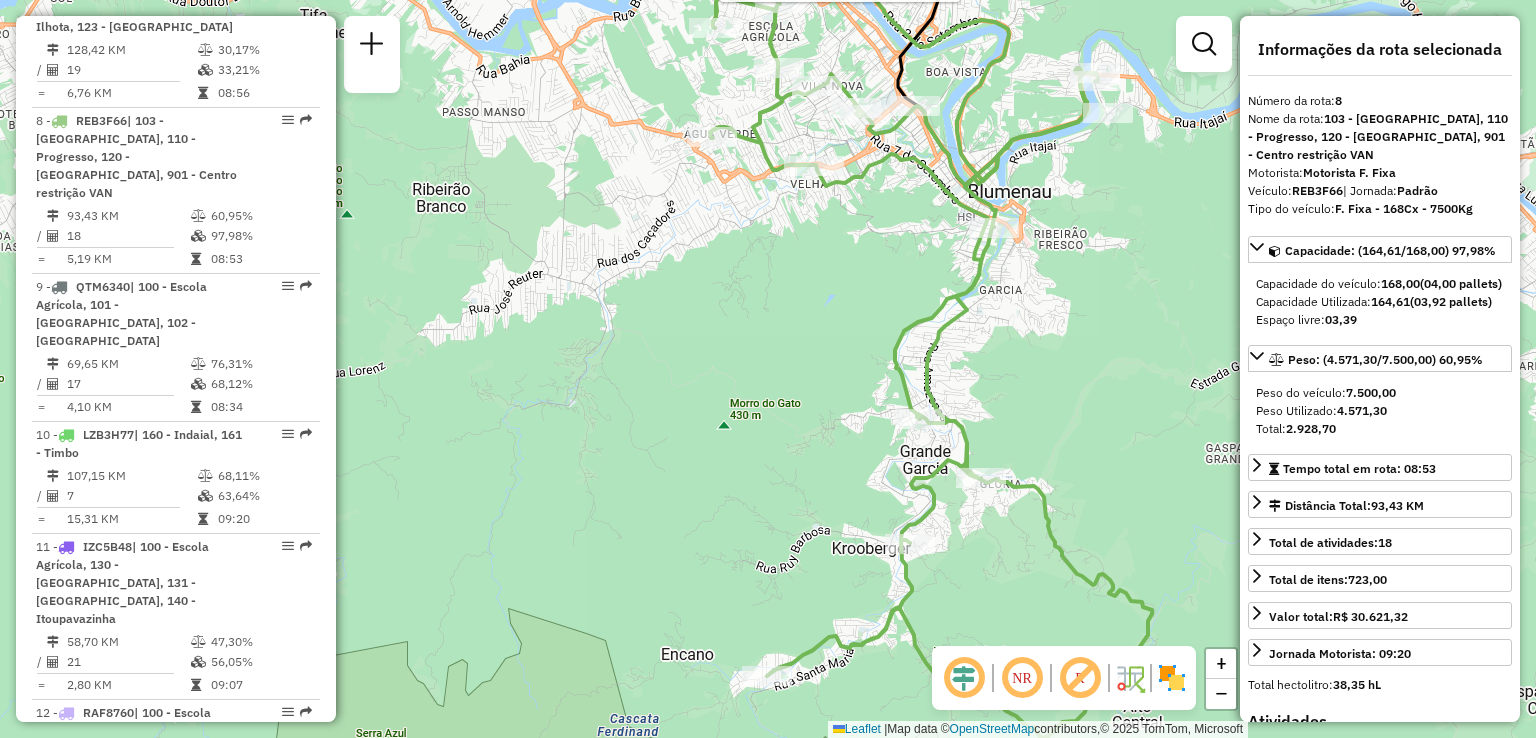 drag, startPoint x: 1142, startPoint y: 404, endPoint x: 1120, endPoint y: 341, distance: 66.730804 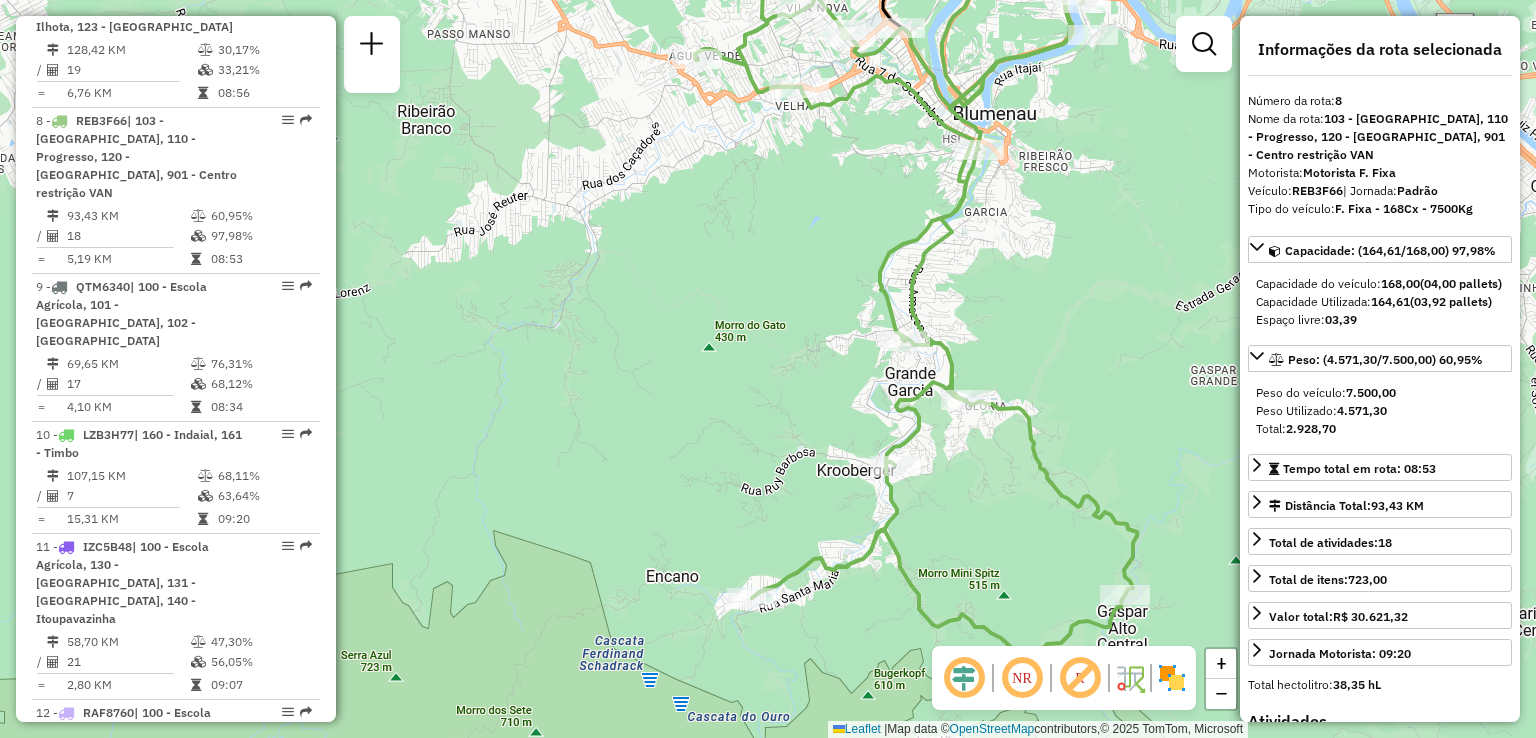 drag, startPoint x: 1094, startPoint y: 445, endPoint x: 1094, endPoint y: 339, distance: 106 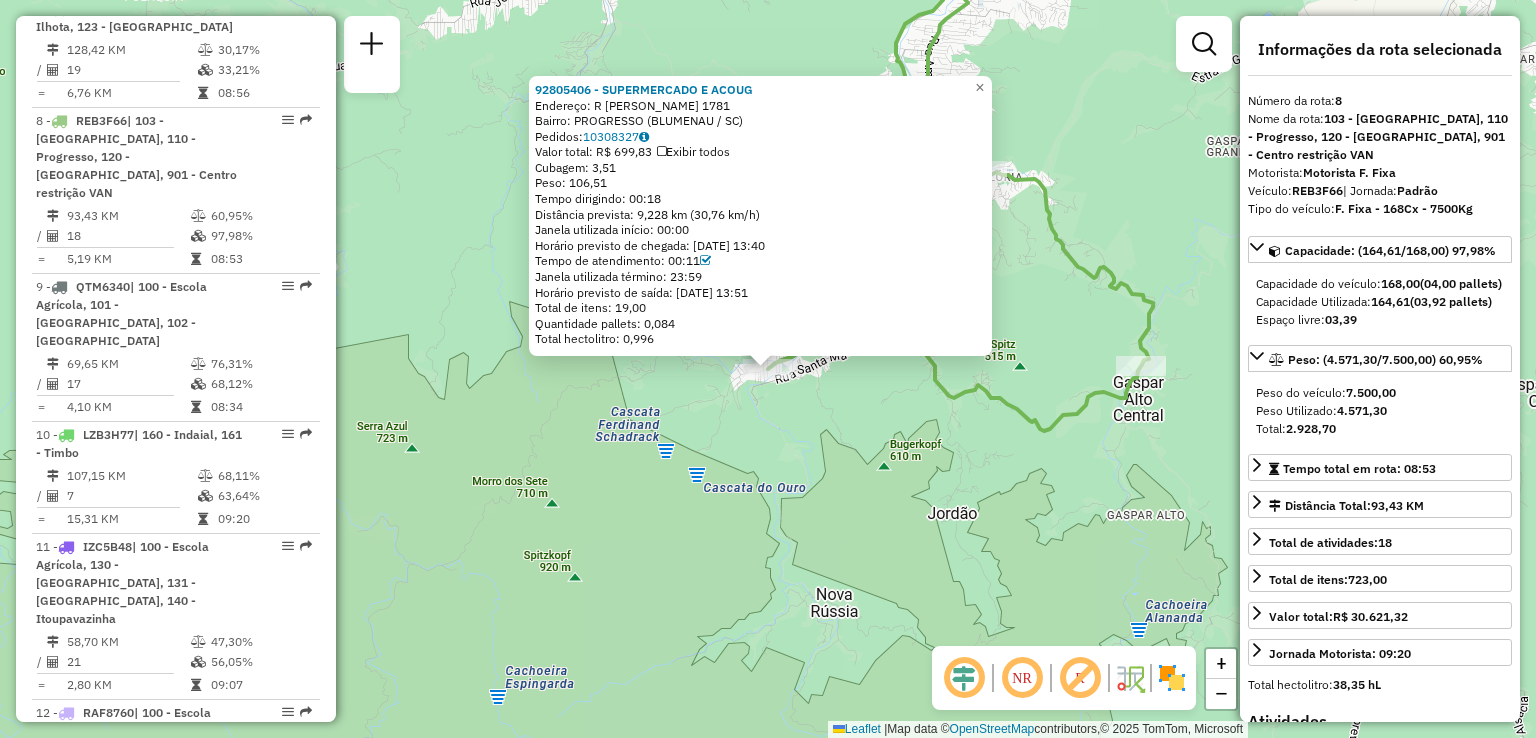 drag, startPoint x: 832, startPoint y: 517, endPoint x: 856, endPoint y: 513, distance: 24.33105 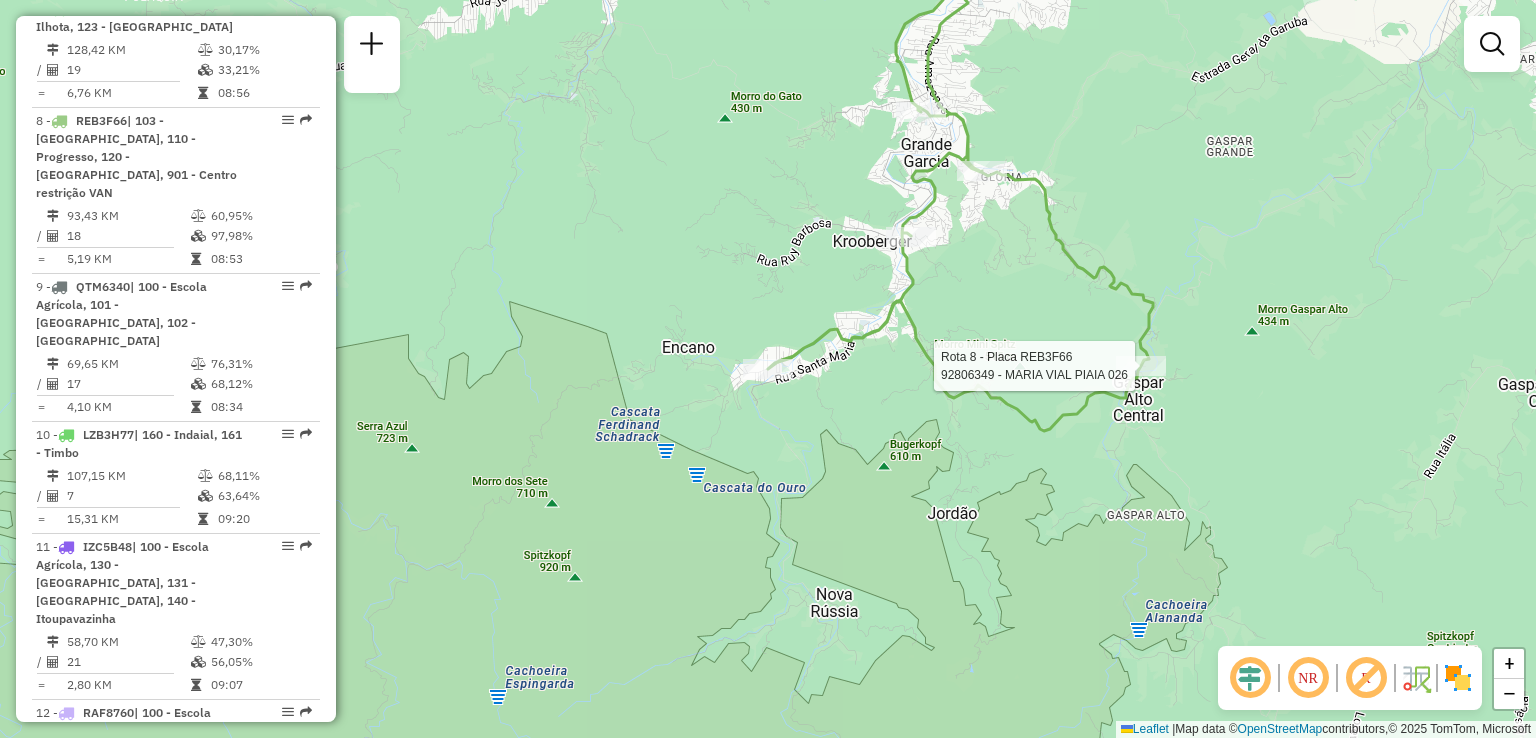 select on "**********" 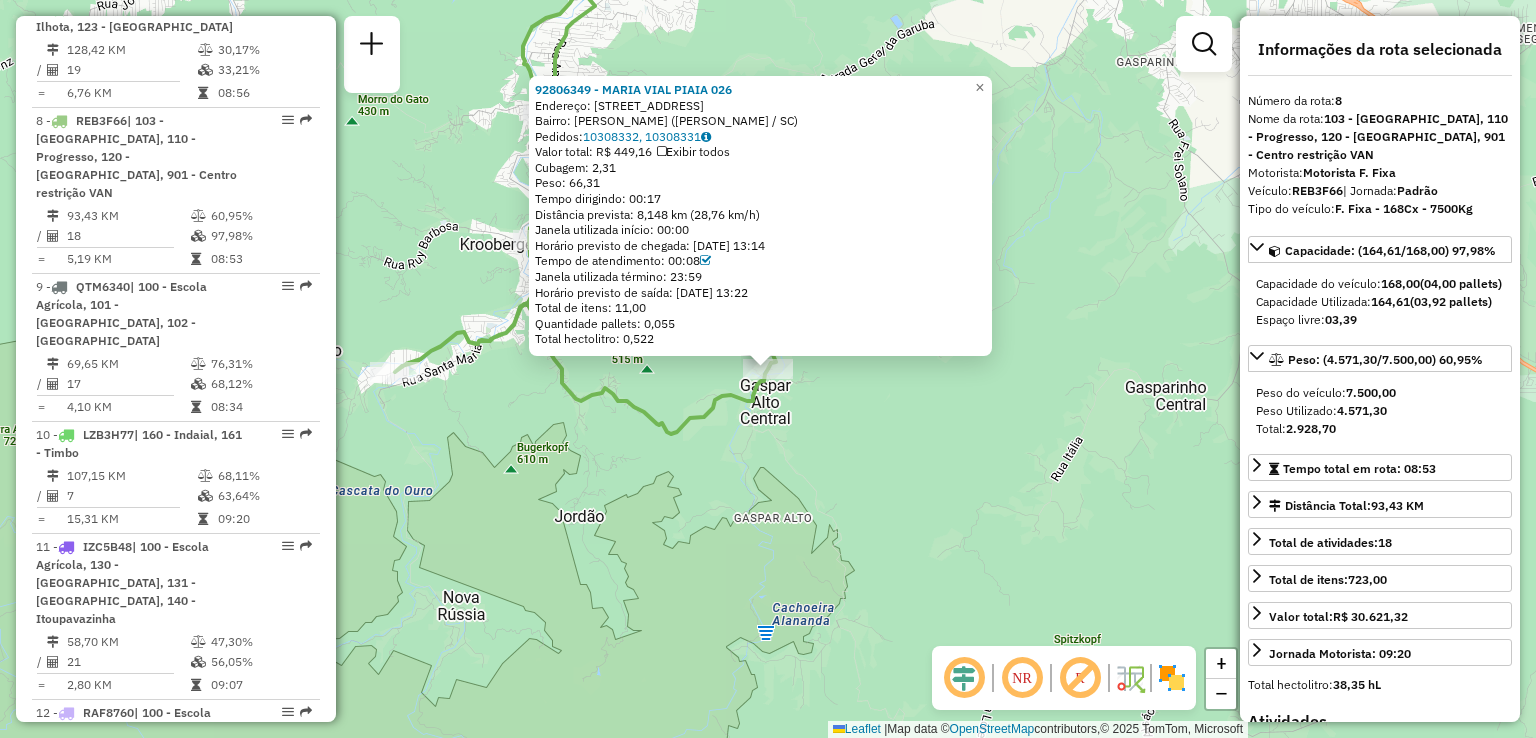 click on "92806349 - MARIA VIAL PIAIA 026  Endereço: 095 ST GERAL GASPAR ALTO          13100   Bairro: GASPAR ALTO (GASPAR / SC)   Pedidos:  10308332, 10308331   Valor total: R$ 449,16   Exibir todos   Cubagem: 2,31  Peso: 66,31  Tempo dirigindo: 00:17   Distância prevista: 8,148 km (28,76 km/h)   Janela utilizada início: 00:00   Horário previsto de chegada: 10/07/2025 13:14   Tempo de atendimento: 00:08   Janela utilizada término: 23:59   Horário previsto de saída: 10/07/2025 13:22   Total de itens: 11,00   Quantidade pallets: 0,055   Total hectolitro: 0,522  × Janela de atendimento Grade de atendimento Capacidade Transportadoras Veículos Cliente Pedidos  Rotas Selecione os dias de semana para filtrar as janelas de atendimento  Seg   Ter   Qua   Qui   Sex   Sáb   Dom  Informe o período da janela de atendimento: De: Até:  Filtrar exatamente a janela do cliente  Considerar janela de atendimento padrão  Selecione os dias de semana para filtrar as grades de atendimento  Seg   Ter   Qua   Qui   Sex   Sáb  De:" 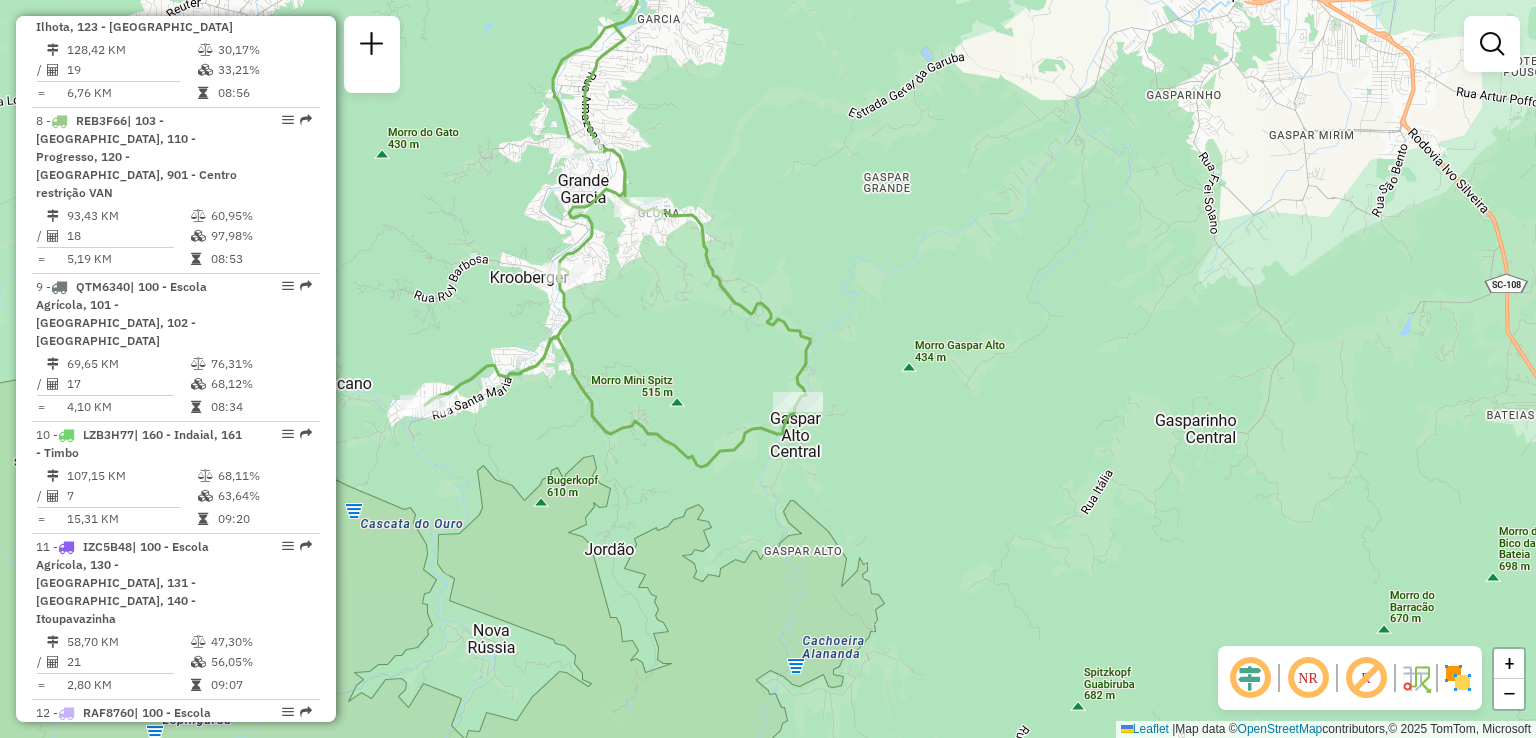 drag, startPoint x: 868, startPoint y: 471, endPoint x: 964, endPoint y: 575, distance: 141.53445 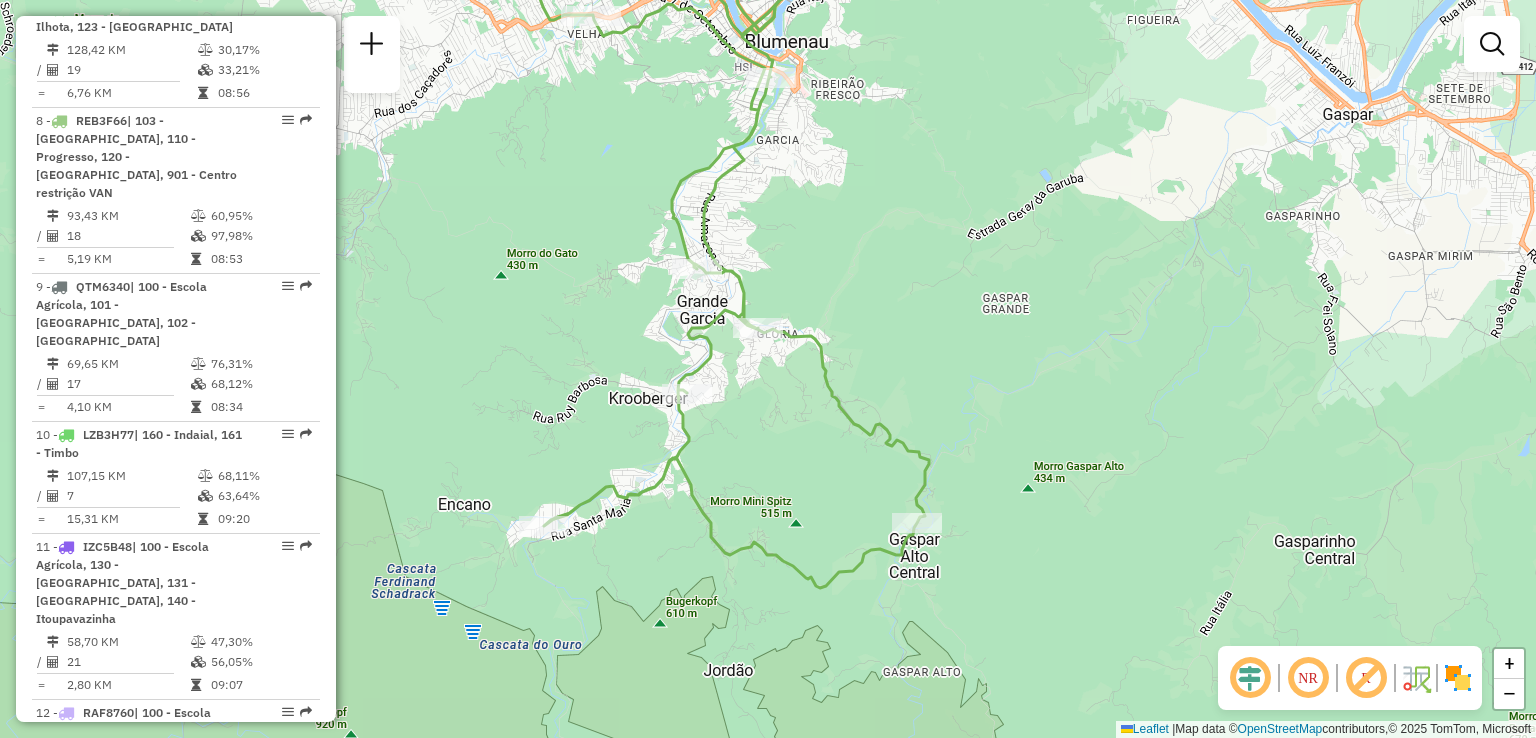 drag, startPoint x: 980, startPoint y: 445, endPoint x: 1058, endPoint y: 581, distance: 156.7801 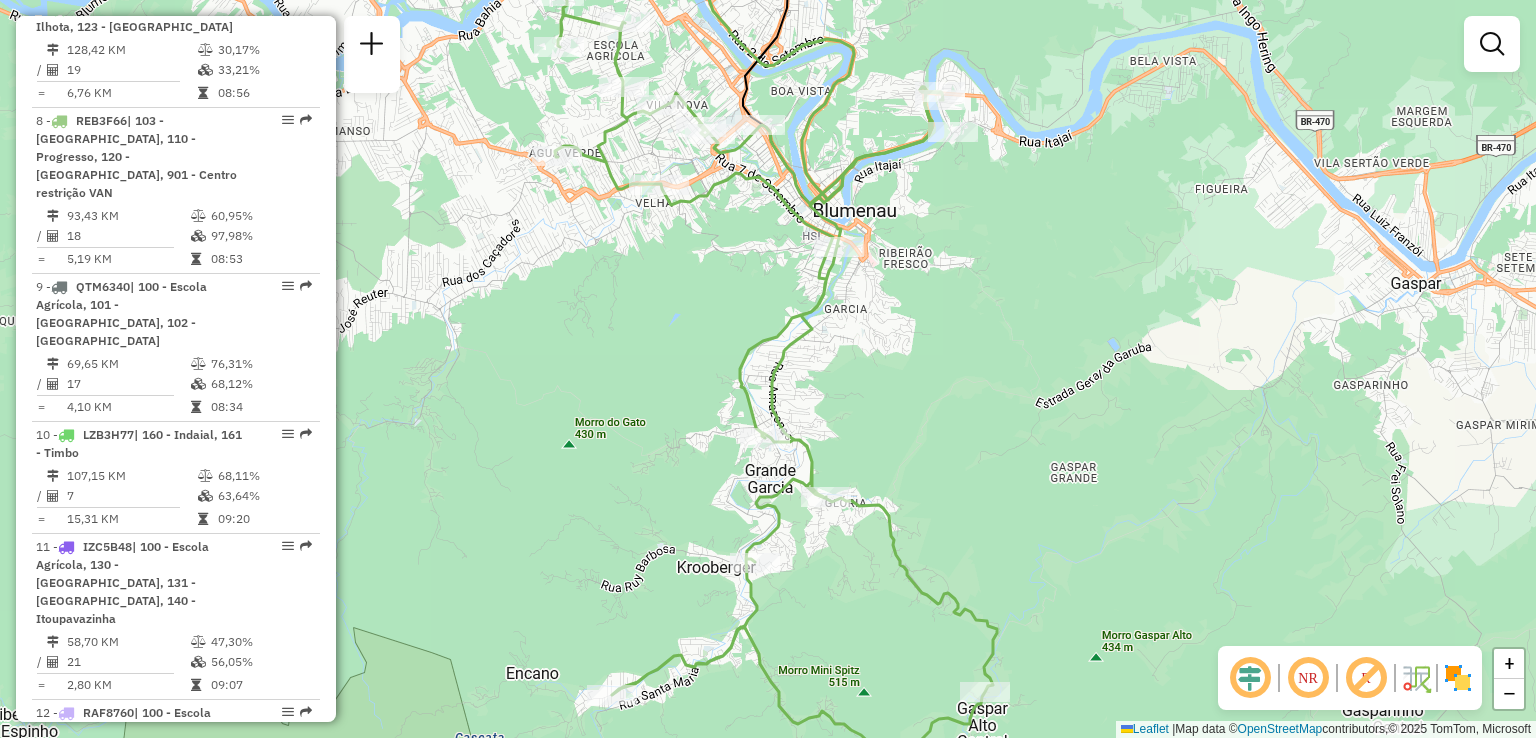 drag, startPoint x: 1087, startPoint y: 593, endPoint x: 1096, endPoint y: 610, distance: 19.235384 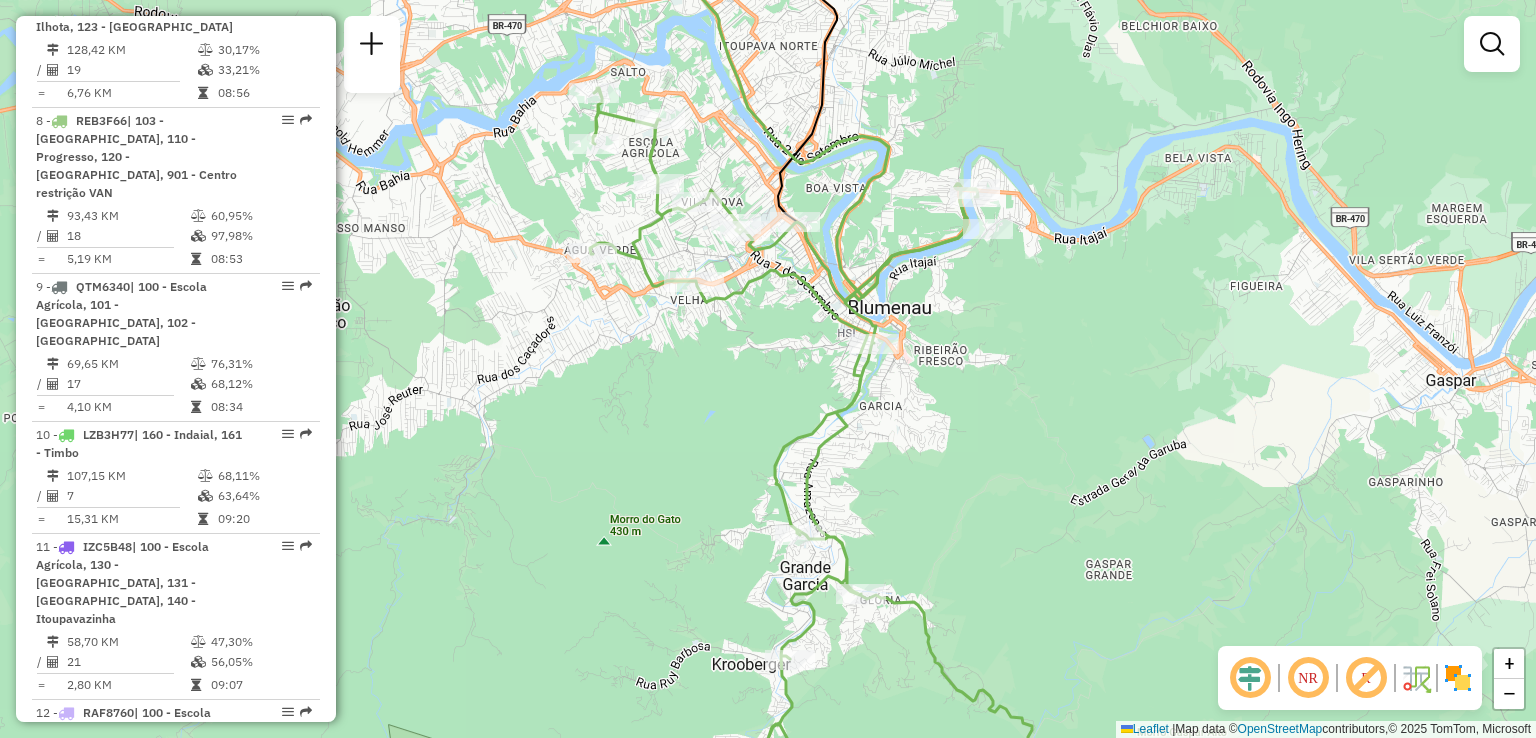 click on "Janela de atendimento Grade de atendimento Capacidade Transportadoras Veículos Cliente Pedidos  Rotas Selecione os dias de semana para filtrar as janelas de atendimento  Seg   Ter   Qua   Qui   Sex   Sáb   Dom  Informe o período da janela de atendimento: De: Até:  Filtrar exatamente a janela do cliente  Considerar janela de atendimento padrão  Selecione os dias de semana para filtrar as grades de atendimento  Seg   Ter   Qua   Qui   Sex   Sáb   Dom   Considerar clientes sem dia de atendimento cadastrado  Clientes fora do dia de atendimento selecionado Filtrar as atividades entre os valores definidos abaixo:  Peso mínimo:   Peso máximo:   Cubagem mínima:   Cubagem máxima:   De:   Até:  Filtrar as atividades entre o tempo de atendimento definido abaixo:  De:   Até:   Considerar capacidade total dos clientes não roteirizados Transportadora: Selecione um ou mais itens Tipo de veículo: Selecione um ou mais itens Veículo: Selecione um ou mais itens Motorista: Selecione um ou mais itens Nome: Rótulo:" 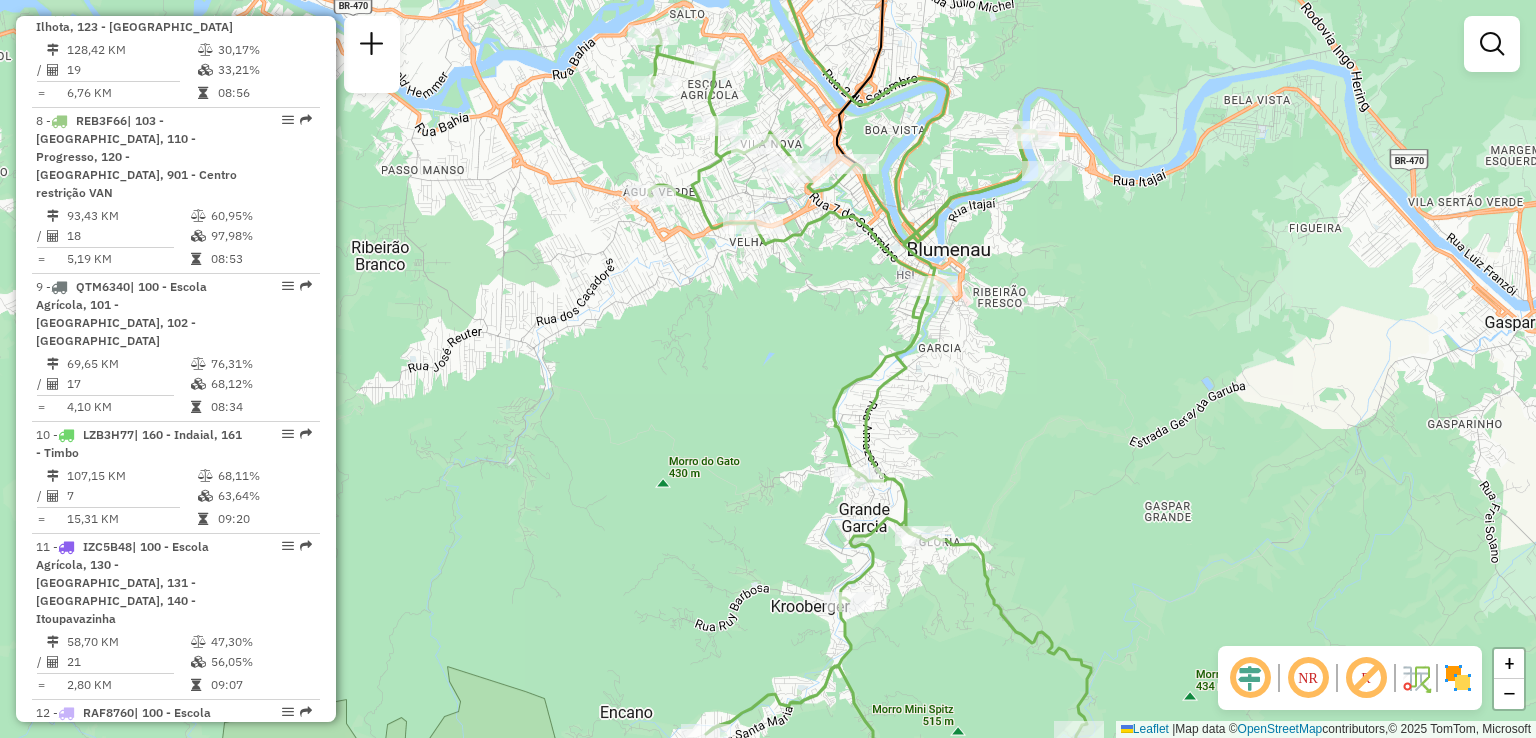 drag, startPoint x: 1044, startPoint y: 489, endPoint x: 1065, endPoint y: 526, distance: 42.544094 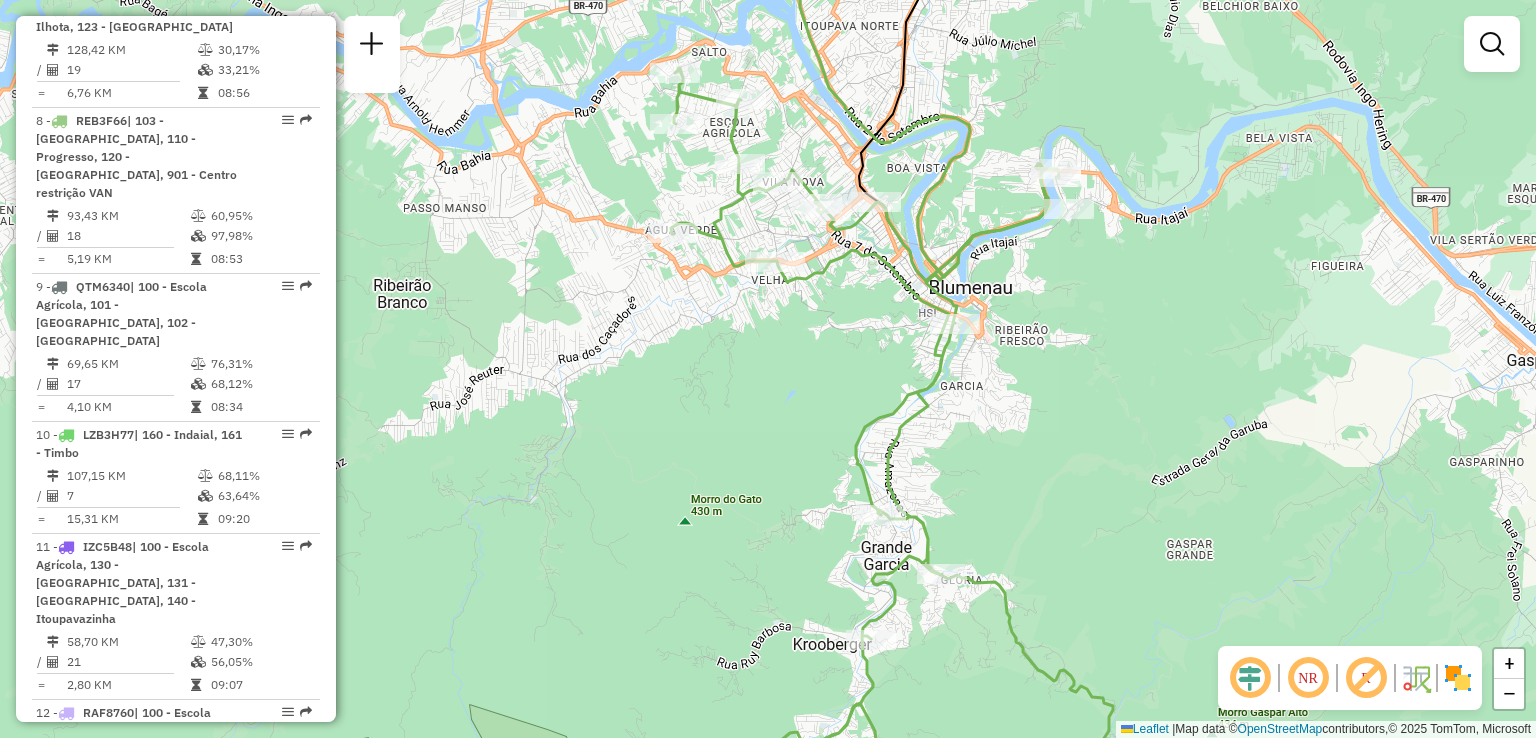 drag, startPoint x: 1119, startPoint y: 569, endPoint x: 1020, endPoint y: 499, distance: 121.24768 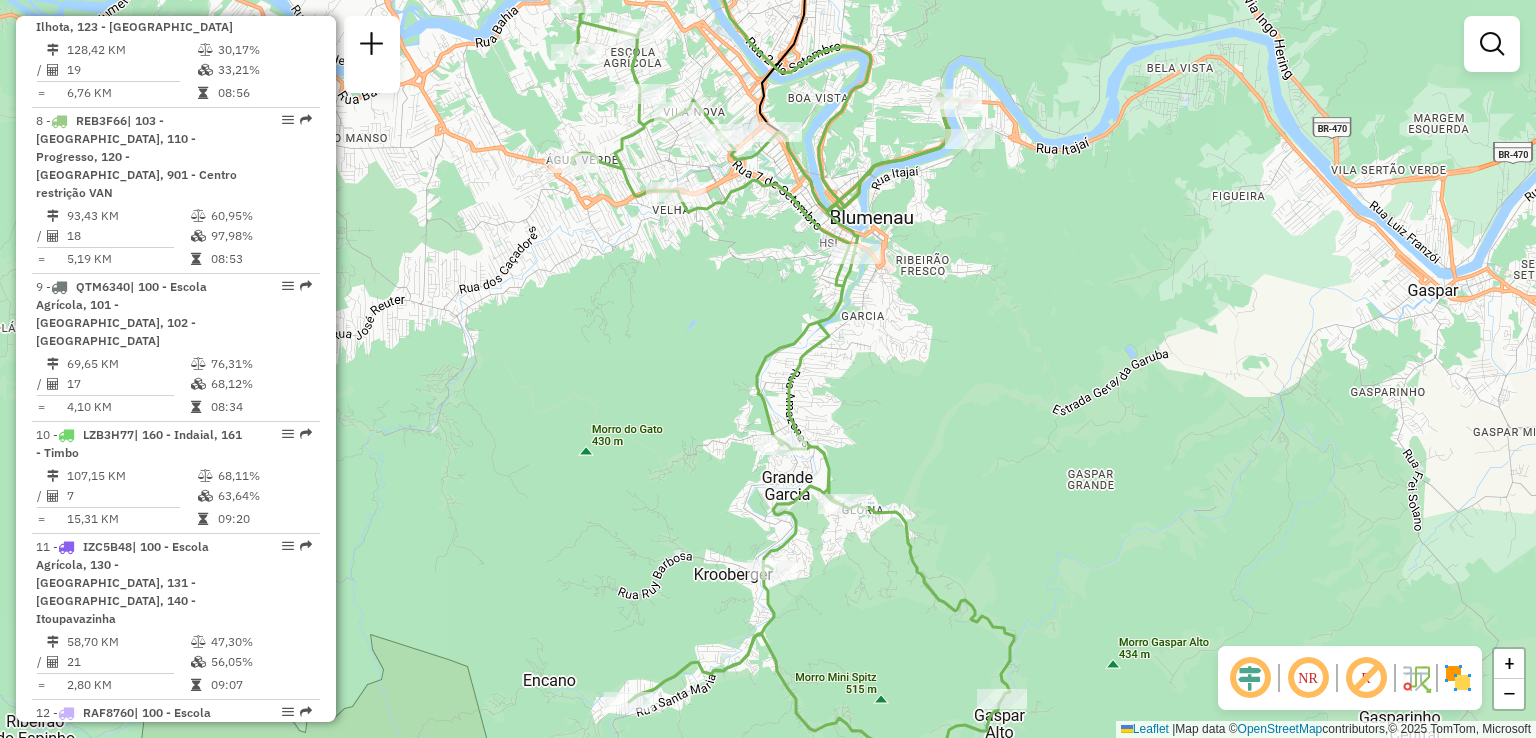 drag, startPoint x: 1020, startPoint y: 498, endPoint x: 1045, endPoint y: 412, distance: 89.560036 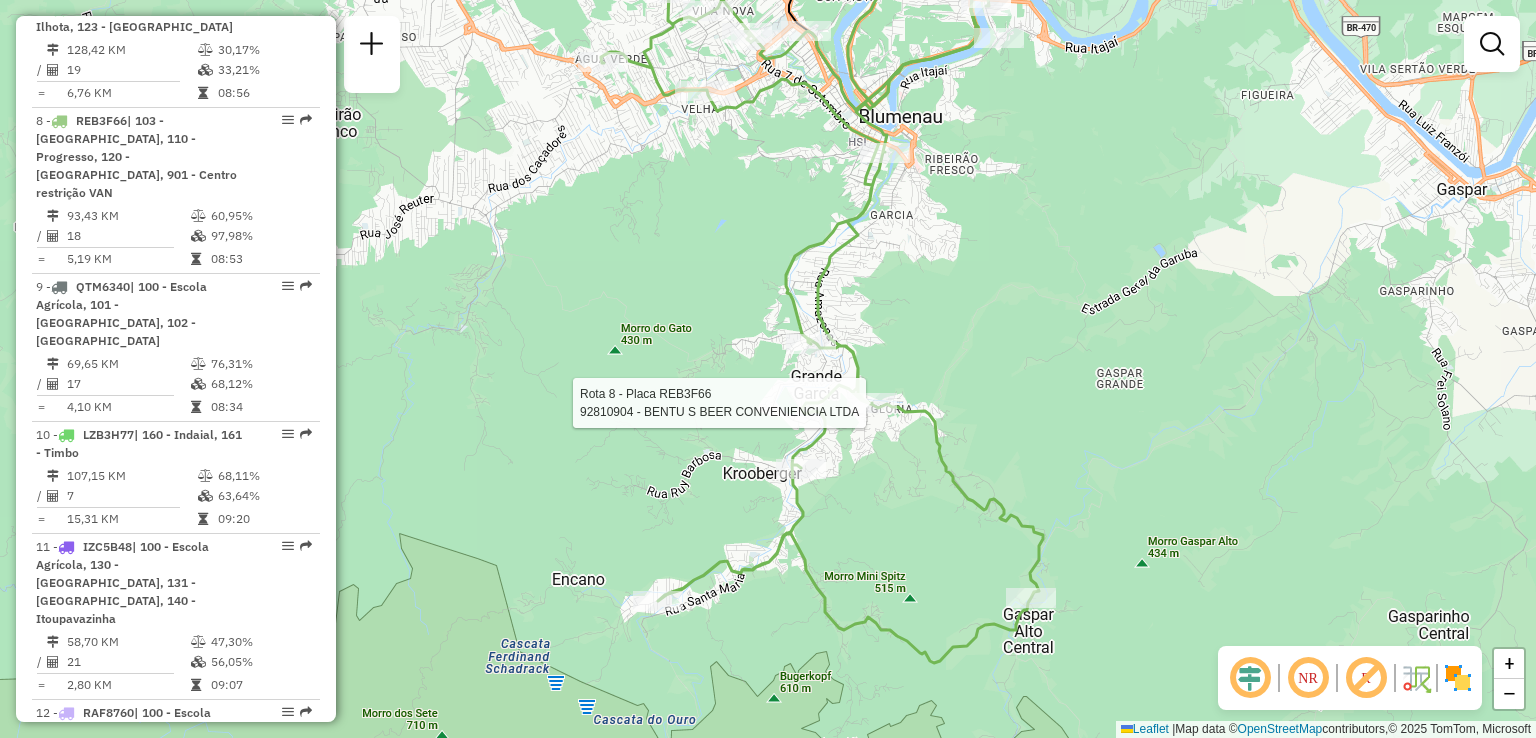 select on "**********" 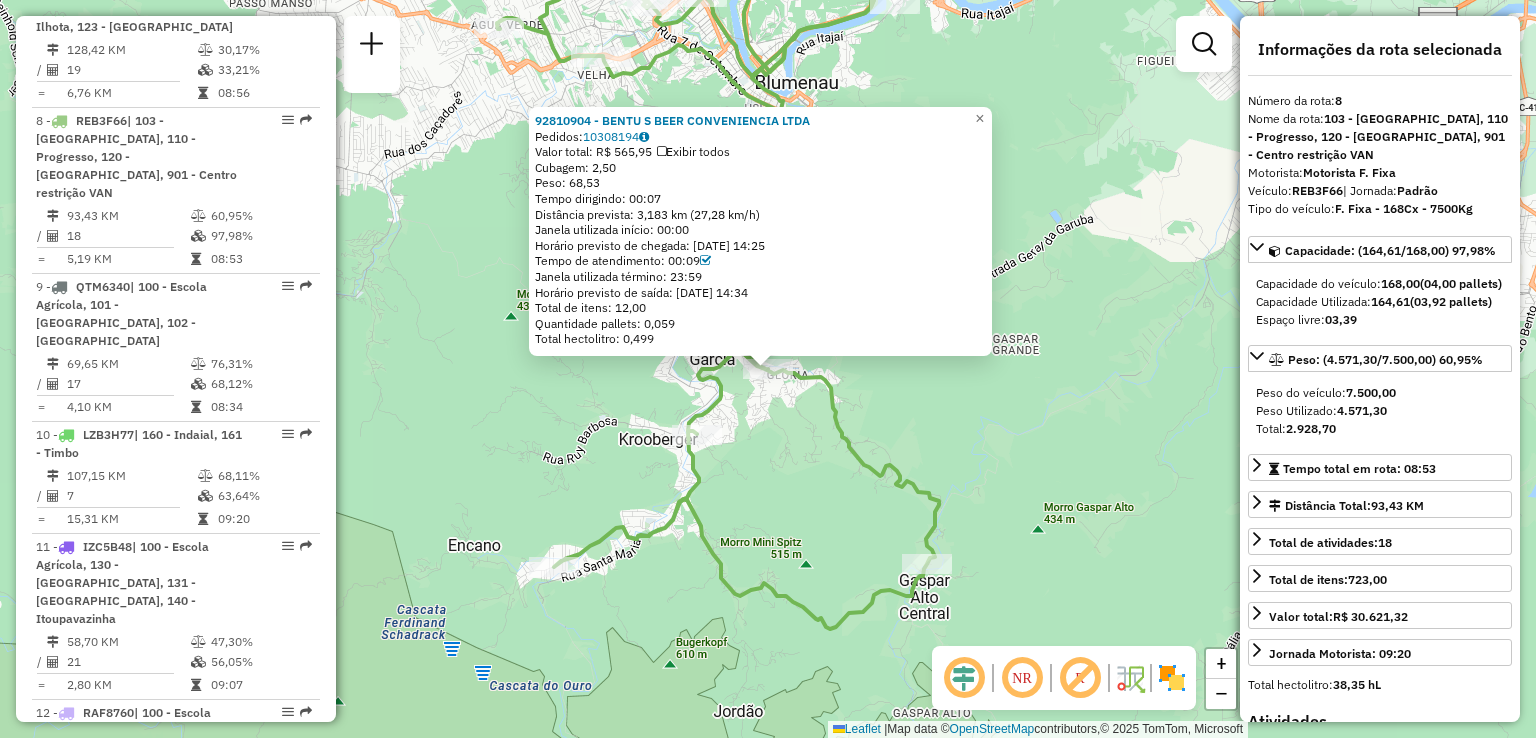 click on "92810904 - BENTU S BEER CONVENIENCIA LTDA  Pedidos:  10308194   Valor total: R$ 565,95   Exibir todos   Cubagem: 2,50  Peso: 68,53  Tempo dirigindo: 00:07   Distância prevista: 3,183 km (27,28 km/h)   Janela utilizada início: 00:00   Horário previsto de chegada: 10/07/2025 14:25   Tempo de atendimento: 00:09   Janela utilizada término: 23:59   Horário previsto de saída: 10/07/2025 14:34   Total de itens: 12,00   Quantidade pallets: 0,059   Total hectolitro: 0,499  × Janela de atendimento Grade de atendimento Capacidade Transportadoras Veículos Cliente Pedidos  Rotas Selecione os dias de semana para filtrar as janelas de atendimento  Seg   Ter   Qua   Qui   Sex   Sáb   Dom  Informe o período da janela de atendimento: De: Até:  Filtrar exatamente a janela do cliente  Considerar janela de atendimento padrão  Selecione os dias de semana para filtrar as grades de atendimento  Seg   Ter   Qua   Qui   Sex   Sáb   Dom   Considerar clientes sem dia de atendimento cadastrado  Peso mínimo:   Peso máximo:" 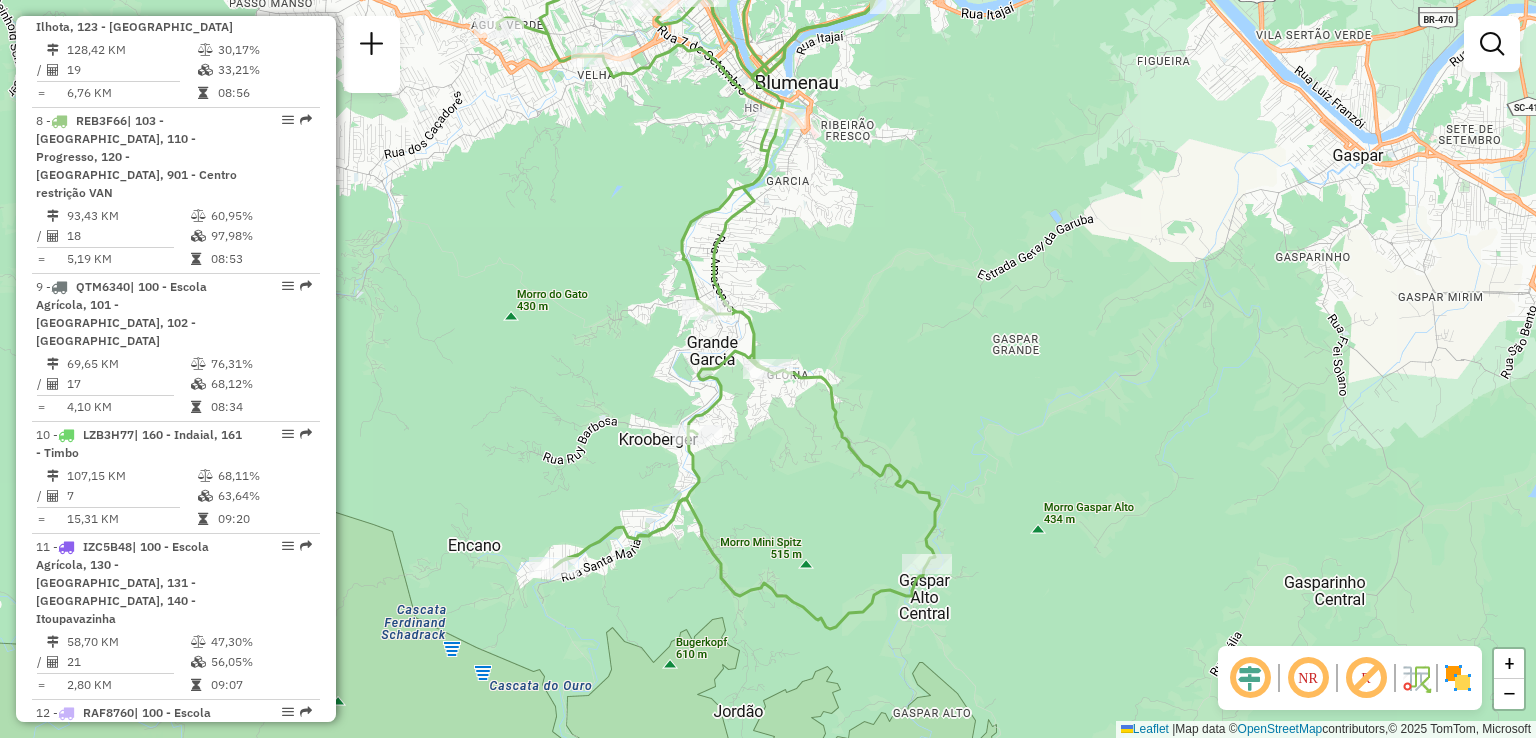 drag, startPoint x: 1059, startPoint y: 486, endPoint x: 1121, endPoint y: 405, distance: 102.0049 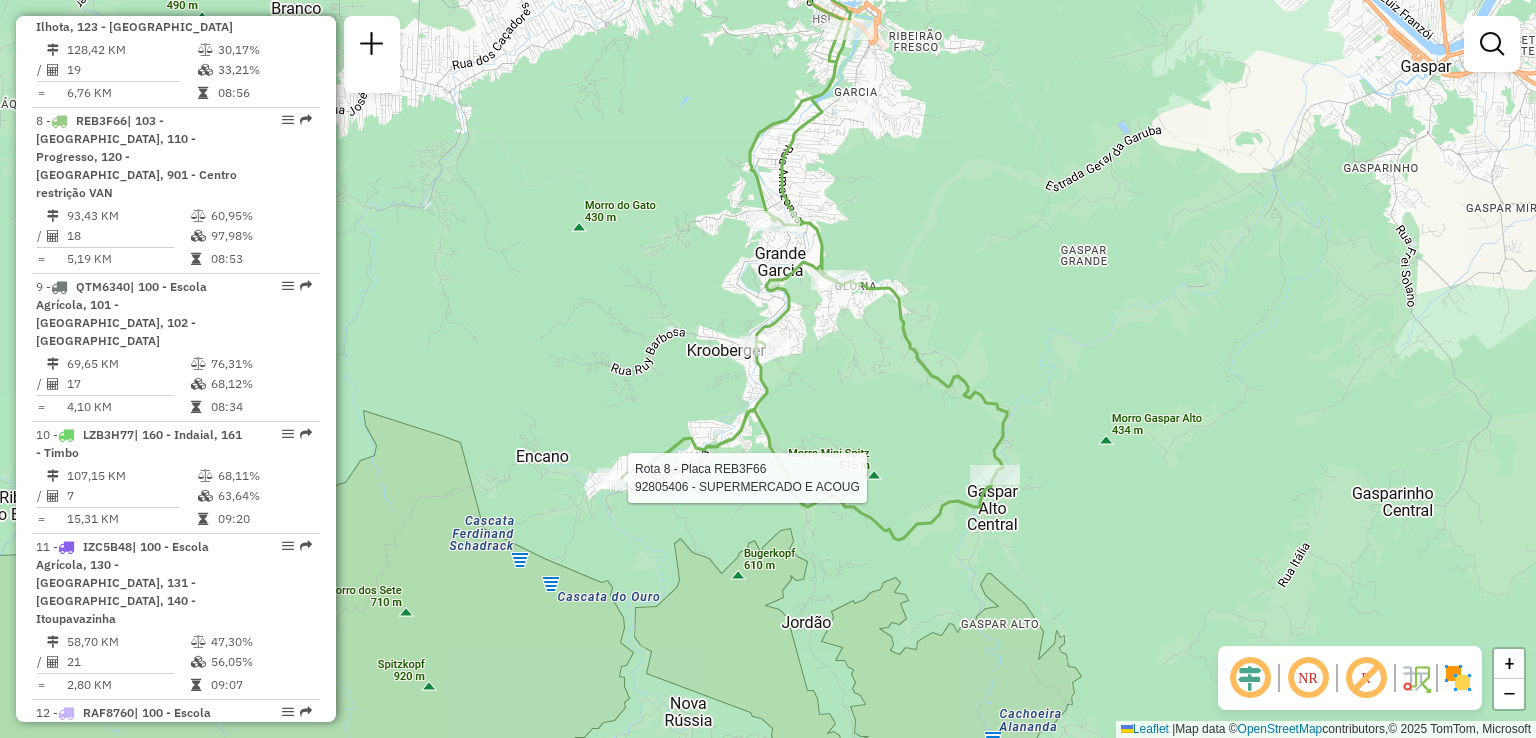 select on "**********" 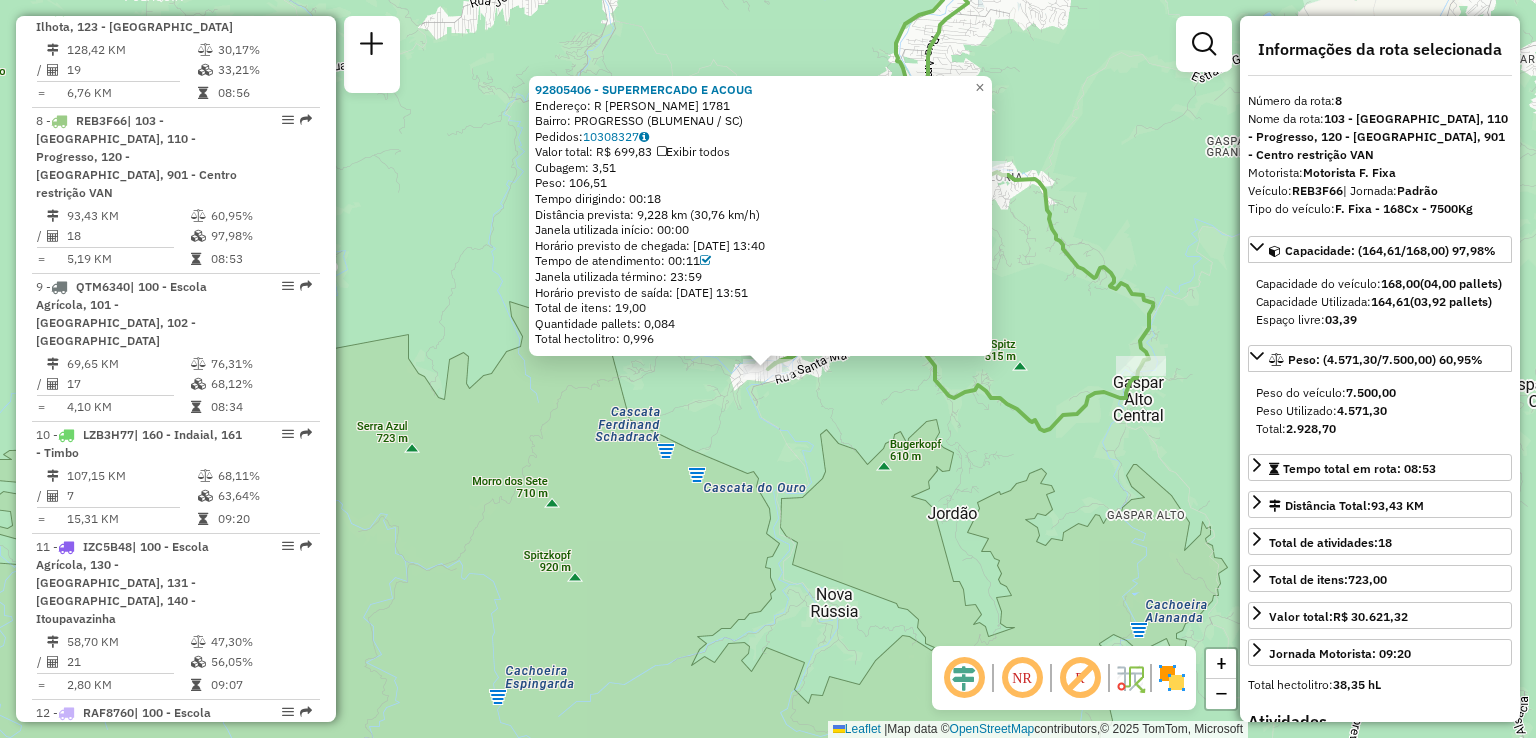 click on "92805406 - SUPERMERCADO E ACOUG  Endereço: R   BRUNO SCHREIBER               1781   Bairro: PROGRESSO (BLUMENAU / SC)   Pedidos:  10308327   Valor total: R$ 699,83   Exibir todos   Cubagem: 3,51  Peso: 106,51  Tempo dirigindo: 00:18   Distância prevista: 9,228 km (30,76 km/h)   Janela utilizada início: 00:00   Horário previsto de chegada: 10/07/2025 13:40   Tempo de atendimento: 00:11   Janela utilizada término: 23:59   Horário previsto de saída: 10/07/2025 13:51   Total de itens: 19,00   Quantidade pallets: 0,084   Total hectolitro: 0,996  × Janela de atendimento Grade de atendimento Capacidade Transportadoras Veículos Cliente Pedidos  Rotas Selecione os dias de semana para filtrar as janelas de atendimento  Seg   Ter   Qua   Qui   Sex   Sáb   Dom  Informe o período da janela de atendimento: De: Até:  Filtrar exatamente a janela do cliente  Considerar janela de atendimento padrão  Selecione os dias de semana para filtrar as grades de atendimento  Seg   Ter   Qua   Qui   Sex   Sáb   Dom   De:  +" 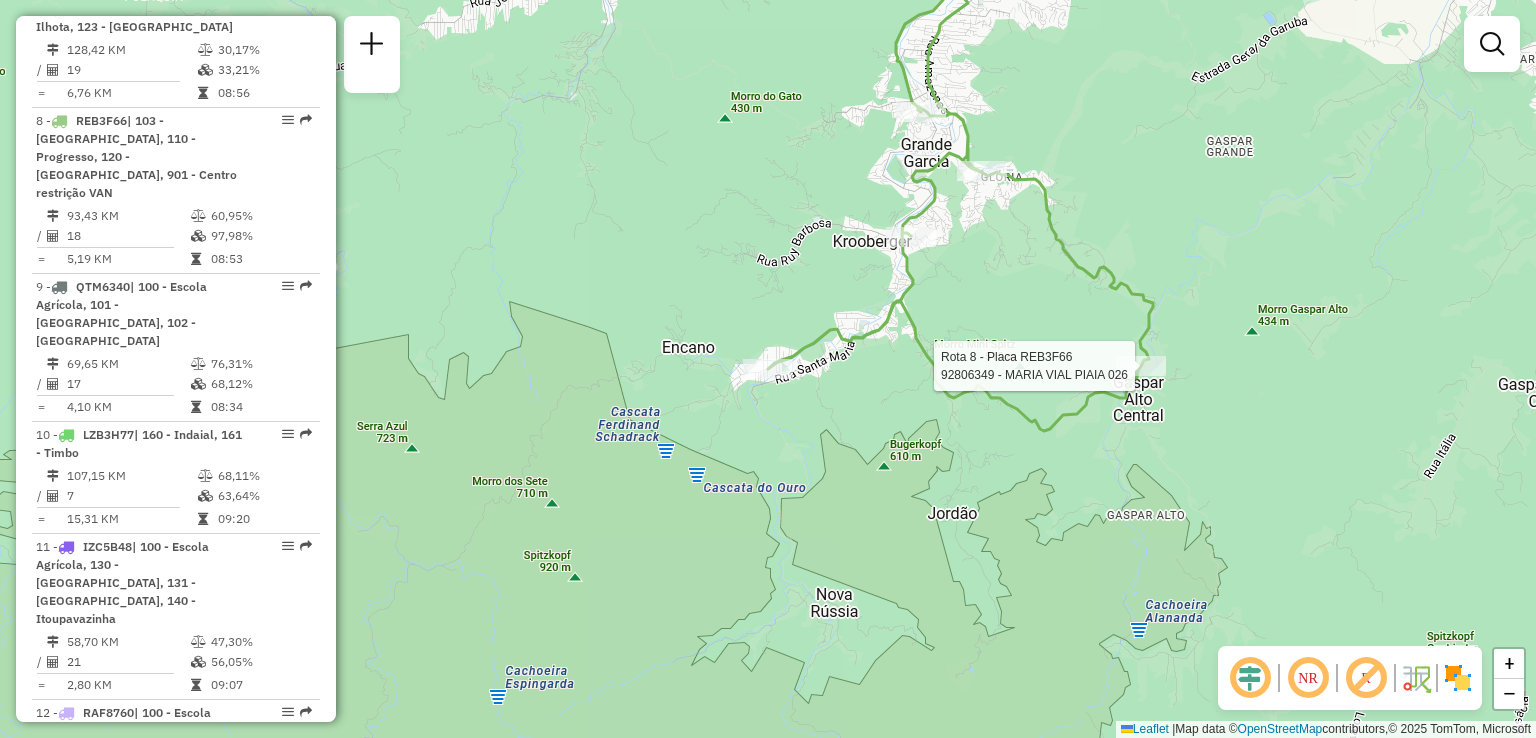 select on "**********" 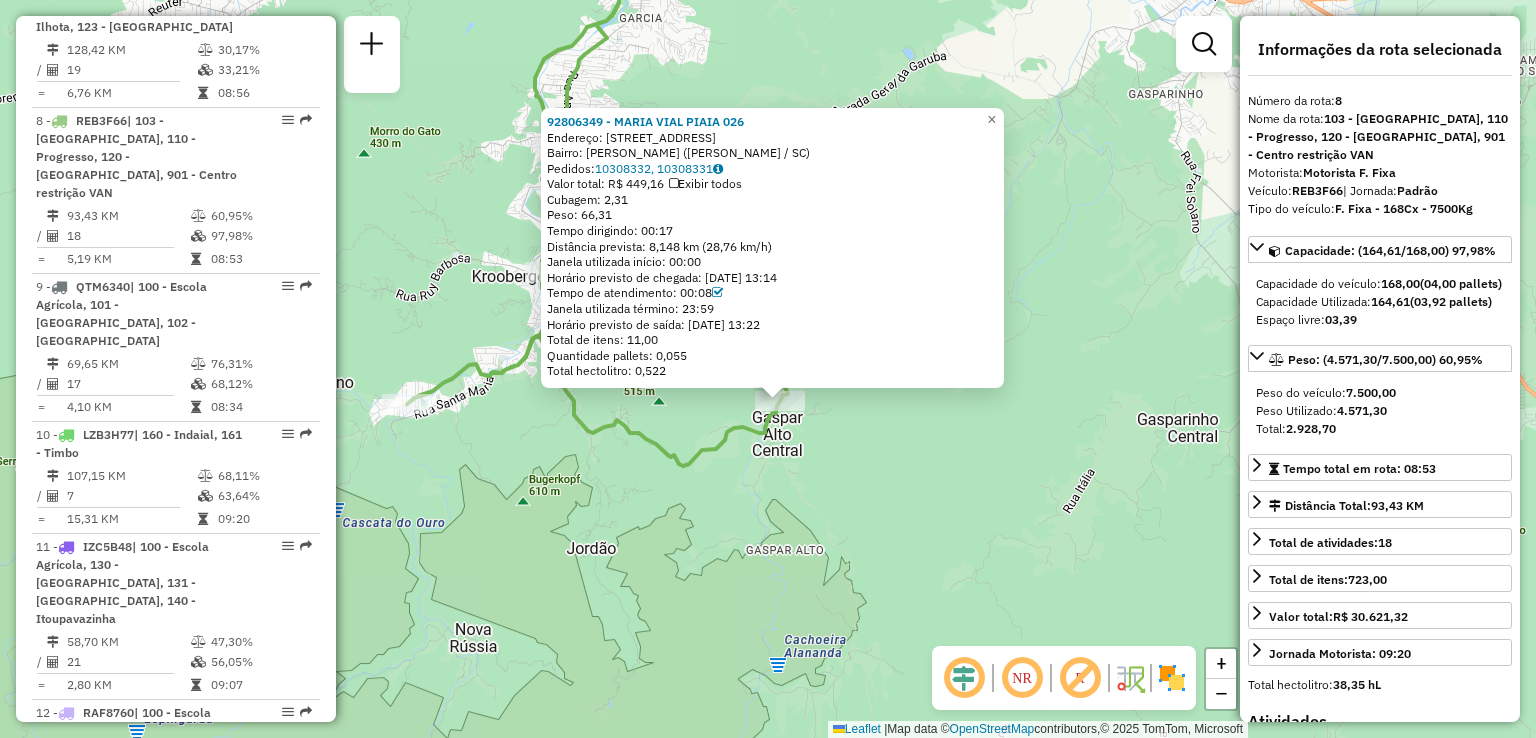 drag, startPoint x: 904, startPoint y: 490, endPoint x: 920, endPoint y: 533, distance: 45.88028 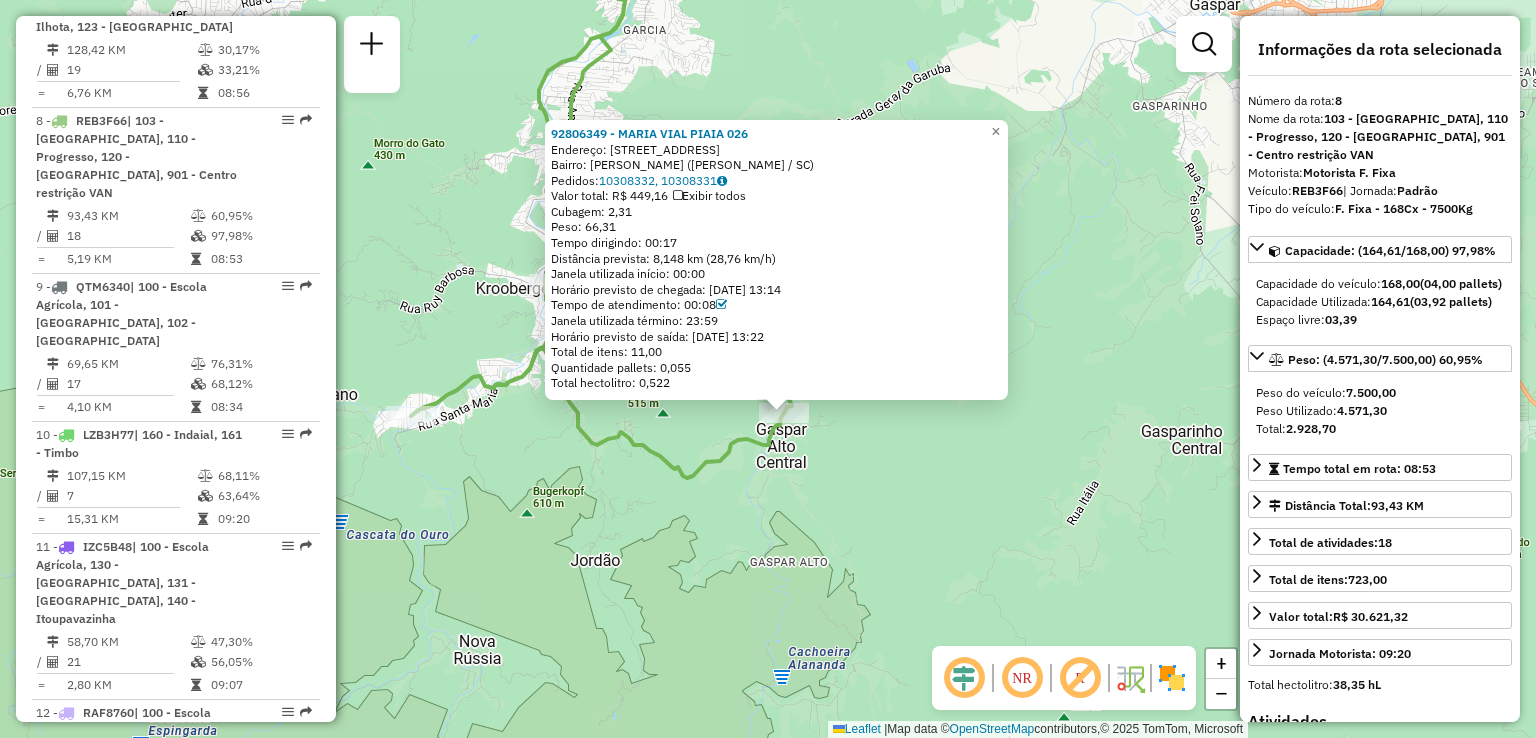 click 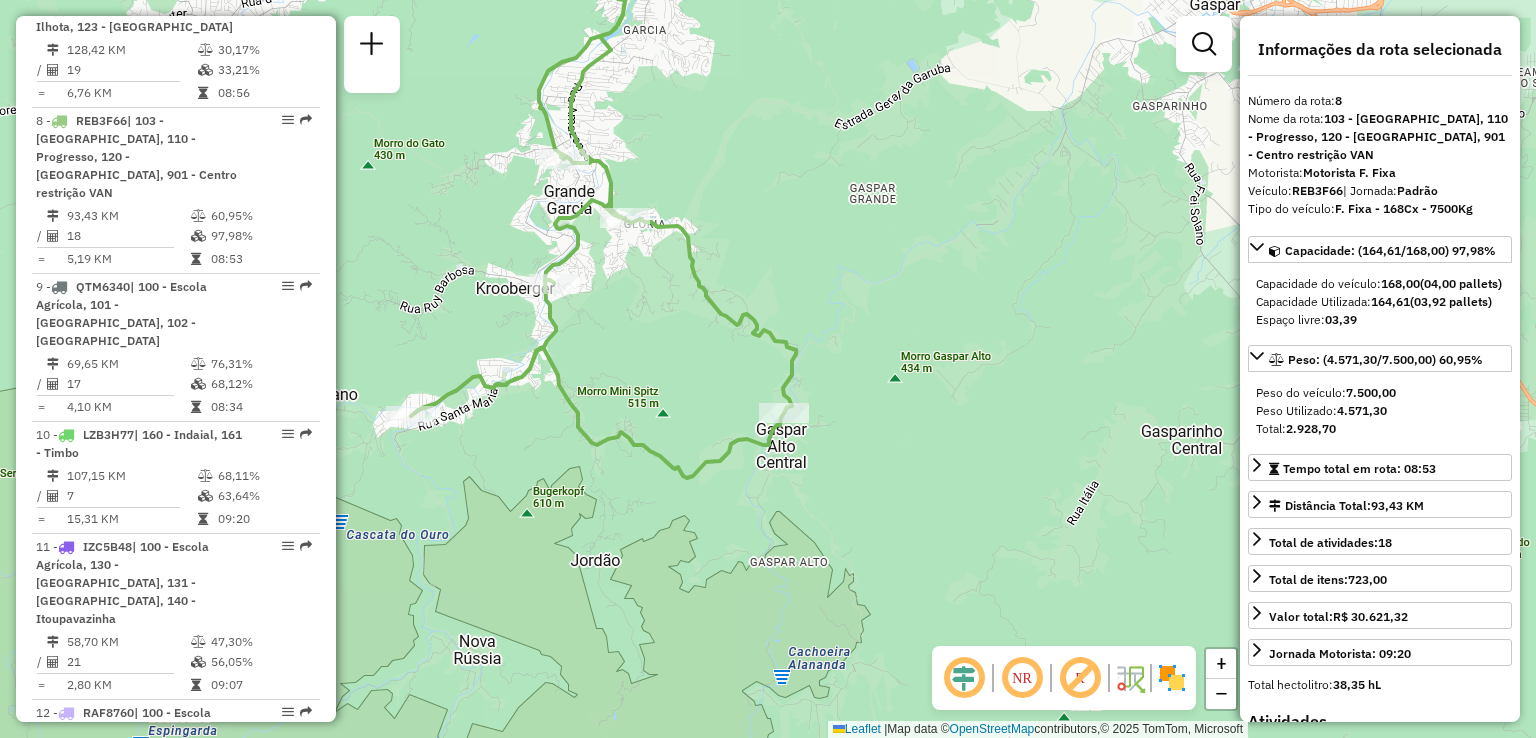 drag, startPoint x: 842, startPoint y: 447, endPoint x: 943, endPoint y: 575, distance: 163.04907 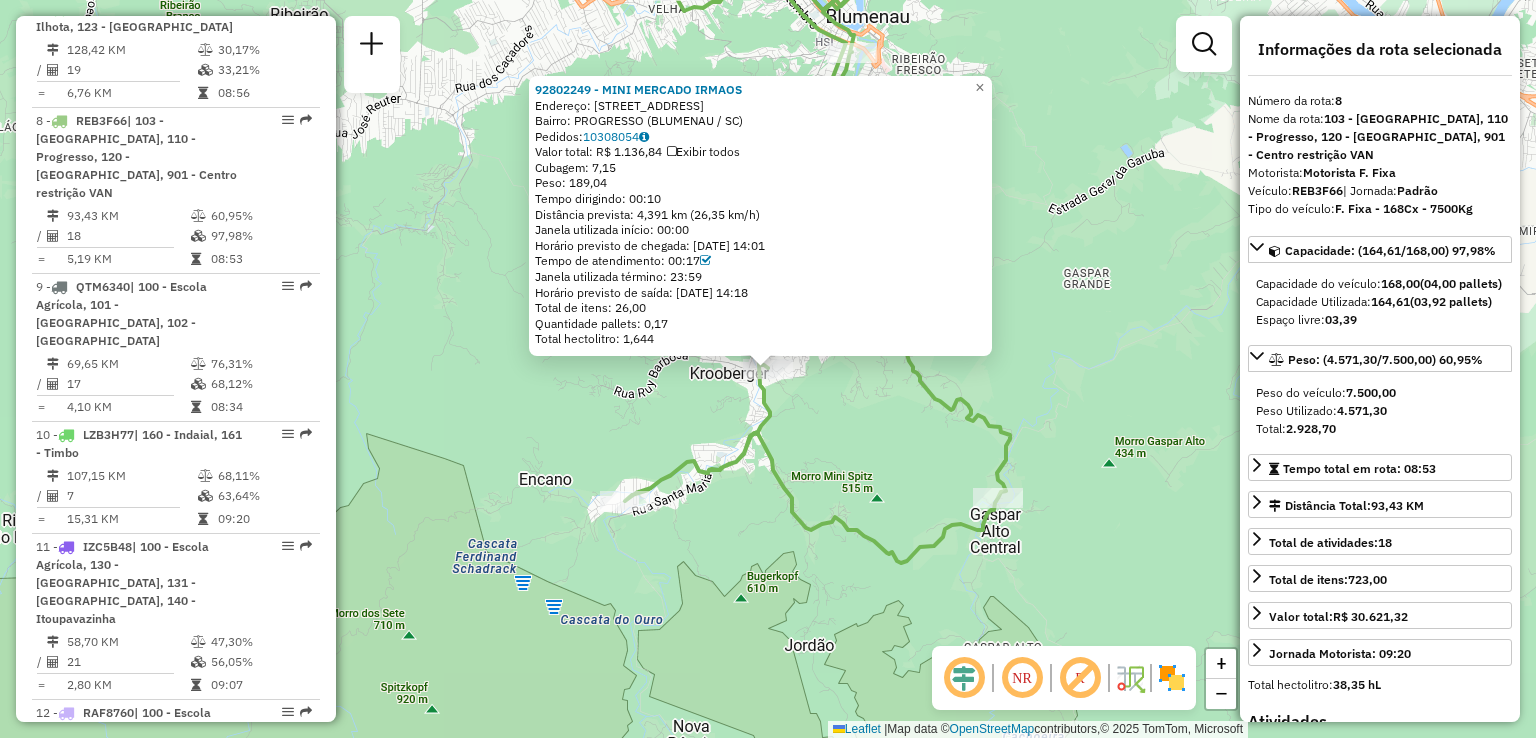 click on "92802249 - MINI MERCADO IRMAOS  Endereço: R   GUARAPARI                     148   Bairro: PROGRESSO (BLUMENAU / SC)   Pedidos:  10308054   Valor total: R$ 1.136,84   Exibir todos   Cubagem: 7,15  Peso: 189,04  Tempo dirigindo: 00:10   Distância prevista: 4,391 km (26,35 km/h)   Janela utilizada início: 00:00   Horário previsto de chegada: 10/07/2025 14:01   Tempo de atendimento: 00:17   Janela utilizada término: 23:59   Horário previsto de saída: 10/07/2025 14:18   Total de itens: 26,00   Quantidade pallets: 0,17   Total hectolitro: 1,644  × Janela de atendimento Grade de atendimento Capacidade Transportadoras Veículos Cliente Pedidos  Rotas Selecione os dias de semana para filtrar as janelas de atendimento  Seg   Ter   Qua   Qui   Sex   Sáb   Dom  Informe o período da janela de atendimento: De: Até:  Filtrar exatamente a janela do cliente  Considerar janela de atendimento padrão  Selecione os dias de semana para filtrar as grades de atendimento  Seg   Ter   Qua   Qui   Sex   Sáb   Dom   De:  +" 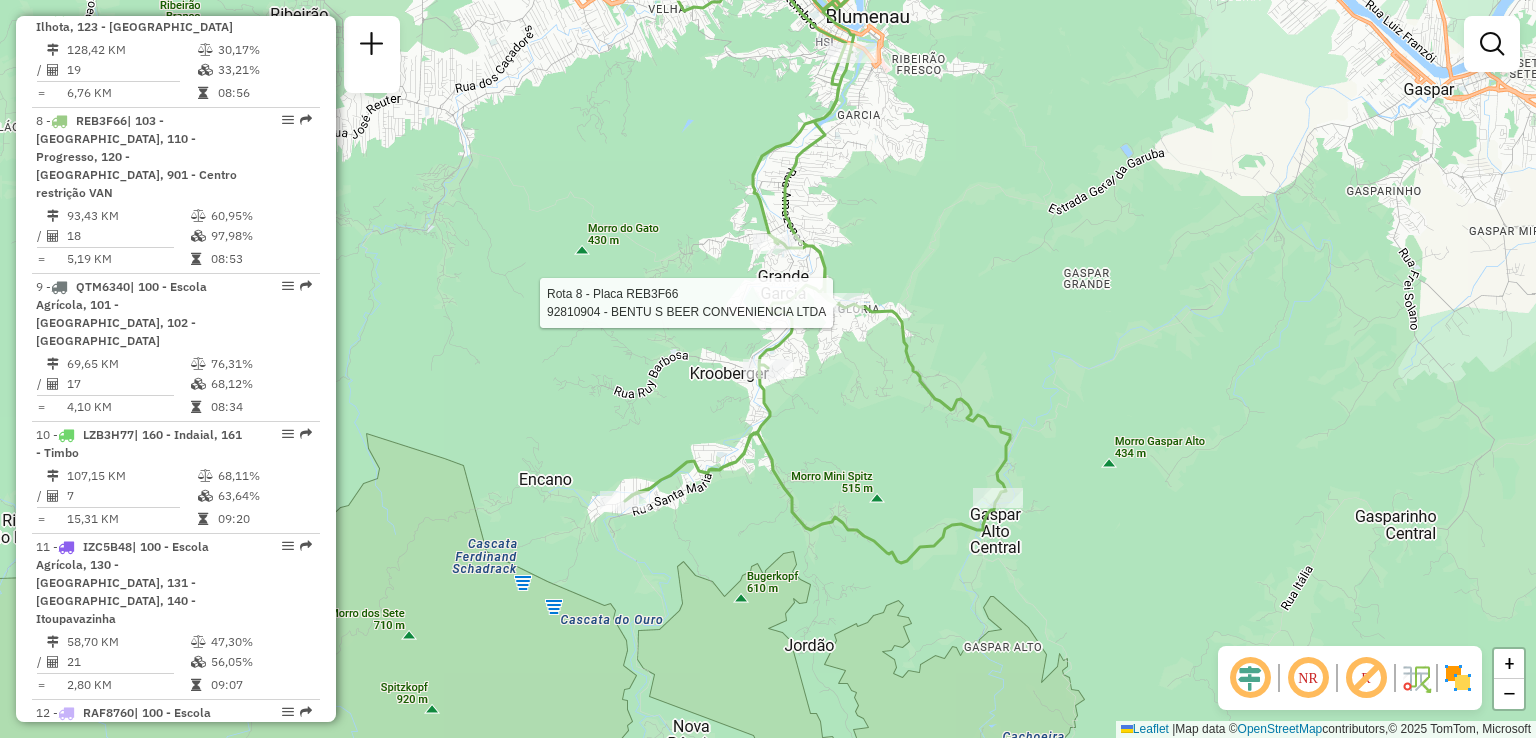 select on "**********" 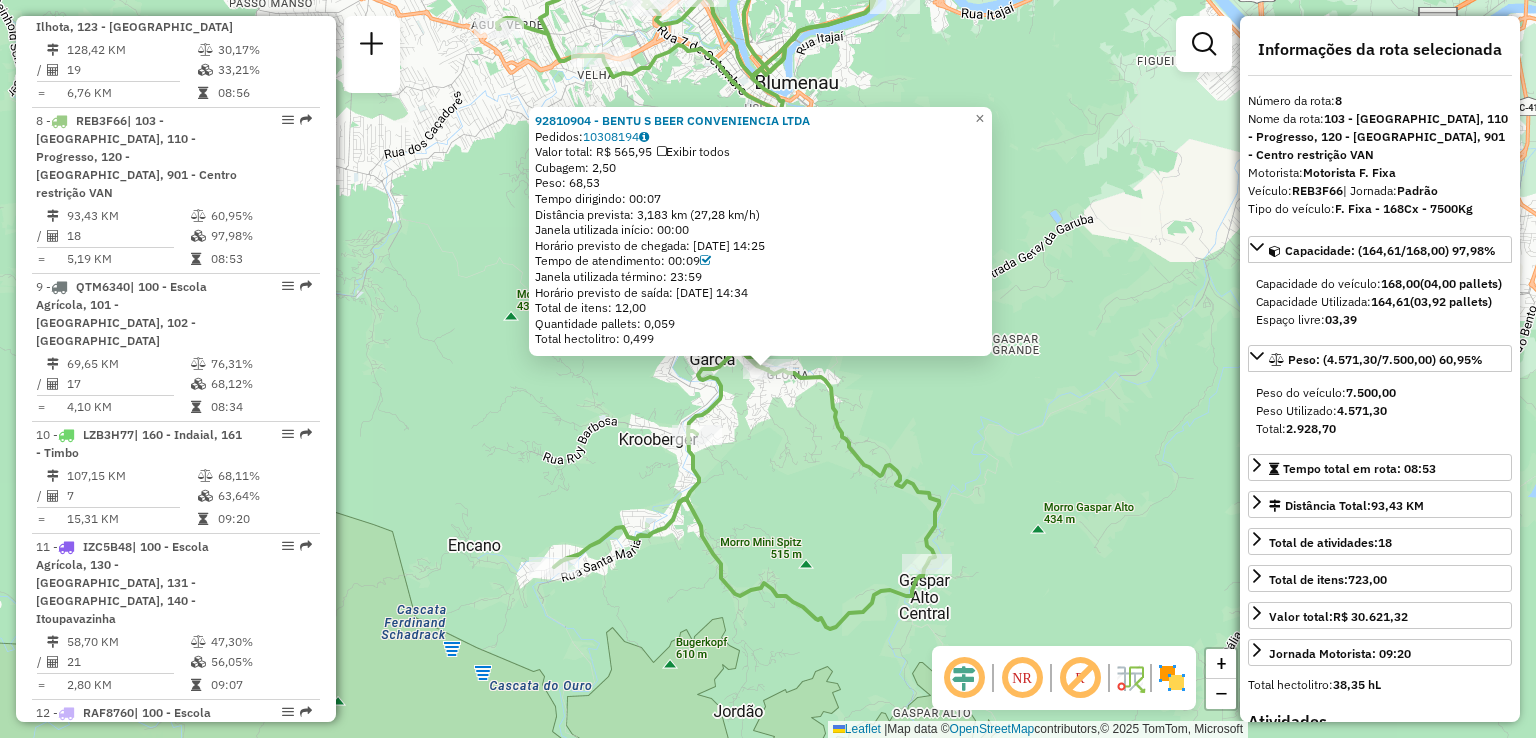 click on "92810904 - BENTU S BEER CONVENIENCIA LTDA  Pedidos:  10308194   Valor total: R$ 565,95   Exibir todos   Cubagem: 2,50  Peso: 68,53  Tempo dirigindo: 00:07   Distância prevista: 3,183 km (27,28 km/h)   Janela utilizada início: 00:00   Horário previsto de chegada: 10/07/2025 14:25   Tempo de atendimento: 00:09   Janela utilizada término: 23:59   Horário previsto de saída: 10/07/2025 14:34   Total de itens: 12,00   Quantidade pallets: 0,059   Total hectolitro: 0,499  × Janela de atendimento Grade de atendimento Capacidade Transportadoras Veículos Cliente Pedidos  Rotas Selecione os dias de semana para filtrar as janelas de atendimento  Seg   Ter   Qua   Qui   Sex   Sáb   Dom  Informe o período da janela de atendimento: De: Até:  Filtrar exatamente a janela do cliente  Considerar janela de atendimento padrão  Selecione os dias de semana para filtrar as grades de atendimento  Seg   Ter   Qua   Qui   Sex   Sáb   Dom   Considerar clientes sem dia de atendimento cadastrado  Peso mínimo:   Peso máximo:" 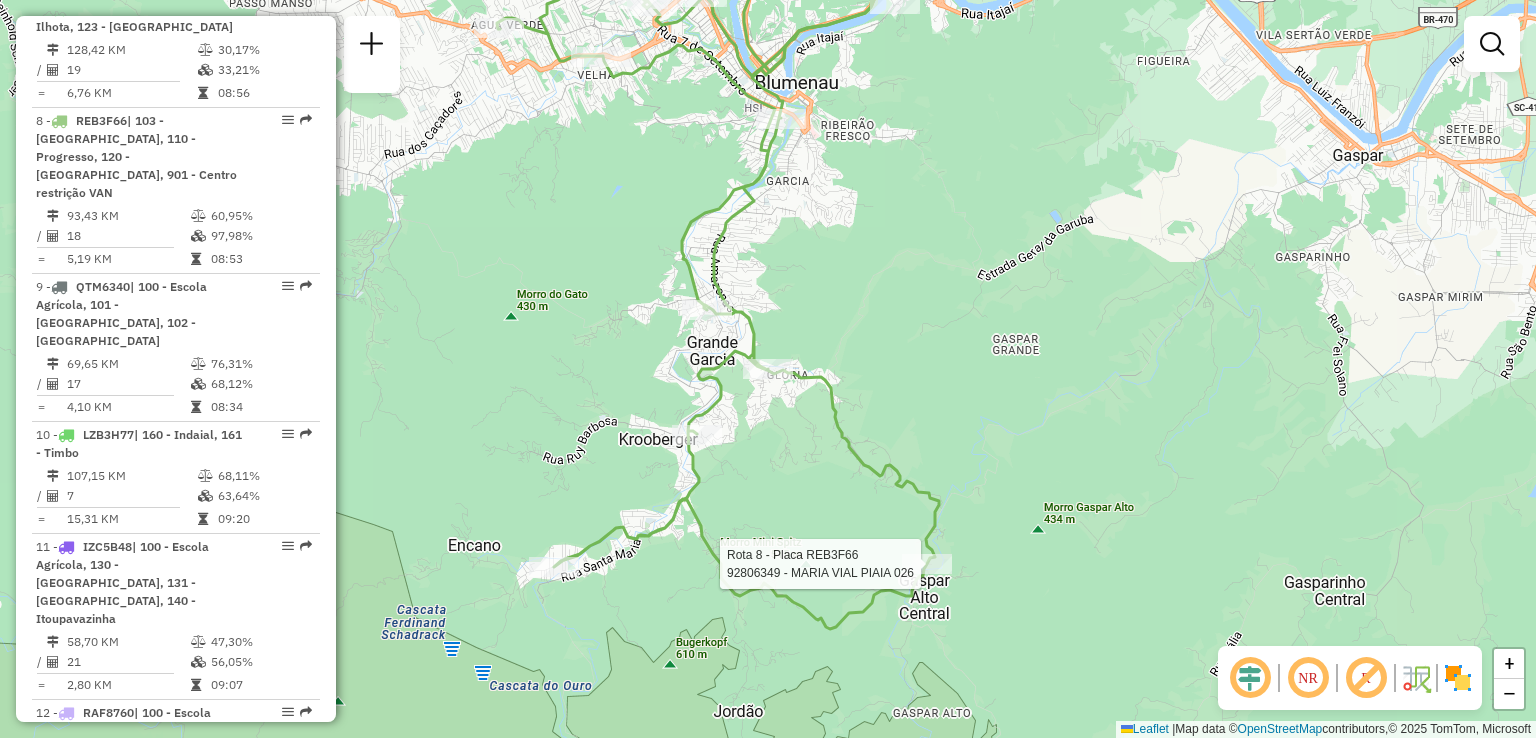 click 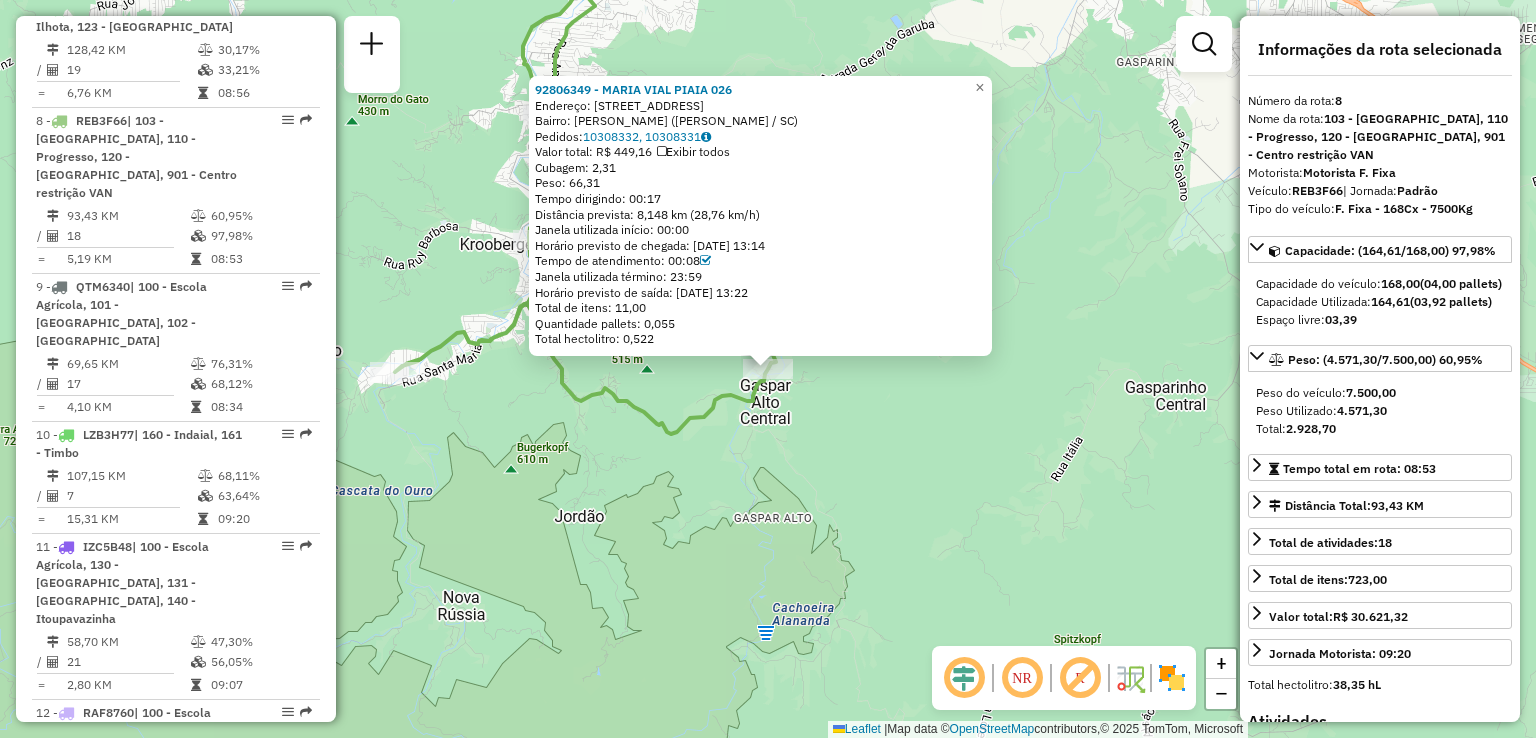 click on "92806349 - MARIA VIAL PIAIA 026  Endereço: 095 ST GERAL GASPAR ALTO          13100   Bairro: GASPAR ALTO (GASPAR / SC)   Pedidos:  10308332, 10308331   Valor total: R$ 449,16   Exibir todos   Cubagem: 2,31  Peso: 66,31  Tempo dirigindo: 00:17   Distância prevista: 8,148 km (28,76 km/h)   Janela utilizada início: 00:00   Horário previsto de chegada: 10/07/2025 13:14   Tempo de atendimento: 00:08   Janela utilizada término: 23:59   Horário previsto de saída: 10/07/2025 13:22   Total de itens: 11,00   Quantidade pallets: 0,055   Total hectolitro: 0,522  × Janela de atendimento Grade de atendimento Capacidade Transportadoras Veículos Cliente Pedidos  Rotas Selecione os dias de semana para filtrar as janelas de atendimento  Seg   Ter   Qua   Qui   Sex   Sáb   Dom  Informe o período da janela de atendimento: De: Até:  Filtrar exatamente a janela do cliente  Considerar janela de atendimento padrão  Selecione os dias de semana para filtrar as grades de atendimento  Seg   Ter   Qua   Qui   Sex   Sáb  De:" 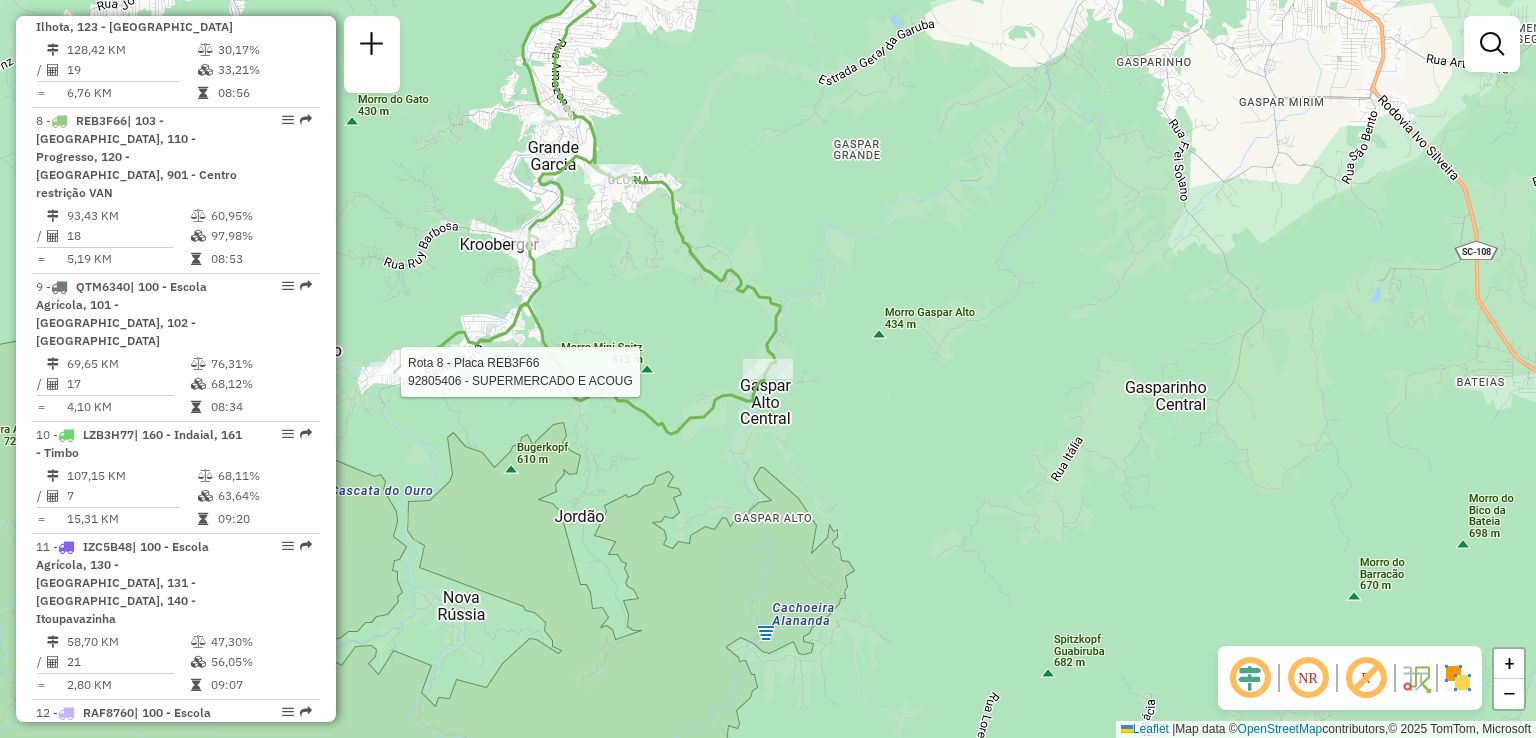 select on "**********" 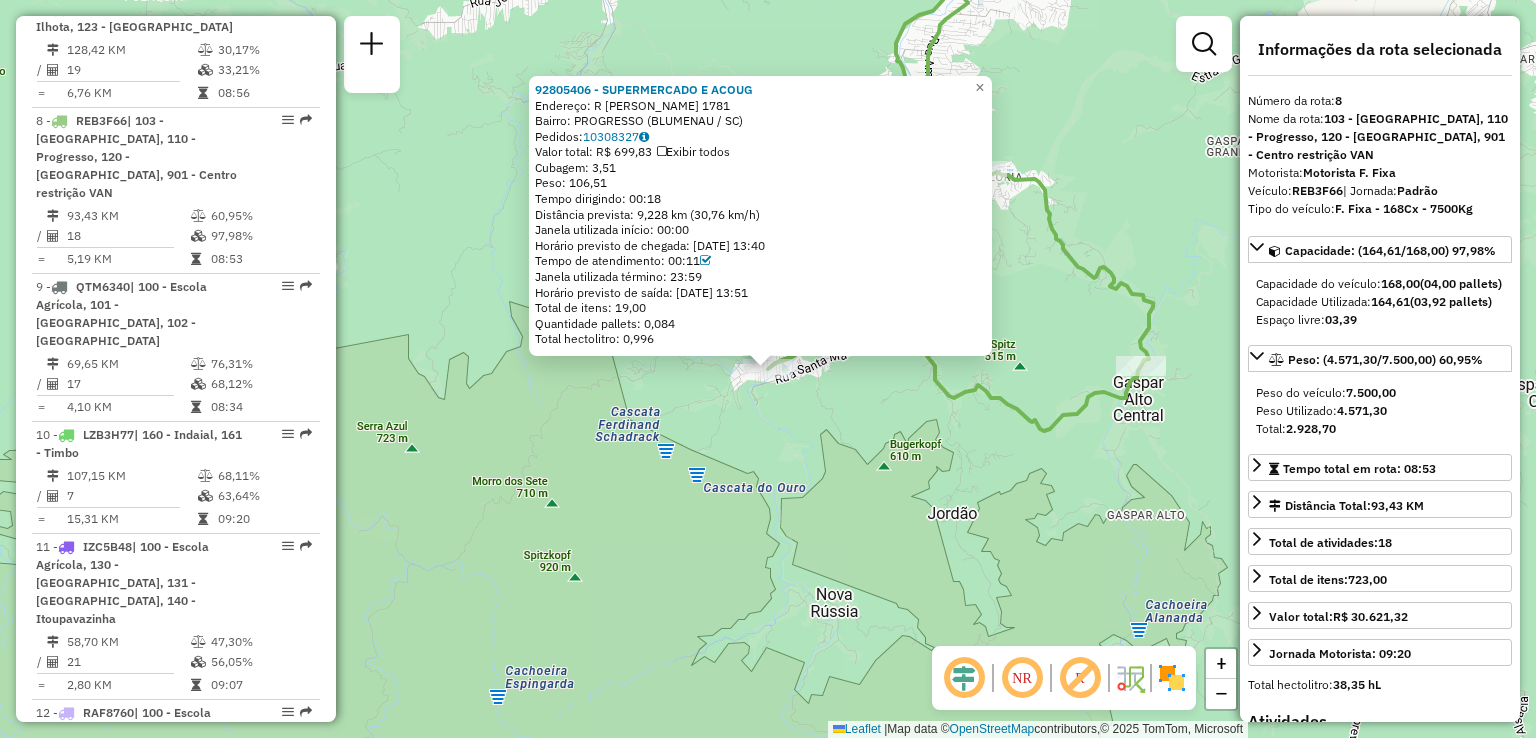 click on "92805406 - SUPERMERCADO E ACOUG  Endereço: R   BRUNO SCHREIBER               1781   Bairro: PROGRESSO (BLUMENAU / SC)   Pedidos:  10308327   Valor total: R$ 699,83   Exibir todos   Cubagem: 3,51  Peso: 106,51  Tempo dirigindo: 00:18   Distância prevista: 9,228 km (30,76 km/h)   Janela utilizada início: 00:00   Horário previsto de chegada: 10/07/2025 13:40   Tempo de atendimento: 00:11   Janela utilizada término: 23:59   Horário previsto de saída: 10/07/2025 13:51   Total de itens: 19,00   Quantidade pallets: 0,084   Total hectolitro: 0,996  × Janela de atendimento Grade de atendimento Capacidade Transportadoras Veículos Cliente Pedidos  Rotas Selecione os dias de semana para filtrar as janelas de atendimento  Seg   Ter   Qua   Qui   Sex   Sáb   Dom  Informe o período da janela de atendimento: De: Até:  Filtrar exatamente a janela do cliente  Considerar janela de atendimento padrão  Selecione os dias de semana para filtrar as grades de atendimento  Seg   Ter   Qua   Qui   Sex   Sáb   Dom   De:  +" 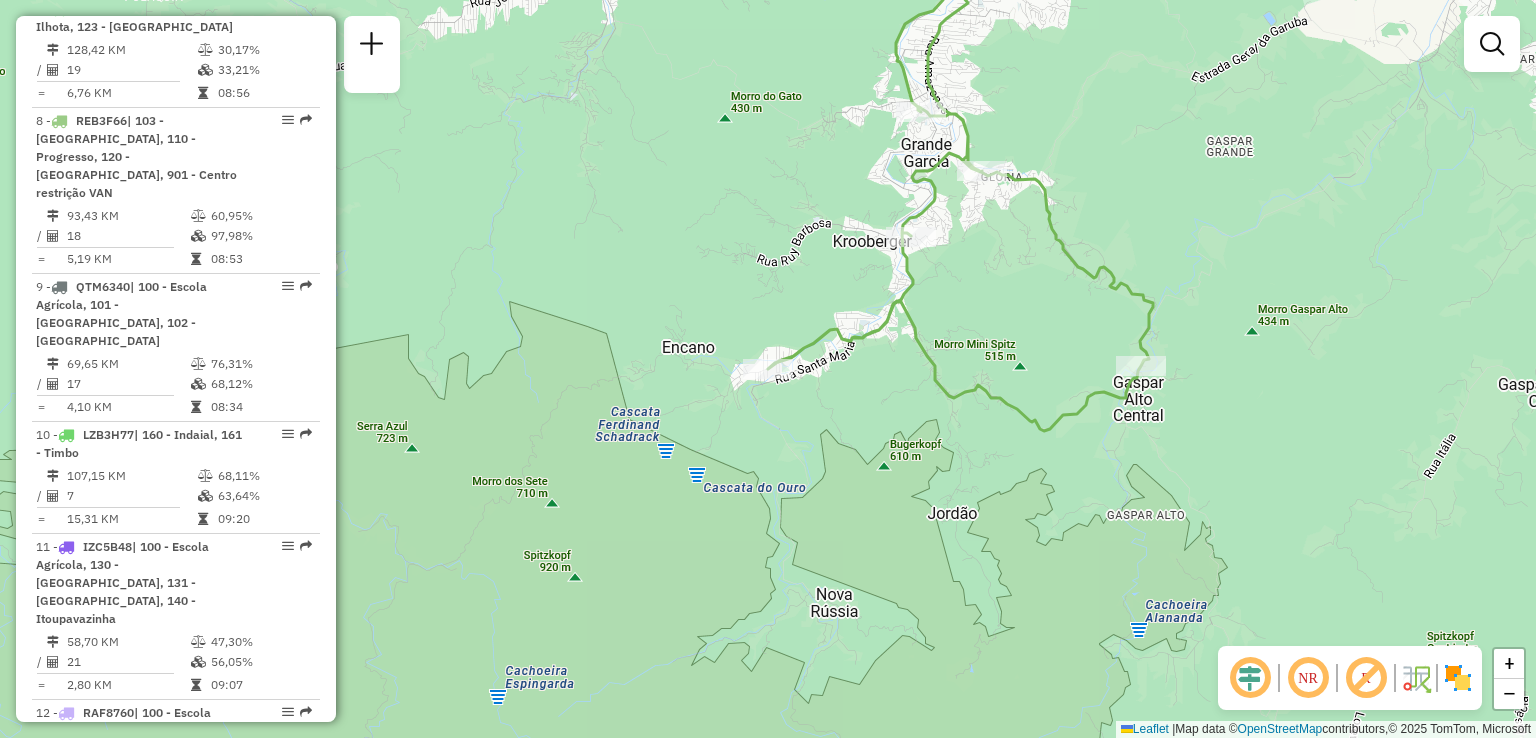 click on "Janela de atendimento Grade de atendimento Capacidade Transportadoras Veículos Cliente Pedidos  Rotas Selecione os dias de semana para filtrar as janelas de atendimento  Seg   Ter   Qua   Qui   Sex   Sáb   Dom  Informe o período da janela de atendimento: De: Até:  Filtrar exatamente a janela do cliente  Considerar janela de atendimento padrão  Selecione os dias de semana para filtrar as grades de atendimento  Seg   Ter   Qua   Qui   Sex   Sáb   Dom   Considerar clientes sem dia de atendimento cadastrado  Clientes fora do dia de atendimento selecionado Filtrar as atividades entre os valores definidos abaixo:  Peso mínimo:   Peso máximo:   Cubagem mínima:   Cubagem máxima:   De:   Até:  Filtrar as atividades entre o tempo de atendimento definido abaixo:  De:   Até:   Considerar capacidade total dos clientes não roteirizados Transportadora: Selecione um ou mais itens Tipo de veículo: Selecione um ou mais itens Veículo: Selecione um ou mais itens Motorista: Selecione um ou mais itens Nome: Rótulo:" 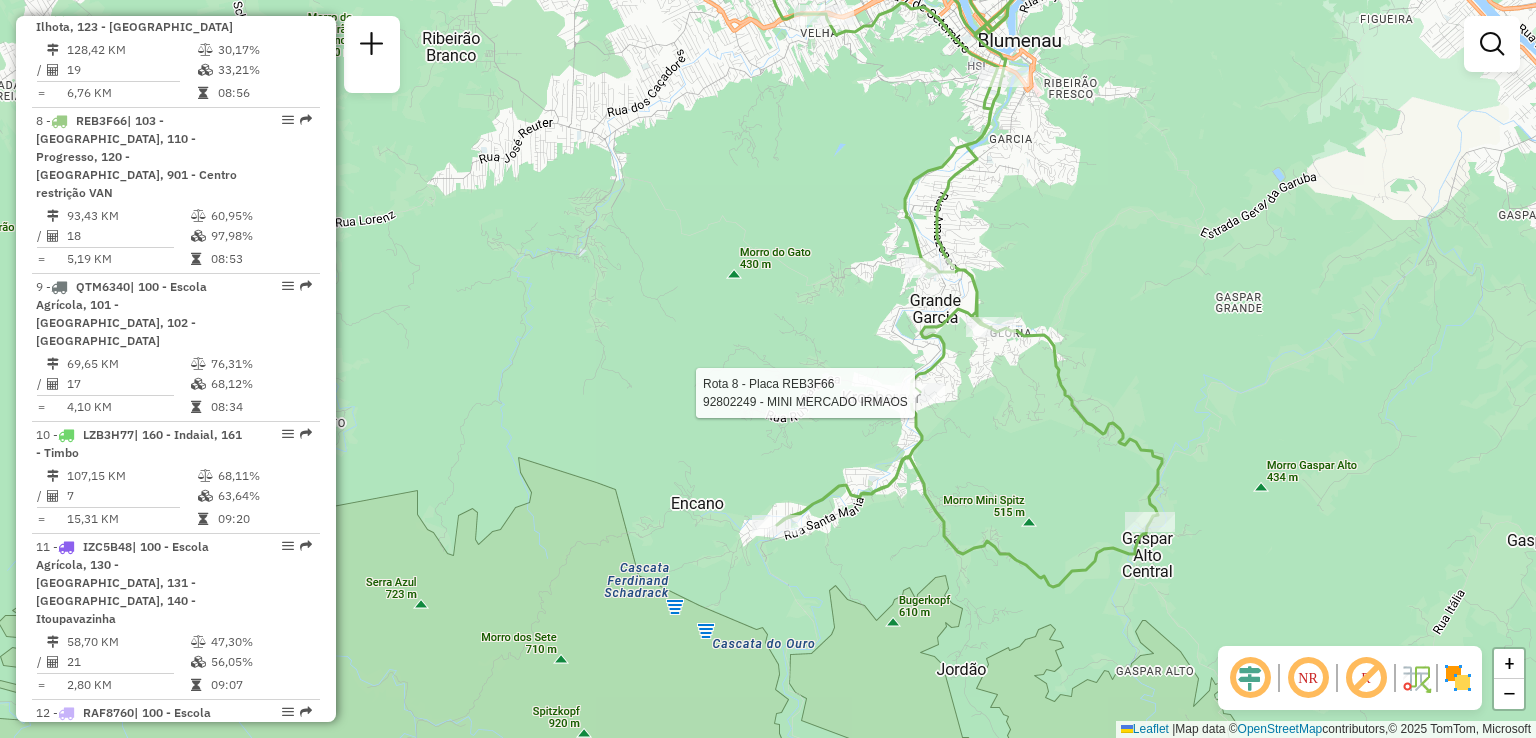 select on "**********" 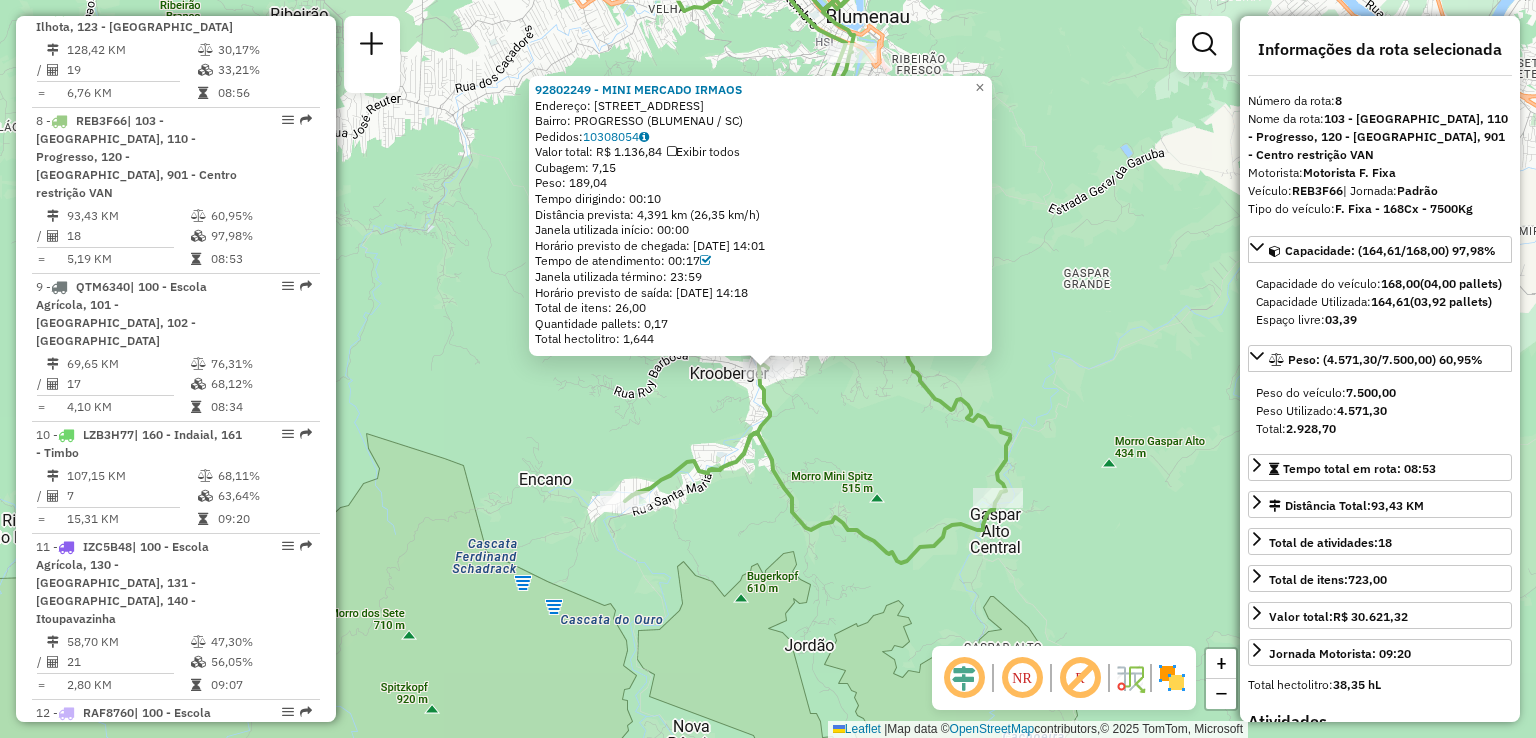 click on "92802249 - MINI MERCADO IRMAOS  Endereço: R   GUARAPARI                     148   Bairro: PROGRESSO (BLUMENAU / SC)   Pedidos:  10308054   Valor total: R$ 1.136,84   Exibir todos   Cubagem: 7,15  Peso: 189,04  Tempo dirigindo: 00:10   Distância prevista: 4,391 km (26,35 km/h)   Janela utilizada início: 00:00   Horário previsto de chegada: 10/07/2025 14:01   Tempo de atendimento: 00:17   Janela utilizada término: 23:59   Horário previsto de saída: 10/07/2025 14:18   Total de itens: 26,00   Quantidade pallets: 0,17   Total hectolitro: 1,644  × Janela de atendimento Grade de atendimento Capacidade Transportadoras Veículos Cliente Pedidos  Rotas Selecione os dias de semana para filtrar as janelas de atendimento  Seg   Ter   Qua   Qui   Sex   Sáb   Dom  Informe o período da janela de atendimento: De: Até:  Filtrar exatamente a janela do cliente  Considerar janela de atendimento padrão  Selecione os dias de semana para filtrar as grades de atendimento  Seg   Ter   Qua   Qui   Sex   Sáb   Dom   De:  +" 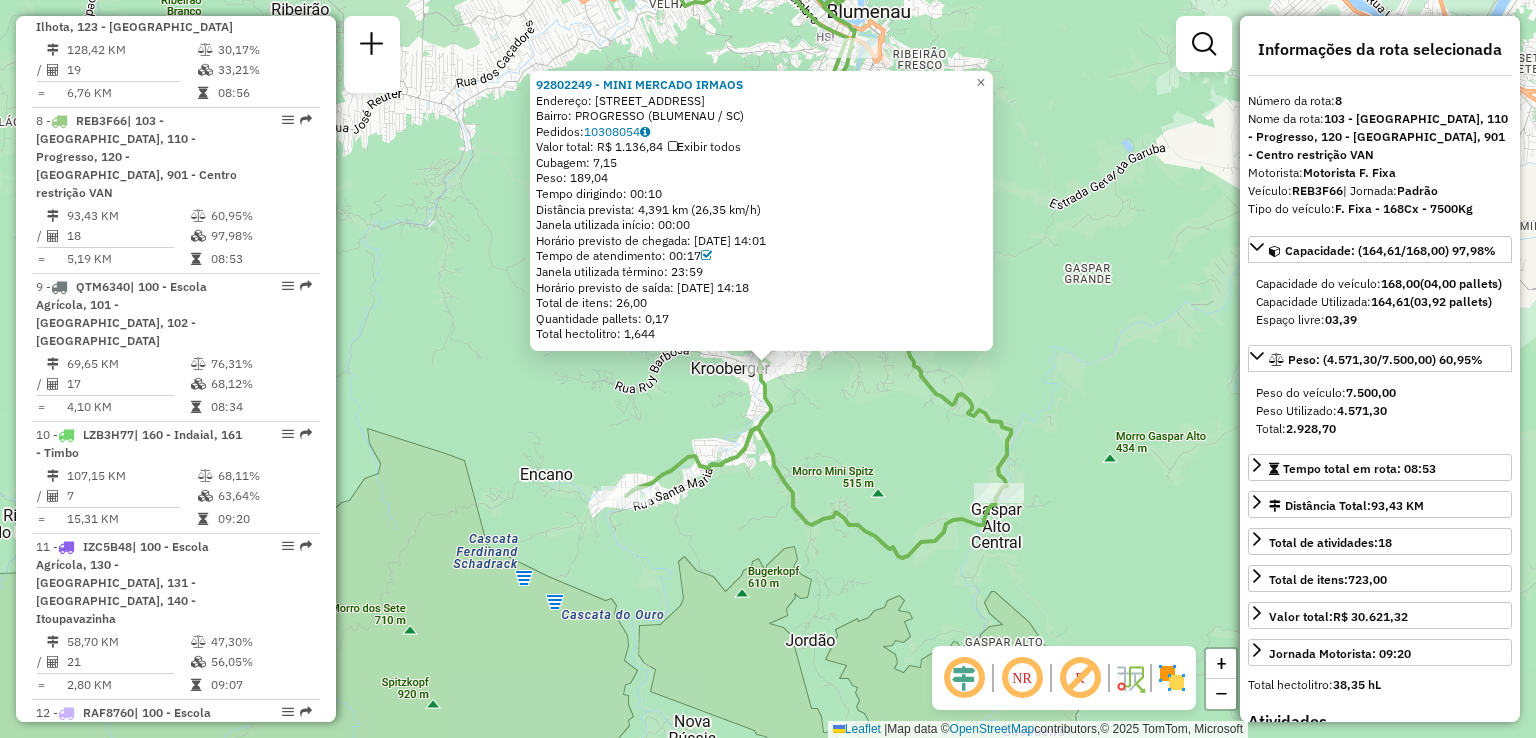 click on "92802249 - MINI MERCADO IRMAOS  Endereço: R   GUARAPARI                     148   Bairro: PROGRESSO (BLUMENAU / SC)   Pedidos:  10308054   Valor total: R$ 1.136,84   Exibir todos   Cubagem: 7,15  Peso: 189,04  Tempo dirigindo: 00:10   Distância prevista: 4,391 km (26,35 km/h)   Janela utilizada início: 00:00   Horário previsto de chegada: 10/07/2025 14:01   Tempo de atendimento: 00:17   Janela utilizada término: 23:59   Horário previsto de saída: 10/07/2025 14:18   Total de itens: 26,00   Quantidade pallets: 0,17   Total hectolitro: 1,644  × Janela de atendimento Grade de atendimento Capacidade Transportadoras Veículos Cliente Pedidos  Rotas Selecione os dias de semana para filtrar as janelas de atendimento  Seg   Ter   Qua   Qui   Sex   Sáb   Dom  Informe o período da janela de atendimento: De: Até:  Filtrar exatamente a janela do cliente  Considerar janela de atendimento padrão  Selecione os dias de semana para filtrar as grades de atendimento  Seg   Ter   Qua   Qui   Sex   Sáb   Dom   De:  +" 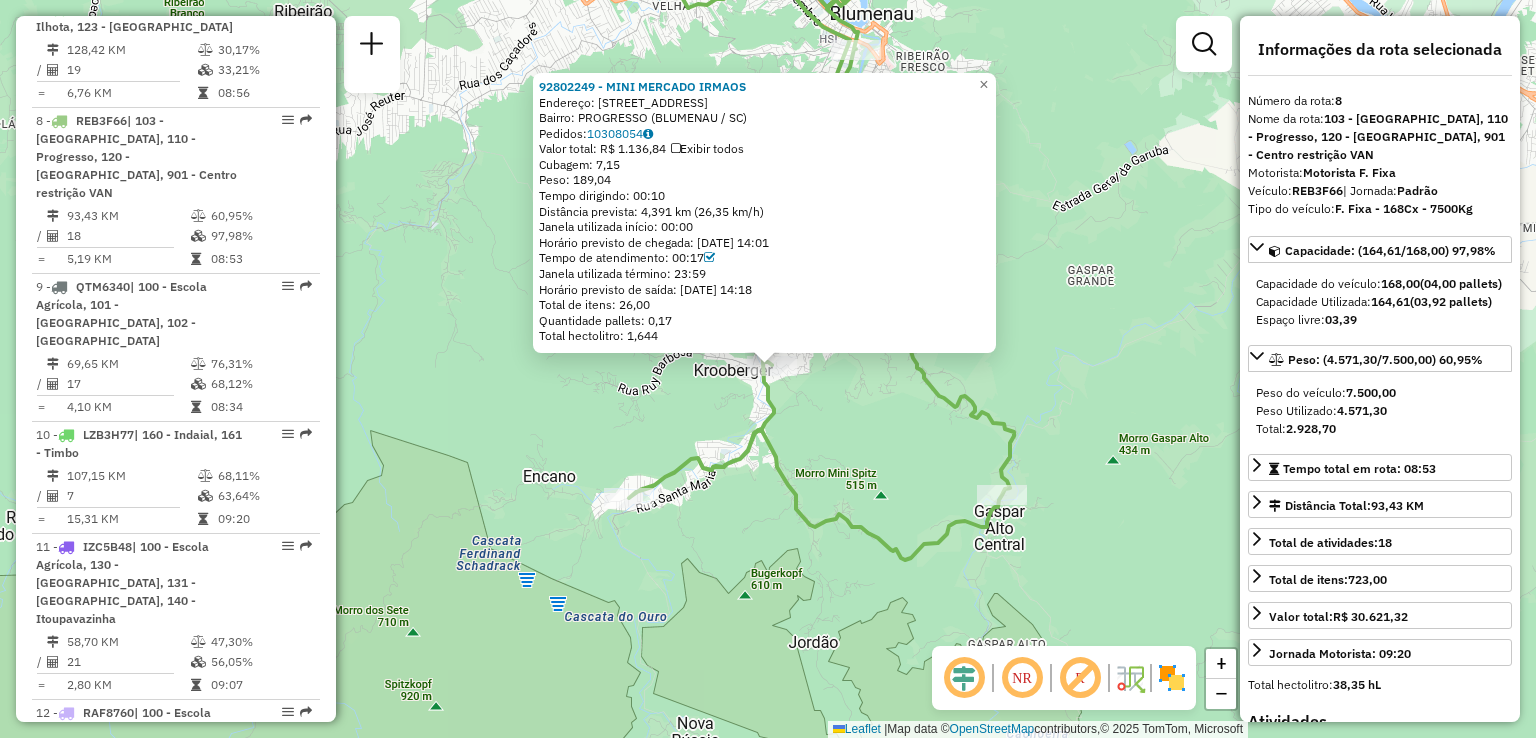 click on "92802249 - MINI MERCADO IRMAOS  Endereço: R   GUARAPARI                     148   Bairro: PROGRESSO (BLUMENAU / SC)   Pedidos:  10308054   Valor total: R$ 1.136,84   Exibir todos   Cubagem: 7,15  Peso: 189,04  Tempo dirigindo: 00:10   Distância prevista: 4,391 km (26,35 km/h)   Janela utilizada início: 00:00   Horário previsto de chegada: 10/07/2025 14:01   Tempo de atendimento: 00:17   Janela utilizada término: 23:59   Horário previsto de saída: 10/07/2025 14:18   Total de itens: 26,00   Quantidade pallets: 0,17   Total hectolitro: 1,644  × Janela de atendimento Grade de atendimento Capacidade Transportadoras Veículos Cliente Pedidos  Rotas Selecione os dias de semana para filtrar as janelas de atendimento  Seg   Ter   Qua   Qui   Sex   Sáb   Dom  Informe o período da janela de atendimento: De: Até:  Filtrar exatamente a janela do cliente  Considerar janela de atendimento padrão  Selecione os dias de semana para filtrar as grades de atendimento  Seg   Ter   Qua   Qui   Sex   Sáb   Dom   De:  +" 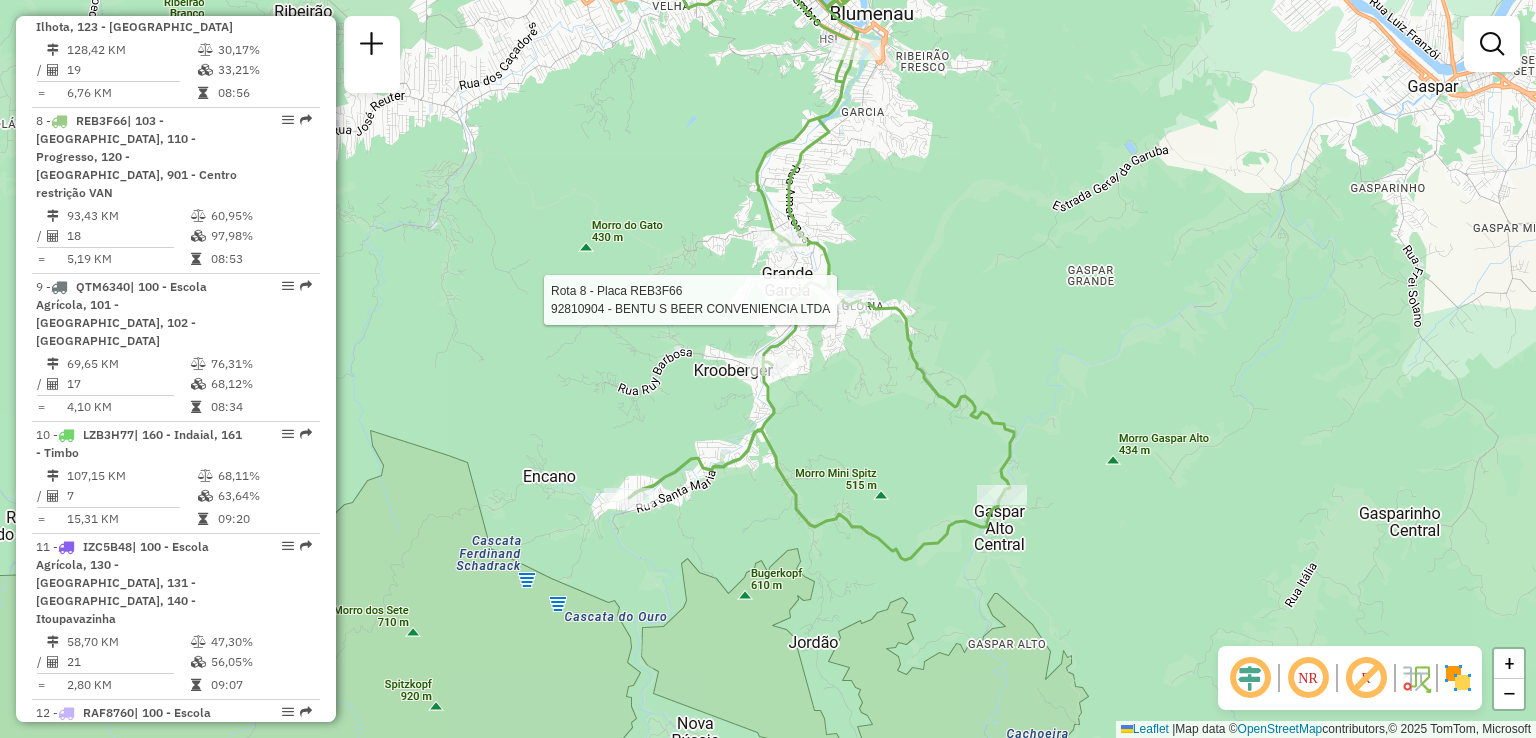 select on "**********" 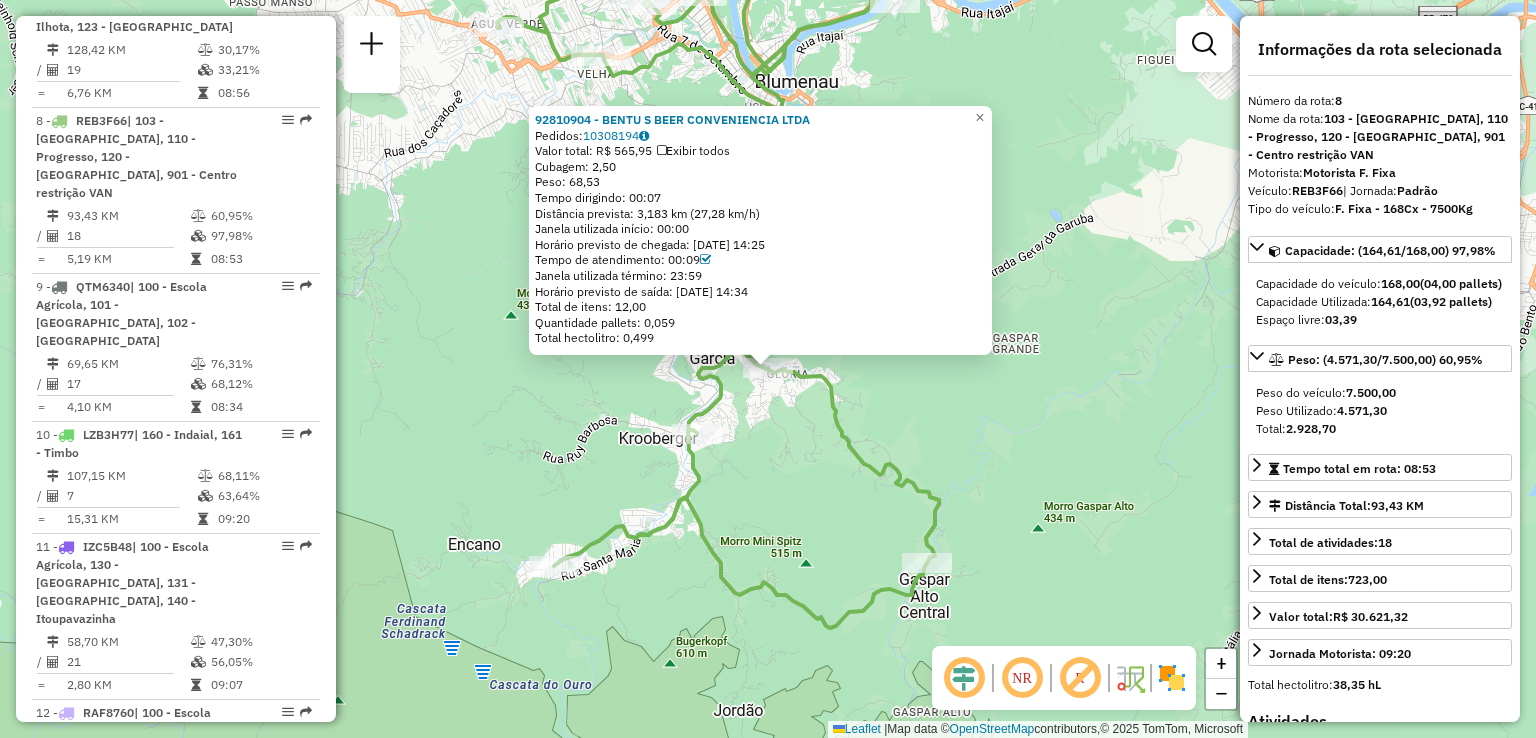 click on "92810904 - BENTU S BEER CONVENIENCIA LTDA  Pedidos:  10308194   Valor total: R$ 565,95   Exibir todos   Cubagem: 2,50  Peso: 68,53  Tempo dirigindo: 00:07   Distância prevista: 3,183 km (27,28 km/h)   Janela utilizada início: 00:00   Horário previsto de chegada: 10/07/2025 14:25   Tempo de atendimento: 00:09   Janela utilizada término: 23:59   Horário previsto de saída: 10/07/2025 14:34   Total de itens: 12,00   Quantidade pallets: 0,059   Total hectolitro: 0,499  × Janela de atendimento Grade de atendimento Capacidade Transportadoras Veículos Cliente Pedidos  Rotas Selecione os dias de semana para filtrar as janelas de atendimento  Seg   Ter   Qua   Qui   Sex   Sáb   Dom  Informe o período da janela de atendimento: De: Até:  Filtrar exatamente a janela do cliente  Considerar janela de atendimento padrão  Selecione os dias de semana para filtrar as grades de atendimento  Seg   Ter   Qua   Qui   Sex   Sáb   Dom   Considerar clientes sem dia de atendimento cadastrado  Peso mínimo:   Peso máximo:" 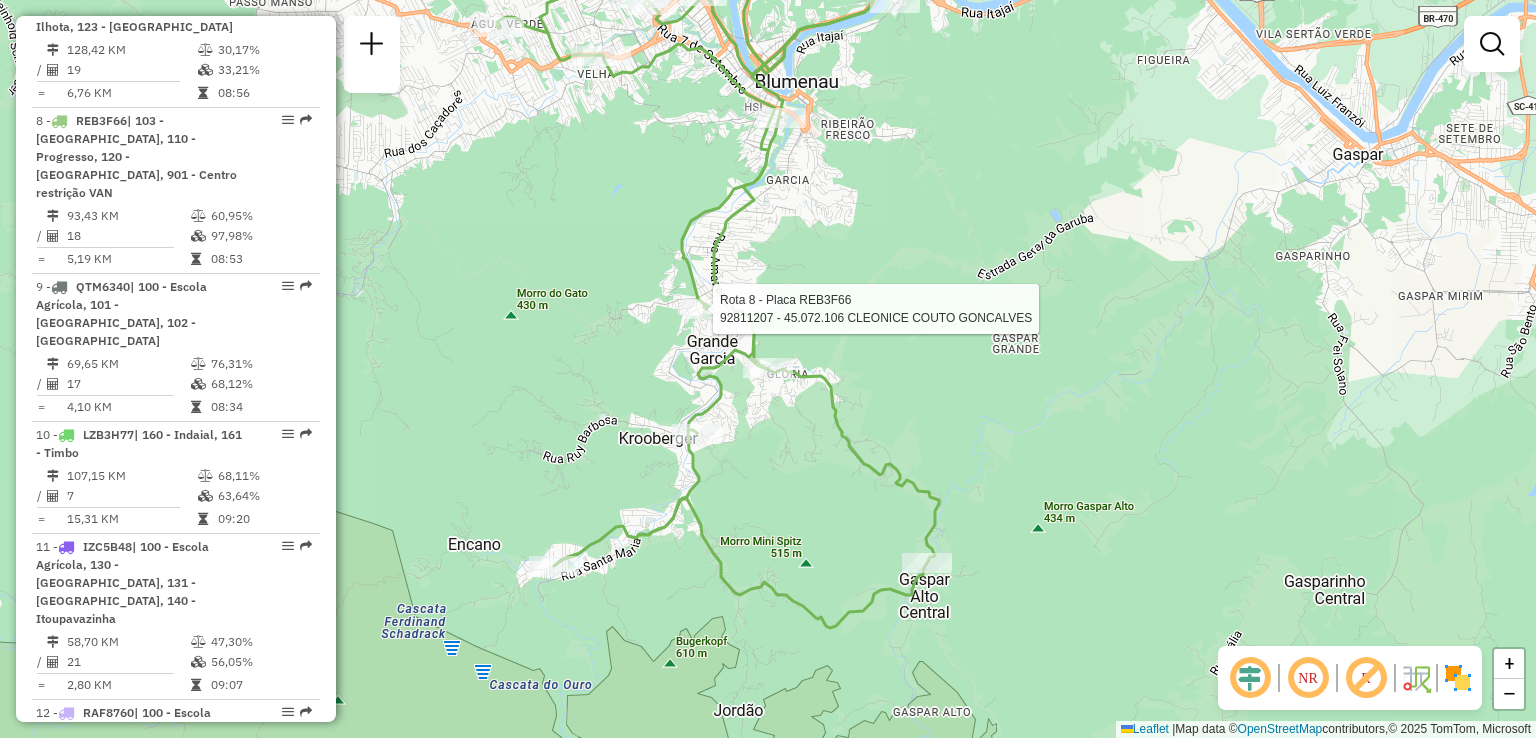 select on "**********" 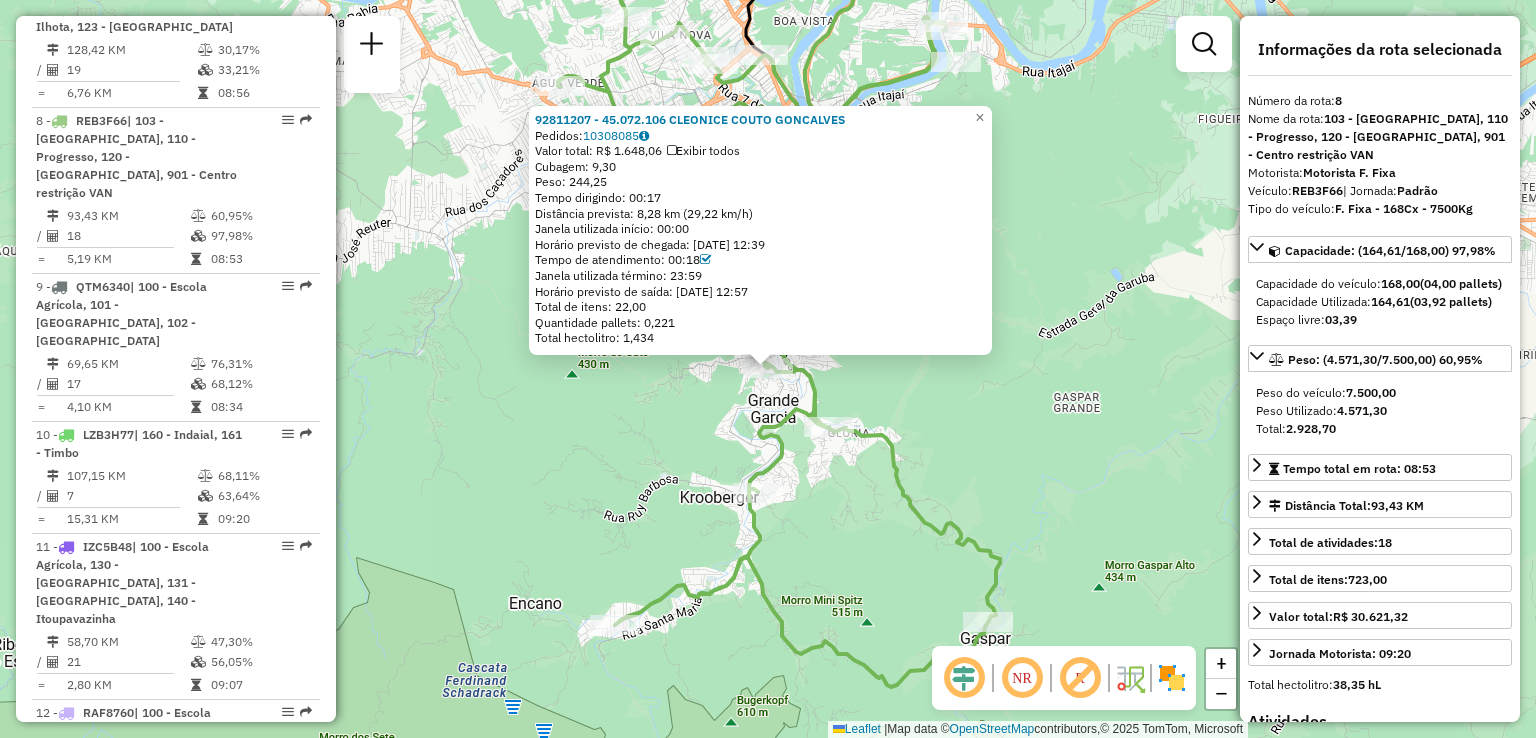 click on "92811207 - 45.072.106 CLEONICE COUTO GONCALVES  Pedidos:  10308085   Valor total: R$ 1.648,06   Exibir todos   Cubagem: 9,30  Peso: 244,25  Tempo dirigindo: 00:17   Distância prevista: 8,28 km (29,22 km/h)   Janela utilizada início: 00:00   Horário previsto de chegada: 10/07/2025 12:39   Tempo de atendimento: 00:18   Janela utilizada término: 23:59   Horário previsto de saída: 10/07/2025 12:57   Total de itens: 22,00   Quantidade pallets: 0,221   Total hectolitro: 1,434  × Janela de atendimento Grade de atendimento Capacidade Transportadoras Veículos Cliente Pedidos  Rotas Selecione os dias de semana para filtrar as janelas de atendimento  Seg   Ter   Qua   Qui   Sex   Sáb   Dom  Informe o período da janela de atendimento: De: Até:  Filtrar exatamente a janela do cliente  Considerar janela de atendimento padrão  Selecione os dias de semana para filtrar as grades de atendimento  Seg   Ter   Qua   Qui   Sex   Sáb   Dom   Considerar clientes sem dia de atendimento cadastrado  Peso mínimo:   De:  +" 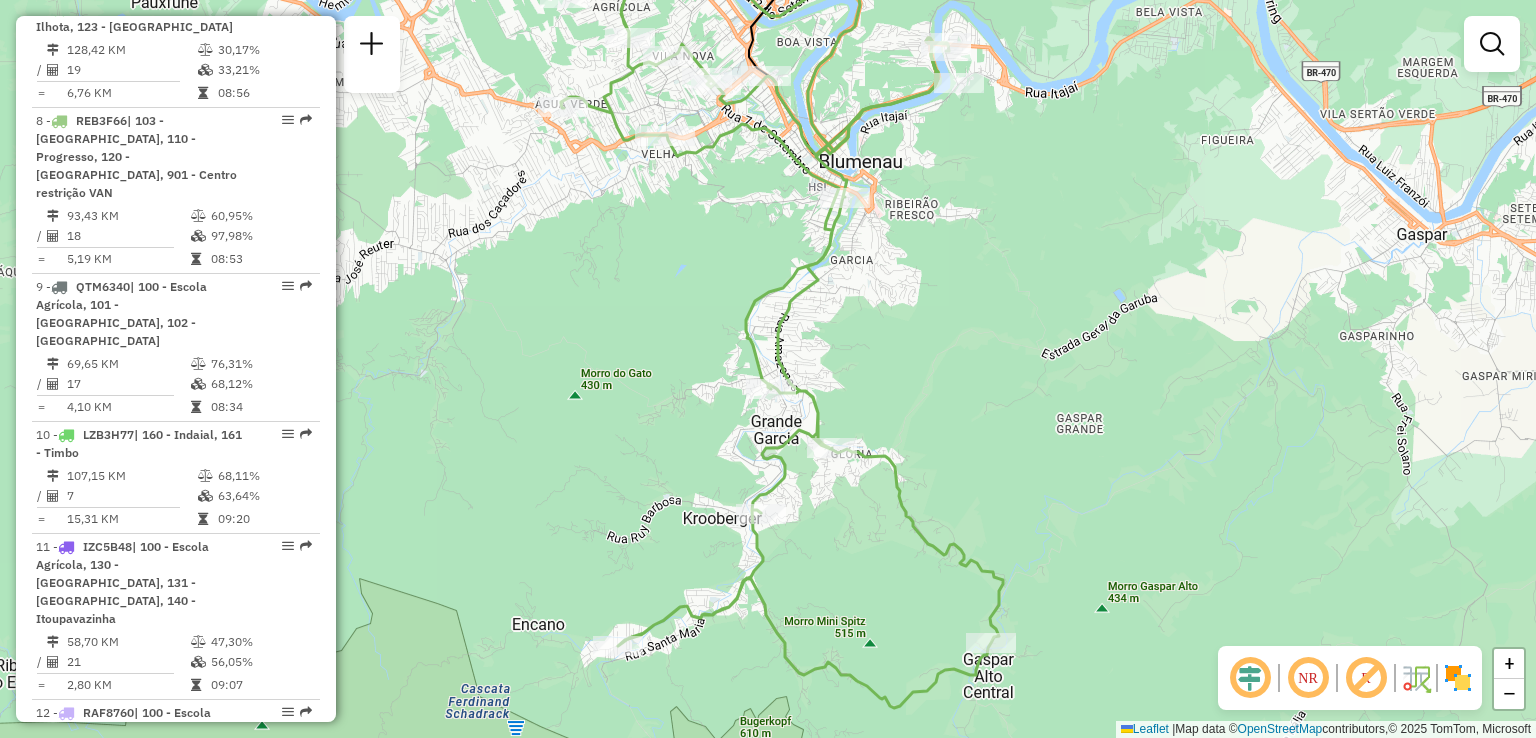 drag, startPoint x: 1031, startPoint y: 412, endPoint x: 1031, endPoint y: 493, distance: 81 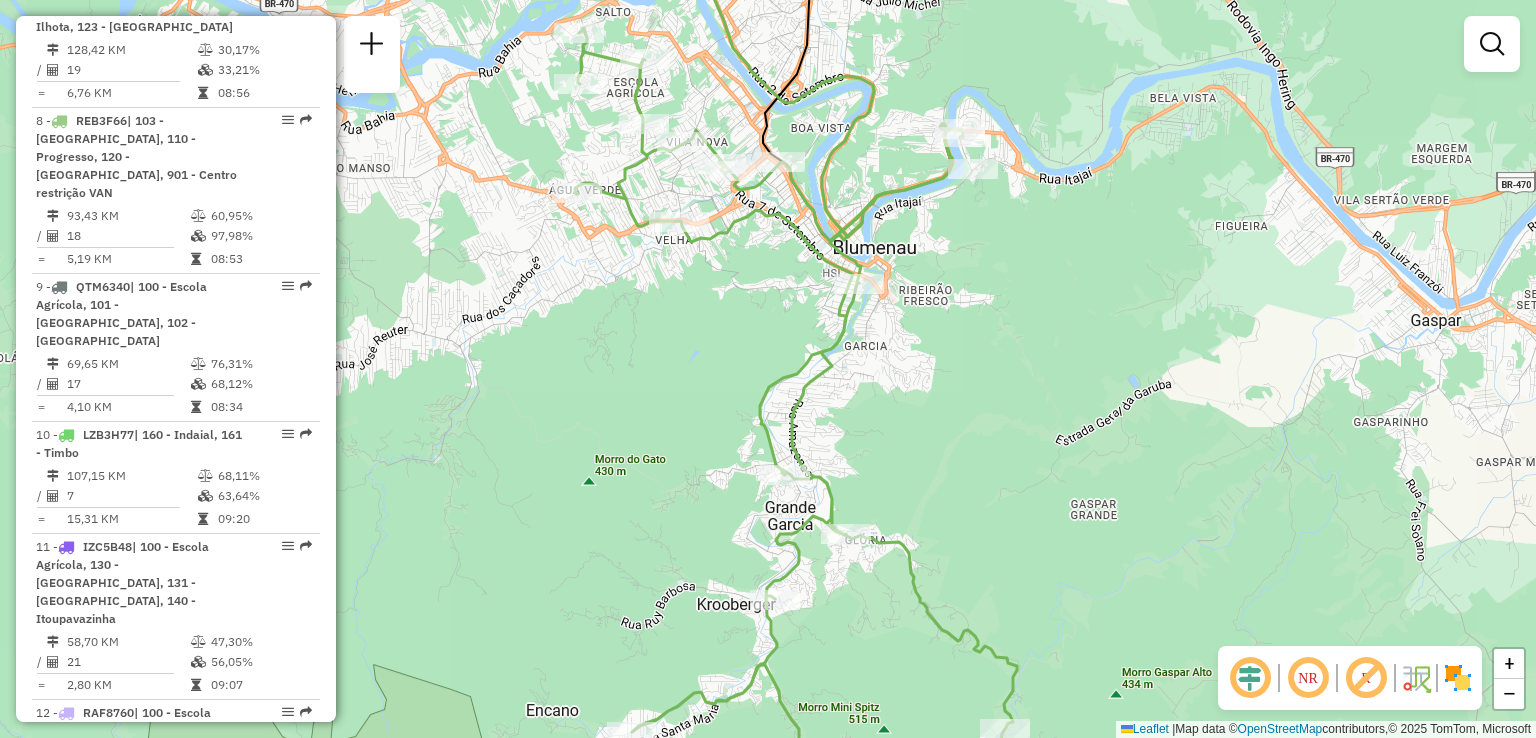 click on "Janela de atendimento Grade de atendimento Capacidade Transportadoras Veículos Cliente Pedidos  Rotas Selecione os dias de semana para filtrar as janelas de atendimento  Seg   Ter   Qua   Qui   Sex   Sáb   Dom  Informe o período da janela de atendimento: De: Até:  Filtrar exatamente a janela do cliente  Considerar janela de atendimento padrão  Selecione os dias de semana para filtrar as grades de atendimento  Seg   Ter   Qua   Qui   Sex   Sáb   Dom   Considerar clientes sem dia de atendimento cadastrado  Clientes fora do dia de atendimento selecionado Filtrar as atividades entre os valores definidos abaixo:  Peso mínimo:   Peso máximo:   Cubagem mínima:   Cubagem máxima:   De:   Até:  Filtrar as atividades entre o tempo de atendimento definido abaixo:  De:   Até:   Considerar capacidade total dos clientes não roteirizados Transportadora: Selecione um ou mais itens Tipo de veículo: Selecione um ou mais itens Veículo: Selecione um ou mais itens Motorista: Selecione um ou mais itens Nome: Rótulo:" 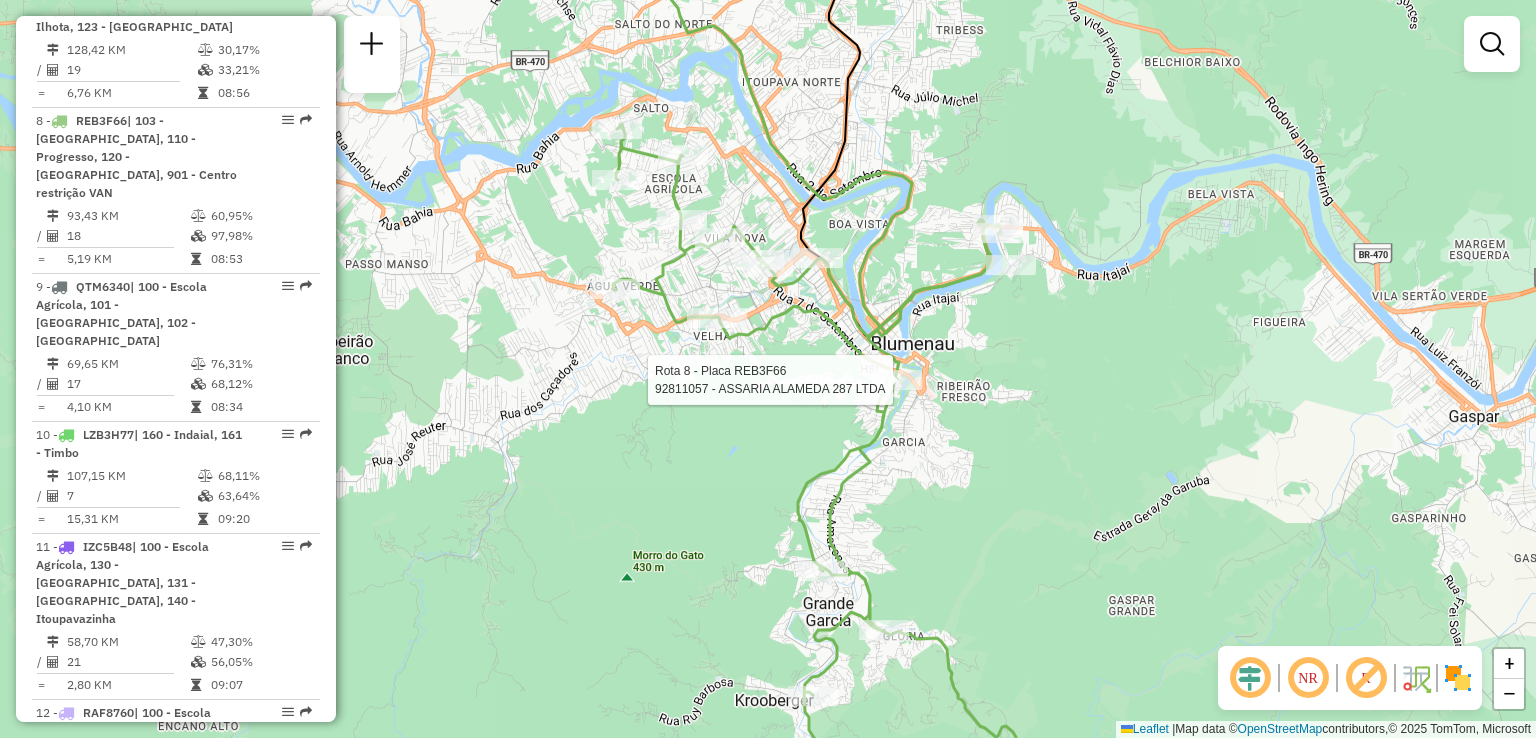 select on "**********" 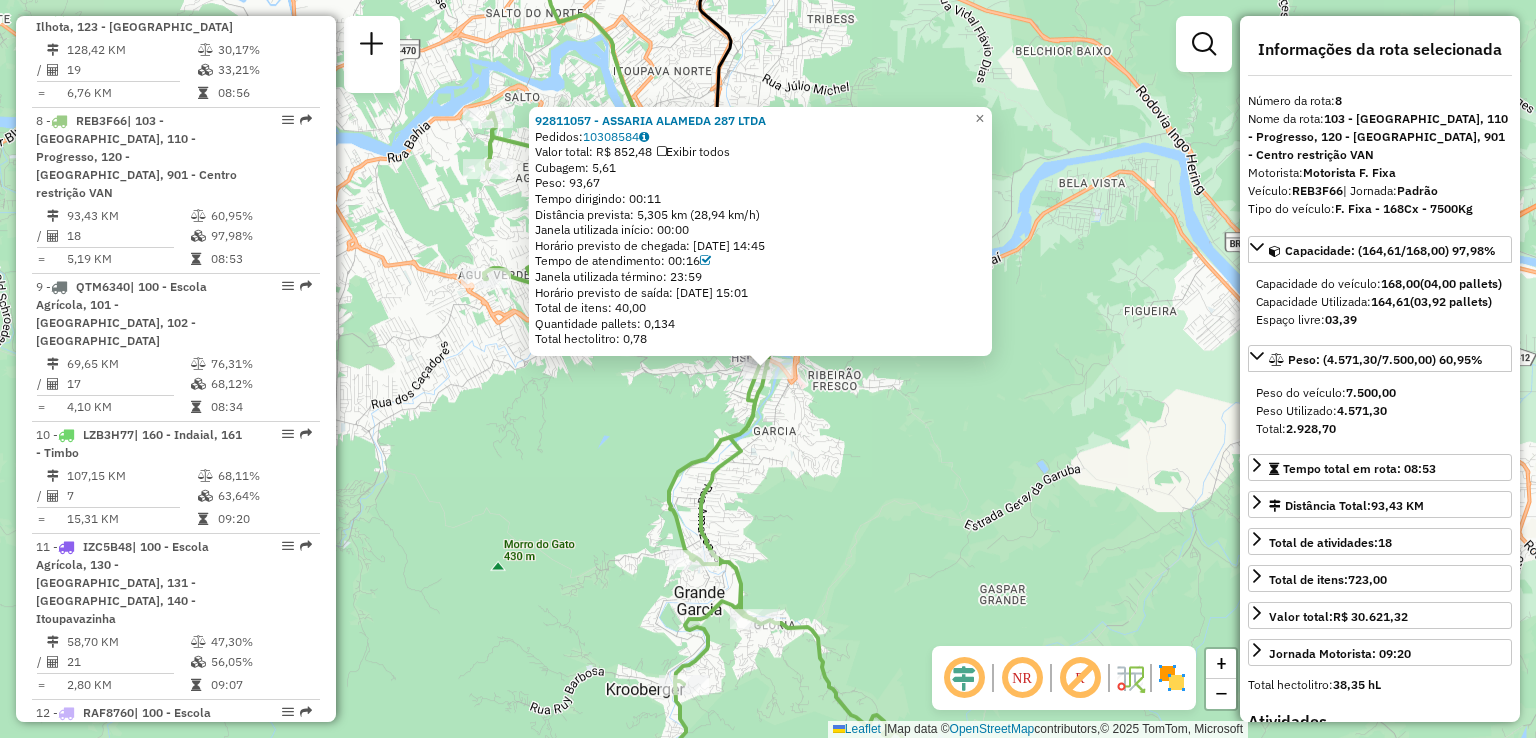 click on "92811057 - ASSARIA ALAMEDA 287 LTDA  Pedidos:  10308584   Valor total: R$ 852,48   Exibir todos   Cubagem: 5,61  Peso: 93,67  Tempo dirigindo: 00:11   Distância prevista: 5,305 km (28,94 km/h)   Janela utilizada início: 00:00   Horário previsto de chegada: 10/07/2025 14:45   Tempo de atendimento: 00:16   Janela utilizada término: 23:59   Horário previsto de saída: 10/07/2025 15:01   Total de itens: 40,00   Quantidade pallets: 0,134   Total hectolitro: 0,78  × Janela de atendimento Grade de atendimento Capacidade Transportadoras Veículos Cliente Pedidos  Rotas Selecione os dias de semana para filtrar as janelas de atendimento  Seg   Ter   Qua   Qui   Sex   Sáb   Dom  Informe o período da janela de atendimento: De: Até:  Filtrar exatamente a janela do cliente  Considerar janela de atendimento padrão  Selecione os dias de semana para filtrar as grades de atendimento  Seg   Ter   Qua   Qui   Sex   Sáb   Dom   Considerar clientes sem dia de atendimento cadastrado  Peso mínimo:   Peso máximo:   De:" 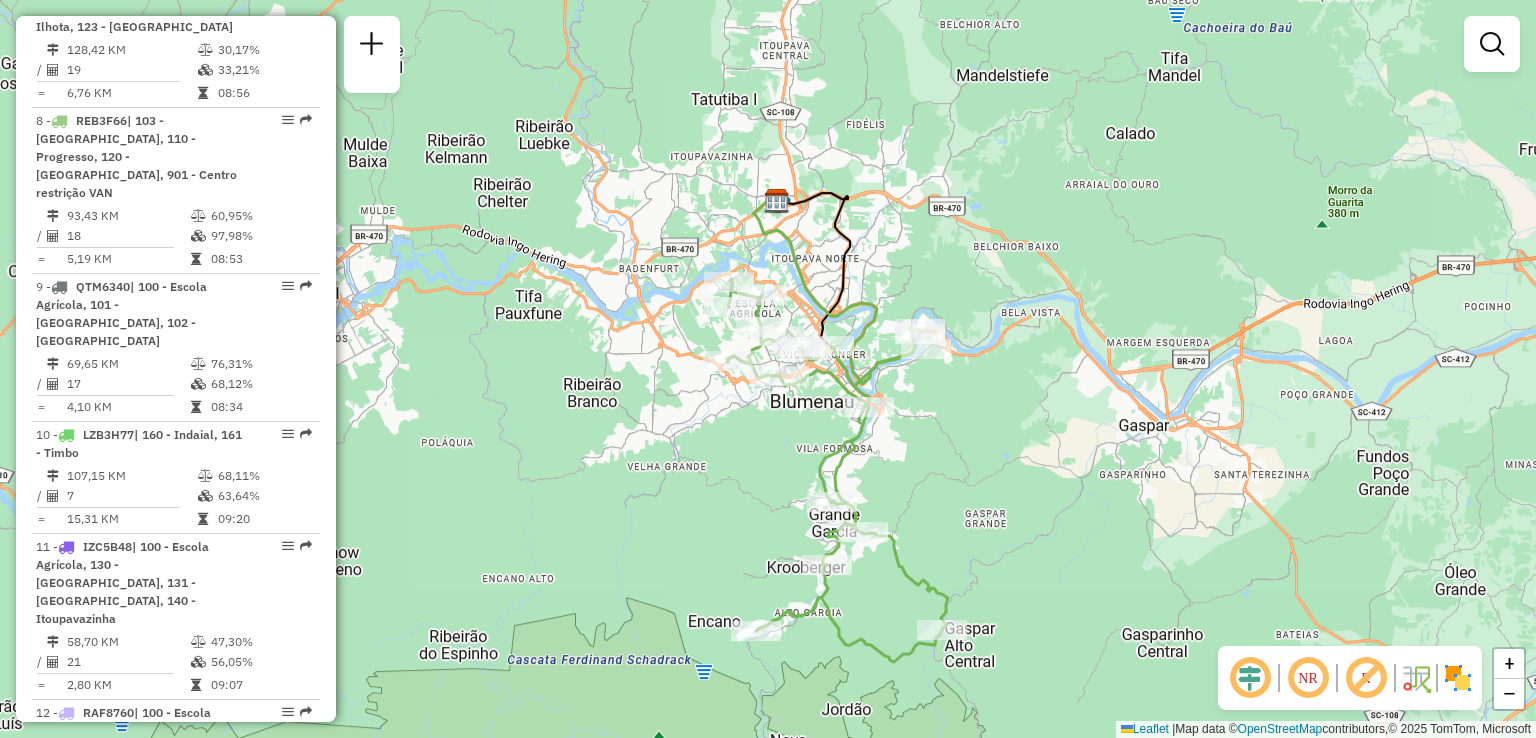 drag, startPoint x: 968, startPoint y: 467, endPoint x: 966, endPoint y: 405, distance: 62.03225 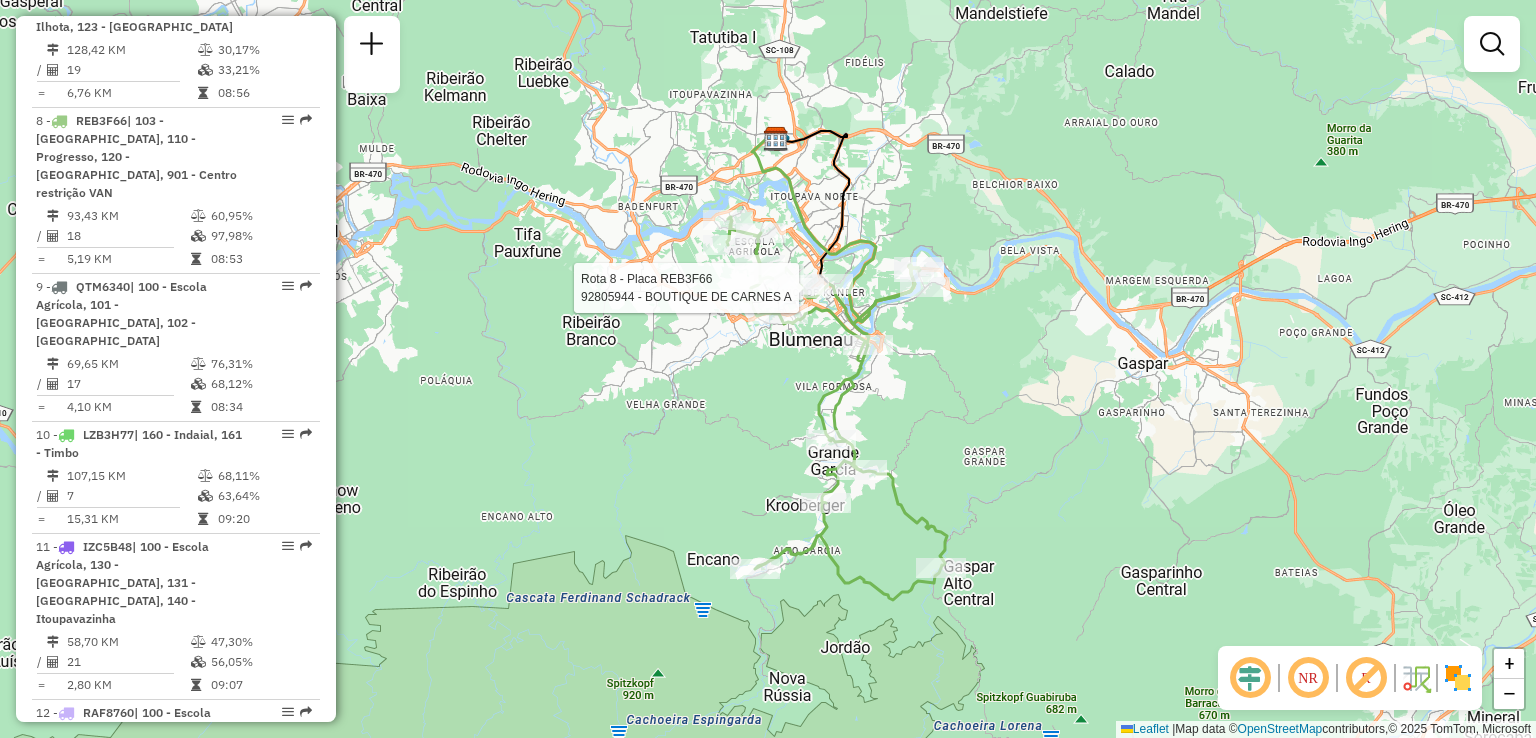 select on "**********" 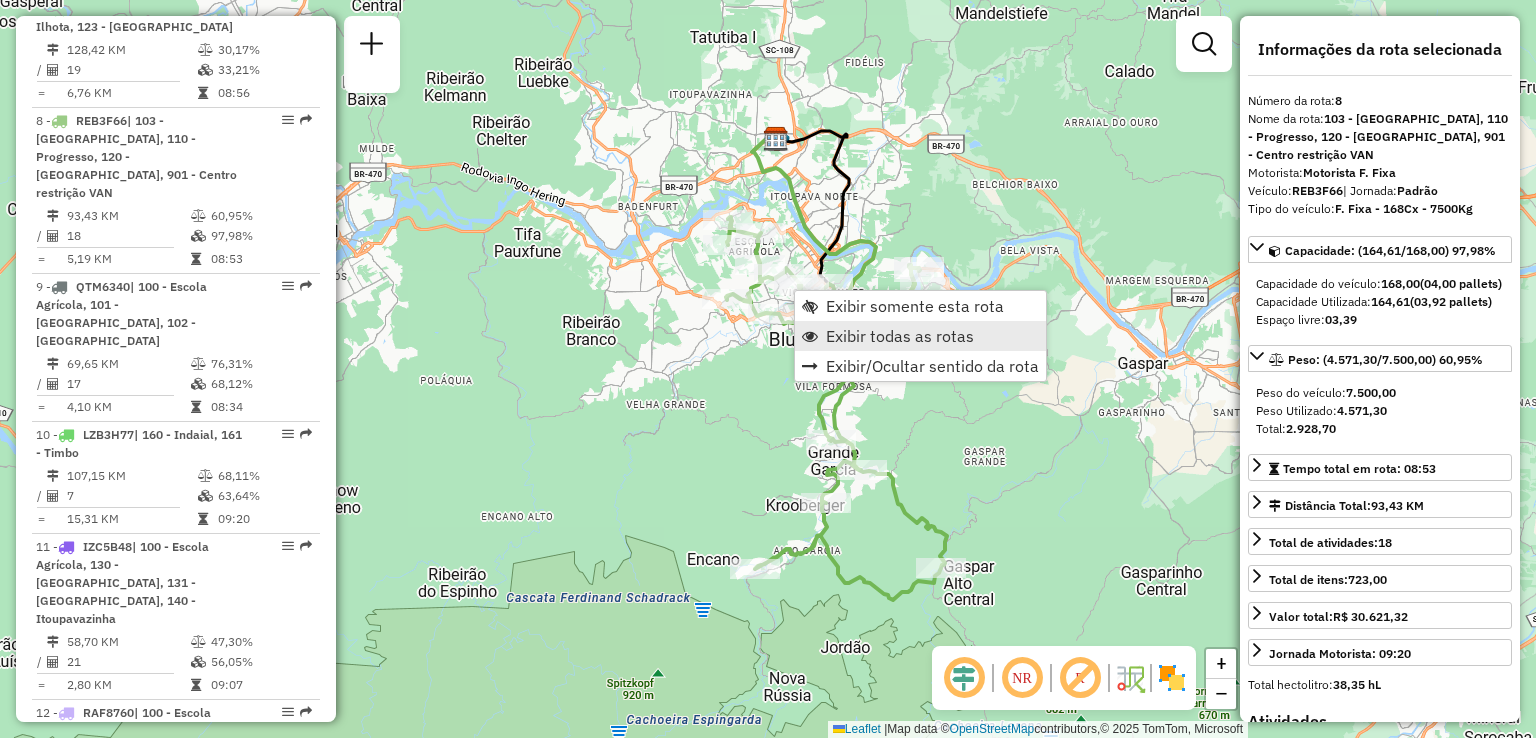 click on "Exibir todas as rotas" at bounding box center (900, 336) 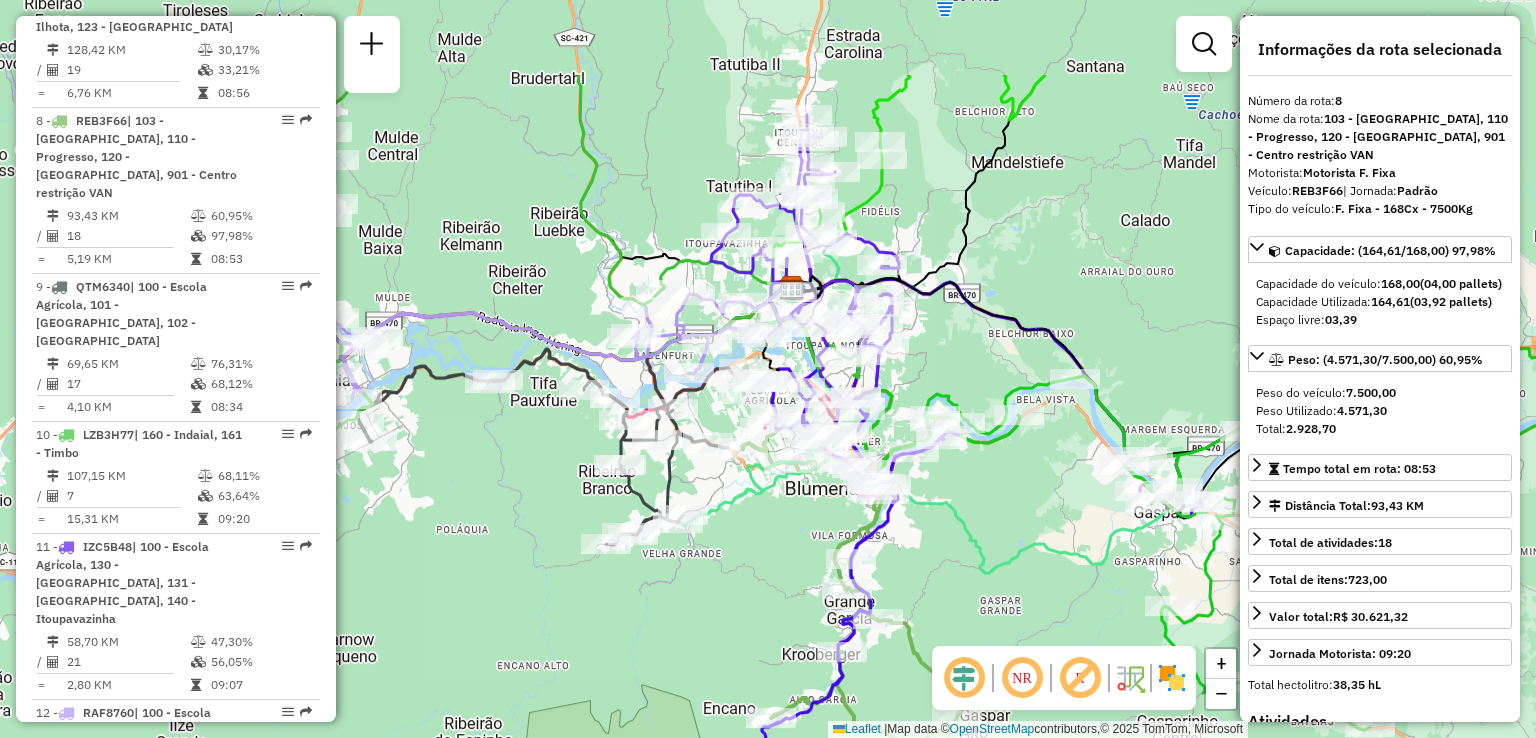 drag, startPoint x: 976, startPoint y: 184, endPoint x: 976, endPoint y: 350, distance: 166 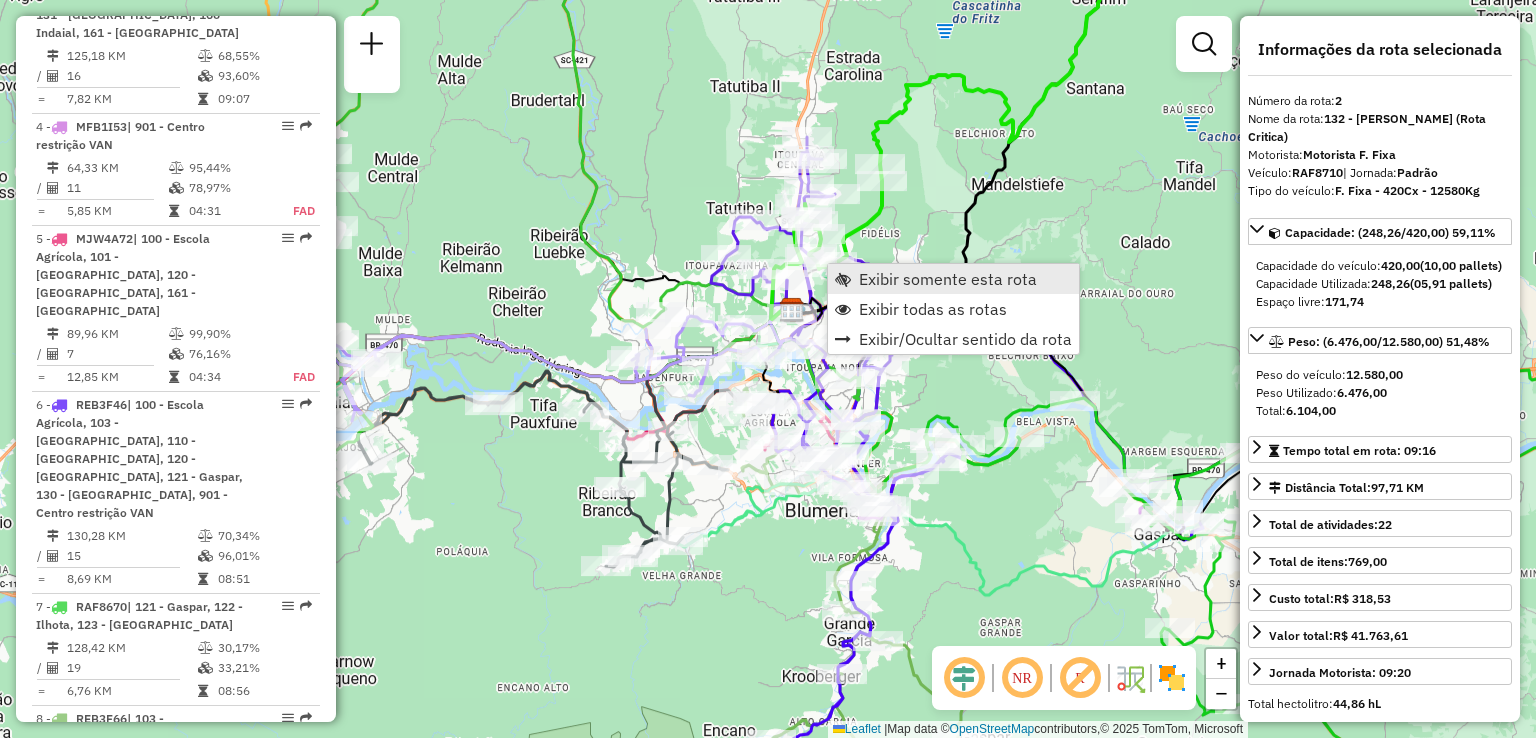 scroll, scrollTop: 900, scrollLeft: 0, axis: vertical 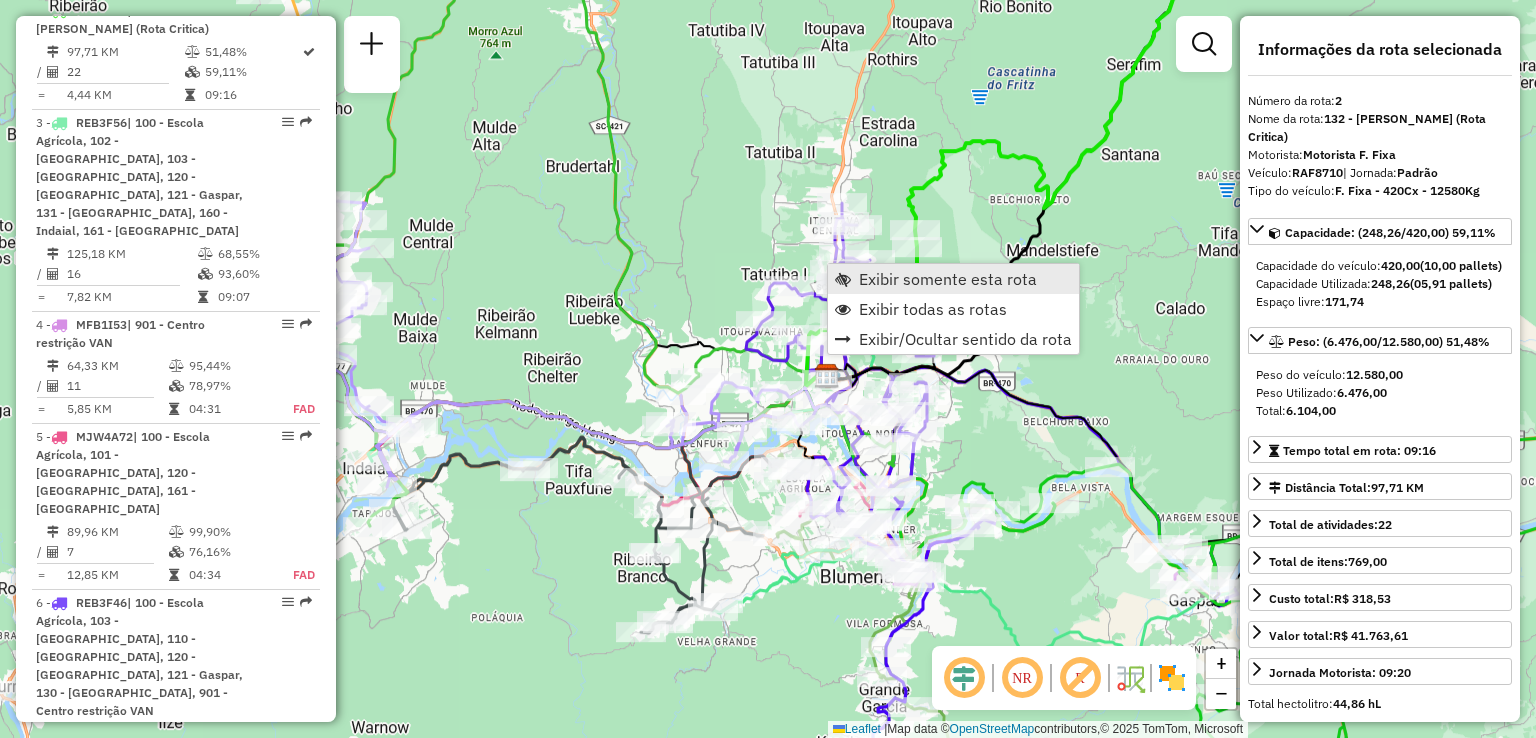drag, startPoint x: 978, startPoint y: 239, endPoint x: 982, endPoint y: 271, distance: 32.24903 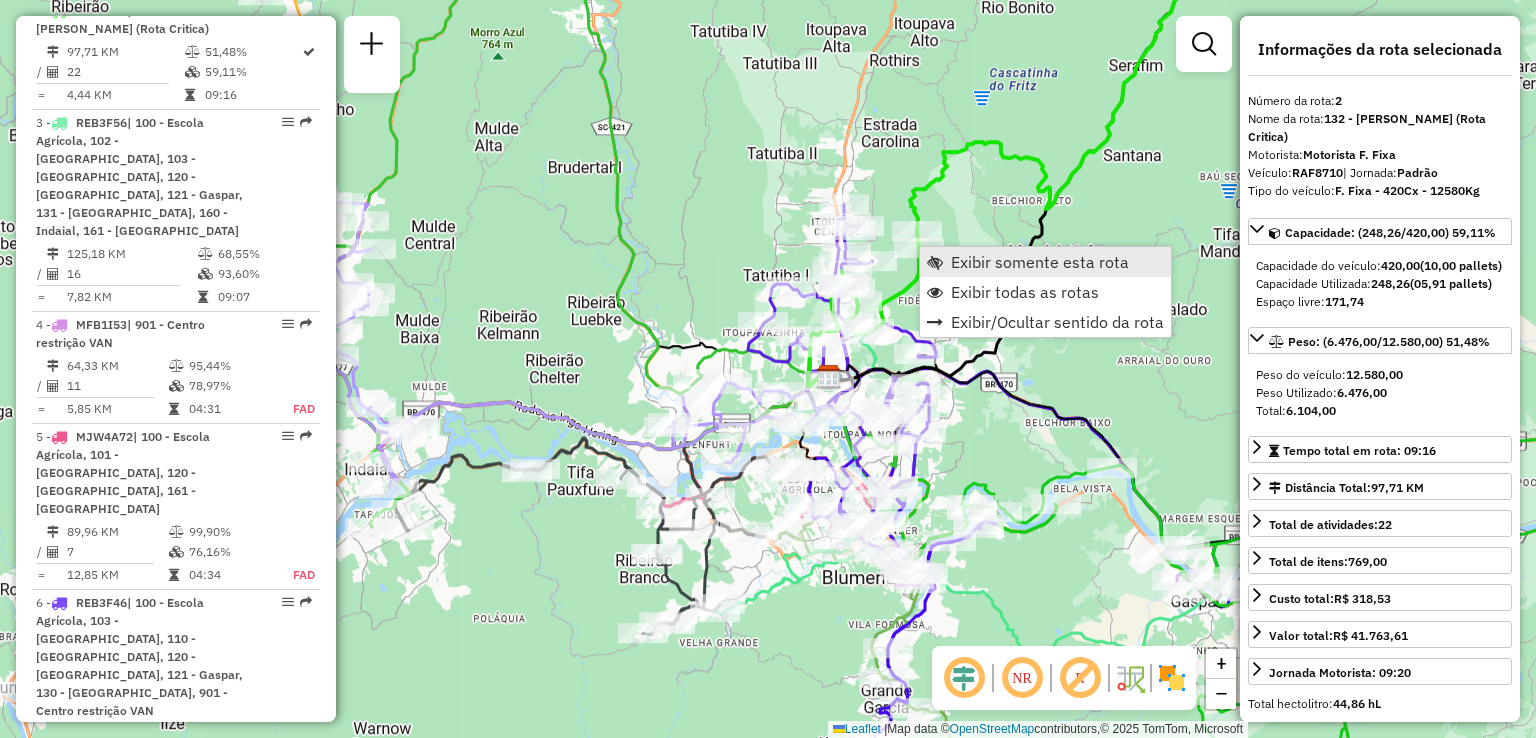 click on "Exibir somente esta rota" at bounding box center (1040, 262) 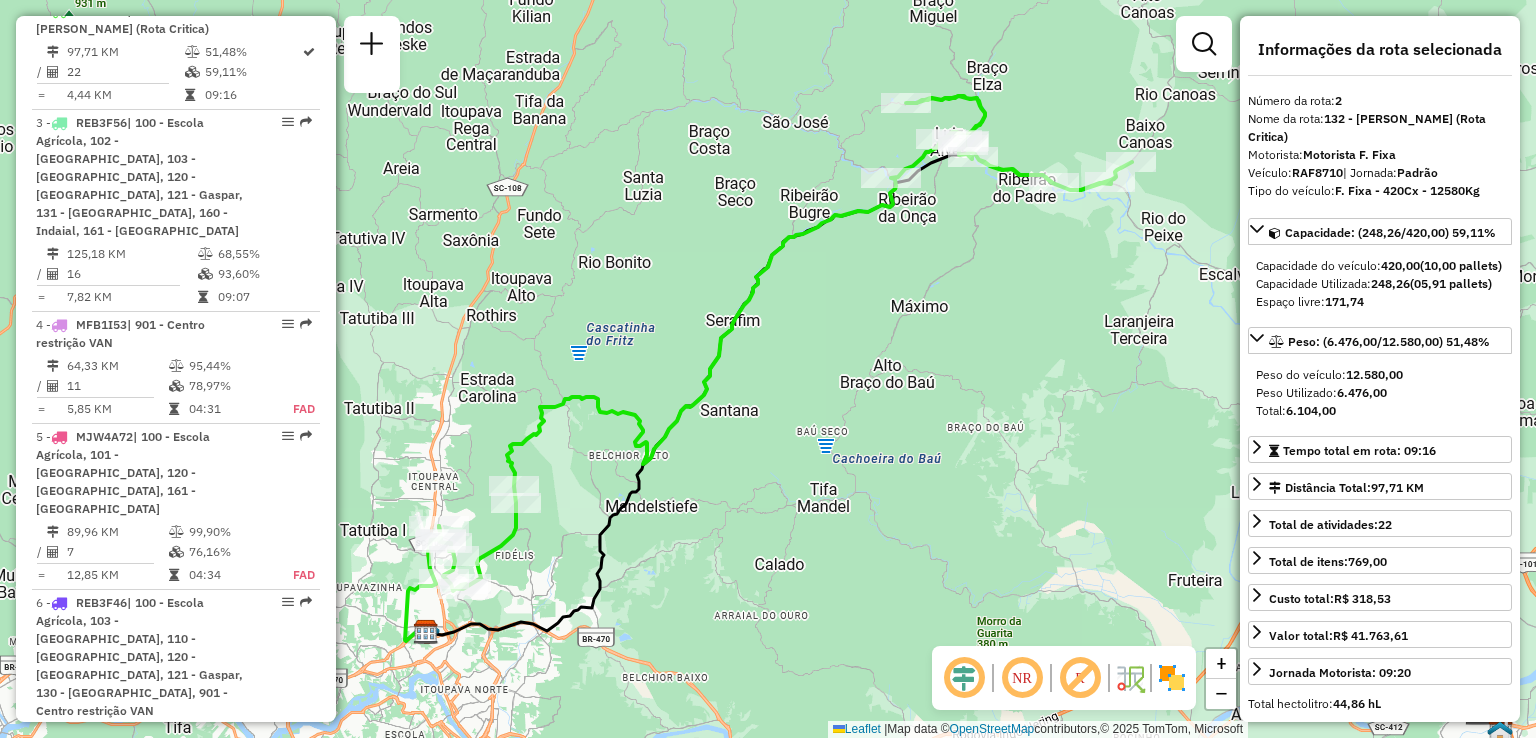 drag, startPoint x: 817, startPoint y: 390, endPoint x: 980, endPoint y: 300, distance: 186.19614 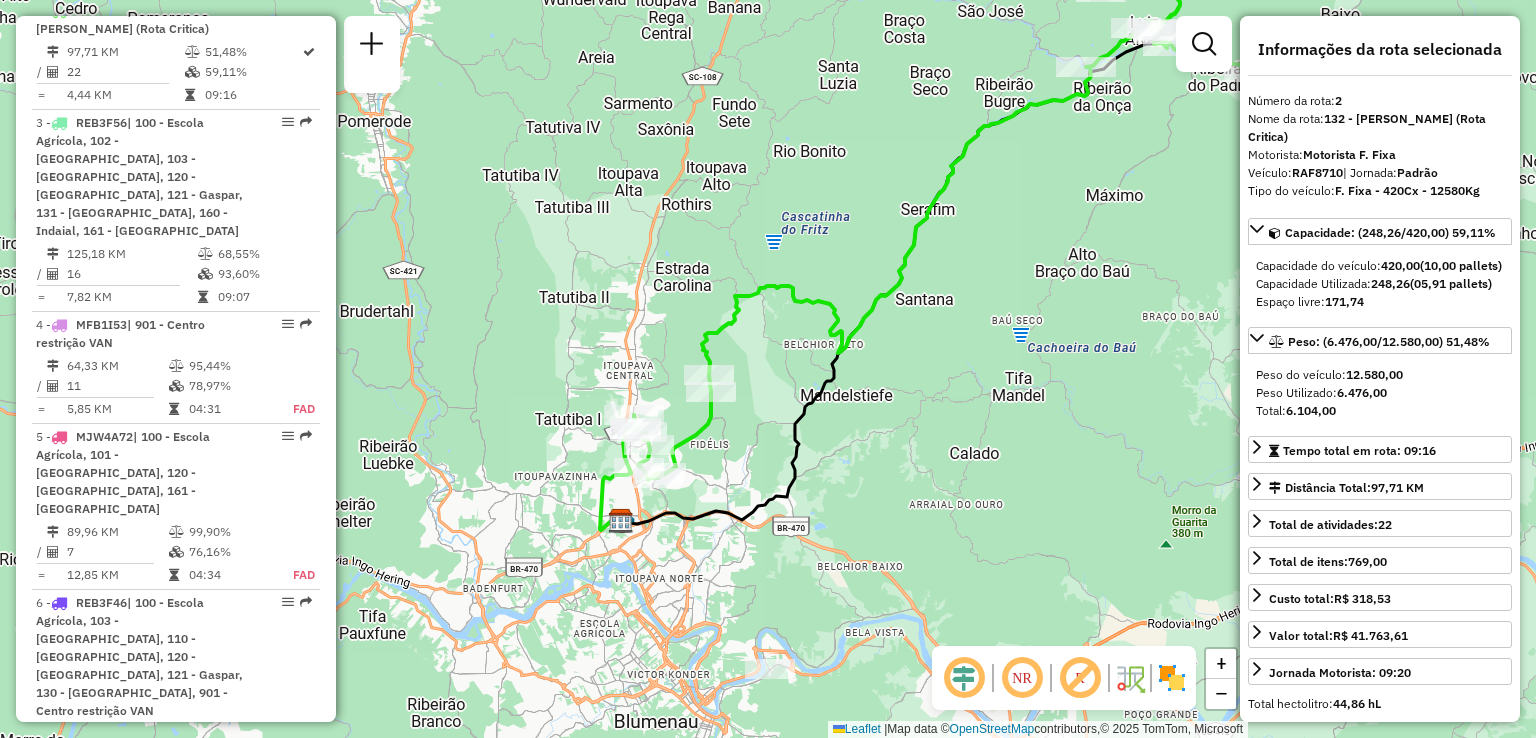 drag, startPoint x: 808, startPoint y: 407, endPoint x: 921, endPoint y: 347, distance: 127.94139 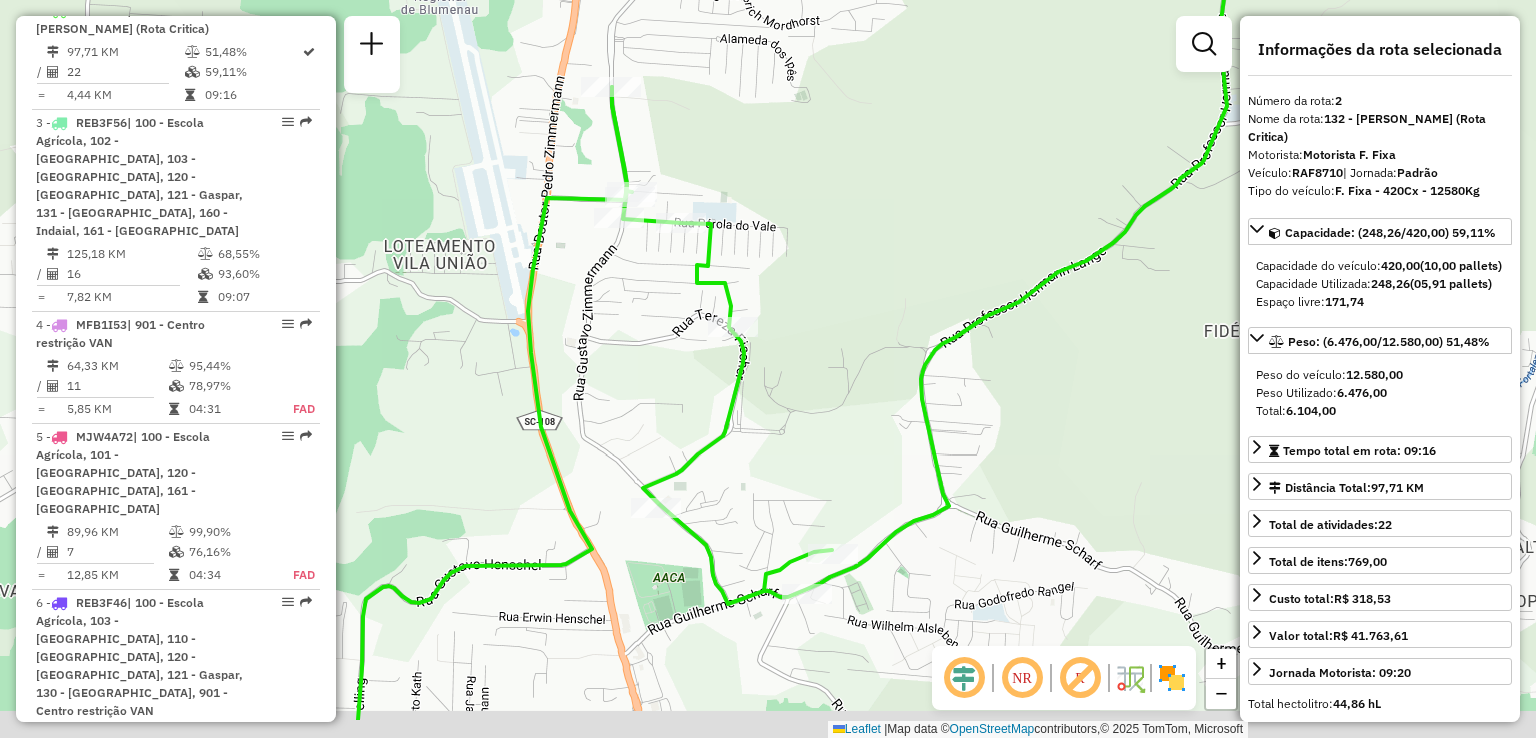 drag, startPoint x: 830, startPoint y: 496, endPoint x: 805, endPoint y: 404, distance: 95.33625 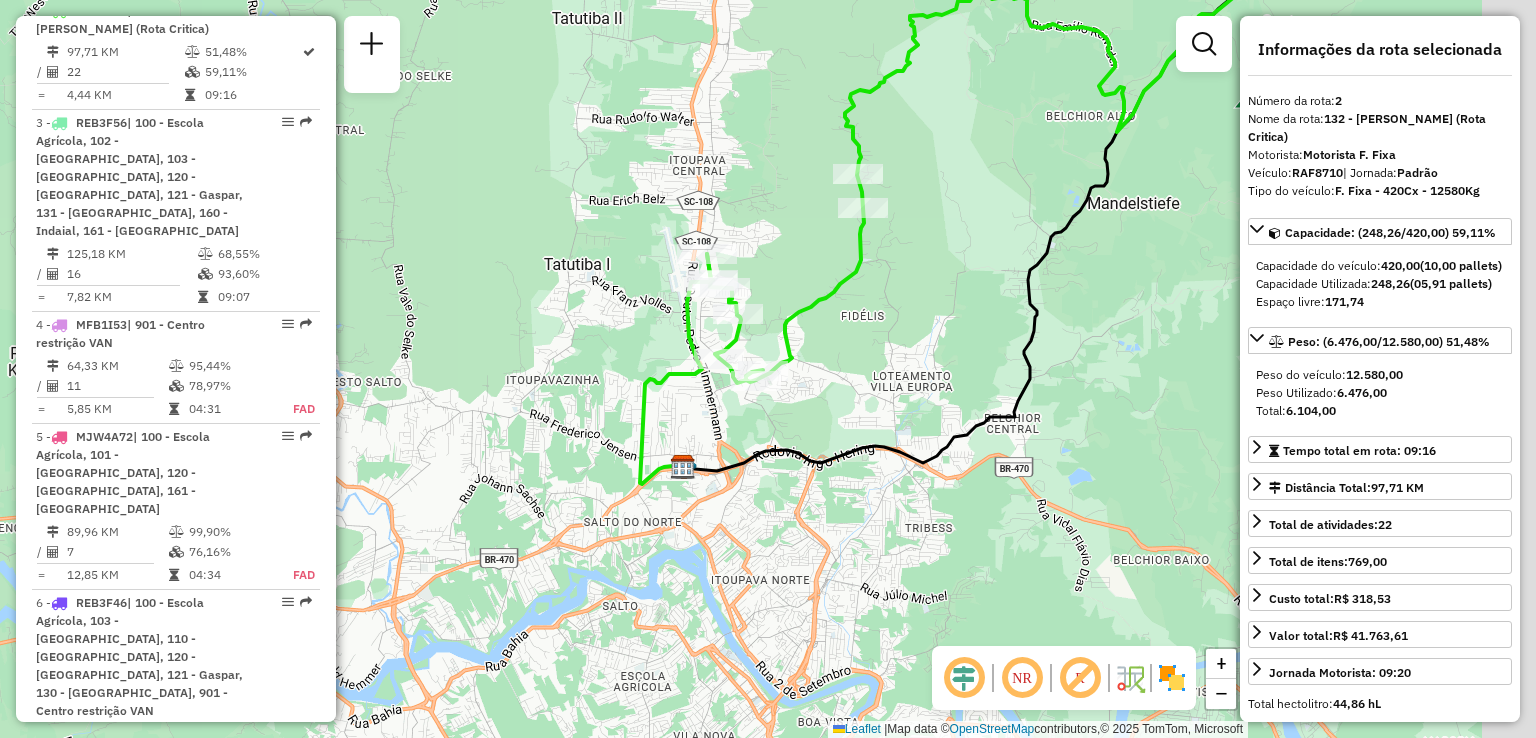 drag, startPoint x: 994, startPoint y: 311, endPoint x: 811, endPoint y: 366, distance: 191.08636 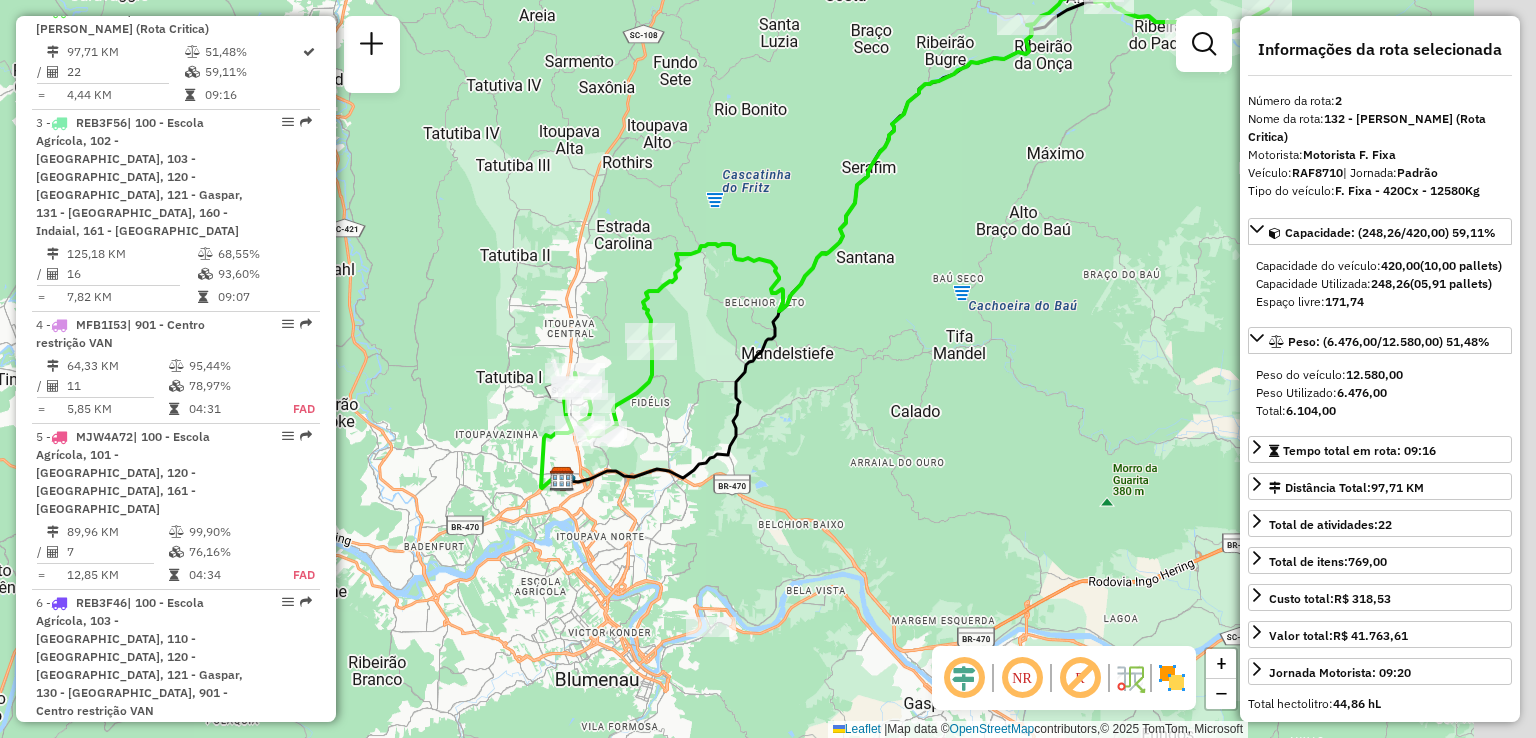 drag, startPoint x: 948, startPoint y: 337, endPoint x: 820, endPoint y: 355, distance: 129.25943 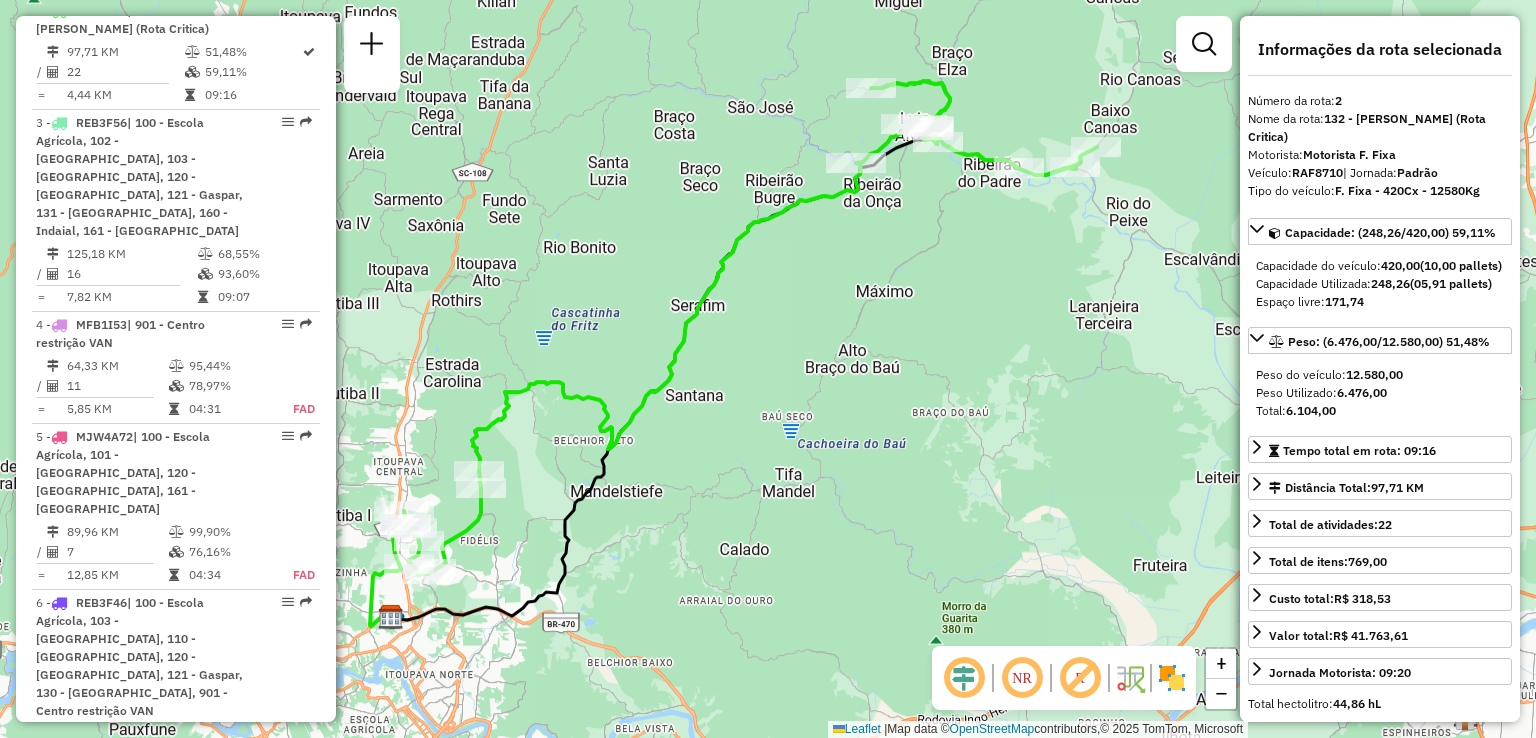 drag, startPoint x: 826, startPoint y: 475, endPoint x: 817, endPoint y: 489, distance: 16.643316 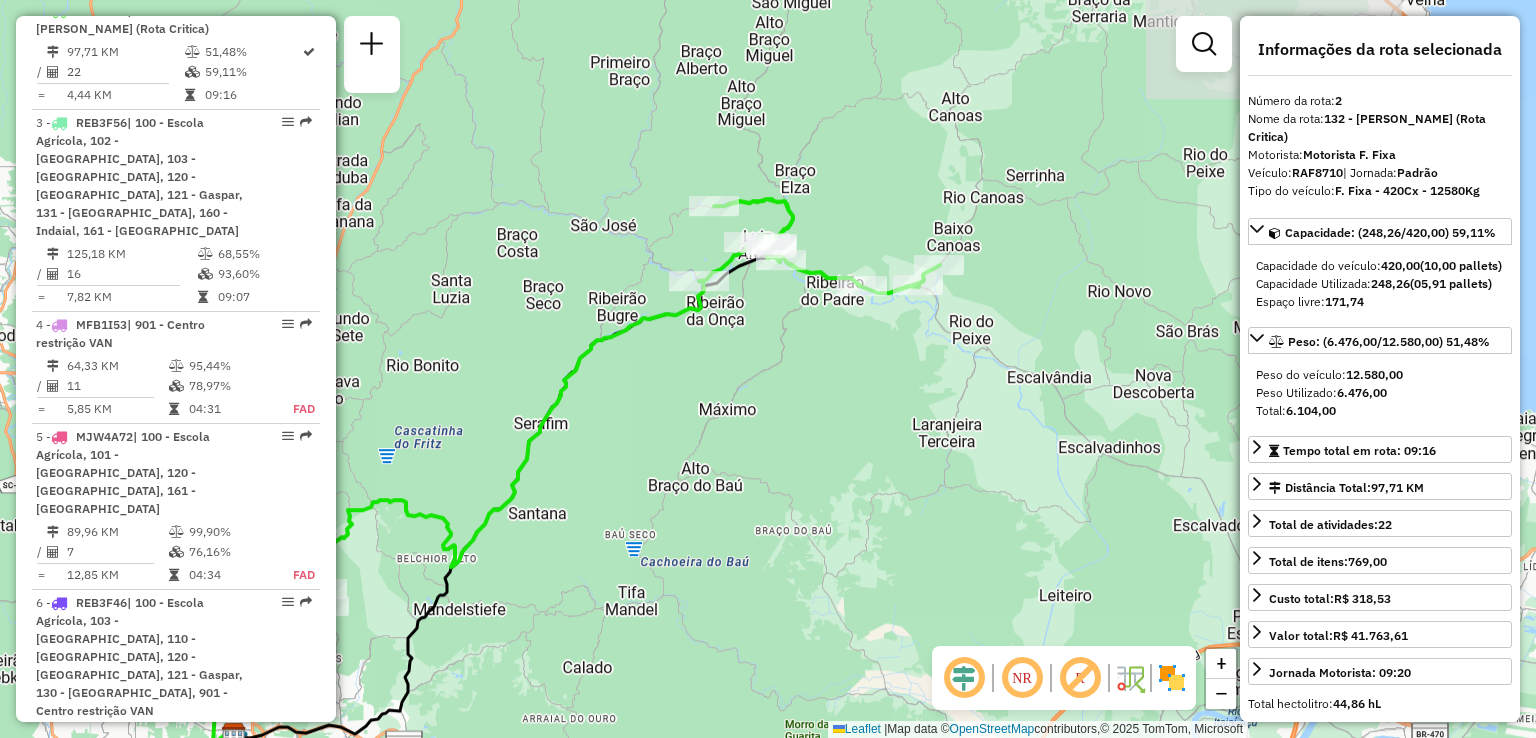 drag, startPoint x: 883, startPoint y: 435, endPoint x: 792, endPoint y: 507, distance: 116.03879 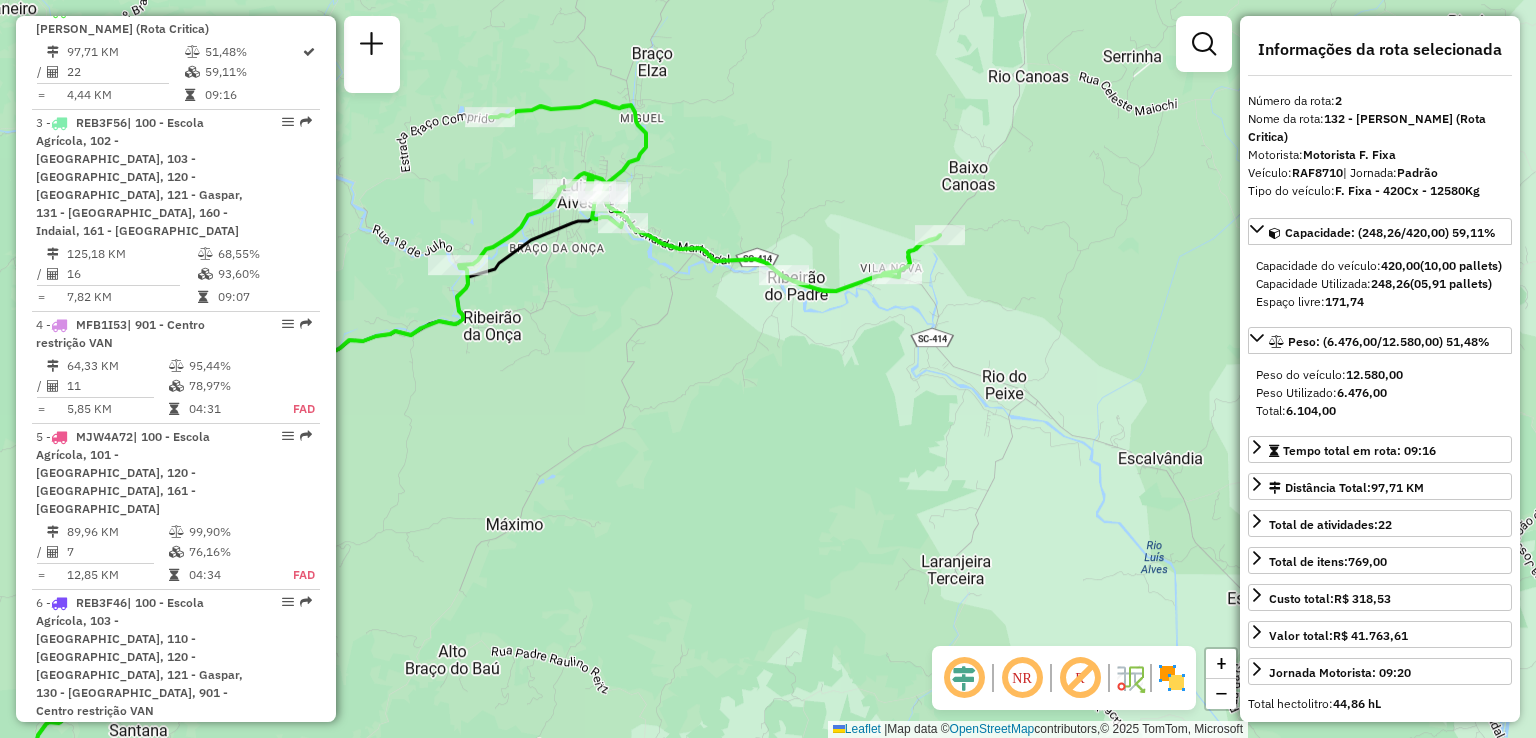 drag, startPoint x: 776, startPoint y: 386, endPoint x: 901, endPoint y: 393, distance: 125.19585 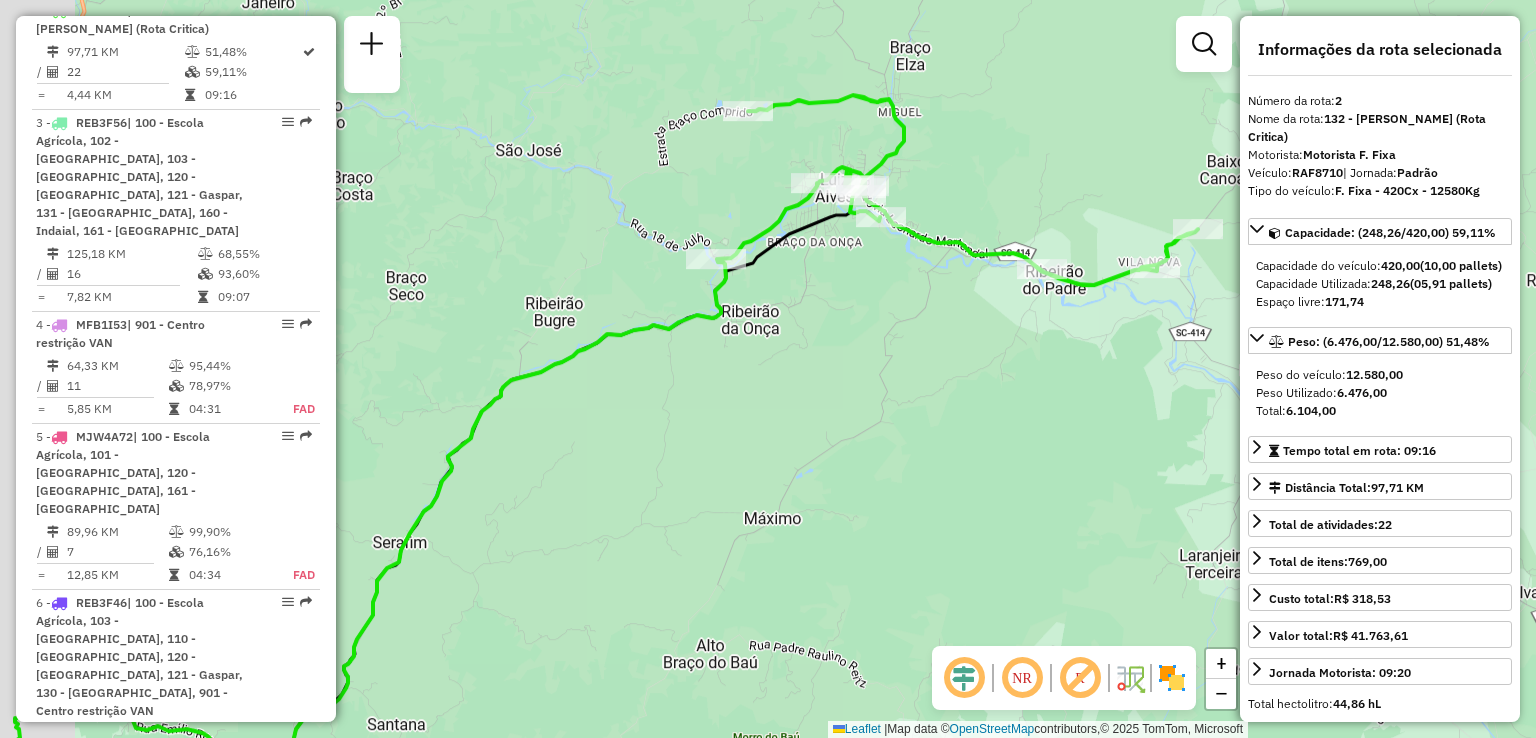 drag, startPoint x: 751, startPoint y: 379, endPoint x: 964, endPoint y: 357, distance: 214.13313 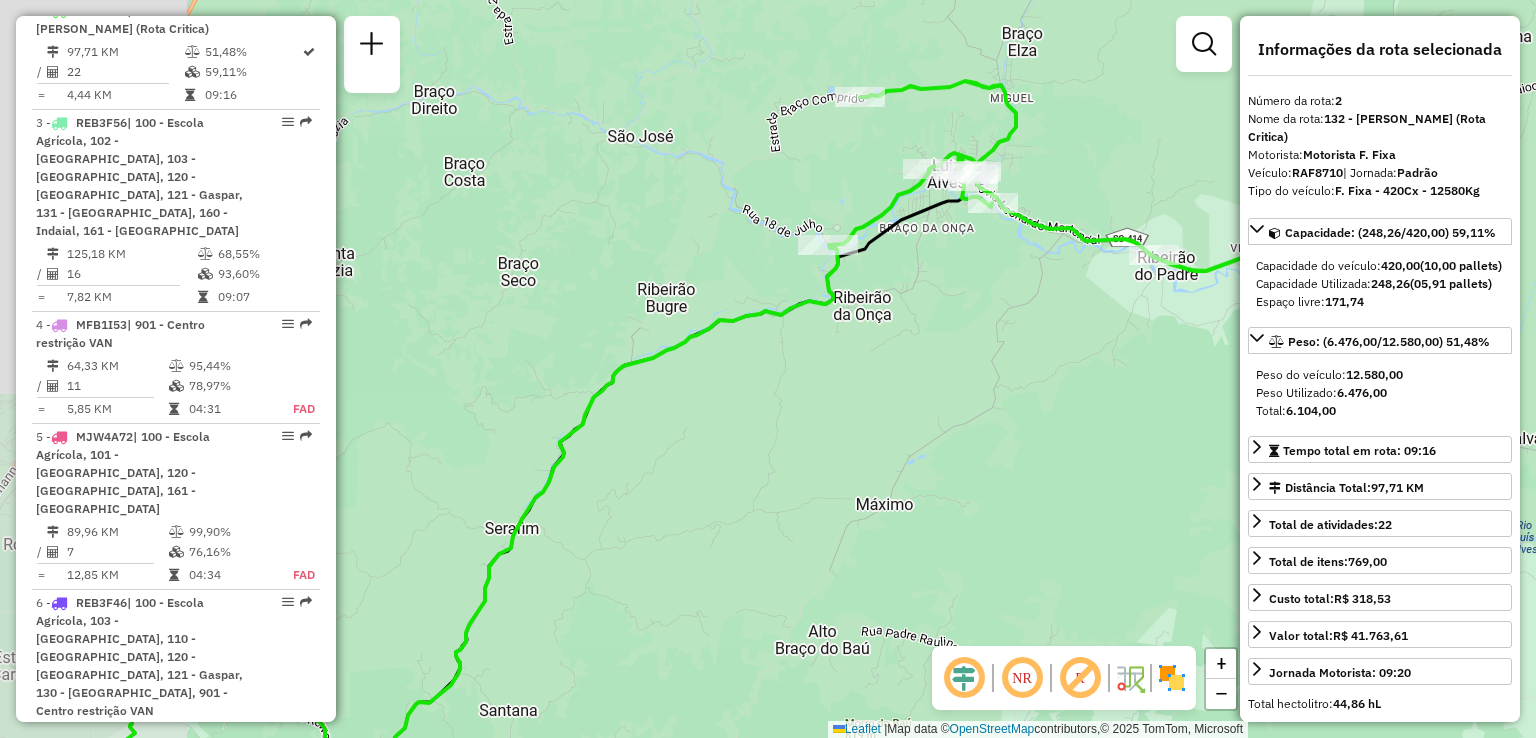 drag, startPoint x: 719, startPoint y: 449, endPoint x: 959, endPoint y: 332, distance: 267 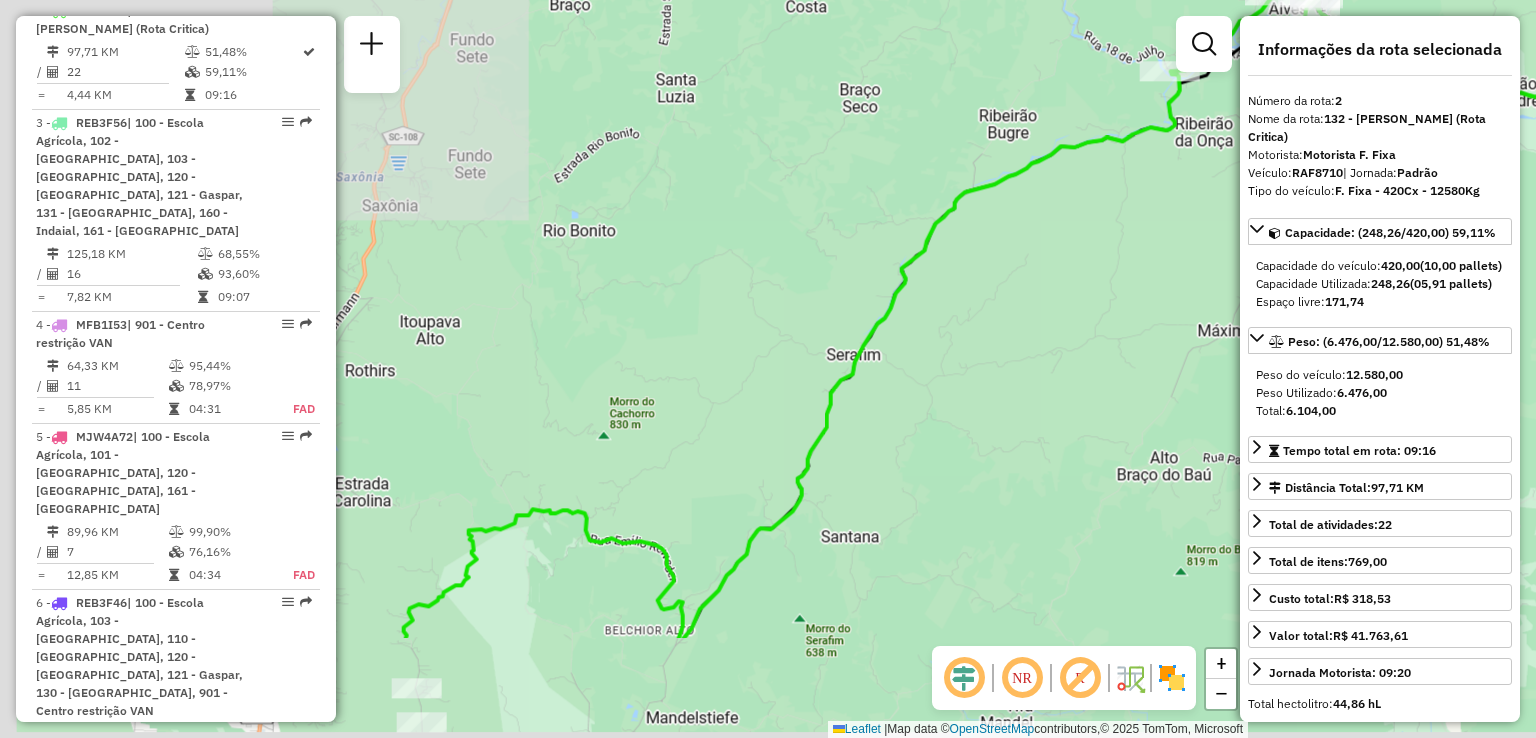 drag, startPoint x: 872, startPoint y: 429, endPoint x: 918, endPoint y: 385, distance: 63.655323 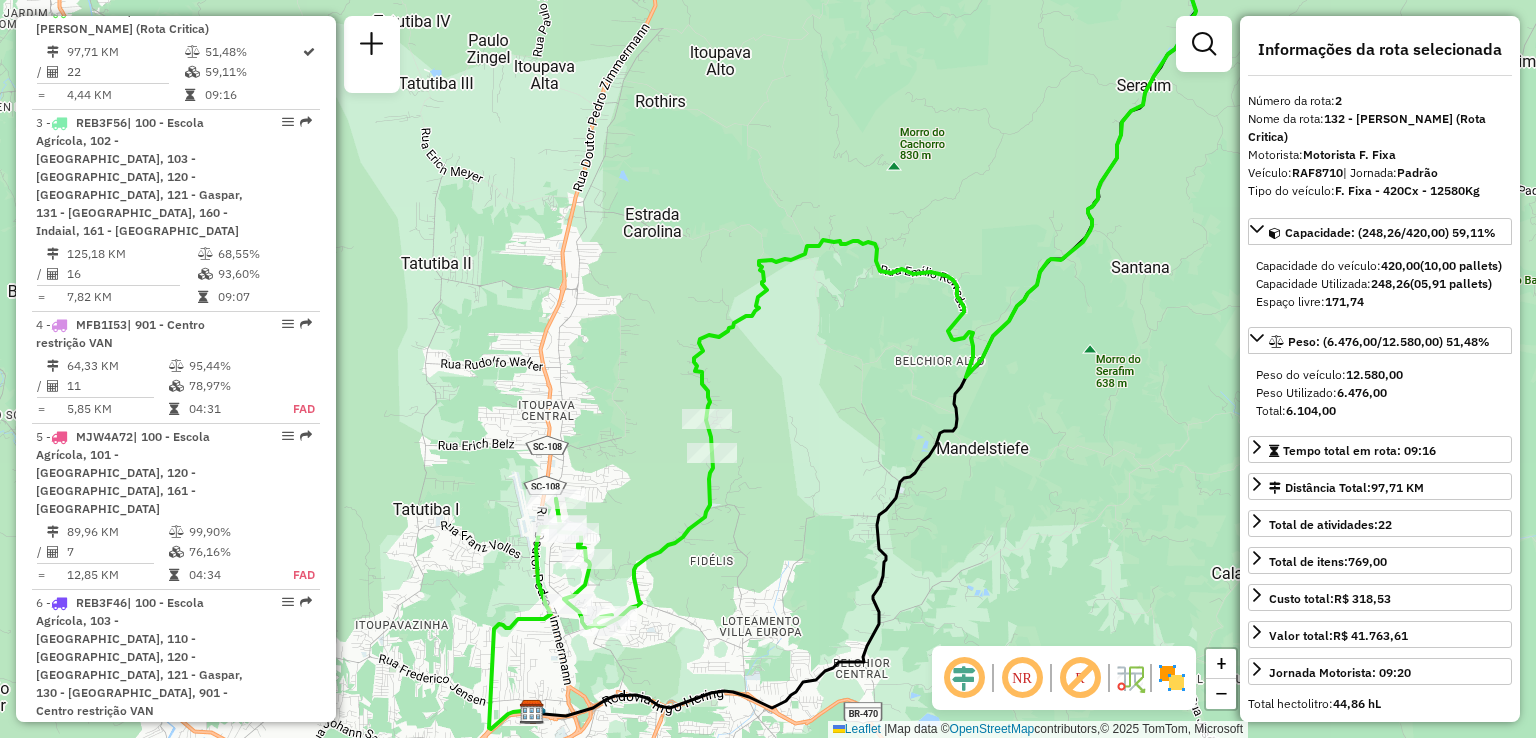 drag, startPoint x: 713, startPoint y: 580, endPoint x: 800, endPoint y: 372, distance: 225.46175 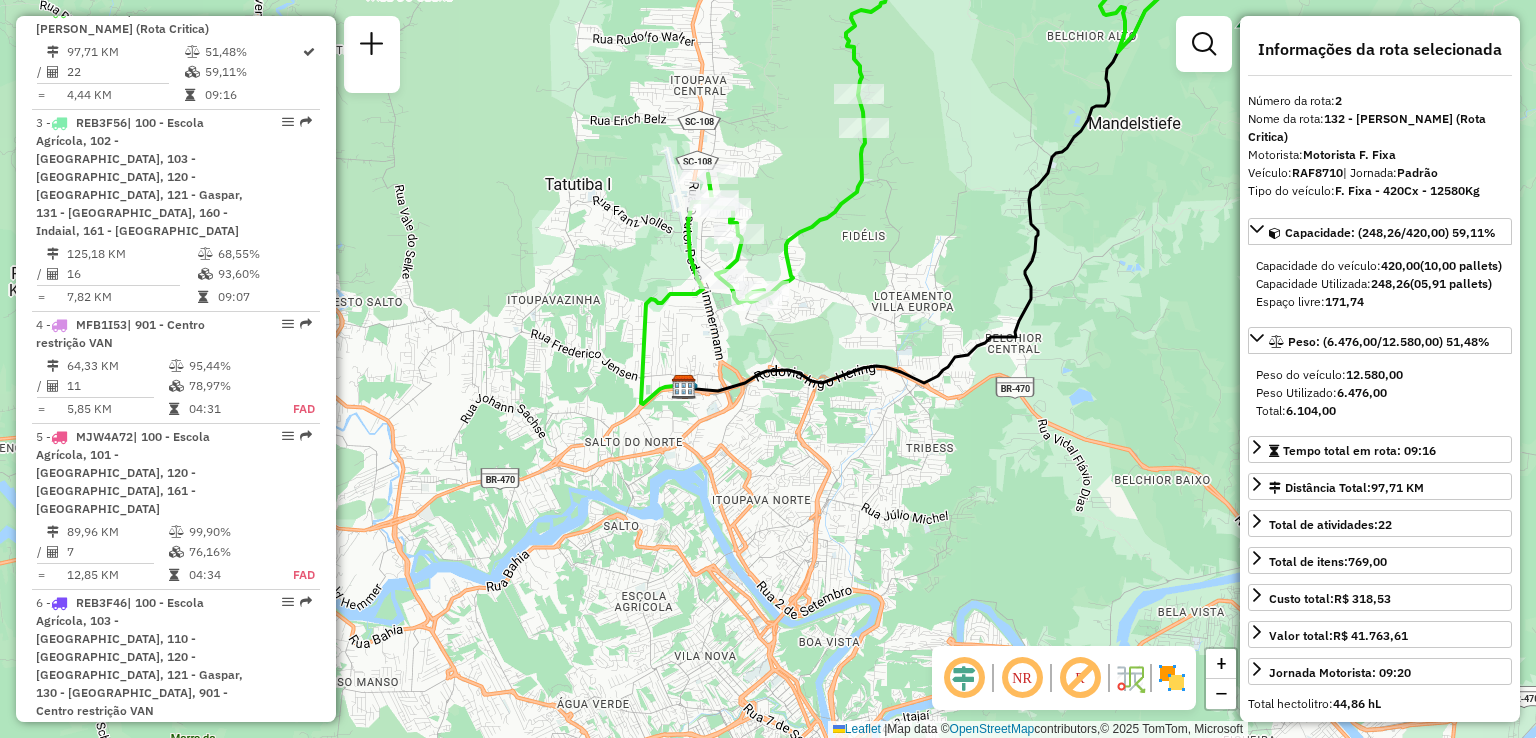 drag, startPoint x: 809, startPoint y: 376, endPoint x: 841, endPoint y: 305, distance: 77.87811 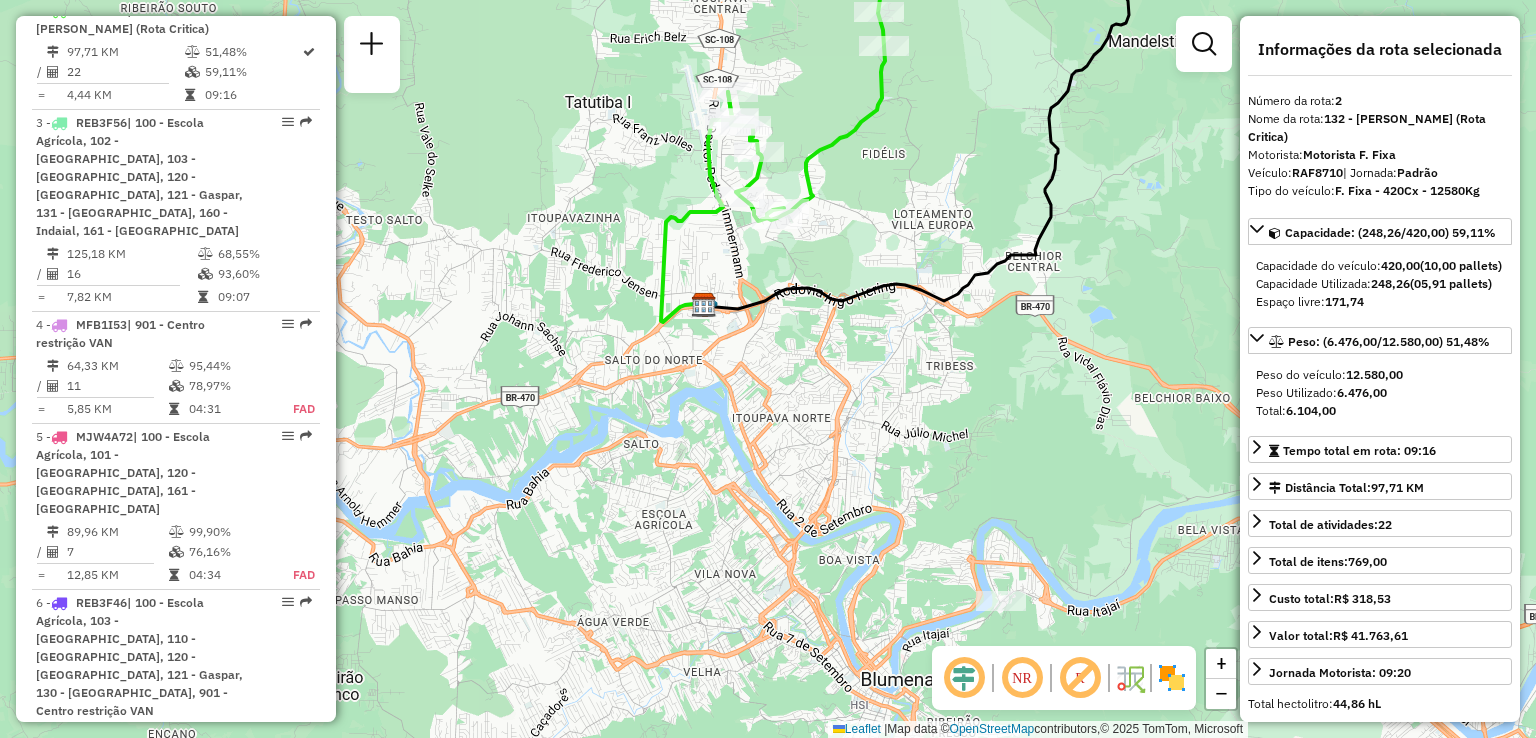 drag, startPoint x: 762, startPoint y: 433, endPoint x: 744, endPoint y: 342, distance: 92.76314 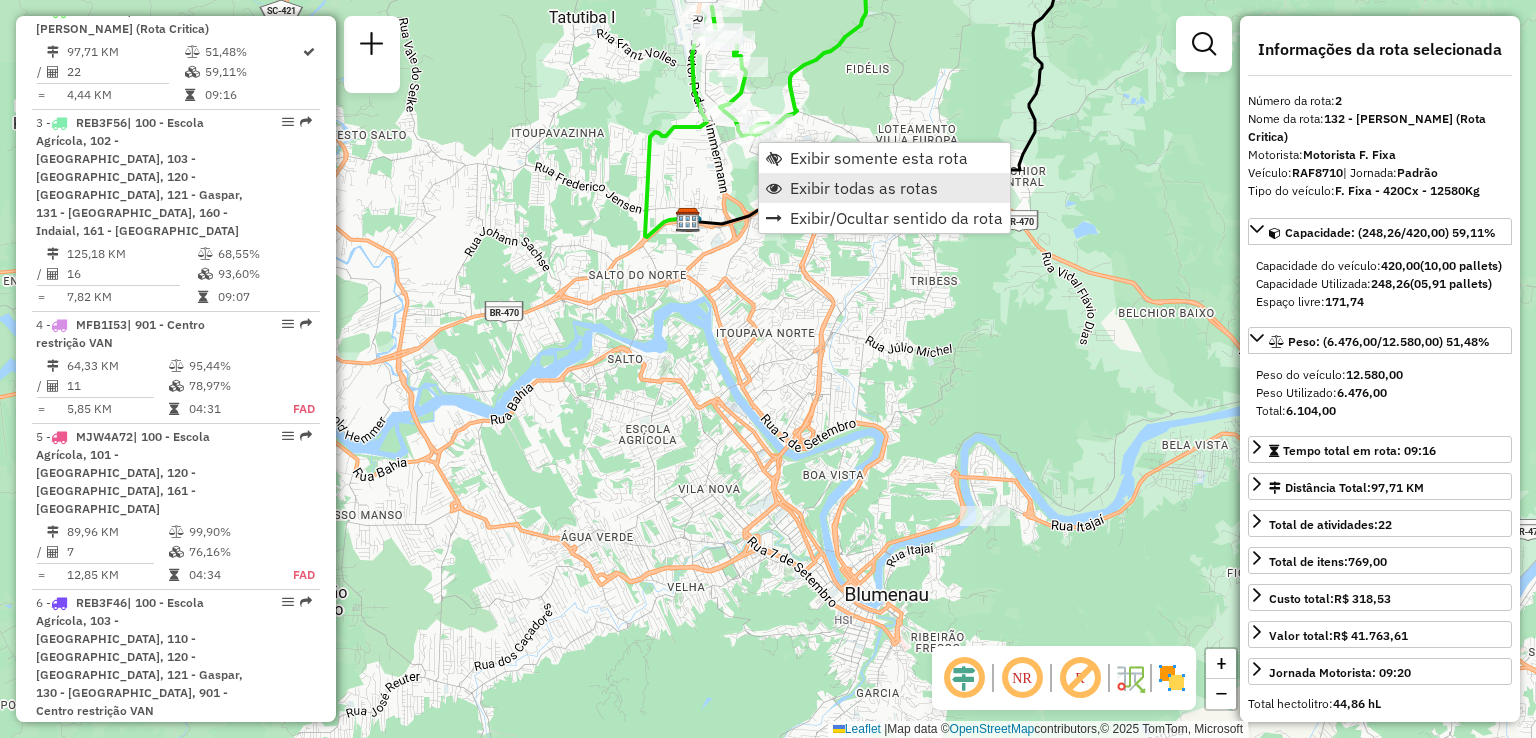 click on "Exibir todas as rotas" at bounding box center (864, 188) 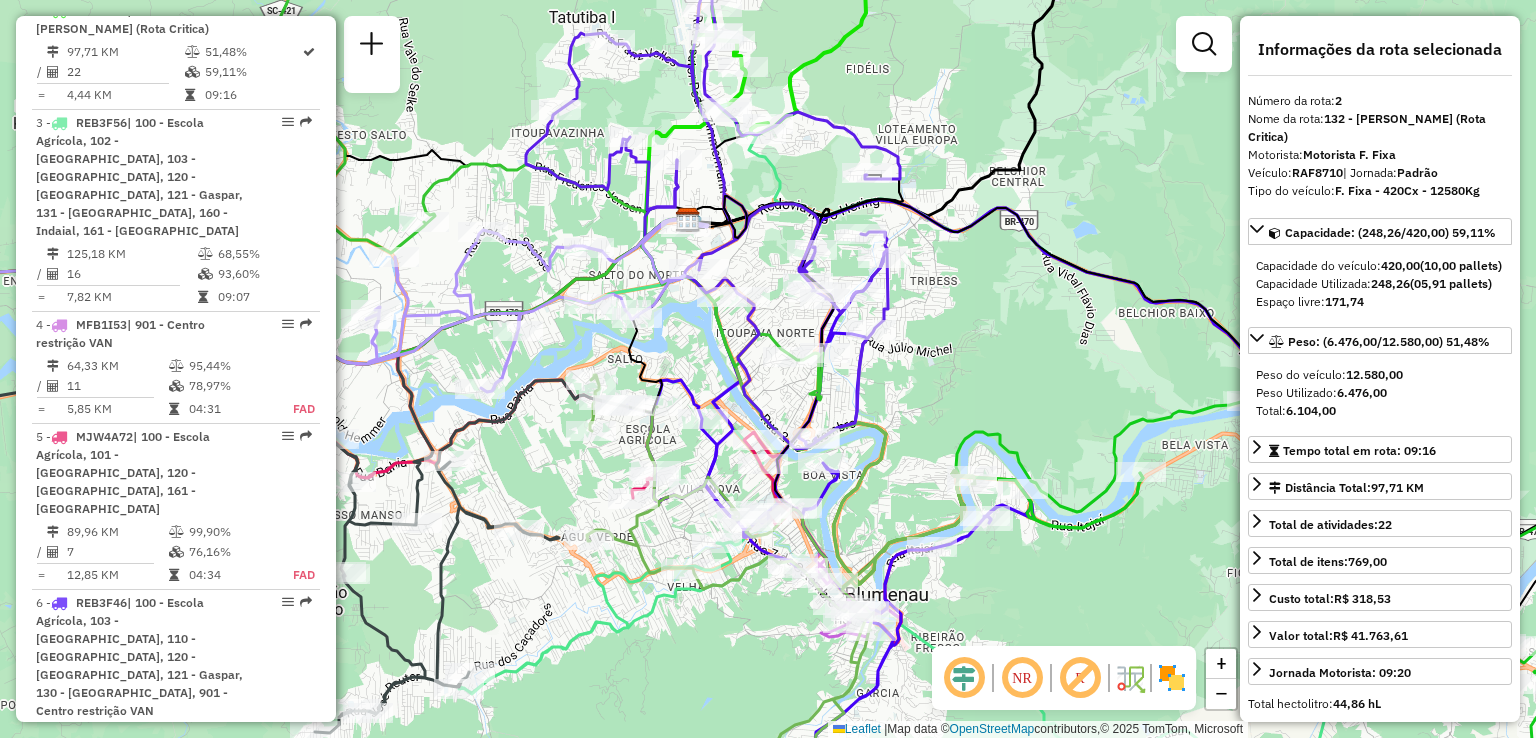 click on "Rota 6 - Placa REB3F46  92809641 - ASSADAO DO DRAIBRUDE Janela de atendimento Grade de atendimento Capacidade Transportadoras Veículos Cliente Pedidos  Rotas Selecione os dias de semana para filtrar as janelas de atendimento  Seg   Ter   Qua   Qui   Sex   Sáb   Dom  Informe o período da janela de atendimento: De: Até:  Filtrar exatamente a janela do cliente  Considerar janela de atendimento padrão  Selecione os dias de semana para filtrar as grades de atendimento  Seg   Ter   Qua   Qui   Sex   Sáb   Dom   Considerar clientes sem dia de atendimento cadastrado  Clientes fora do dia de atendimento selecionado Filtrar as atividades entre os valores definidos abaixo:  Peso mínimo:   Peso máximo:   Cubagem mínima:   Cubagem máxima:   De:   Até:  Filtrar as atividades entre o tempo de atendimento definido abaixo:  De:   Até:   Considerar capacidade total dos clientes não roteirizados Transportadora: Selecione um ou mais itens Tipo de veículo: Selecione um ou mais itens Veículo: Motorista: Nome: Setor:" 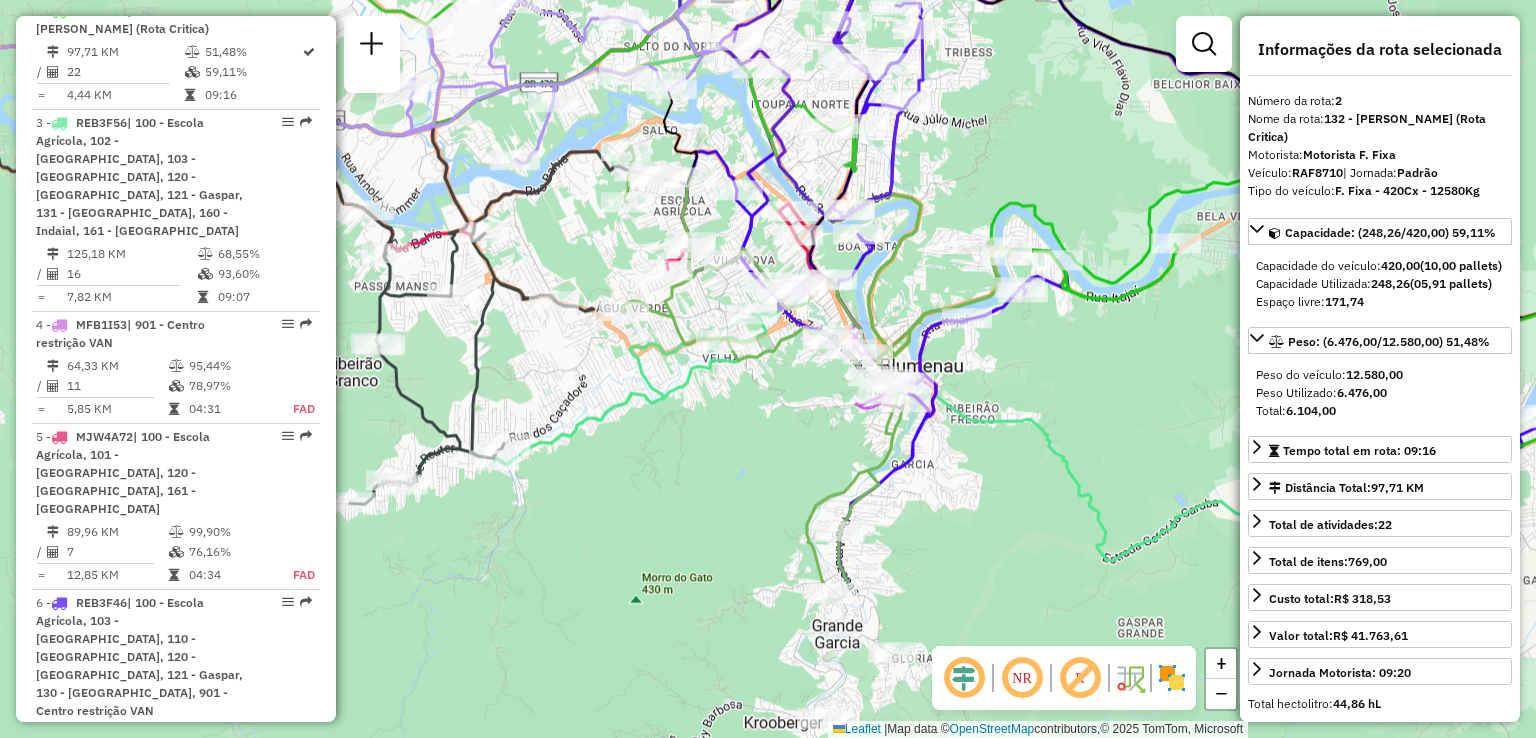 click on "Rota 8 - Placa REB3F66  92810600 - YES CHEF GOURMET RES Janela de atendimento Grade de atendimento Capacidade Transportadoras Veículos Cliente Pedidos  Rotas Selecione os dias de semana para filtrar as janelas de atendimento  Seg   Ter   Qua   Qui   Sex   Sáb   Dom  Informe o período da janela de atendimento: De: Até:  Filtrar exatamente a janela do cliente  Considerar janela de atendimento padrão  Selecione os dias de semana para filtrar as grades de atendimento  Seg   Ter   Qua   Qui   Sex   Sáb   Dom   Considerar clientes sem dia de atendimento cadastrado  Clientes fora do dia de atendimento selecionado Filtrar as atividades entre os valores definidos abaixo:  Peso mínimo:   Peso máximo:   Cubagem mínima:   Cubagem máxima:   De:   Até:  Filtrar as atividades entre o tempo de atendimento definido abaixo:  De:   Até:   Considerar capacidade total dos clientes não roteirizados Transportadora: Selecione um ou mais itens Tipo de veículo: Selecione um ou mais itens Veículo: Motorista: Nome: Setor:" 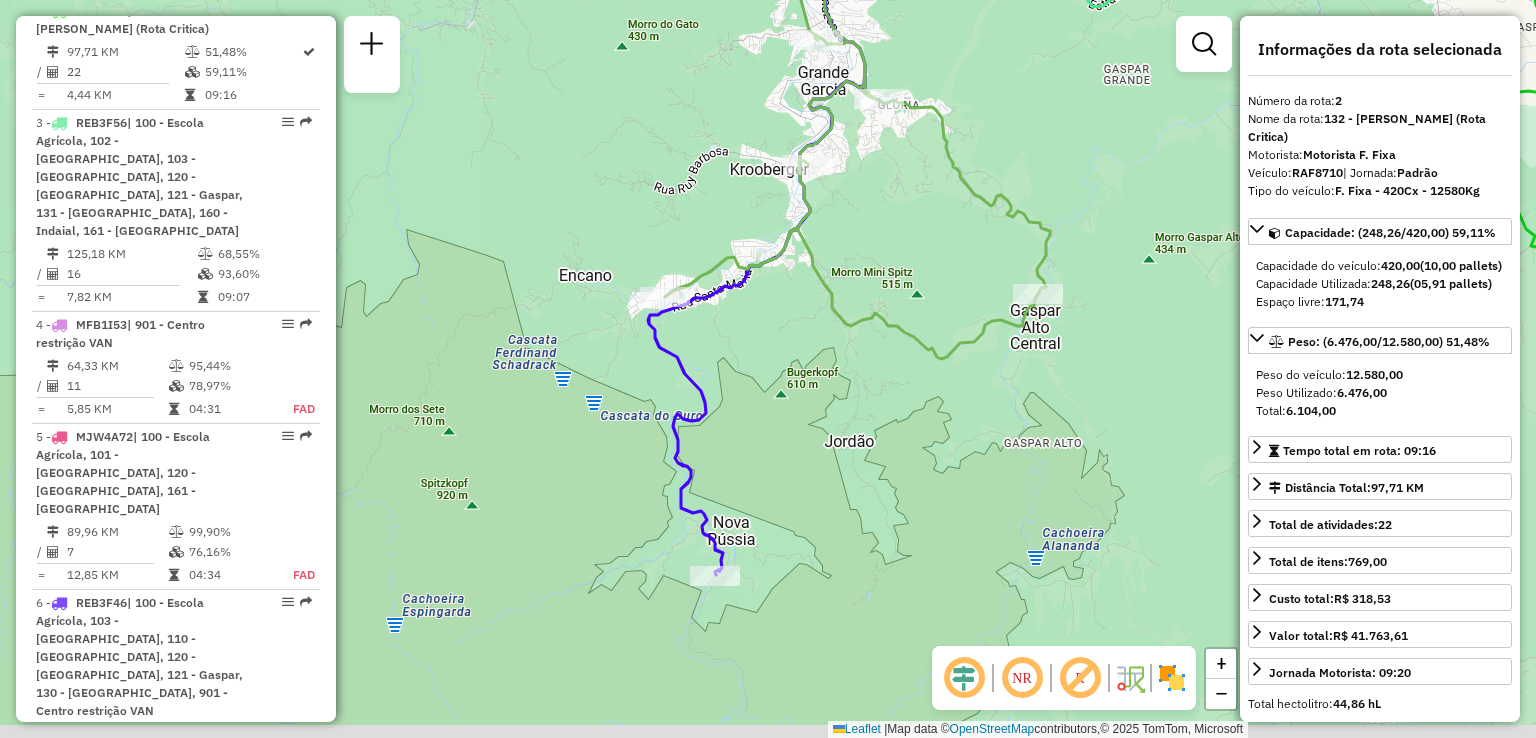 click on "Rota 6 - Placa REB3F46  92809641 - ASSADAO DO DRAIBRUDE Janela de atendimento Grade de atendimento Capacidade Transportadoras Veículos Cliente Pedidos  Rotas Selecione os dias de semana para filtrar as janelas de atendimento  Seg   Ter   Qua   Qui   Sex   Sáb   Dom  Informe o período da janela de atendimento: De: Até:  Filtrar exatamente a janela do cliente  Considerar janela de atendimento padrão  Selecione os dias de semana para filtrar as grades de atendimento  Seg   Ter   Qua   Qui   Sex   Sáb   Dom   Considerar clientes sem dia de atendimento cadastrado  Clientes fora do dia de atendimento selecionado Filtrar as atividades entre os valores definidos abaixo:  Peso mínimo:   Peso máximo:   Cubagem mínima:   Cubagem máxima:   De:   Até:  Filtrar as atividades entre o tempo de atendimento definido abaixo:  De:   Até:   Considerar capacidade total dos clientes não roteirizados Transportadora: Selecione um ou mais itens Tipo de veículo: Selecione um ou mais itens Veículo: Motorista: Nome: Setor:" 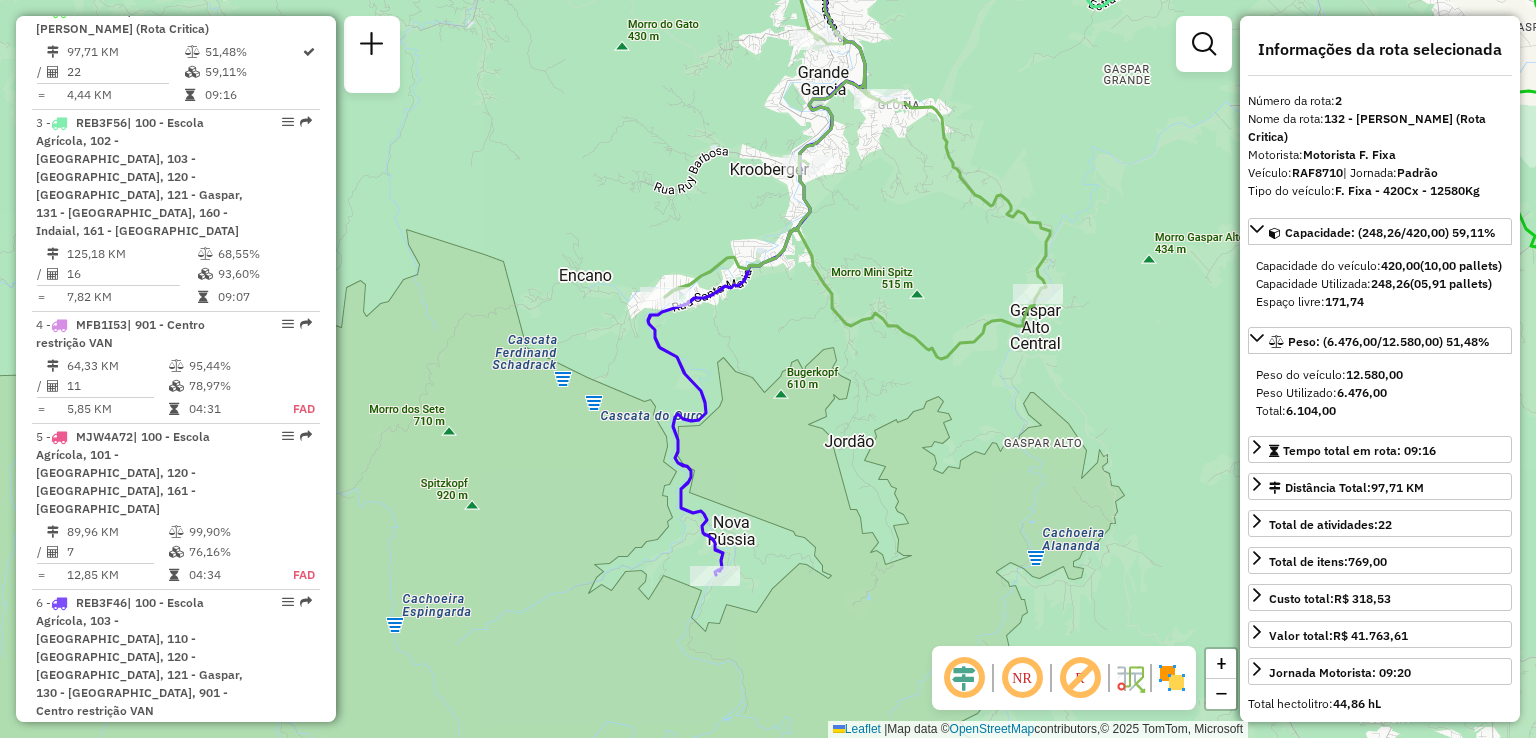 drag, startPoint x: 816, startPoint y: 544, endPoint x: 825, endPoint y: 563, distance: 21.023796 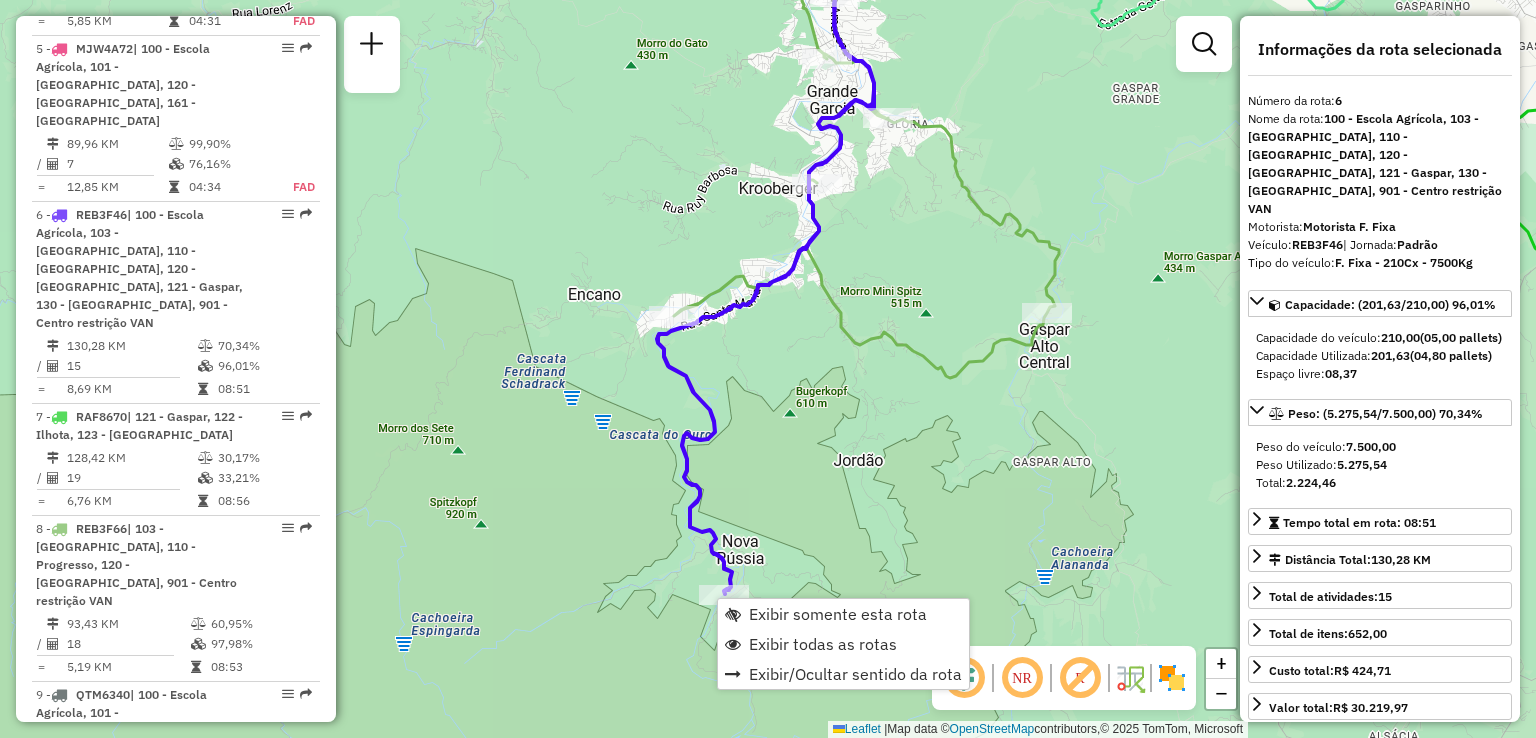scroll, scrollTop: 1419, scrollLeft: 0, axis: vertical 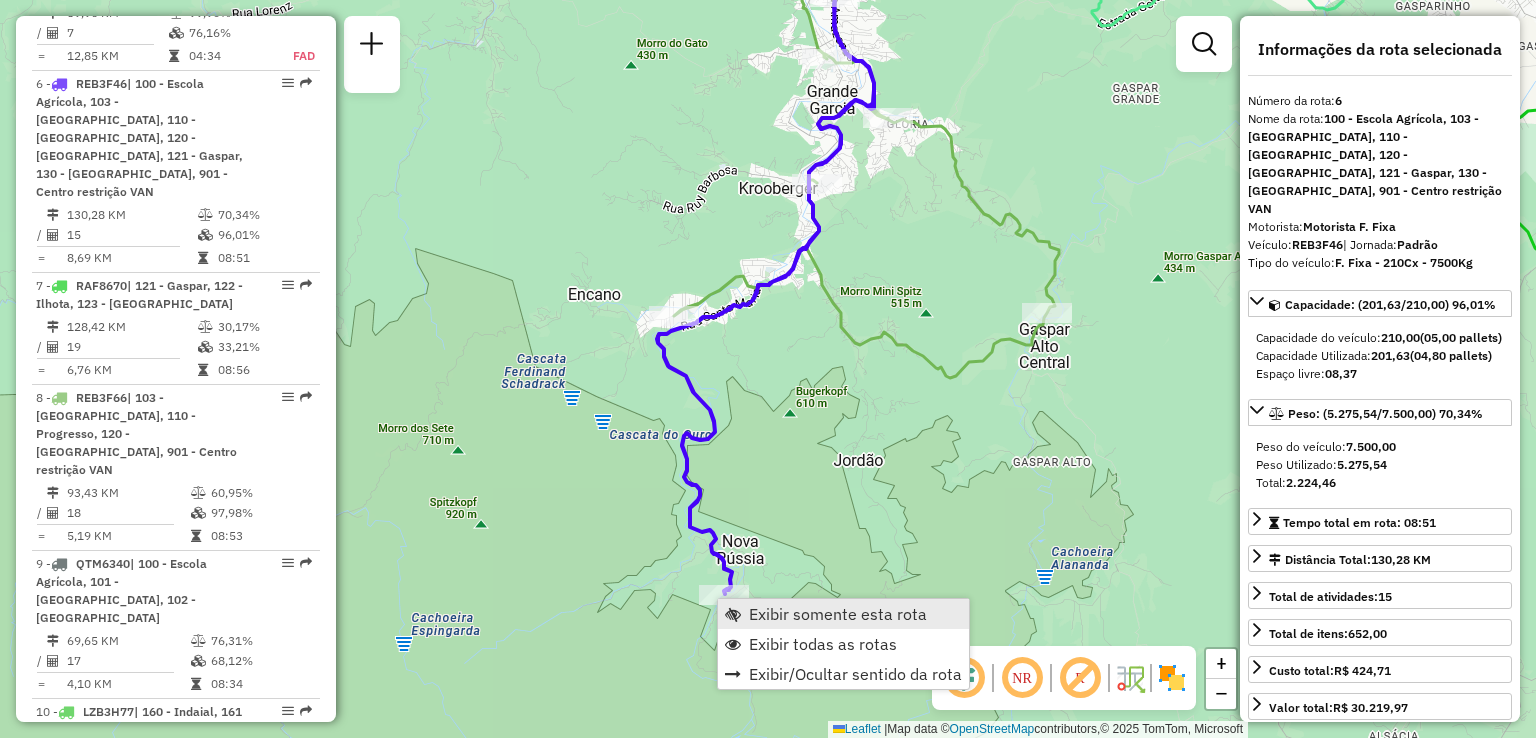 click on "Exibir somente esta rota" at bounding box center (838, 614) 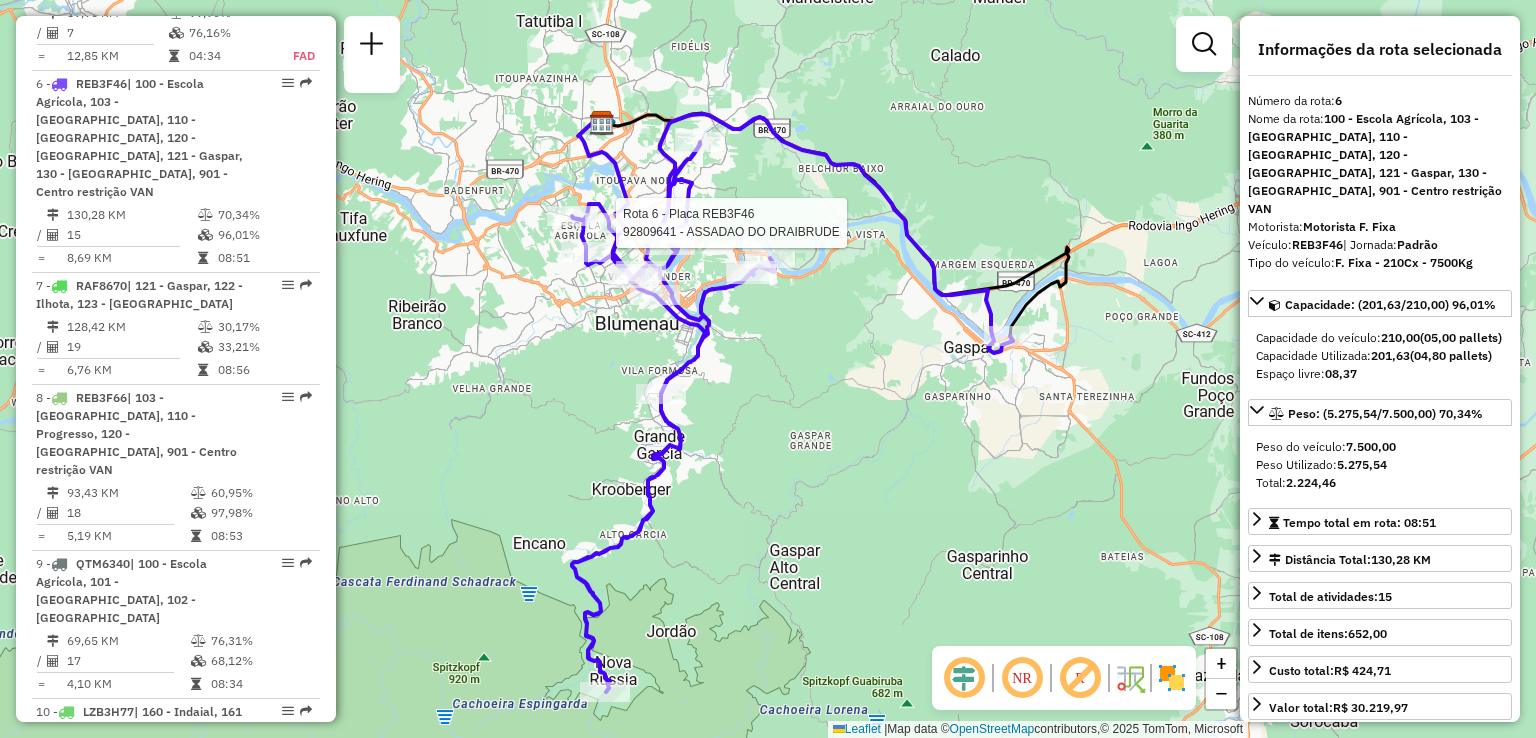 drag, startPoint x: 748, startPoint y: 581, endPoint x: 816, endPoint y: 625, distance: 80.99383 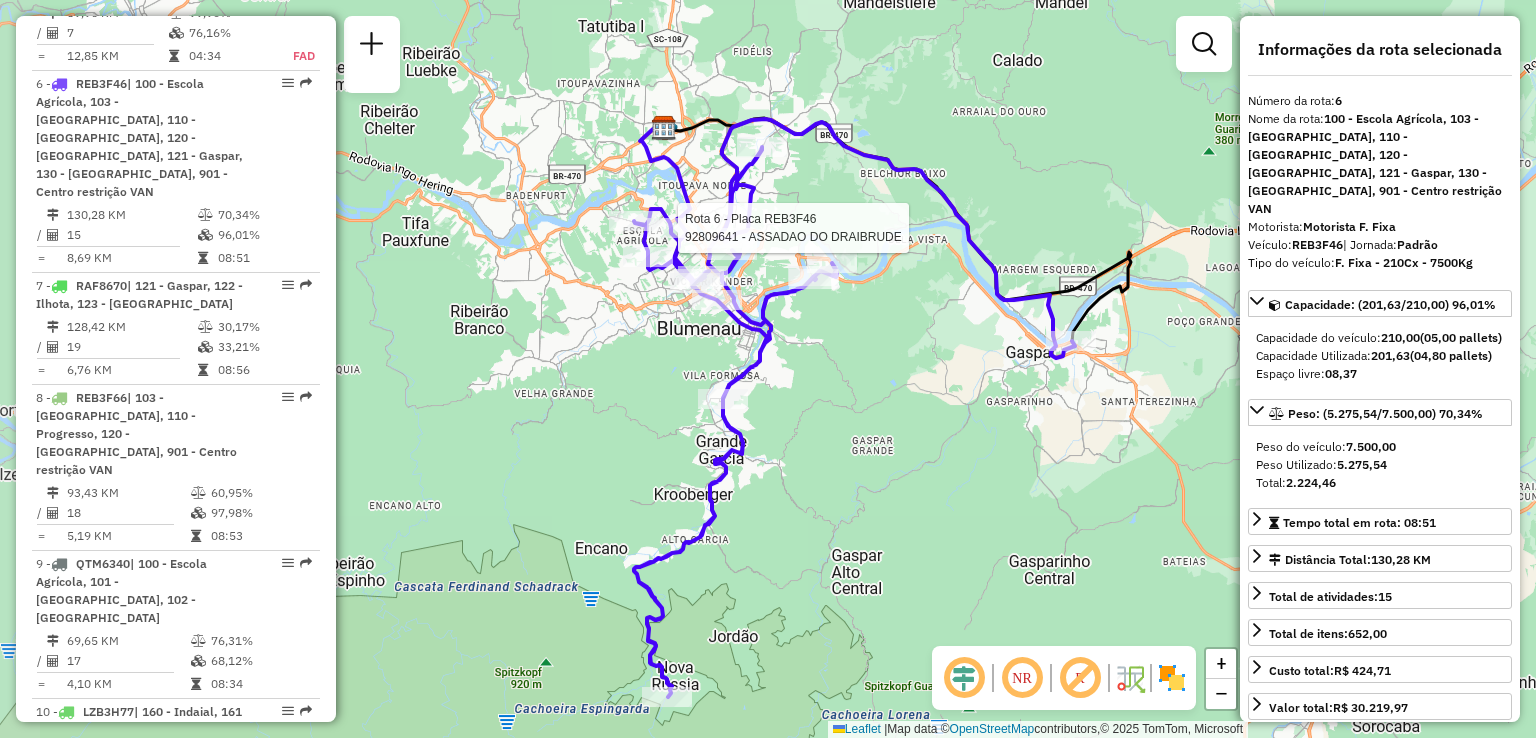 drag, startPoint x: 766, startPoint y: 536, endPoint x: 813, endPoint y: 531, distance: 47.26521 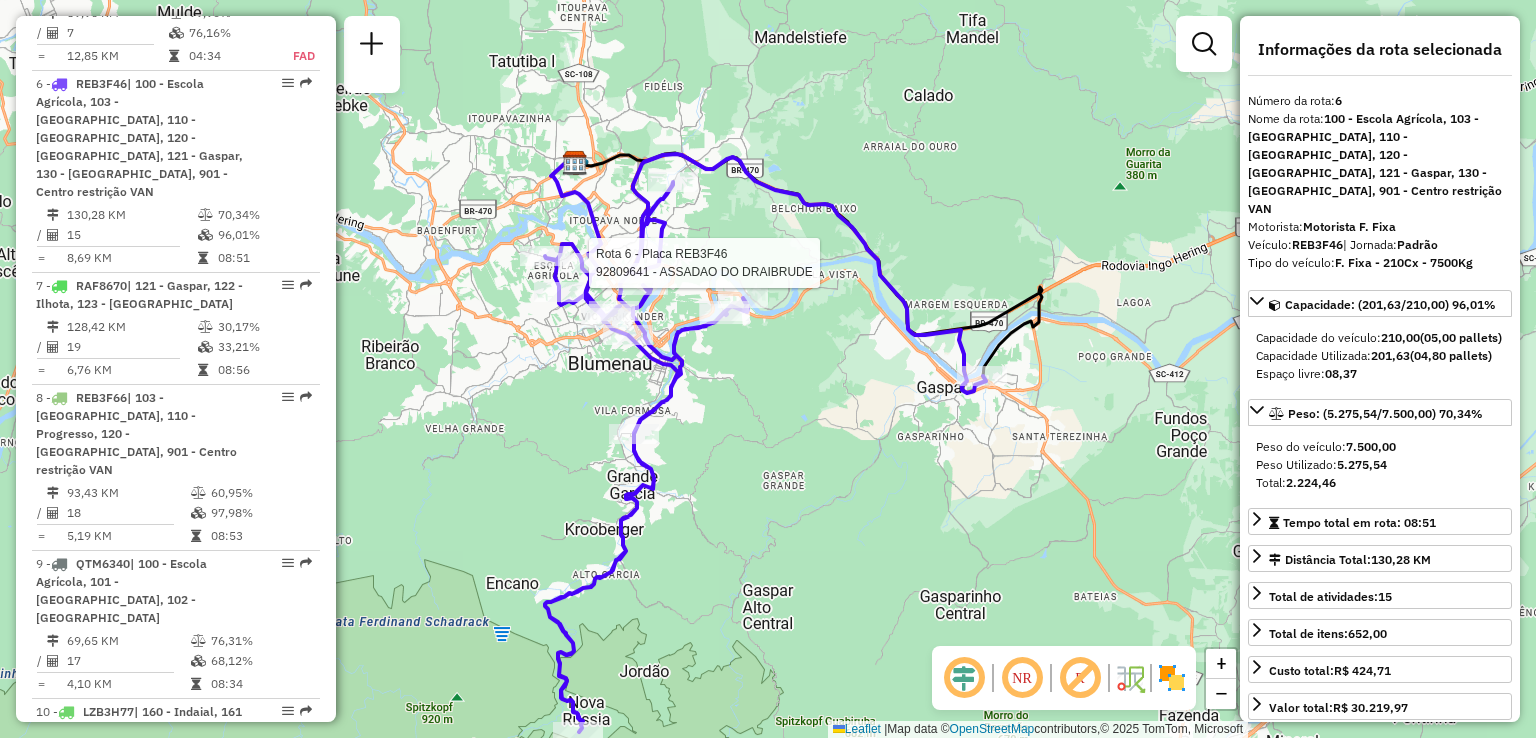 drag, startPoint x: 812, startPoint y: 550, endPoint x: 720, endPoint y: 579, distance: 96.462425 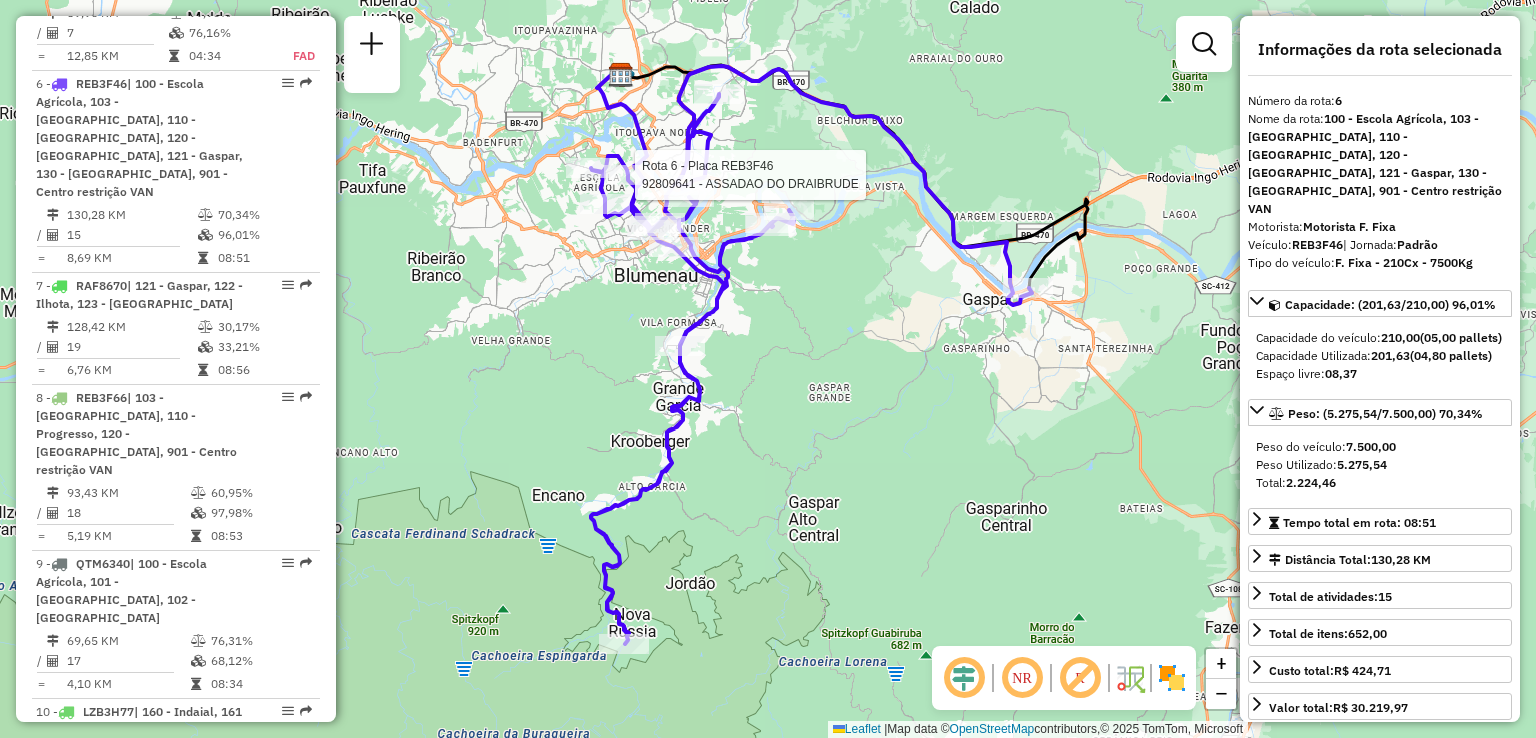 drag, startPoint x: 736, startPoint y: 552, endPoint x: 772, endPoint y: 481, distance: 79.60528 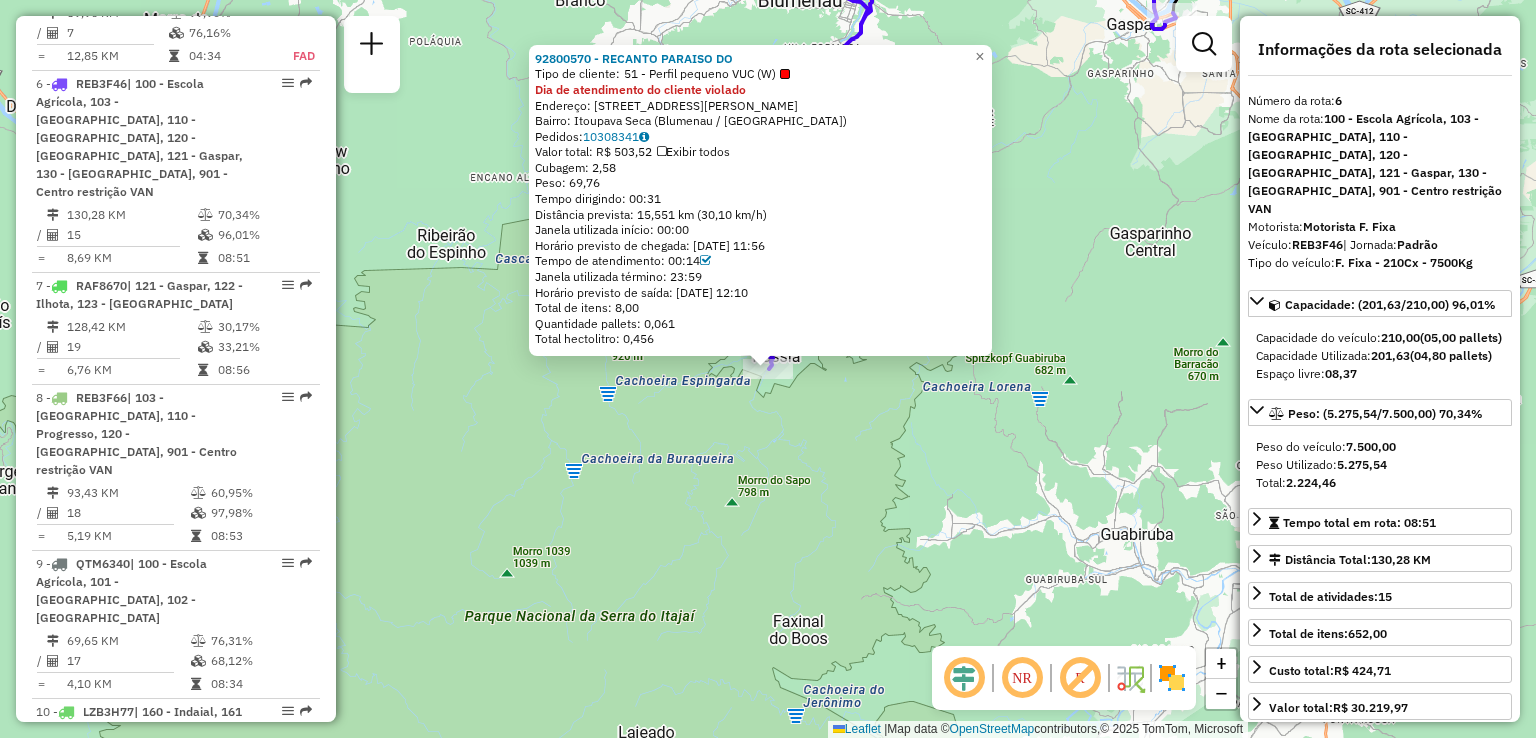 click on "92800570 - RECANTO PARAISO DO  Tipo de cliente:   51 - Perfil pequeno VUC (W)  Dia de atendimento do cliente violado  Endereço: Rua Victorino de Paula Ramos, 66   Bairro: Itoupava Seca (Blumenau / SC)   Pedidos:  10308341   Valor total: R$ 503,52   Exibir todos   Cubagem: 2,58  Peso: 69,76  Tempo dirigindo: 00:31   Distância prevista: 15,551 km (30,10 km/h)   Janela utilizada início: 00:00   Horário previsto de chegada: 10/07/2025 11:56   Tempo de atendimento: 00:14   Janela utilizada término: 23:59   Horário previsto de saída: 10/07/2025 12:10   Total de itens: 8,00   Quantidade pallets: 0,061   Total hectolitro: 0,456  × Janela de atendimento Grade de atendimento Capacidade Transportadoras Veículos Cliente Pedidos  Rotas Selecione os dias de semana para filtrar as janelas de atendimento  Seg   Ter   Qua   Qui   Sex   Sáb   Dom  Informe o período da janela de atendimento: De: Até:  Filtrar exatamente a janela do cliente  Considerar janela de atendimento padrão   Seg   Ter   Qua   Qui   Sex  De:" 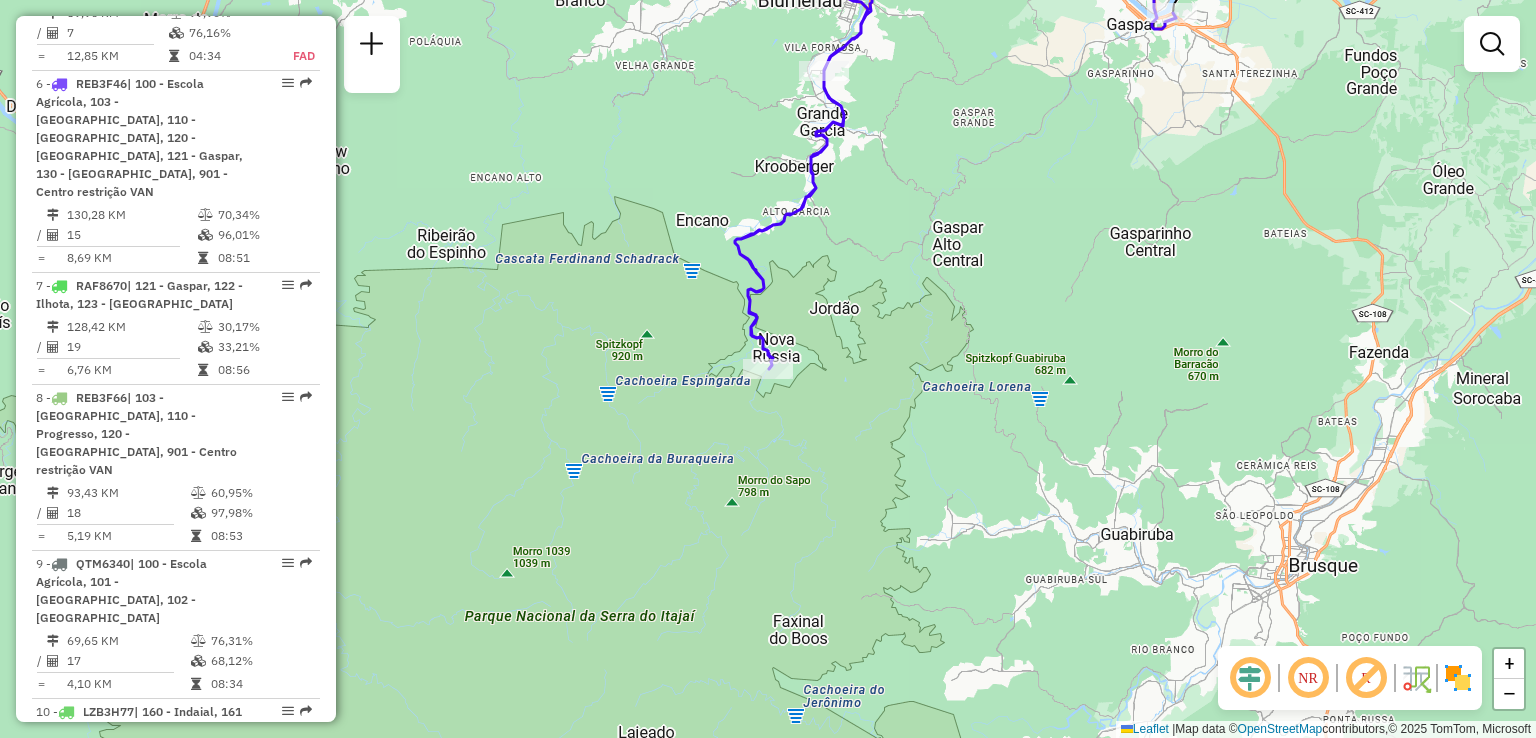 drag, startPoint x: 832, startPoint y: 359, endPoint x: 820, endPoint y: 514, distance: 155.46382 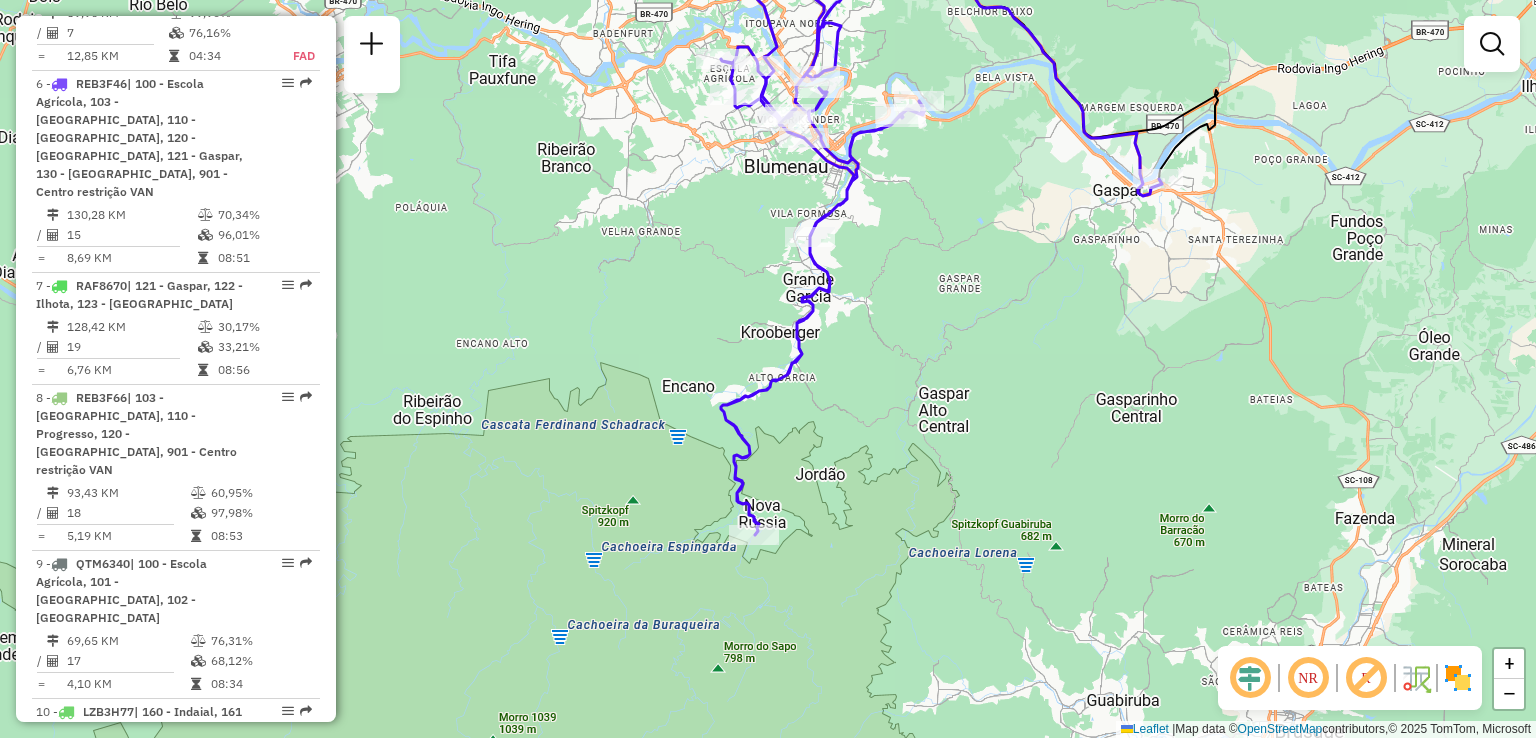 drag, startPoint x: 897, startPoint y: 408, endPoint x: 854, endPoint y: 543, distance: 141.68274 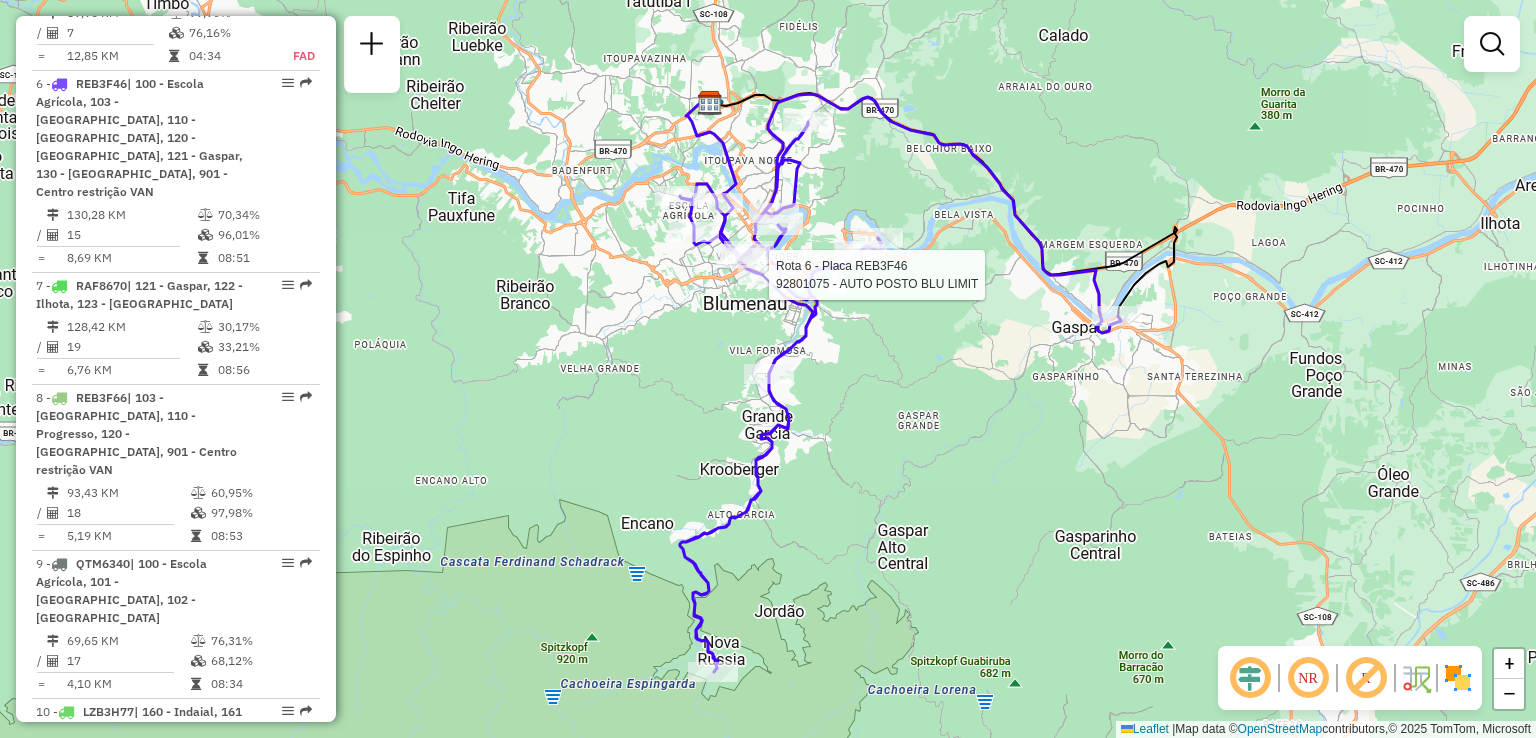 select on "**********" 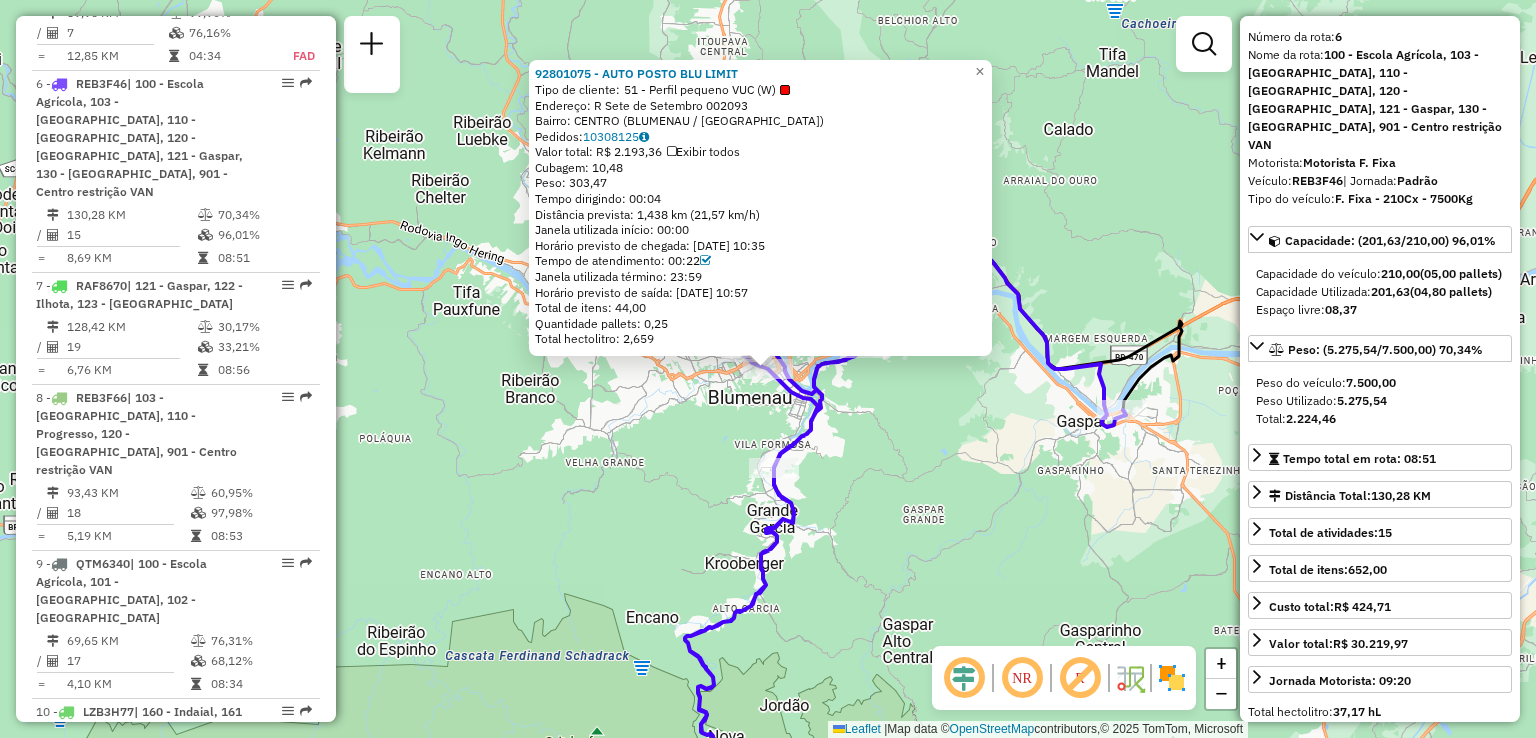 scroll, scrollTop: 100, scrollLeft: 0, axis: vertical 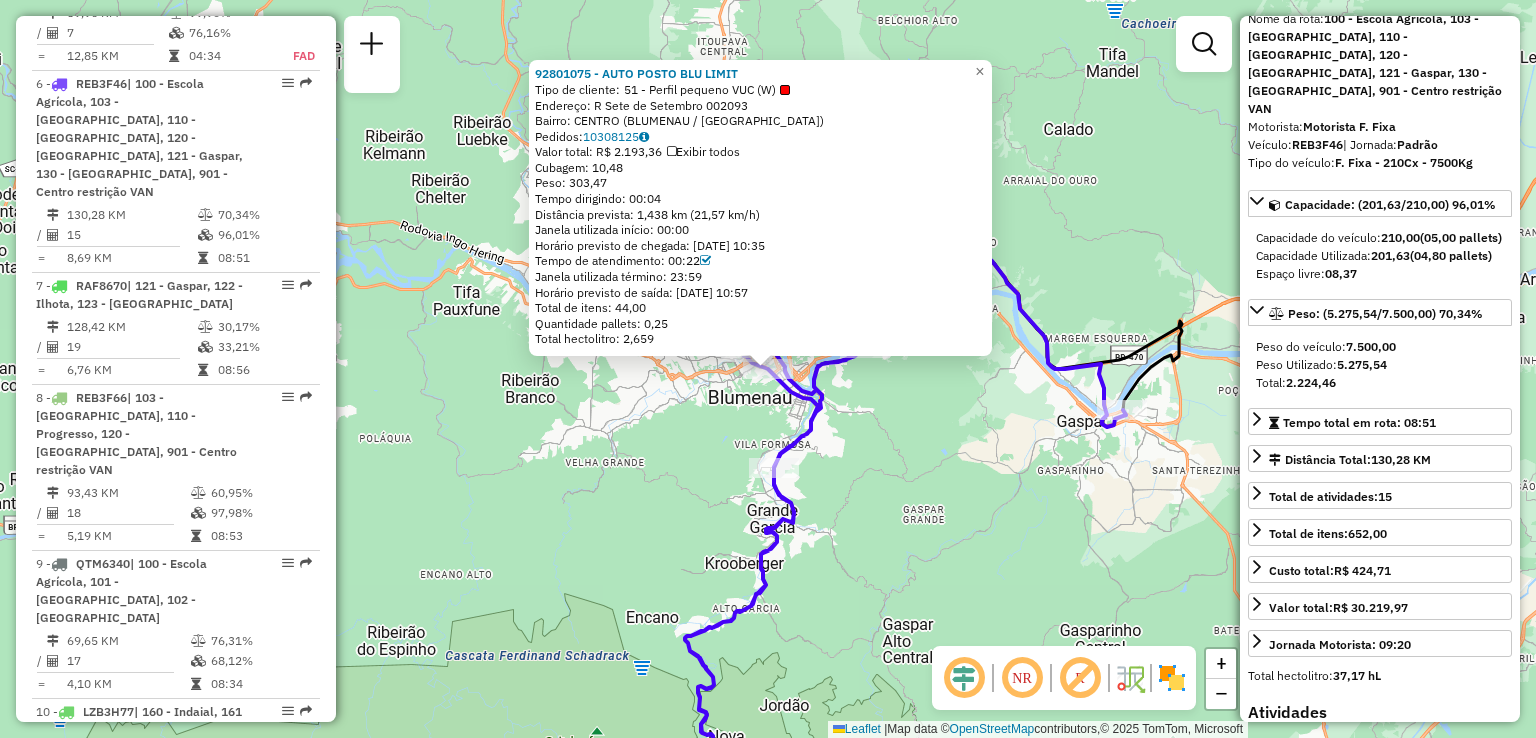 click on "92801075 - AUTO POSTO BLU LIMIT  Tipo de cliente:   51 - Perfil pequeno VUC (W)   Endereço: R   Sete de Setembro              002093   Bairro: CENTRO (BLUMENAU / SC)   Pedidos:  10308125   Valor total: R$ 2.193,36   Exibir todos   Cubagem: 10,48  Peso: 303,47  Tempo dirigindo: 00:04   Distância prevista: 1,438 km (21,57 km/h)   Janela utilizada início: 00:00   Horário previsto de chegada: 10/07/2025 10:35   Tempo de atendimento: 00:22   Janela utilizada término: 23:59   Horário previsto de saída: 10/07/2025 10:57   Total de itens: 44,00   Quantidade pallets: 0,25   Total hectolitro: 2,659  × Janela de atendimento Grade de atendimento Capacidade Transportadoras Veículos Cliente Pedidos  Rotas Selecione os dias de semana para filtrar as janelas de atendimento  Seg   Ter   Qua   Qui   Sex   Sáb   Dom  Informe o período da janela de atendimento: De: Até:  Filtrar exatamente a janela do cliente  Considerar janela de atendimento padrão  Selecione os dias de semana para filtrar as grades de atendimento" 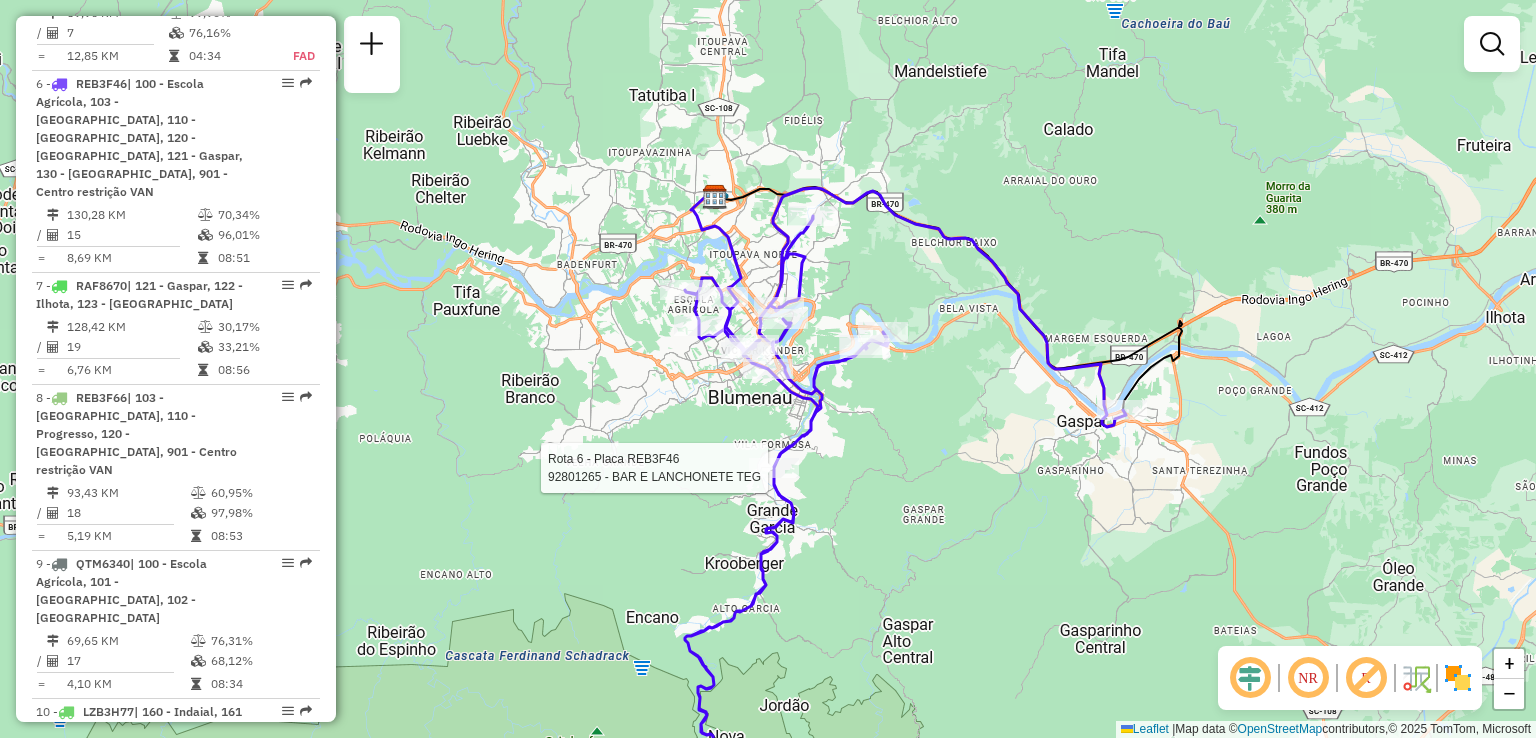 select on "**********" 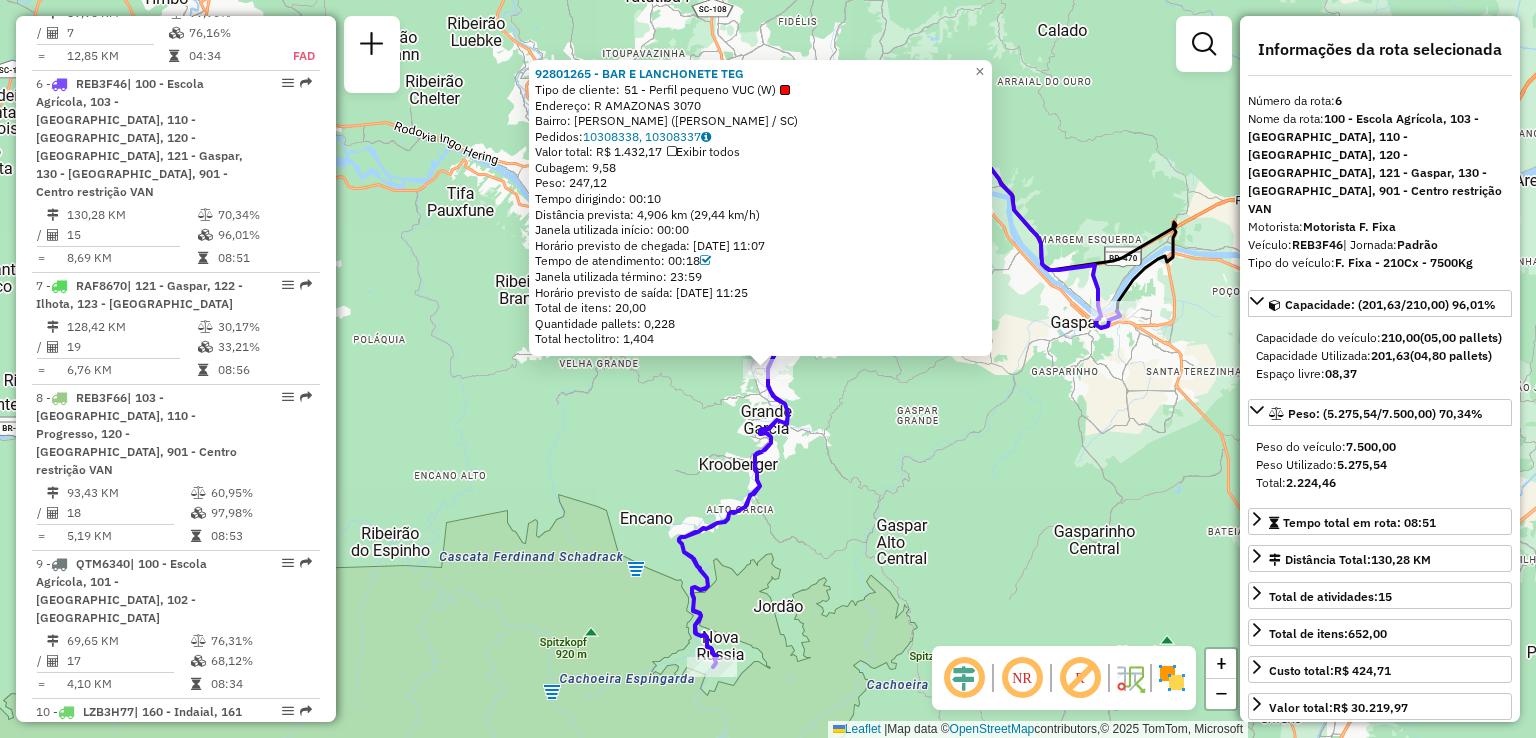click on "92801265 - BAR E LANCHONETE TEG  Tipo de cliente:   51 - Perfil pequeno VUC (W)   Endereço: R   AMAZONAS                      3070   Bairro: GARCIA (BLUMENAU / SC)   Pedidos:  10308338, 10308337   Valor total: R$ 1.432,17   Exibir todos   Cubagem: 9,58  Peso: 247,12  Tempo dirigindo: 00:10   Distância prevista: 4,906 km (29,44 km/h)   Janela utilizada início: 00:00   Horário previsto de chegada: 10/07/2025 11:07   Tempo de atendimento: 00:18   Janela utilizada término: 23:59   Horário previsto de saída: 10/07/2025 11:25   Total de itens: 20,00   Quantidade pallets: 0,228   Total hectolitro: 1,404  × Janela de atendimento Grade de atendimento Capacidade Transportadoras Veículos Cliente Pedidos  Rotas Selecione os dias de semana para filtrar as janelas de atendimento  Seg   Ter   Qua   Qui   Sex   Sáb   Dom  Informe o período da janela de atendimento: De: Até:  Filtrar exatamente a janela do cliente  Considerar janela de atendimento padrão   Seg   Ter   Qua   Qui   Sex   Sáb   Dom   Peso mínimo:" 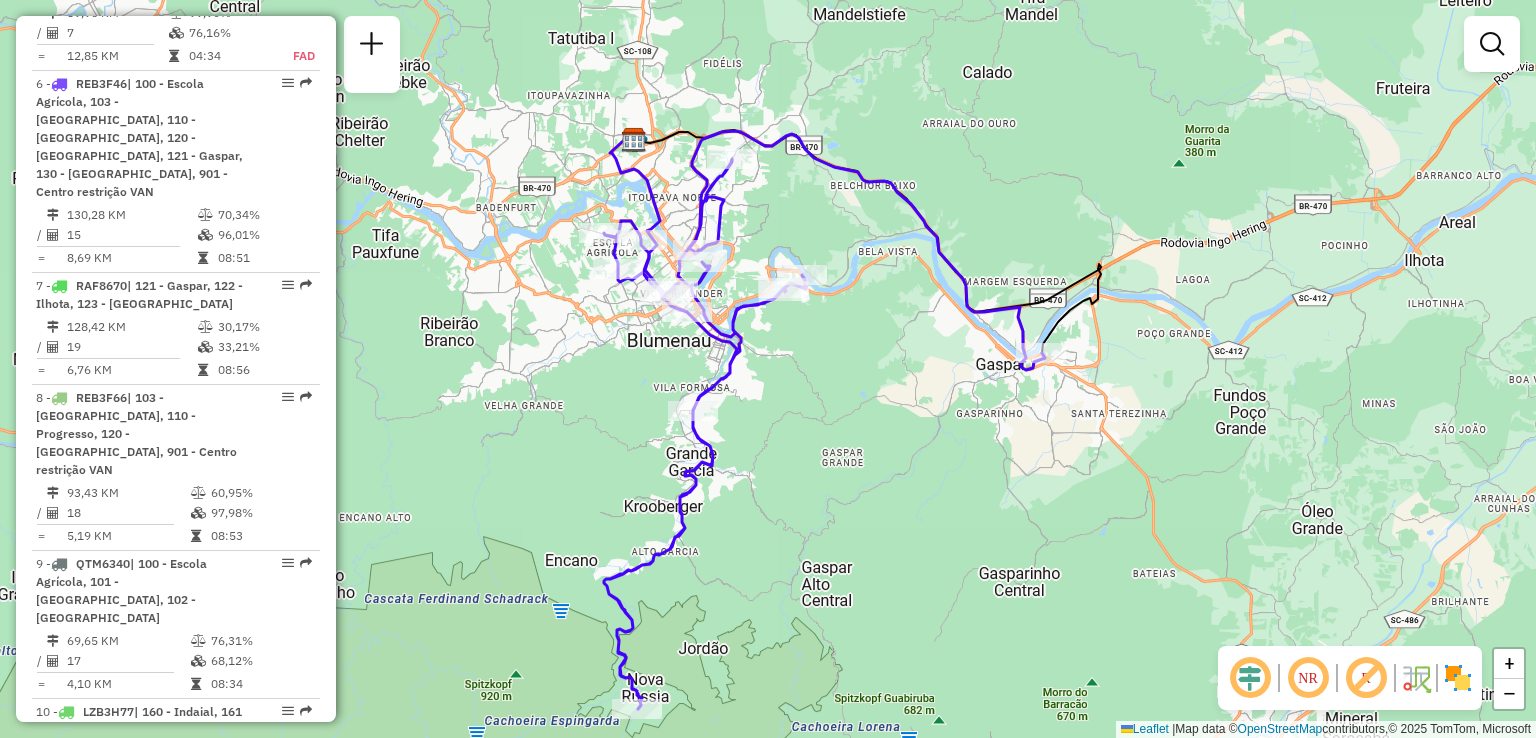 drag, startPoint x: 1009, startPoint y: 457, endPoint x: 888, endPoint y: 519, distance: 135.95955 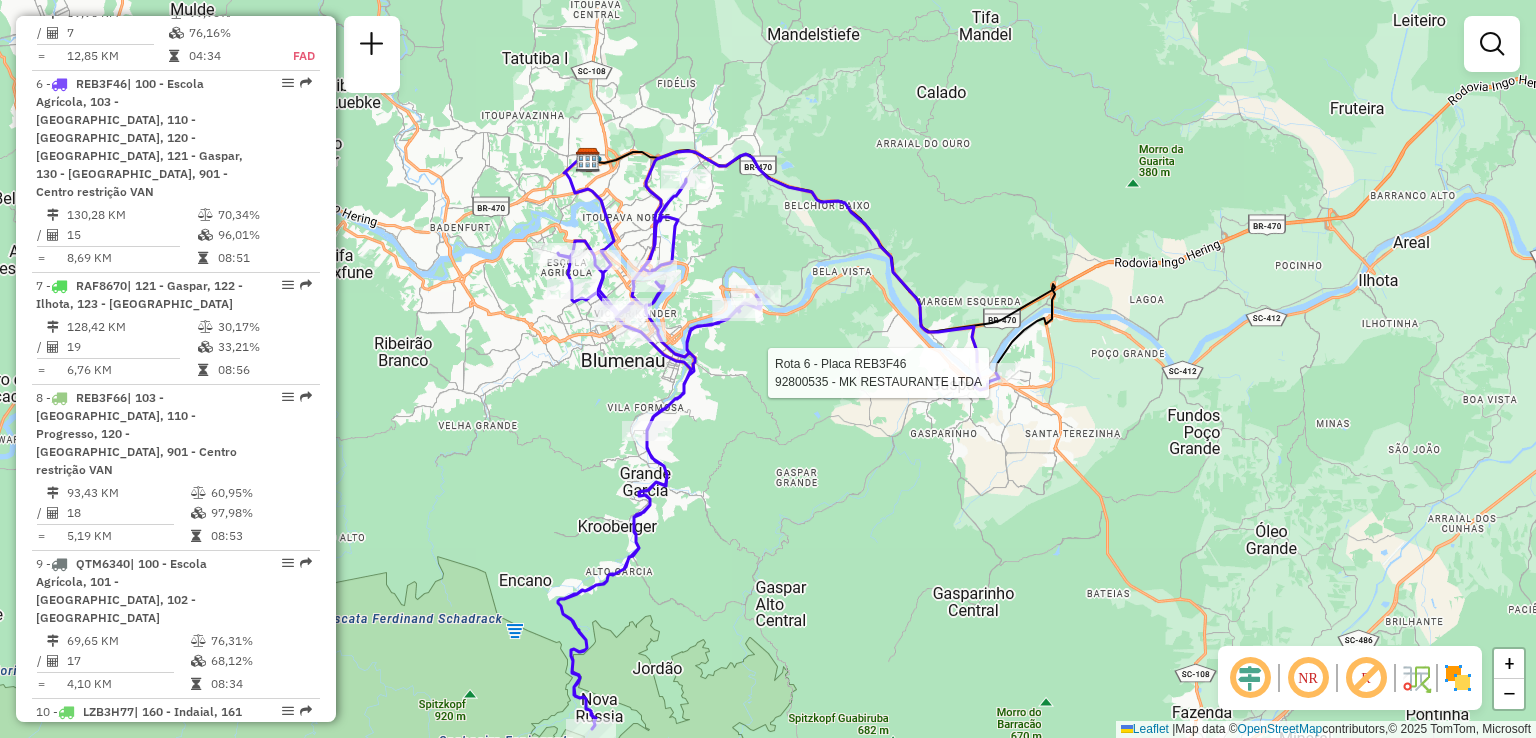 select on "**********" 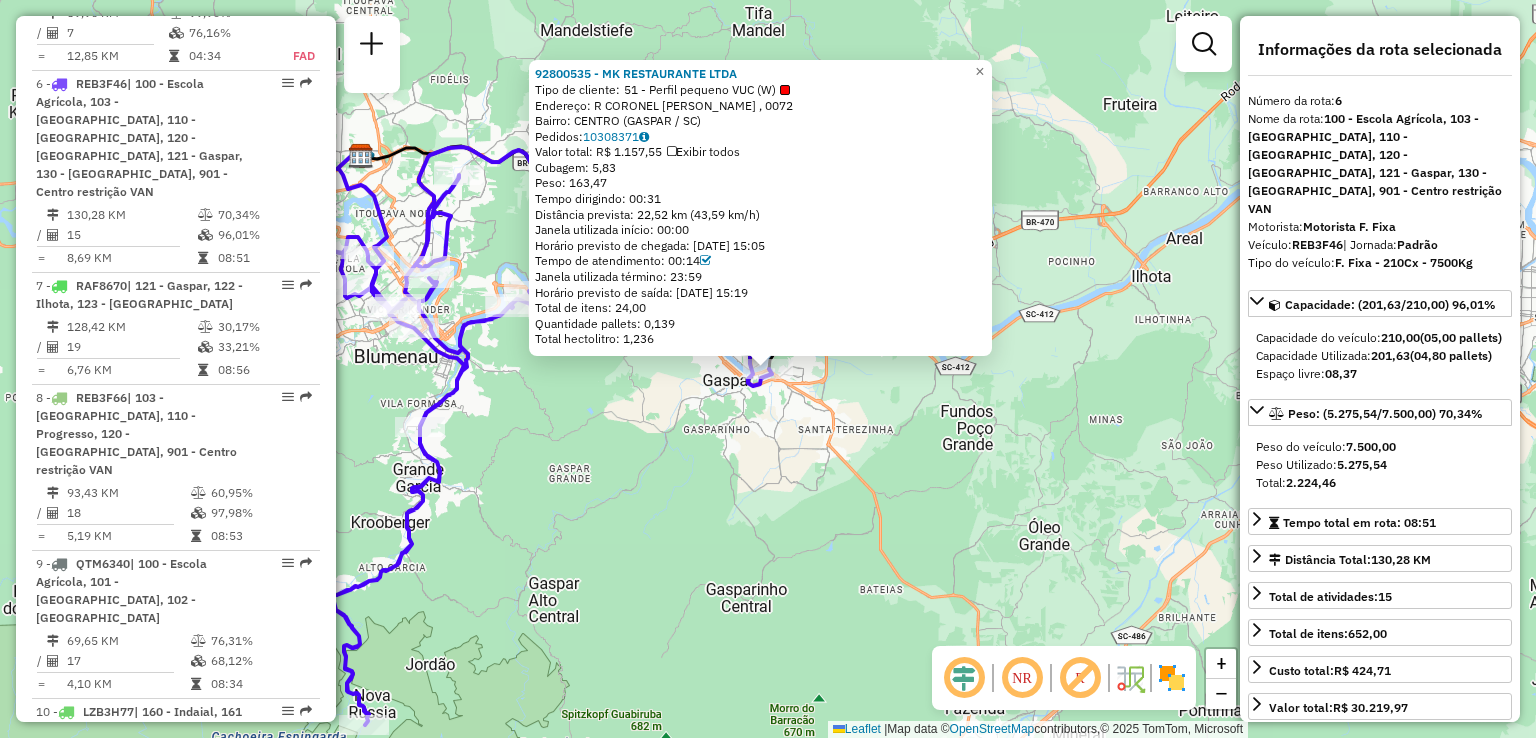 click on "92800535 - MK RESTAURANTE LTDA  Tipo de cliente:   51 - Perfil pequeno VUC (W)   Endereço: R   CORONEL ARISTILIANO RAMOS , 0072   Bairro: CENTRO (GASPAR / SC)   Pedidos:  10308371   Valor total: R$ 1.157,55   Exibir todos   Cubagem: 5,83  Peso: 163,47  Tempo dirigindo: 00:31   Distância prevista: 22,52 km (43,59 km/h)   Janela utilizada início: 00:00   Horário previsto de chegada: 10/07/2025 15:05   Tempo de atendimento: 00:14   Janela utilizada término: 23:59   Horário previsto de saída: 10/07/2025 15:19   Total de itens: 24,00   Quantidade pallets: 0,139   Total hectolitro: 1,236  × Janela de atendimento Grade de atendimento Capacidade Transportadoras Veículos Cliente Pedidos  Rotas Selecione os dias de semana para filtrar as janelas de atendimento  Seg   Ter   Qua   Qui   Sex   Sáb   Dom  Informe o período da janela de atendimento: De: Até:  Filtrar exatamente a janela do cliente  Considerar janela de atendimento padrão  Selecione os dias de semana para filtrar as grades de atendimento  Seg  +" 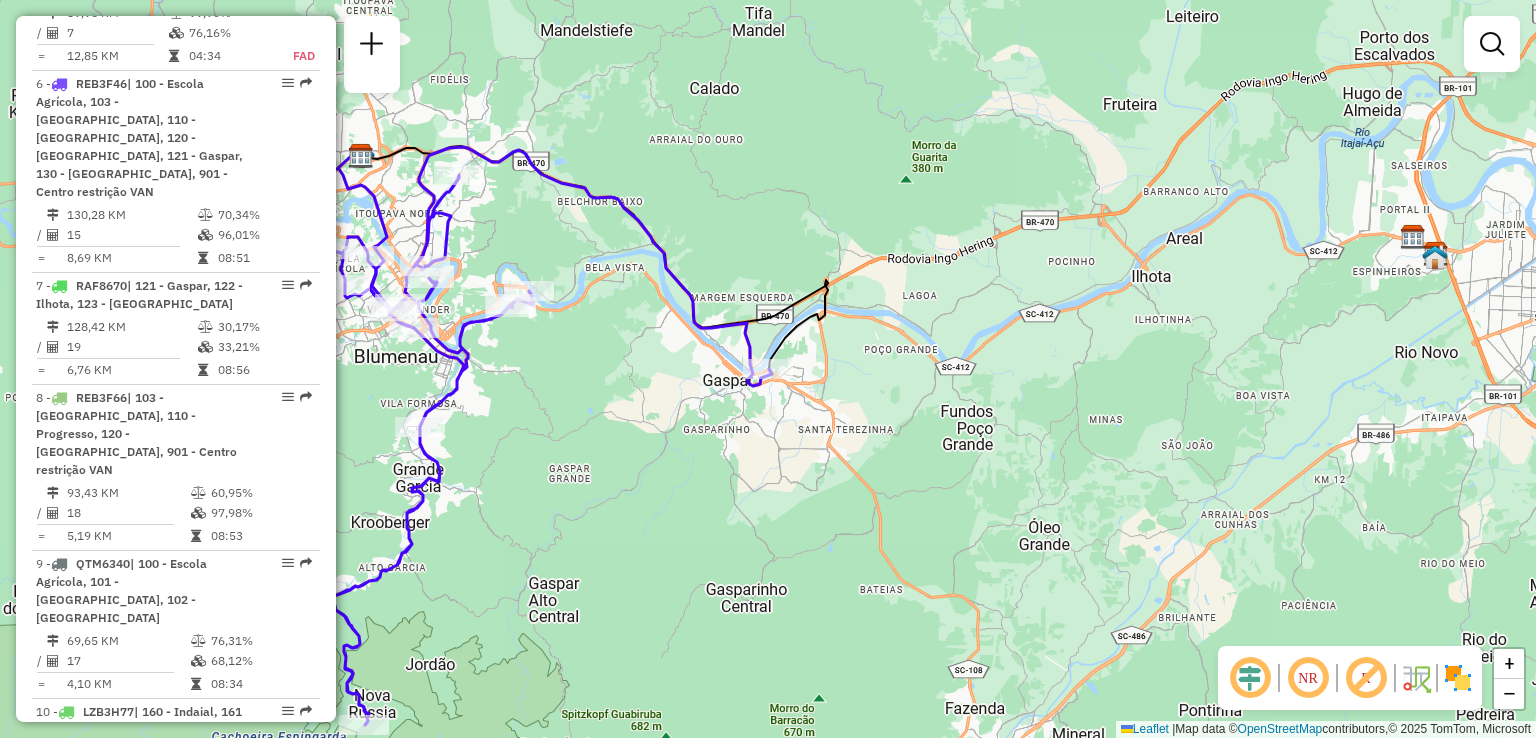 drag, startPoint x: 664, startPoint y: 457, endPoint x: 1083, endPoint y: 396, distance: 423.41705 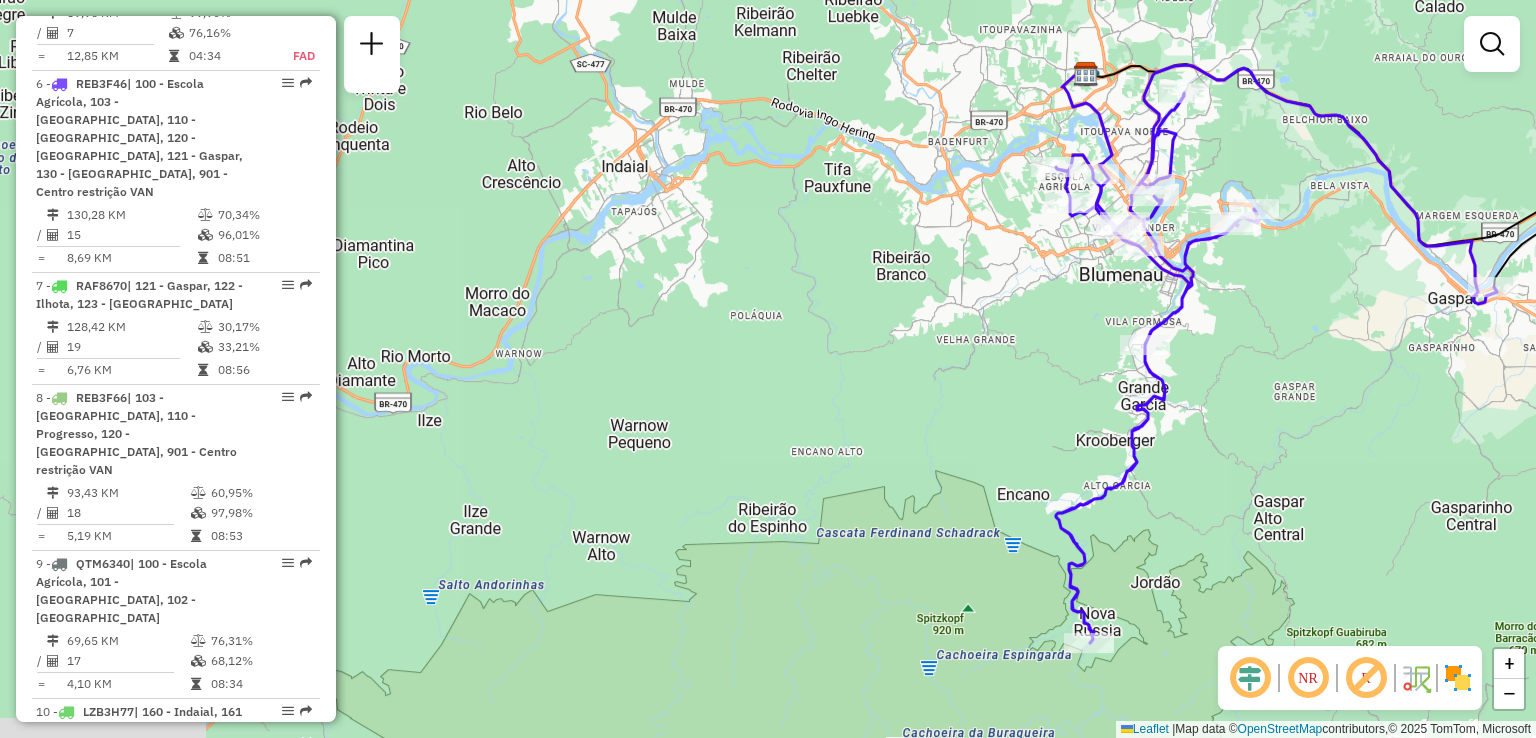 drag, startPoint x: 925, startPoint y: 396, endPoint x: 854, endPoint y: 342, distance: 89.20202 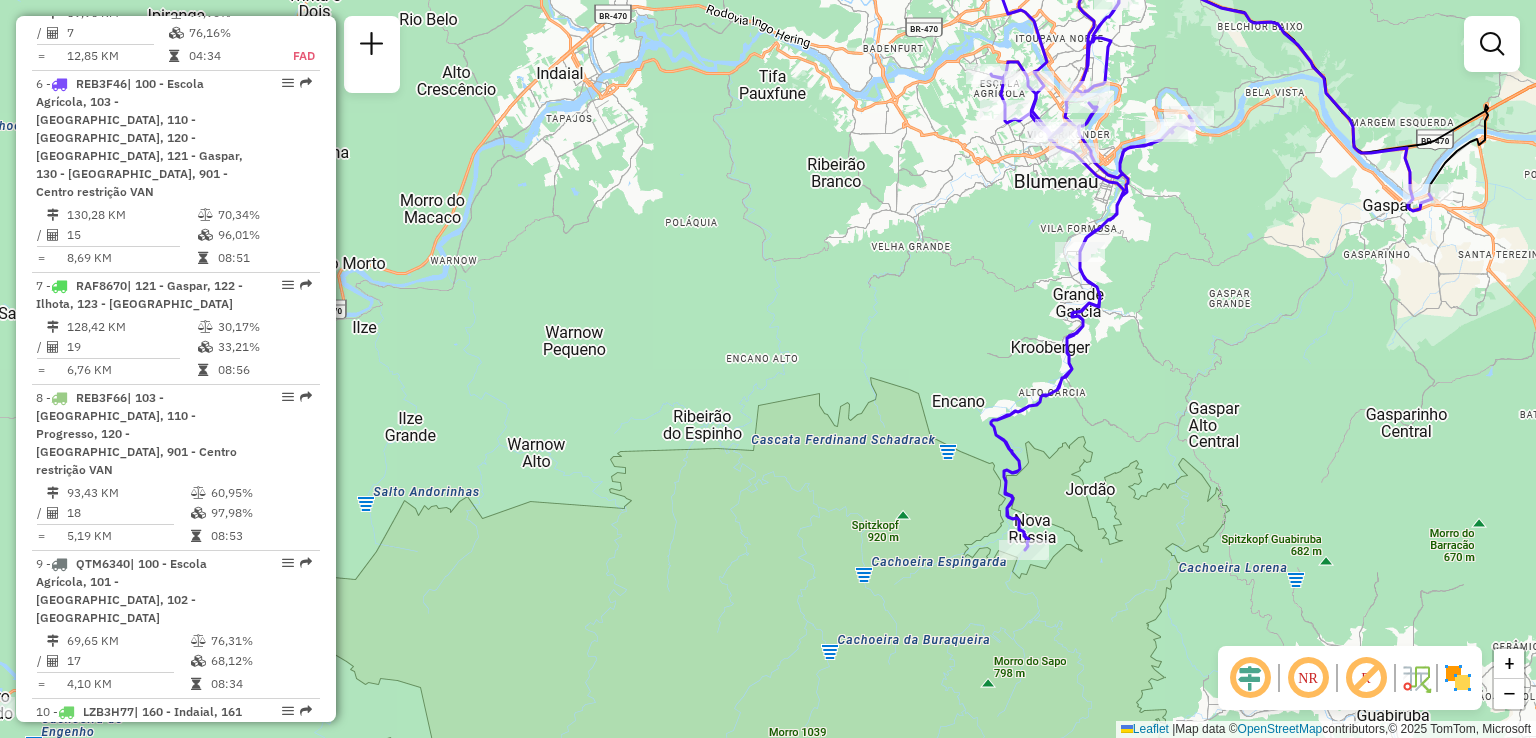 click 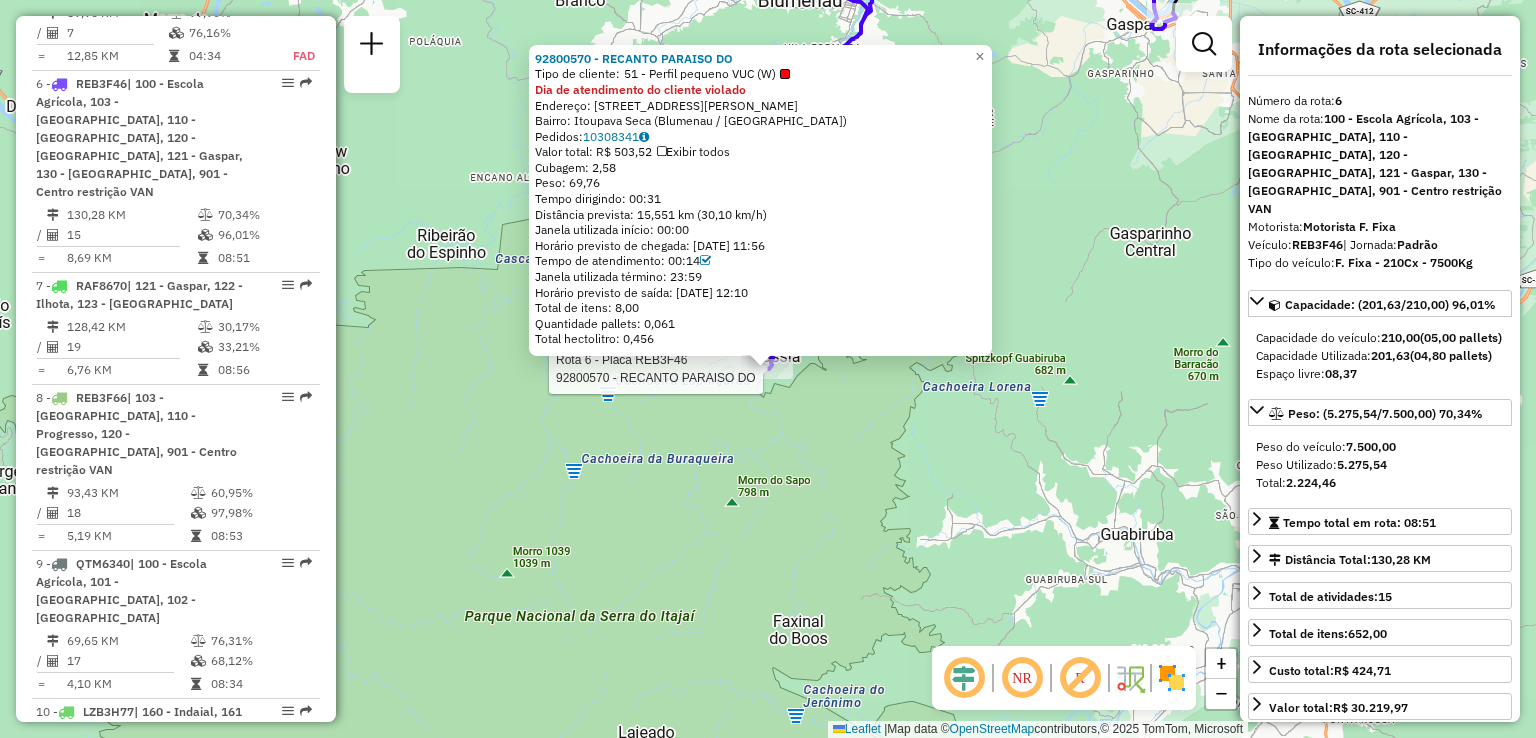 drag, startPoint x: 862, startPoint y: 411, endPoint x: 909, endPoint y: 412, distance: 47.010635 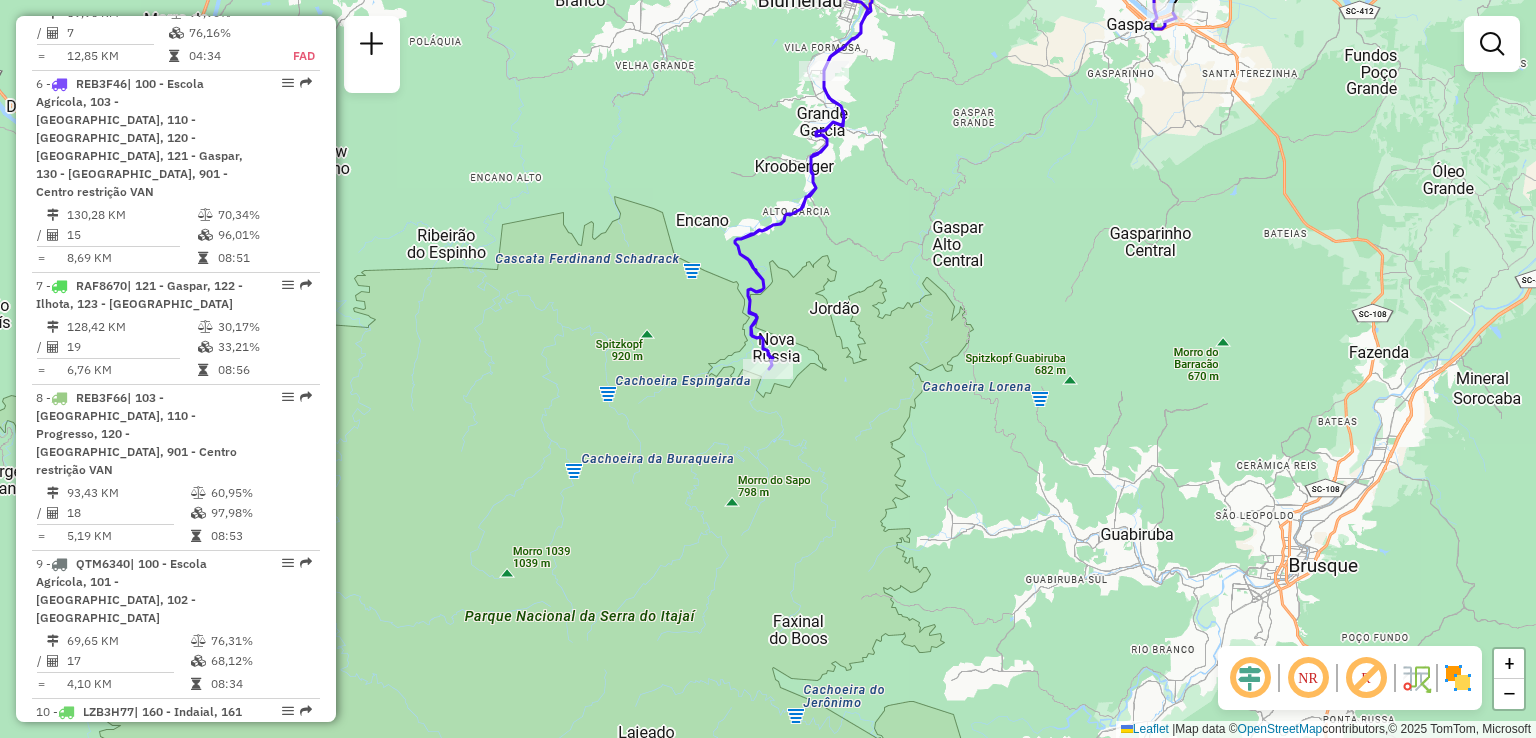 drag, startPoint x: 1047, startPoint y: 477, endPoint x: 1042, endPoint y: 488, distance: 12.083046 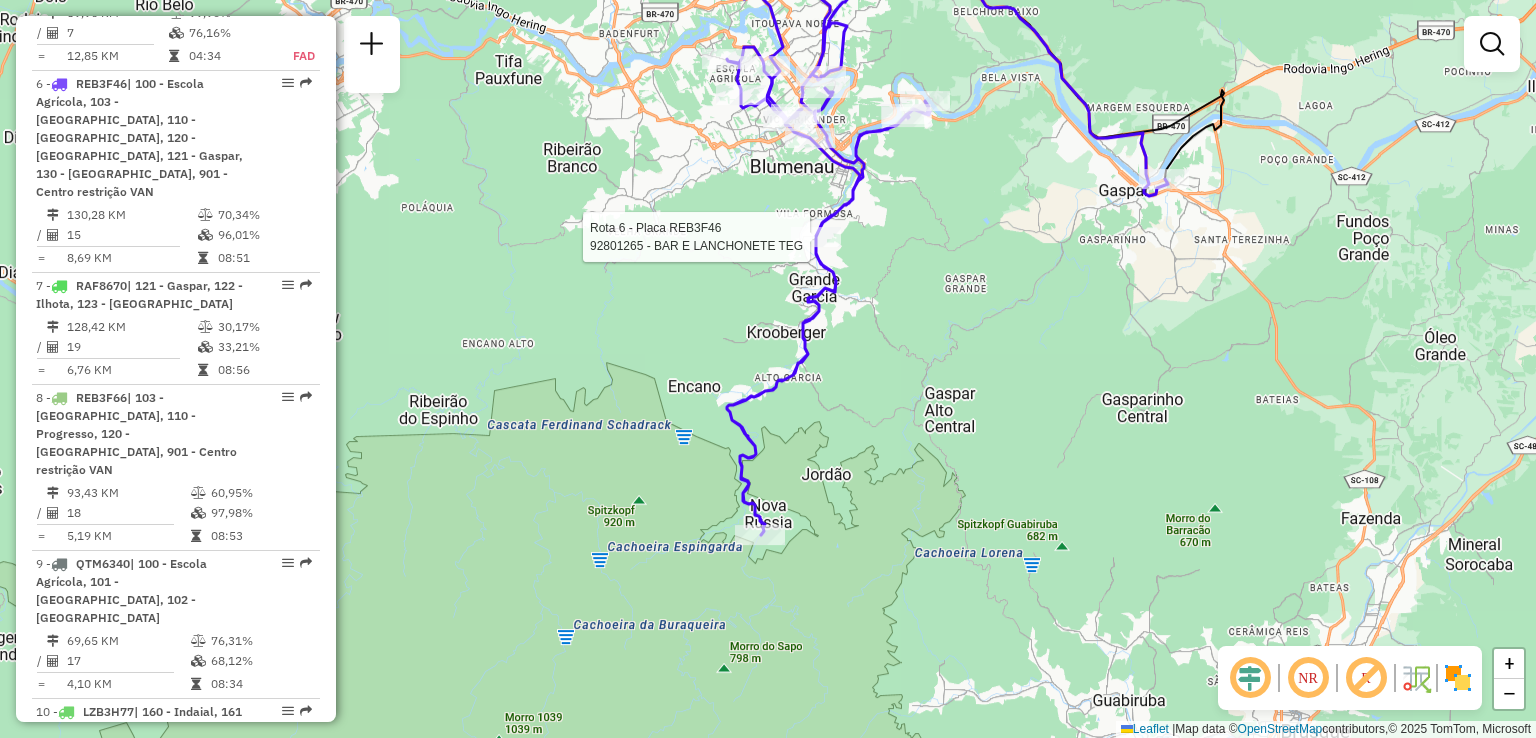 select on "**********" 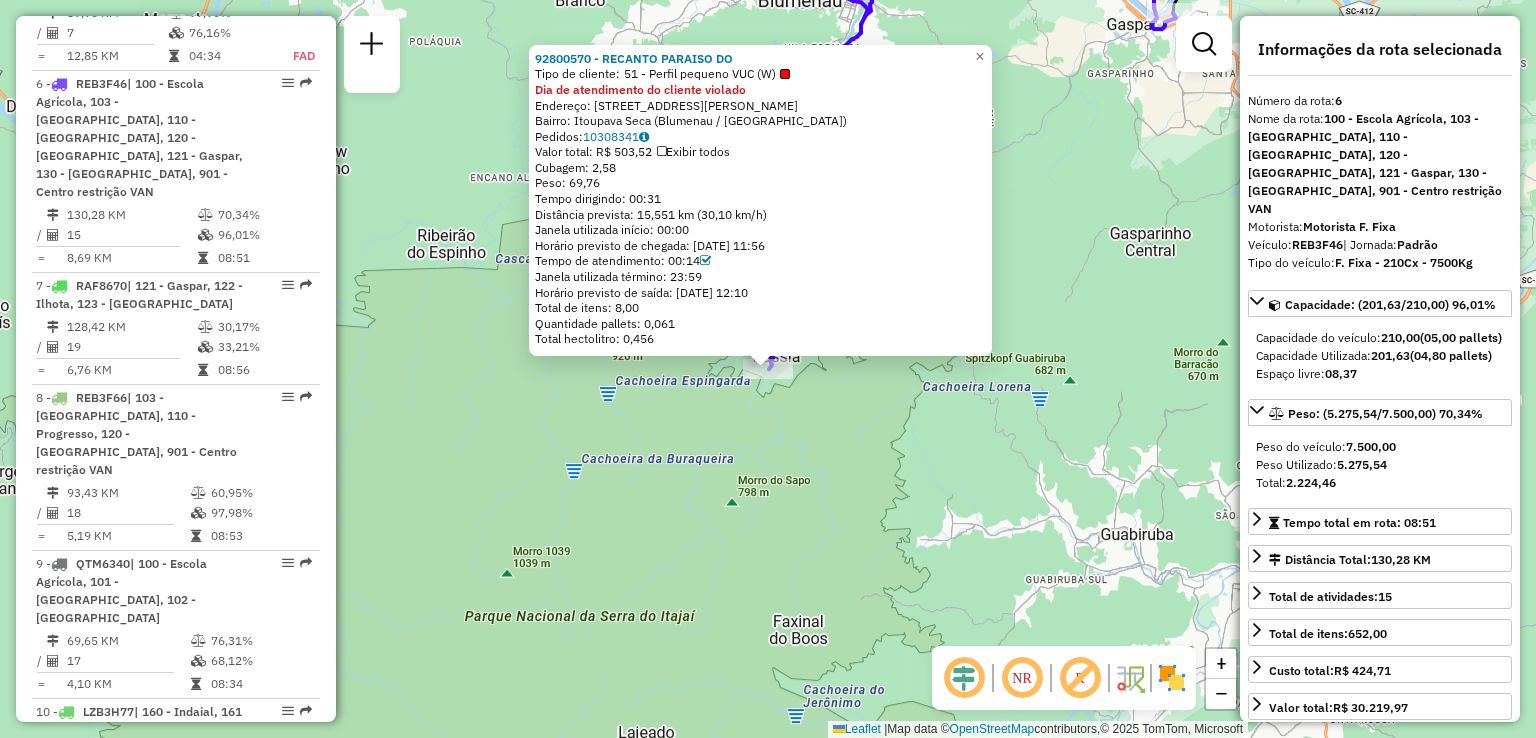 click on "Rota 6 - Placa REB3F46  92800570 - RECANTO PARAISO DO 92800570 - RECANTO PARAISO DO  Tipo de cliente:   51 - Perfil pequeno VUC (W)  Dia de atendimento do cliente violado  Endereço: Rua Victorino de Paula Ramos, 66   Bairro: Itoupava Seca (Blumenau / SC)   Pedidos:  10308341   Valor total: R$ 503,52   Exibir todos   Cubagem: 2,58  Peso: 69,76  Tempo dirigindo: 00:31   Distância prevista: 15,551 km (30,10 km/h)   Janela utilizada início: 00:00   Horário previsto de chegada: 10/07/2025 11:56   Tempo de atendimento: 00:14   Janela utilizada término: 23:59   Horário previsto de saída: 10/07/2025 12:10   Total de itens: 8,00   Quantidade pallets: 0,061   Total hectolitro: 0,456  × Janela de atendimento Grade de atendimento Capacidade Transportadoras Veículos Cliente Pedidos  Rotas Selecione os dias de semana para filtrar as janelas de atendimento  Seg   Ter   Qua   Qui   Sex   Sáb   Dom  Informe o período da janela de atendimento: De: Até:  Filtrar exatamente a janela do cliente  Seg   Ter   Qua   Qui" 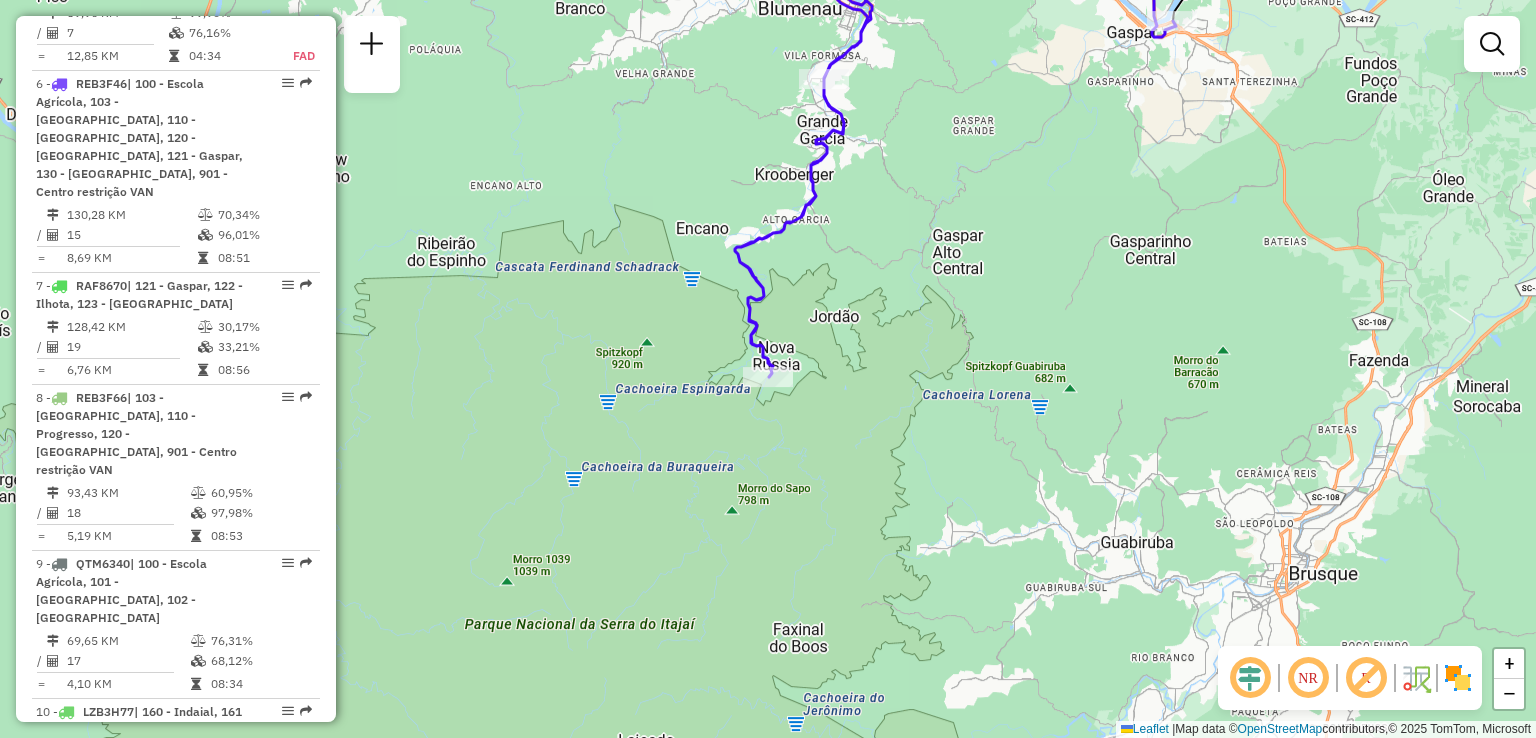 drag, startPoint x: 952, startPoint y: 455, endPoint x: 924, endPoint y: 599, distance: 146.69696 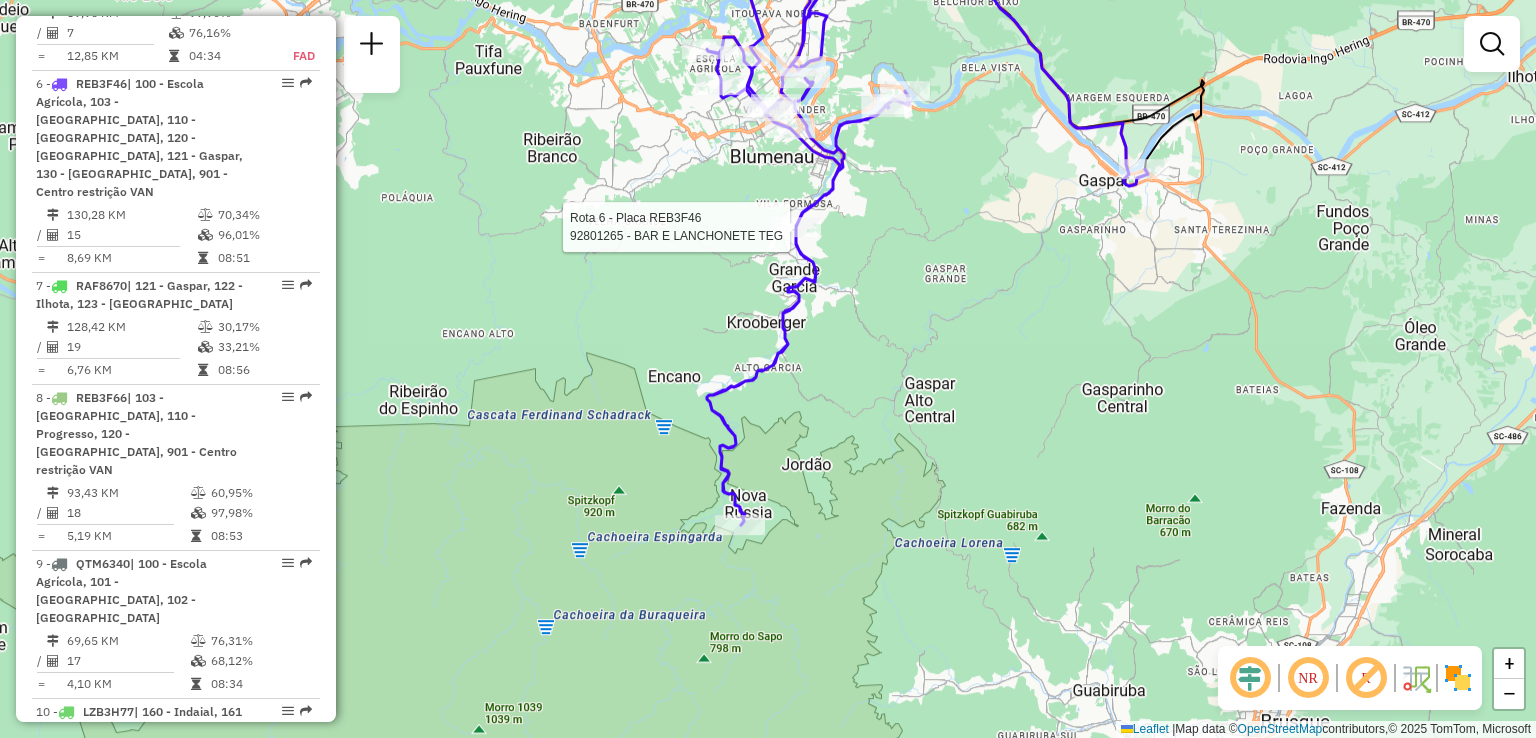 select on "**********" 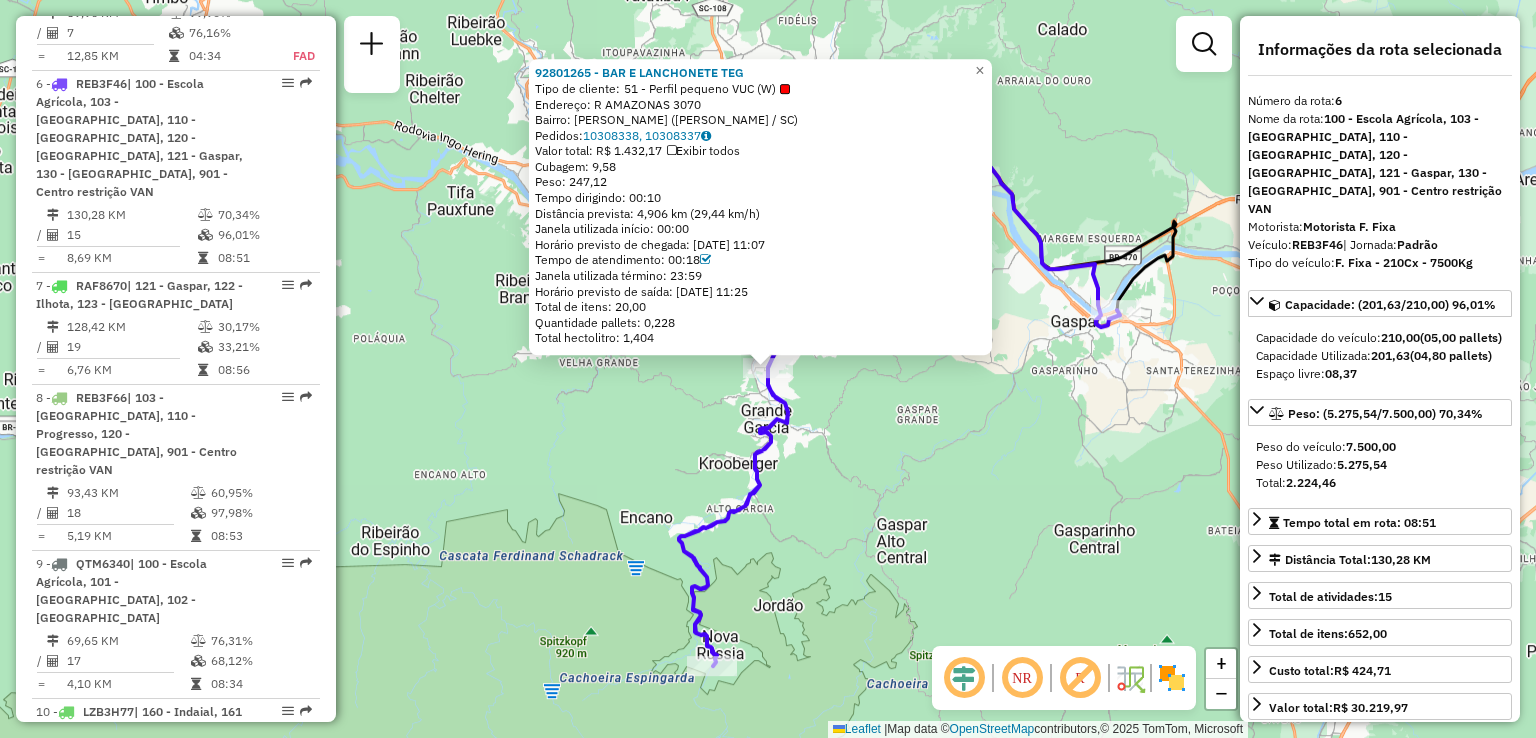 drag, startPoint x: 865, startPoint y: 445, endPoint x: 844, endPoint y: 509, distance: 67.357254 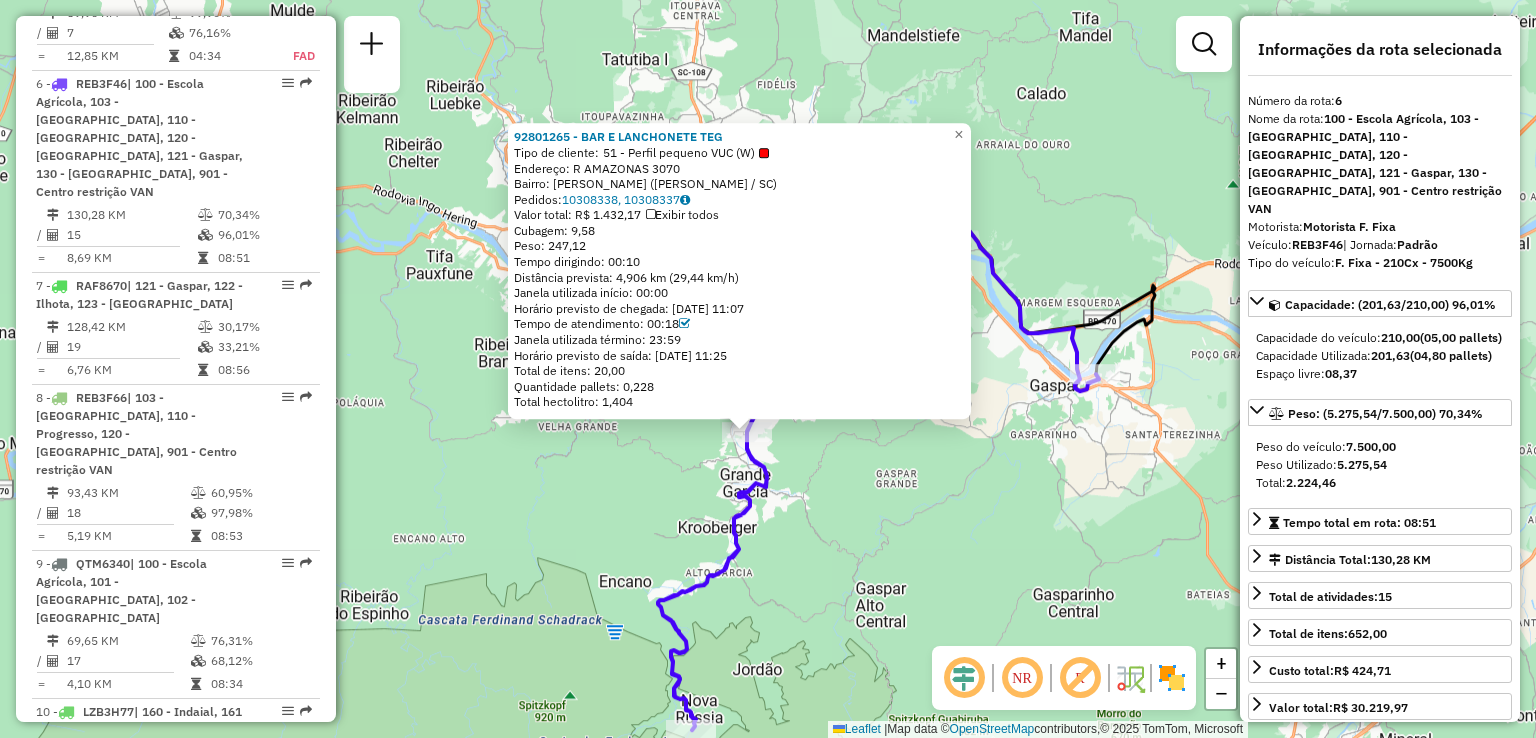 click on "92801265 - BAR E LANCHONETE TEG  Tipo de cliente:   51 - Perfil pequeno VUC (W)   Endereço: R   AMAZONAS                      3070   Bairro: GARCIA (BLUMENAU / SC)   Pedidos:  10308338, 10308337   Valor total: R$ 1.432,17   Exibir todos   Cubagem: 9,58  Peso: 247,12  Tempo dirigindo: 00:10   Distância prevista: 4,906 km (29,44 km/h)   Janela utilizada início: 00:00   Horário previsto de chegada: 10/07/2025 11:07   Tempo de atendimento: 00:18   Janela utilizada término: 23:59   Horário previsto de saída: 10/07/2025 11:25   Total de itens: 20,00   Quantidade pallets: 0,228   Total hectolitro: 1,404  × Janela de atendimento Grade de atendimento Capacidade Transportadoras Veículos Cliente Pedidos  Rotas Selecione os dias de semana para filtrar as janelas de atendimento  Seg   Ter   Qua   Qui   Sex   Sáb   Dom  Informe o período da janela de atendimento: De: Até:  Filtrar exatamente a janela do cliente  Considerar janela de atendimento padrão   Seg   Ter   Qua   Qui   Sex   Sáb   Dom   Peso mínimo:" 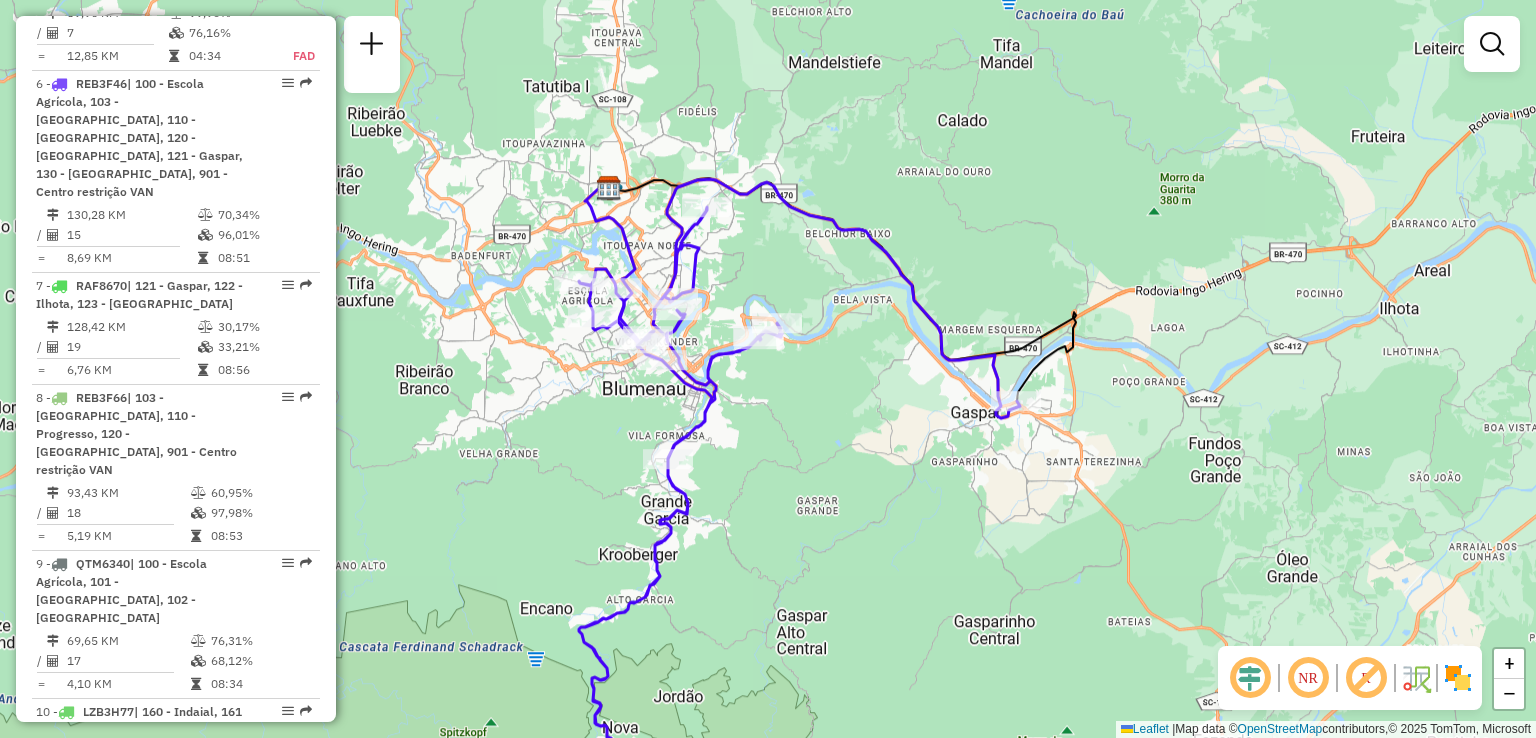 drag, startPoint x: 1025, startPoint y: 482, endPoint x: 868, endPoint y: 503, distance: 158.39824 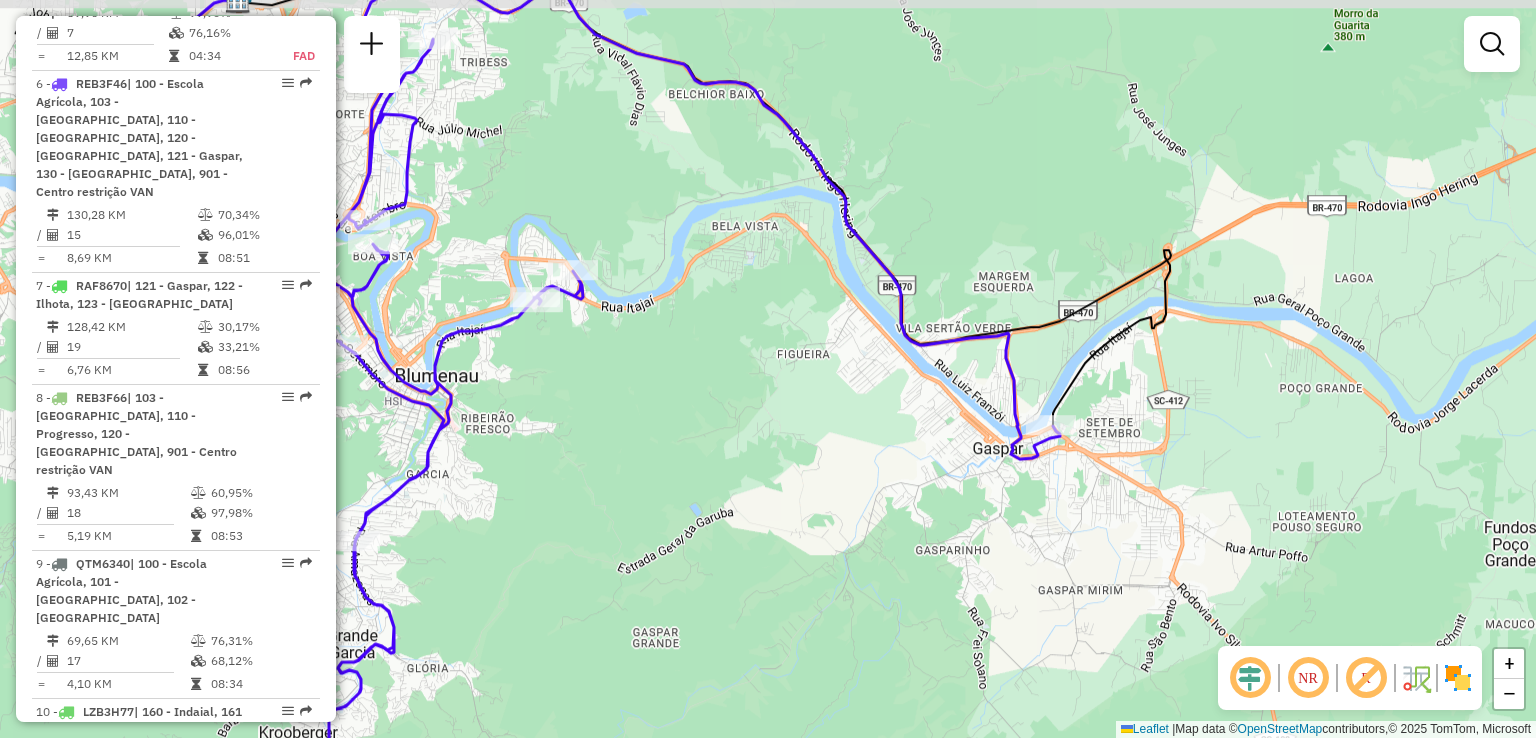 drag, startPoint x: 852, startPoint y: 419, endPoint x: 764, endPoint y: 454, distance: 94.7048 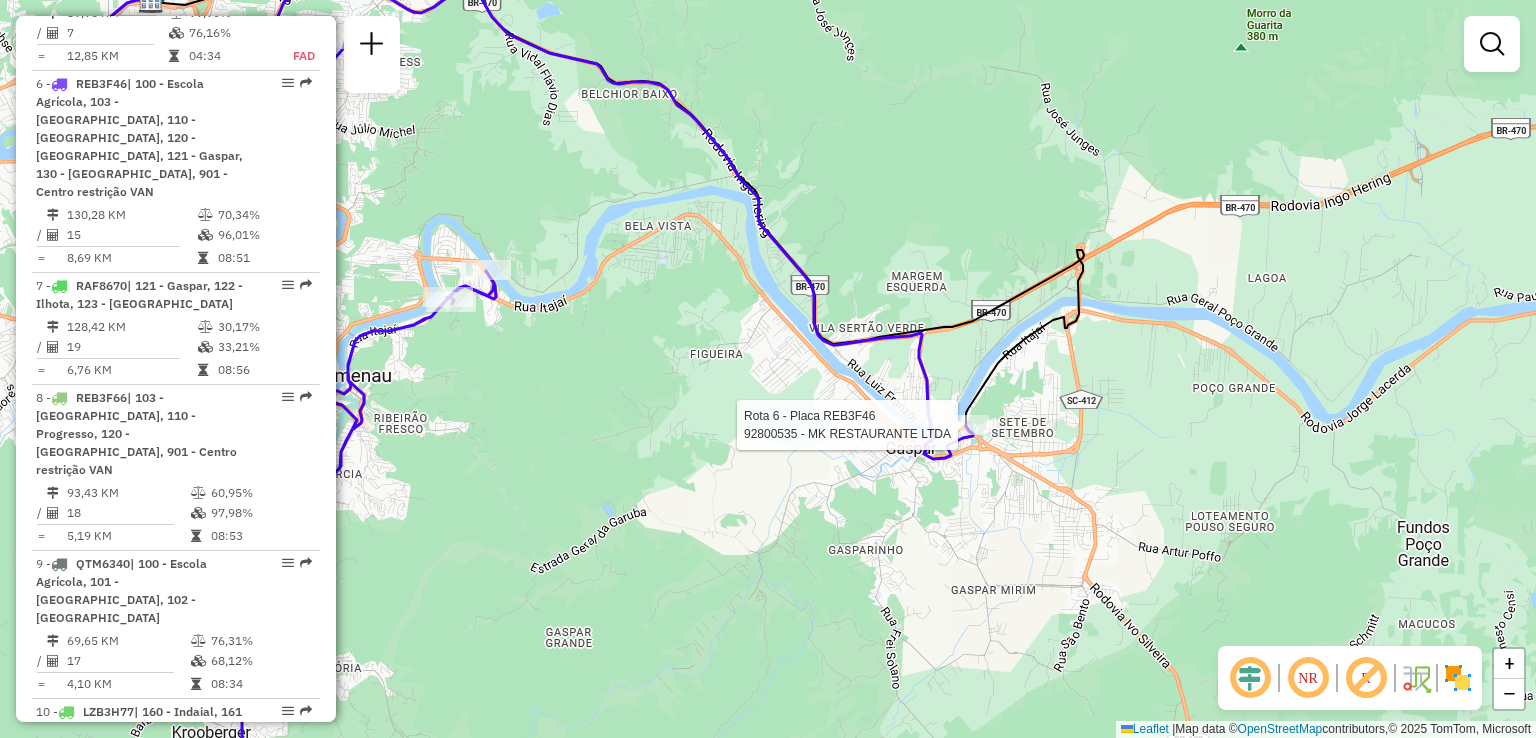 select on "**********" 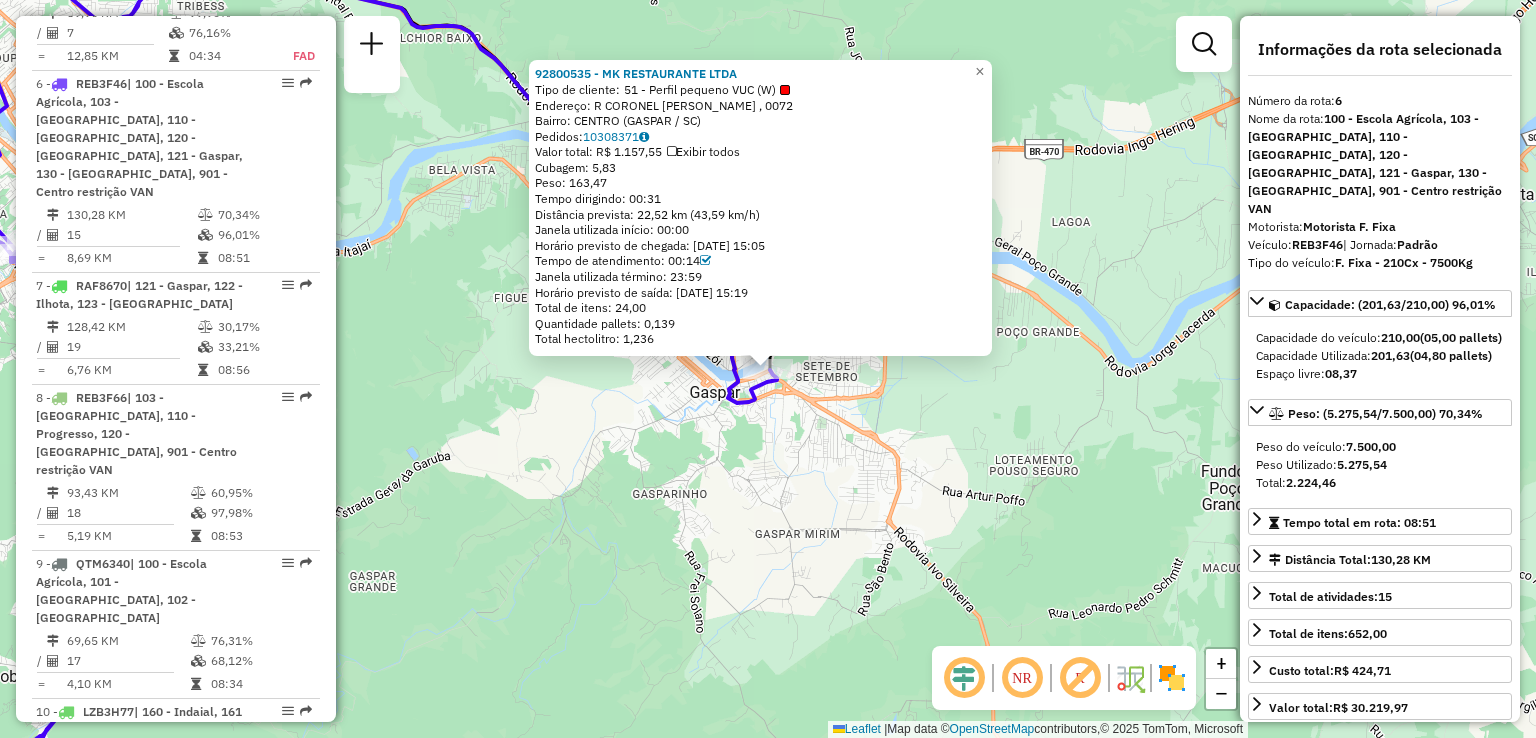 drag, startPoint x: 671, startPoint y: 472, endPoint x: 729, endPoint y: 531, distance: 82.73451 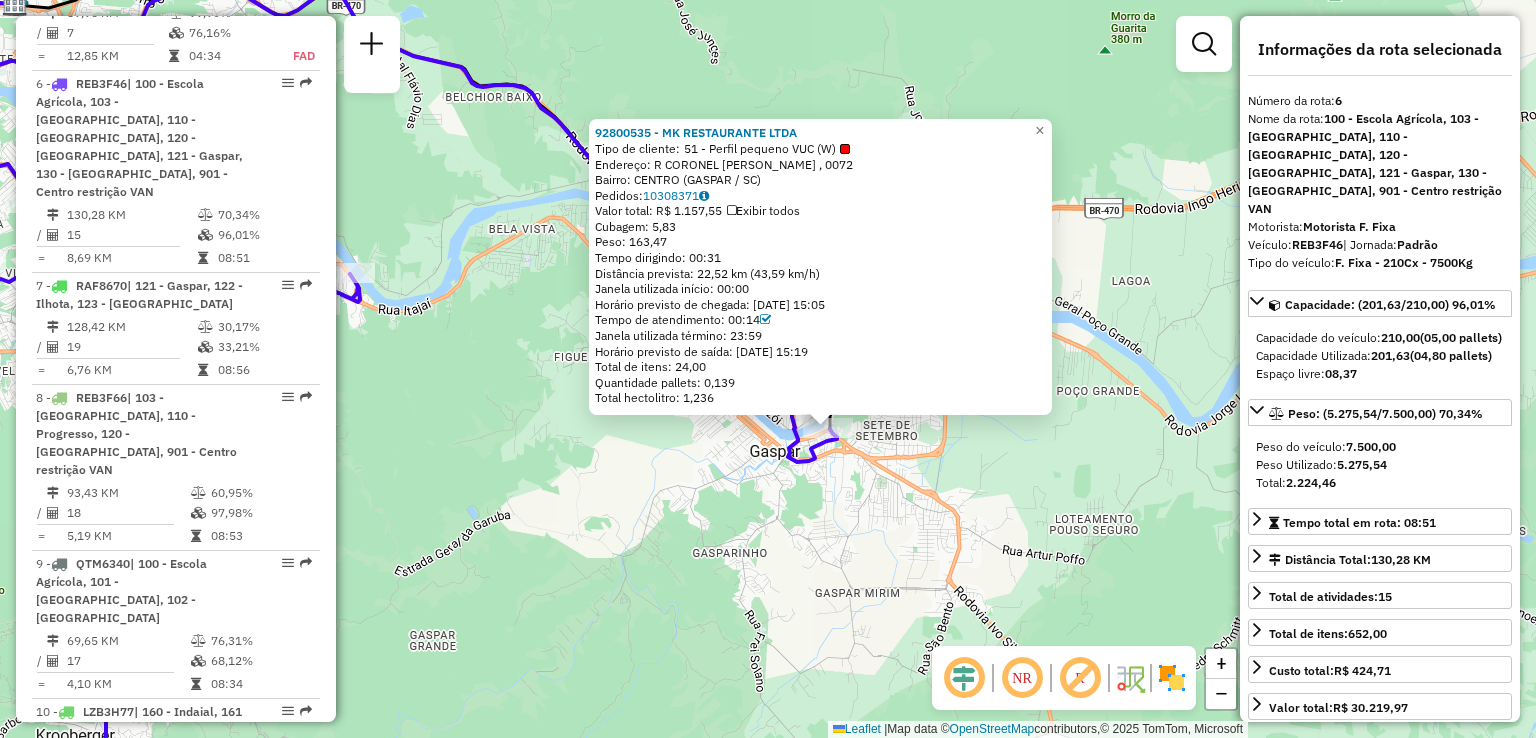 drag, startPoint x: 928, startPoint y: 533, endPoint x: 922, endPoint y: 522, distance: 12.529964 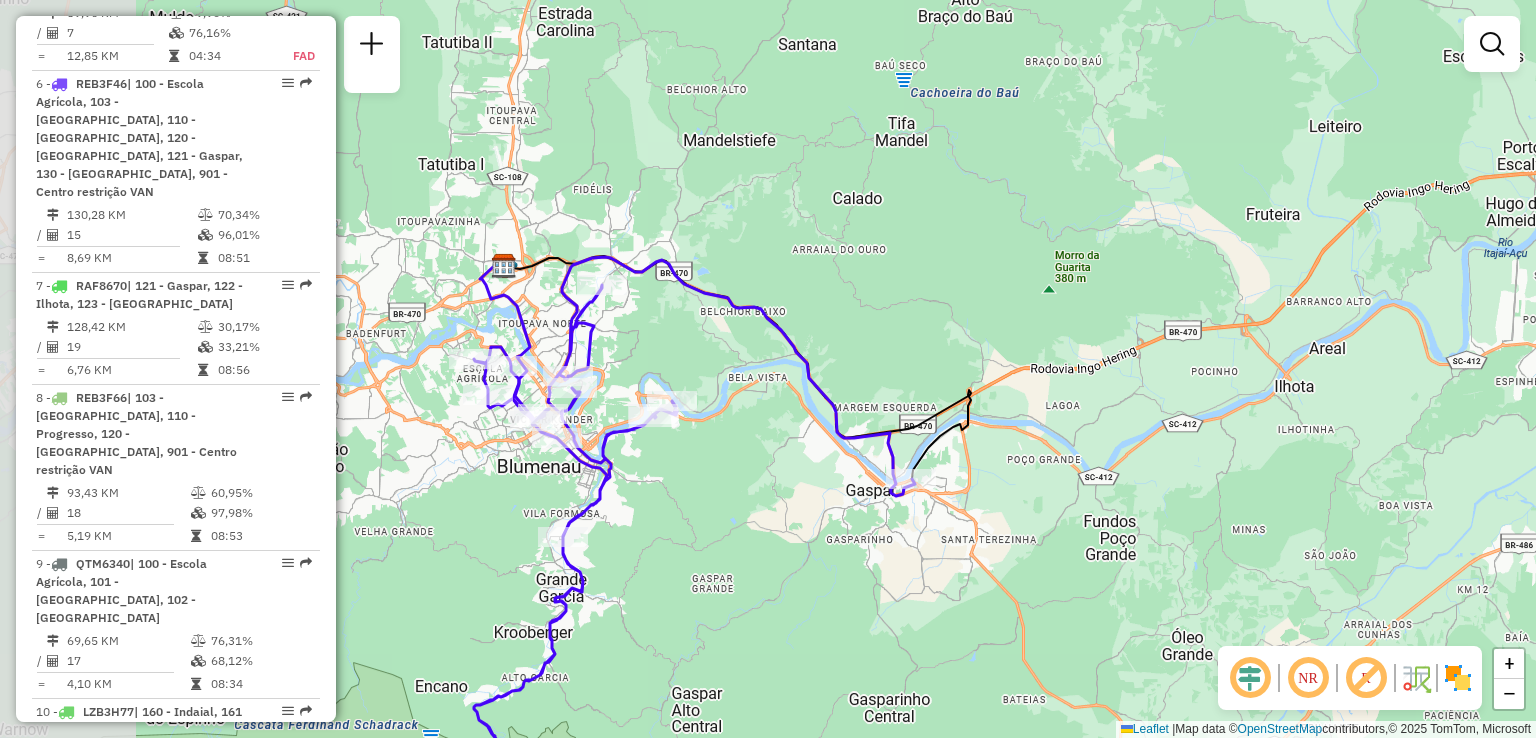 drag, startPoint x: 629, startPoint y: 450, endPoint x: 755, endPoint y: 461, distance: 126.47925 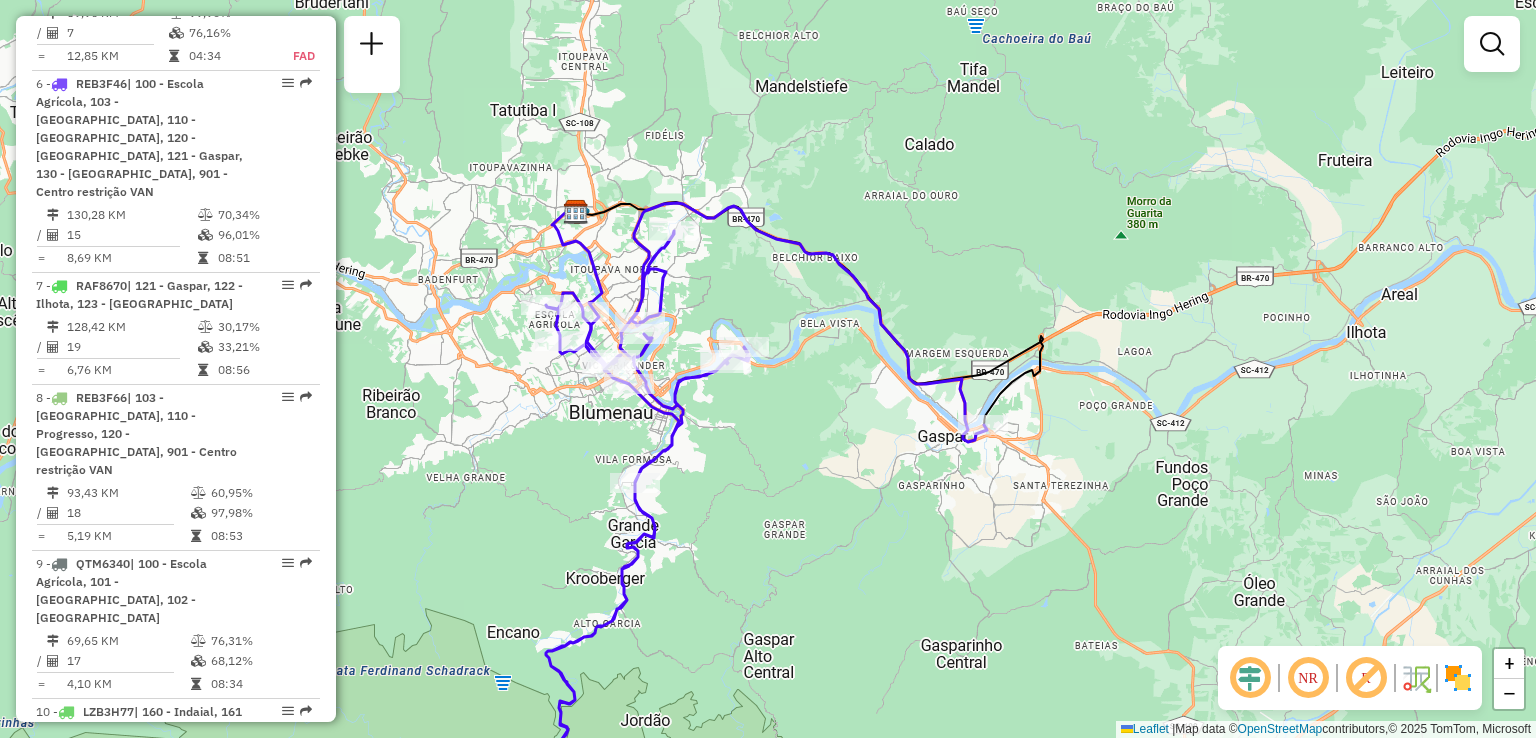 drag, startPoint x: 887, startPoint y: 263, endPoint x: 903, endPoint y: 246, distance: 23.345236 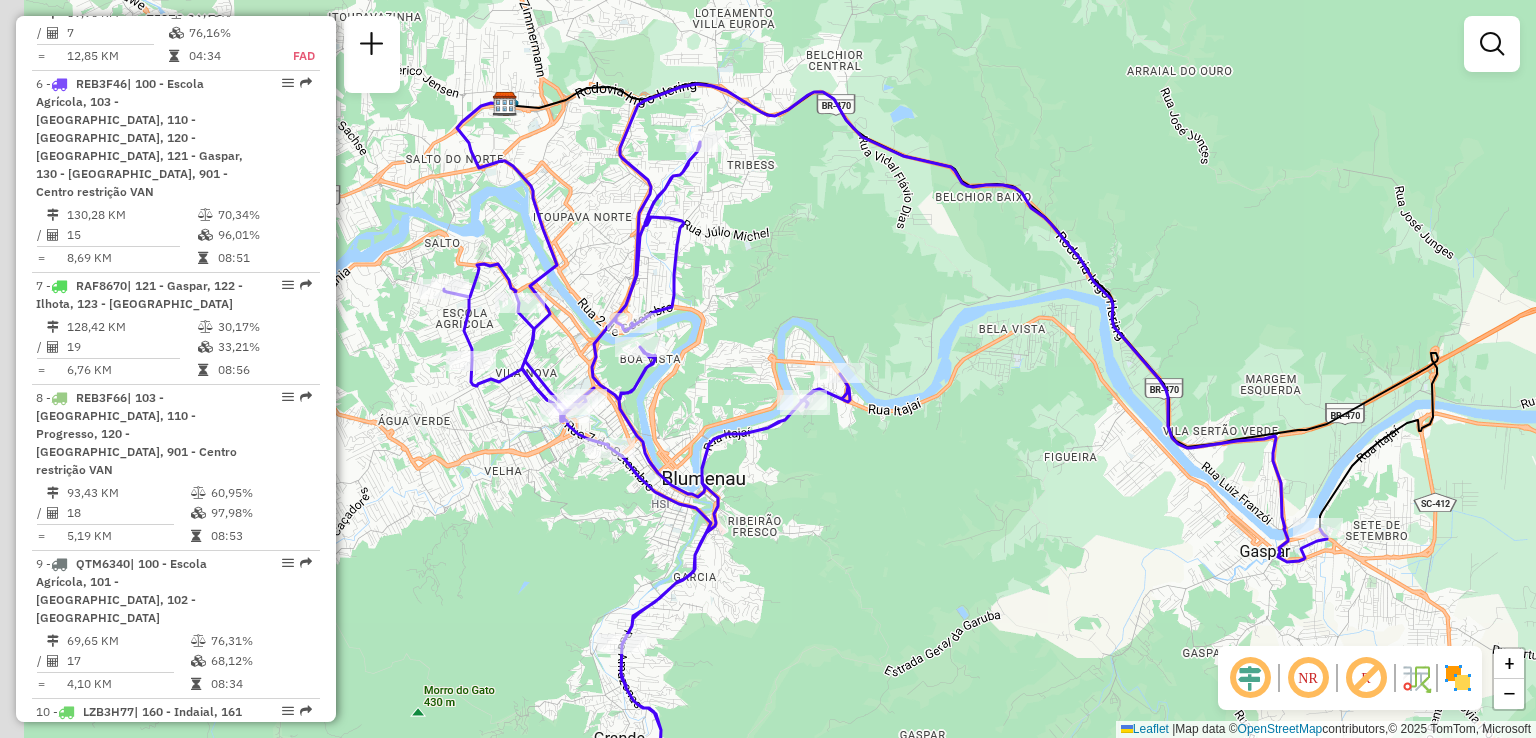drag, startPoint x: 670, startPoint y: 352, endPoint x: 695, endPoint y: 328, distance: 34.655445 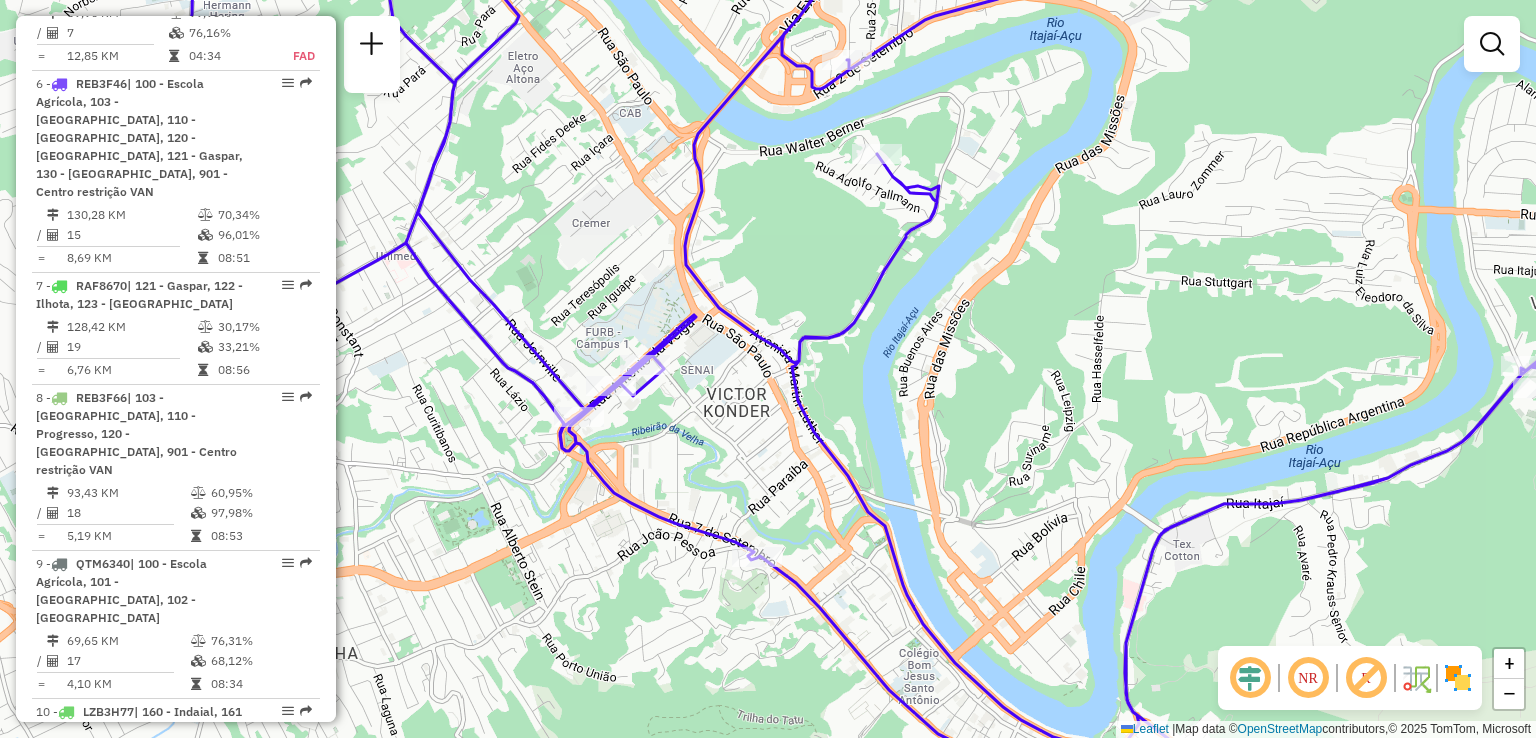 drag, startPoint x: 581, startPoint y: 434, endPoint x: 775, endPoint y: 421, distance: 194.43507 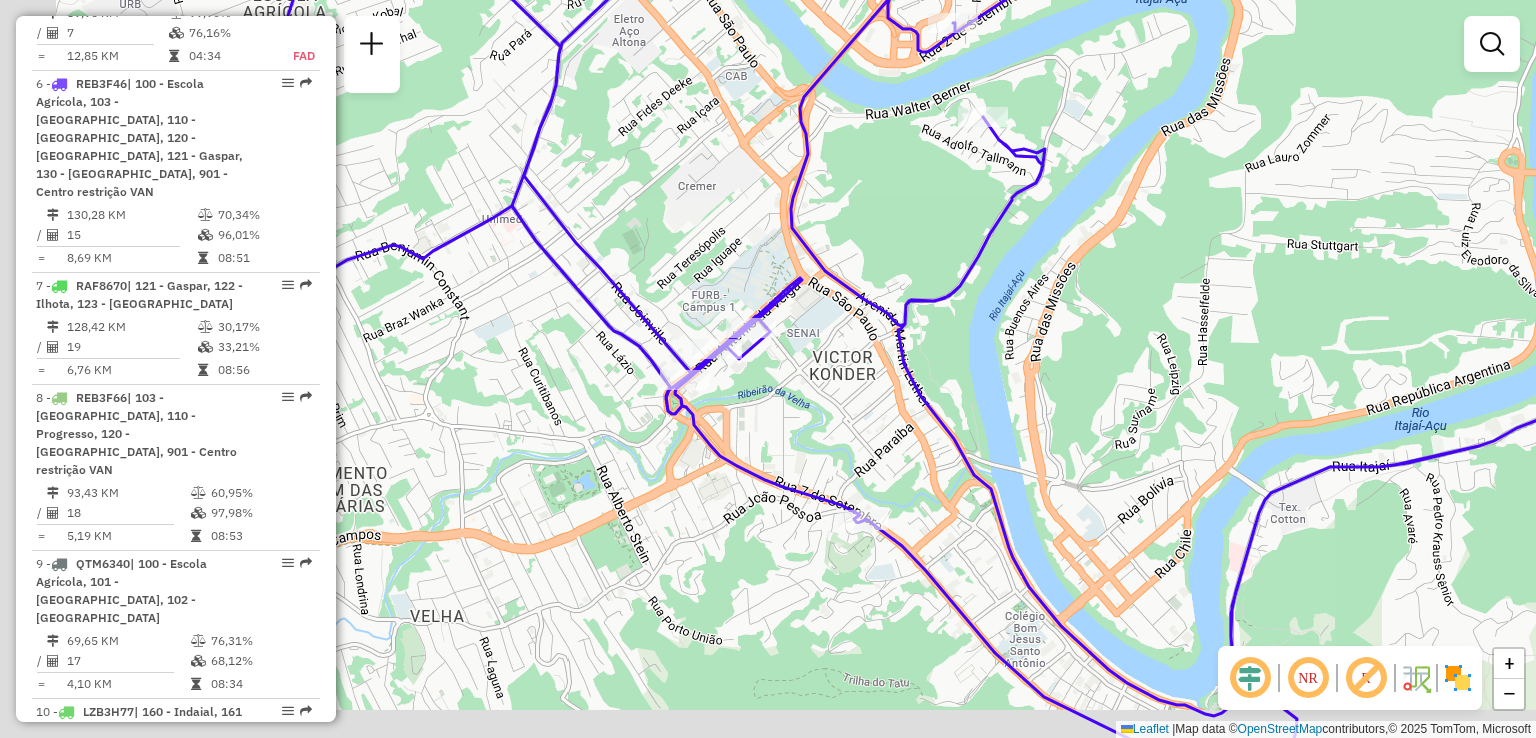 drag, startPoint x: 829, startPoint y: 479, endPoint x: 868, endPoint y: 467, distance: 40.804413 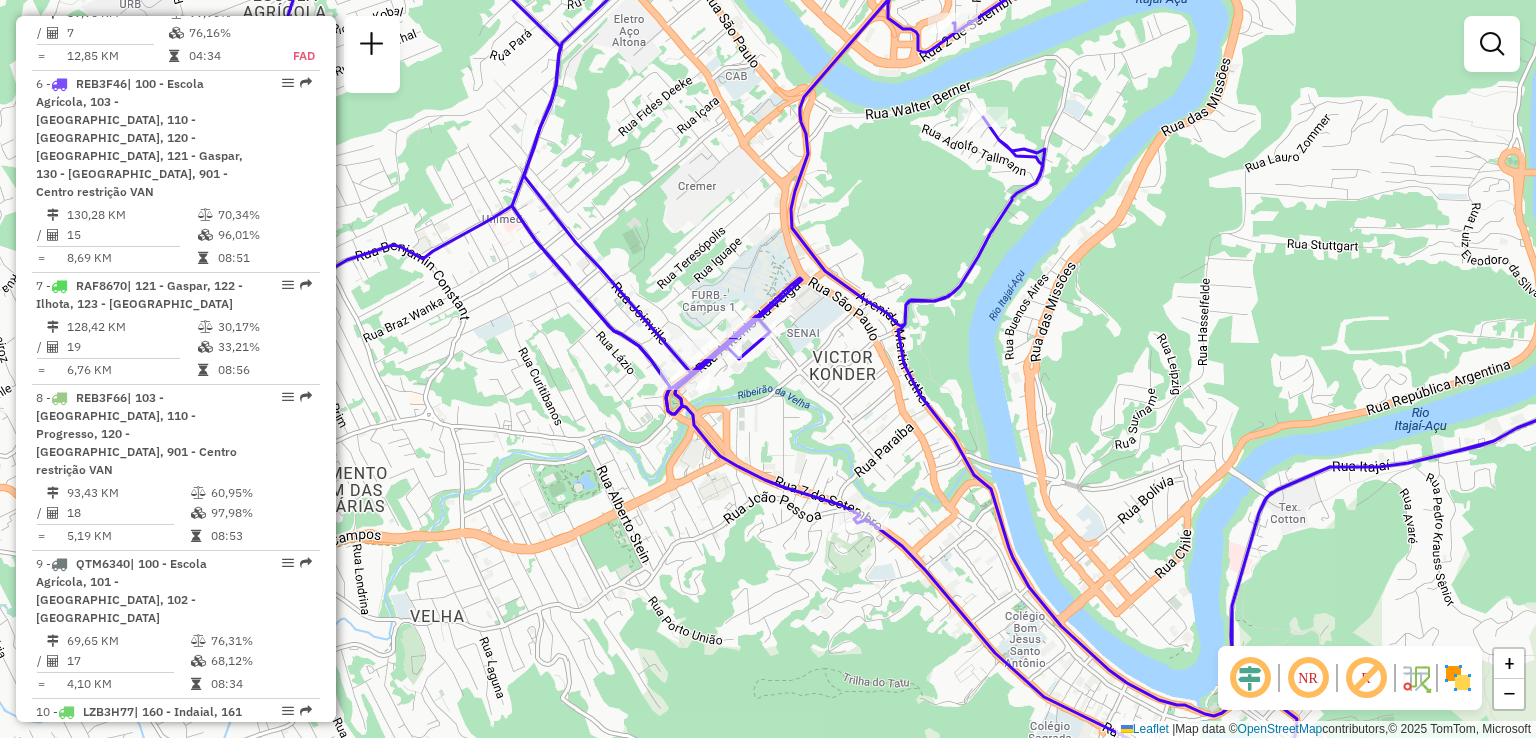 drag, startPoint x: 837, startPoint y: 414, endPoint x: 875, endPoint y: 443, distance: 47.801674 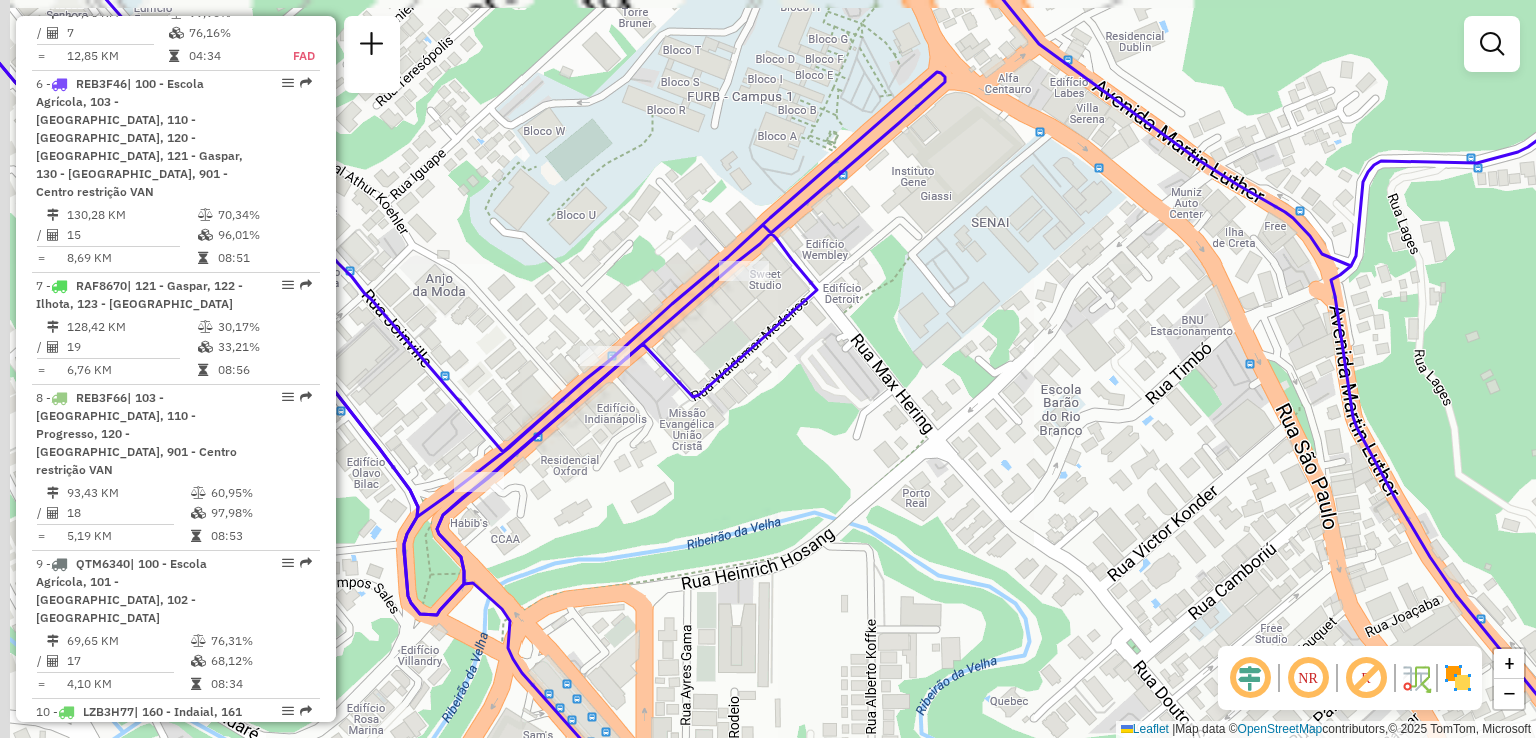drag, startPoint x: 804, startPoint y: 350, endPoint x: 866, endPoint y: 473, distance: 137.74251 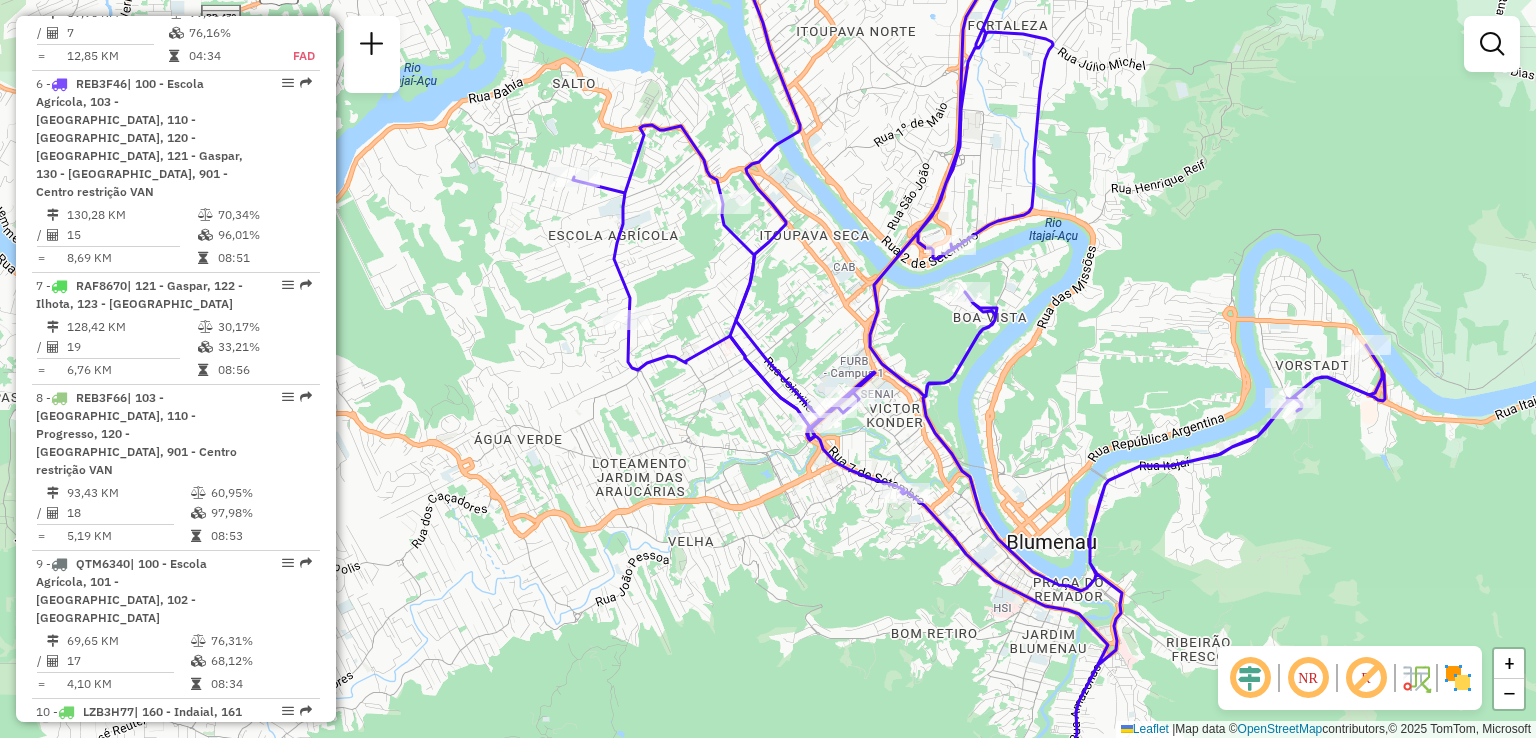 drag, startPoint x: 1025, startPoint y: 417, endPoint x: 1076, endPoint y: 350, distance: 84.20214 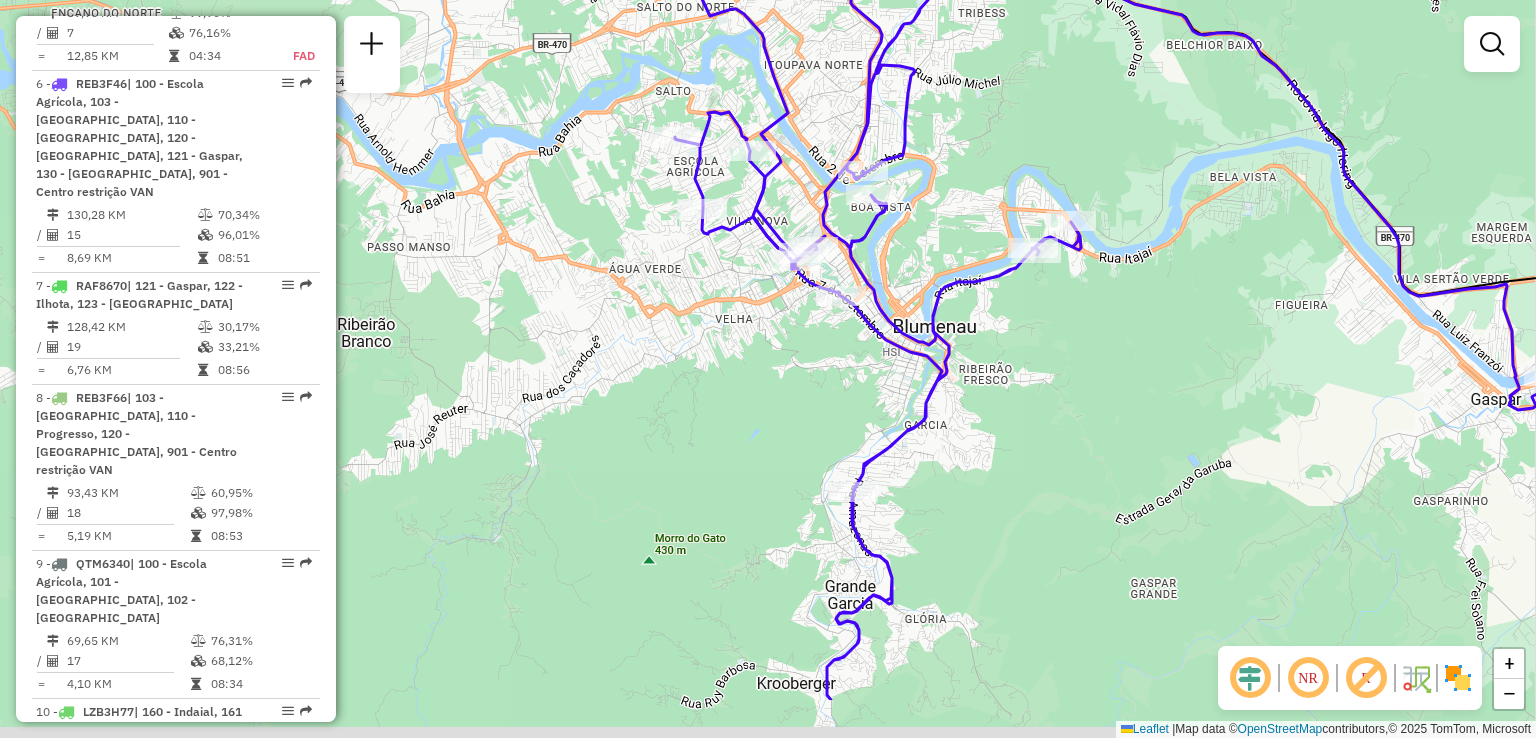 drag, startPoint x: 779, startPoint y: 445, endPoint x: 635, endPoint y: 355, distance: 169.81166 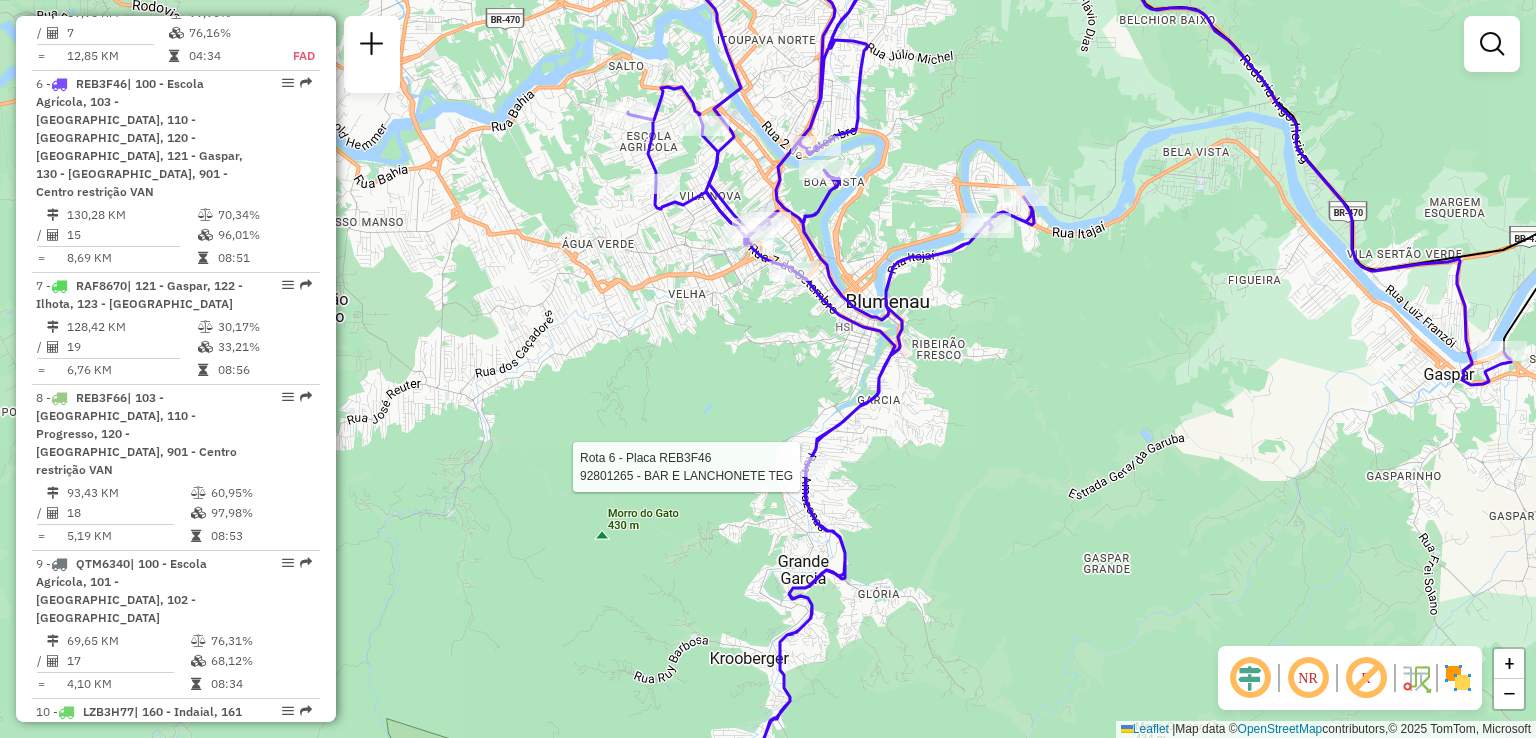 select on "**********" 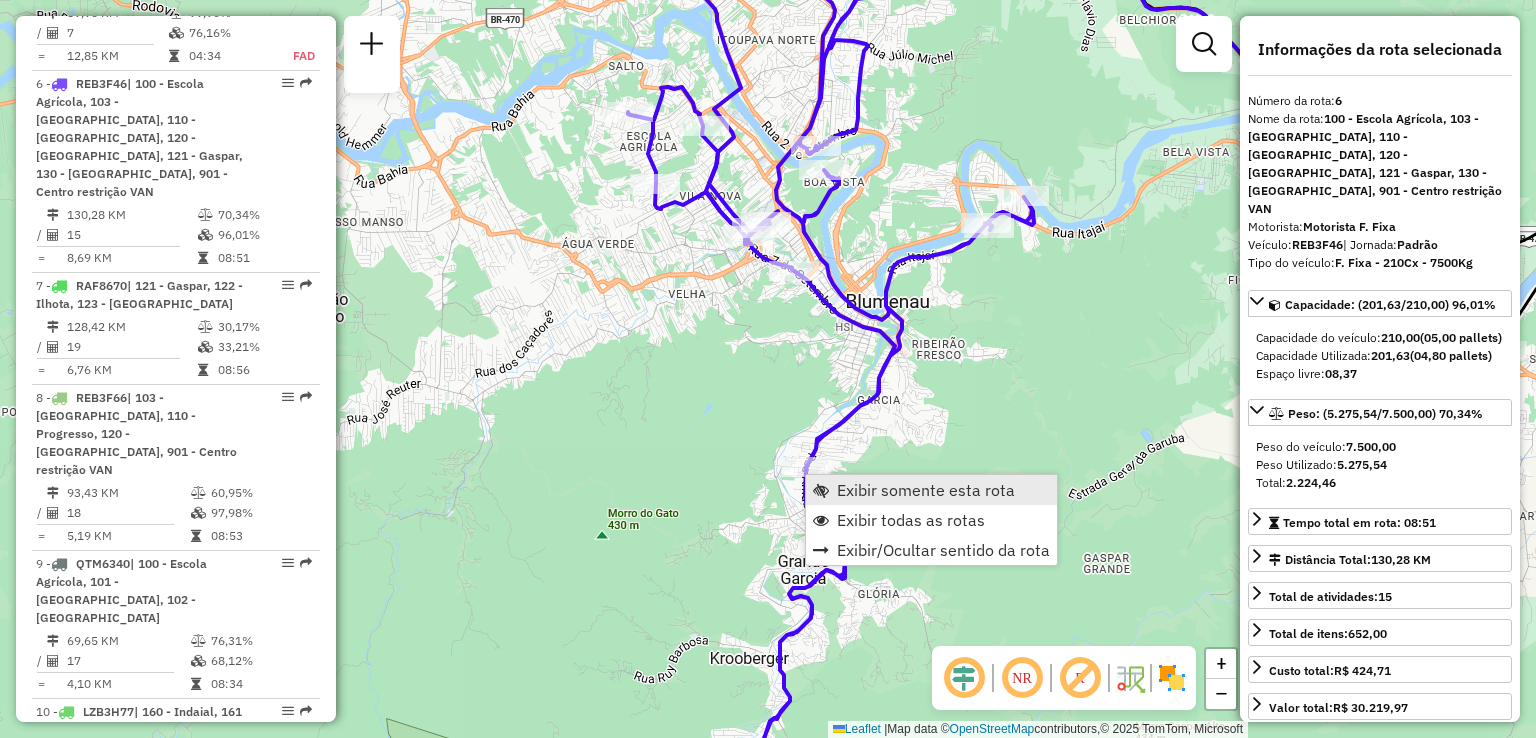 click on "Exibir somente esta rota" at bounding box center [926, 490] 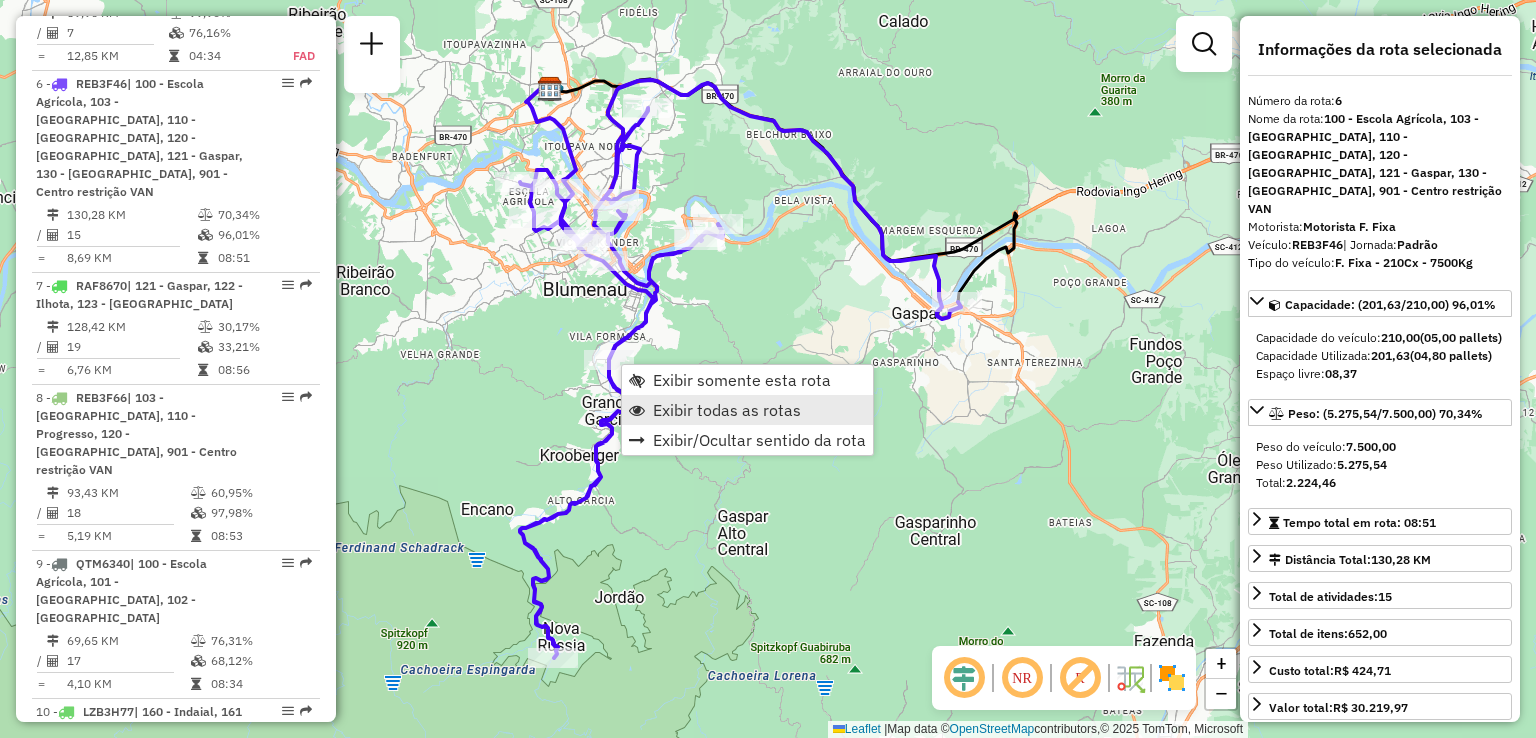 click on "Exibir todas as rotas" at bounding box center [727, 410] 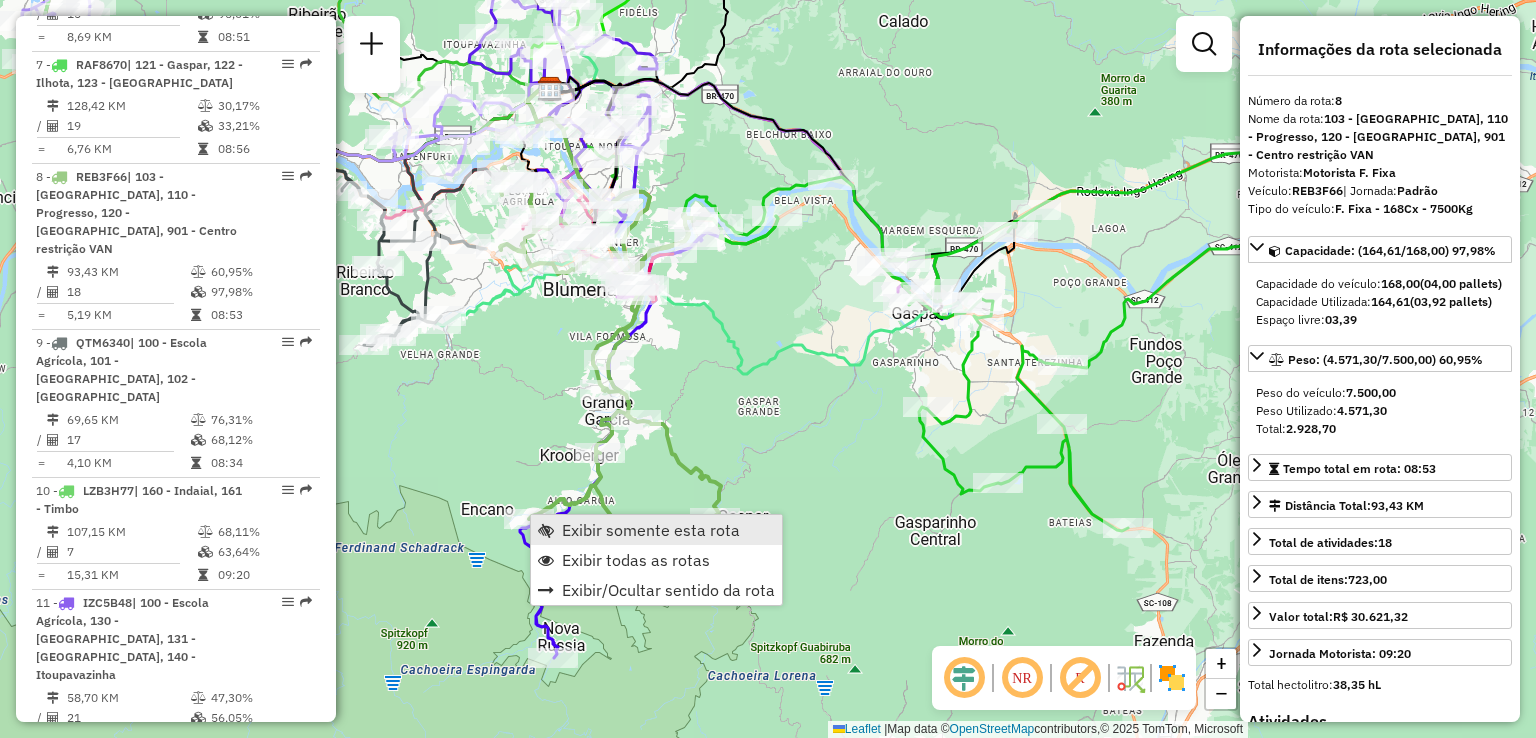 scroll, scrollTop: 1696, scrollLeft: 0, axis: vertical 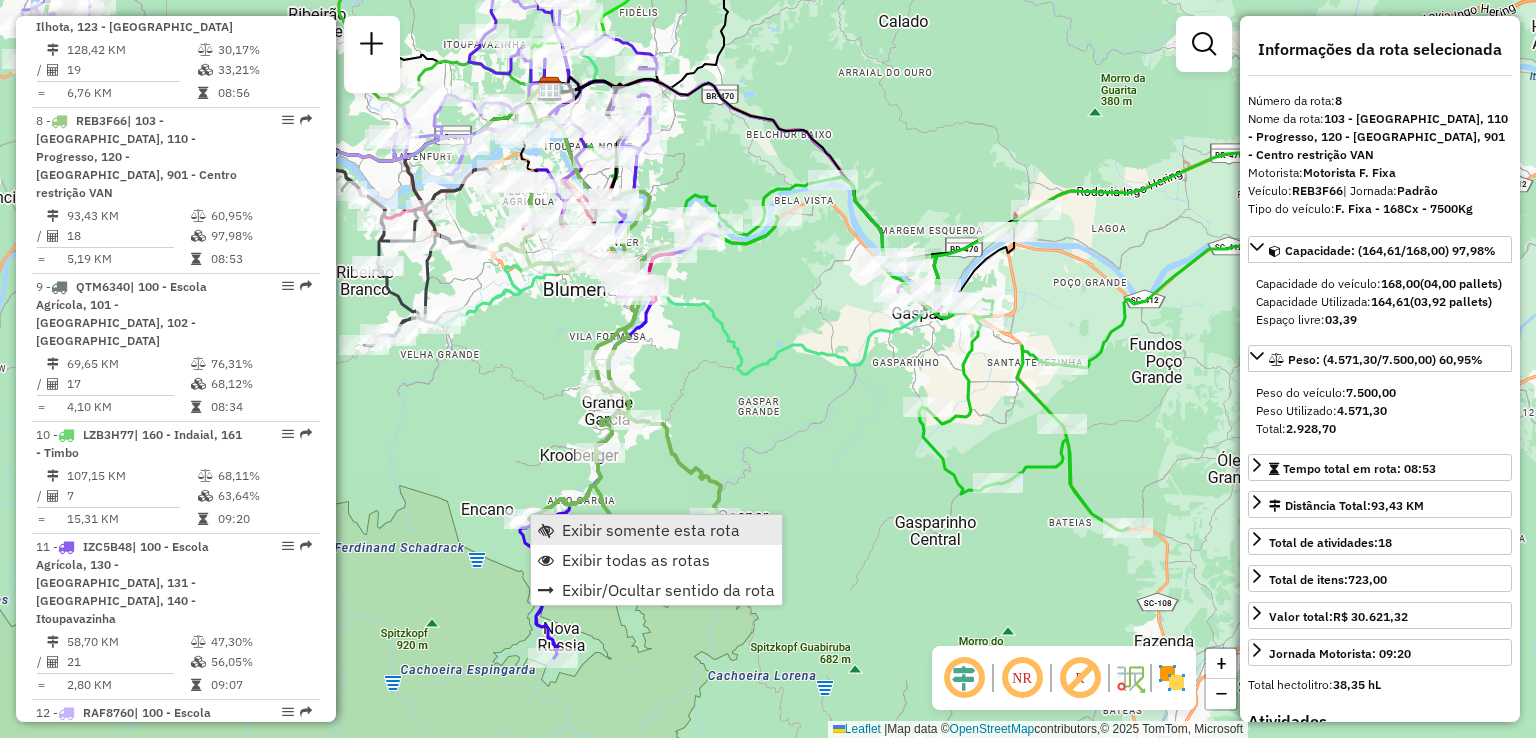 click on "Exibir somente esta rota" at bounding box center (651, 530) 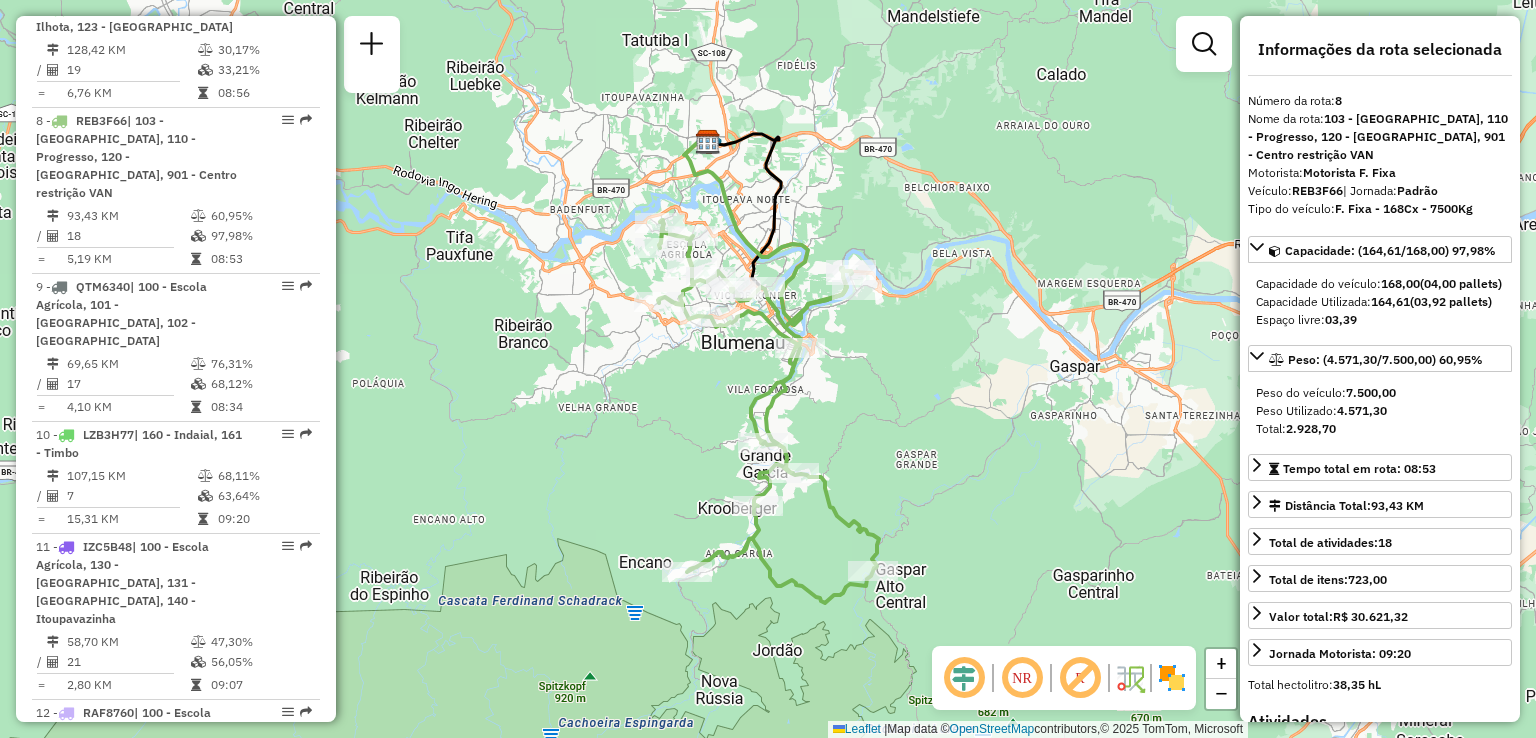 drag, startPoint x: 580, startPoint y: 507, endPoint x: 559, endPoint y: 405, distance: 104.13933 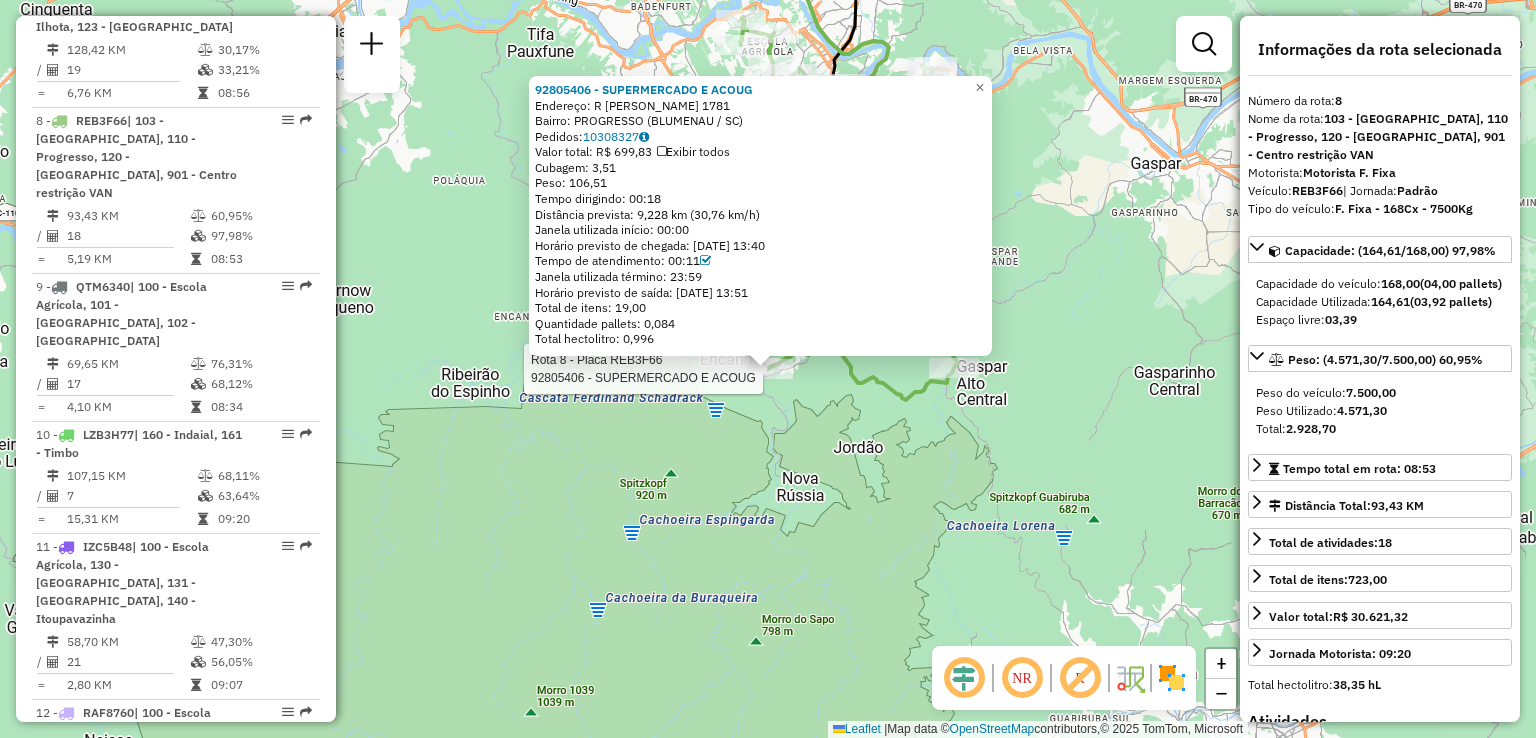 click on "Rota 8 - Placa REB3F66  92805406 - SUPERMERCADO E ACOUG 92805406 - SUPERMERCADO E ACOUG  Endereço: R   BRUNO SCHREIBER               1781   Bairro: PROGRESSO (BLUMENAU / SC)   Pedidos:  10308327   Valor total: R$ 699,83   Exibir todos   Cubagem: 3,51  Peso: 106,51  Tempo dirigindo: 00:18   Distância prevista: 9,228 km (30,76 km/h)   Janela utilizada início: 00:00   Horário previsto de chegada: 10/07/2025 13:40   Tempo de atendimento: 00:11   Janela utilizada término: 23:59   Horário previsto de saída: 10/07/2025 13:51   Total de itens: 19,00   Quantidade pallets: 0,084   Total hectolitro: 0,996  × Janela de atendimento Grade de atendimento Capacidade Transportadoras Veículos Cliente Pedidos  Rotas Selecione os dias de semana para filtrar as janelas de atendimento  Seg   Ter   Qua   Qui   Sex   Sáb   Dom  Informe o período da janela de atendimento: De: Até:  Filtrar exatamente a janela do cliente  Considerar janela de atendimento padrão   Seg   Ter   Qua   Qui   Sex   Sáb   Dom   Peso mínimo:  +" 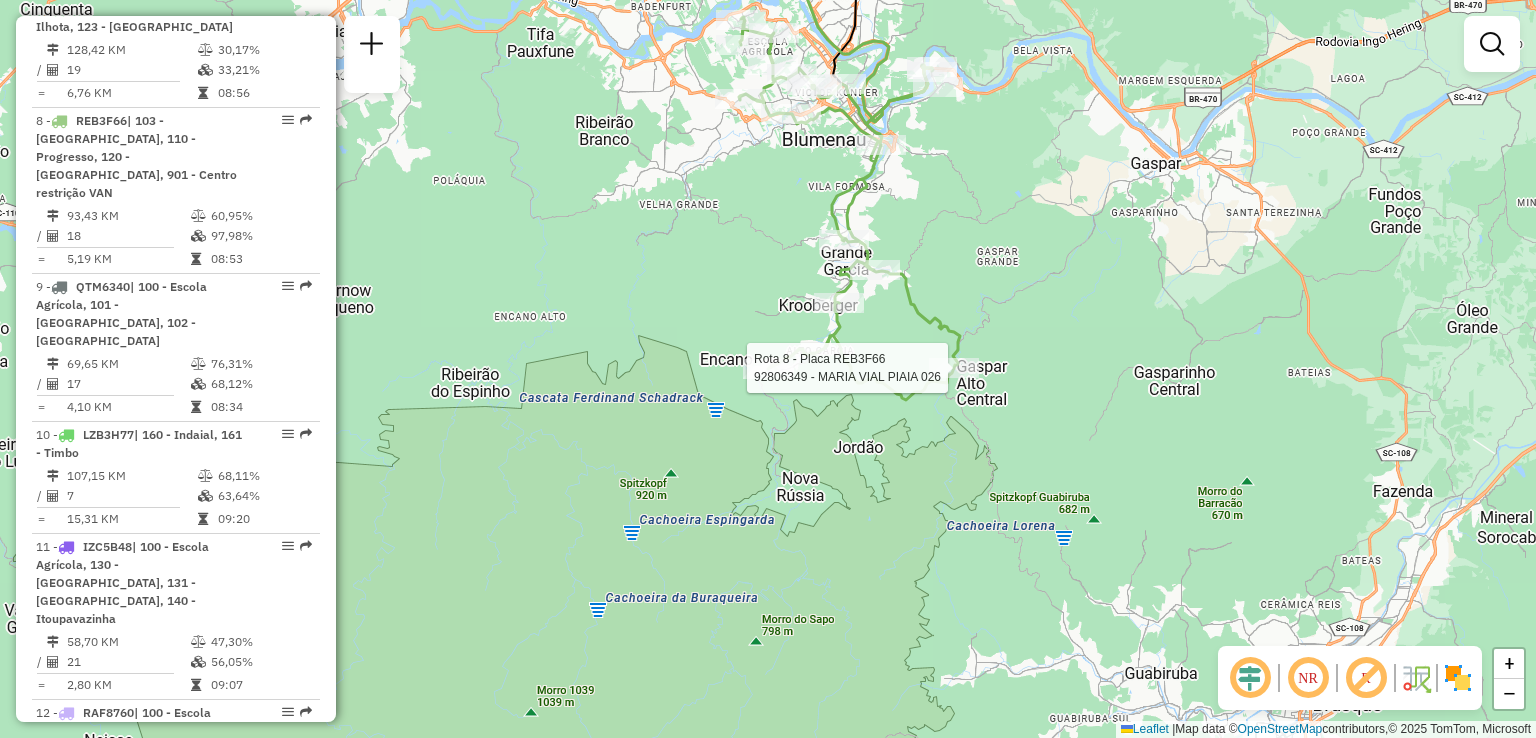 select on "**********" 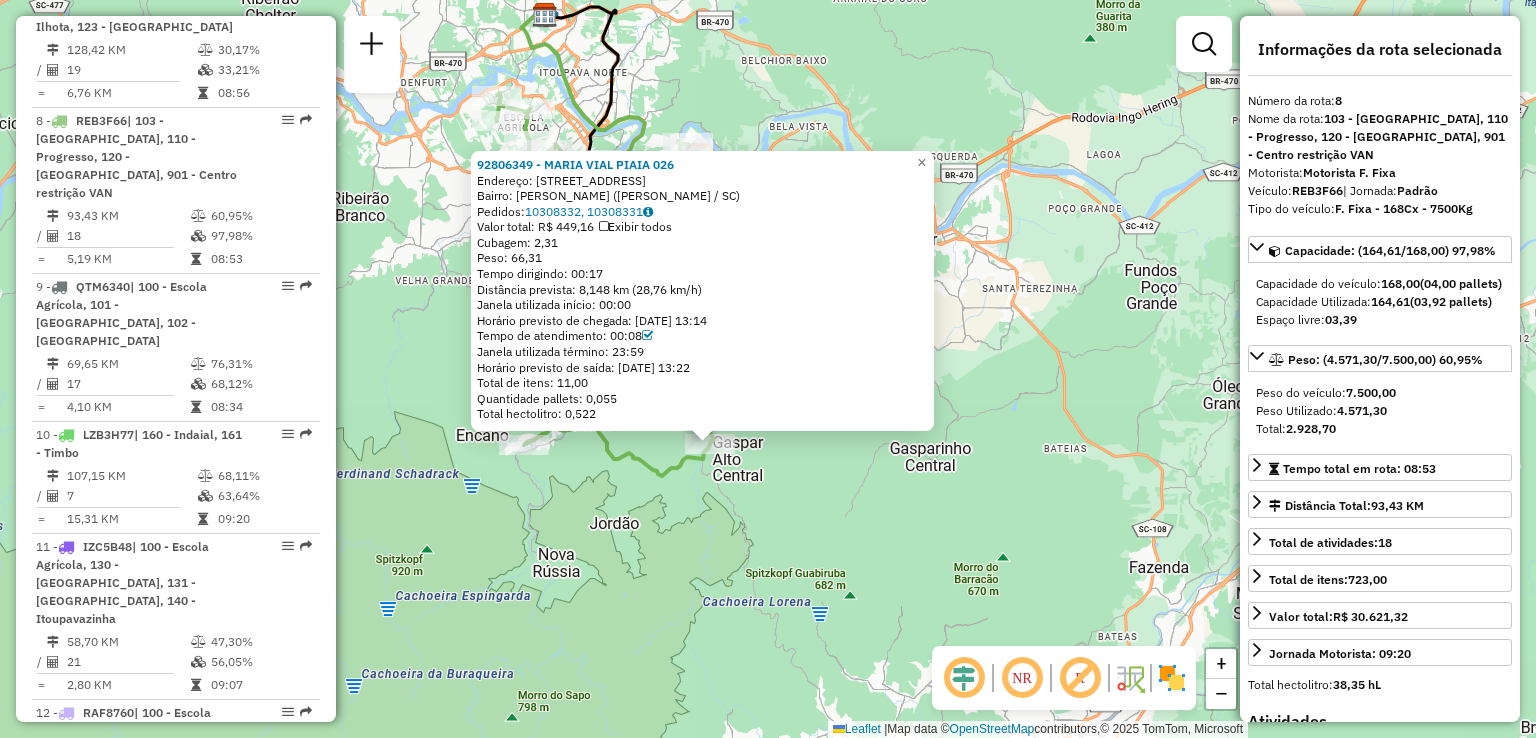 drag, startPoint x: 1041, startPoint y: 446, endPoint x: 987, endPoint y: 520, distance: 91.60786 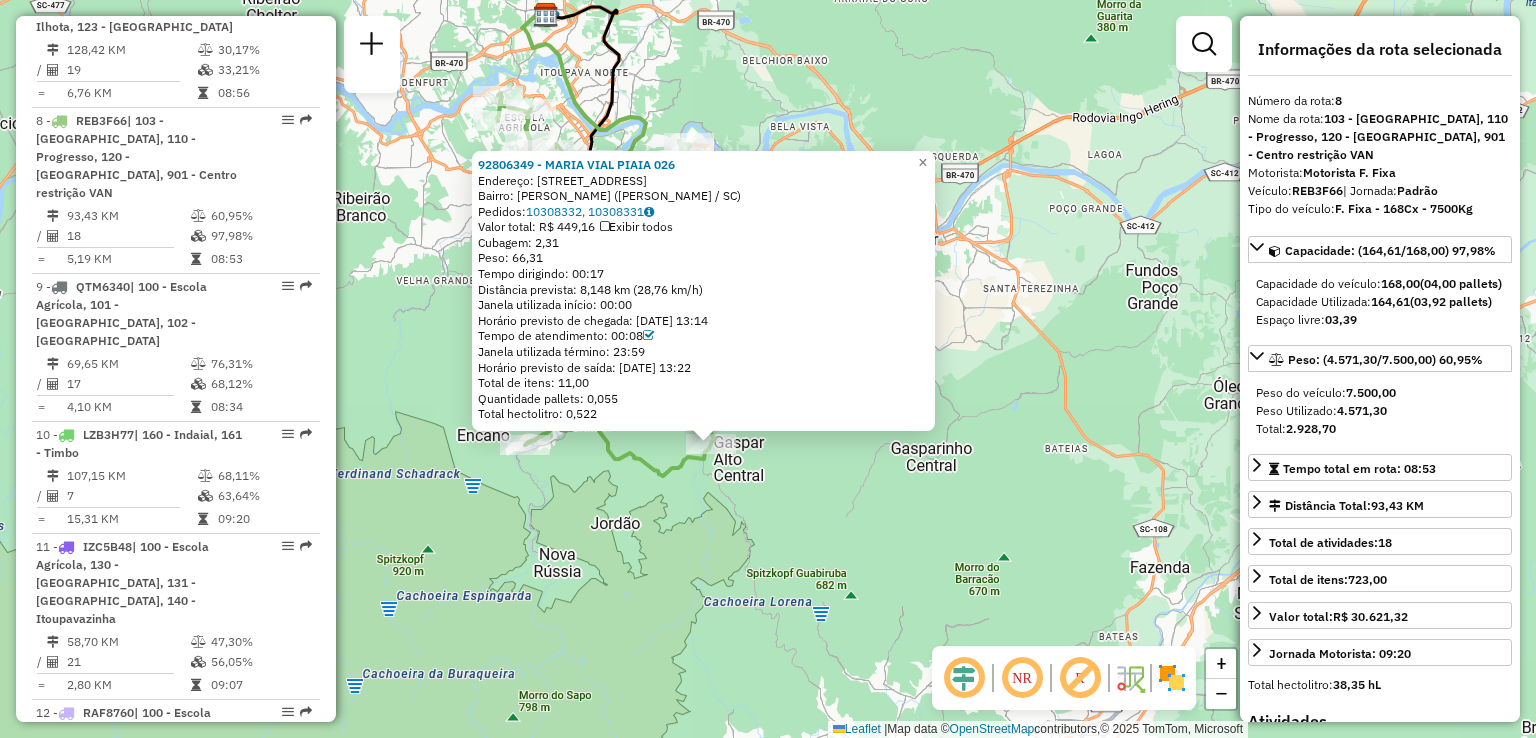 click on "92806349 - MARIA VIAL PIAIA 026  Endereço: 095 ST GERAL GASPAR ALTO          13100   Bairro: GASPAR ALTO (GASPAR / SC)   Pedidos:  10308332, 10308331   Valor total: R$ 449,16   Exibir todos   Cubagem: 2,31  Peso: 66,31  Tempo dirigindo: 00:17   Distância prevista: 8,148 km (28,76 km/h)   Janela utilizada início: 00:00   Horário previsto de chegada: 10/07/2025 13:14   Tempo de atendimento: 00:08   Janela utilizada término: 23:59   Horário previsto de saída: 10/07/2025 13:22   Total de itens: 11,00   Quantidade pallets: 0,055   Total hectolitro: 0,522  × Janela de atendimento Grade de atendimento Capacidade Transportadoras Veículos Cliente Pedidos  Rotas Selecione os dias de semana para filtrar as janelas de atendimento  Seg   Ter   Qua   Qui   Sex   Sáb   Dom  Informe o período da janela de atendimento: De: Até:  Filtrar exatamente a janela do cliente  Considerar janela de atendimento padrão  Selecione os dias de semana para filtrar as grades de atendimento  Seg   Ter   Qua   Qui   Sex   Sáb  De:" 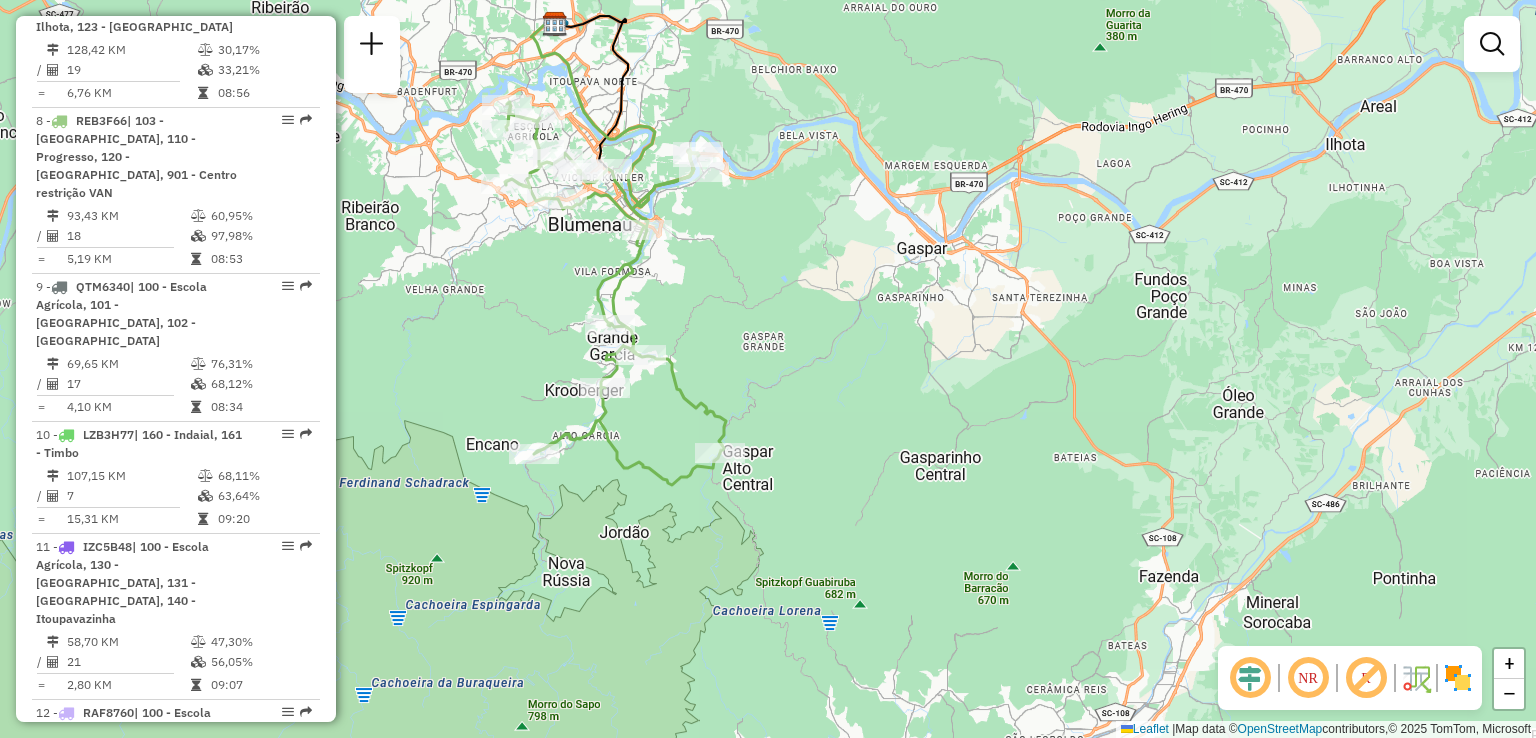 drag, startPoint x: 803, startPoint y: 546, endPoint x: 830, endPoint y: 621, distance: 79.71198 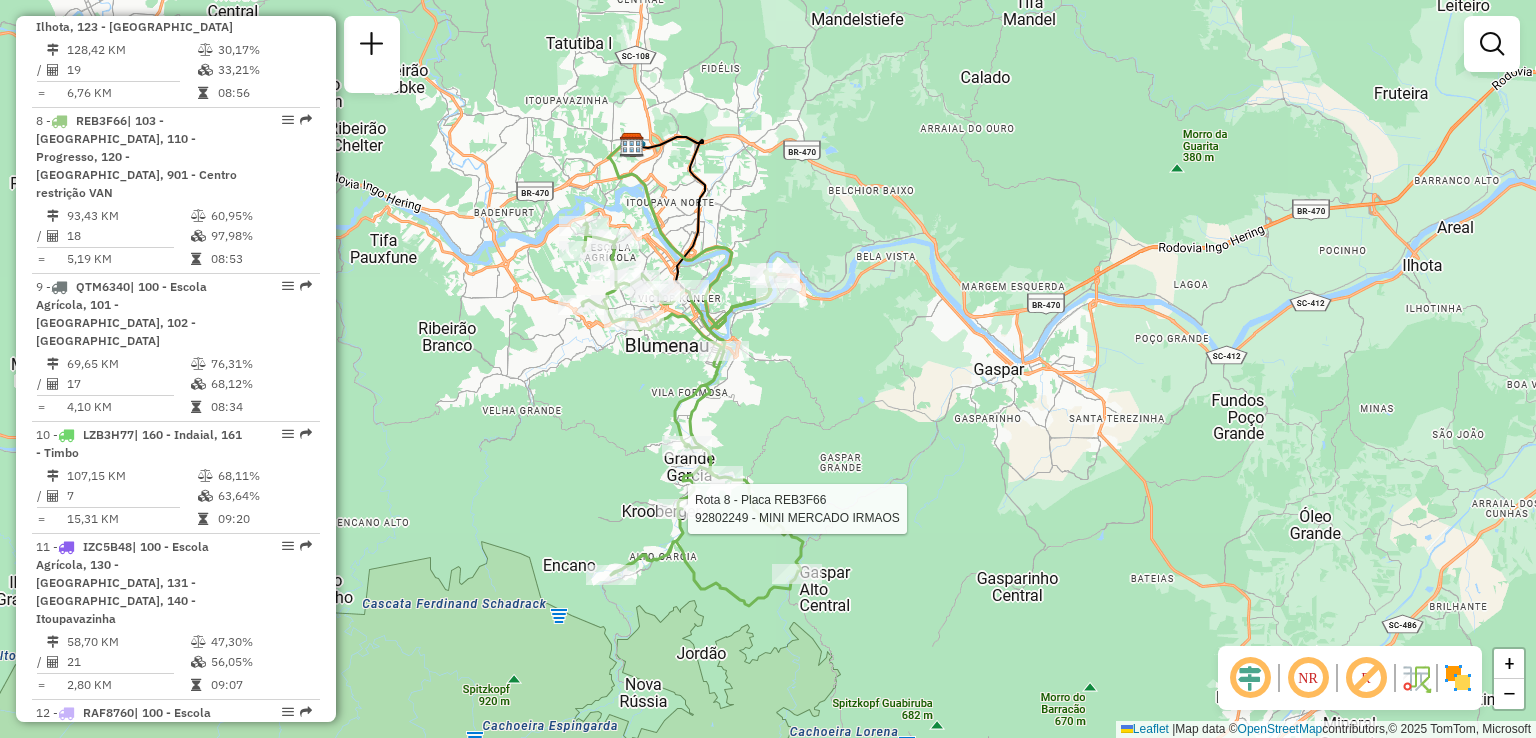 select on "**********" 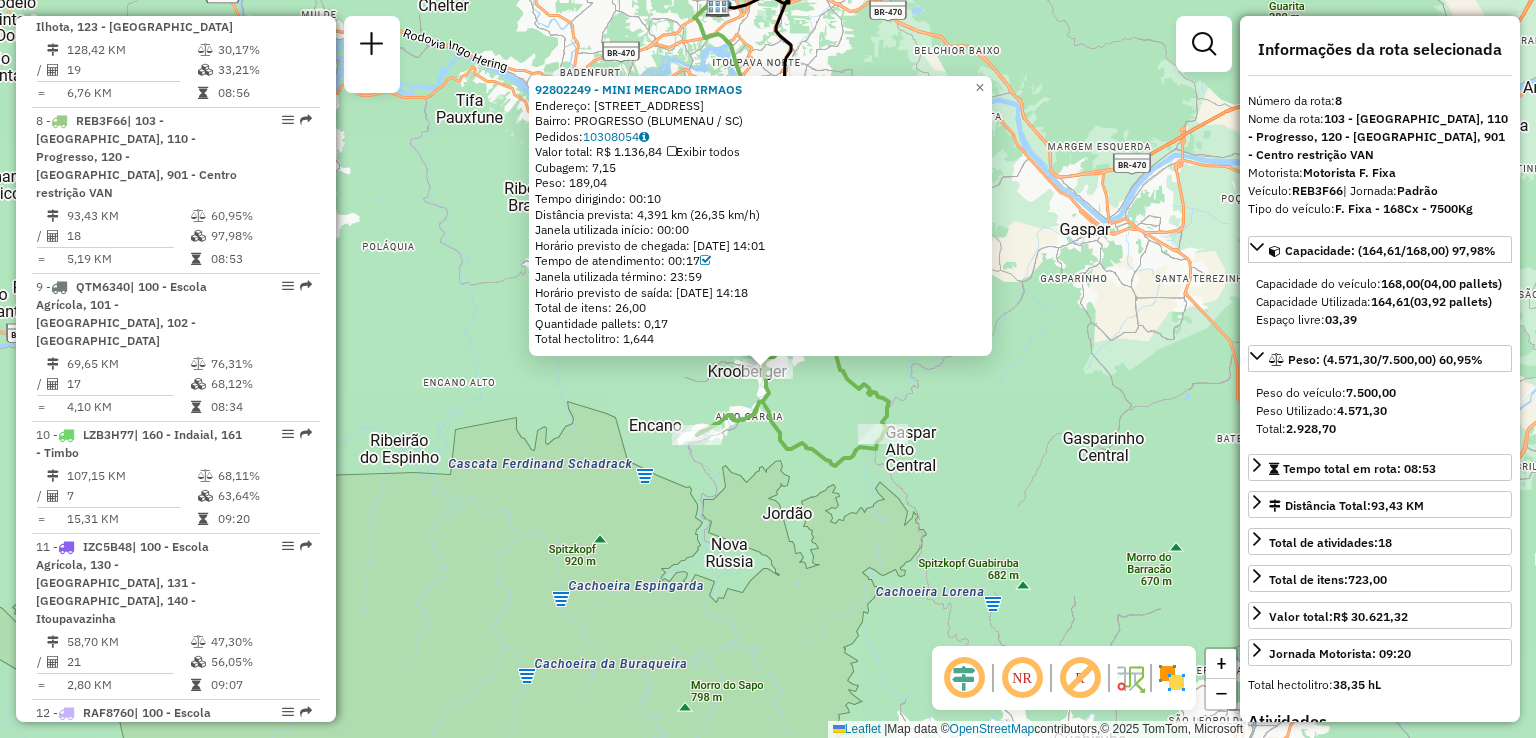 click on "Rota 8 - Placa REB3F66  92802249 - MINI MERCADO IRMAOS 92802249 - MINI MERCADO IRMAOS  Endereço: R   GUARAPARI                     148   Bairro: PROGRESSO (BLUMENAU / SC)   Pedidos:  10308054   Valor total: R$ 1.136,84   Exibir todos   Cubagem: 7,15  Peso: 189,04  Tempo dirigindo: 00:10   Distância prevista: 4,391 km (26,35 km/h)   Janela utilizada início: 00:00   Horário previsto de chegada: 10/07/2025 14:01   Tempo de atendimento: 00:17   Janela utilizada término: 23:59   Horário previsto de saída: 10/07/2025 14:18   Total de itens: 26,00   Quantidade pallets: 0,17   Total hectolitro: 1,644  × Janela de atendimento Grade de atendimento Capacidade Transportadoras Veículos Cliente Pedidos  Rotas Selecione os dias de semana para filtrar as janelas de atendimento  Seg   Ter   Qua   Qui   Sex   Sáb   Dom  Informe o período da janela de atendimento: De: Até:  Filtrar exatamente a janela do cliente  Considerar janela de atendimento padrão   Seg   Ter   Qua   Qui   Sex   Sáb   Dom   Peso mínimo:  De:" 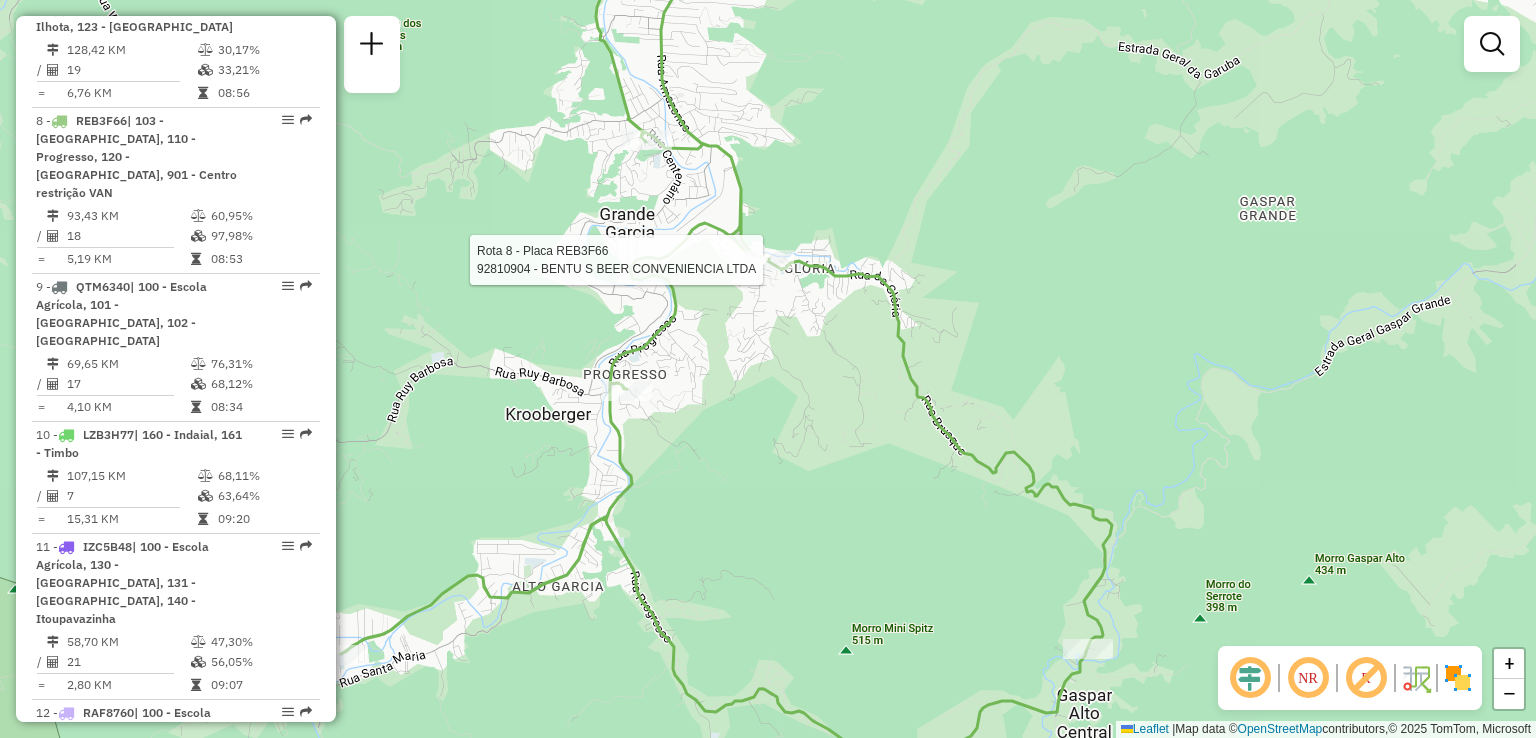 select on "**********" 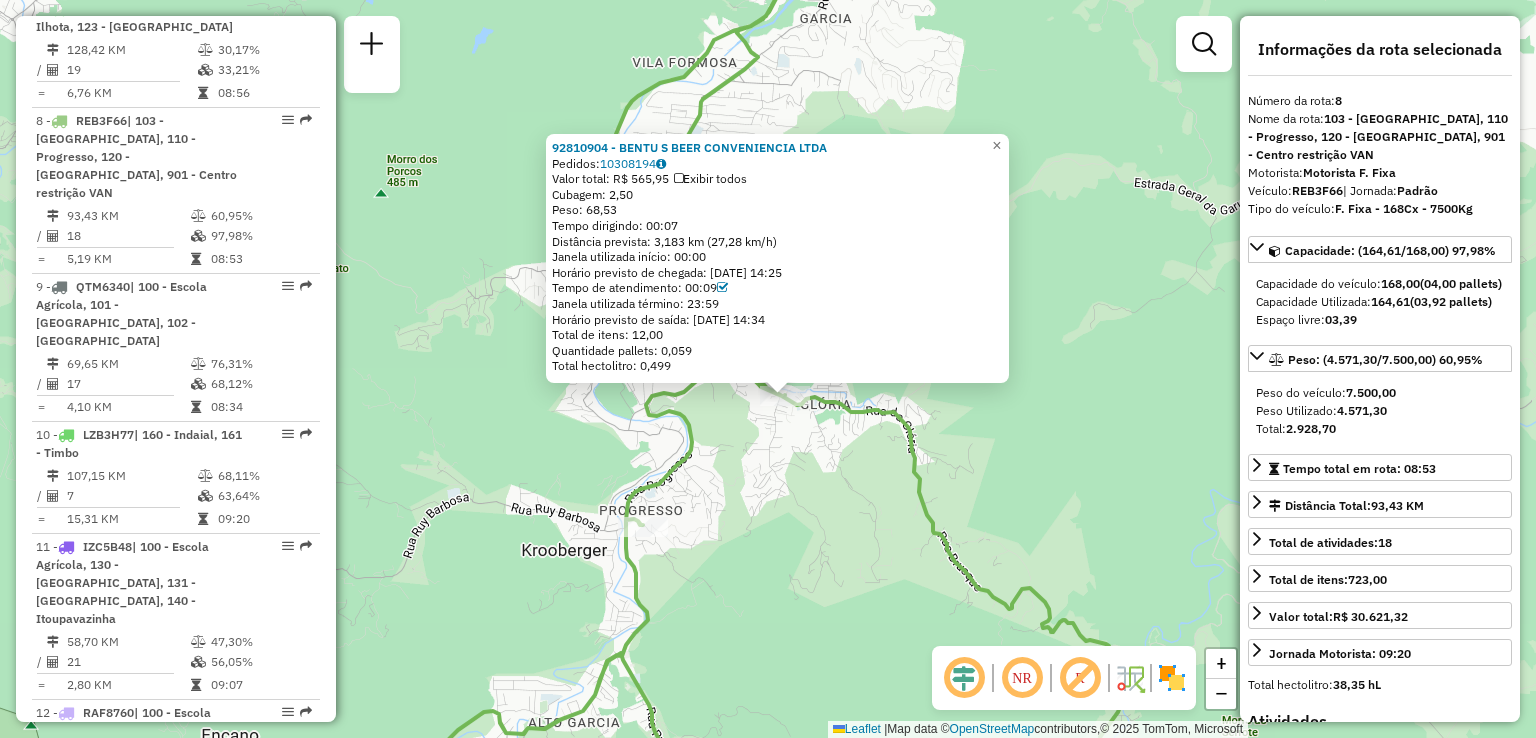 drag, startPoint x: 807, startPoint y: 473, endPoint x: 816, endPoint y: 499, distance: 27.513634 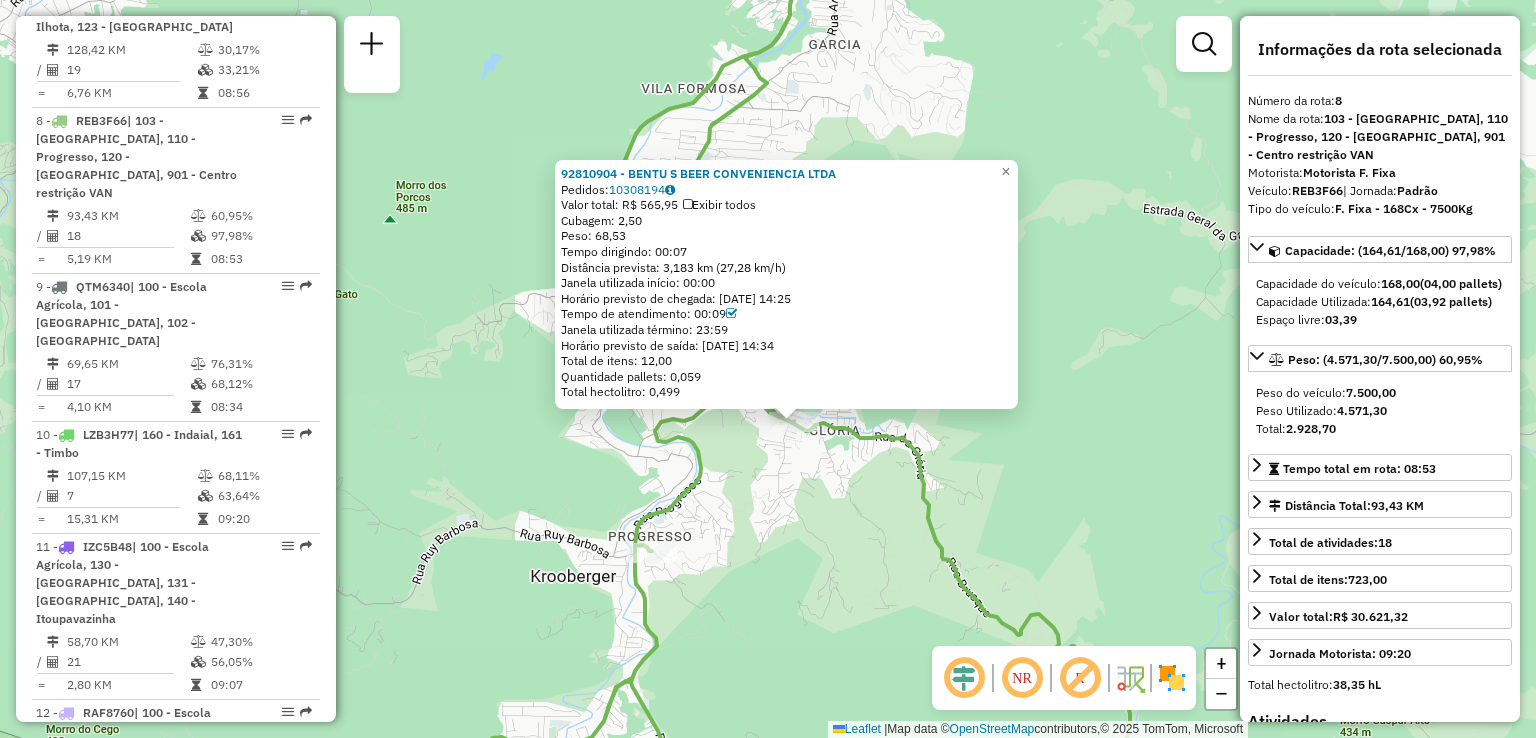 drag, startPoint x: 698, startPoint y: 516, endPoint x: 735, endPoint y: 509, distance: 37.65634 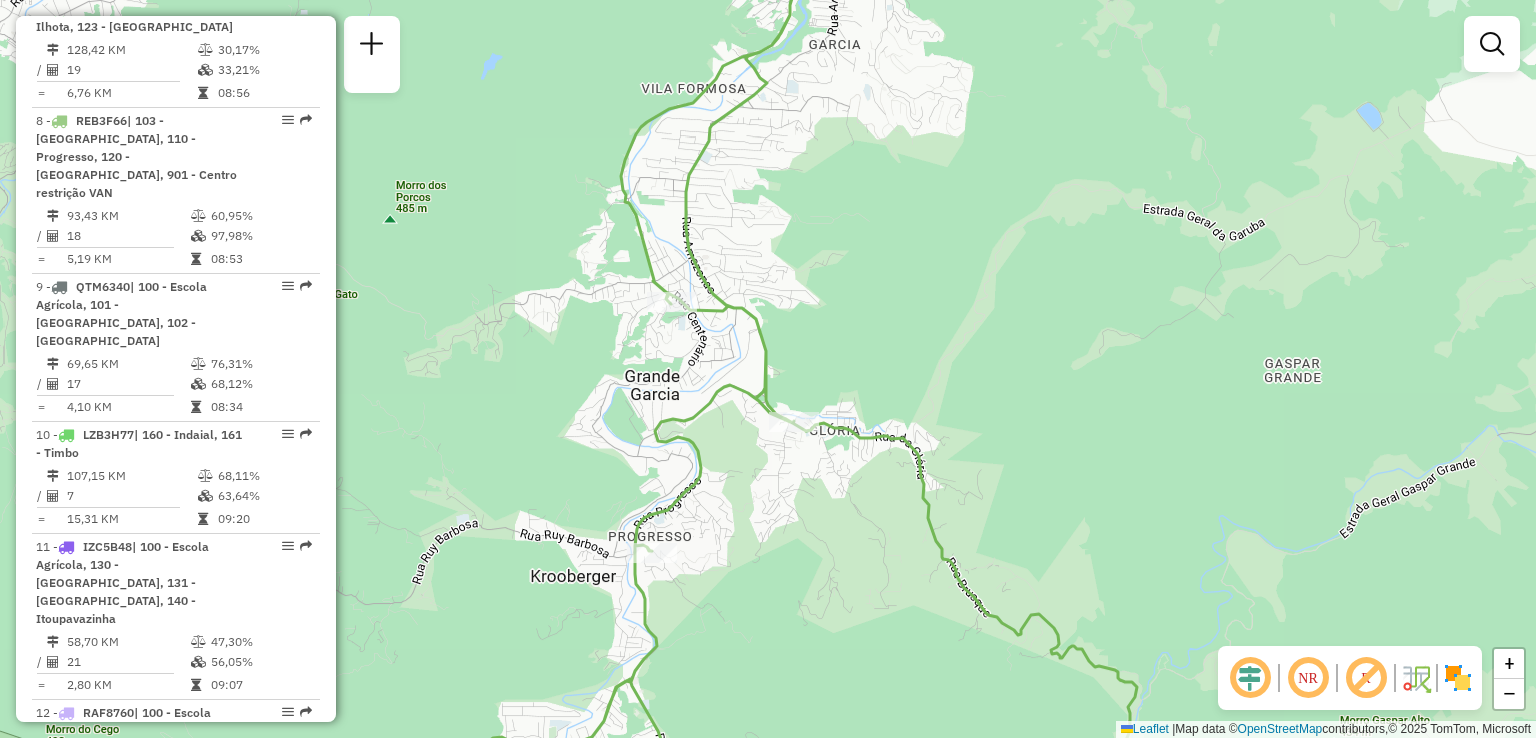 drag, startPoint x: 827, startPoint y: 512, endPoint x: 852, endPoint y: 539, distance: 36.796738 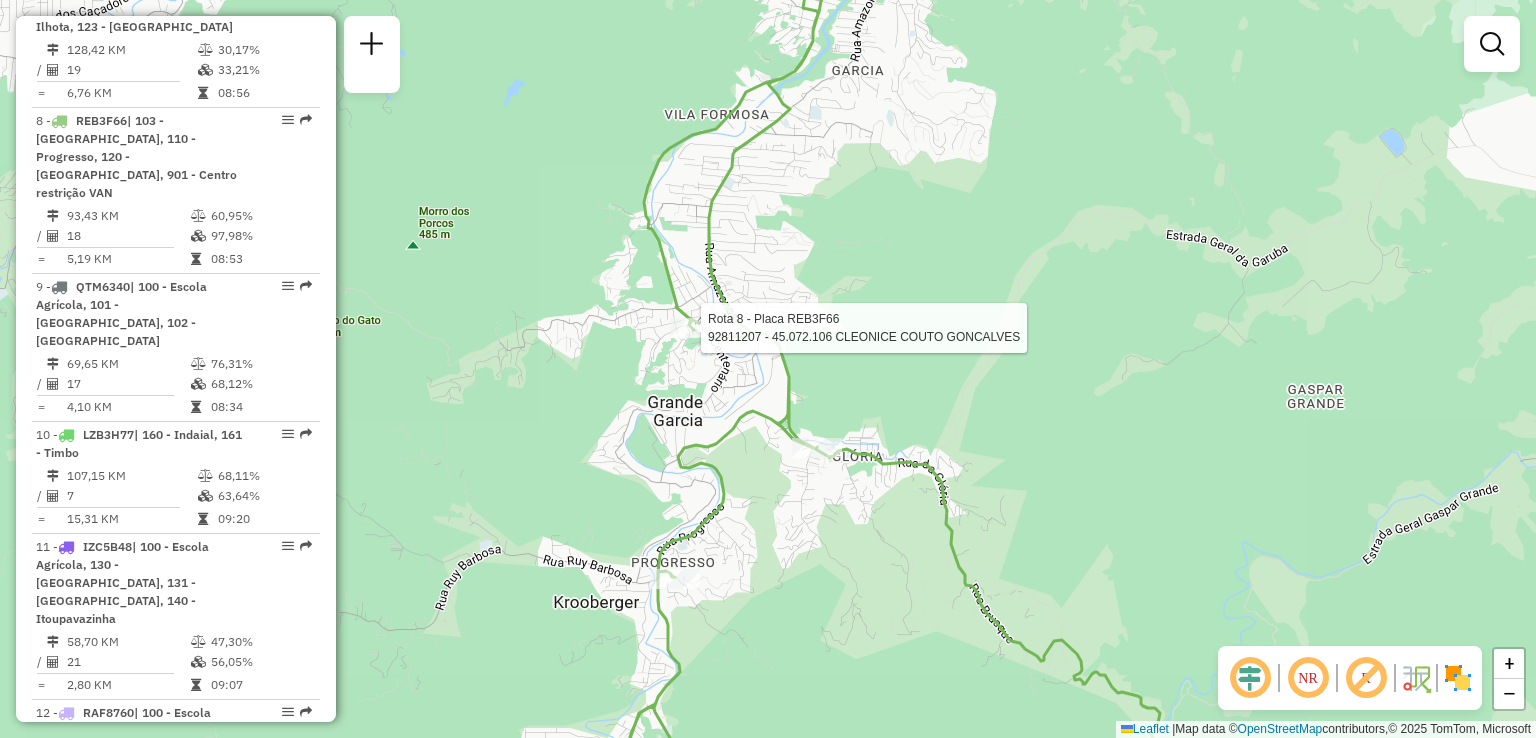 click 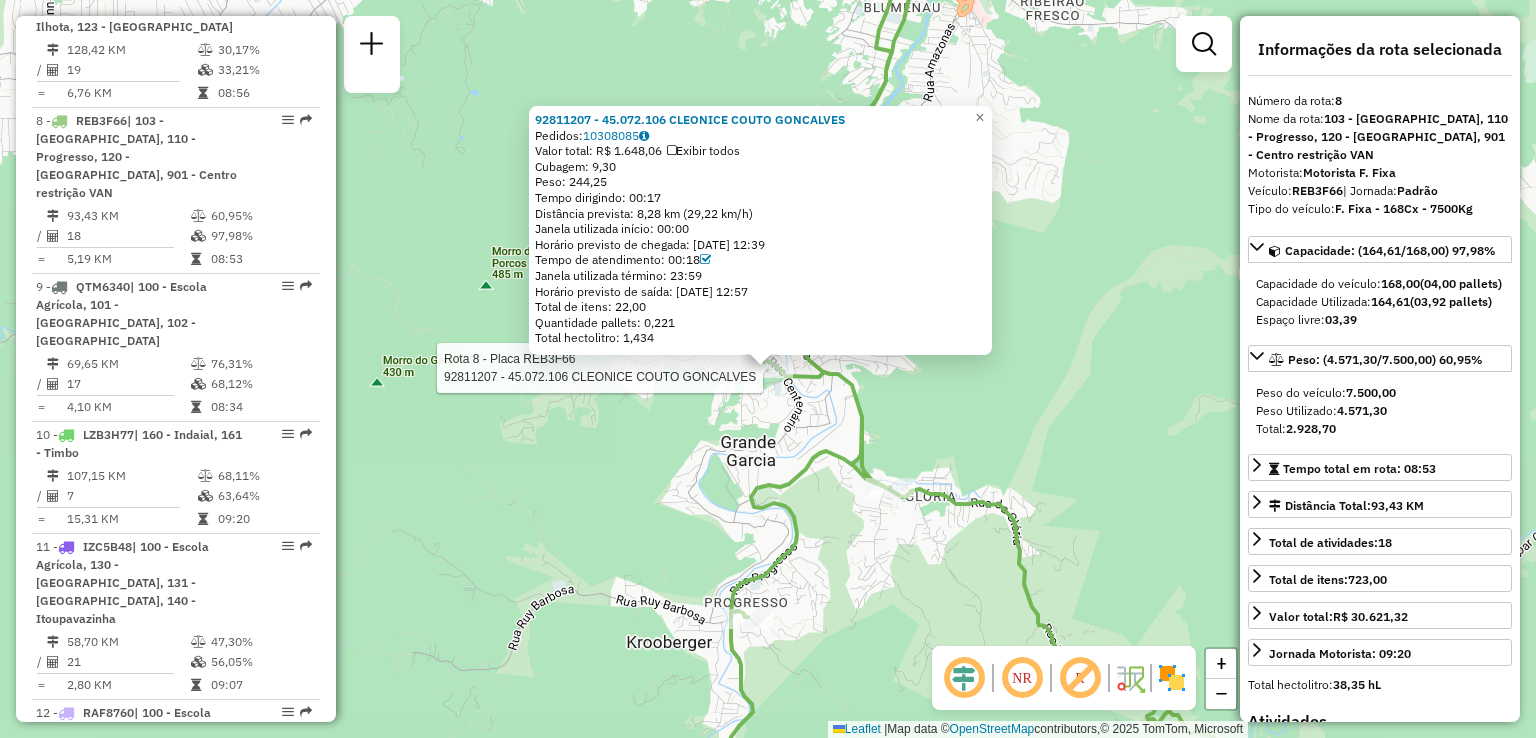 click on "Rota 8 - Placa REB3F66  92811207 - 45.072.106 CLEONICE COUTO GONCALVES 92811207 - 45.072.106 CLEONICE COUTO GONCALVES  Pedidos:  10308085   Valor total: R$ 1.648,06   Exibir todos   Cubagem: 9,30  Peso: 244,25  Tempo dirigindo: 00:17   Distância prevista: 8,28 km (29,22 km/h)   Janela utilizada início: 00:00   Horário previsto de chegada: 10/07/2025 12:39   Tempo de atendimento: 00:18   Janela utilizada término: 23:59   Horário previsto de saída: 10/07/2025 12:57   Total de itens: 22,00   Quantidade pallets: 0,221   Total hectolitro: 1,434  × Janela de atendimento Grade de atendimento Capacidade Transportadoras Veículos Cliente Pedidos  Rotas Selecione os dias de semana para filtrar as janelas de atendimento  Seg   Ter   Qua   Qui   Sex   Sáb   Dom  Informe o período da janela de atendimento: De: Até:  Filtrar exatamente a janela do cliente  Considerar janela de atendimento padrão  Selecione os dias de semana para filtrar as grades de atendimento  Seg   Ter   Qua   Qui   Sex   Sáb   Dom   De:  +" 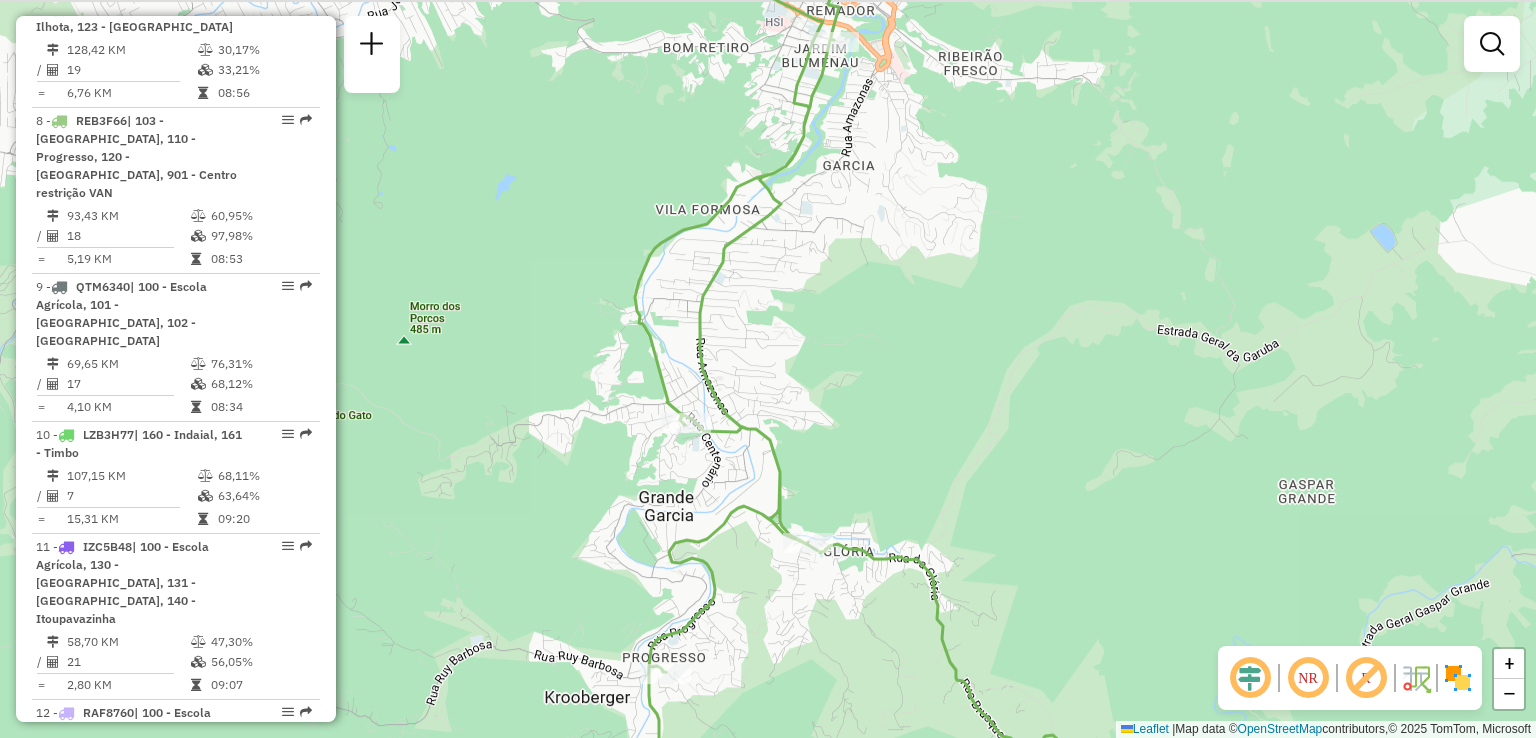 drag, startPoint x: 600, startPoint y: 534, endPoint x: 628, endPoint y: 537, distance: 28.160255 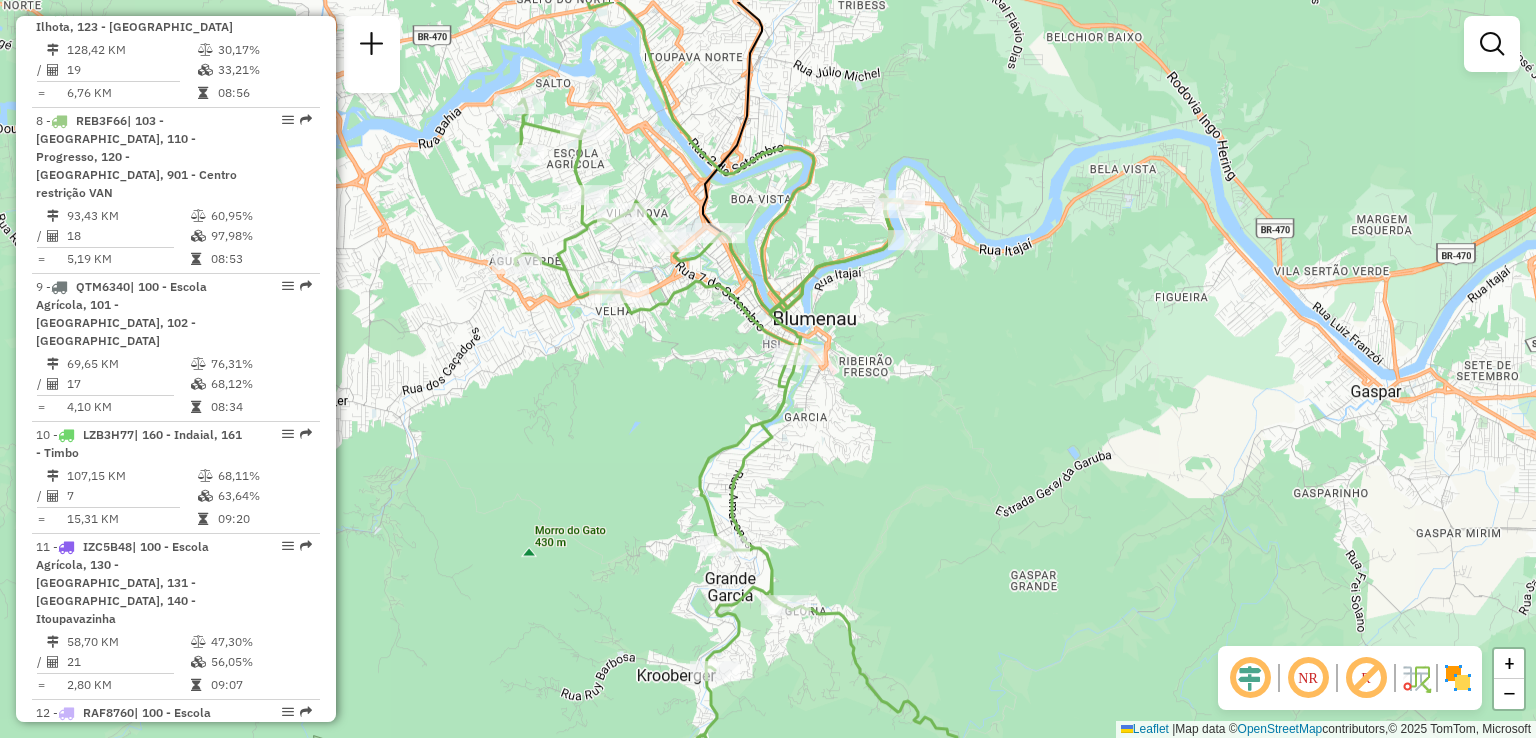 drag, startPoint x: 812, startPoint y: 455, endPoint x: 815, endPoint y: 531, distance: 76.05919 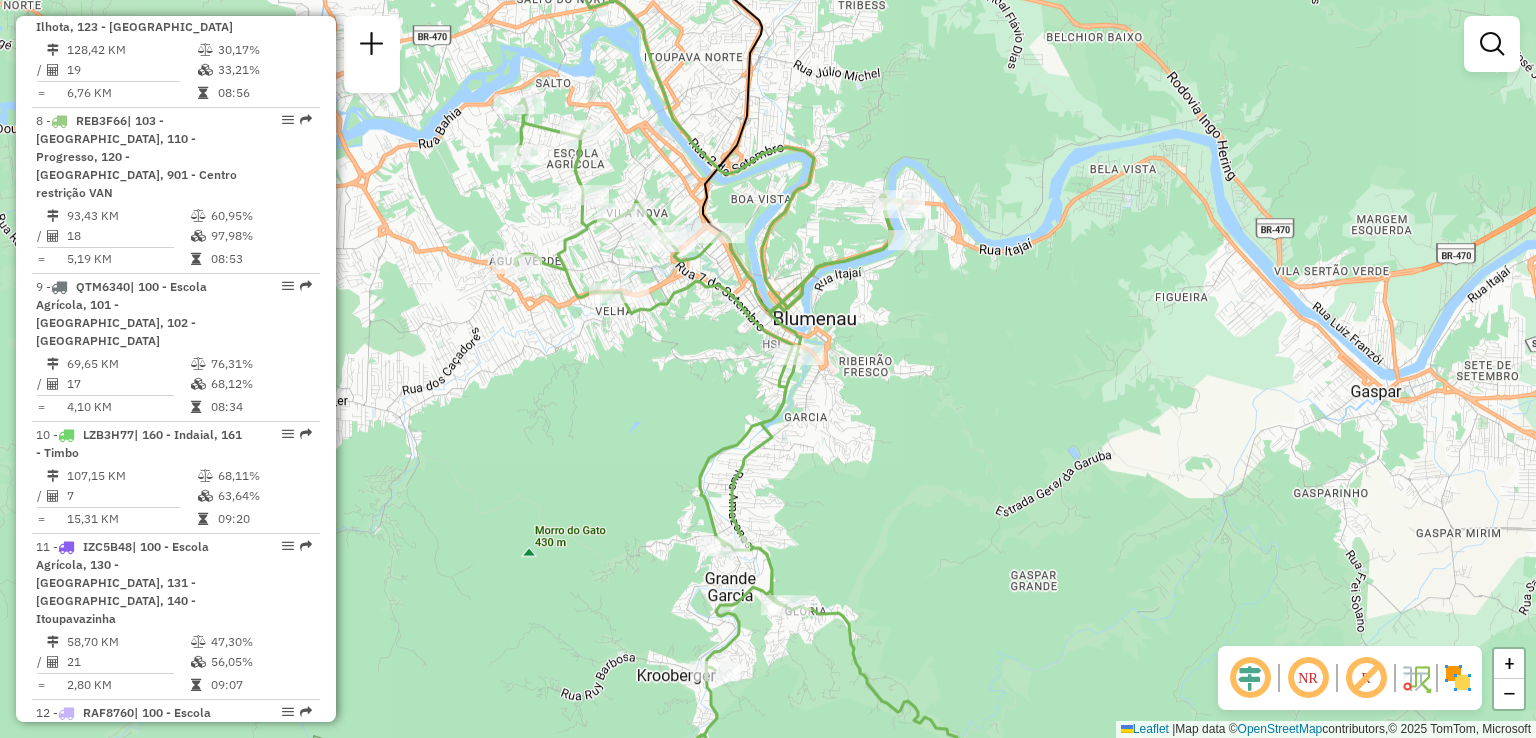 drag, startPoint x: 887, startPoint y: 454, endPoint x: 907, endPoint y: 488, distance: 39.446167 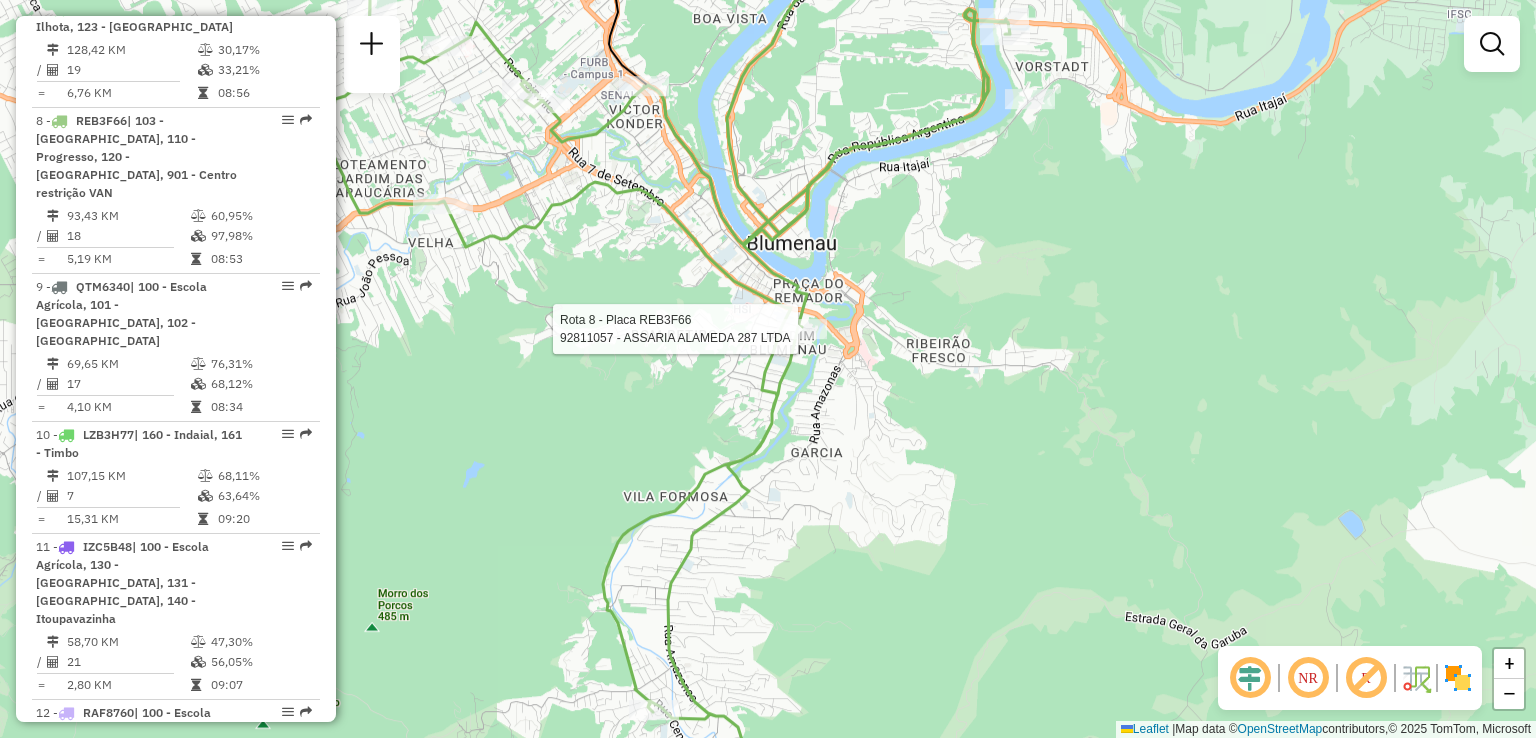 select on "**********" 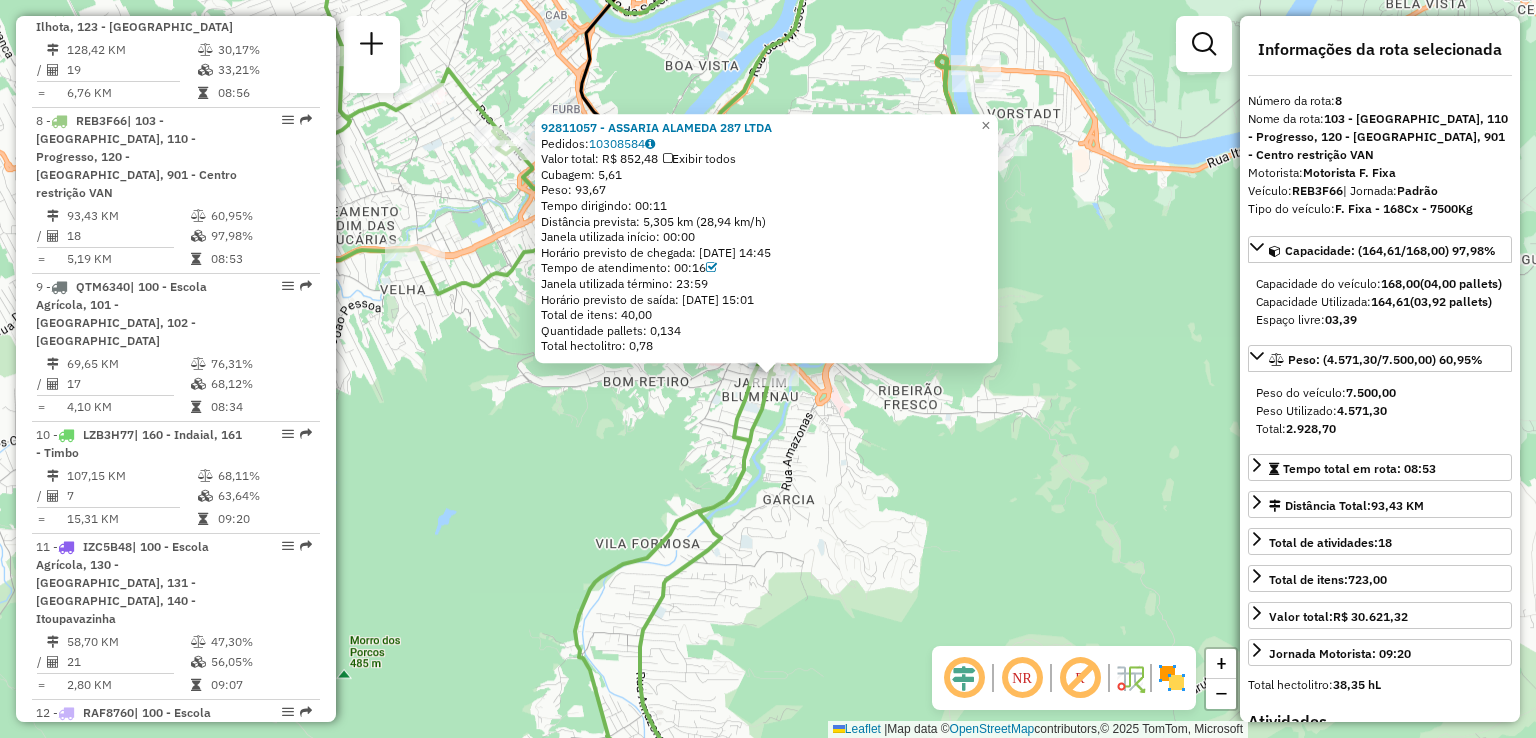 drag, startPoint x: 872, startPoint y: 429, endPoint x: 903, endPoint y: 475, distance: 55.470715 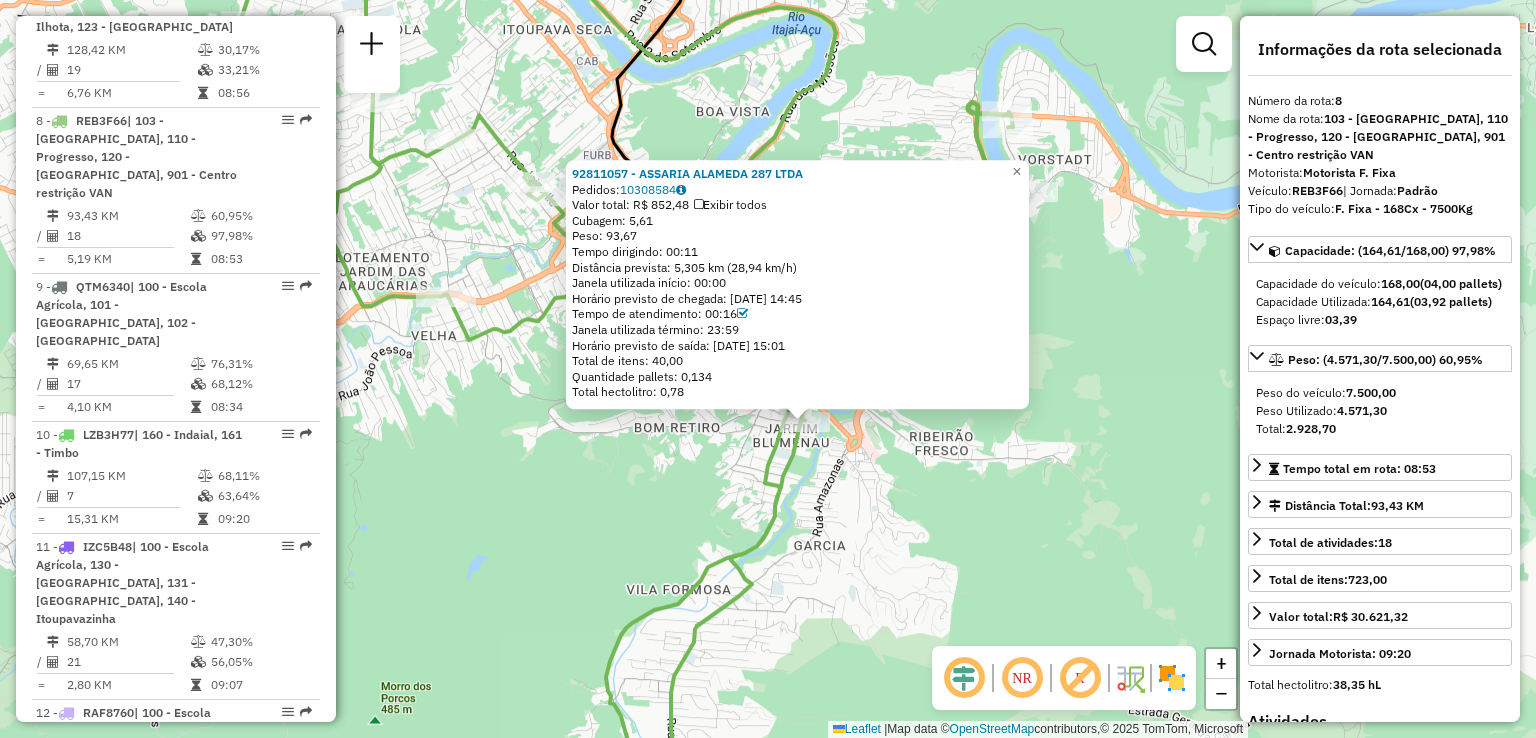 click on "92811057 - ASSARIA ALAMEDA 287 LTDA  Pedidos:  10308584   Valor total: R$ 852,48   Exibir todos   Cubagem: 5,61  Peso: 93,67  Tempo dirigindo: 00:11   Distância prevista: 5,305 km (28,94 km/h)   Janela utilizada início: 00:00   Horário previsto de chegada: 10/07/2025 14:45   Tempo de atendimento: 00:16   Janela utilizada término: 23:59   Horário previsto de saída: 10/07/2025 15:01   Total de itens: 40,00   Quantidade pallets: 0,134   Total hectolitro: 0,78  × Janela de atendimento Grade de atendimento Capacidade Transportadoras Veículos Cliente Pedidos  Rotas Selecione os dias de semana para filtrar as janelas de atendimento  Seg   Ter   Qua   Qui   Sex   Sáb   Dom  Informe o período da janela de atendimento: De: Até:  Filtrar exatamente a janela do cliente  Considerar janela de atendimento padrão  Selecione os dias de semana para filtrar as grades de atendimento  Seg   Ter   Qua   Qui   Sex   Sáb   Dom   Considerar clientes sem dia de atendimento cadastrado  Peso mínimo:   Peso máximo:   De:" 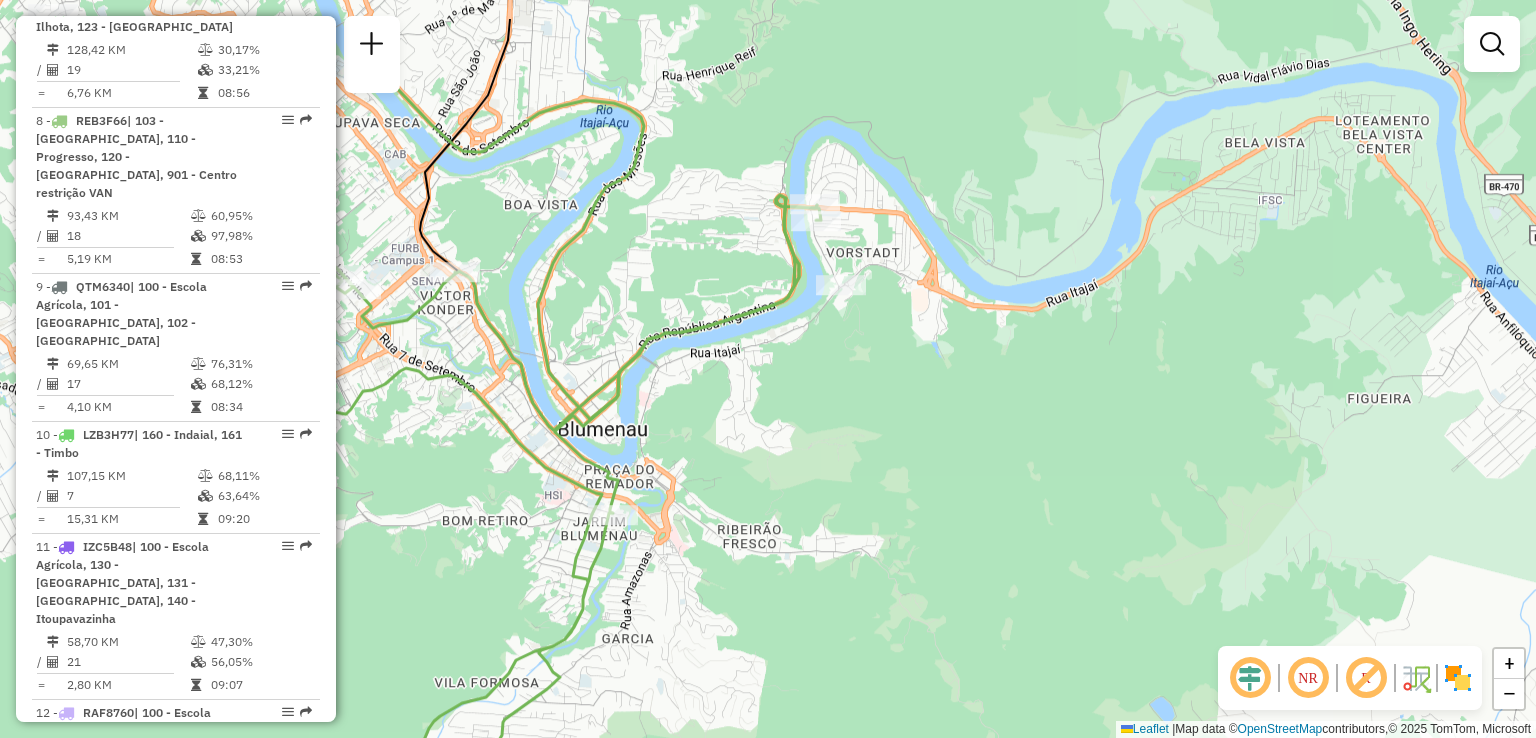 drag, startPoint x: 904, startPoint y: 527, endPoint x: 702, endPoint y: 596, distance: 213.4596 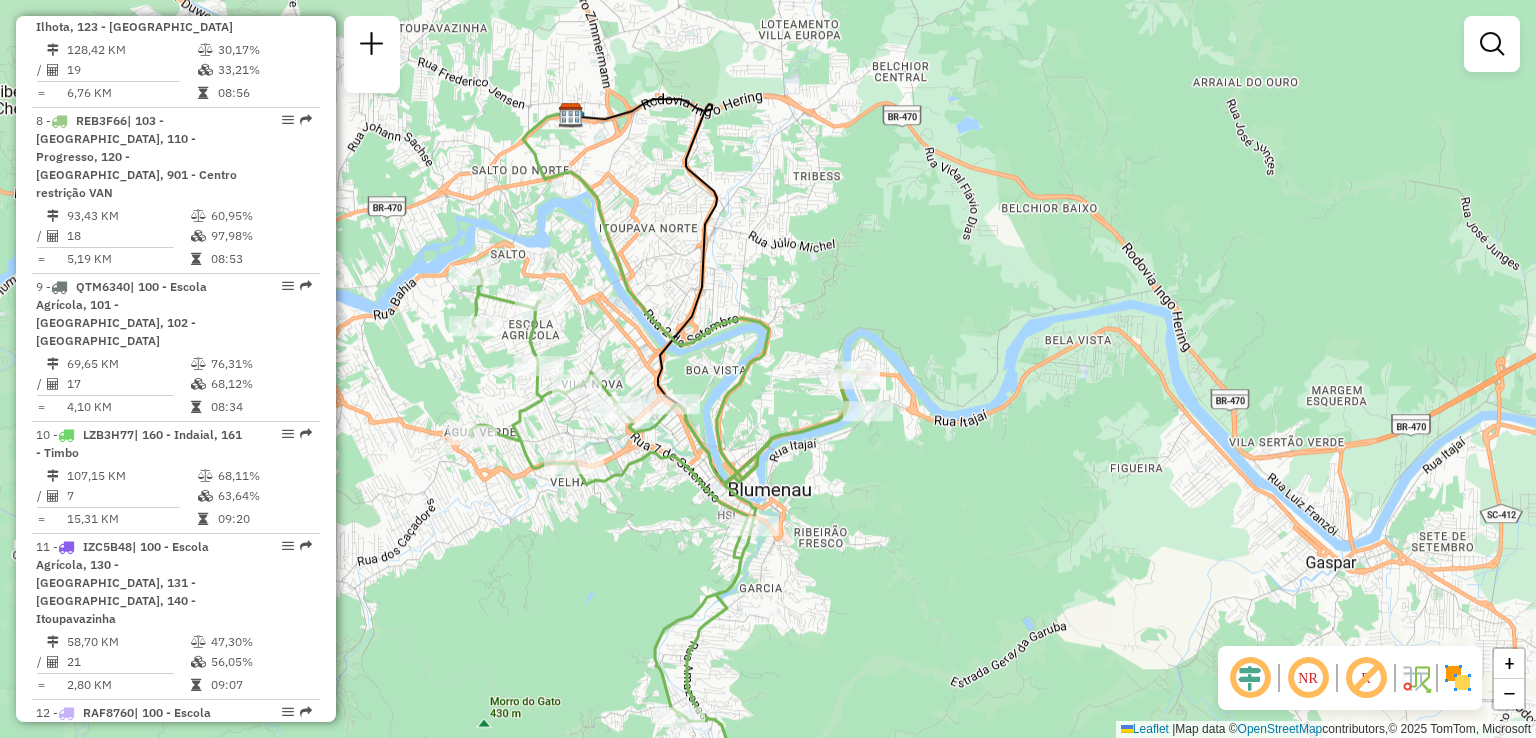drag, startPoint x: 758, startPoint y: 445, endPoint x: 867, endPoint y: 491, distance: 118.308914 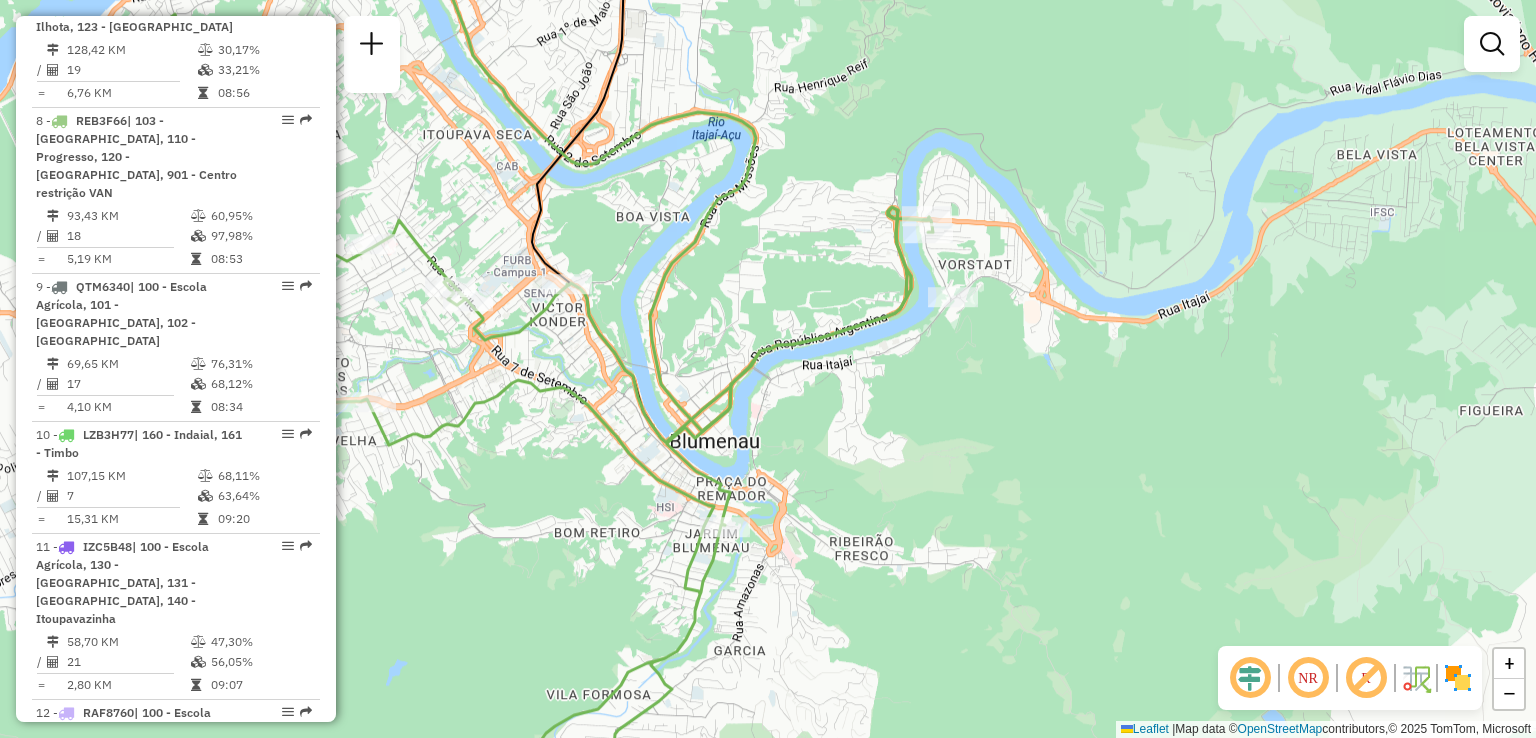 drag, startPoint x: 867, startPoint y: 539, endPoint x: 924, endPoint y: 403, distance: 147.46185 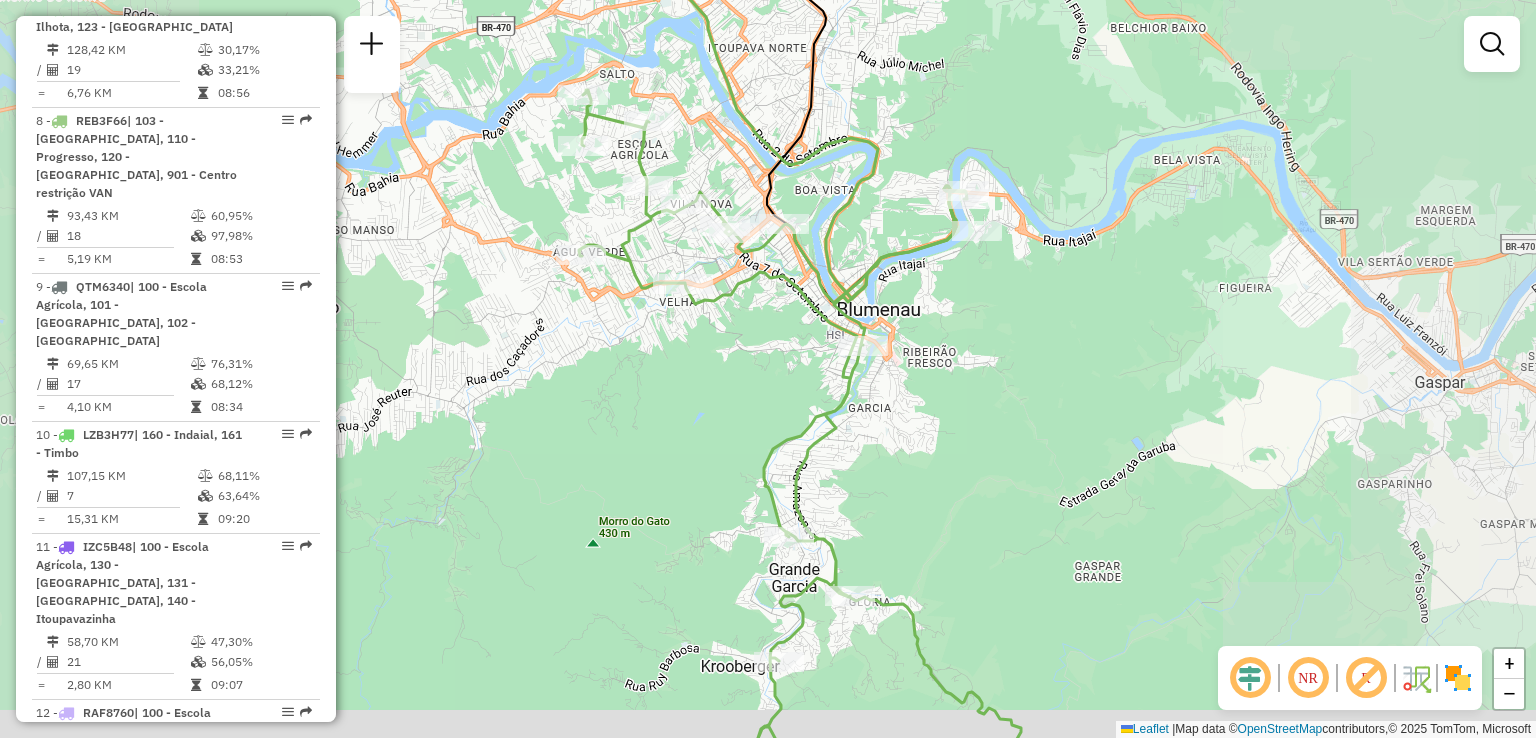 drag, startPoint x: 913, startPoint y: 478, endPoint x: 940, endPoint y: 319, distance: 161.27615 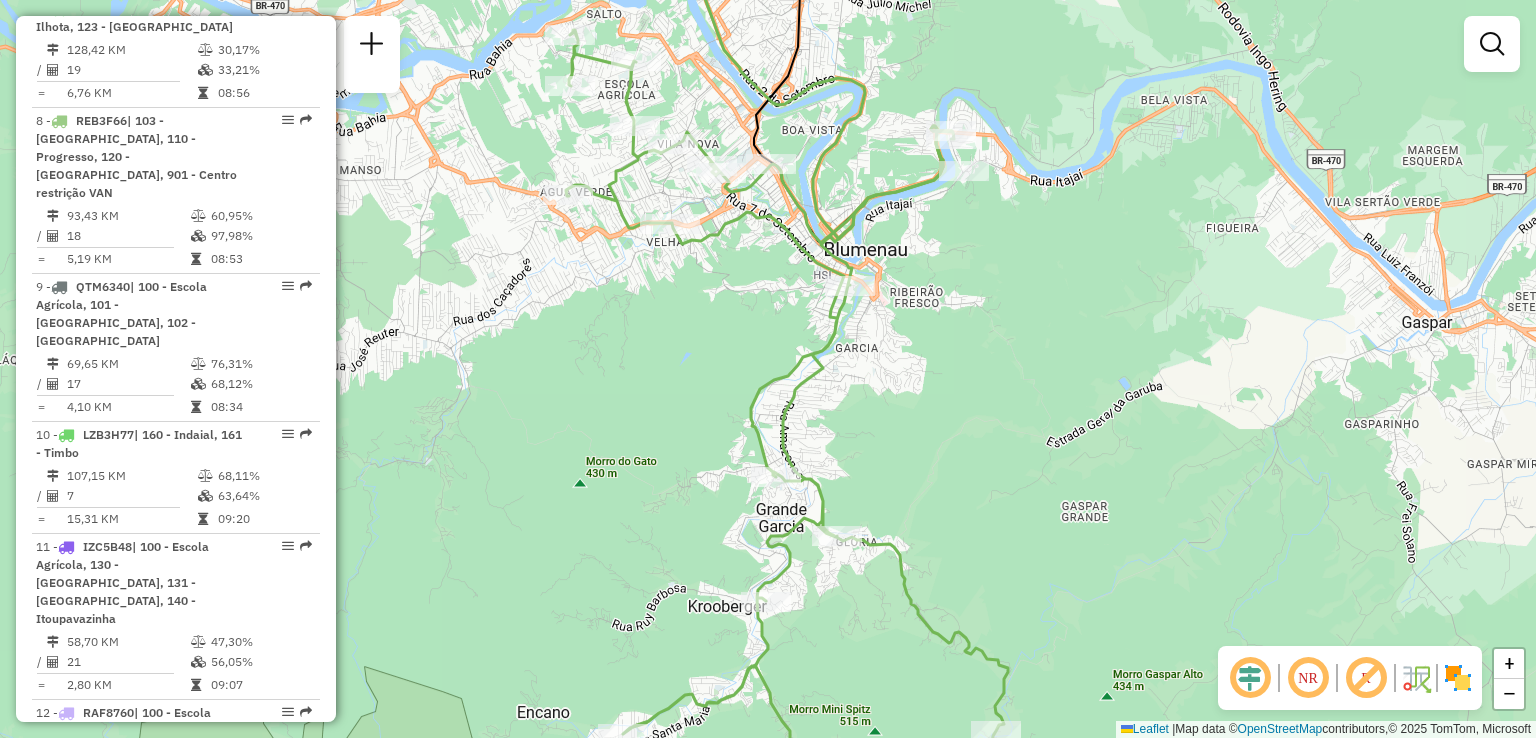 drag, startPoint x: 964, startPoint y: 481, endPoint x: 906, endPoint y: 569, distance: 105.3945 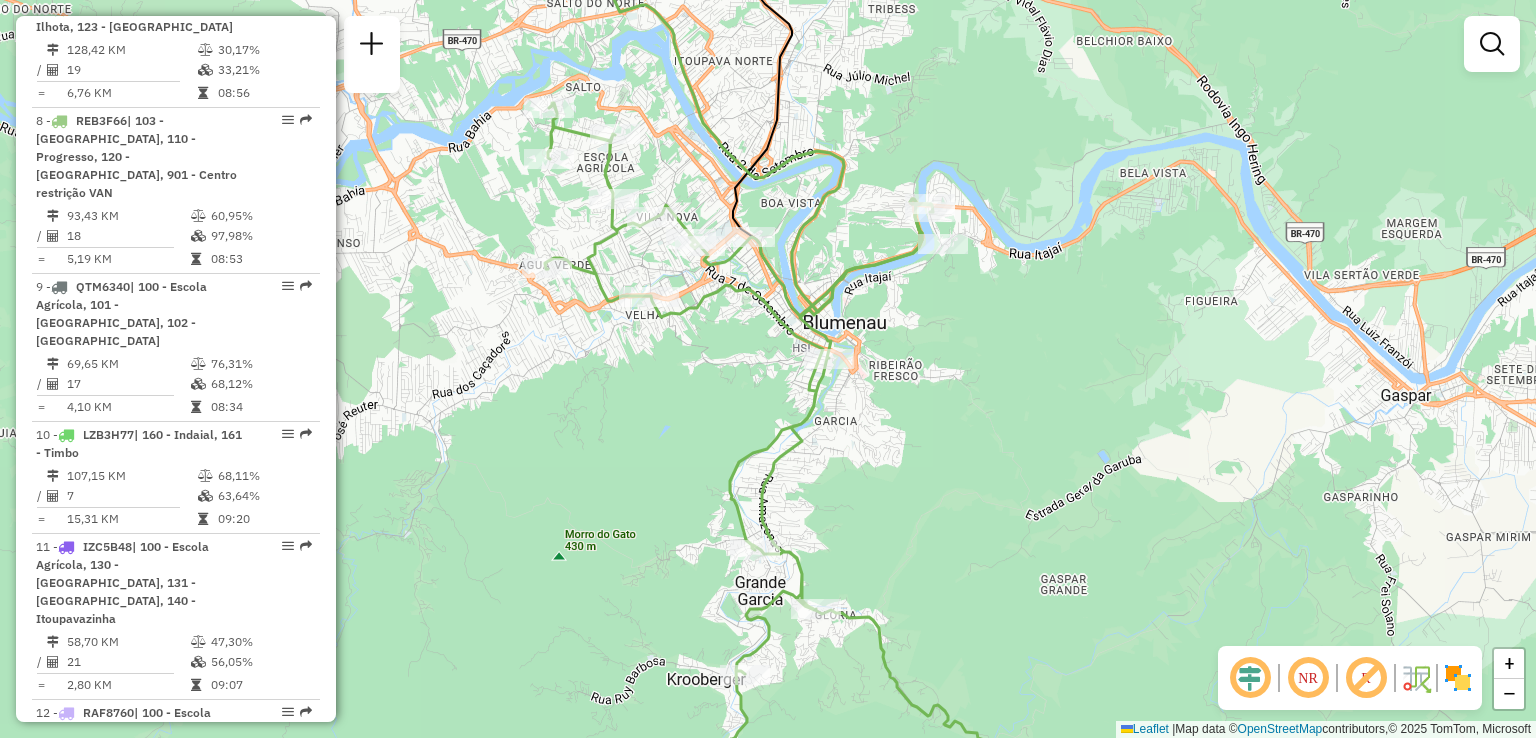 drag, startPoint x: 928, startPoint y: 417, endPoint x: 917, endPoint y: 470, distance: 54.129475 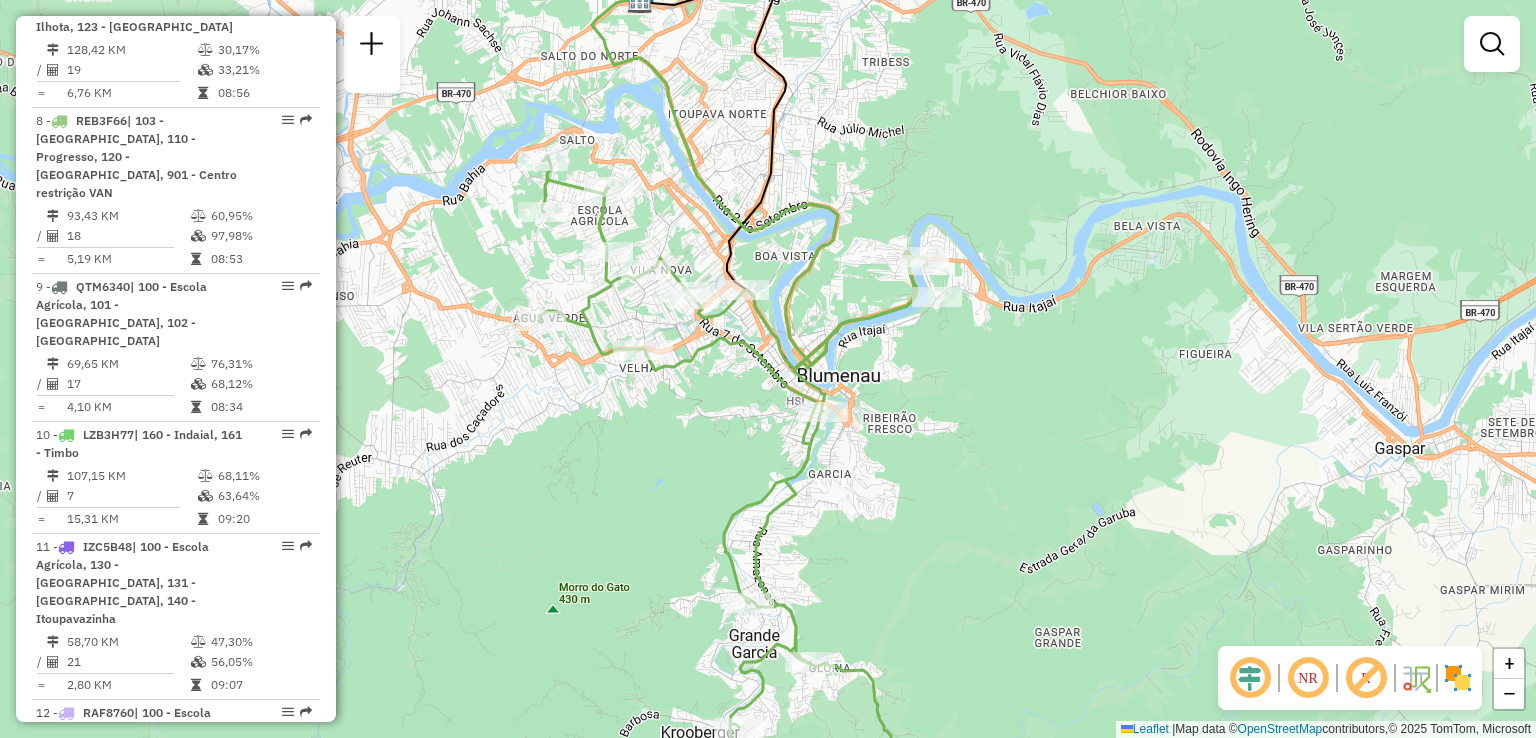 drag, startPoint x: 956, startPoint y: 390, endPoint x: 958, endPoint y: 484, distance: 94.02127 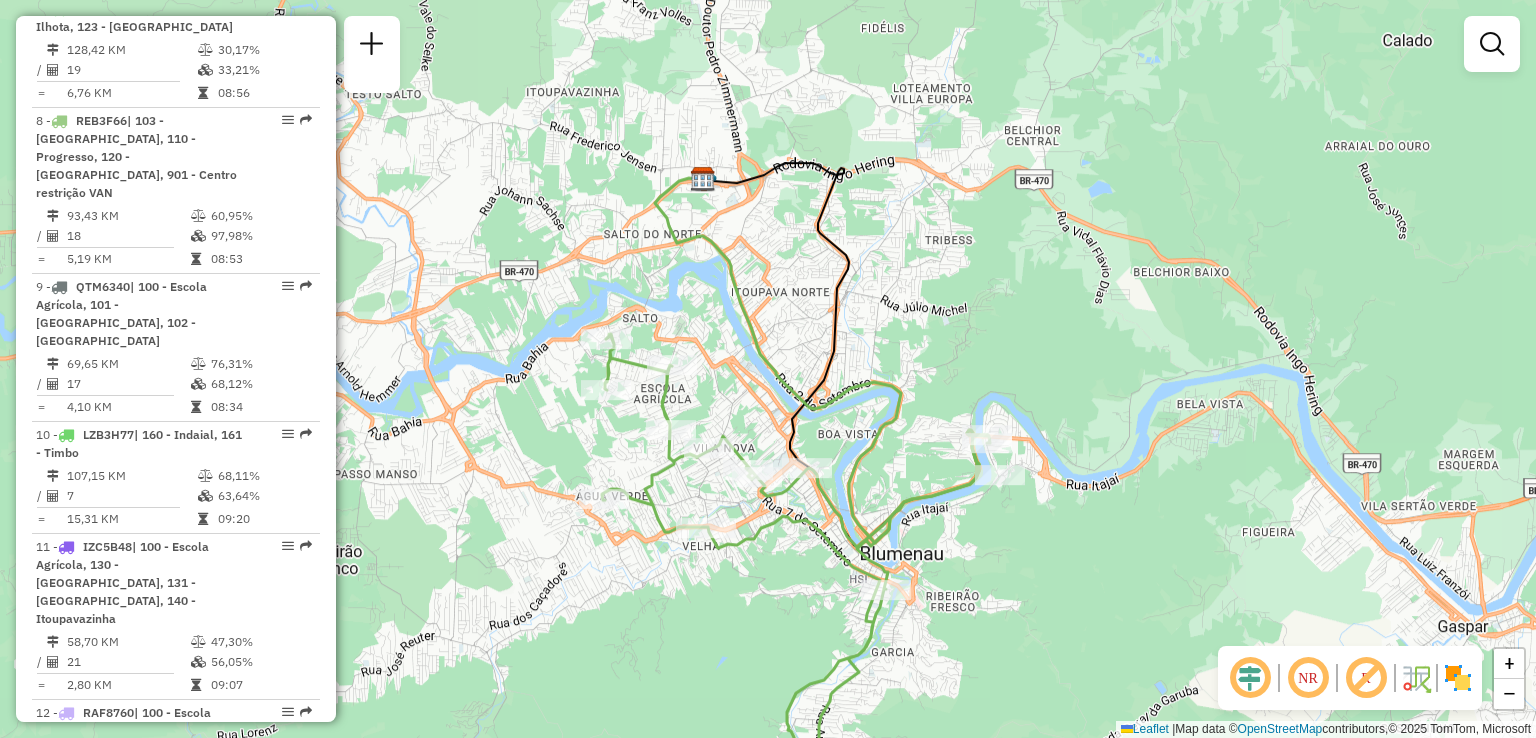 drag, startPoint x: 793, startPoint y: 345, endPoint x: 890, endPoint y: 451, distance: 143.68369 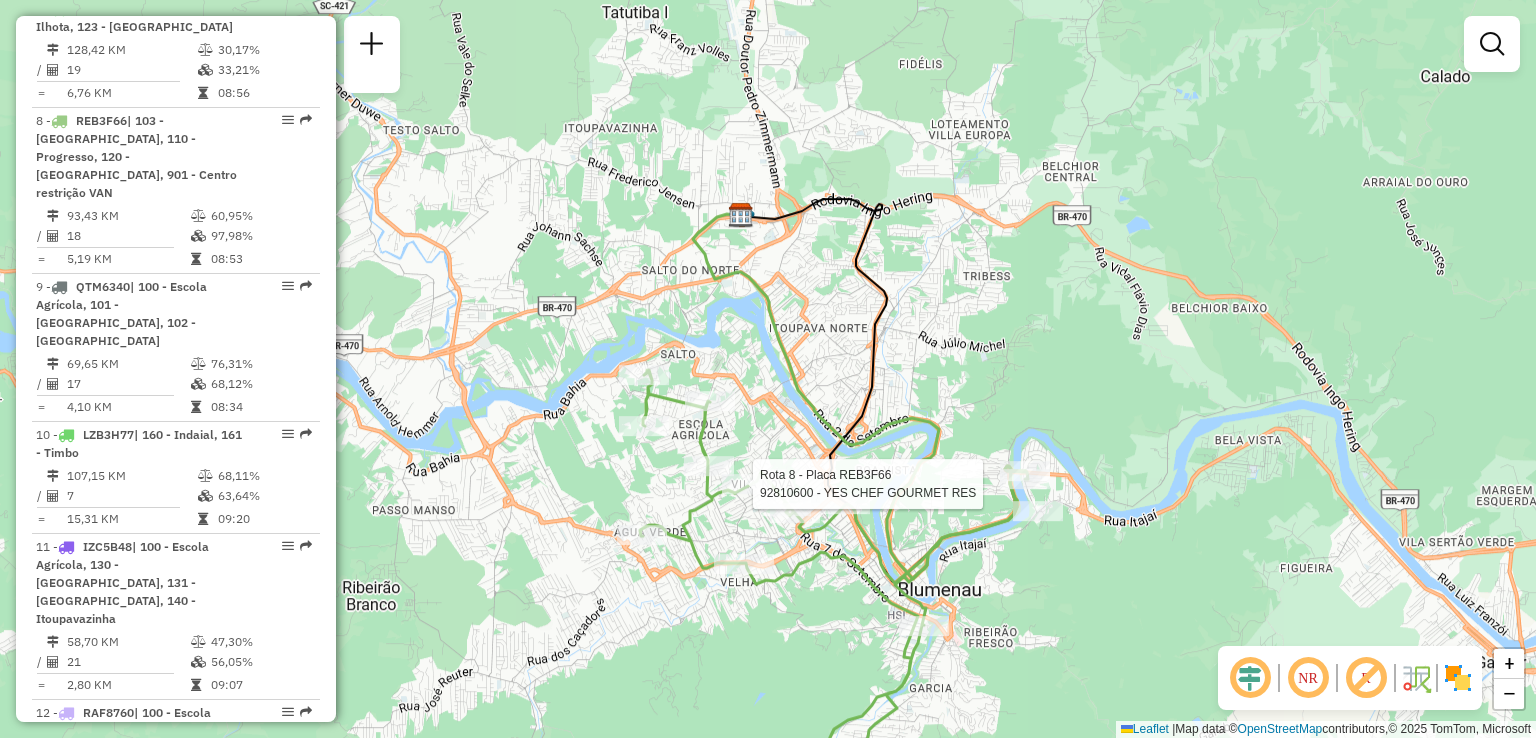 select on "**********" 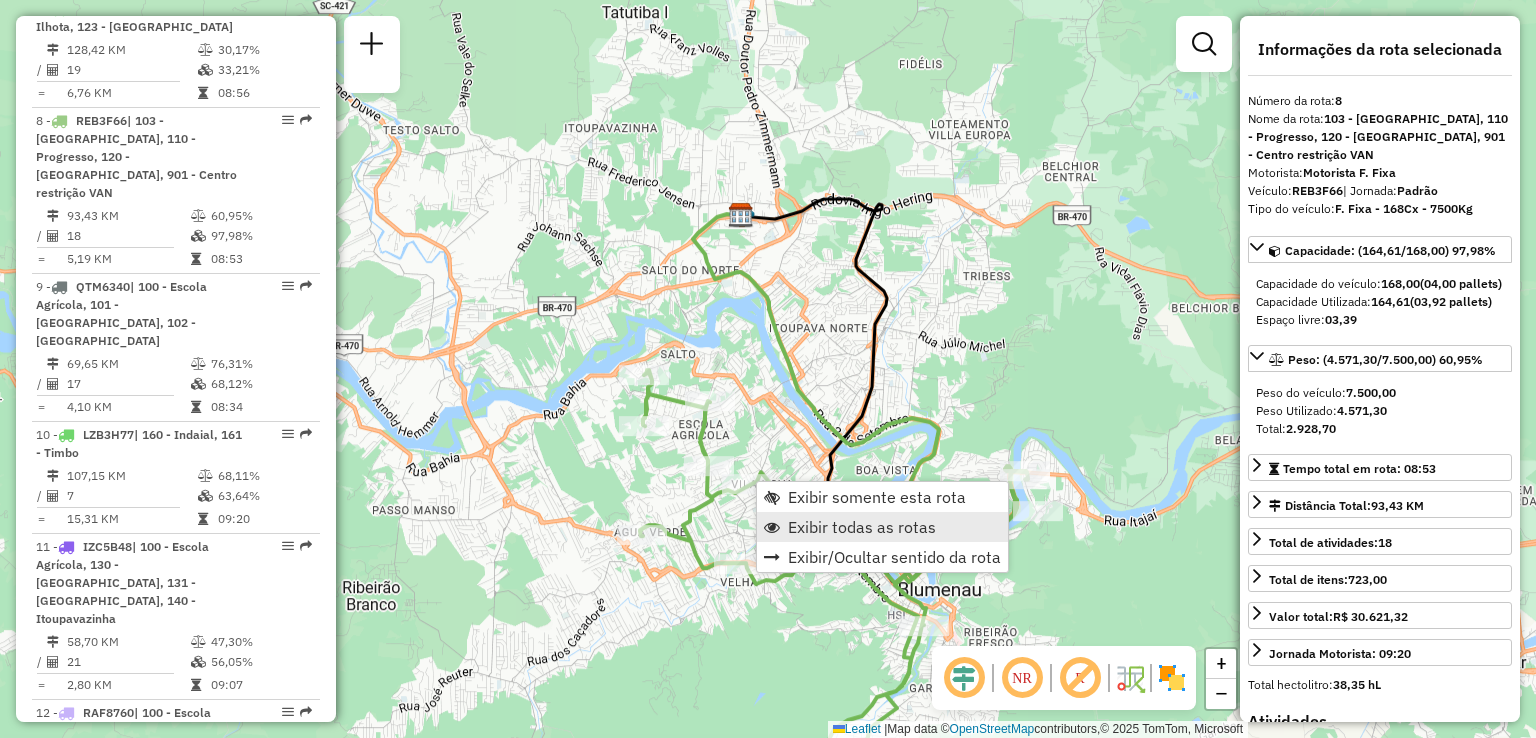 click on "Exibir todas as rotas" at bounding box center [862, 527] 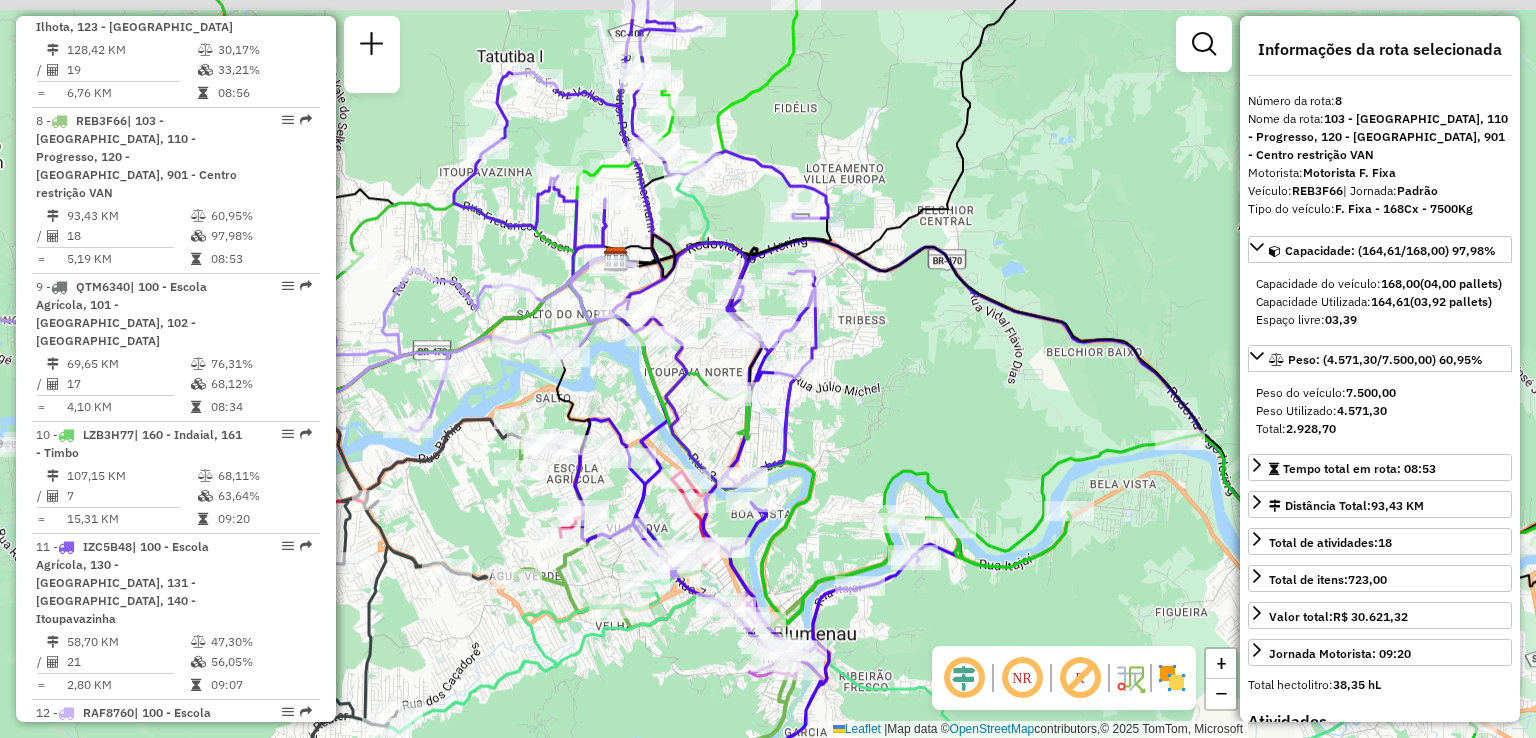 drag, startPoint x: 996, startPoint y: 443, endPoint x: 868, endPoint y: 536, distance: 158.2182 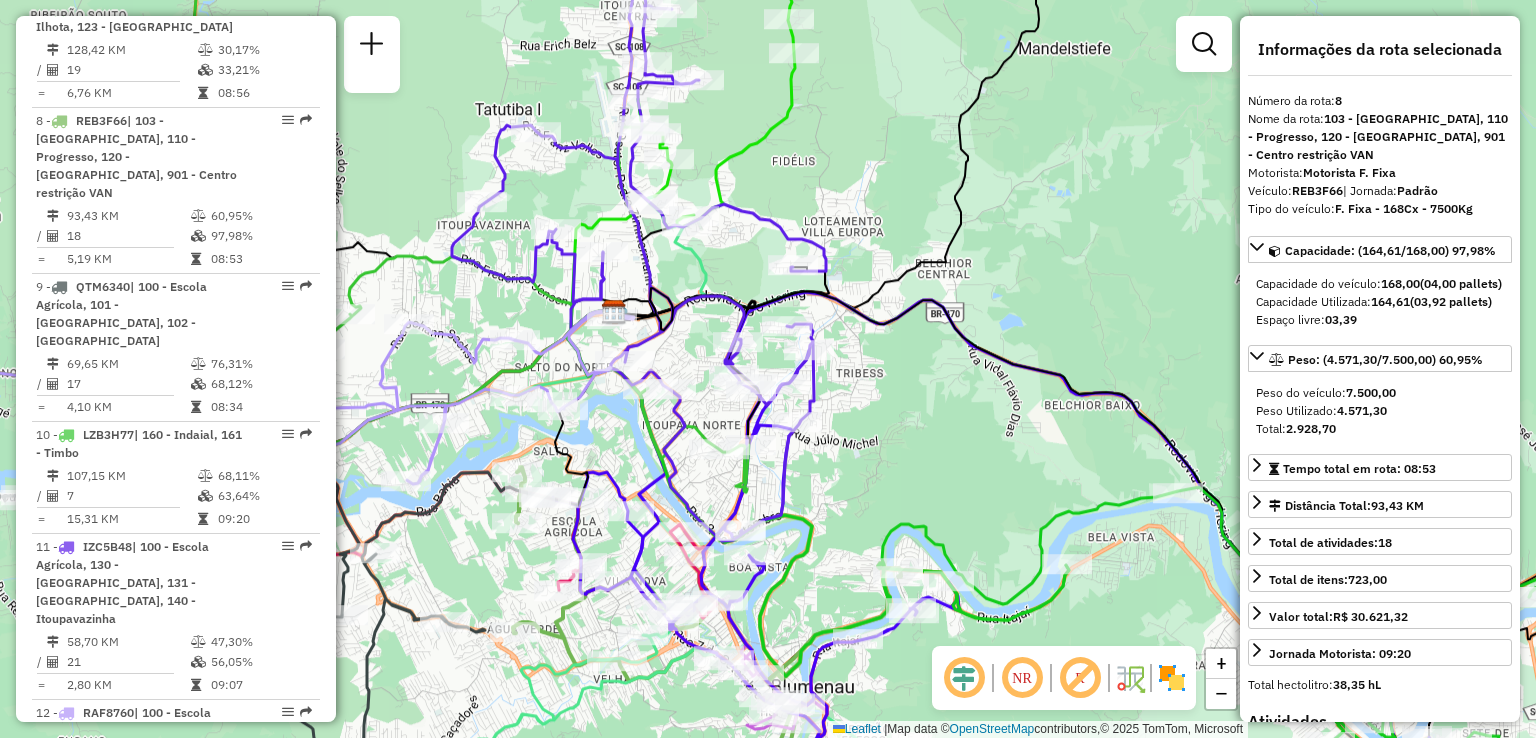 drag, startPoint x: 920, startPoint y: 521, endPoint x: 908, endPoint y: 509, distance: 16.970562 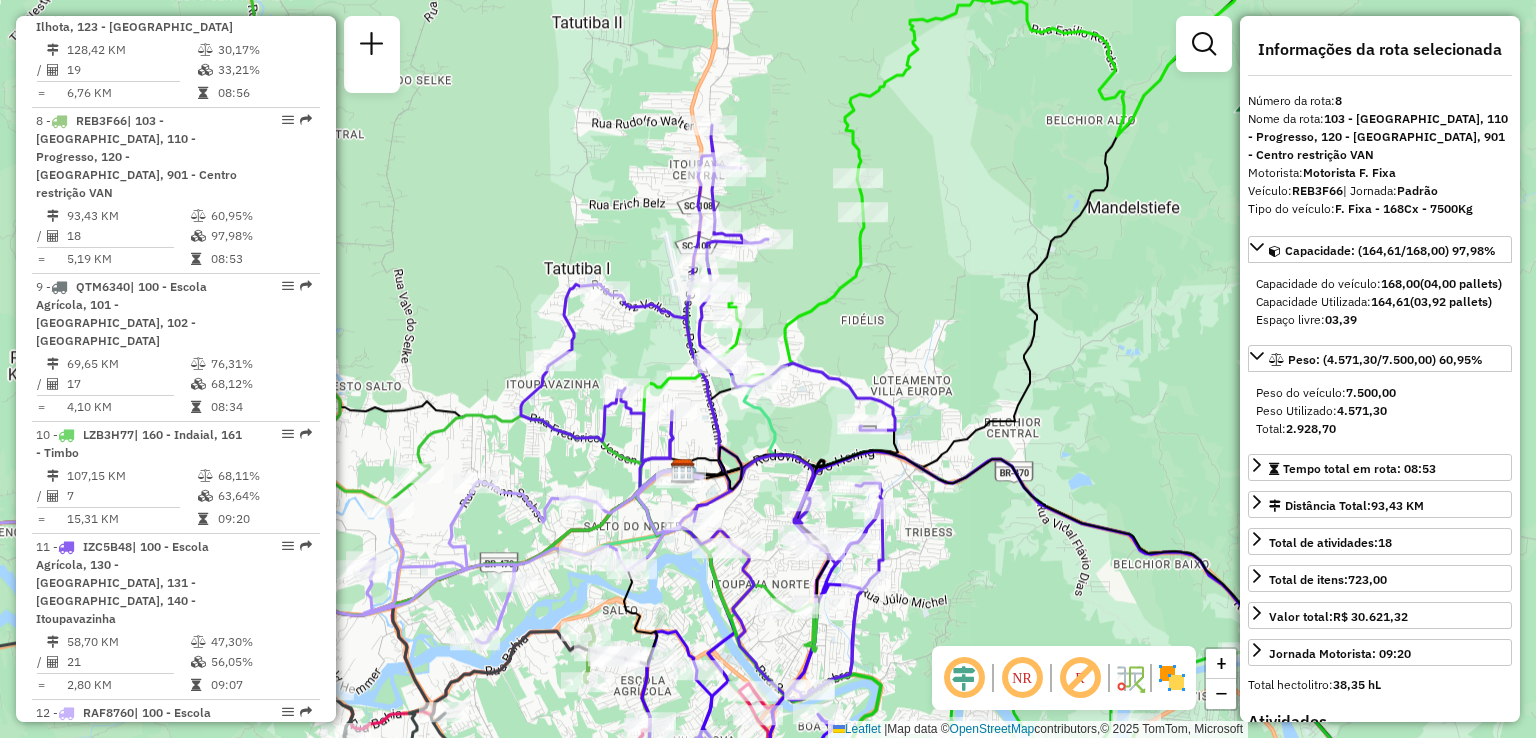 drag, startPoint x: 864, startPoint y: 359, endPoint x: 852, endPoint y: 380, distance: 24.186773 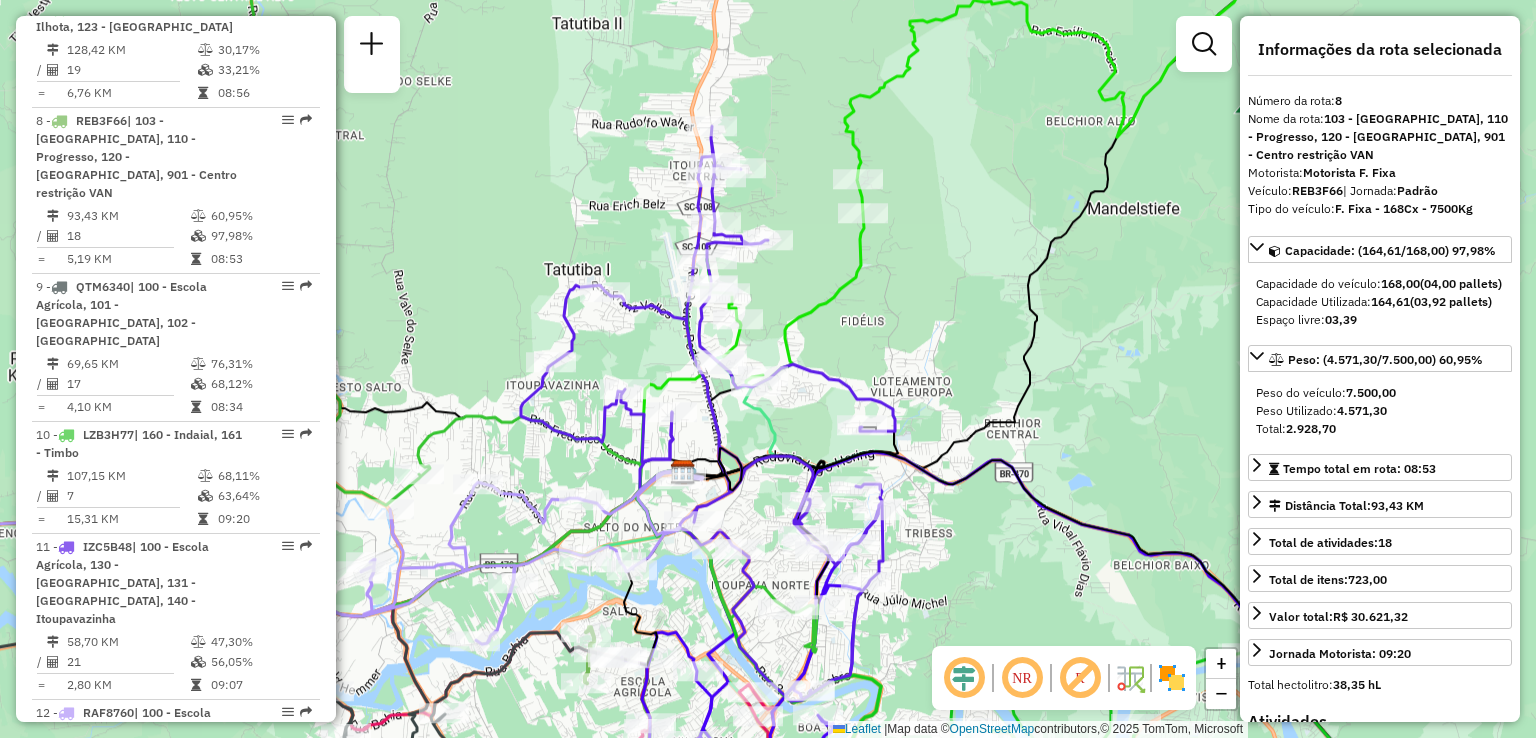 drag, startPoint x: 921, startPoint y: 334, endPoint x: 937, endPoint y: 355, distance: 26.400757 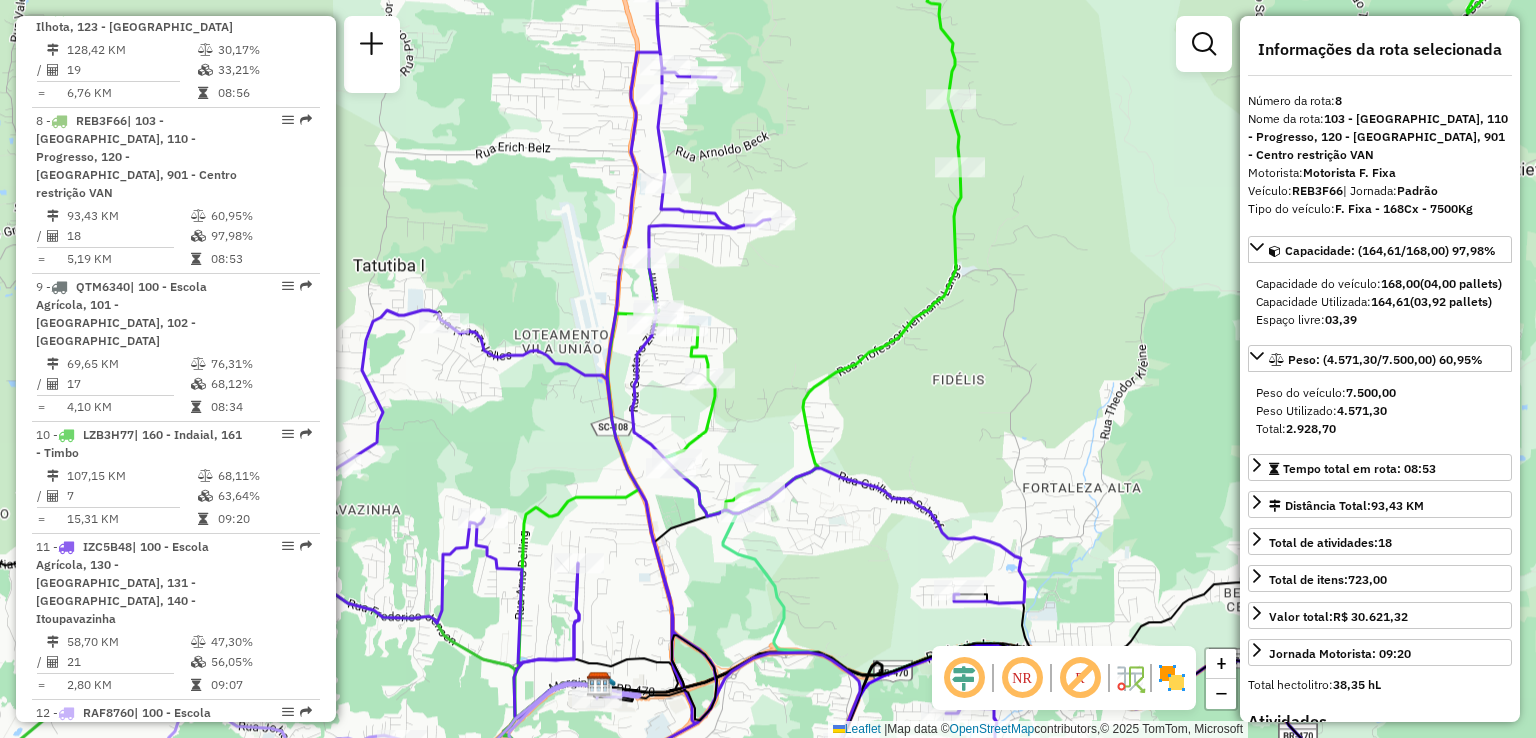 drag, startPoint x: 832, startPoint y: 346, endPoint x: 910, endPoint y: 350, distance: 78.10249 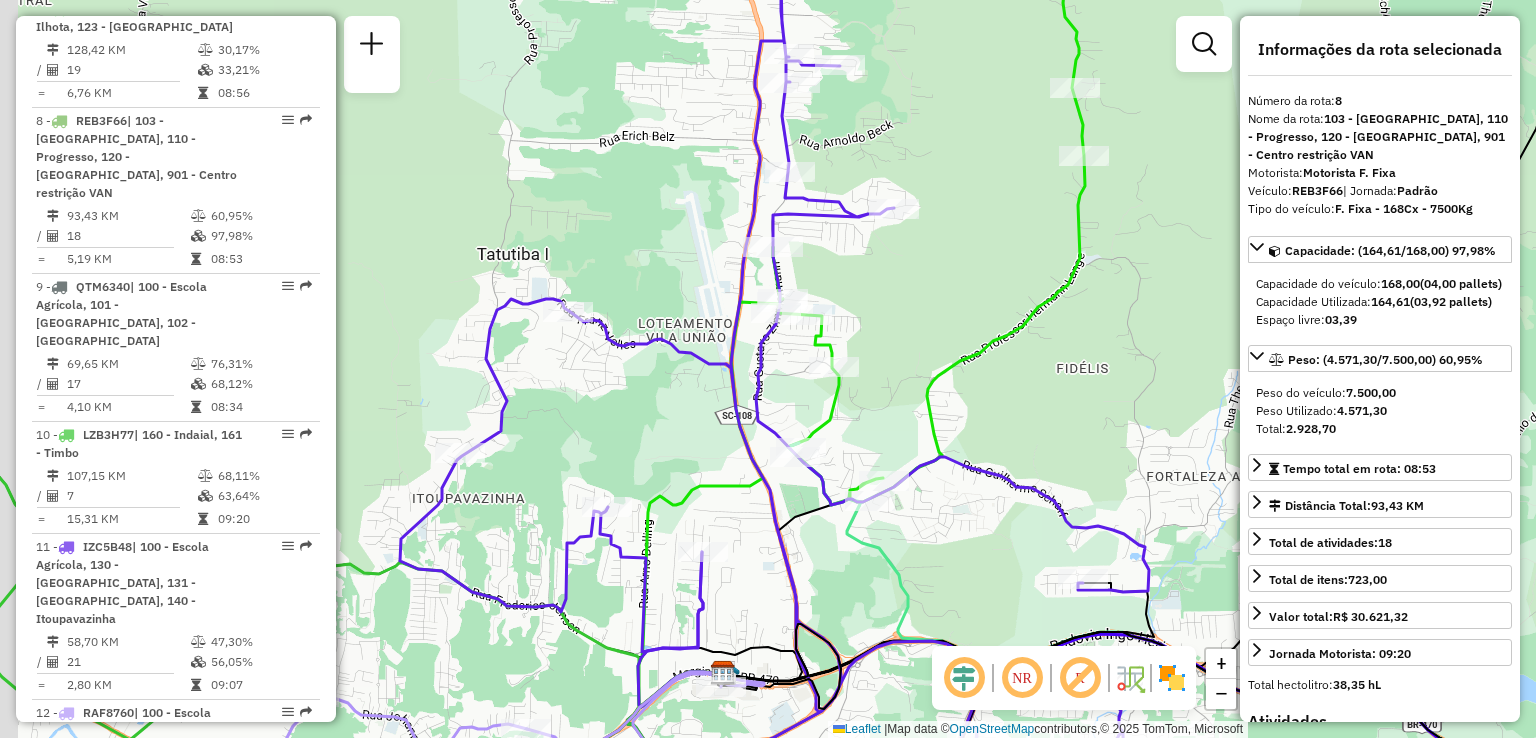 drag, startPoint x: 846, startPoint y: 392, endPoint x: 894, endPoint y: 383, distance: 48.83646 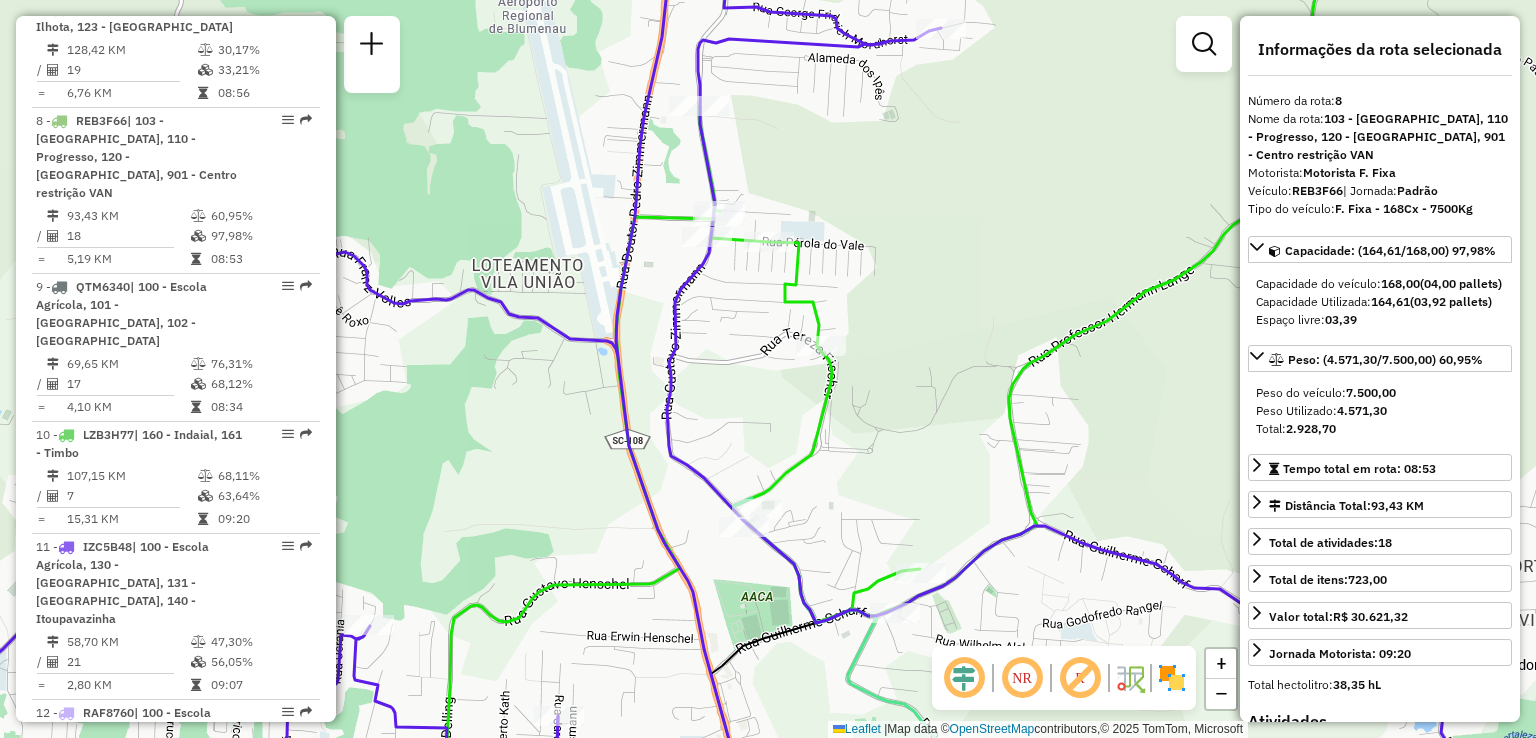 drag, startPoint x: 922, startPoint y: 353, endPoint x: 996, endPoint y: 256, distance: 122.0041 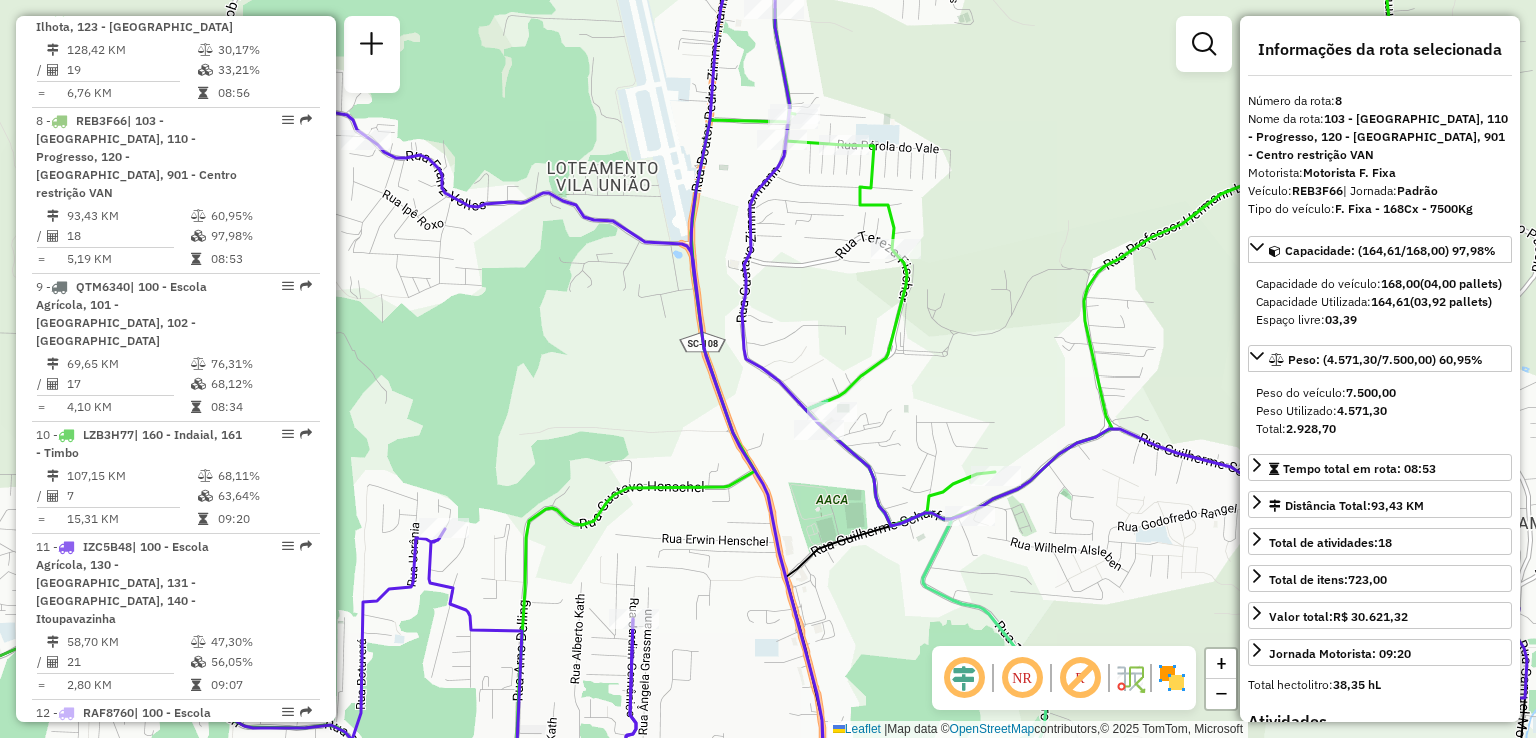 click on "Janela de atendimento Grade de atendimento Capacidade Transportadoras Veículos Cliente Pedidos  Rotas Selecione os dias de semana para filtrar as janelas de atendimento  Seg   Ter   Qua   Qui   Sex   Sáb   Dom  Informe o período da janela de atendimento: De: Até:  Filtrar exatamente a janela do cliente  Considerar janela de atendimento padrão  Selecione os dias de semana para filtrar as grades de atendimento  Seg   Ter   Qua   Qui   Sex   Sáb   Dom   Considerar clientes sem dia de atendimento cadastrado  Clientes fora do dia de atendimento selecionado Filtrar as atividades entre os valores definidos abaixo:  Peso mínimo:   Peso máximo:   Cubagem mínima:   Cubagem máxima:   De:   Até:  Filtrar as atividades entre o tempo de atendimento definido abaixo:  De:   Até:   Considerar capacidade total dos clientes não roteirizados Transportadora: Selecione um ou mais itens Tipo de veículo: Selecione um ou mais itens Veículo: Selecione um ou mais itens Motorista: Selecione um ou mais itens Nome: Rótulo:" 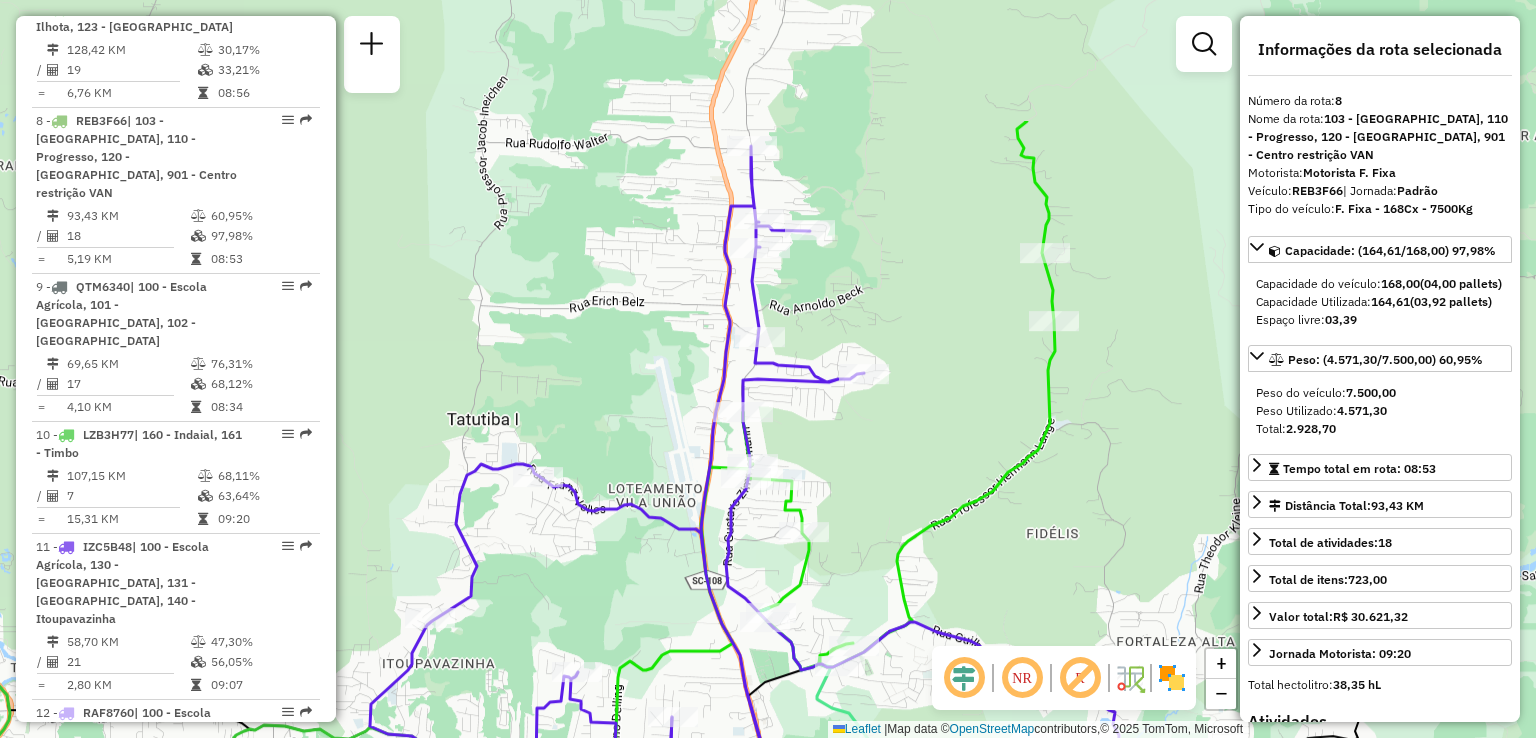 drag, startPoint x: 1087, startPoint y: 337, endPoint x: 904, endPoint y: 522, distance: 260.21915 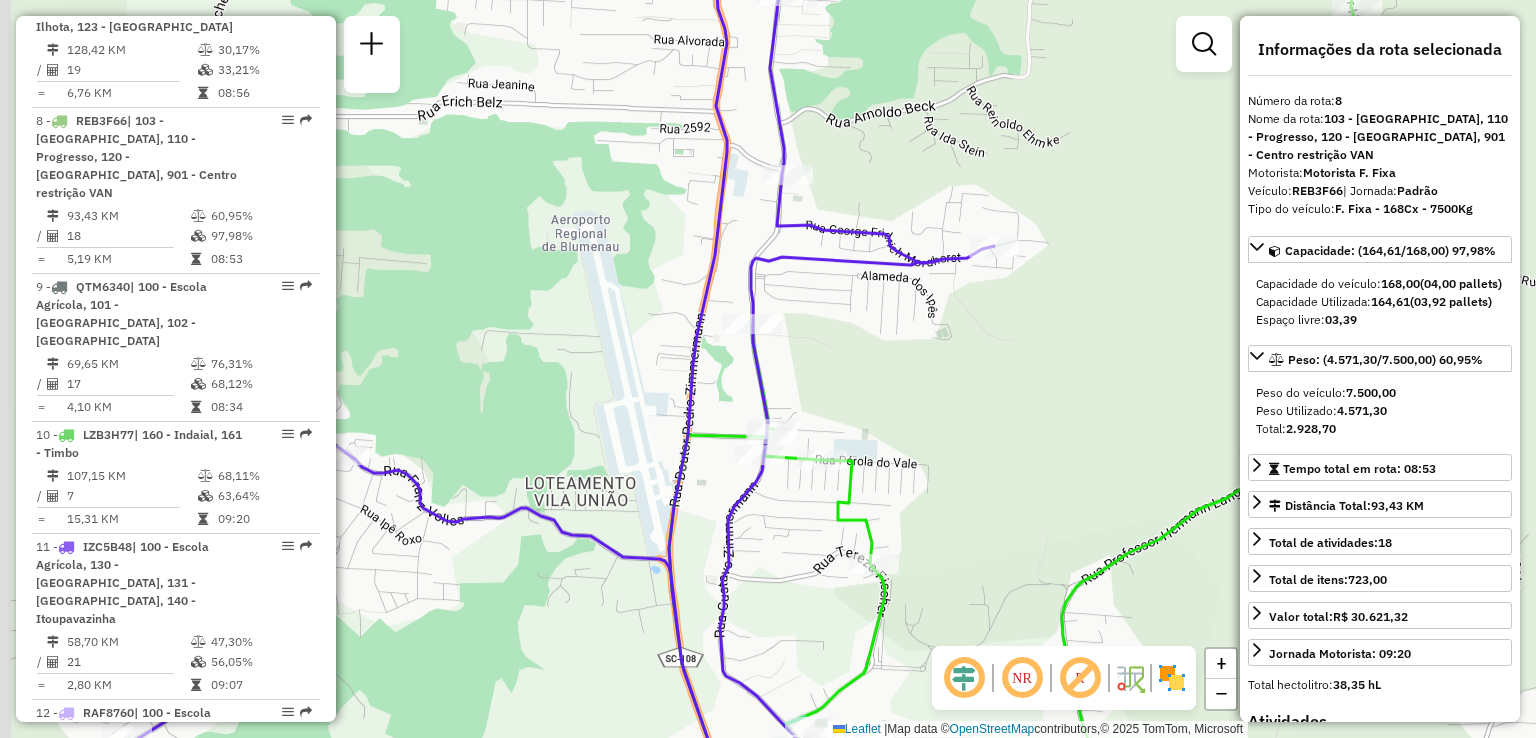 drag, startPoint x: 878, startPoint y: 444, endPoint x: 962, endPoint y: 433, distance: 84.71718 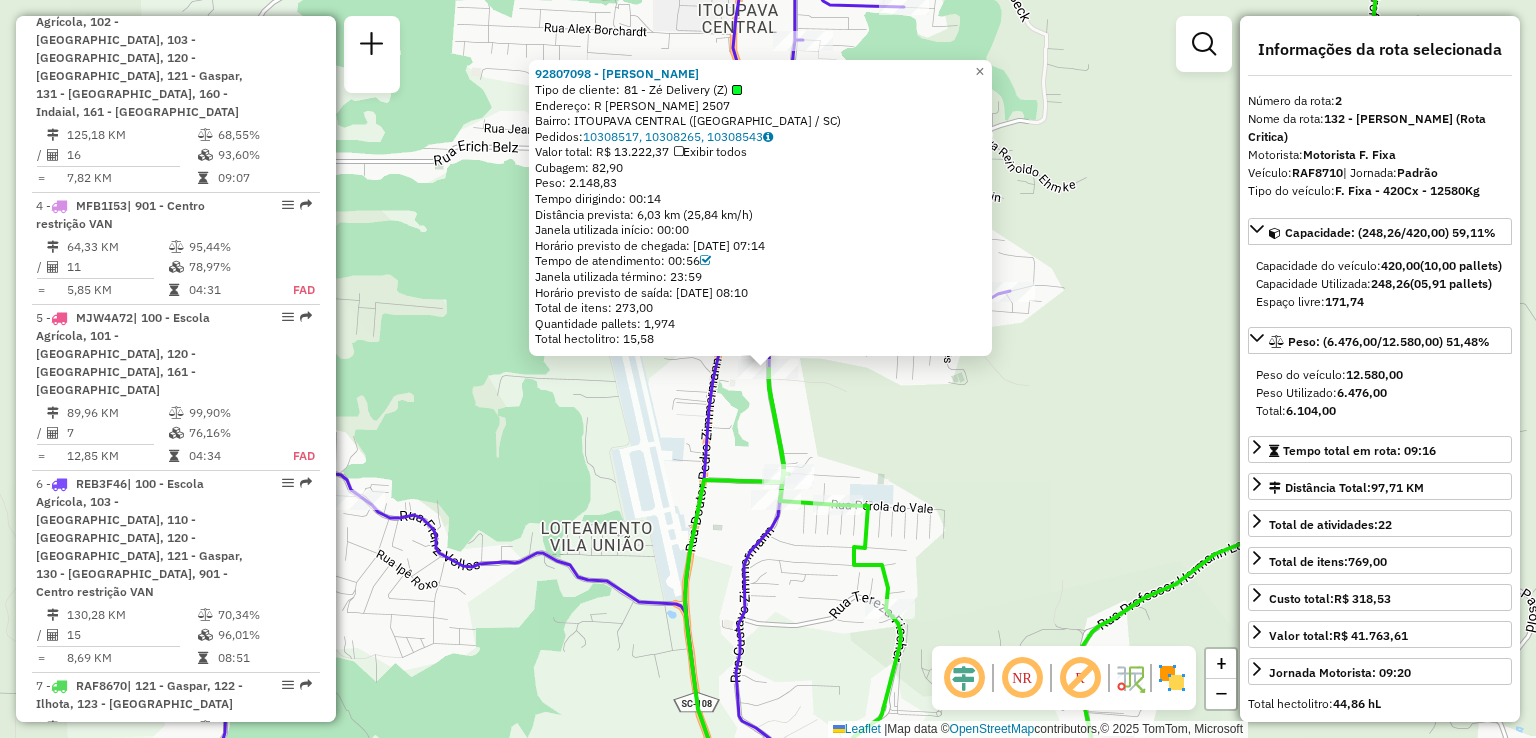 scroll, scrollTop: 900, scrollLeft: 0, axis: vertical 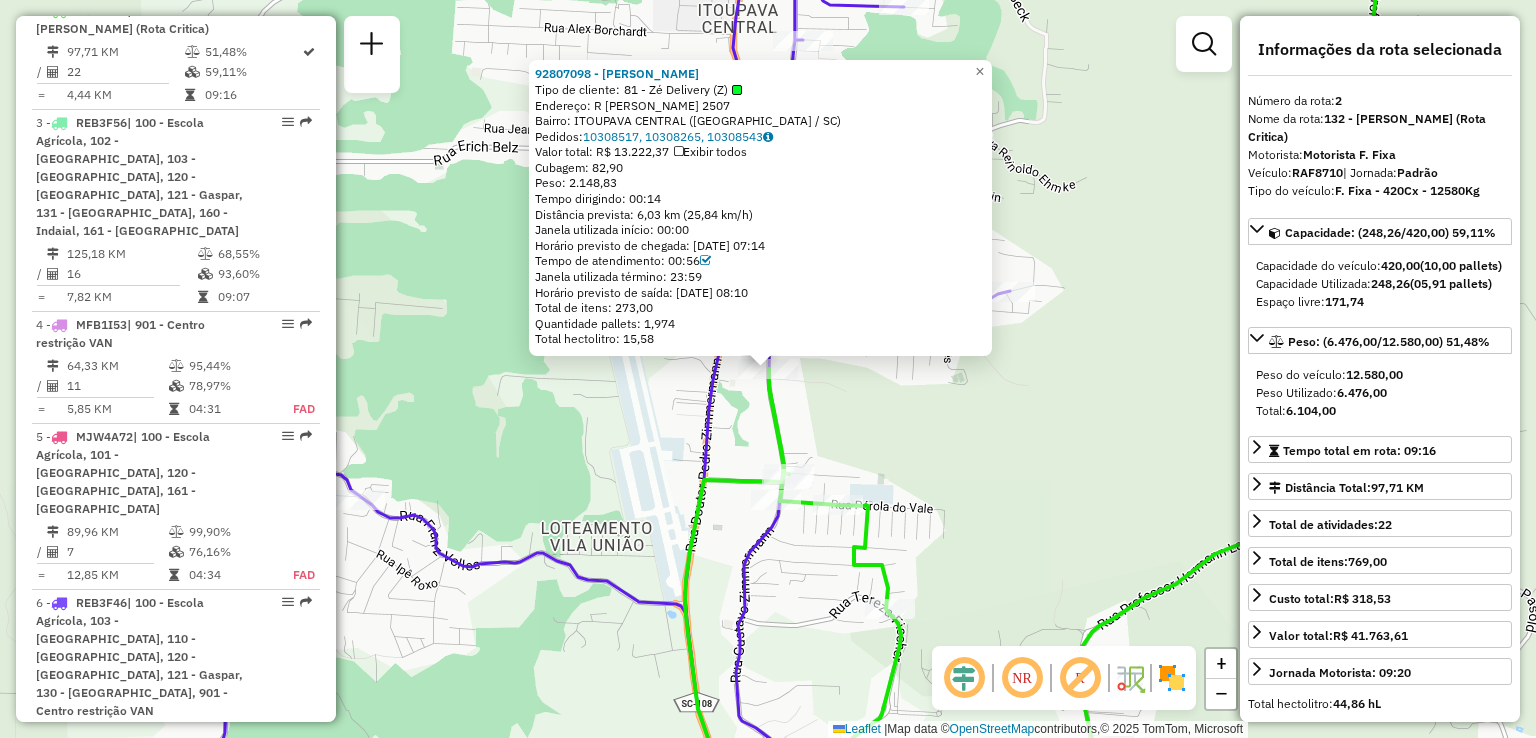 click on "92807098 - DANIELE FERNANDA DEB  Tipo de cliente:   81 - Zé Delivery (Z)   Endereço: R   Gustavo Zimmermann            2507   Bairro: ITOUPAVA CENTRAL (BLUMENAU / SC)   Pedidos:  10308517, 10308265, 10308543   Valor total: R$ 13.222,37   Exibir todos   Cubagem: 82,90  Peso: 2.148,83  Tempo dirigindo: 00:14   Distância prevista: 6,03 km (25,84 km/h)   Janela utilizada início: 00:00   Horário previsto de chegada: 10/07/2025 07:14   Tempo de atendimento: 00:56   Janela utilizada término: 23:59   Horário previsto de saída: 10/07/2025 08:10   Total de itens: 273,00   Quantidade pallets: 1,974   Total hectolitro: 15,58  × Janela de atendimento Grade de atendimento Capacidade Transportadoras Veículos Cliente Pedidos  Rotas Selecione os dias de semana para filtrar as janelas de atendimento  Seg   Ter   Qua   Qui   Sex   Sáb   Dom  Informe o período da janela de atendimento: De: Até:  Filtrar exatamente a janela do cliente  Considerar janela de atendimento padrão   Seg   Ter   Qua   Qui   Sex   Sáb  De:" 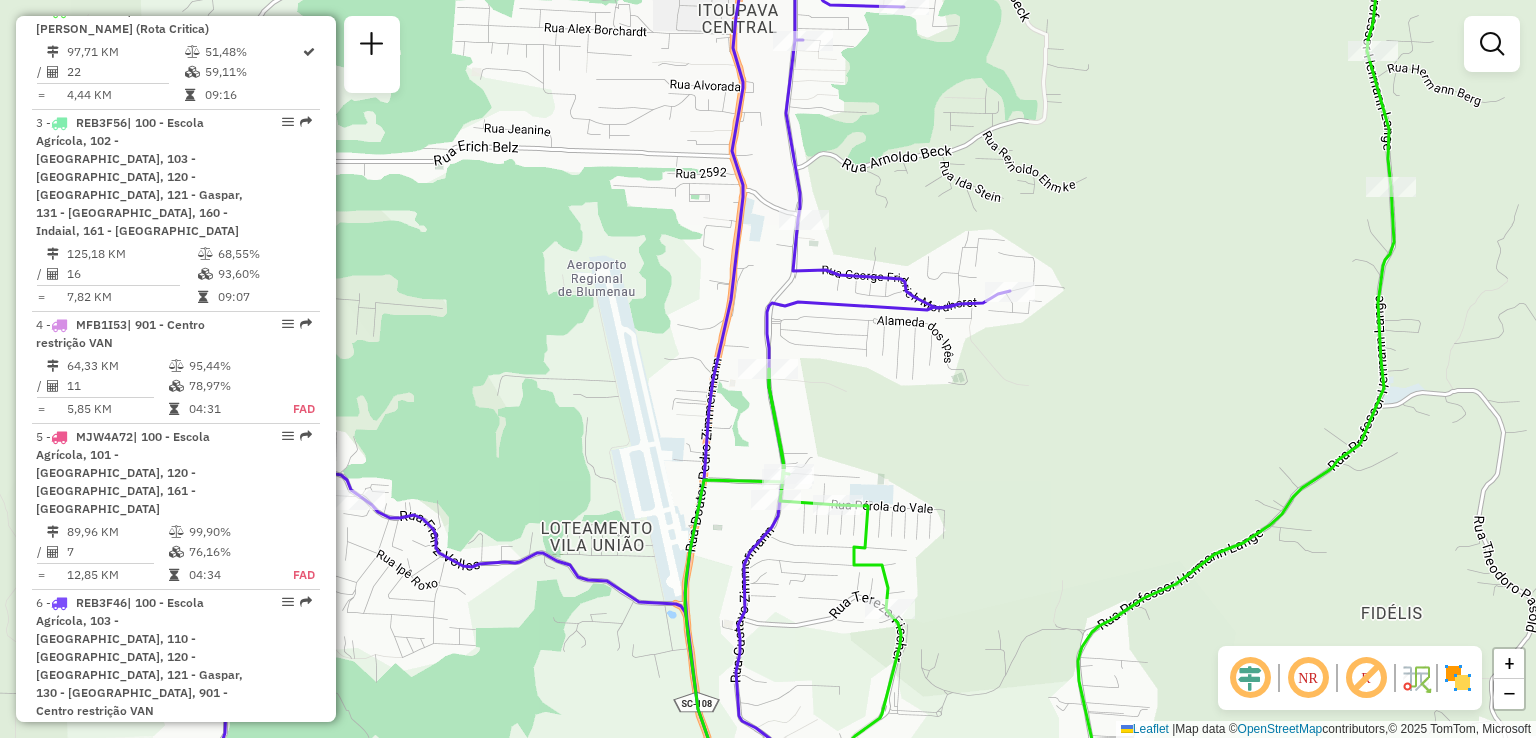 drag, startPoint x: 889, startPoint y: 443, endPoint x: 896, endPoint y: 413, distance: 30.805843 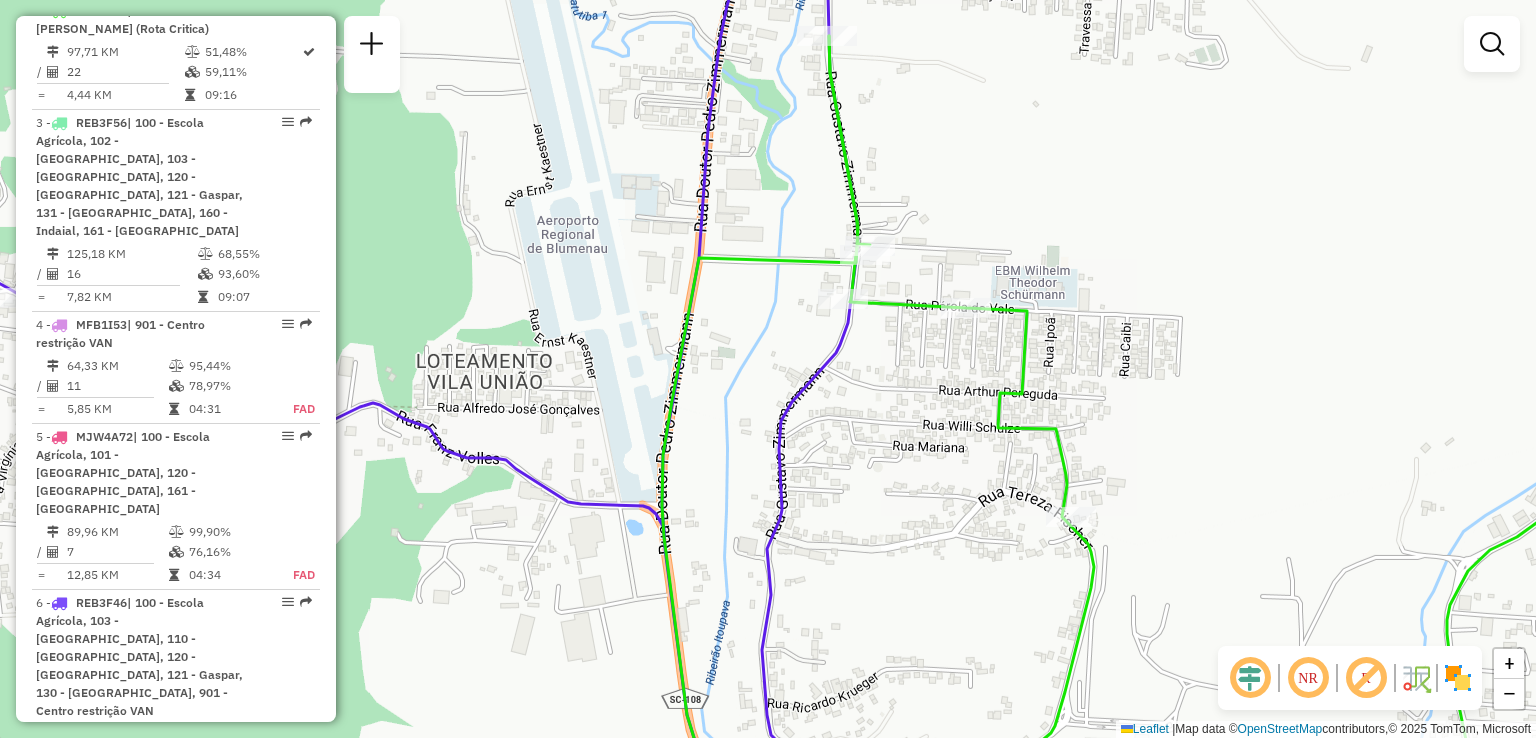 drag, startPoint x: 1094, startPoint y: 500, endPoint x: 1128, endPoint y: 393, distance: 112.27199 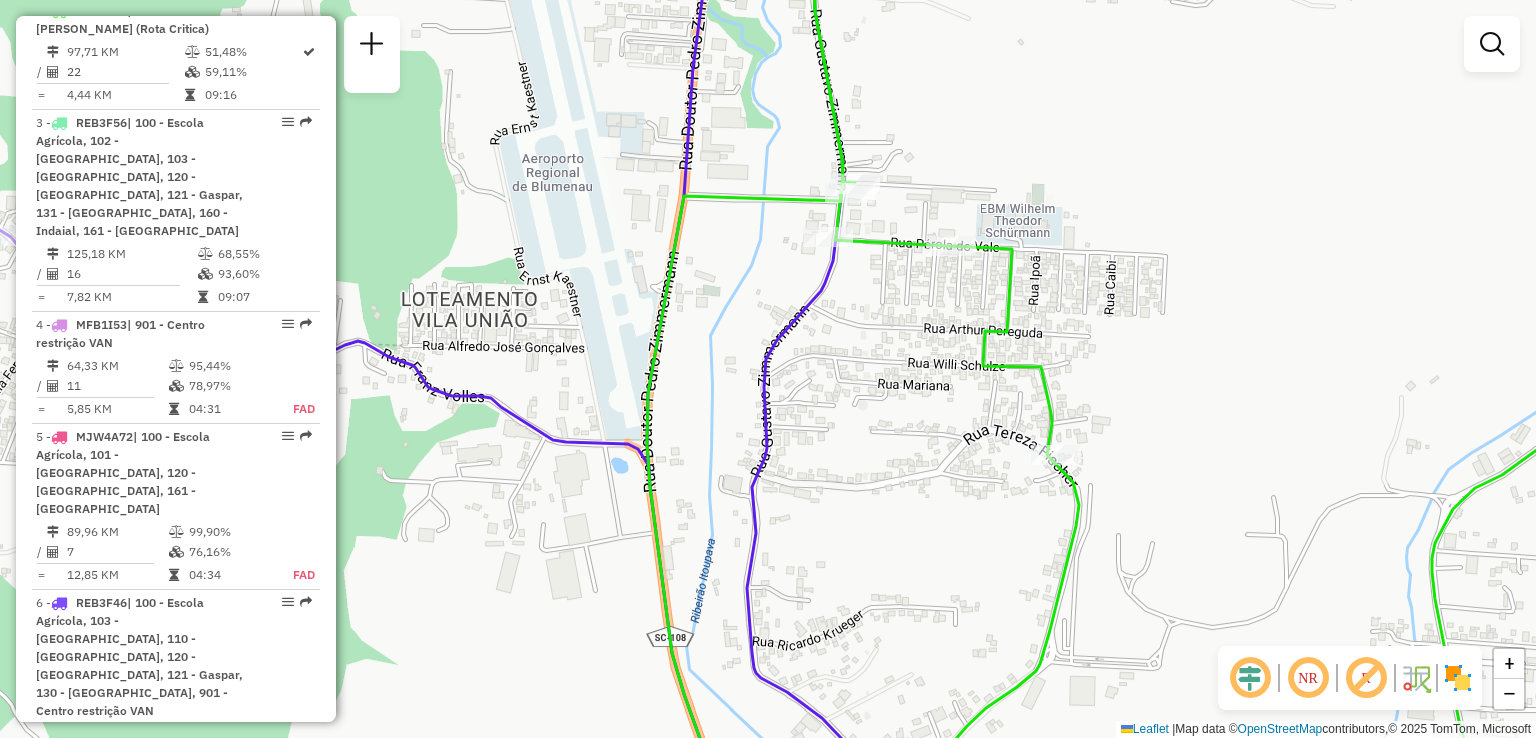 drag, startPoint x: 1013, startPoint y: 420, endPoint x: 950, endPoint y: 405, distance: 64.7611 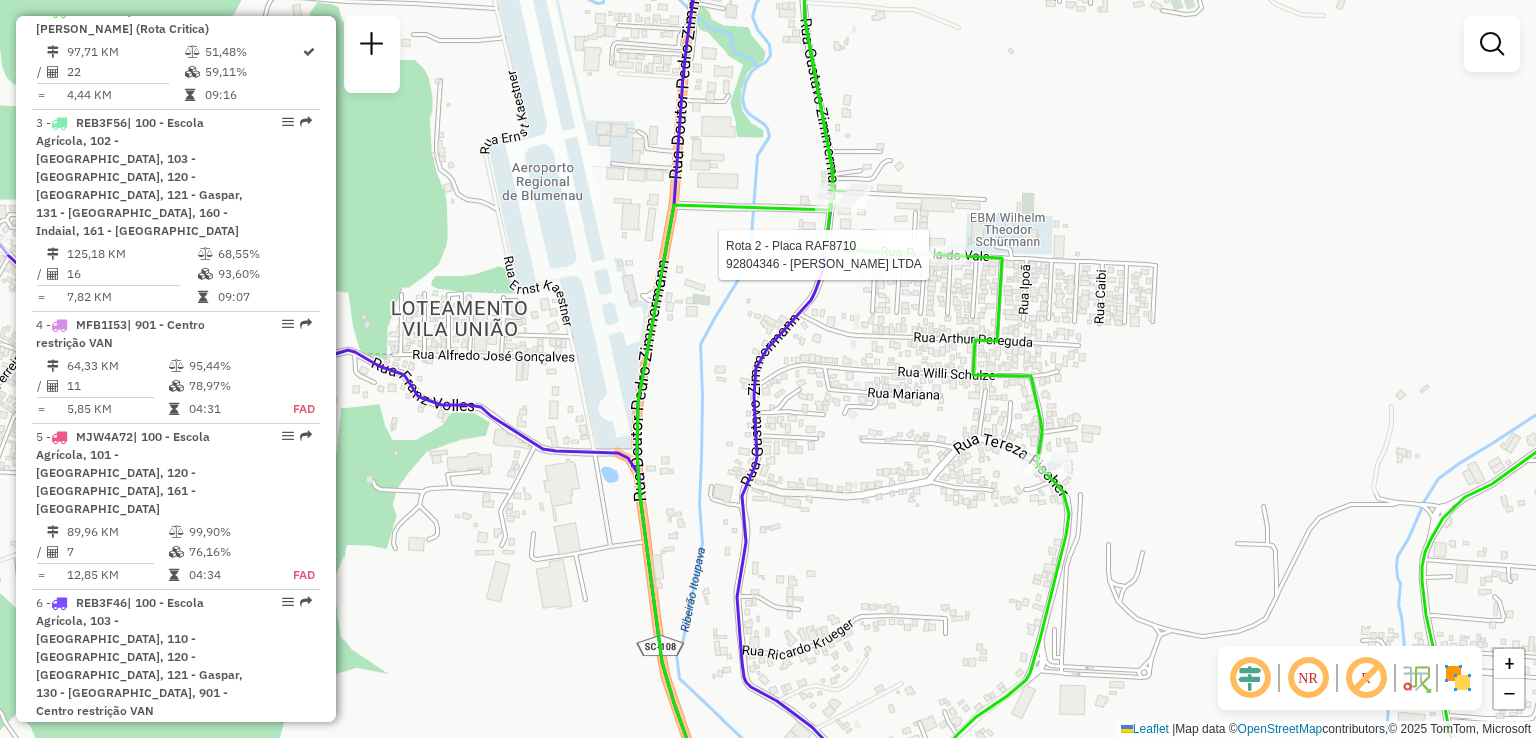 select on "**********" 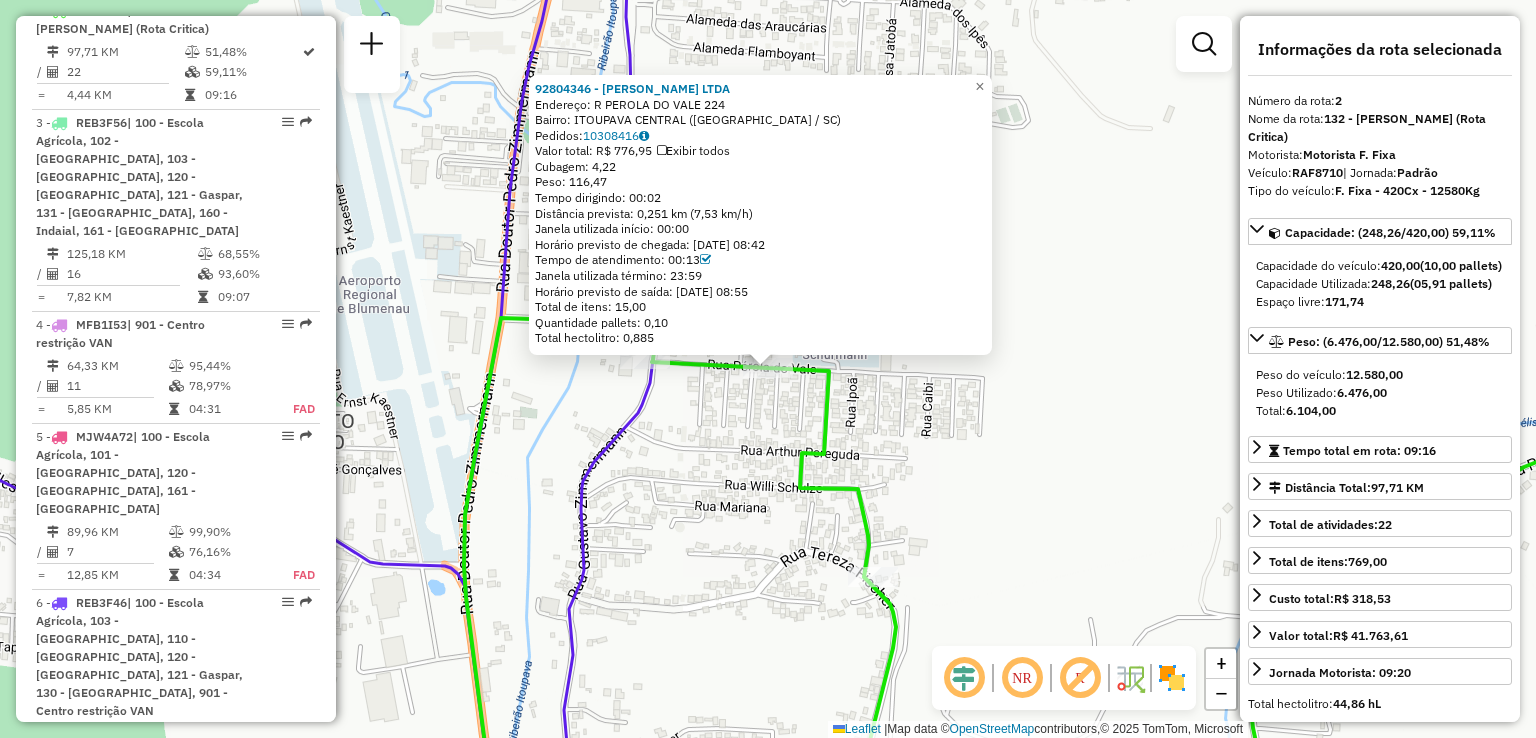 click on "92804346 - VICTOR LANCHES LTDA  Endereço: R   PEROLA DO VALE                224   Bairro: ITOUPAVA CENTRAL (BLUMENAU / SC)   Pedidos:  10308416   Valor total: R$ 776,95   Exibir todos   Cubagem: 4,22  Peso: 116,47  Tempo dirigindo: 00:02   Distância prevista: 0,251 km (7,53 km/h)   Janela utilizada início: 00:00   Horário previsto de chegada: 10/07/2025 08:42   Tempo de atendimento: 00:13   Janela utilizada término: 23:59   Horário previsto de saída: 10/07/2025 08:55   Total de itens: 15,00   Quantidade pallets: 0,10   Total hectolitro: 0,885  × Janela de atendimento Grade de atendimento Capacidade Transportadoras Veículos Cliente Pedidos  Rotas Selecione os dias de semana para filtrar as janelas de atendimento  Seg   Ter   Qua   Qui   Sex   Sáb   Dom  Informe o período da janela de atendimento: De: Até:  Filtrar exatamente a janela do cliente  Considerar janela de atendimento padrão  Selecione os dias de semana para filtrar as grades de atendimento  Seg   Ter   Qua   Qui   Sex   Sáb   Dom  De:" 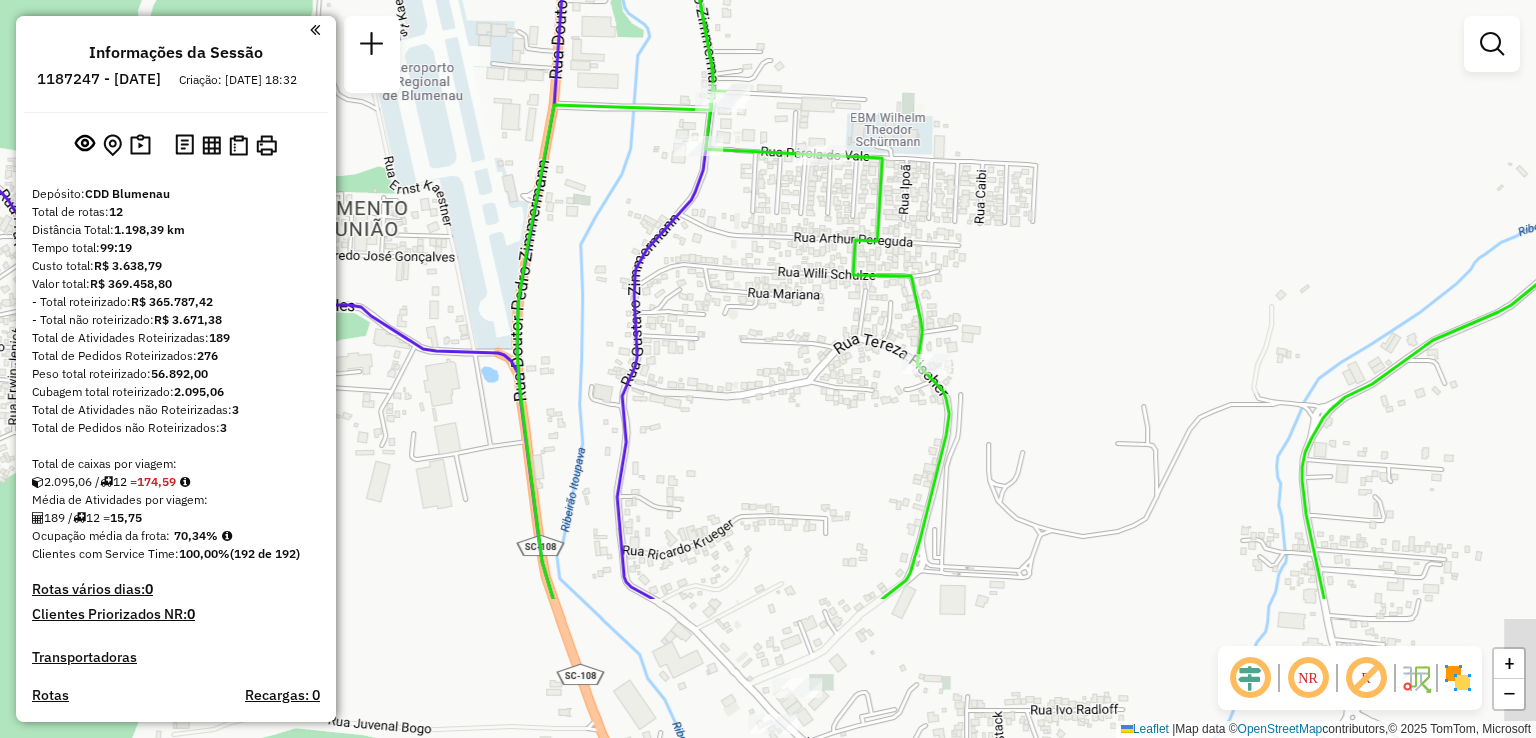 scroll, scrollTop: 0, scrollLeft: 0, axis: both 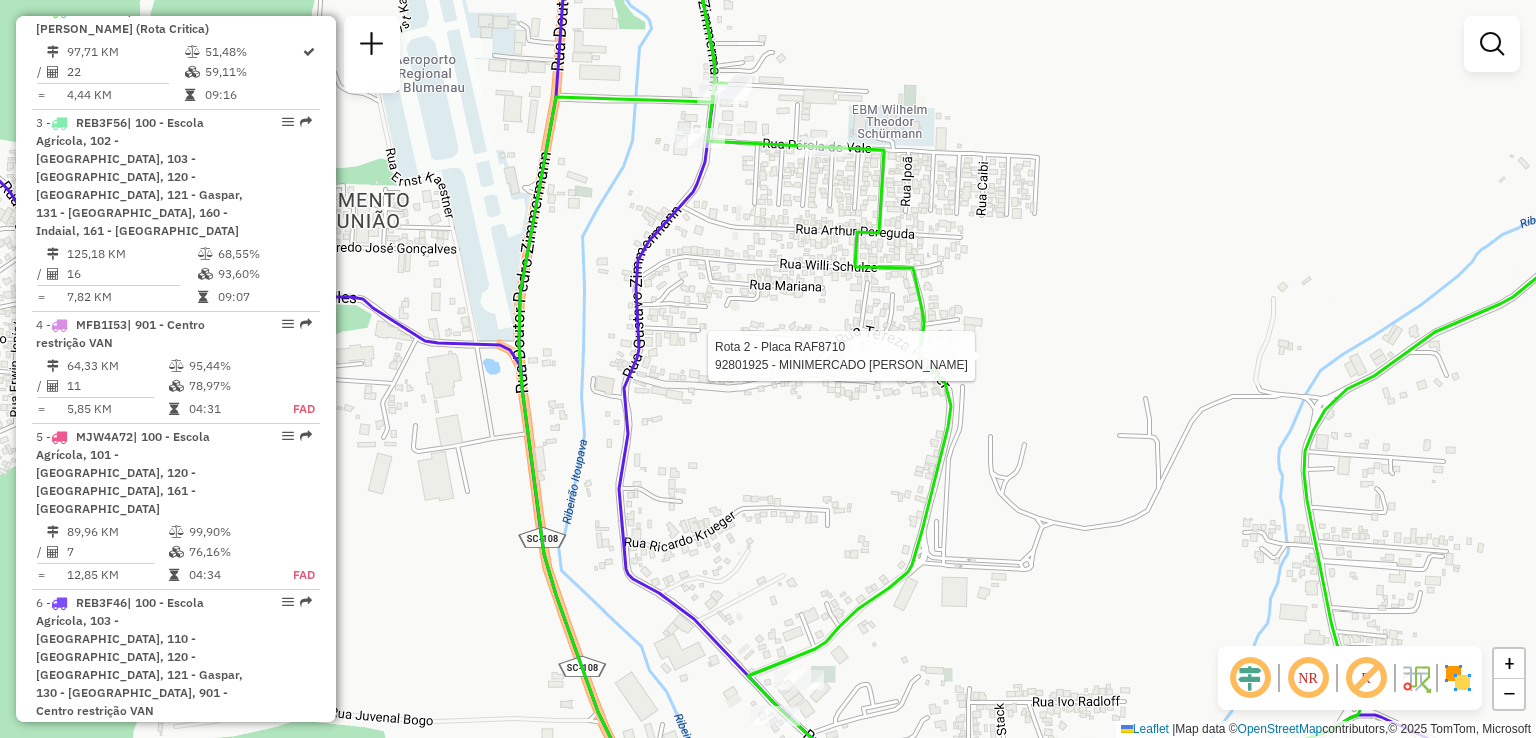 select on "**********" 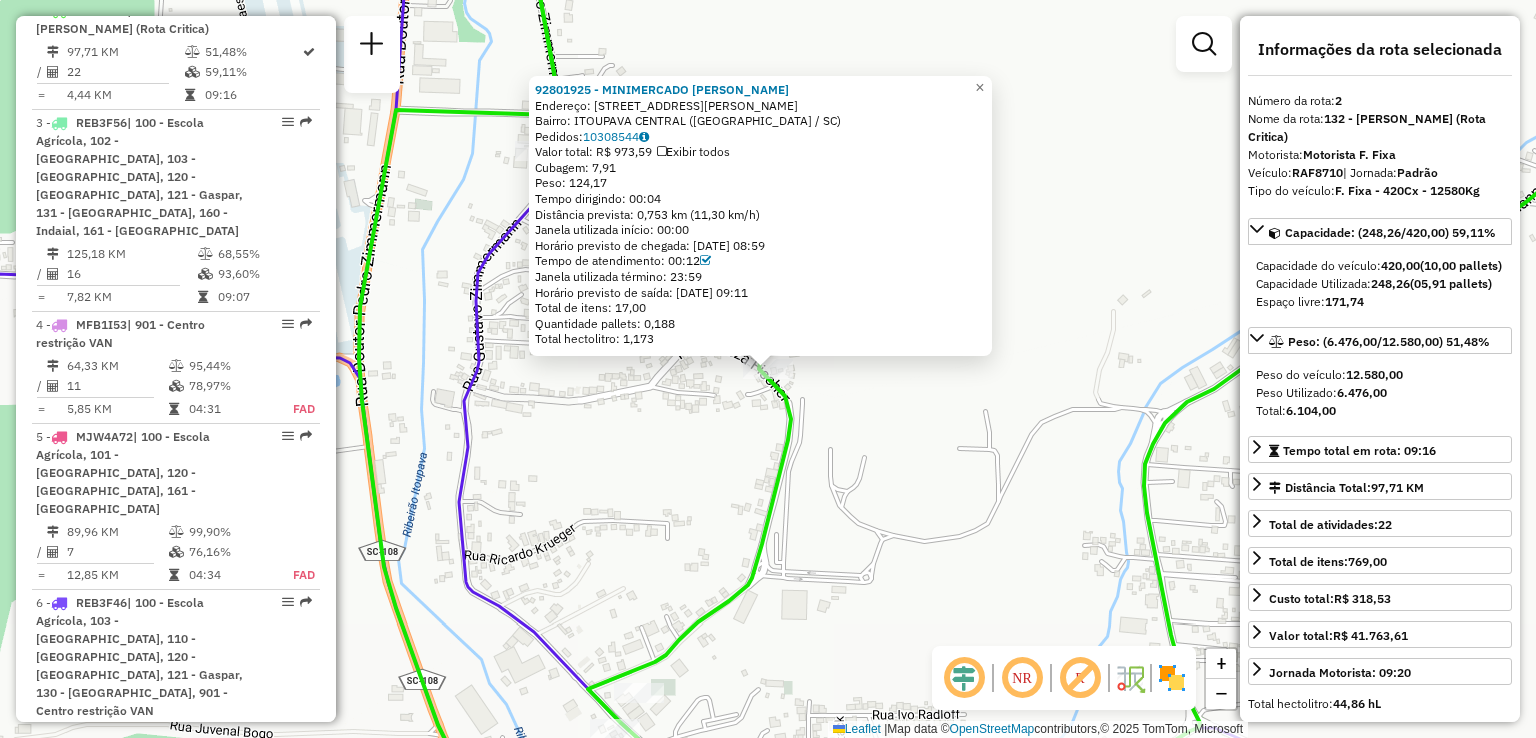 click on "92801925 - MINIMERCADO [PERSON_NAME]: R   [PERSON_NAME]                944   Bairro: ITOUPAVA CENTRAL (BLUMENAU / [GEOGRAPHIC_DATA])   Pedidos:  10308544   Valor total: R$ 973,59   Exibir todos   Cubagem: 7,91  Peso: 124,17  Tempo dirigindo: 00:04   Distância prevista: 0,753 km (11,30 km/h)   [GEOGRAPHIC_DATA] utilizada início: 00:00   Horário previsto de chegada: [DATE] 08:59   Tempo de atendimento: 00:12   Janela utilizada término: 23:59   Horário previsto de saída: [DATE] 09:11   Total de itens: 17,00   Quantidade pallets: 0,188   Total hectolitro: 1,173  × Janela de atendimento Grade de atendimento Capacidade Transportadoras Veículos Cliente Pedidos  Rotas Selecione os dias de semana para filtrar as janelas de atendimento  Seg   Ter   Qua   Qui   Sex   Sáb   Dom  Informe o período da janela de atendimento: De: Até:  Filtrar exatamente a janela do cliente  Considerar janela de atendimento padrão  Selecione os dias de semana para filtrar as grades de atendimento  Seg   Ter   Qua   Qui   Sex   Sáb   Dom  +" 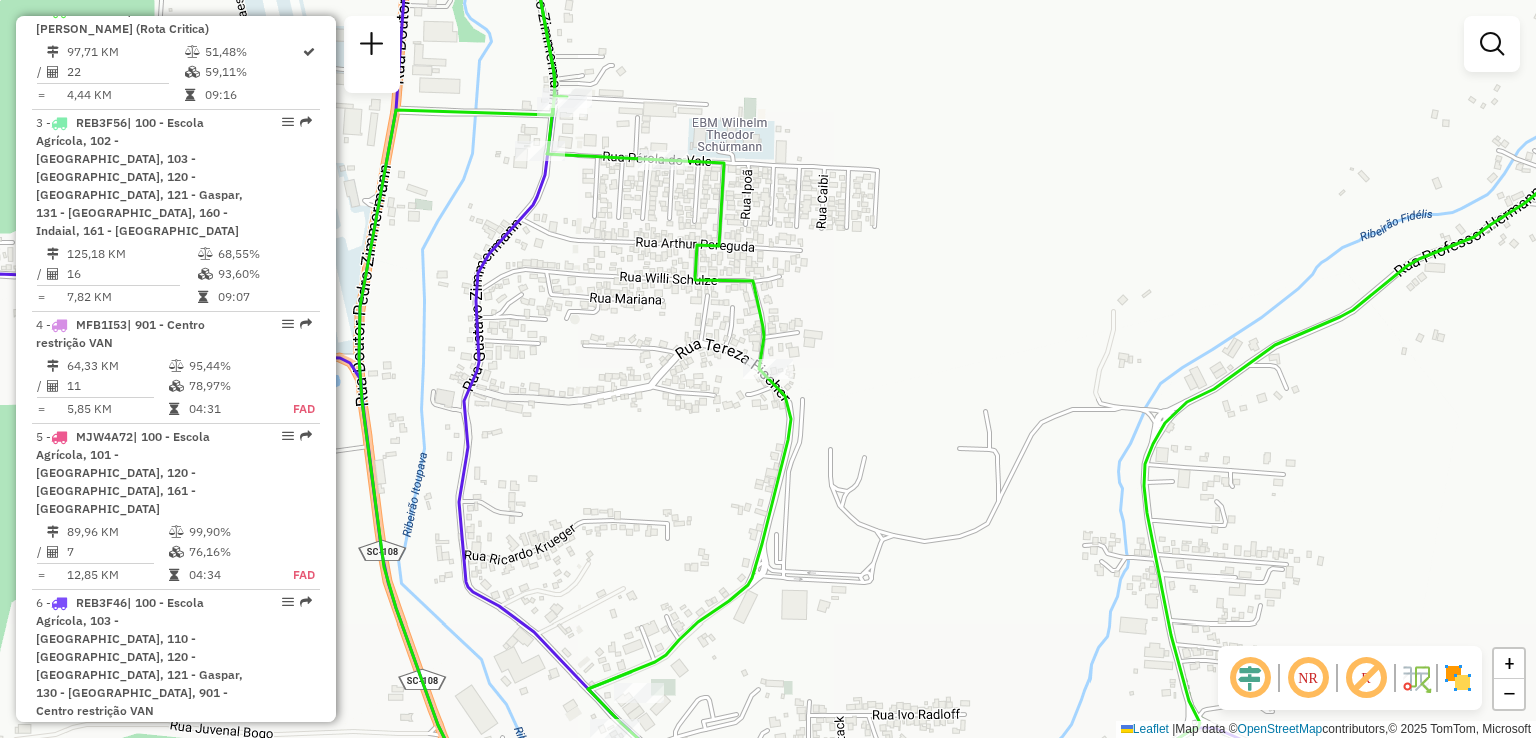 drag, startPoint x: 909, startPoint y: 537, endPoint x: 945, endPoint y: 373, distance: 167.90474 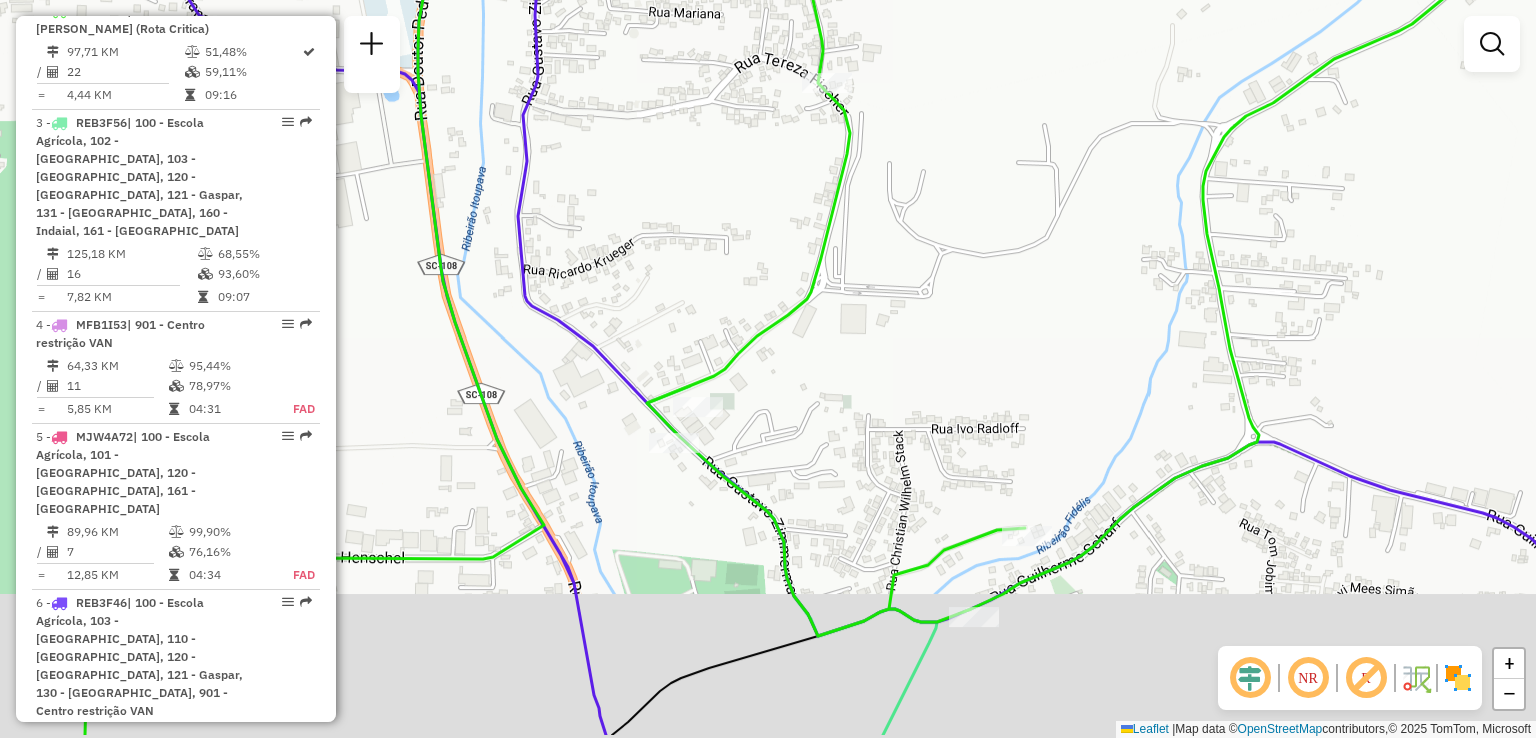 drag, startPoint x: 940, startPoint y: 456, endPoint x: 955, endPoint y: 349, distance: 108.04629 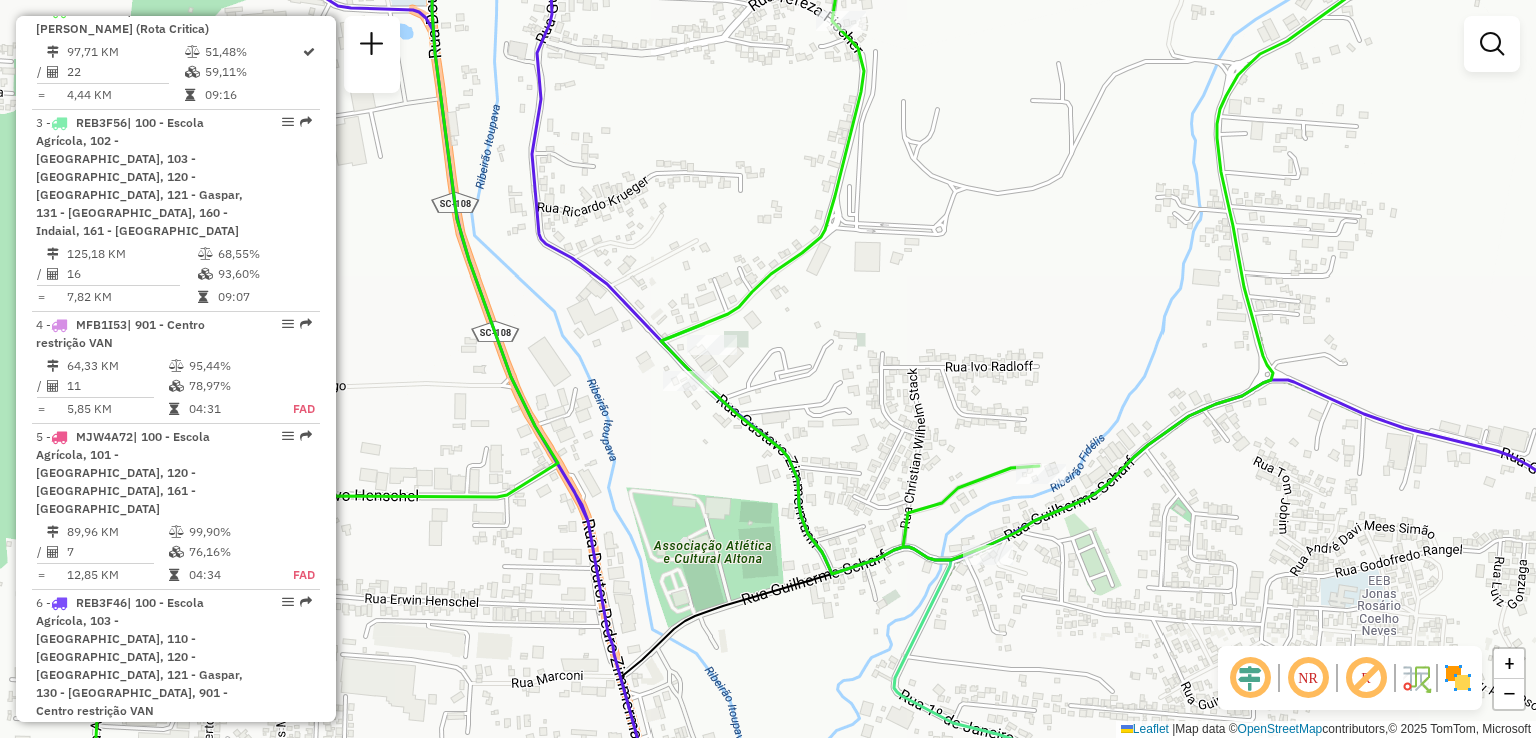 drag, startPoint x: 886, startPoint y: 481, endPoint x: 938, endPoint y: 429, distance: 73.53911 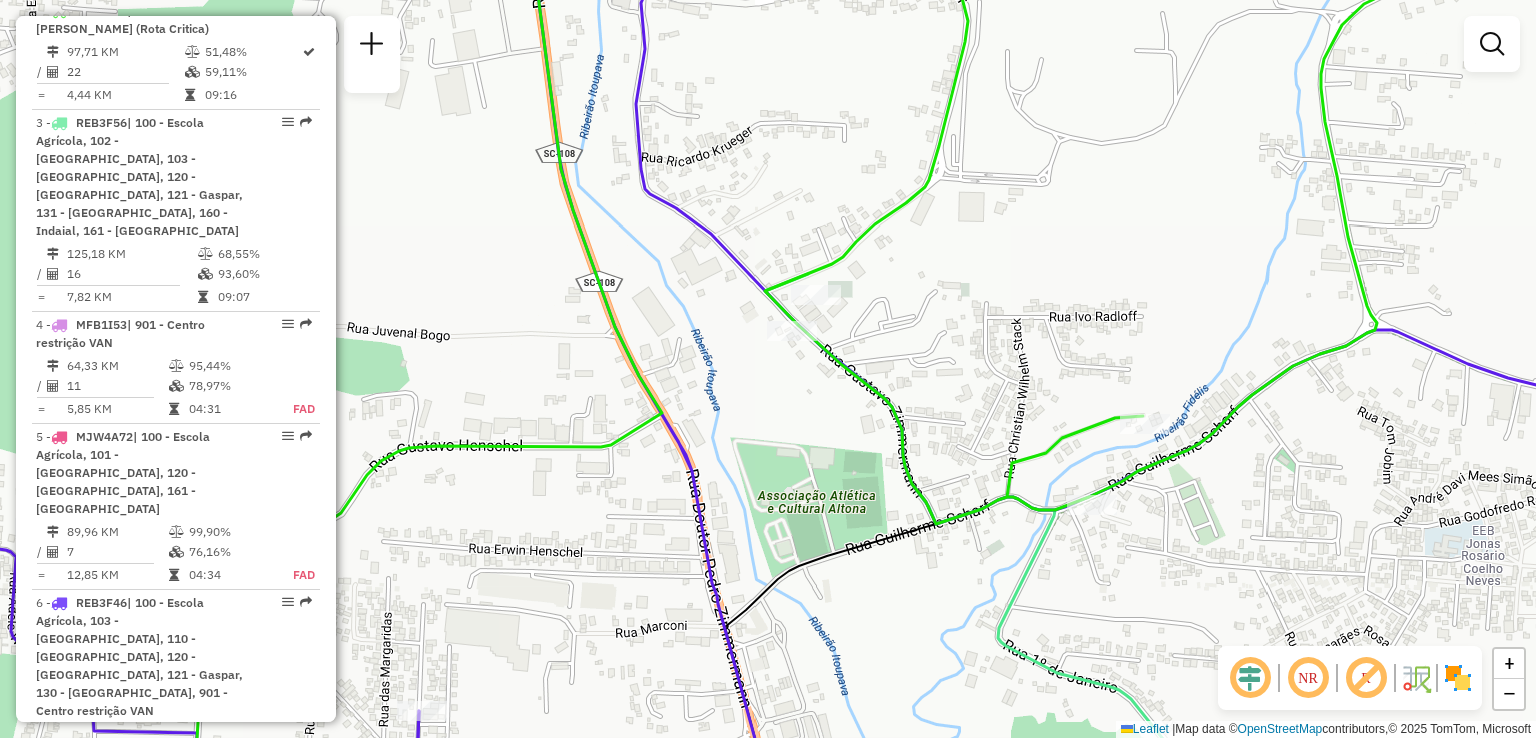 drag, startPoint x: 875, startPoint y: 435, endPoint x: 941, endPoint y: 413, distance: 69.57011 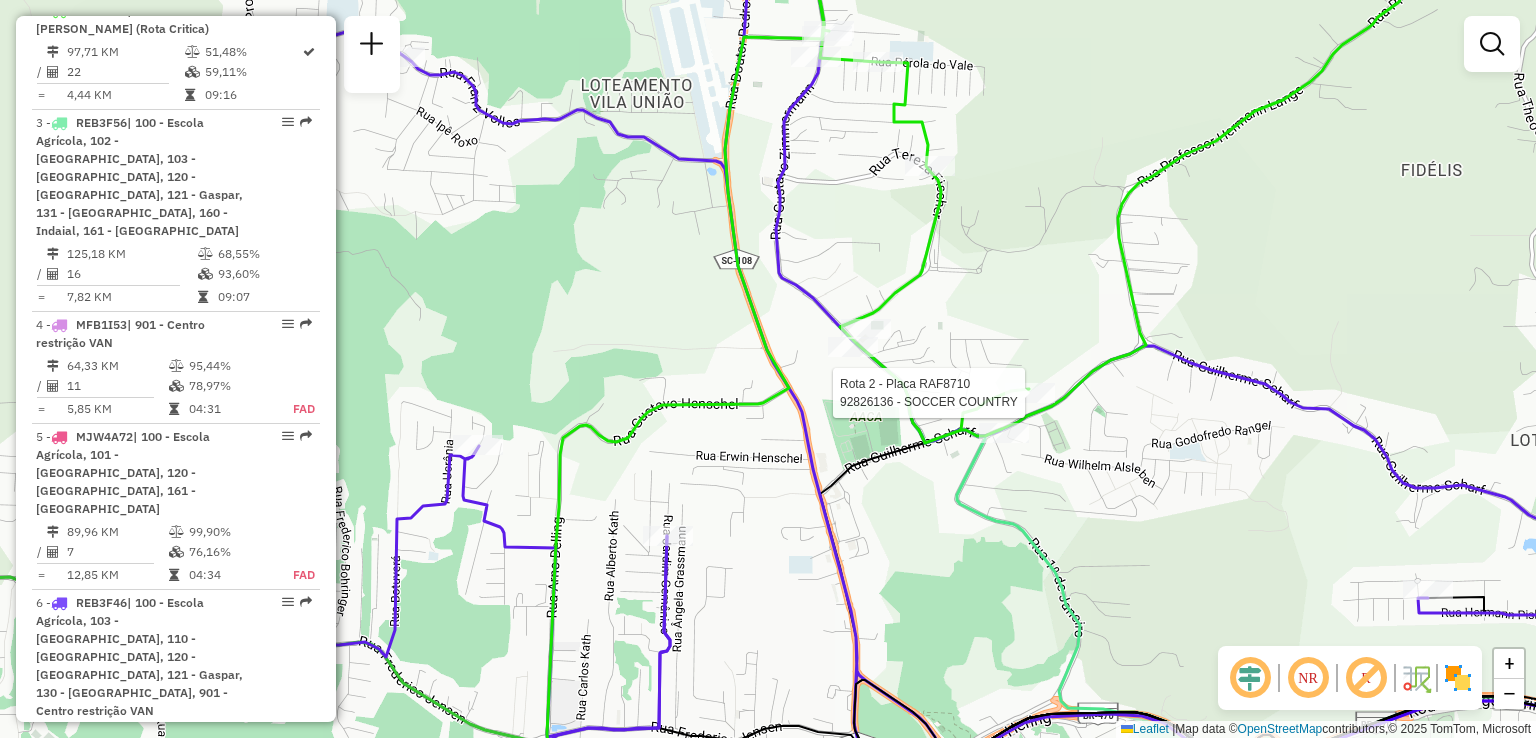 select on "**********" 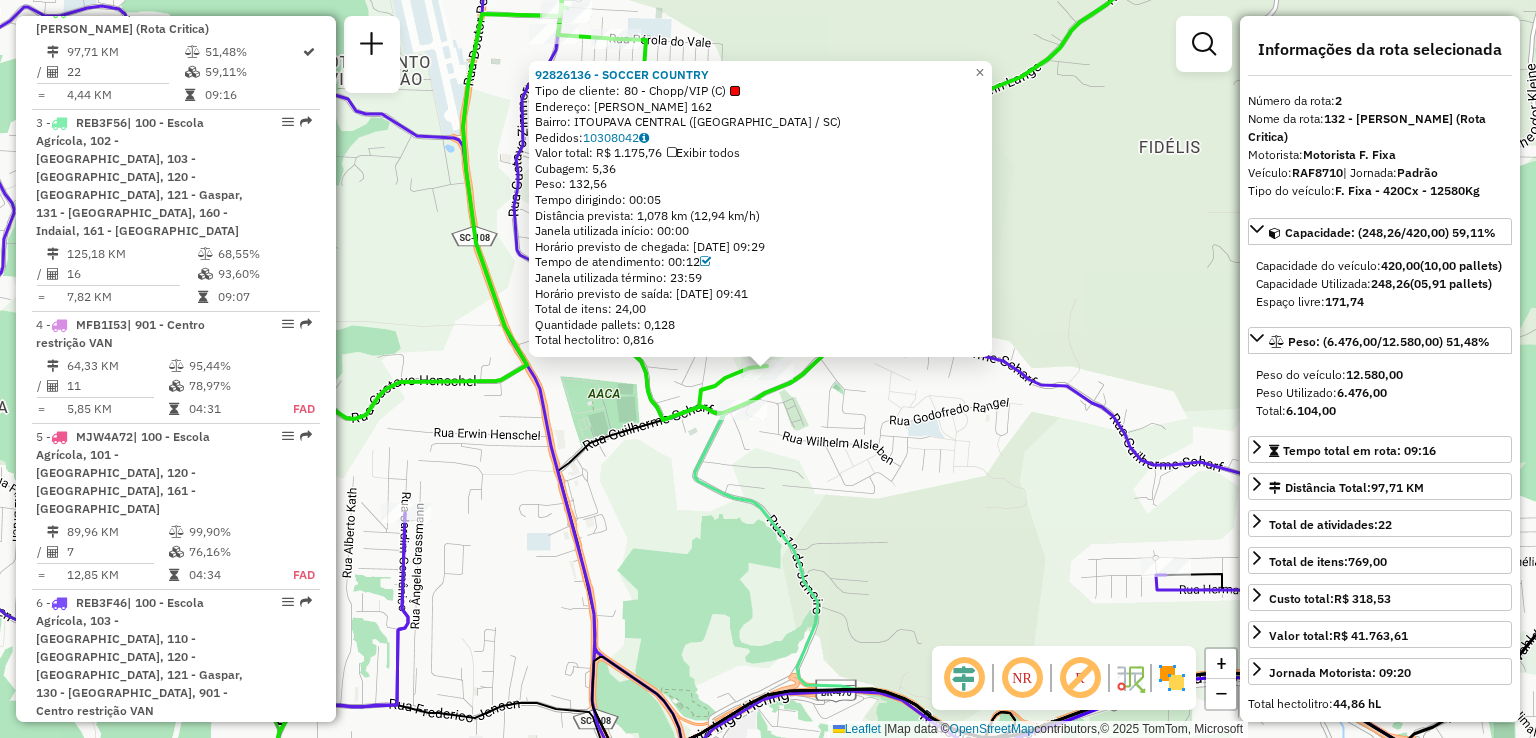 click on "92826136 - SOCCER COUNTRY  Tipo de cliente:   80 - Chopp/VIP (C)   Endereço:  Christian Wilhelm Staack 162   Bairro: ITOUPAVA CENTRAL (BLUMENAU / SC)   Pedidos:  10308042   Valor total: R$ 1.175,76   Exibir todos   Cubagem: 5,36  Peso: 132,56  Tempo dirigindo: 00:05   Distância prevista: 1,078 km (12,94 km/h)   Janela utilizada início: 00:00   Horário previsto de chegada: 10/07/2025 09:29   Tempo de atendimento: 00:12   Janela utilizada término: 23:59   Horário previsto de saída: 10/07/2025 09:41   Total de itens: 24,00   Quantidade pallets: 0,128   Total hectolitro: 0,816  × Janela de atendimento Grade de atendimento Capacidade Transportadoras Veículos Cliente Pedidos  Rotas Selecione os dias de semana para filtrar as janelas de atendimento  Seg   Ter   Qua   Qui   Sex   Sáb   Dom  Informe o período da janela de atendimento: De: Até:  Filtrar exatamente a janela do cliente  Considerar janela de atendimento padrão  Selecione os dias de semana para filtrar as grades de atendimento  Seg   Ter  De:" 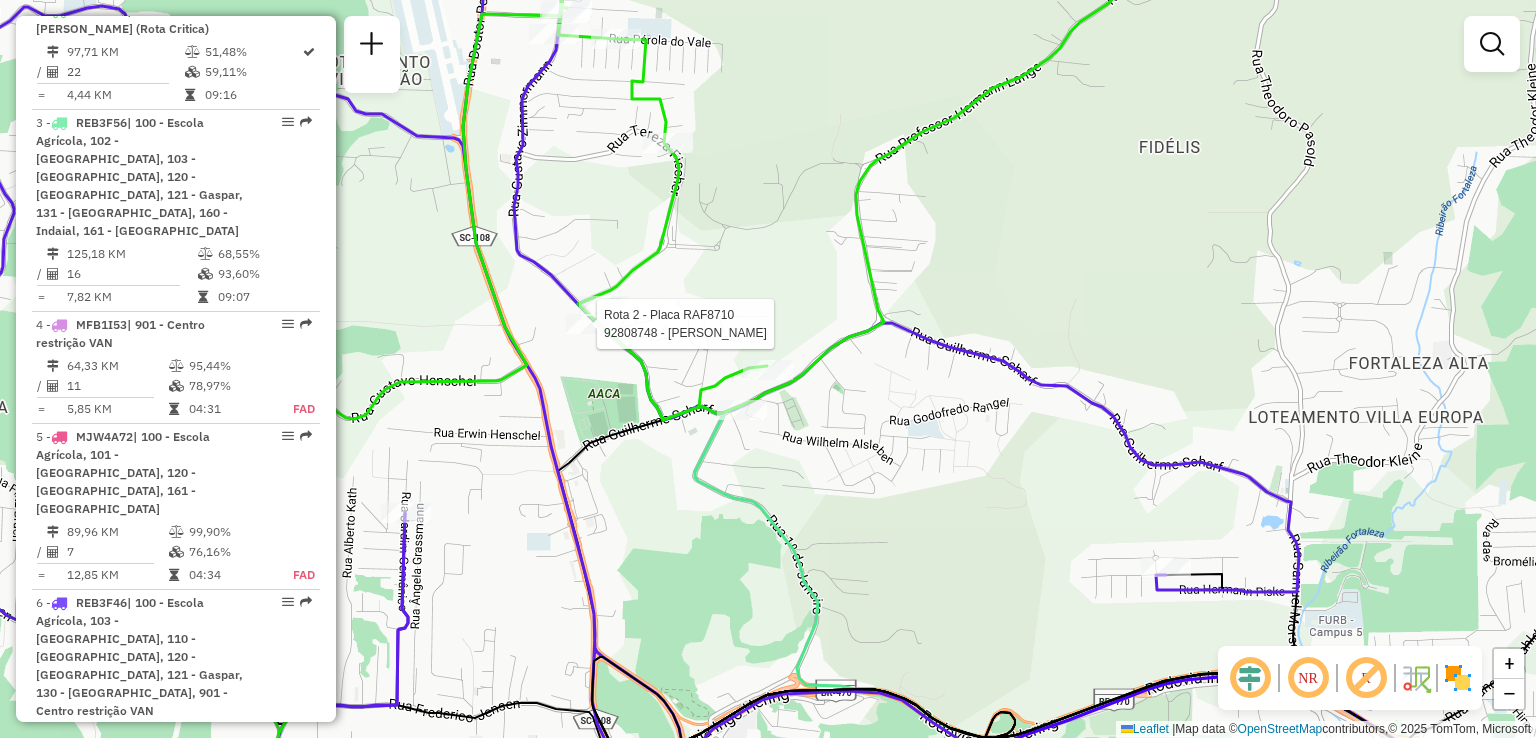 select on "**********" 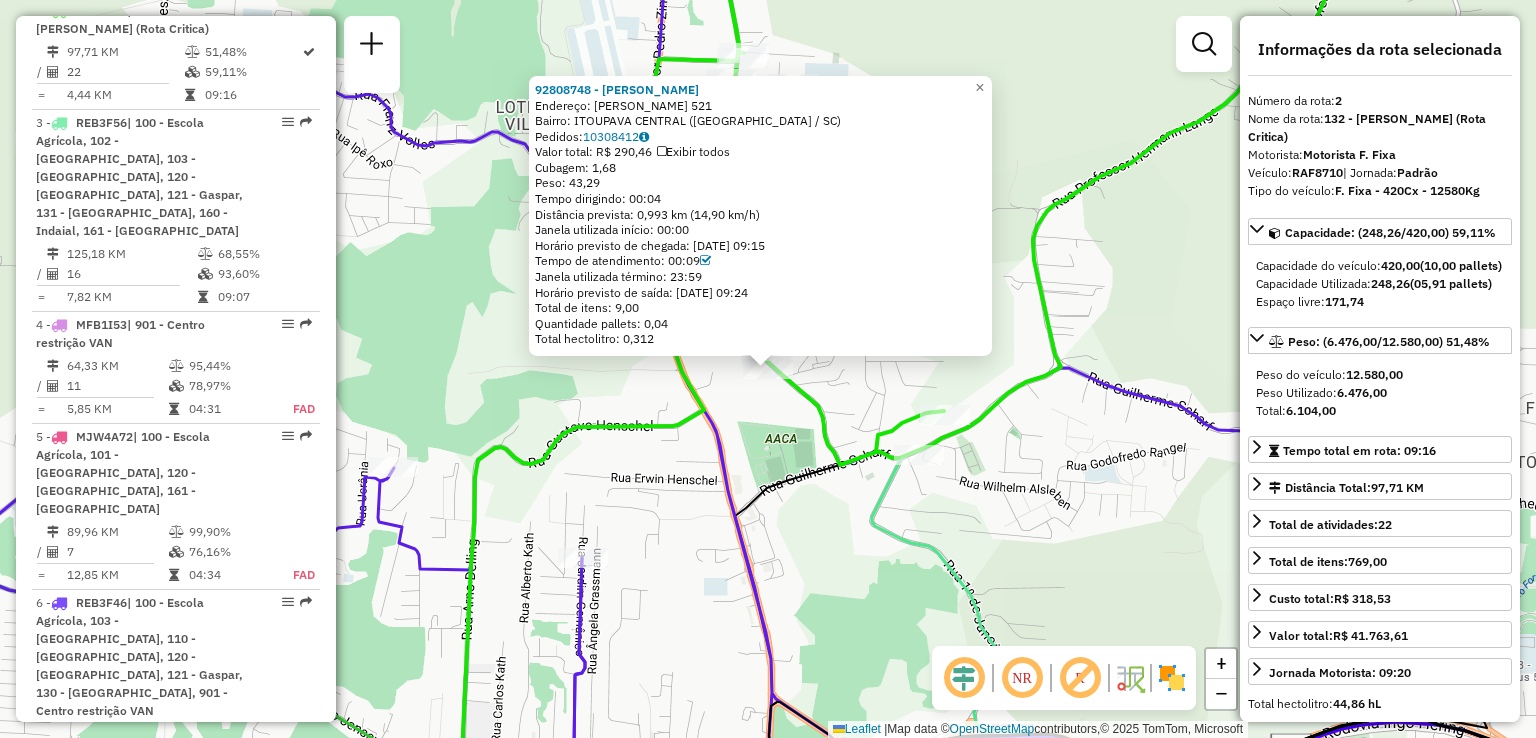 click 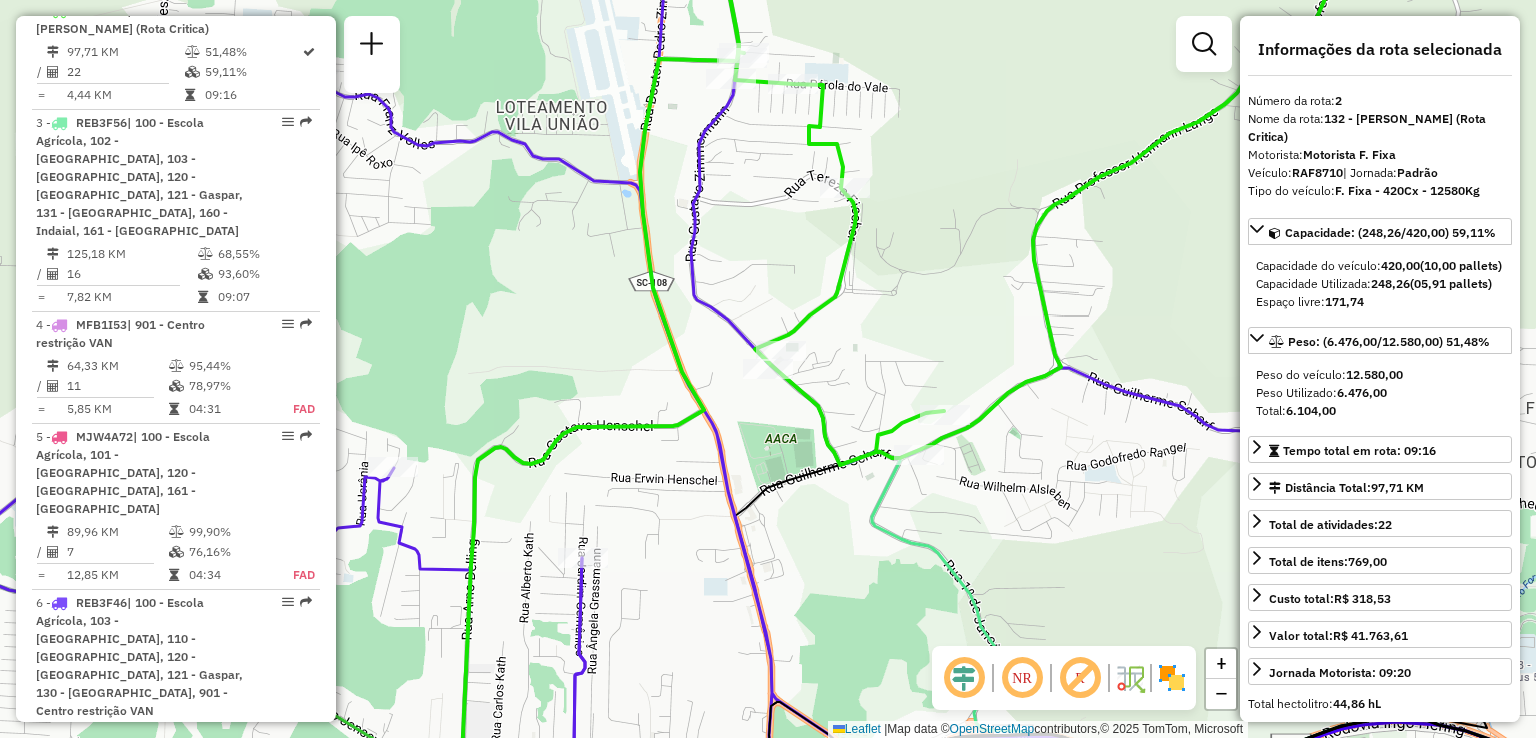 drag, startPoint x: 973, startPoint y: 338, endPoint x: 1008, endPoint y: 412, distance: 81.859634 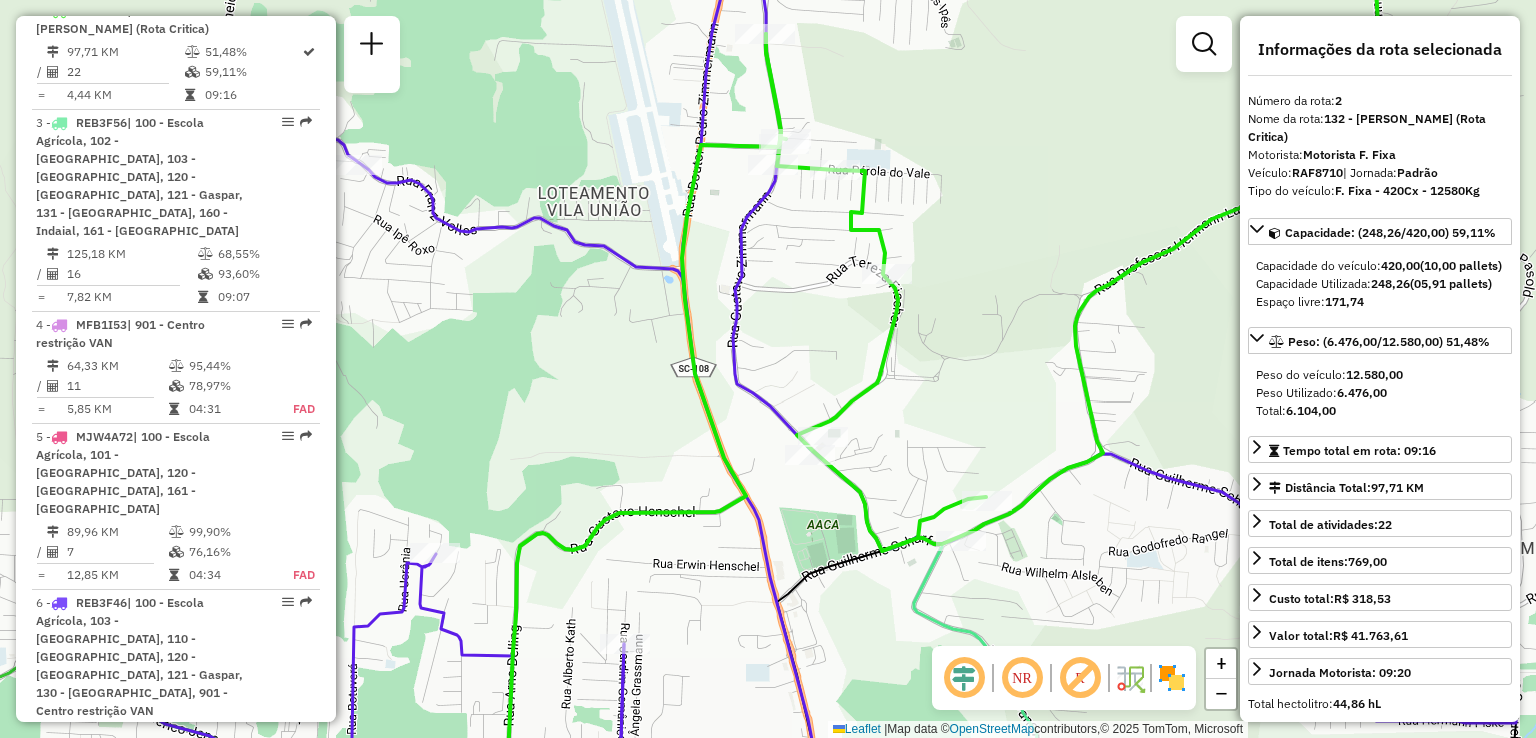 drag, startPoint x: 971, startPoint y: 358, endPoint x: 962, endPoint y: 348, distance: 13.453624 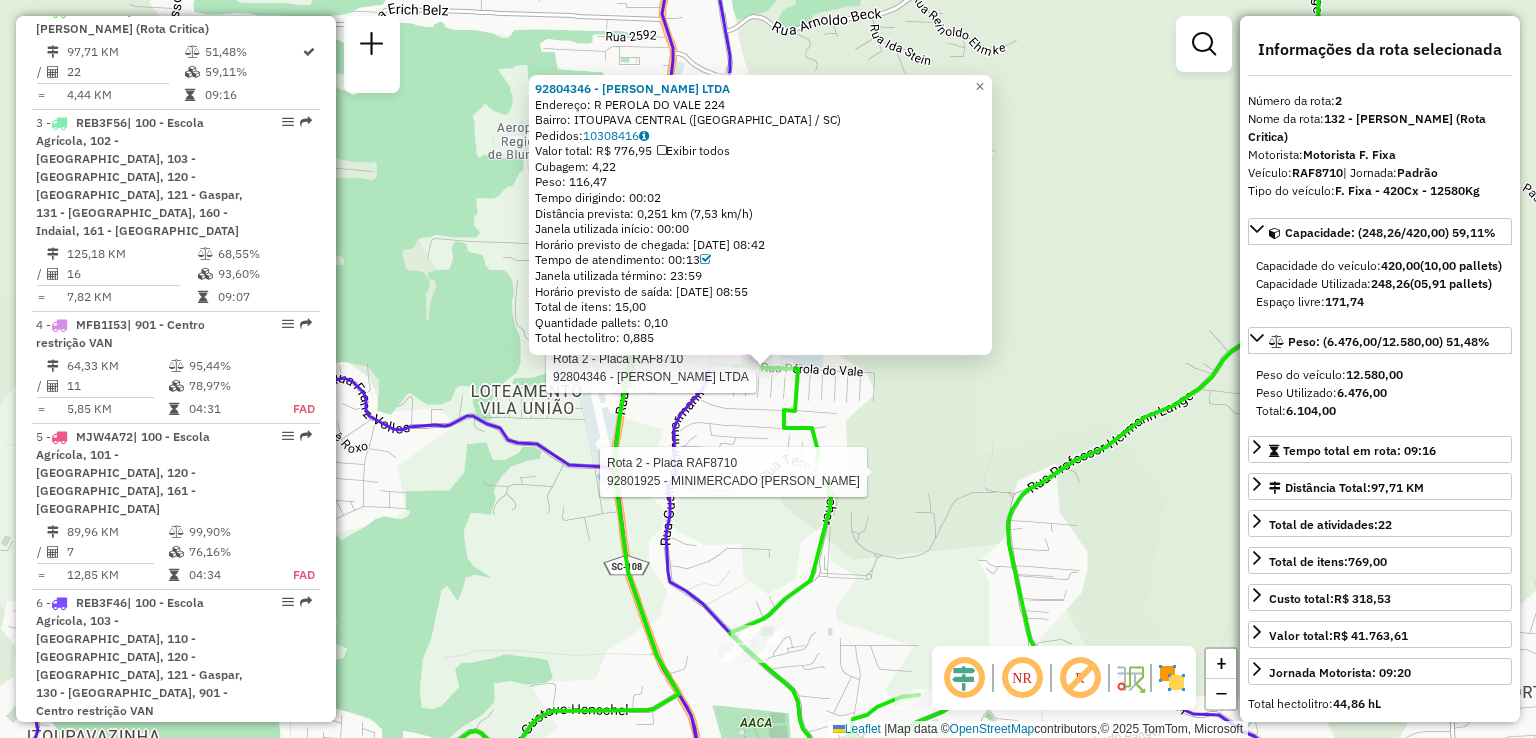 click on "Rota 2 - Placa RAF8710  92804346 - VICTOR LANCHES LTDA Rota 2 - Placa RAF8710  92801925 - MINIMERCADO FABIO E 92804346 - VICTOR LANCHES LTDA  Endereço: R   PEROLA DO VALE                224   Bairro: ITOUPAVA CENTRAL (BLUMENAU / SC)   Pedidos:  10308416   Valor total: R$ 776,95   Exibir todos   Cubagem: 4,22  Peso: 116,47  Tempo dirigindo: 00:02   Distância prevista: 0,251 km (7,53 km/h)   Janela utilizada início: 00:00   Horário previsto de chegada: 10/07/2025 08:42   Tempo de atendimento: 00:13   Janela utilizada término: 23:59   Horário previsto de saída: 10/07/2025 08:55   Total de itens: 15,00   Quantidade pallets: 0,10   Total hectolitro: 0,885  × Janela de atendimento Grade de atendimento Capacidade Transportadoras Veículos Cliente Pedidos  Rotas Selecione os dias de semana para filtrar as janelas de atendimento  Seg   Ter   Qua   Qui   Sex   Sáb   Dom  Informe o período da janela de atendimento: De: Até:  Filtrar exatamente a janela do cliente  Considerar janela de atendimento padrão  De:" 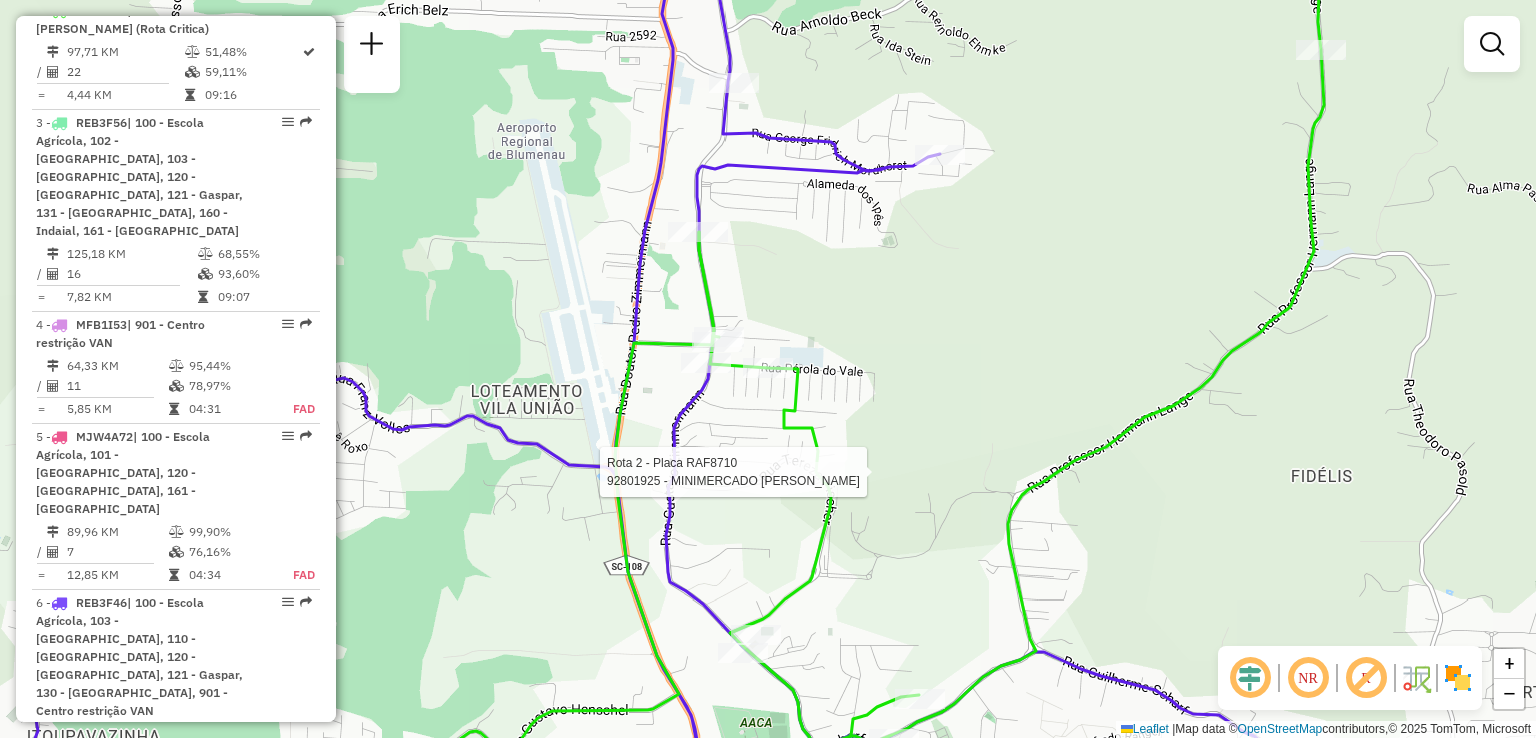 select on "**********" 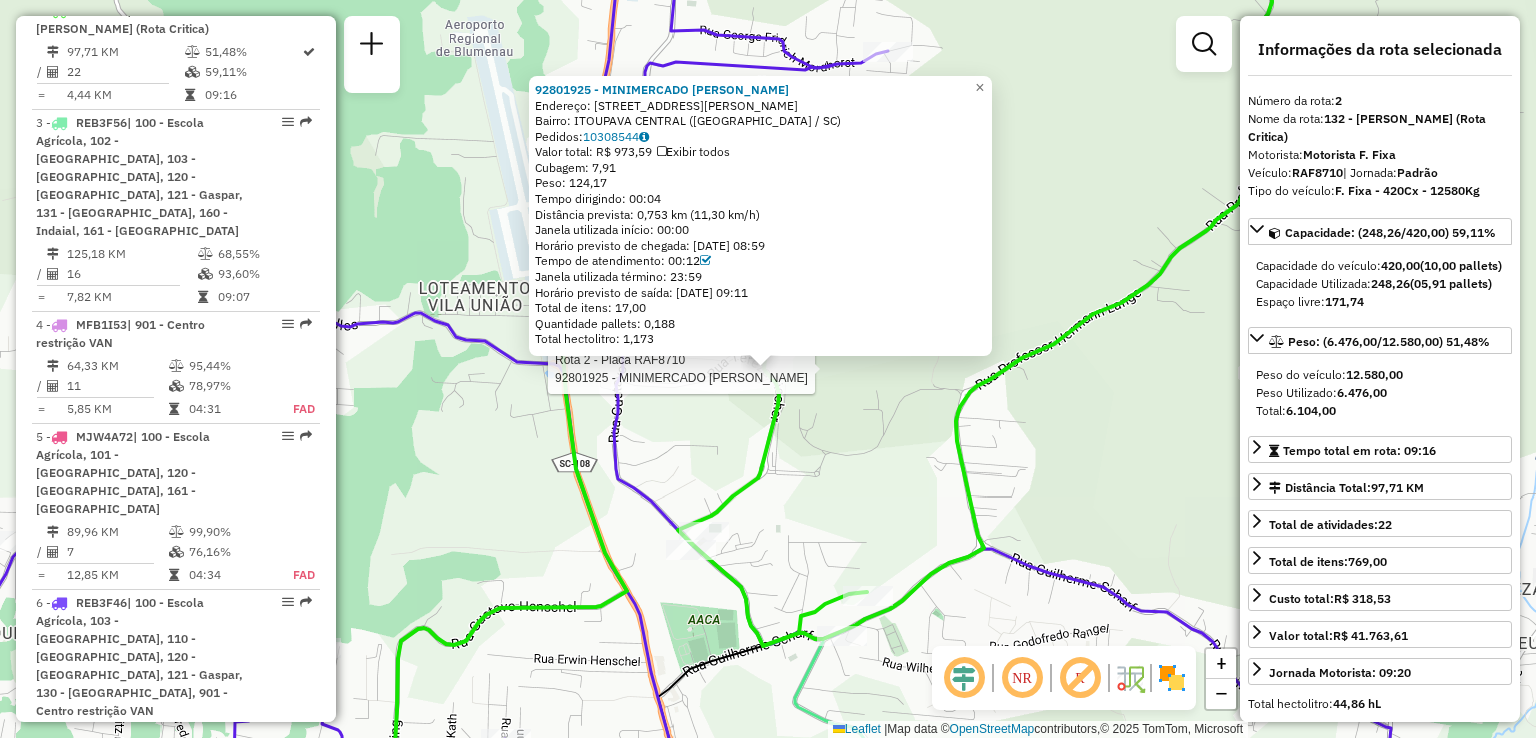click on "Rota 2 - Placa RAF8710  92801925 - MINIMERCADO FABIO E 92801925 - MINIMERCADO FABIO E  Endereço: R   TEREZA FISCHER                944   Bairro: ITOUPAVA CENTRAL (BLUMENAU / SC)   Pedidos:  10308544   Valor total: R$ 973,59   Exibir todos   Cubagem: 7,91  Peso: 124,17  Tempo dirigindo: 00:04   Distância prevista: 0,753 km (11,30 km/h)   Janela utilizada início: 00:00   Horário previsto de chegada: 10/07/2025 08:59   Tempo de atendimento: 00:12   Janela utilizada término: 23:59   Horário previsto de saída: 10/07/2025 09:11   Total de itens: 17,00   Quantidade pallets: 0,188   Total hectolitro: 1,173  × Janela de atendimento Grade de atendimento Capacidade Transportadoras Veículos Cliente Pedidos  Rotas Selecione os dias de semana para filtrar as janelas de atendimento  Seg   Ter   Qua   Qui   Sex   Sáb   Dom  Informe o período da janela de atendimento: De: Até:  Filtrar exatamente a janela do cliente  Considerar janela de atendimento padrão   Seg   Ter   Qua   Qui   Sex   Sáb   Dom   De:   Até:" 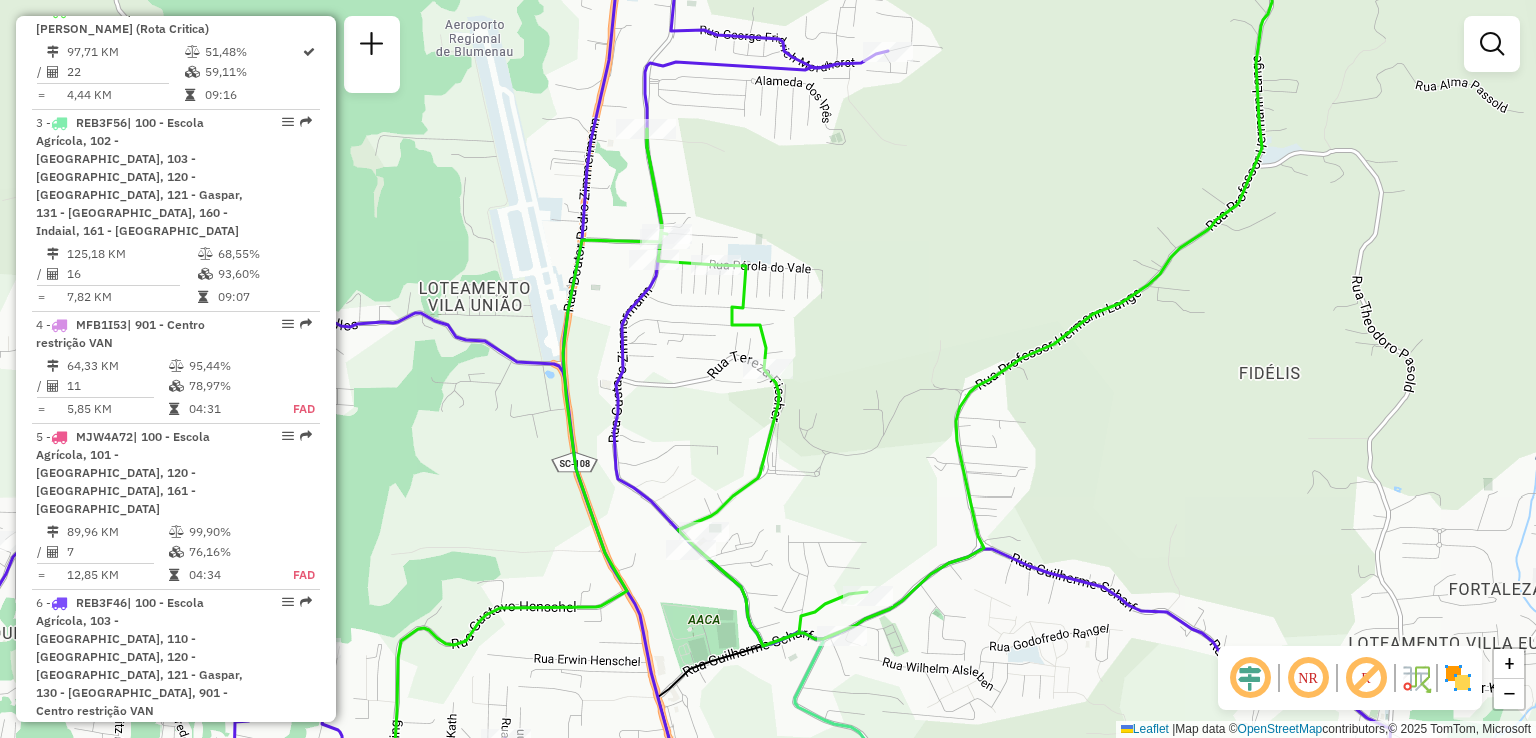 drag, startPoint x: 871, startPoint y: 454, endPoint x: 879, endPoint y: 442, distance: 14.422205 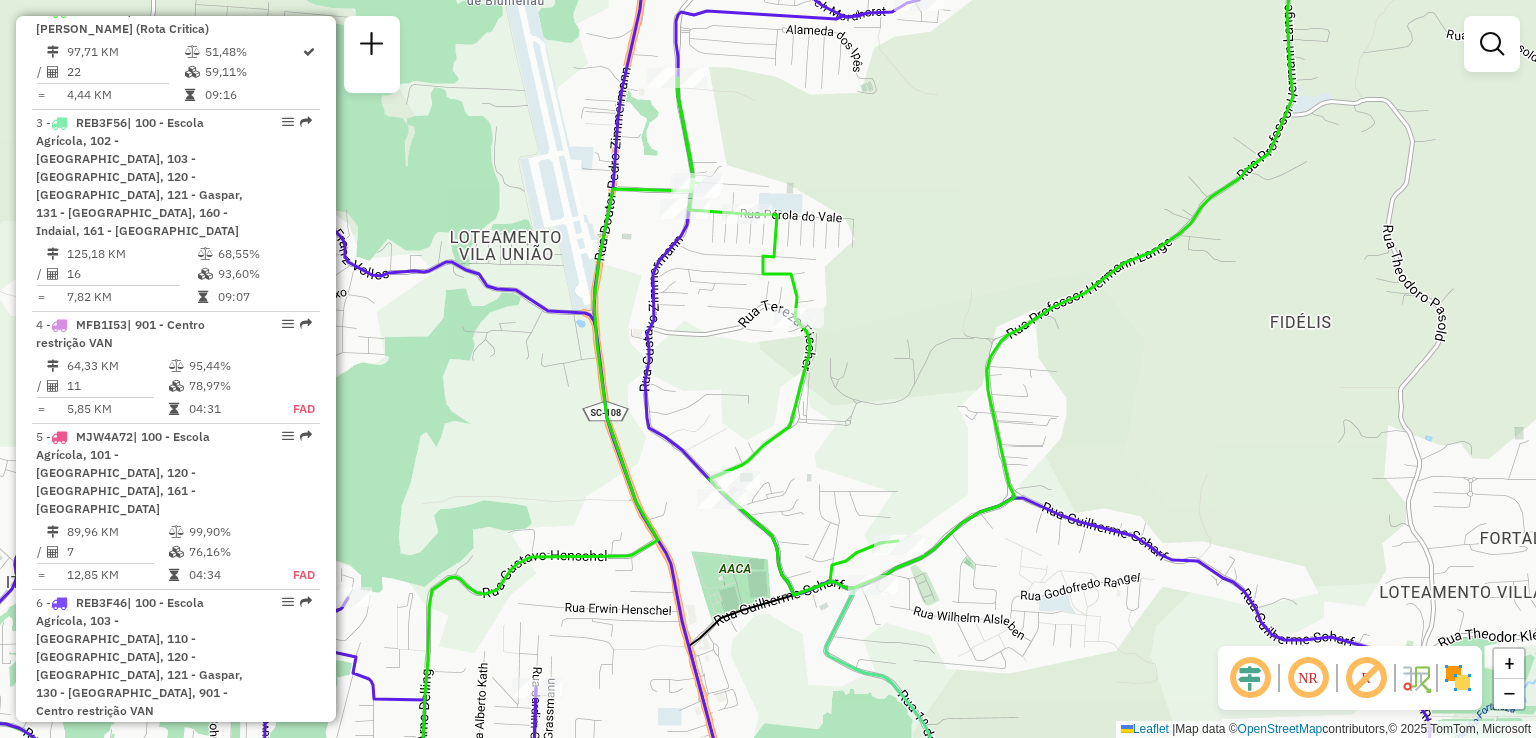 drag, startPoint x: 824, startPoint y: 417, endPoint x: 838, endPoint y: 346, distance: 72.36712 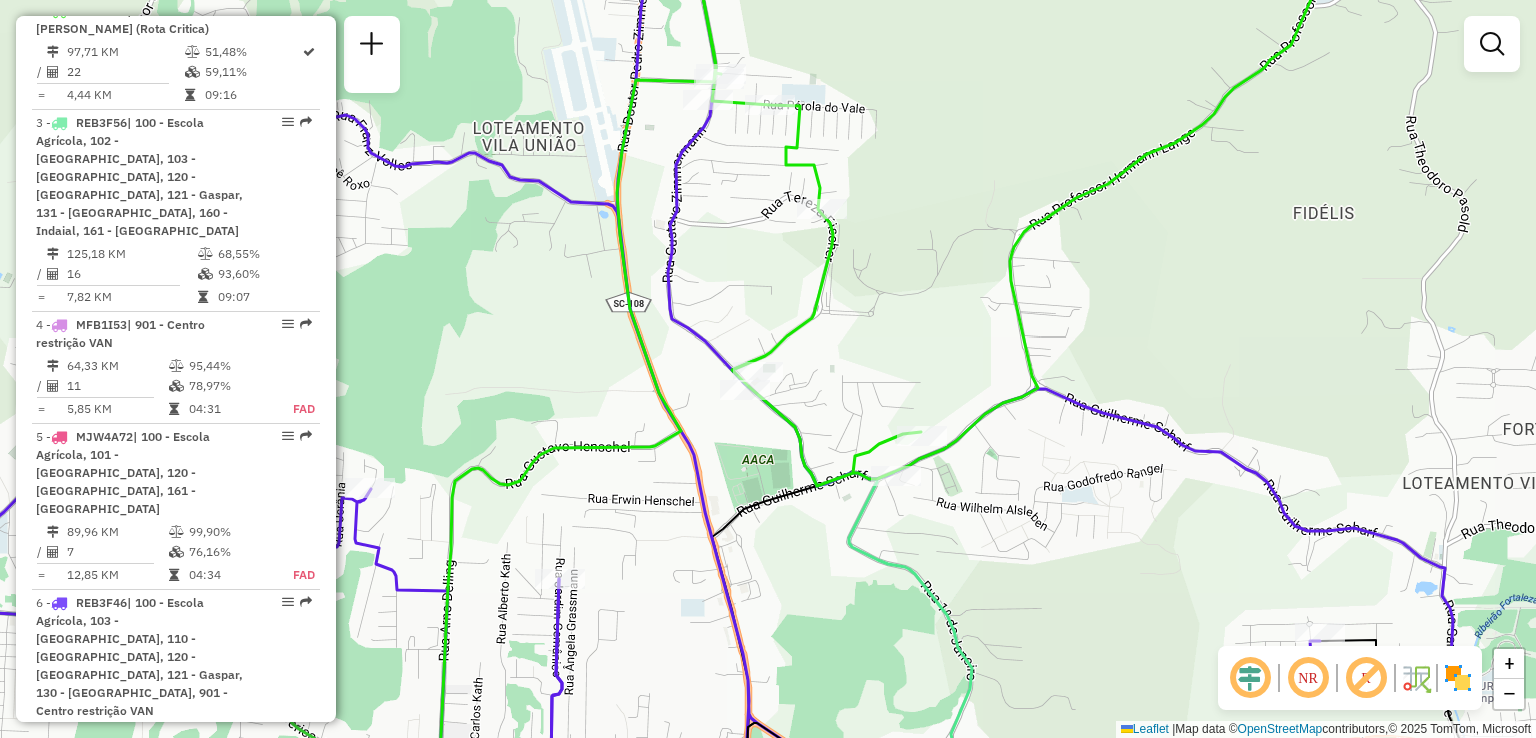 drag, startPoint x: 846, startPoint y: 400, endPoint x: 854, endPoint y: 364, distance: 36.878178 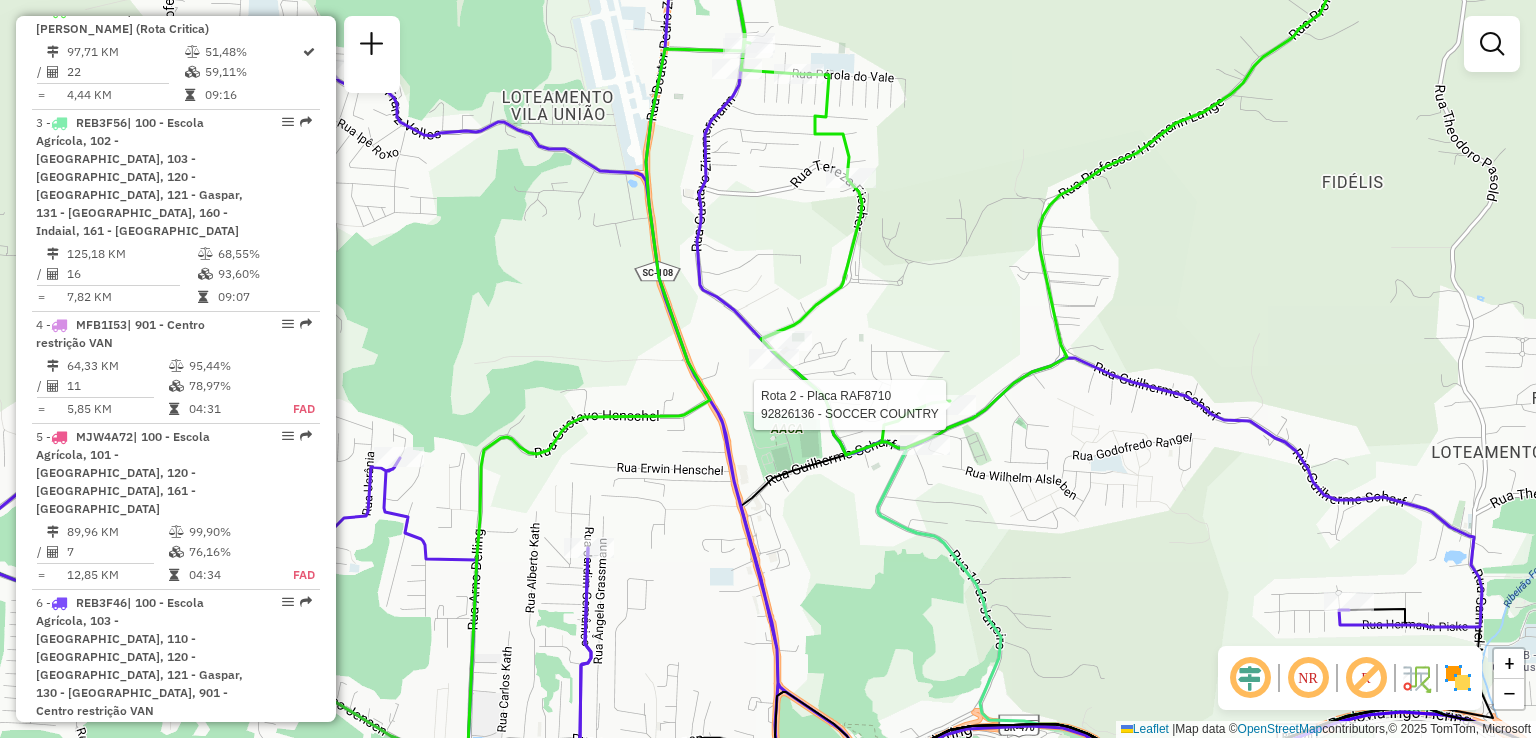 select on "**********" 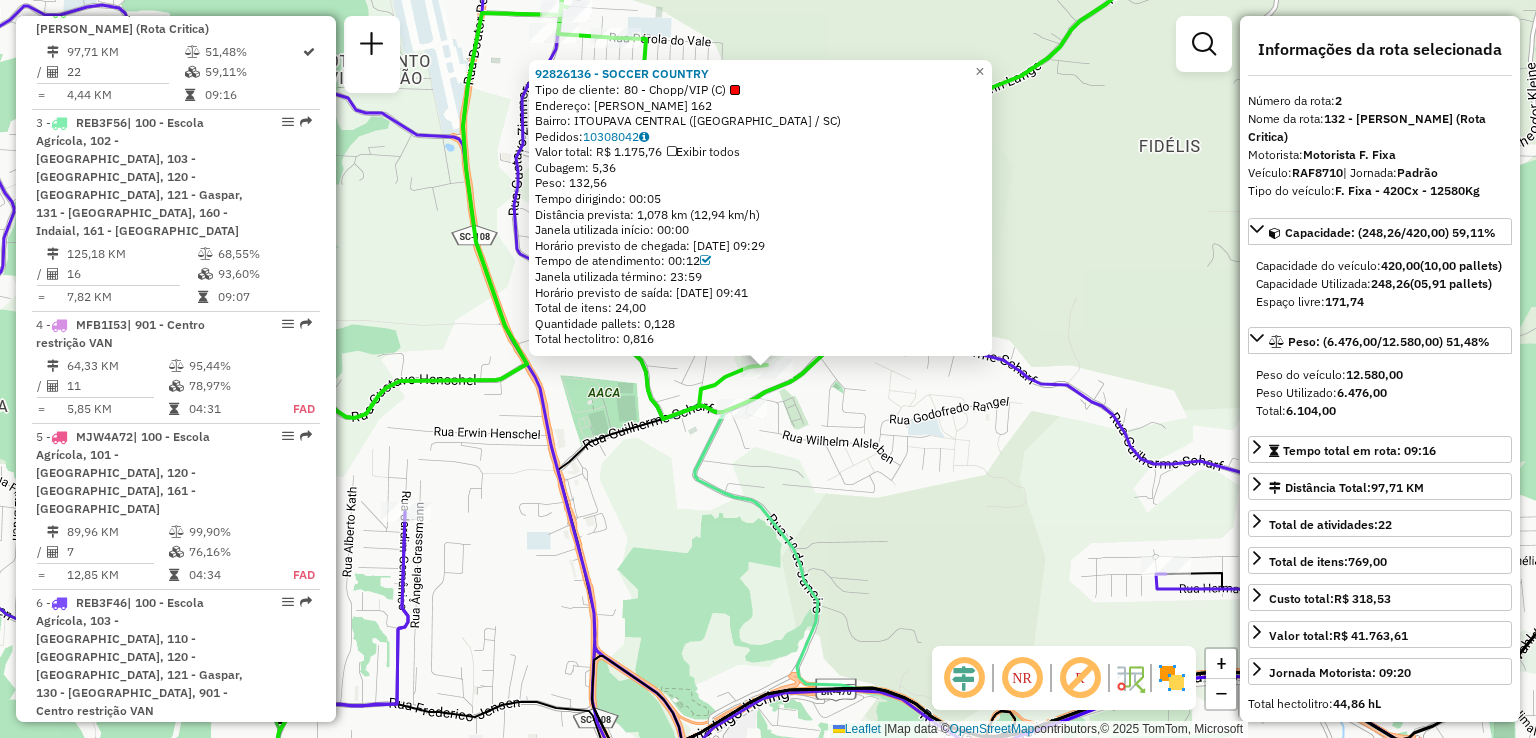click on "92826136 - SOCCER COUNTRY  Tipo de cliente:   80 - Chopp/VIP (C)   Endereço:  Christian Wilhelm Staack 162   Bairro: ITOUPAVA CENTRAL (BLUMENAU / SC)   Pedidos:  10308042   Valor total: R$ 1.175,76   Exibir todos   Cubagem: 5,36  Peso: 132,56  Tempo dirigindo: 00:05   Distância prevista: 1,078 km (12,94 km/h)   Janela utilizada início: 00:00   Horário previsto de chegada: 10/07/2025 09:29   Tempo de atendimento: 00:12   Janela utilizada término: 23:59   Horário previsto de saída: 10/07/2025 09:41   Total de itens: 24,00   Quantidade pallets: 0,128   Total hectolitro: 0,816  × Janela de atendimento Grade de atendimento Capacidade Transportadoras Veículos Cliente Pedidos  Rotas Selecione os dias de semana para filtrar as janelas de atendimento  Seg   Ter   Qua   Qui   Sex   Sáb   Dom  Informe o período da janela de atendimento: De: Até:  Filtrar exatamente a janela do cliente  Considerar janela de atendimento padrão  Selecione os dias de semana para filtrar as grades de atendimento  Seg   Ter  De:" 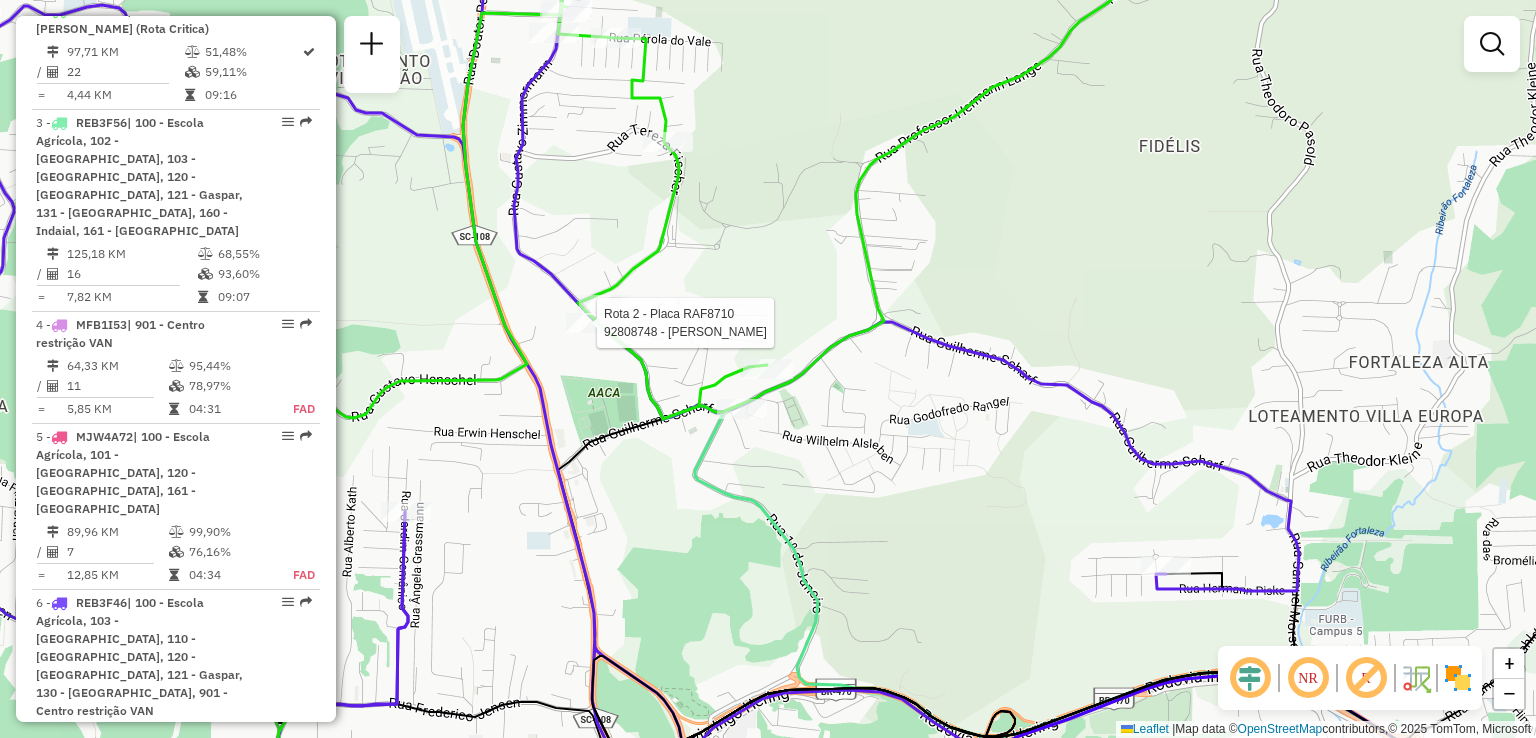select on "**********" 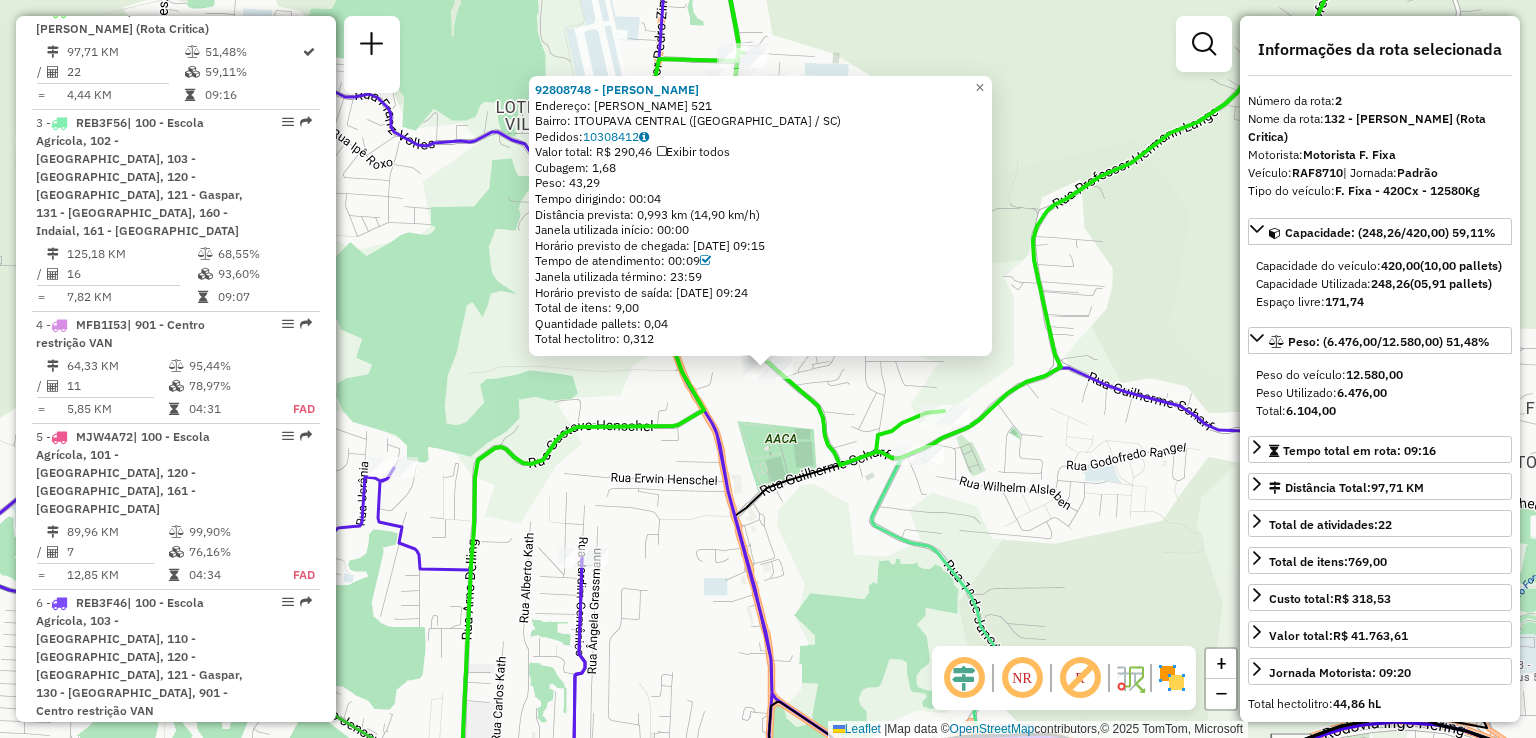 click on "92808748 - MÁRCIA  DOS SANTOS  Endereço: GUSTAVO ZIMMERMANN            521   Bairro: ITOUPAVA CENTRAL (BLUMENAU / SC)   Pedidos:  10308412   Valor total: R$ 290,46   Exibir todos   Cubagem: 1,68  Peso: 43,29  Tempo dirigindo: 00:04   Distância prevista: 0,993 km (14,90 km/h)   Janela utilizada início: 00:00   Horário previsto de chegada: 10/07/2025 09:15   Tempo de atendimento: 00:09   Janela utilizada término: 23:59   Horário previsto de saída: 10/07/2025 09:24   Total de itens: 9,00   Quantidade pallets: 0,04   Total hectolitro: 0,312  × Janela de atendimento Grade de atendimento Capacidade Transportadoras Veículos Cliente Pedidos  Rotas Selecione os dias de semana para filtrar as janelas de atendimento  Seg   Ter   Qua   Qui   Sex   Sáb   Dom  Informe o período da janela de atendimento: De: Até:  Filtrar exatamente a janela do cliente  Considerar janela de atendimento padrão  Selecione os dias de semana para filtrar as grades de atendimento  Seg   Ter   Qua   Qui   Sex   Sáb   Dom   De:  De:" 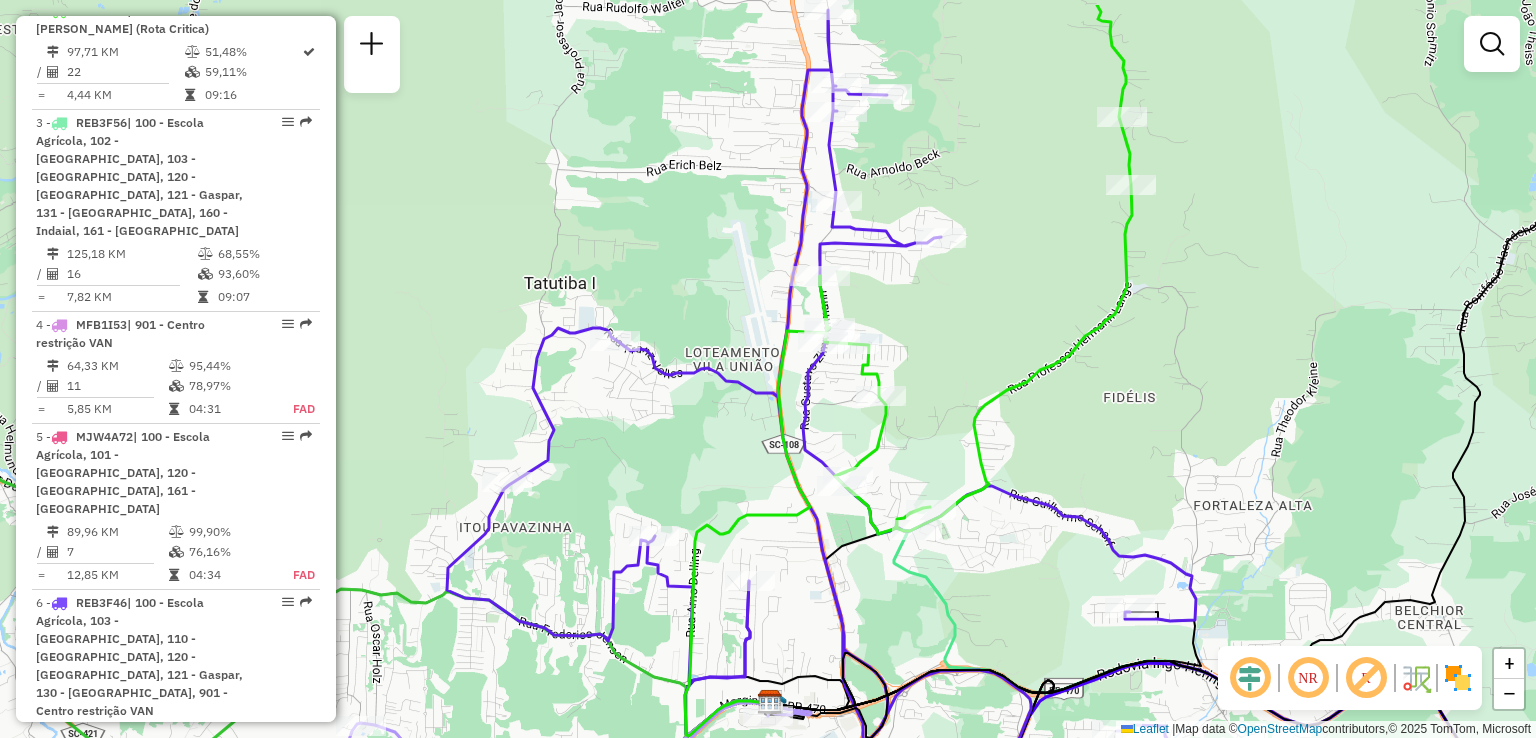 drag, startPoint x: 895, startPoint y: 383, endPoint x: 911, endPoint y: 471, distance: 89.44272 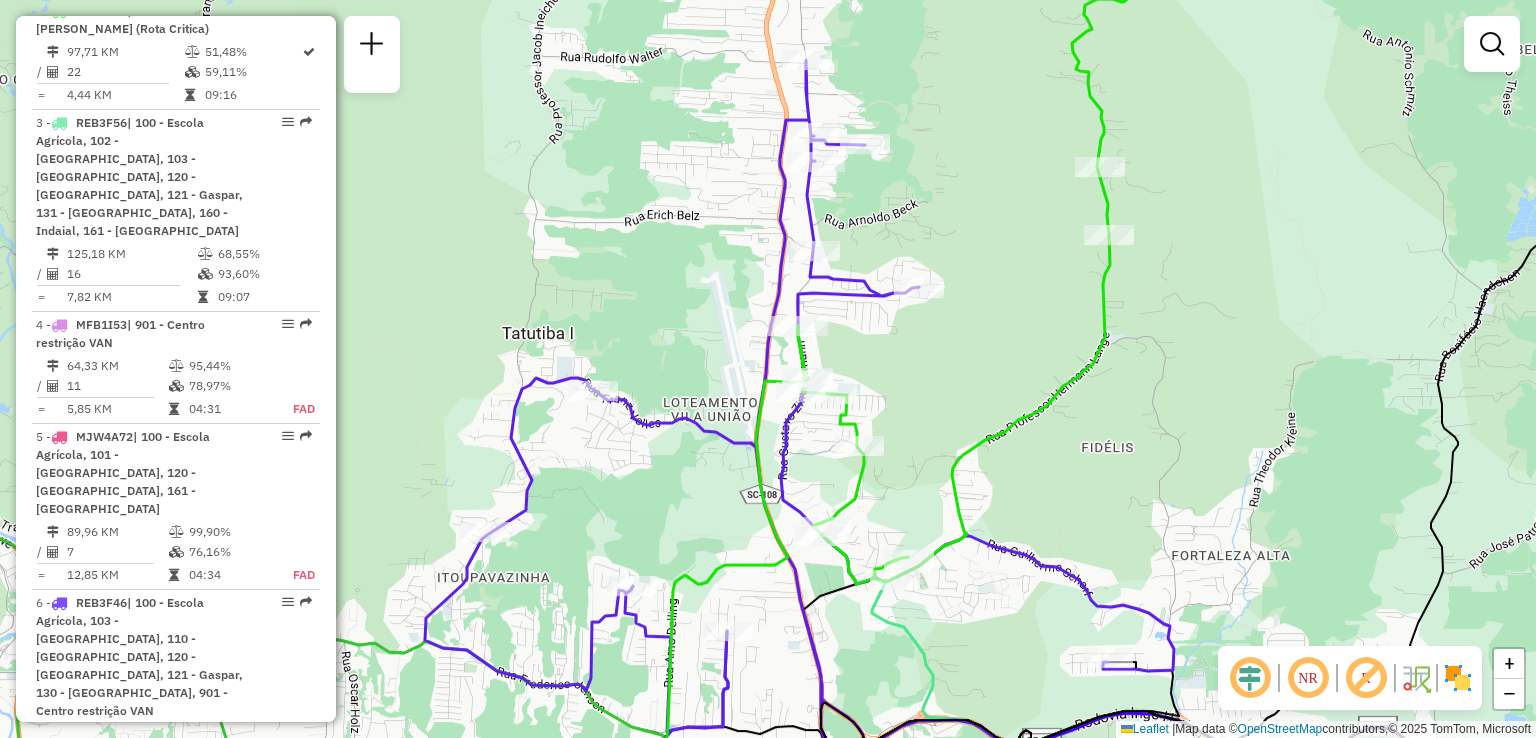 drag, startPoint x: 934, startPoint y: 429, endPoint x: 880, endPoint y: 384, distance: 70.292244 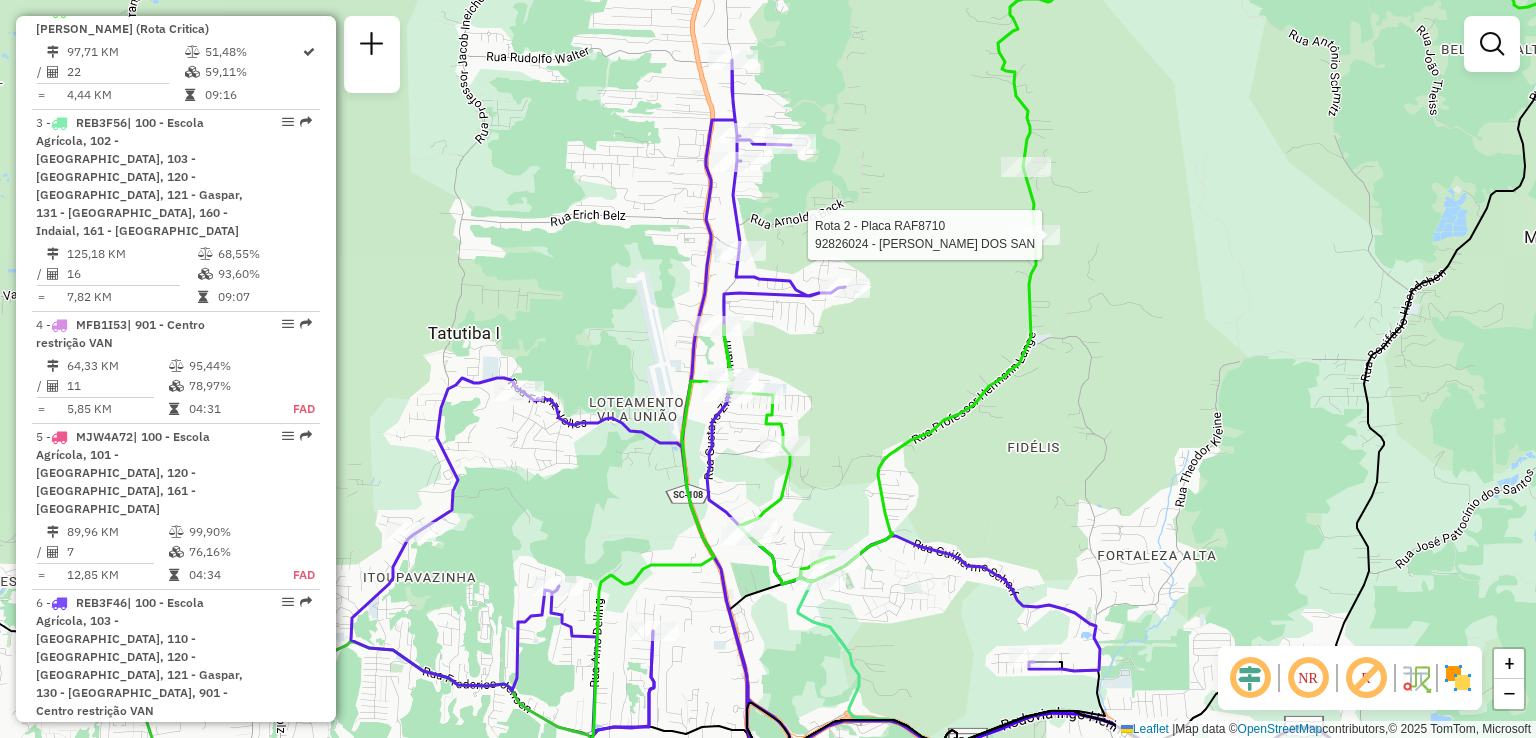 select on "**********" 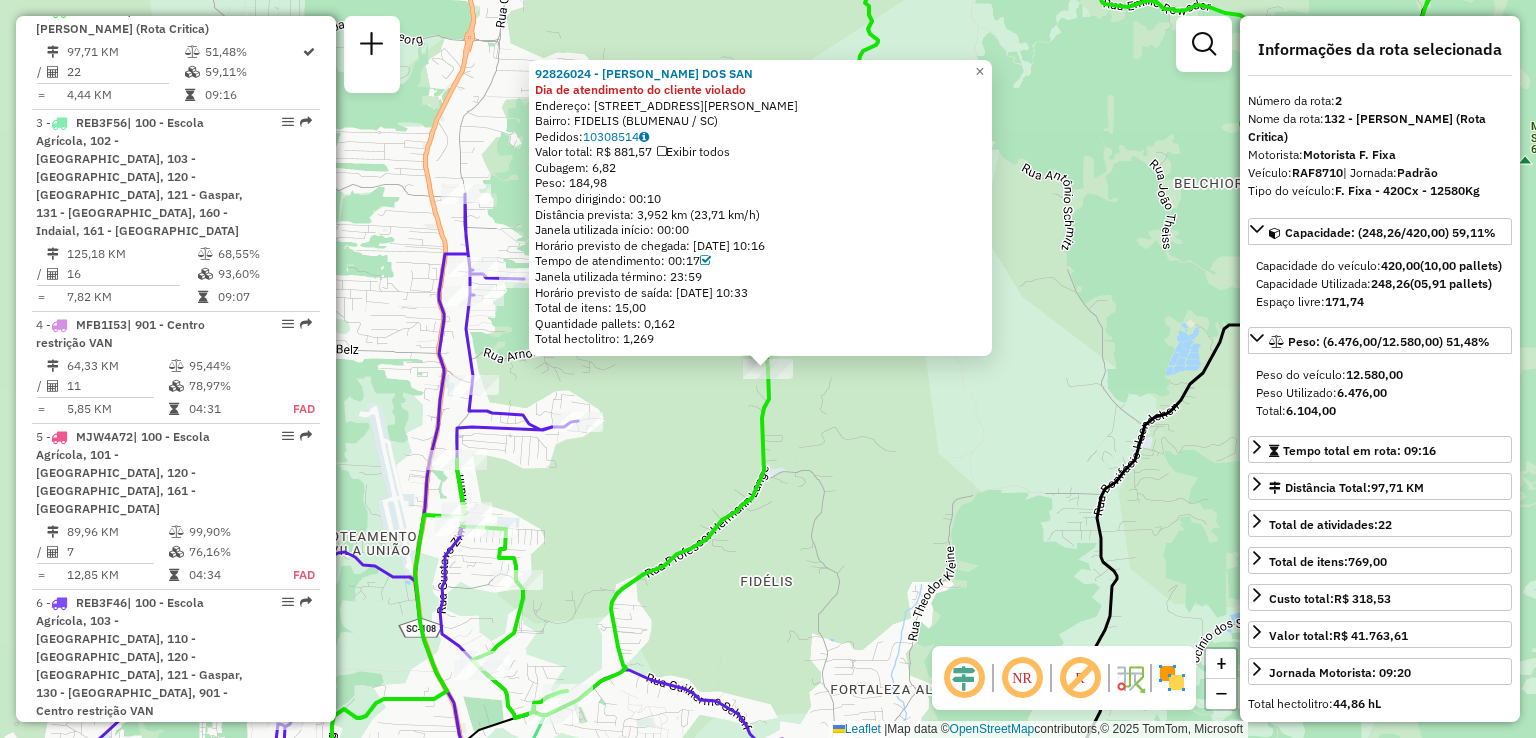 click on "92826024 - INES MIRANDA DOS SAN Dia de atendimento do cliente violado  Endereço: R   Professor Hermann Lange       3129   Bairro: FIDELIS (BLUMENAU / SC)   Pedidos:  10308514   Valor total: R$ 881,57   Exibir todos   Cubagem: 6,82  Peso: 184,98  Tempo dirigindo: 00:10   Distância prevista: 3,952 km (23,71 km/h)   Janela utilizada início: 00:00   Horário previsto de chegada: 10/07/2025 10:16   Tempo de atendimento: 00:17   Janela utilizada término: 23:59   Horário previsto de saída: 10/07/2025 10:33   Total de itens: 15,00   Quantidade pallets: 0,162   Total hectolitro: 1,269  × Janela de atendimento Grade de atendimento Capacidade Transportadoras Veículos Cliente Pedidos  Rotas Selecione os dias de semana para filtrar as janelas de atendimento  Seg   Ter   Qua   Qui   Sex   Sáb   Dom  Informe o período da janela de atendimento: De: Até:  Filtrar exatamente a janela do cliente  Considerar janela de atendimento padrão  Selecione os dias de semana para filtrar as grades de atendimento  Seg   Ter  +" 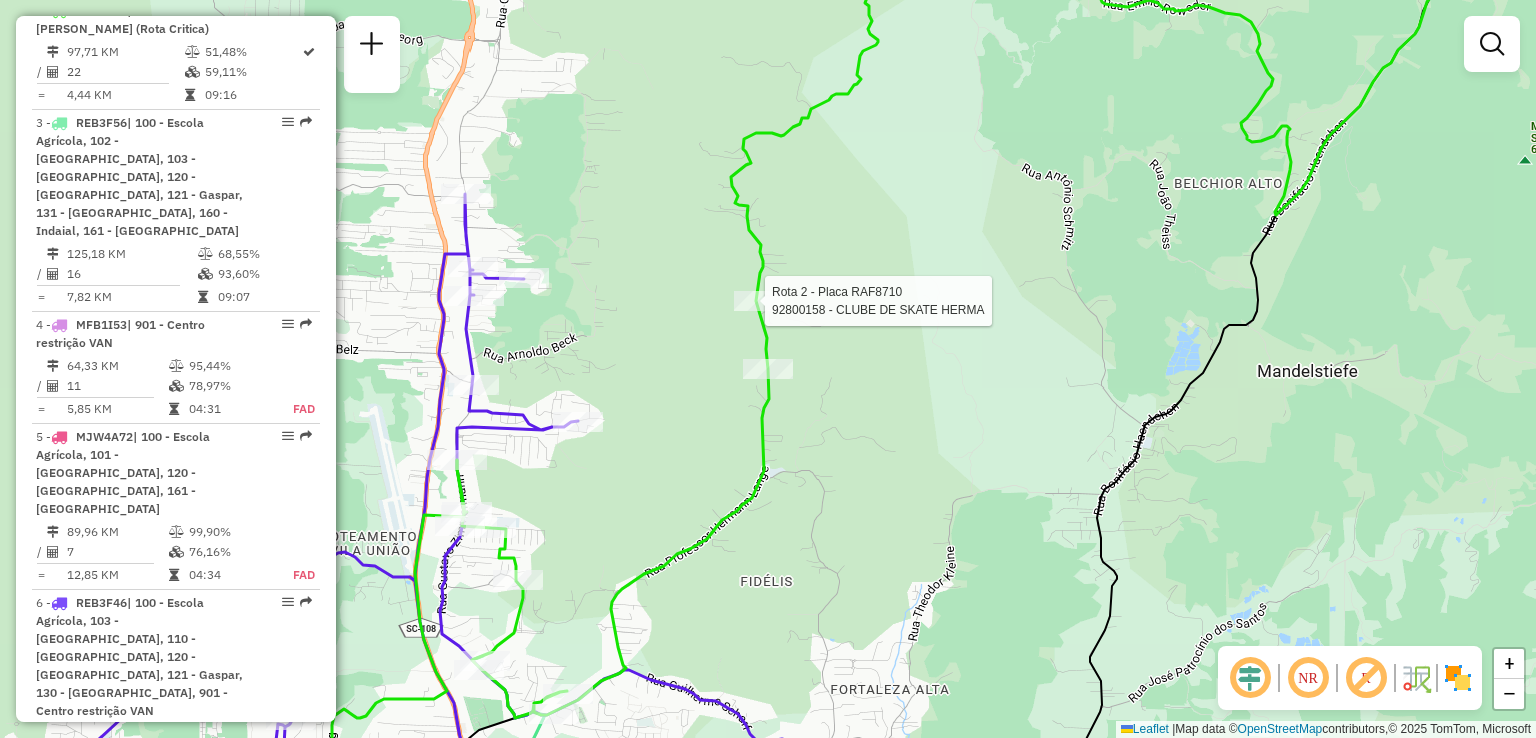 select on "**********" 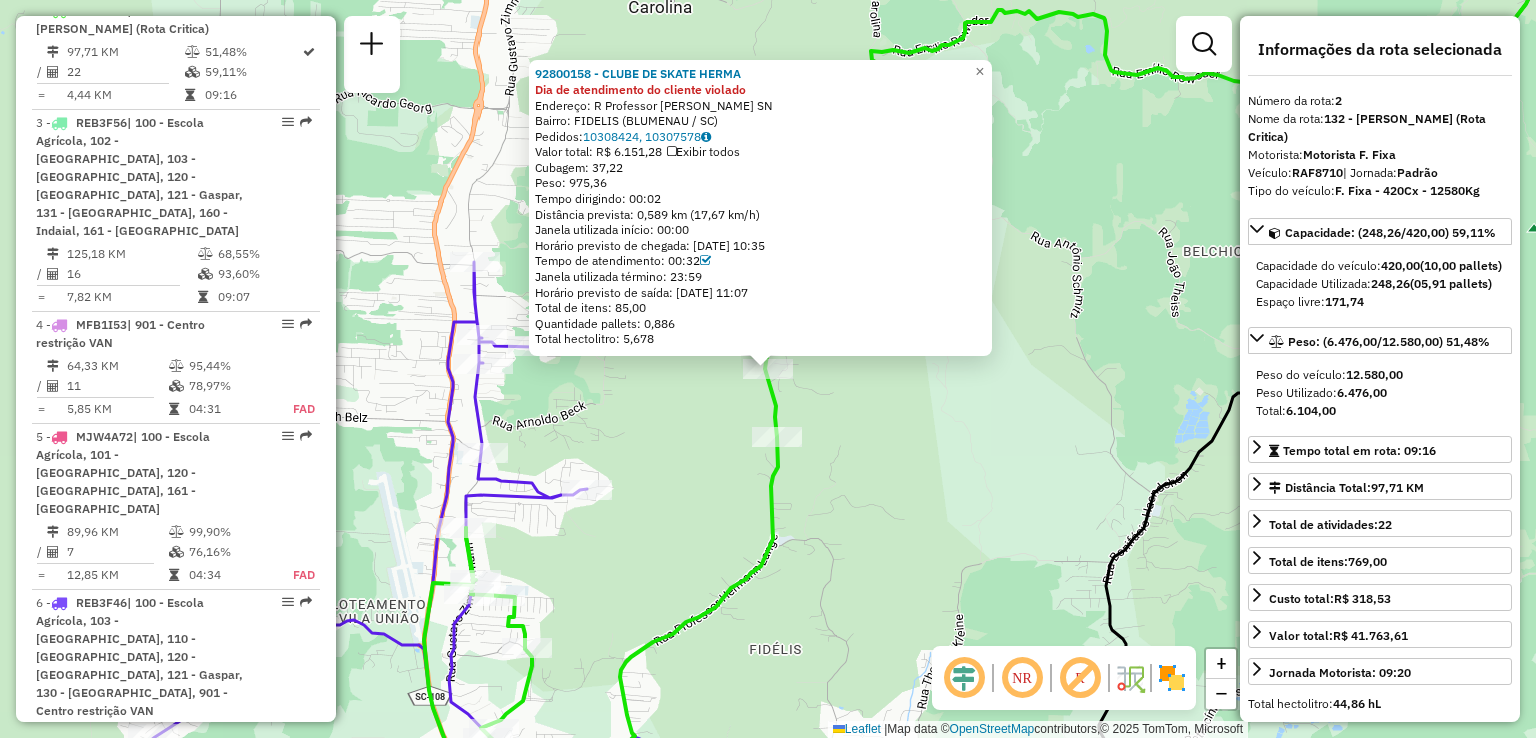 click on "92800158 - CLUBE DE SKATE HERMA Dia de atendimento do cliente violado  Endereço: R   Professor Hermann Lange       SN   Bairro: FIDELIS (BLUMENAU / SC)   Pedidos:  10308424, 10307578   Valor total: R$ 6.151,28   Exibir todos   Cubagem: 37,22  Peso: 975,36  Tempo dirigindo: 00:02   Distância prevista: 0,589 km (17,67 km/h)   Janela utilizada início: 00:00   Horário previsto de chegada: 10/07/2025 10:35   Tempo de atendimento: 00:32   Janela utilizada término: 23:59   Horário previsto de saída: 10/07/2025 11:07   Total de itens: 85,00   Quantidade pallets: 0,886   Total hectolitro: 5,678  × Janela de atendimento Grade de atendimento Capacidade Transportadoras Veículos Cliente Pedidos  Rotas Selecione os dias de semana para filtrar as janelas de atendimento  Seg   Ter   Qua   Qui   Sex   Sáb   Dom  Informe o período da janela de atendimento: De: Até:  Filtrar exatamente a janela do cliente  Considerar janela de atendimento padrão  Selecione os dias de semana para filtrar as grades de atendimento De:" 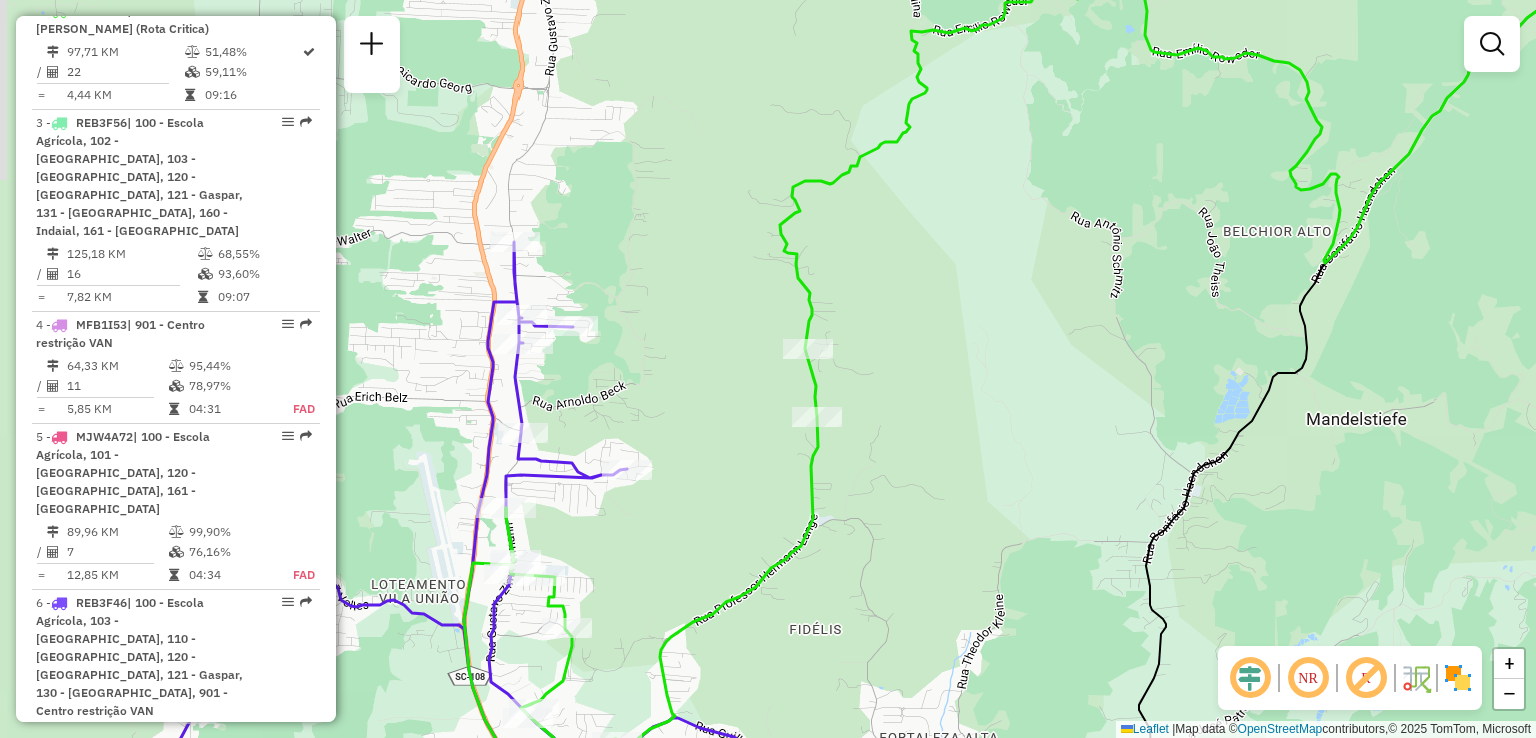 drag, startPoint x: 871, startPoint y: 433, endPoint x: 980, endPoint y: 400, distance: 113.88591 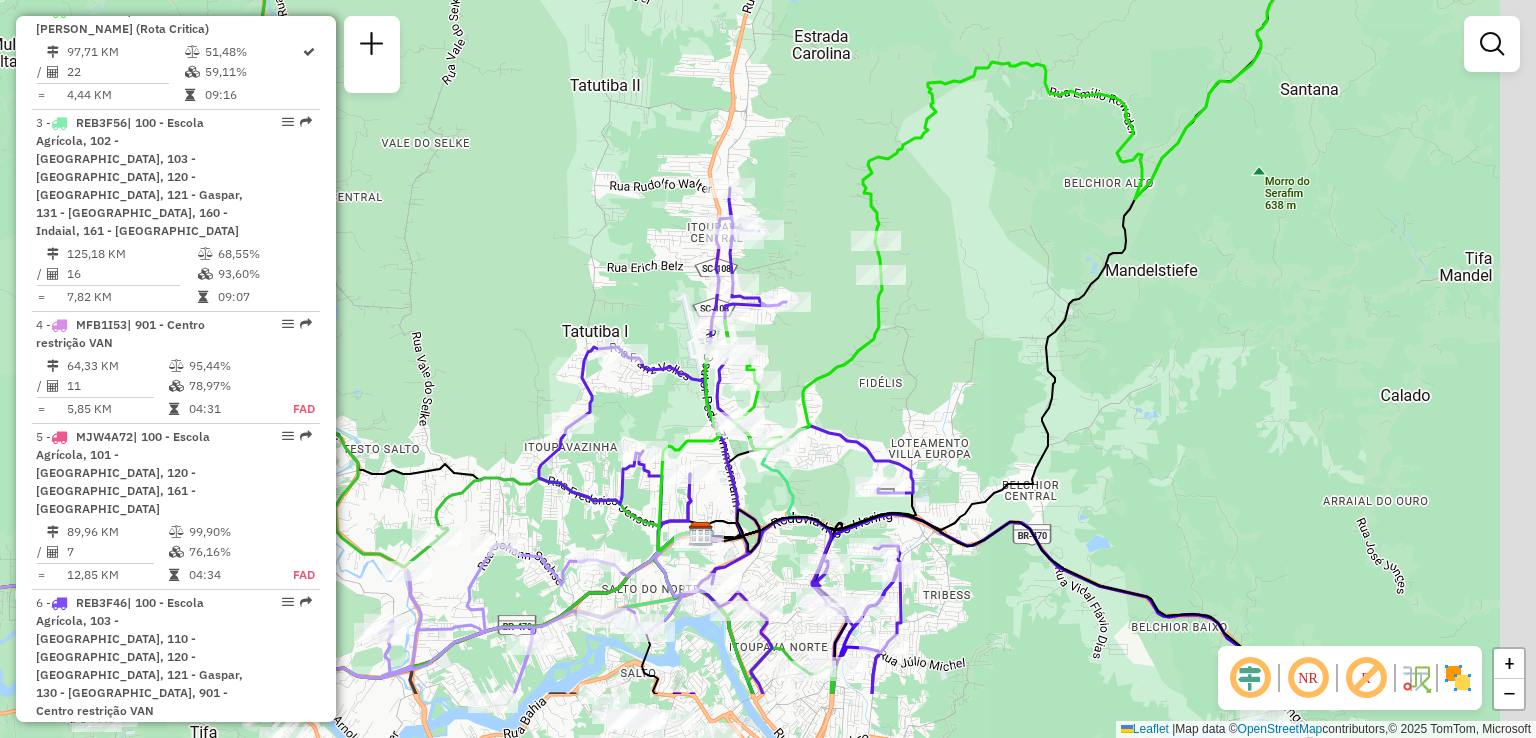 drag, startPoint x: 926, startPoint y: 401, endPoint x: 862, endPoint y: 289, distance: 128.99612 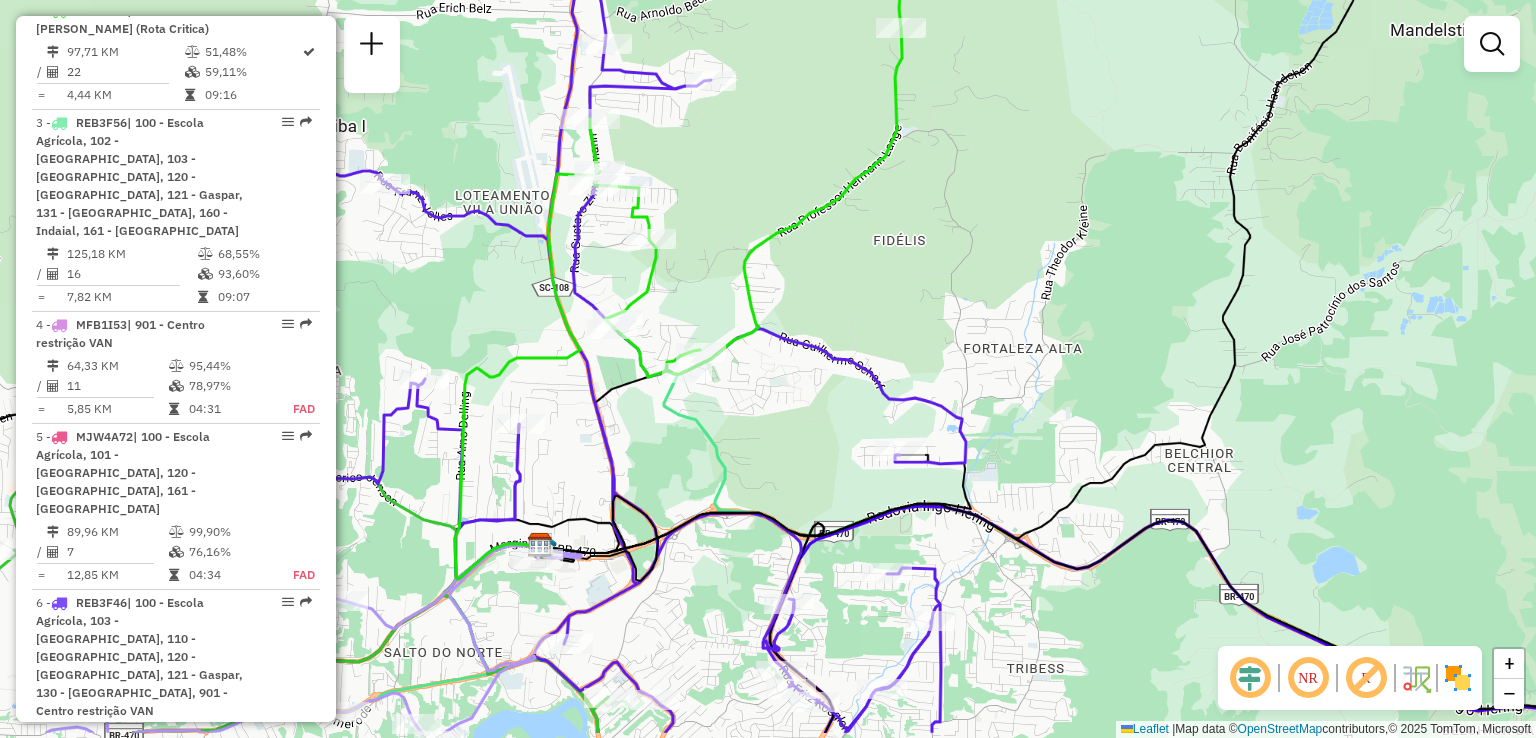 drag, startPoint x: 852, startPoint y: 366, endPoint x: 856, endPoint y: 289, distance: 77.10383 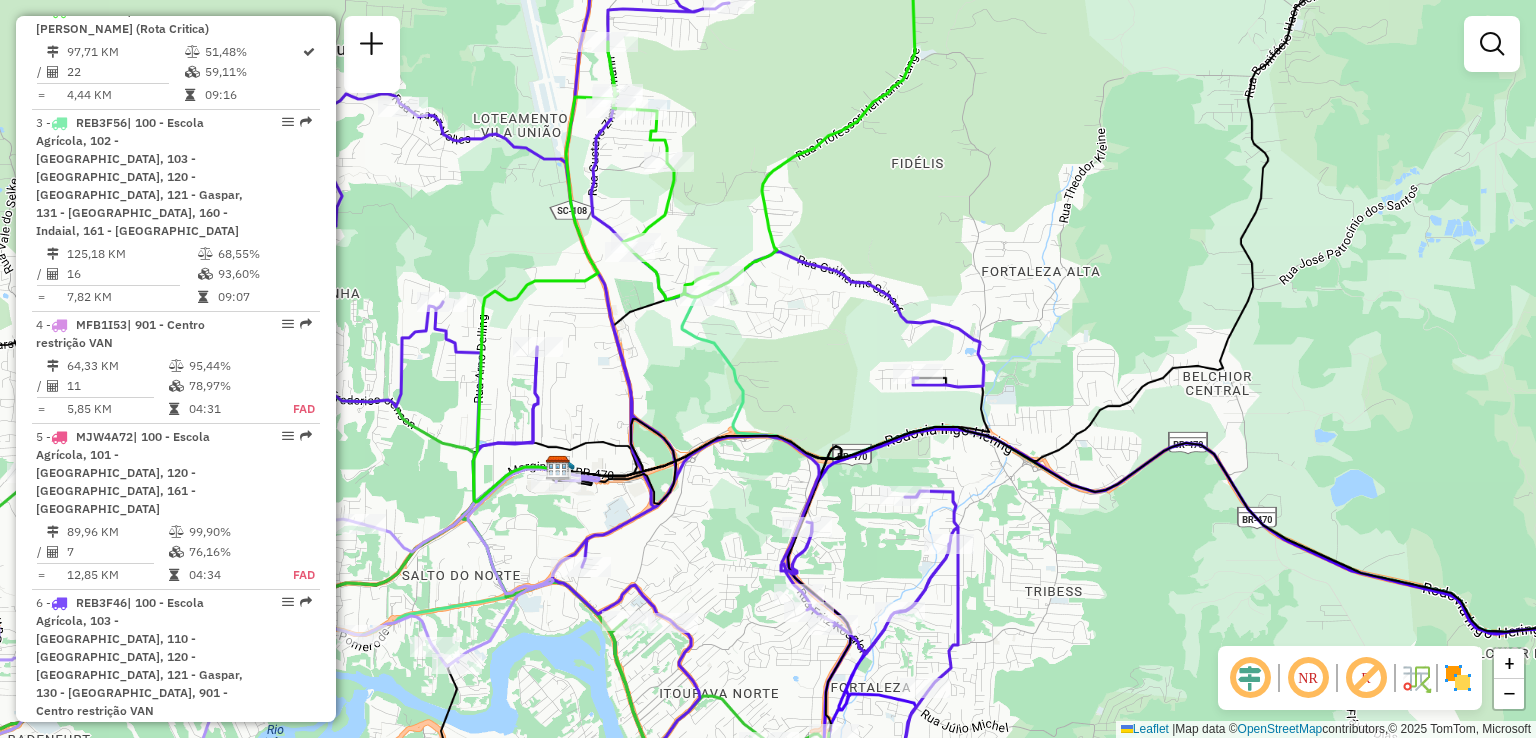 drag, startPoint x: 834, startPoint y: 356, endPoint x: 848, endPoint y: 326, distance: 33.105892 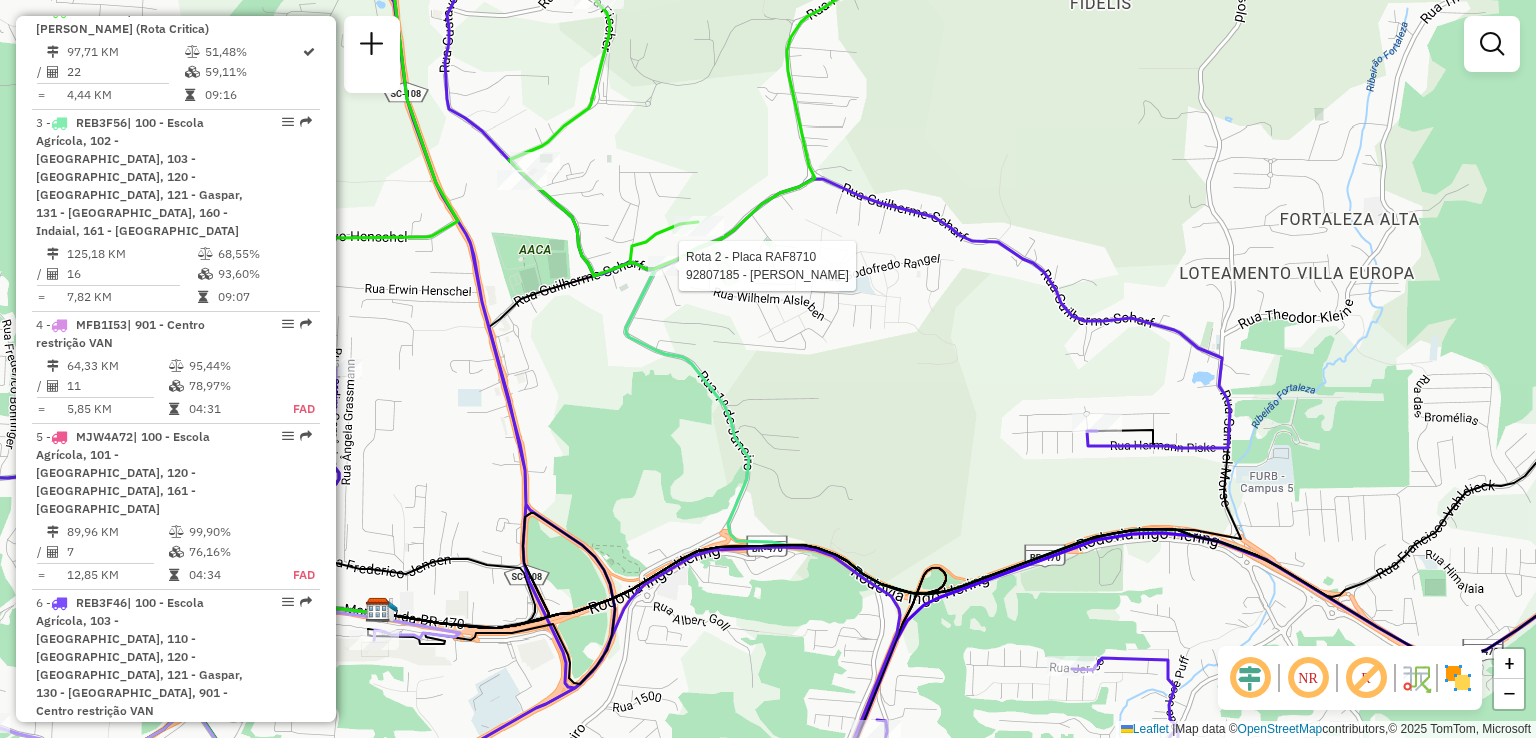 select on "**********" 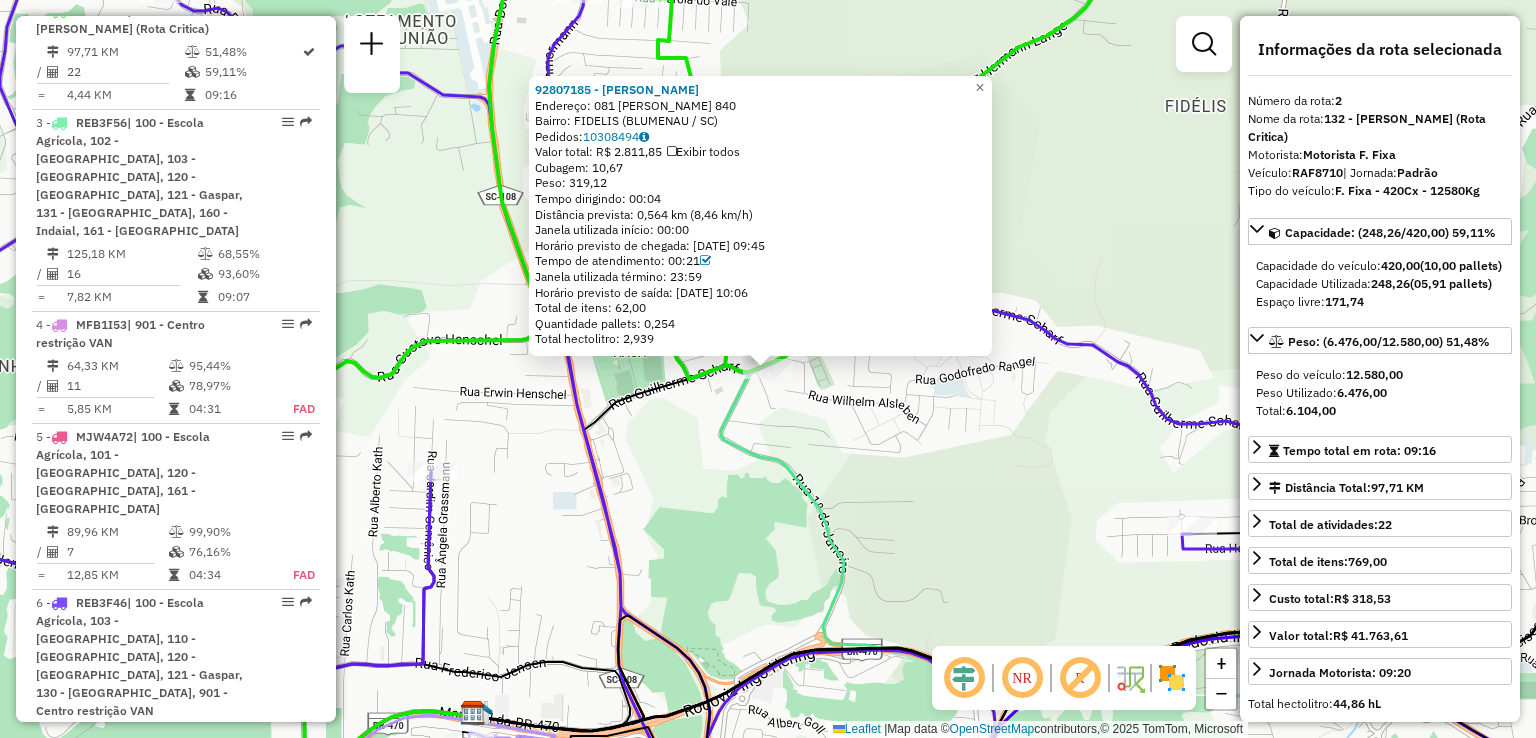 click on "92807185 - ANTONIA GOMES DE FRE  Endereço: 081 GUILHERME SCHARF              840   Bairro: FIDELIS (BLUMENAU / SC)   Pedidos:  10308494   Valor total: R$ 2.811,85   Exibir todos   Cubagem: 10,67  Peso: 319,12  Tempo dirigindo: 00:04   Distância prevista: 0,564 km (8,46 km/h)   Janela utilizada início: 00:00   Horário previsto de chegada: 10/07/2025 09:45   Tempo de atendimento: 00:21   Janela utilizada término: 23:59   Horário previsto de saída: 10/07/2025 10:06   Total de itens: 62,00   Quantidade pallets: 0,254   Total hectolitro: 2,939  × Janela de atendimento Grade de atendimento Capacidade Transportadoras Veículos Cliente Pedidos  Rotas Selecione os dias de semana para filtrar as janelas de atendimento  Seg   Ter   Qua   Qui   Sex   Sáb   Dom  Informe o período da janela de atendimento: De: Até:  Filtrar exatamente a janela do cliente  Considerar janela de atendimento padrão  Selecione os dias de semana para filtrar as grades de atendimento  Seg   Ter   Qua   Qui   Sex   Sáb   Dom   De:  +" 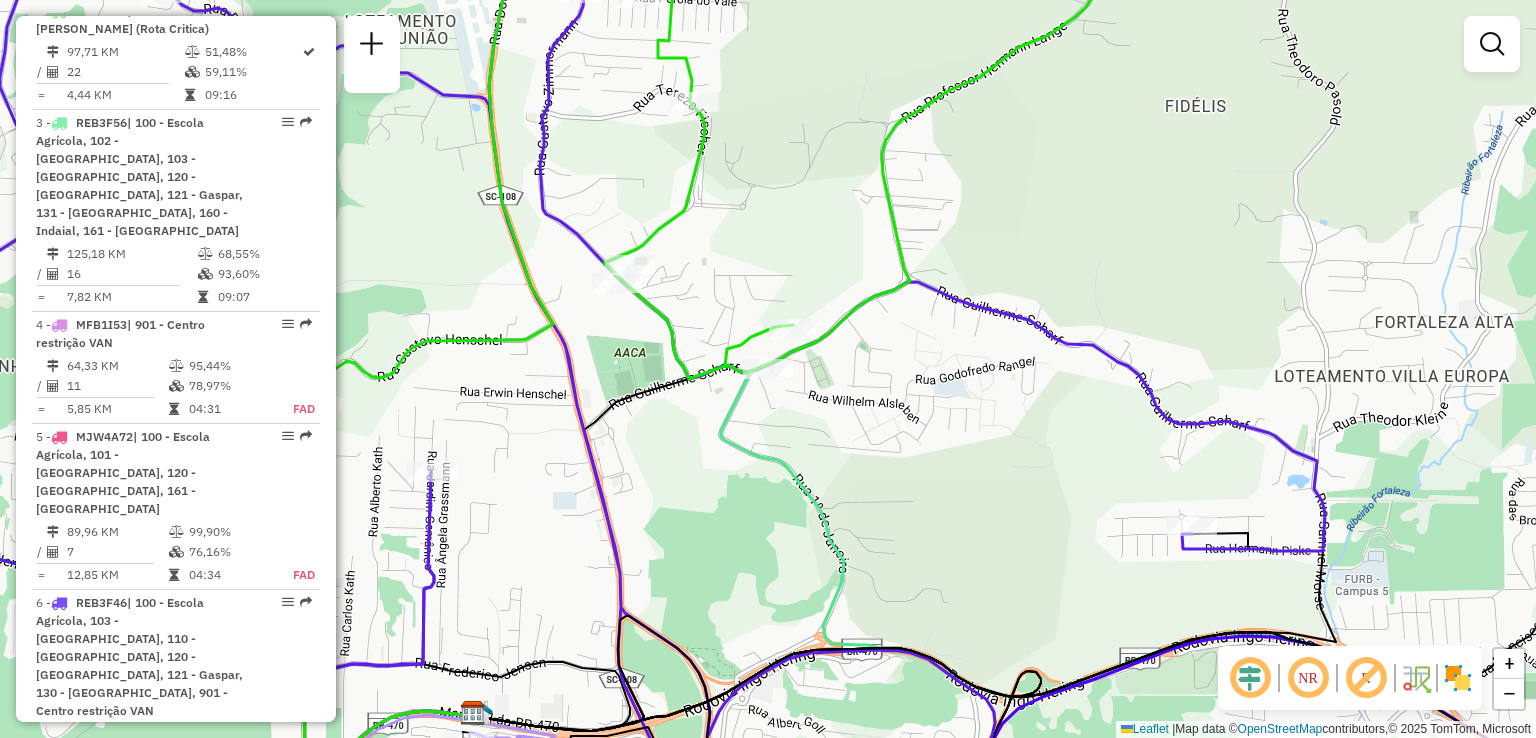 drag, startPoint x: 732, startPoint y: 293, endPoint x: 773, endPoint y: 385, distance: 100.72239 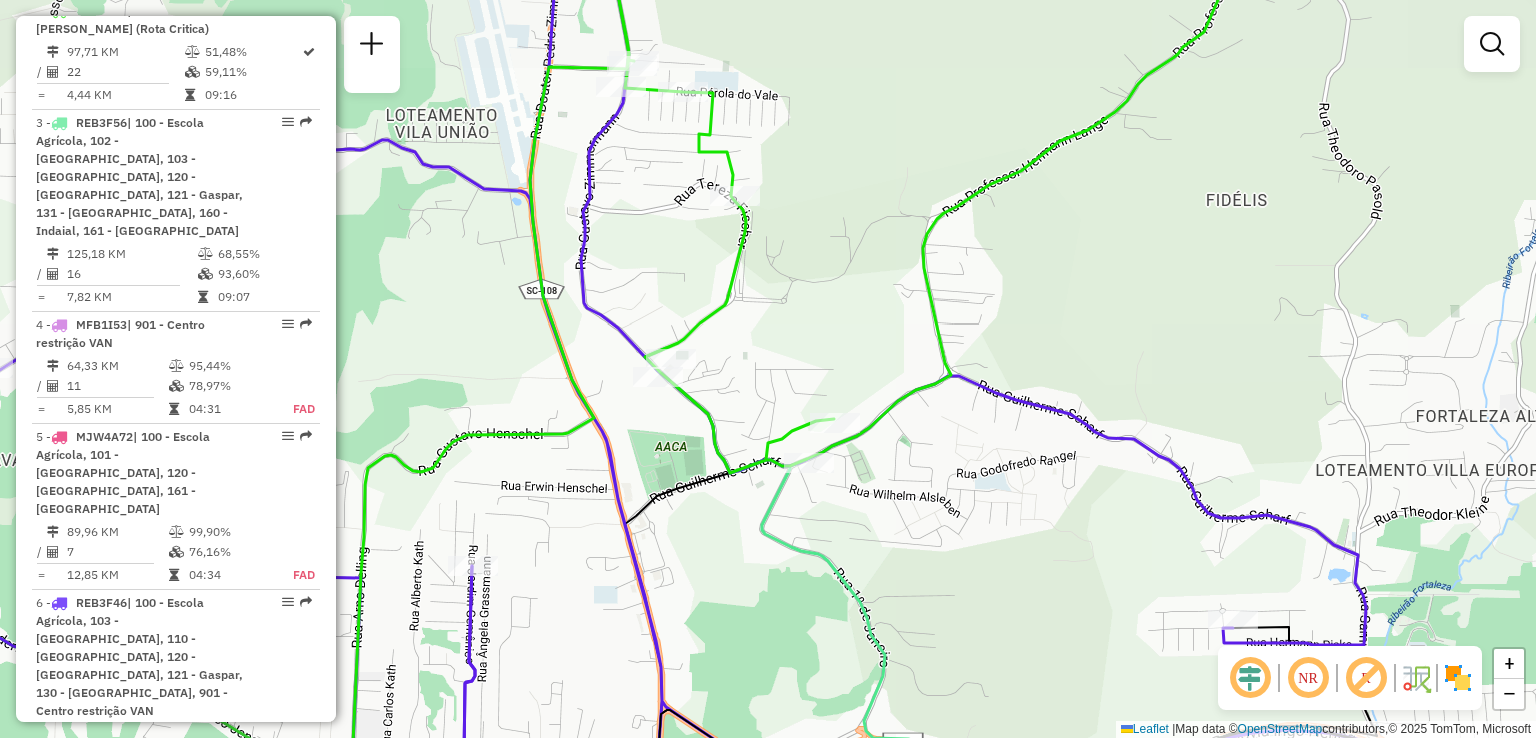 drag, startPoint x: 824, startPoint y: 202, endPoint x: 836, endPoint y: 353, distance: 151.47607 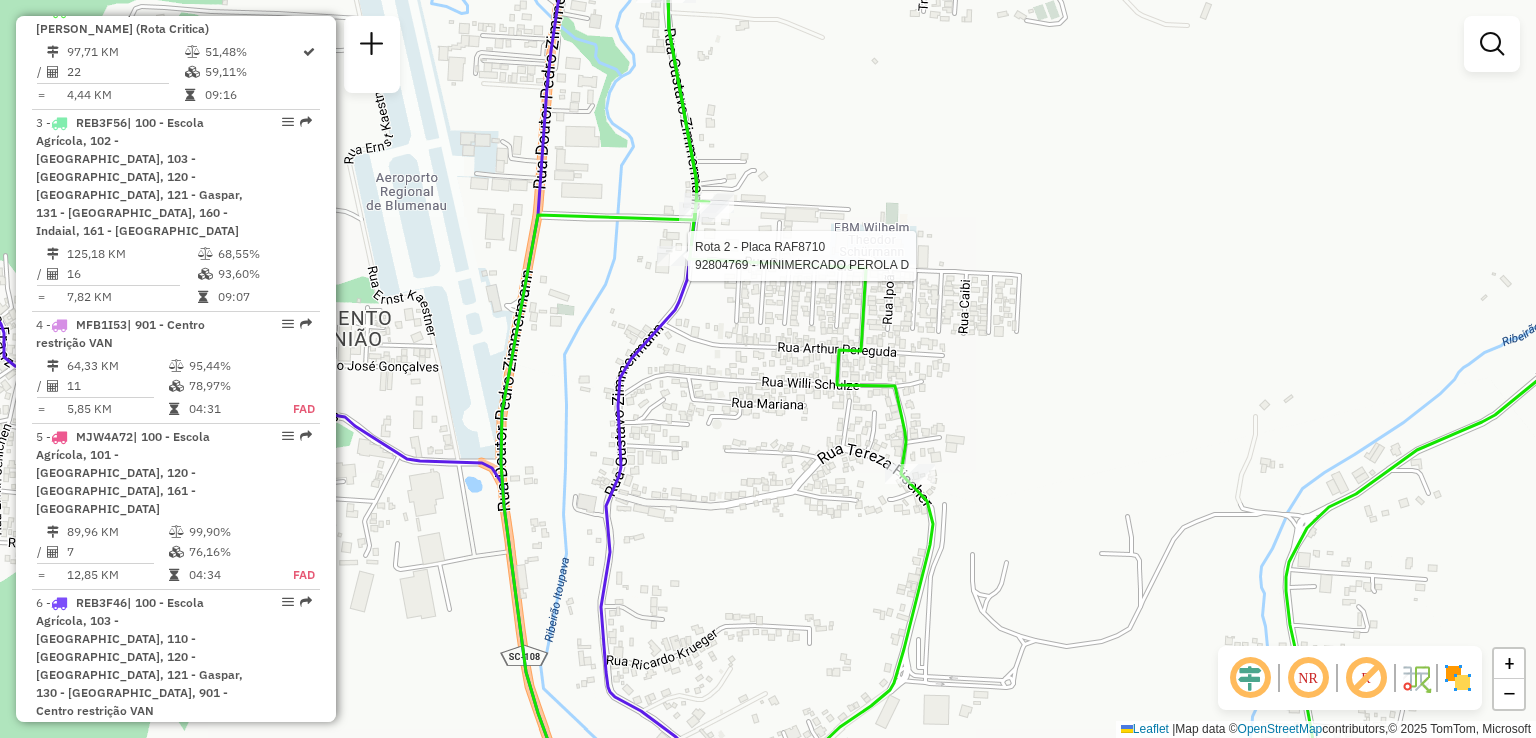 select on "**********" 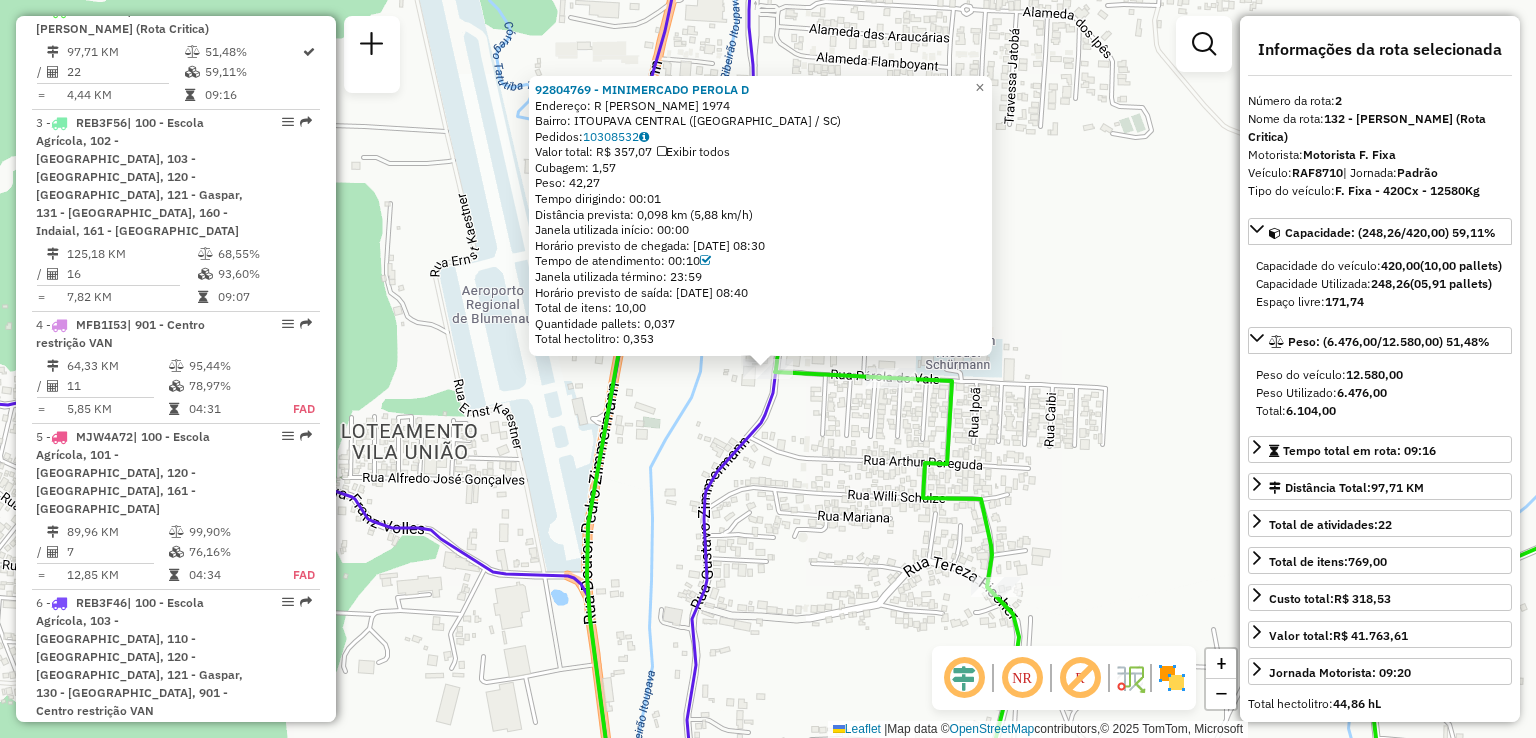 click on "92804769 - MINIMERCADO PEROLA D  Endereço: R   GUSTAVO ZIMMERMANN            1974   Bairro: ITOUPAVA CENTRAL (BLUMENAU / SC)   Pedidos:  10308532   Valor total: R$ 357,07   Exibir todos   Cubagem: 1,57  Peso: 42,27  Tempo dirigindo: 00:01   Distância prevista: 0,098 km (5,88 km/h)   Janela utilizada início: 00:00   Horário previsto de chegada: 10/07/2025 08:30   Tempo de atendimento: 00:10   Janela utilizada término: 23:59   Horário previsto de saída: 10/07/2025 08:40   Total de itens: 10,00   Quantidade pallets: 0,037   Total hectolitro: 0,353  × Janela de atendimento Grade de atendimento Capacidade Transportadoras Veículos Cliente Pedidos  Rotas Selecione os dias de semana para filtrar as janelas de atendimento  Seg   Ter   Qua   Qui   Sex   Sáb   Dom  Informe o período da janela de atendimento: De: Até:  Filtrar exatamente a janela do cliente  Considerar janela de atendimento padrão  Selecione os dias de semana para filtrar as grades de atendimento  Seg   Ter   Qua   Qui   Sex   Sáb   Dom  +" 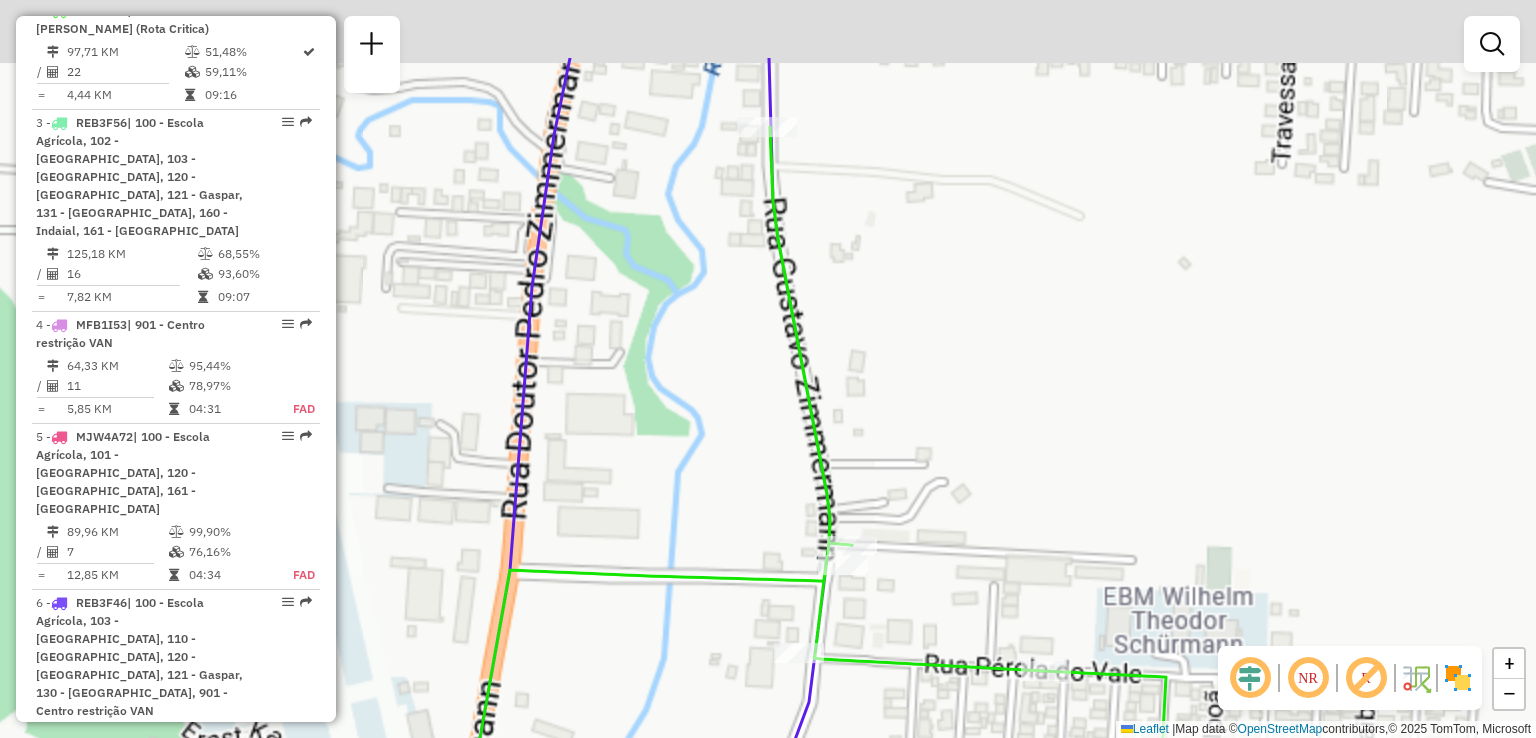 click on "Janela de atendimento Grade de atendimento Capacidade Transportadoras Veículos Cliente Pedidos  Rotas Selecione os dias de semana para filtrar as janelas de atendimento  Seg   Ter   Qua   Qui   Sex   Sáb   Dom  Informe o período da janela de atendimento: De: Até:  Filtrar exatamente a janela do cliente  Considerar janela de atendimento padrão  Selecione os dias de semana para filtrar as grades de atendimento  Seg   Ter   Qua   Qui   Sex   Sáb   Dom   Considerar clientes sem dia de atendimento cadastrado  Clientes fora do dia de atendimento selecionado Filtrar as atividades entre os valores definidos abaixo:  Peso mínimo:   Peso máximo:   Cubagem mínima:   Cubagem máxima:   De:   Até:  Filtrar as atividades entre o tempo de atendimento definido abaixo:  De:   Até:   Considerar capacidade total dos clientes não roteirizados Transportadora: Selecione um ou mais itens Tipo de veículo: Selecione um ou mais itens Veículo: Selecione um ou mais itens Motorista: Selecione um ou mais itens Nome: Rótulo:" 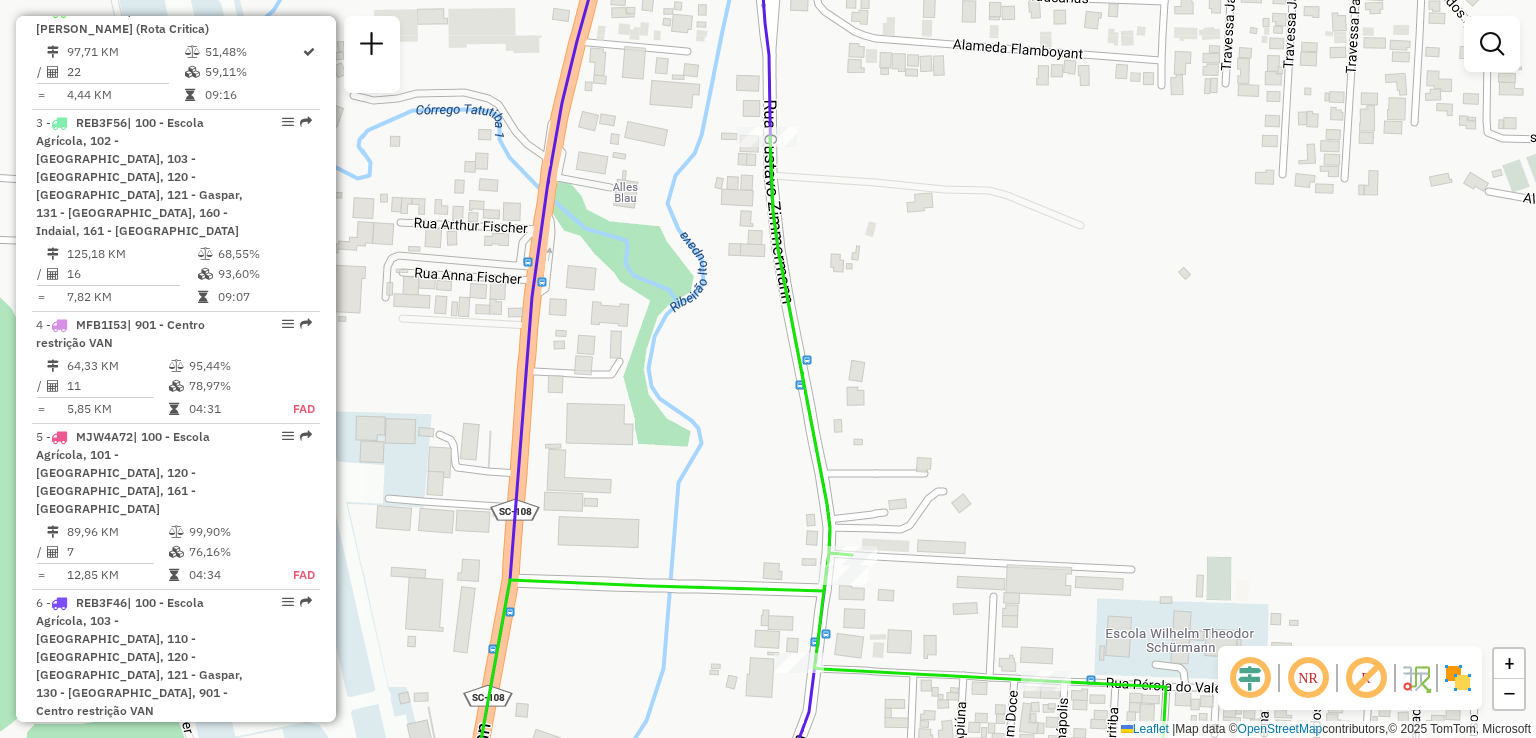 drag, startPoint x: 860, startPoint y: 477, endPoint x: 847, endPoint y: 385, distance: 92.91394 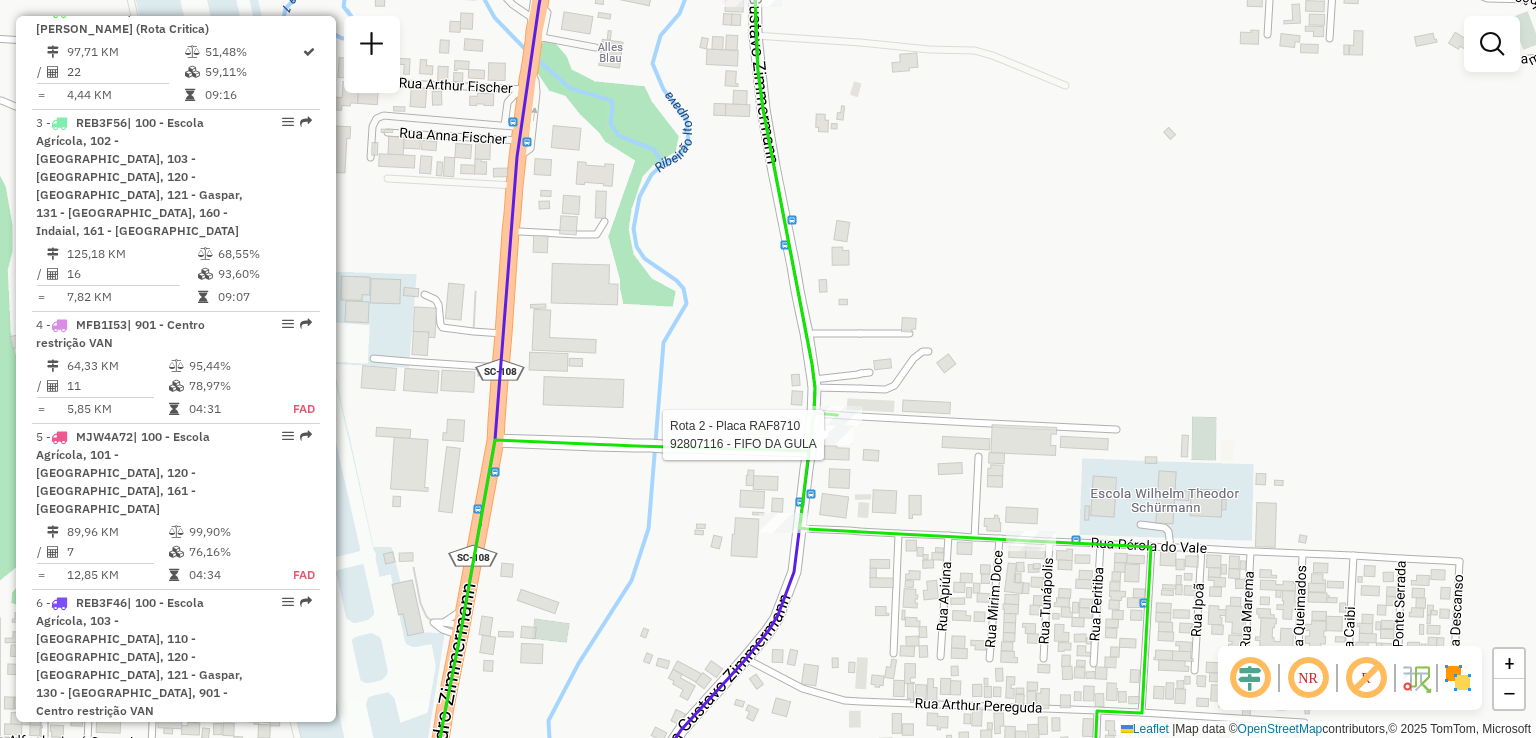 select on "**********" 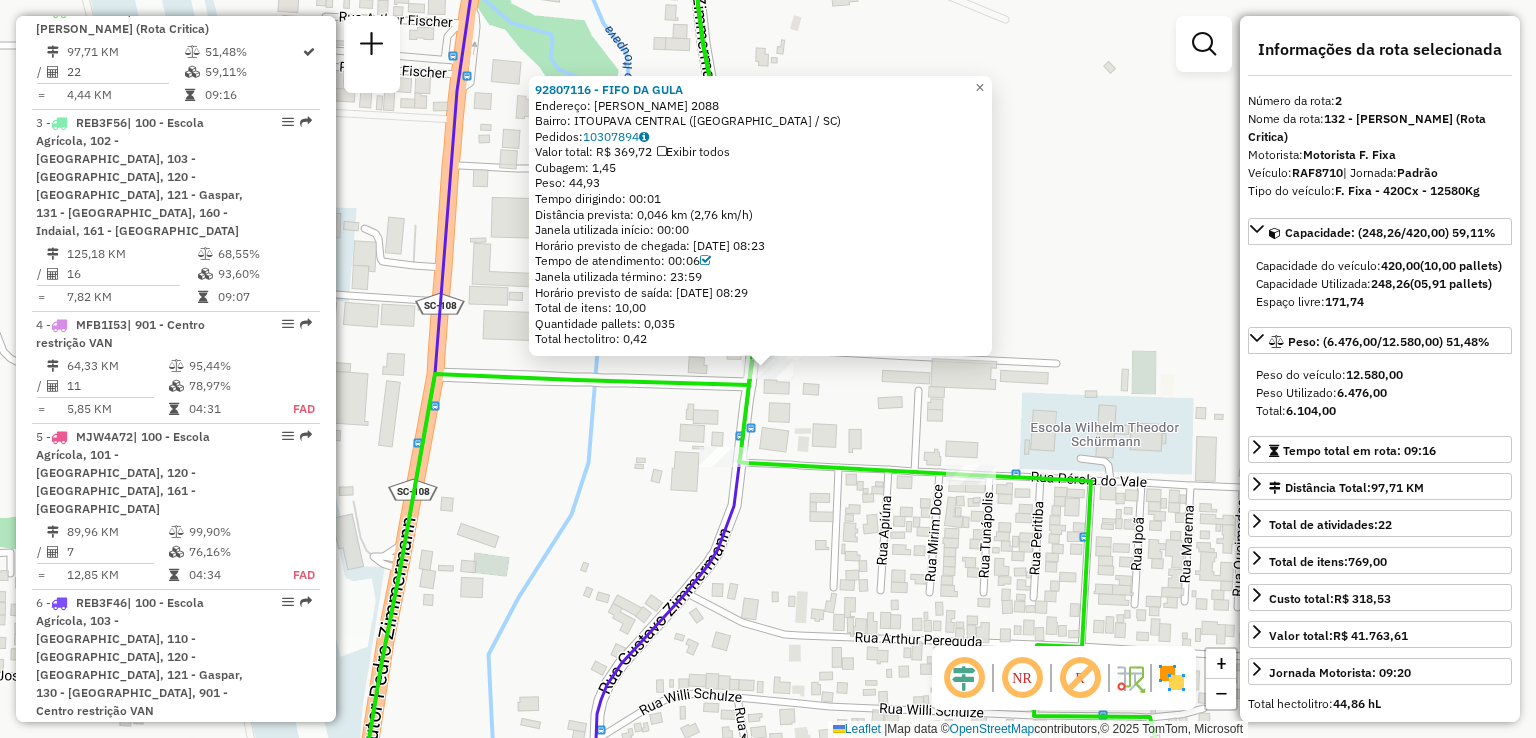 click on "92807116 - FIFO DA GULA  Endereço:  GUSTAVO ZIMMERMANN 2088   Bairro: ITOUPAVA CENTRAL (BLUMENAU / SC)   Pedidos:  10307894   Valor total: R$ 369,72   Exibir todos   Cubagem: 1,45  Peso: 44,93  Tempo dirigindo: 00:01   Distância prevista: 0,046 km (2,76 km/h)   Janela utilizada início: 00:00   Horário previsto de chegada: 10/07/2025 08:23   Tempo de atendimento: 00:06   Janela utilizada término: 23:59   Horário previsto de saída: 10/07/2025 08:29   Total de itens: 10,00   Quantidade pallets: 0,035   Total hectolitro: 0,42  × Janela de atendimento Grade de atendimento Capacidade Transportadoras Veículos Cliente Pedidos  Rotas Selecione os dias de semana para filtrar as janelas de atendimento  Seg   Ter   Qua   Qui   Sex   Sáb   Dom  Informe o período da janela de atendimento: De: Até:  Filtrar exatamente a janela do cliente  Considerar janela de atendimento padrão  Selecione os dias de semana para filtrar as grades de atendimento  Seg   Ter   Qua   Qui   Sex   Sáb   Dom   Peso mínimo:   De:  De:" 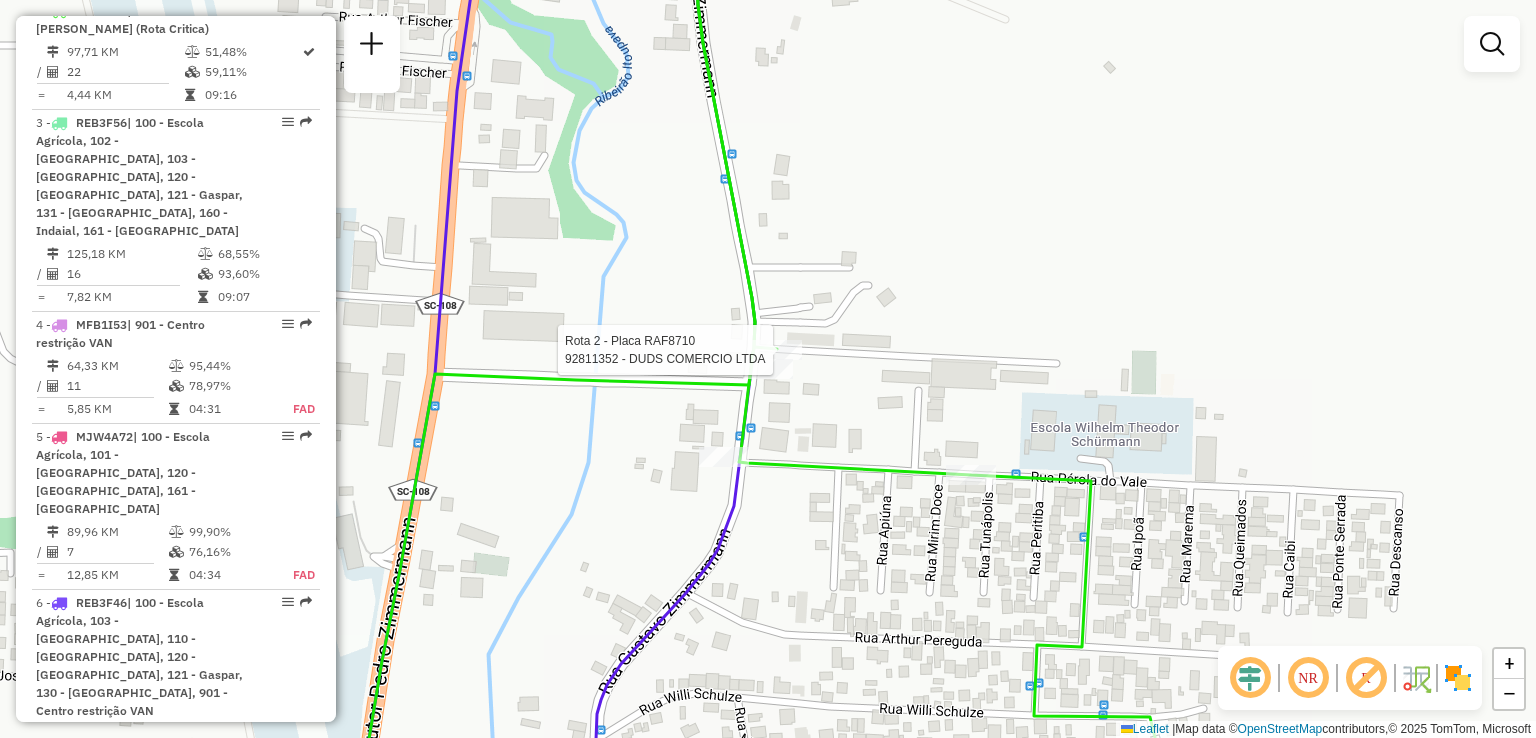 select on "**********" 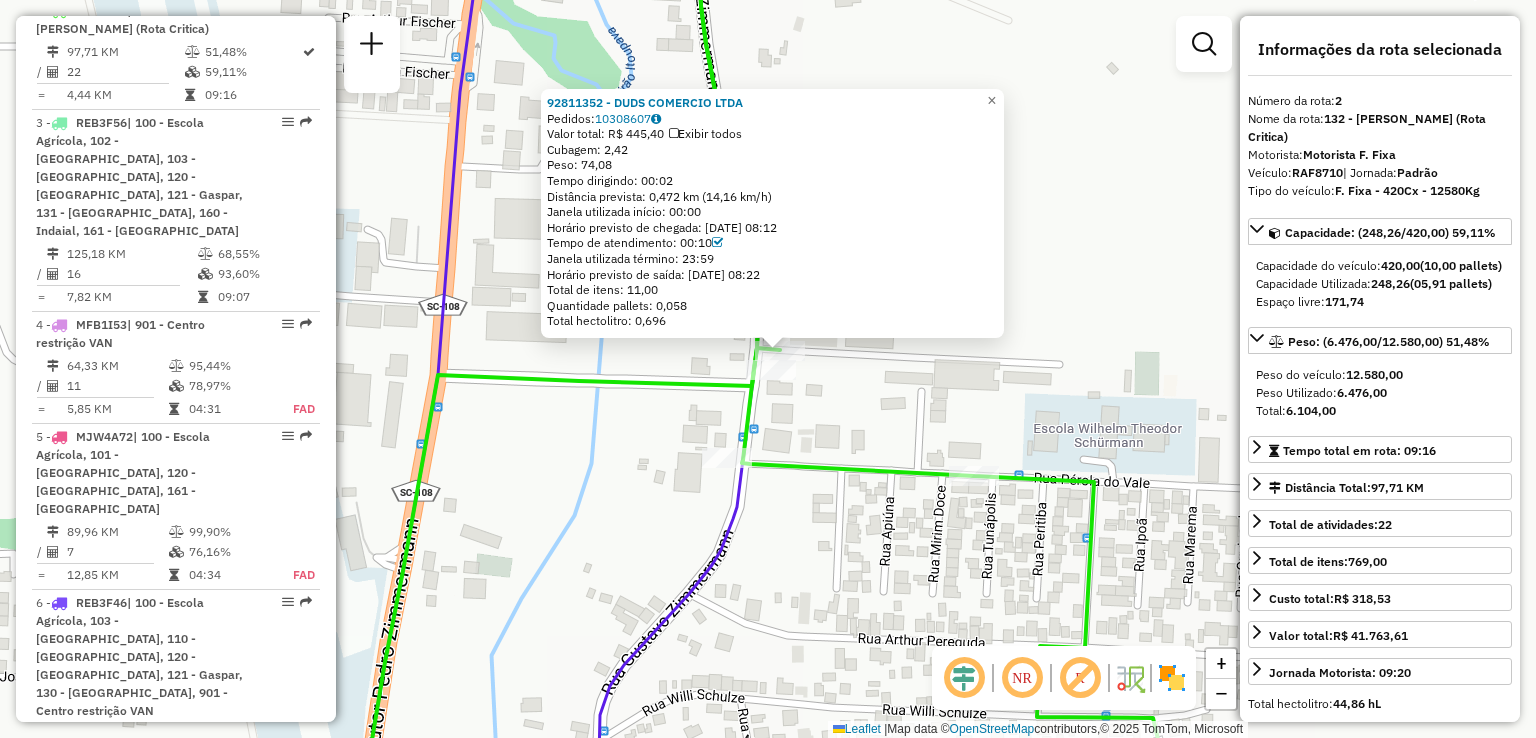 drag, startPoint x: 712, startPoint y: 511, endPoint x: 870, endPoint y: 422, distance: 181.34222 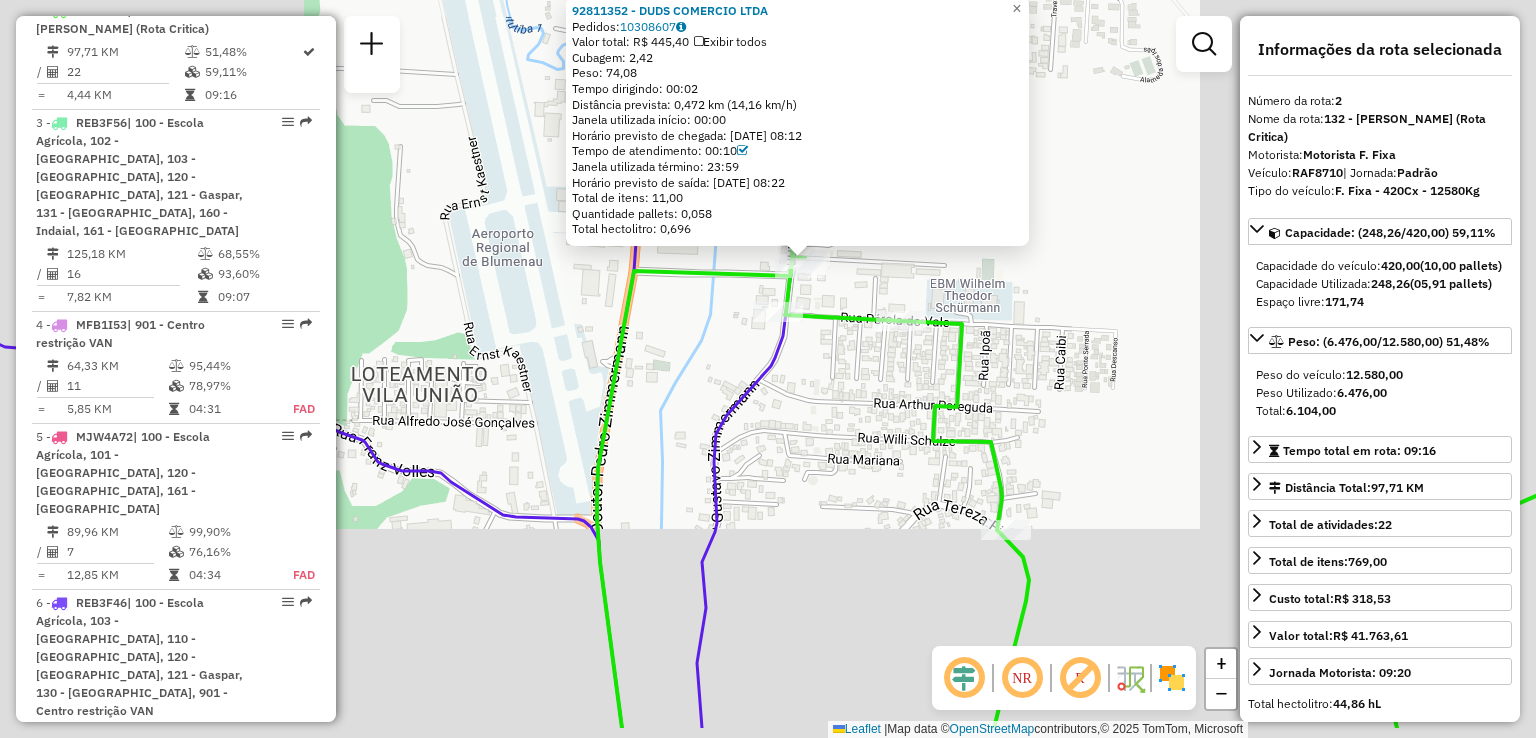 drag, startPoint x: 739, startPoint y: 409, endPoint x: 711, endPoint y: 362, distance: 54.708317 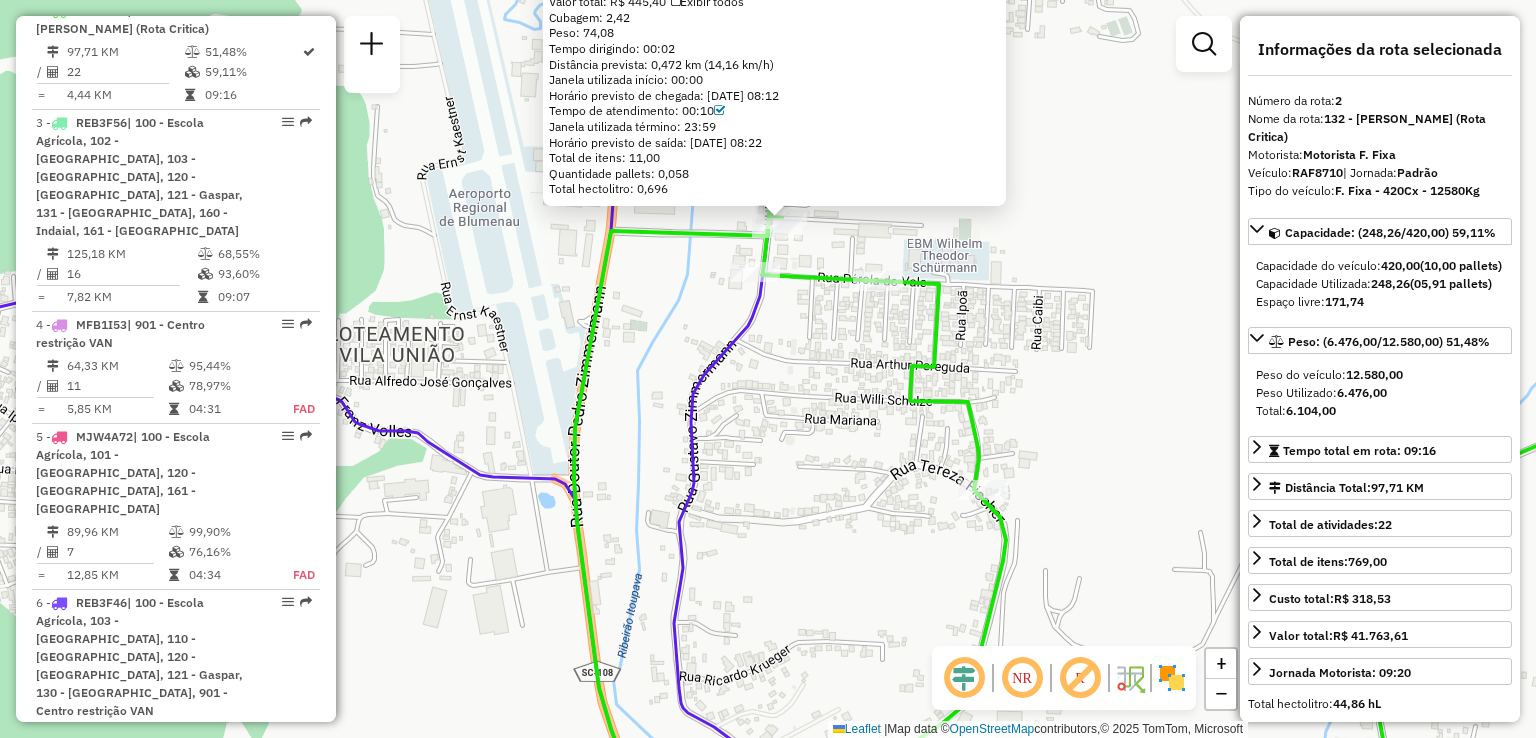 drag, startPoint x: 760, startPoint y: 447, endPoint x: 705, endPoint y: 347, distance: 114.12712 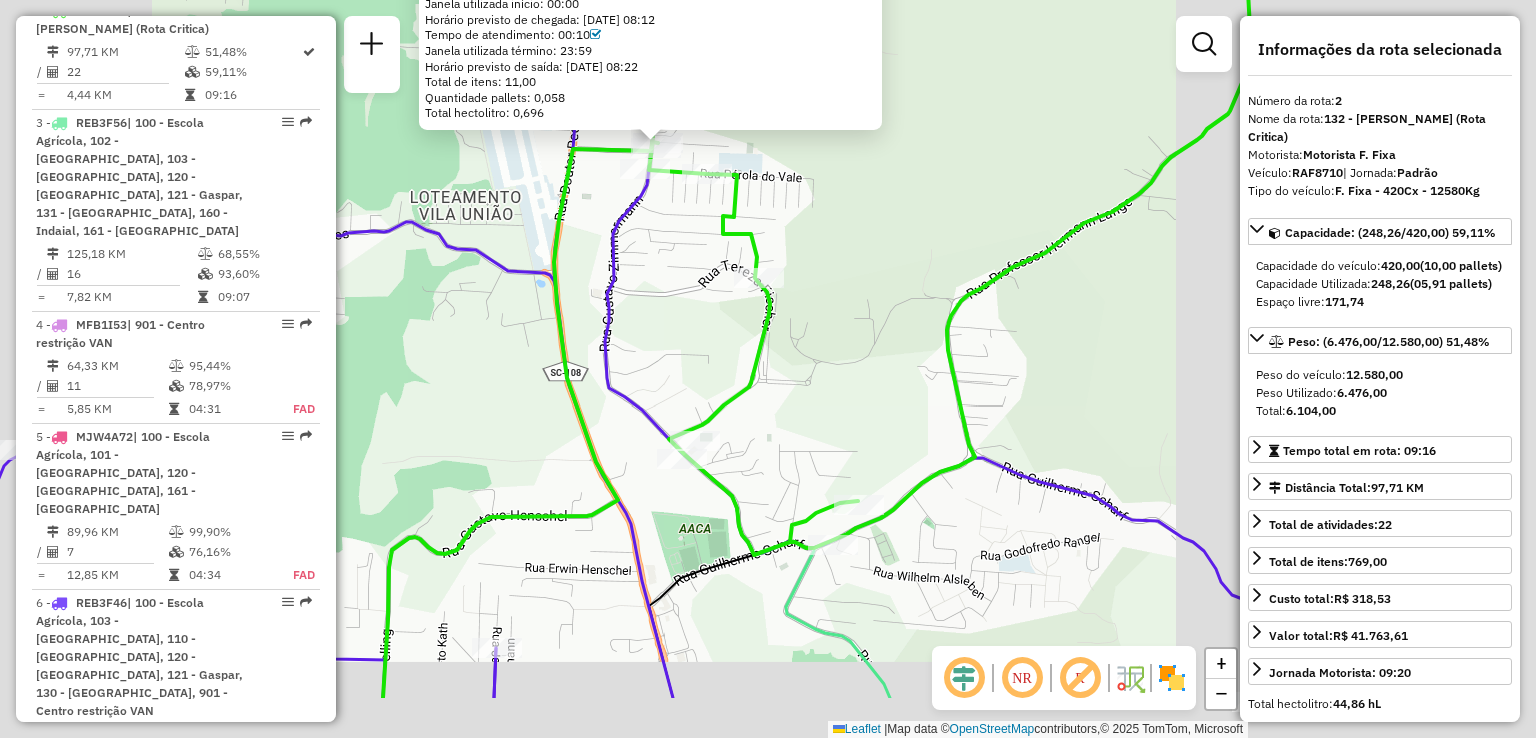 drag, startPoint x: 700, startPoint y: 359, endPoint x: 680, endPoint y: 326, distance: 38.587563 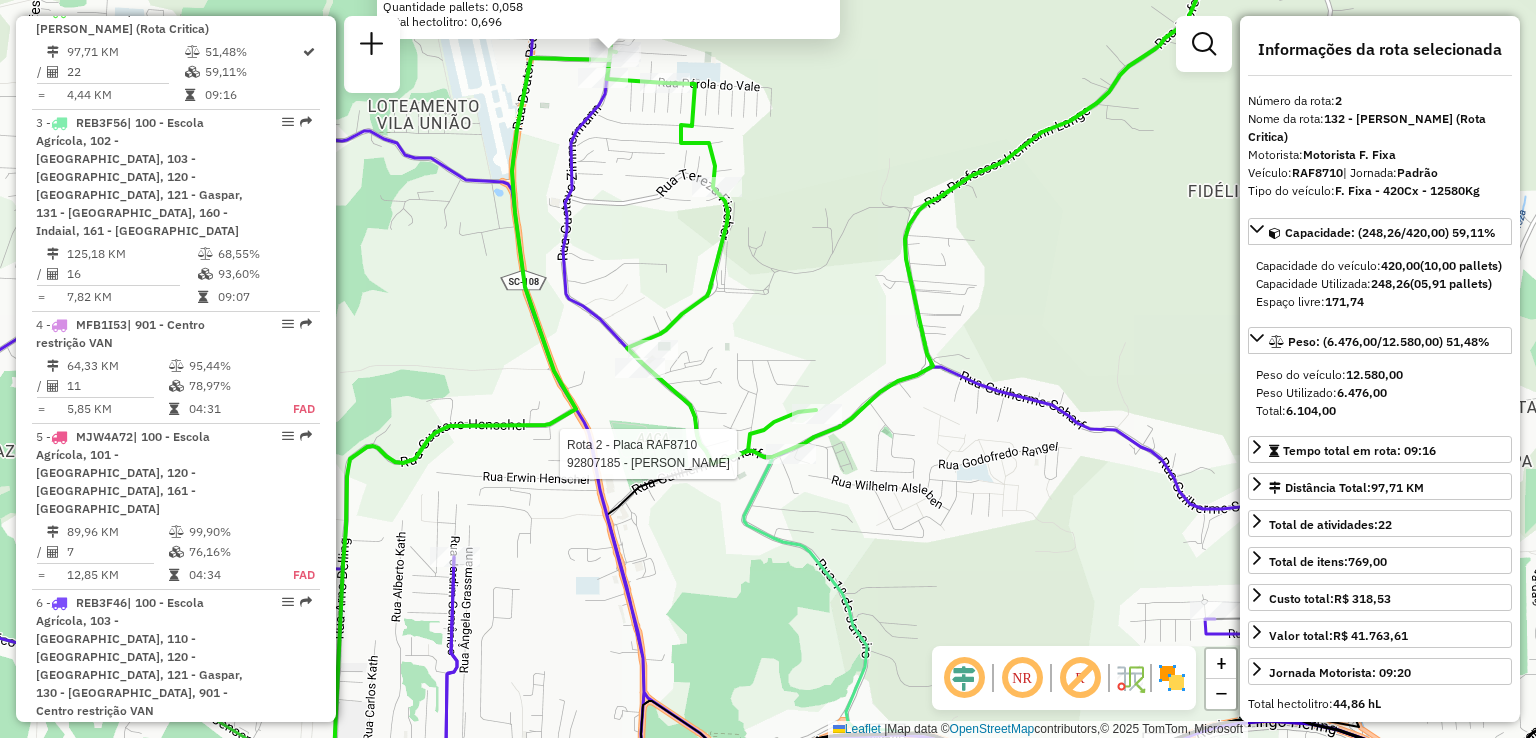 drag, startPoint x: 771, startPoint y: 474, endPoint x: 736, endPoint y: 375, distance: 105.00476 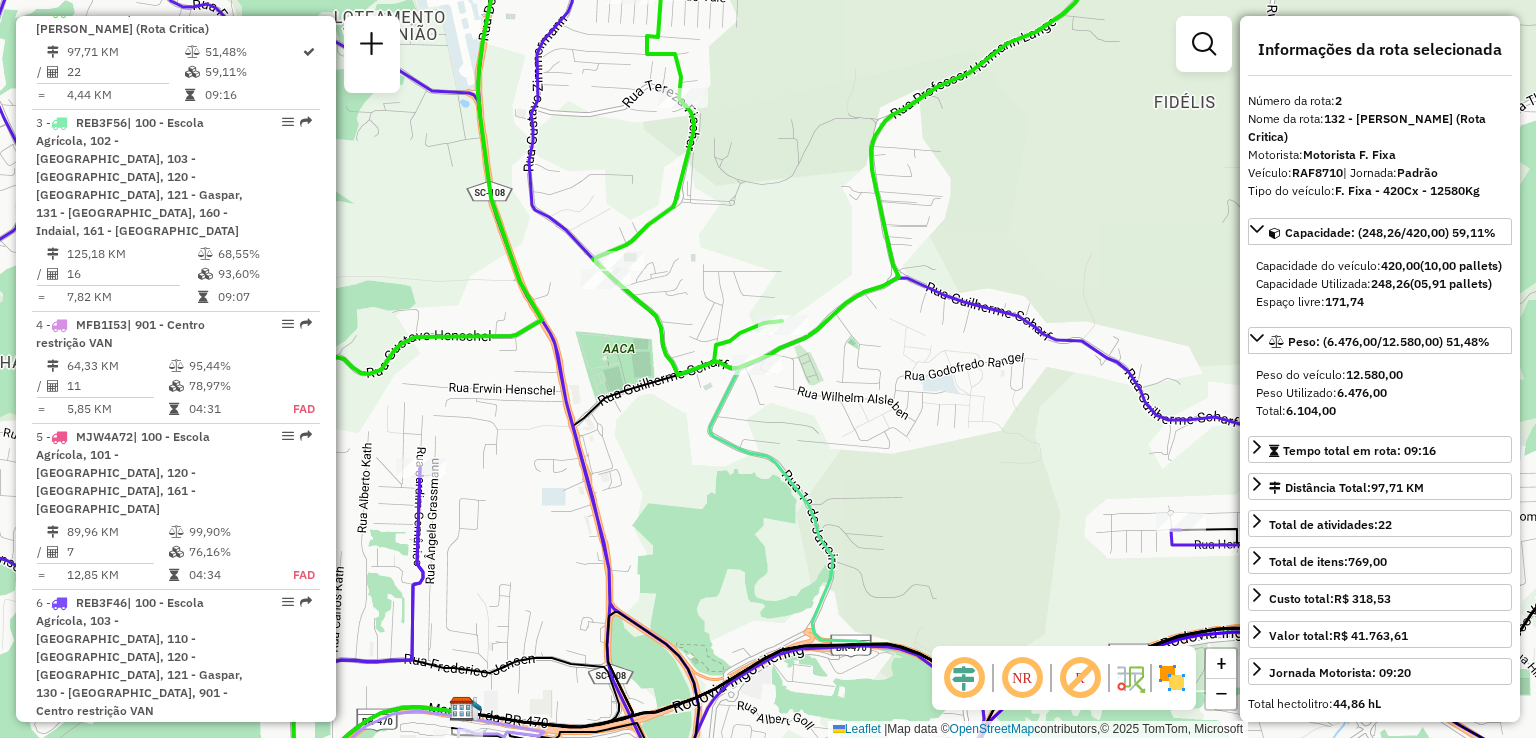 drag, startPoint x: 724, startPoint y: 405, endPoint x: 680, endPoint y: 338, distance: 80.1561 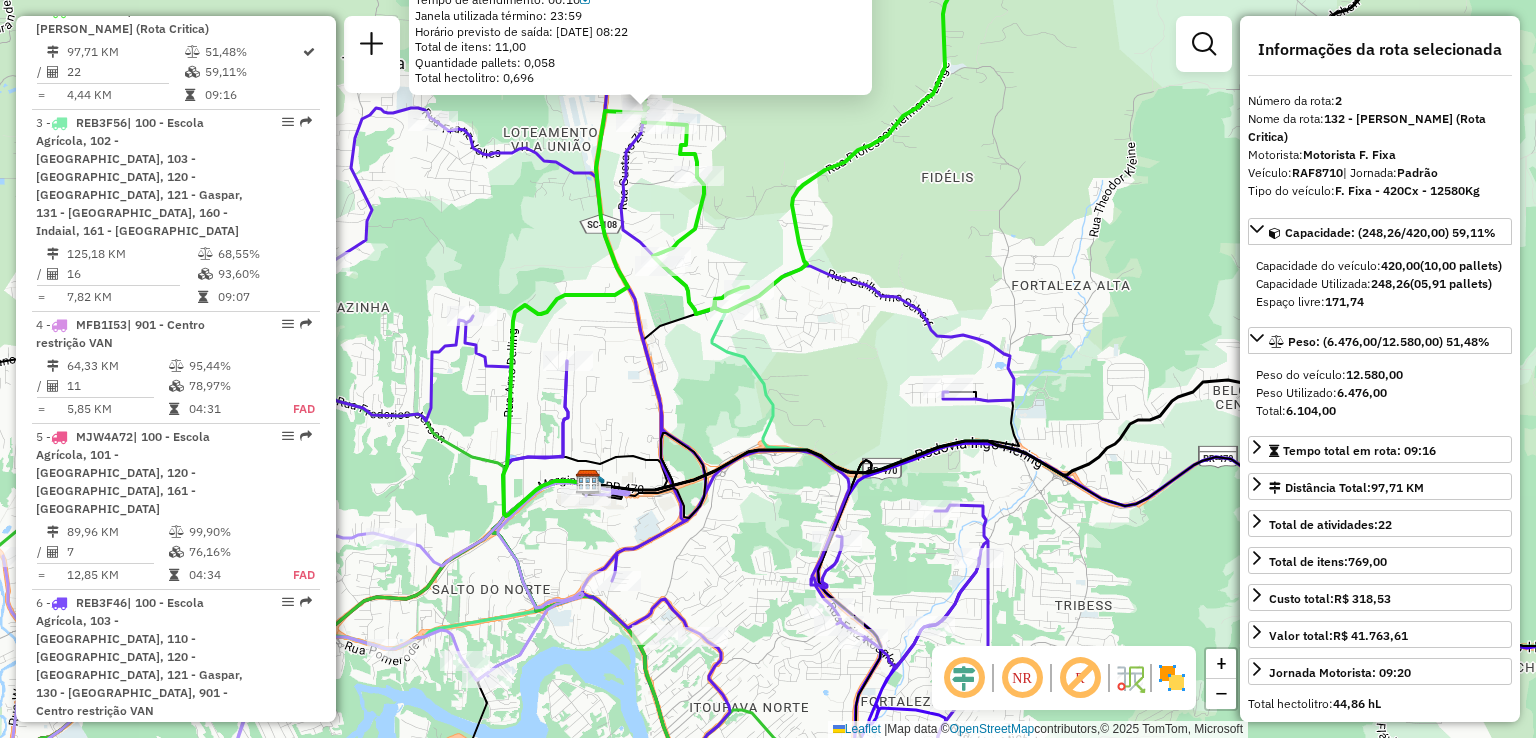 drag, startPoint x: 860, startPoint y: 440, endPoint x: 756, endPoint y: 426, distance: 104.93808 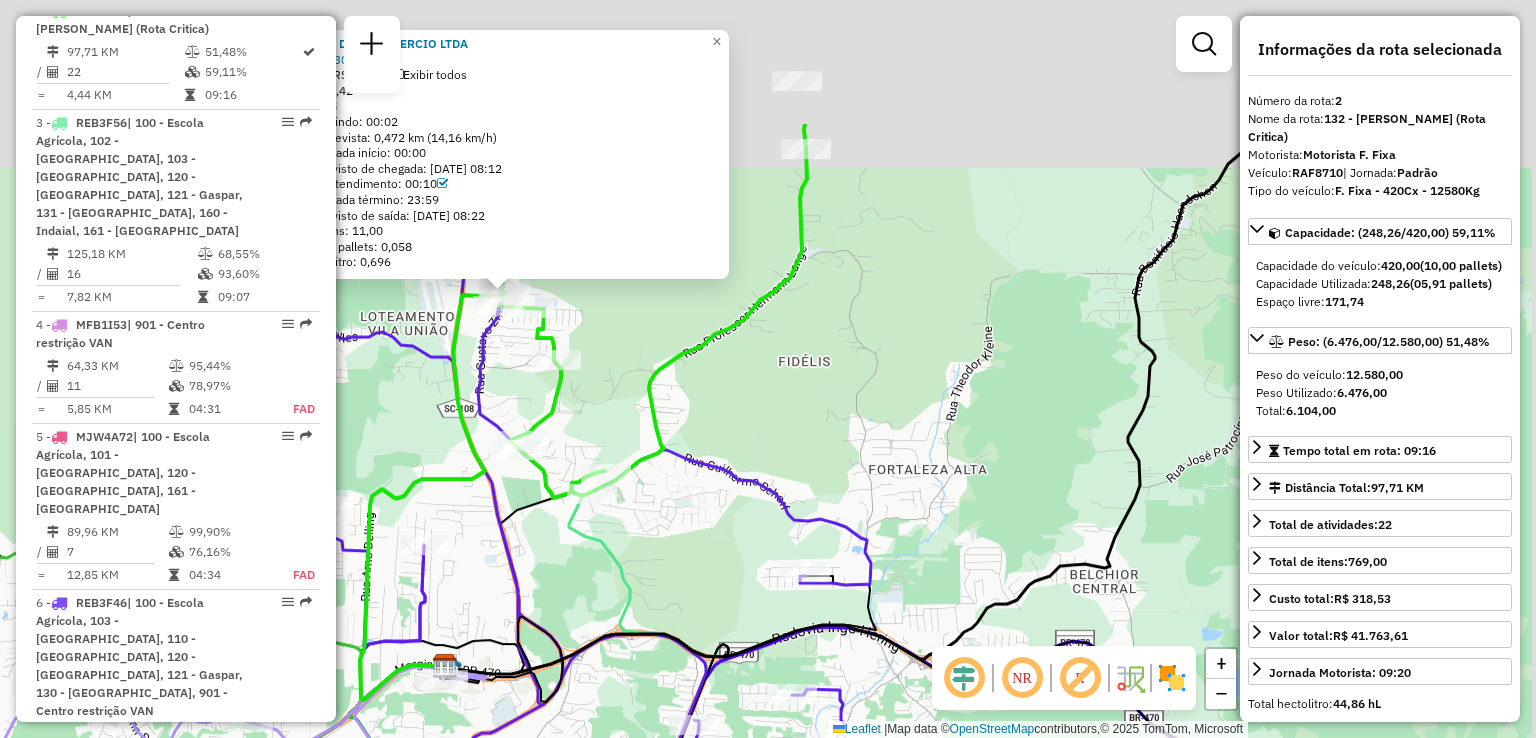 drag, startPoint x: 944, startPoint y: 293, endPoint x: 893, endPoint y: 421, distance: 137.78607 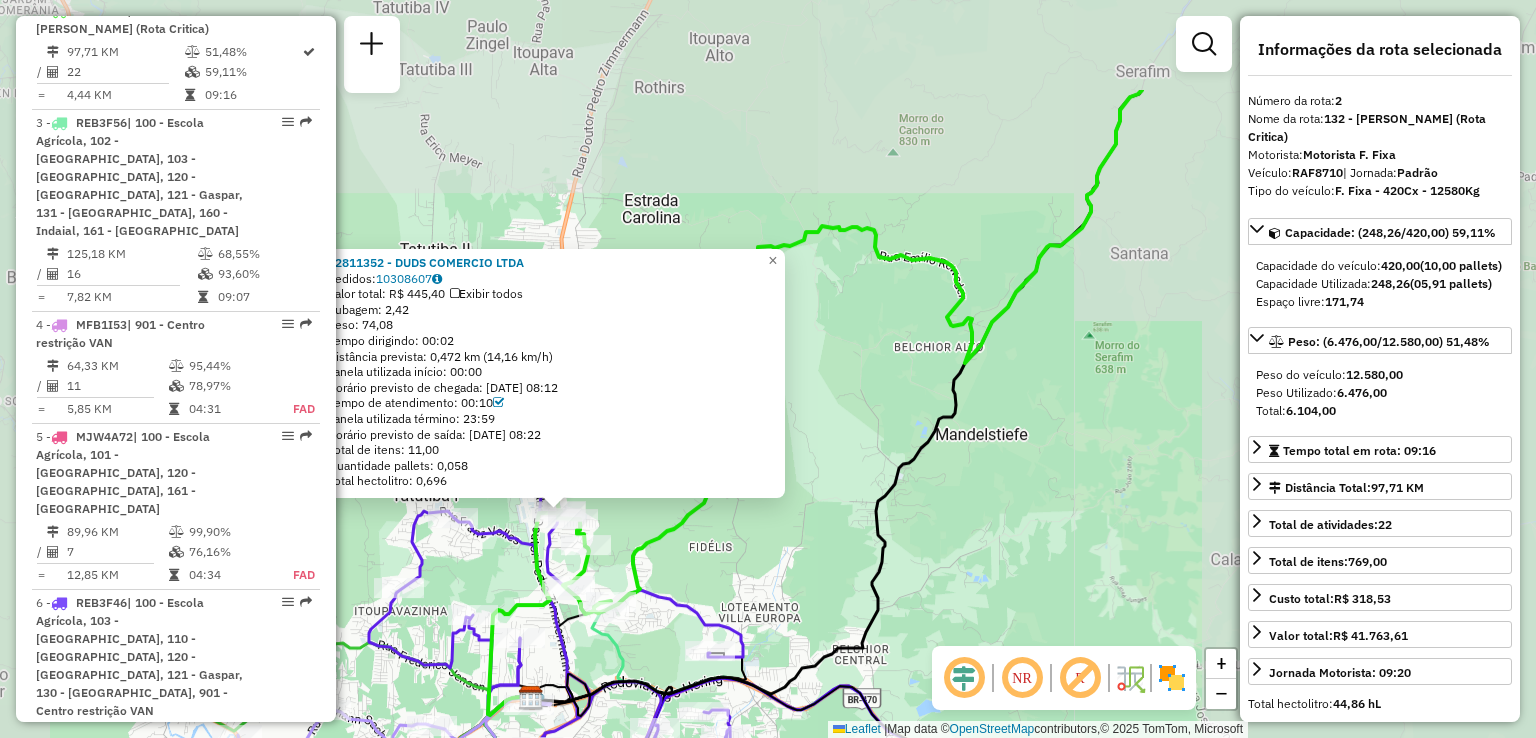 drag, startPoint x: 958, startPoint y: 366, endPoint x: 812, endPoint y: 469, distance: 178.67569 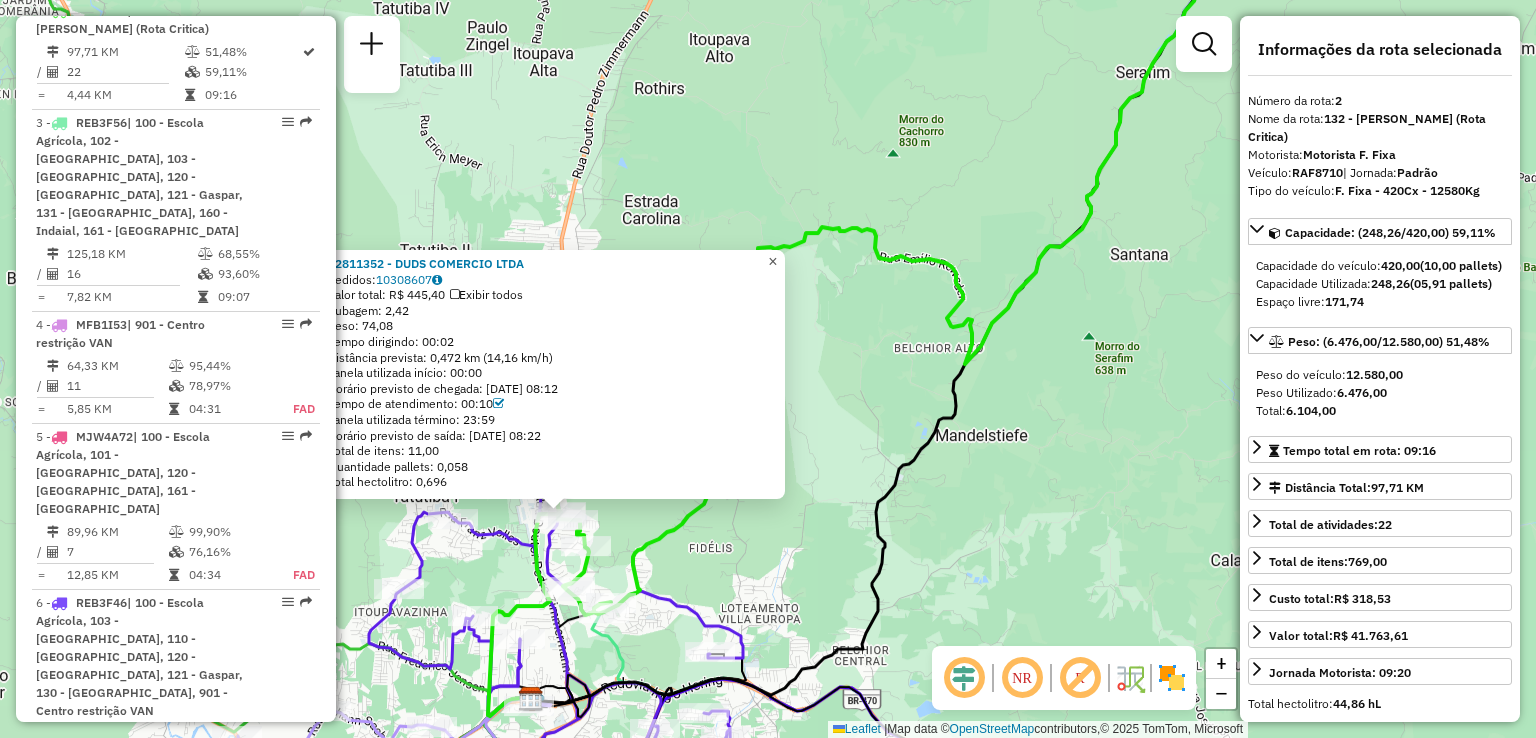 click on "×" 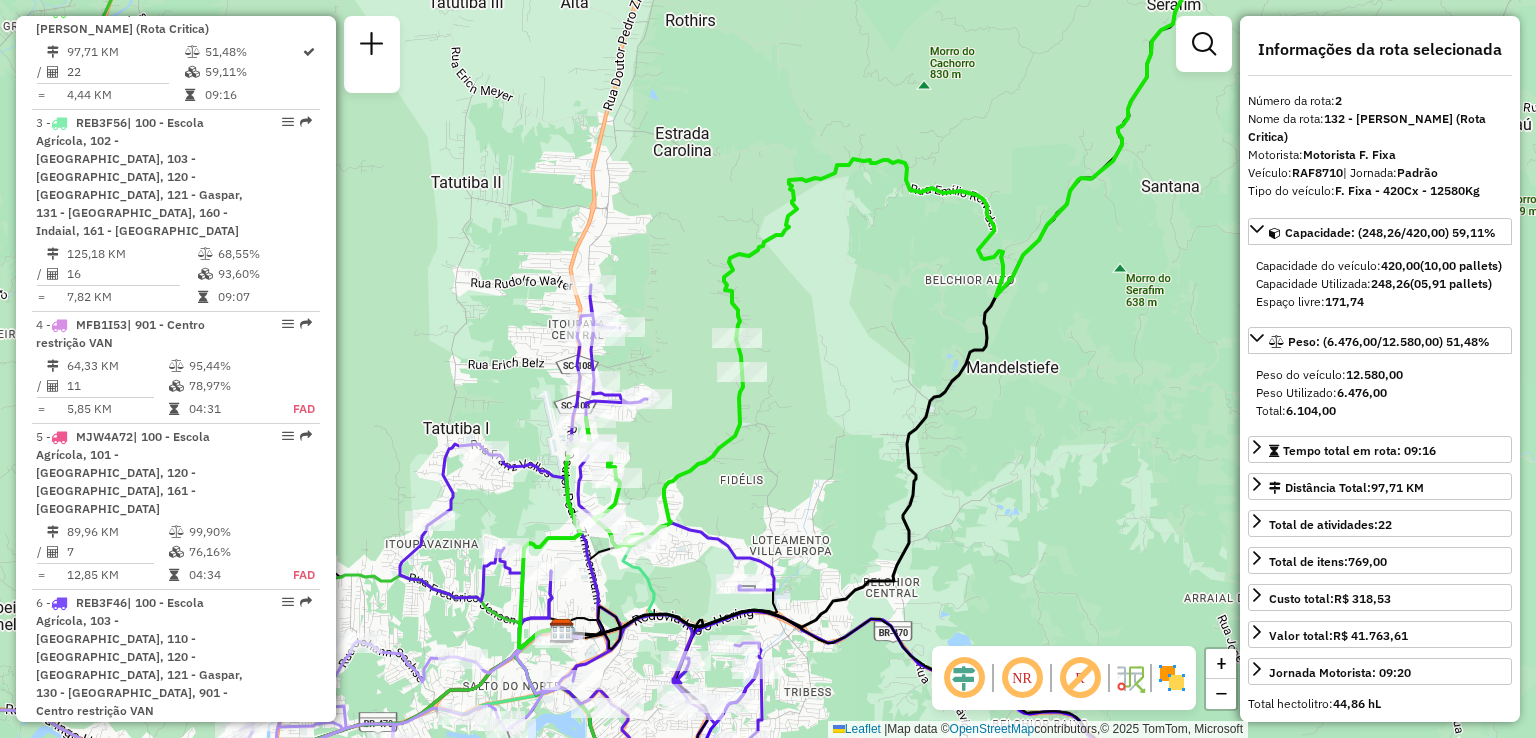 drag, startPoint x: 1008, startPoint y: 417, endPoint x: 1035, endPoint y: 378, distance: 47.434166 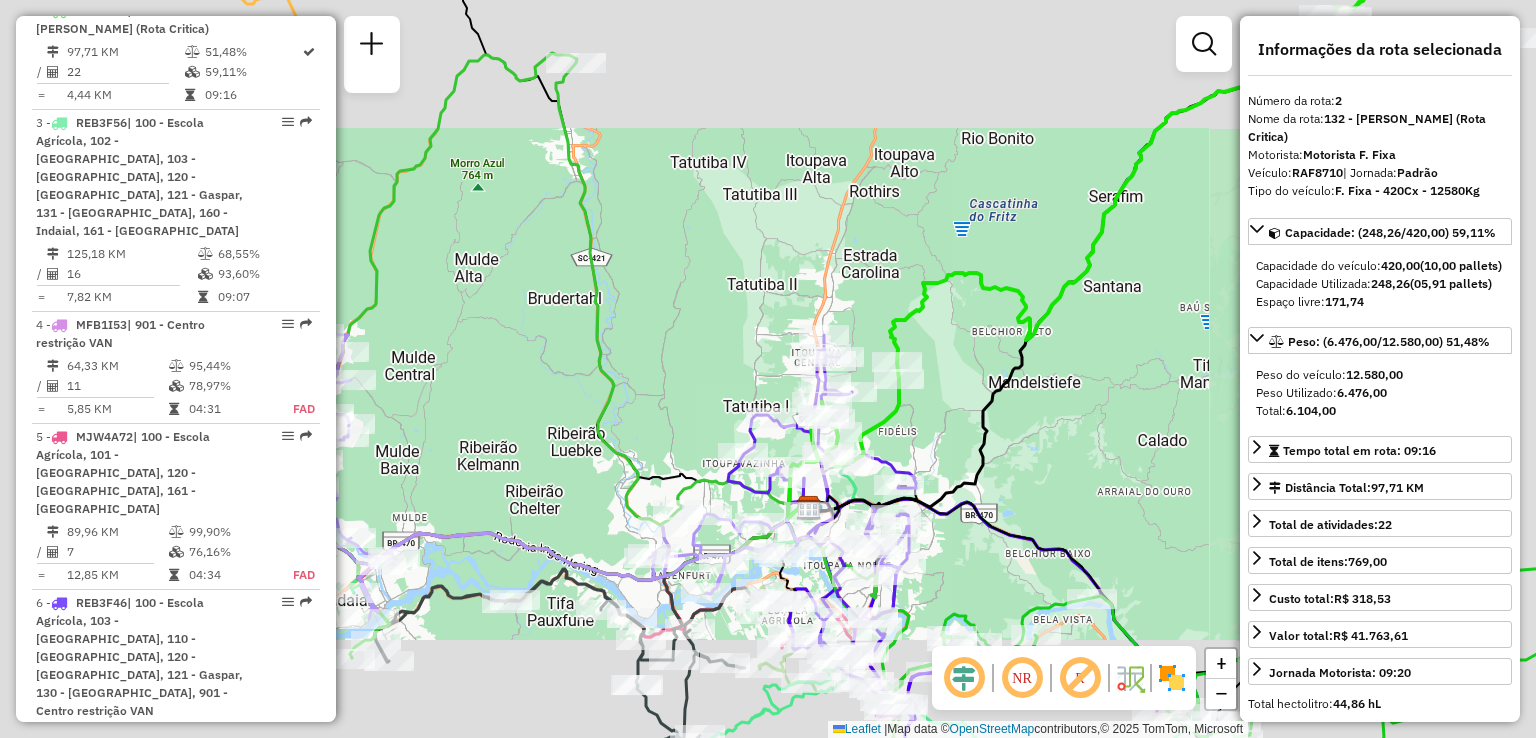 drag, startPoint x: 1088, startPoint y: 370, endPoint x: 926, endPoint y: 508, distance: 212.80977 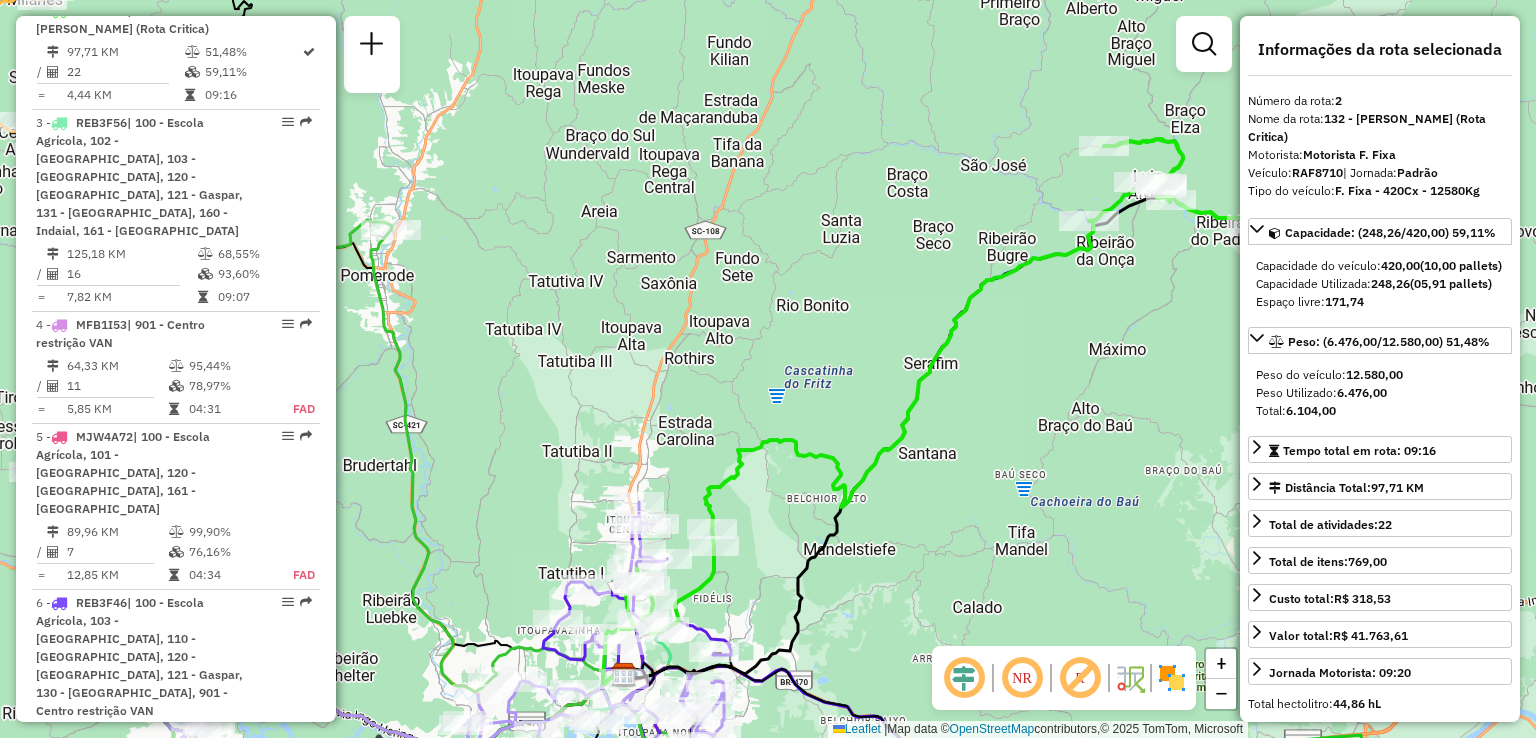 drag, startPoint x: 1050, startPoint y: 422, endPoint x: 977, endPoint y: 532, distance: 132.01894 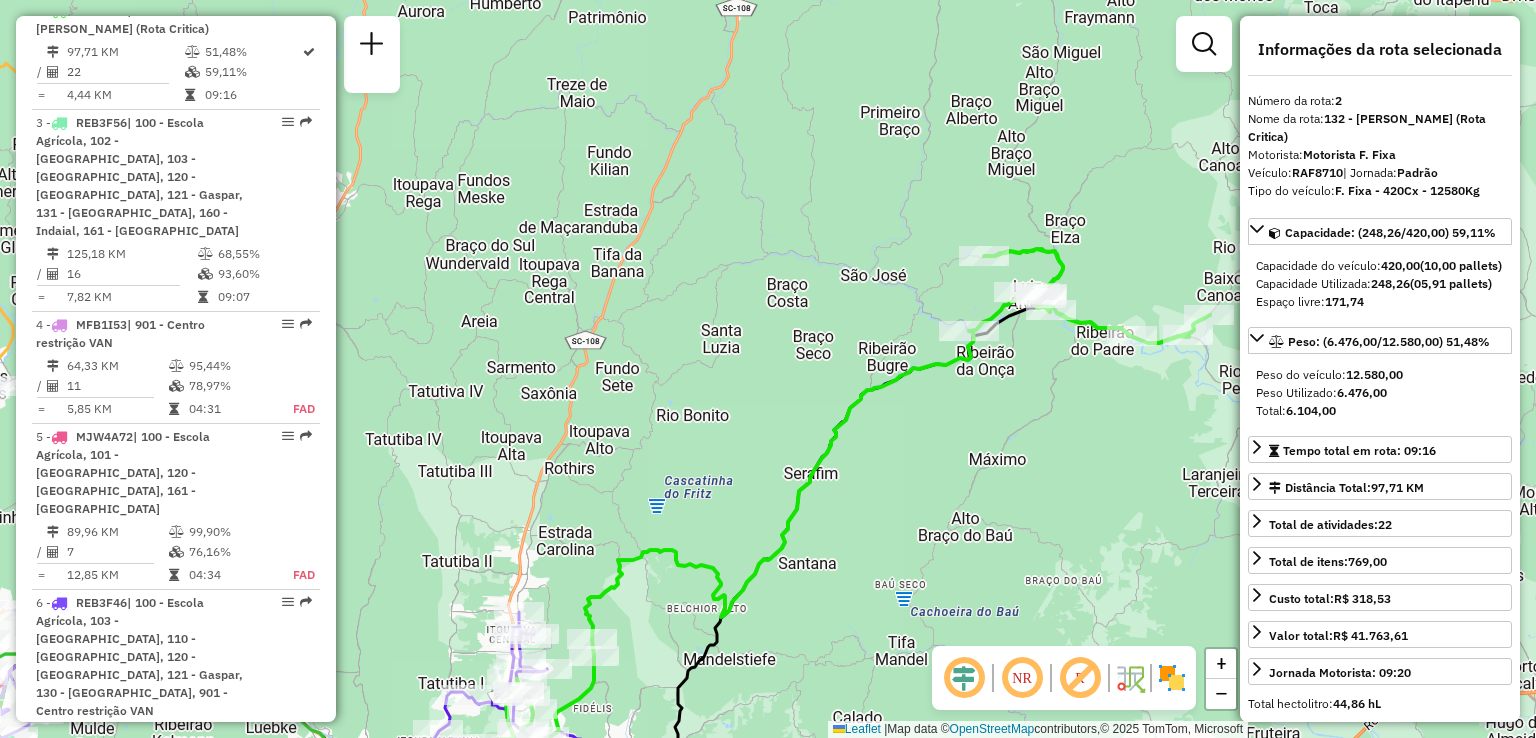 drag, startPoint x: 1116, startPoint y: 414, endPoint x: 915, endPoint y: 466, distance: 207.61743 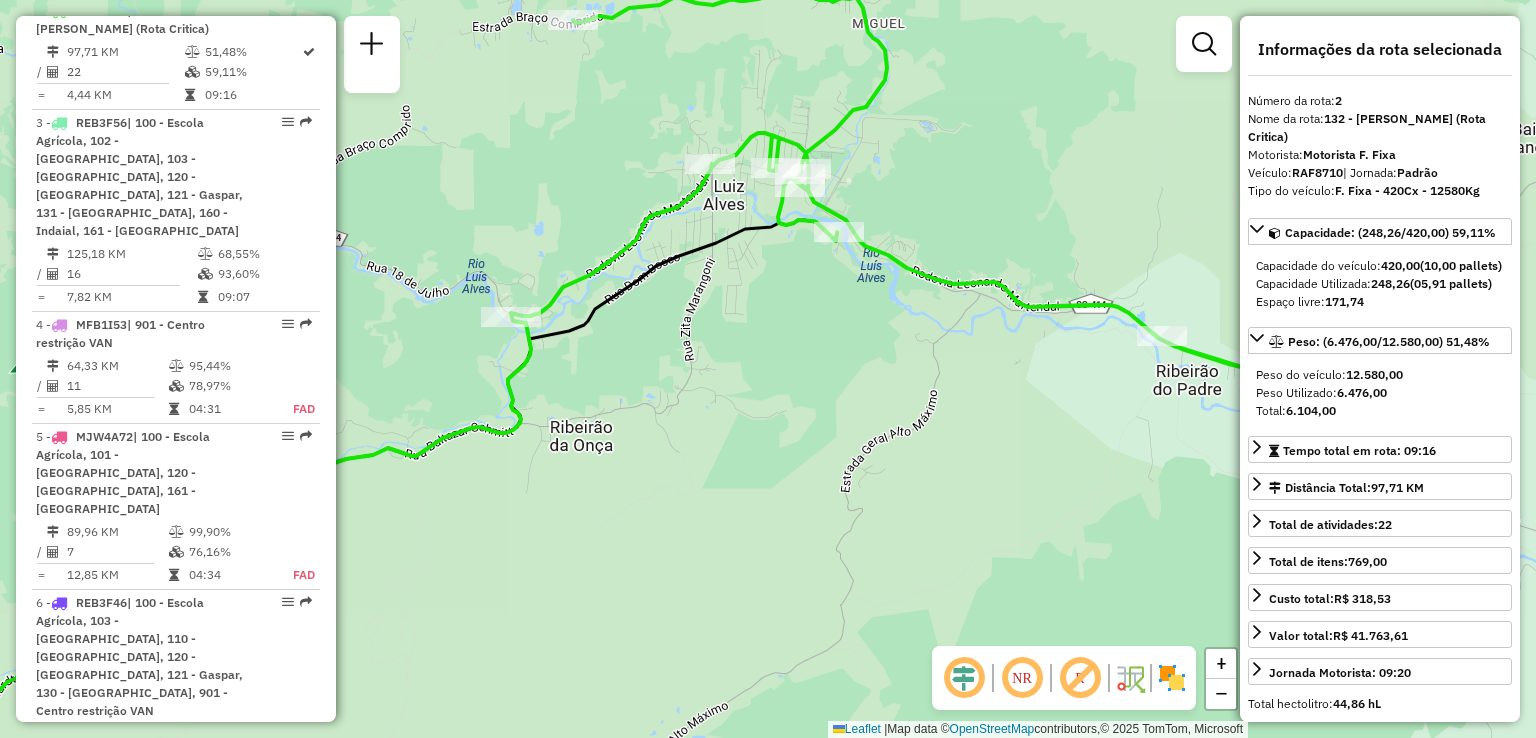 drag, startPoint x: 841, startPoint y: 345, endPoint x: 914, endPoint y: 355, distance: 73.68175 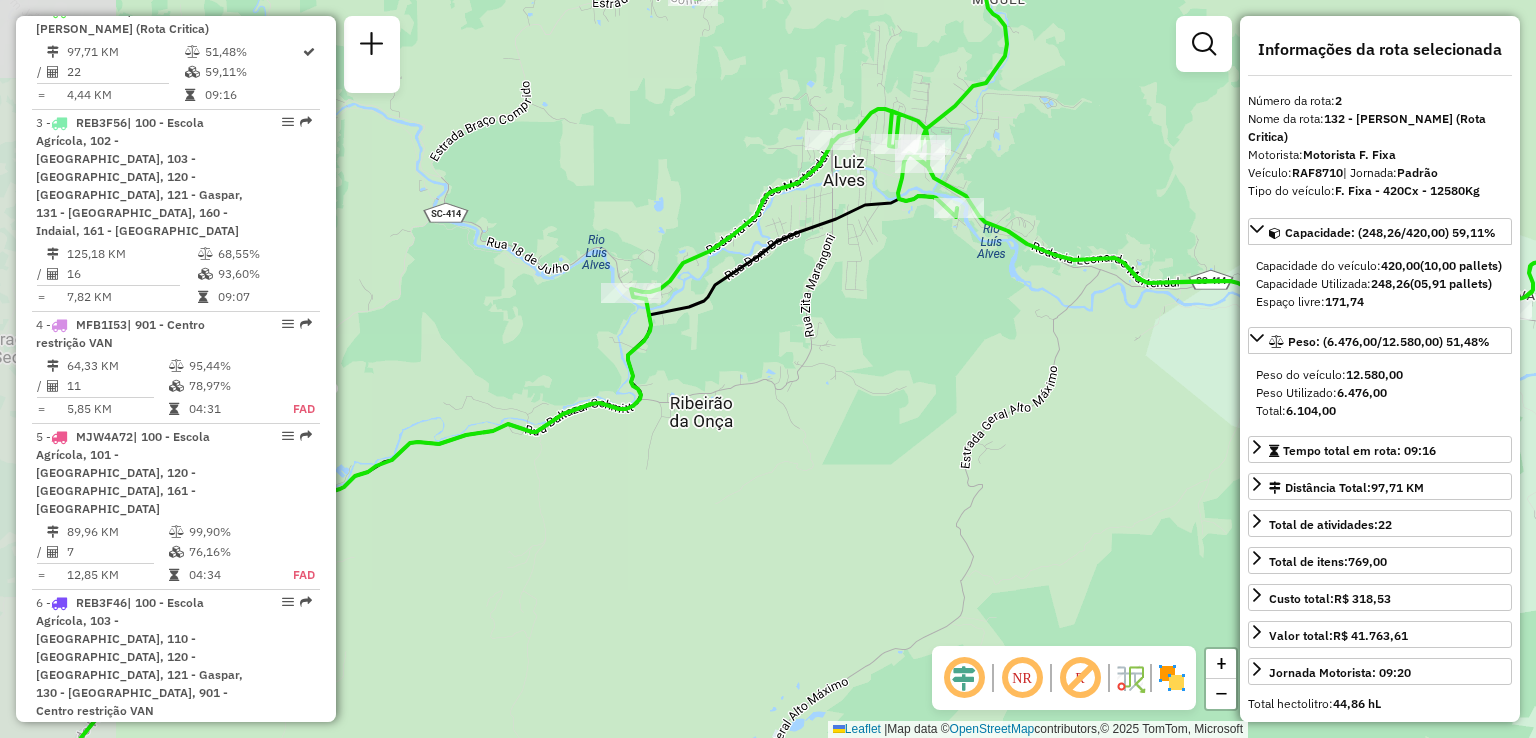 drag, startPoint x: 952, startPoint y: 393, endPoint x: 1048, endPoint y: 369, distance: 98.95454 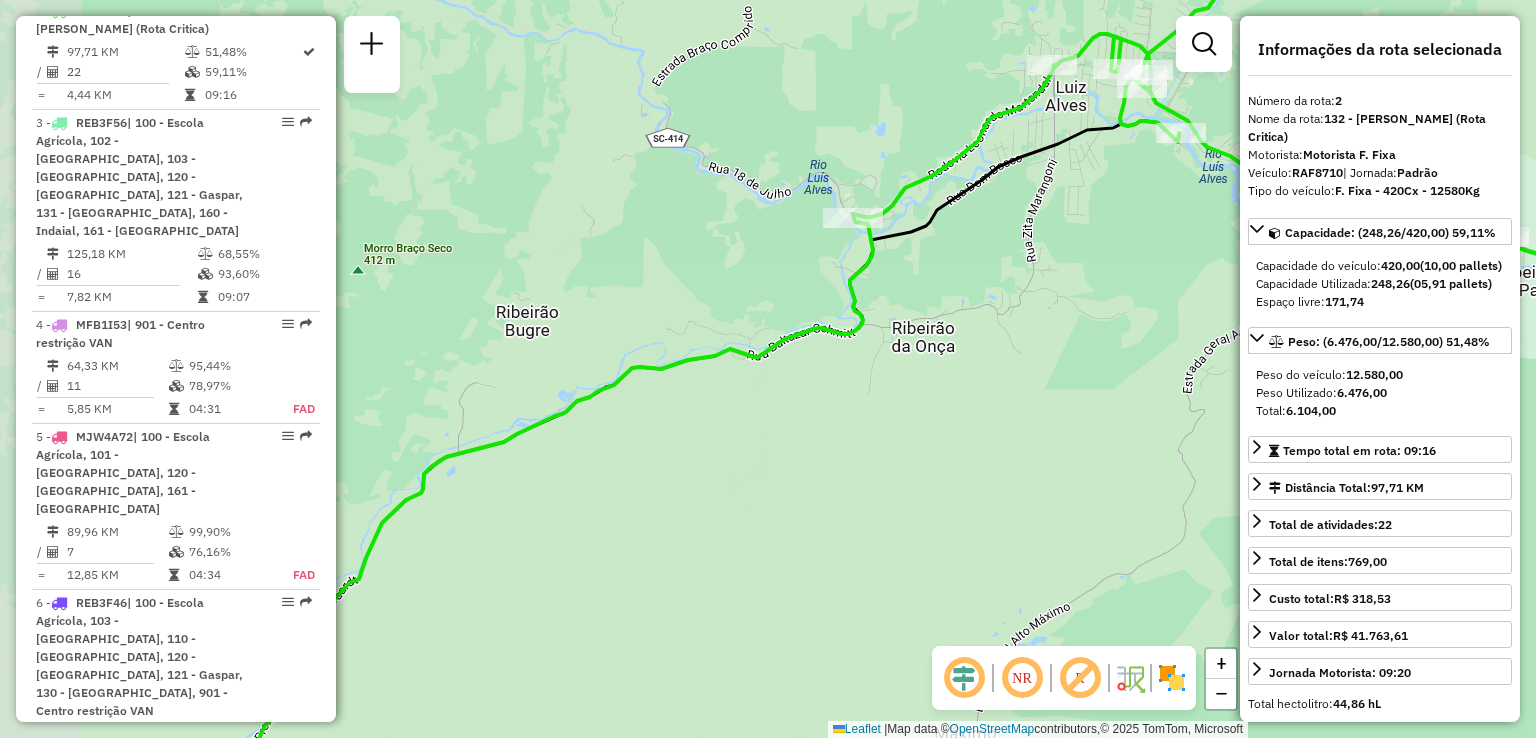 drag, startPoint x: 924, startPoint y: 405, endPoint x: 1058, endPoint y: 354, distance: 143.37712 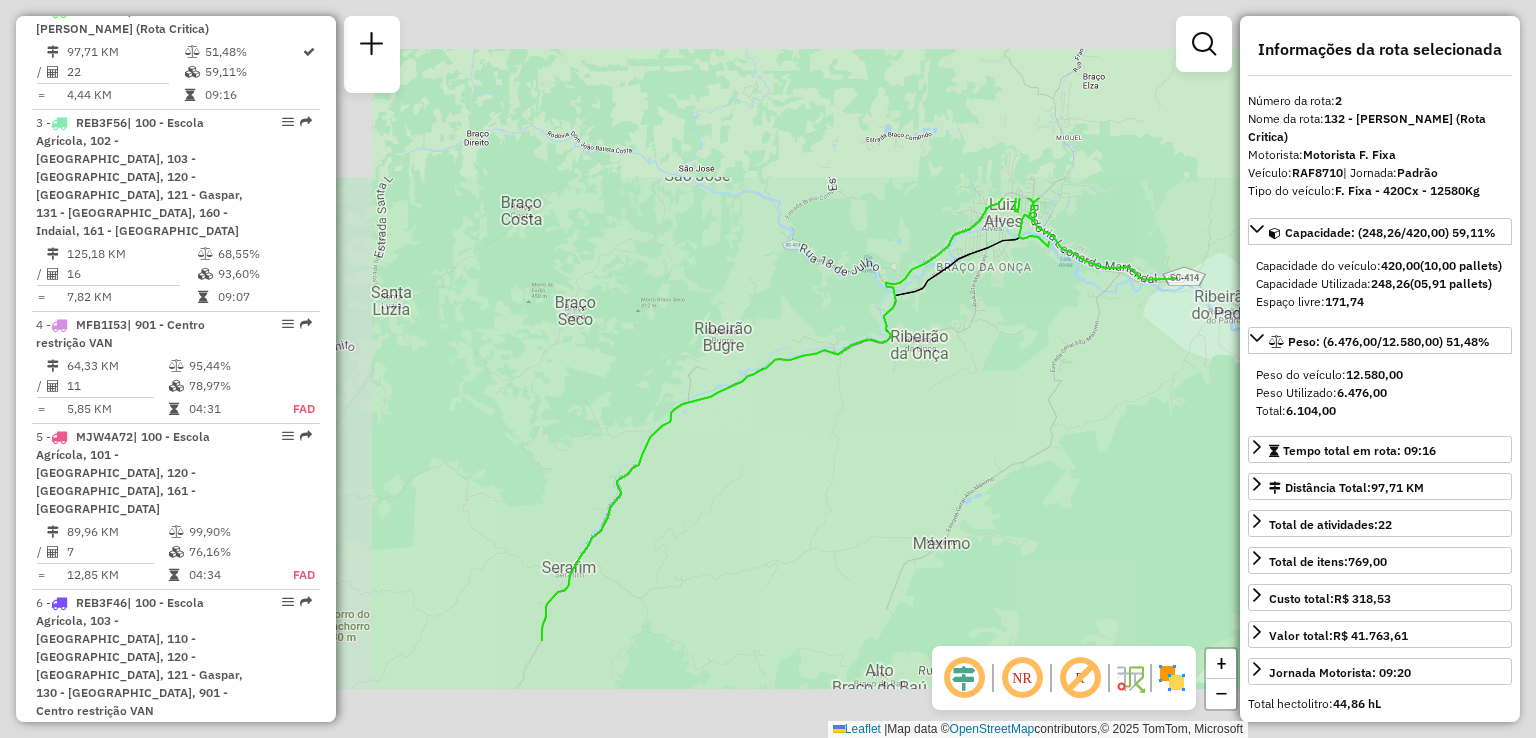 click on "Janela de atendimento Grade de atendimento Capacidade Transportadoras Veículos Cliente Pedidos  Rotas Selecione os dias de semana para filtrar as janelas de atendimento  Seg   Ter   Qua   Qui   Sex   Sáb   Dom  Informe o período da janela de atendimento: De: Até:  Filtrar exatamente a janela do cliente  Considerar janela de atendimento padrão  Selecione os dias de semana para filtrar as grades de atendimento  Seg   Ter   Qua   Qui   Sex   Sáb   Dom   Considerar clientes sem dia de atendimento cadastrado  Clientes fora do dia de atendimento selecionado Filtrar as atividades entre os valores definidos abaixo:  Peso mínimo:   Peso máximo:   Cubagem mínima:   Cubagem máxima:   De:   Até:  Filtrar as atividades entre o tempo de atendimento definido abaixo:  De:   Até:   Considerar capacidade total dos clientes não roteirizados Transportadora: Selecione um ou mais itens Tipo de veículo: Selecione um ou mais itens Veículo: Selecione um ou mais itens Motorista: Selecione um ou mais itens Nome: Rótulo:" 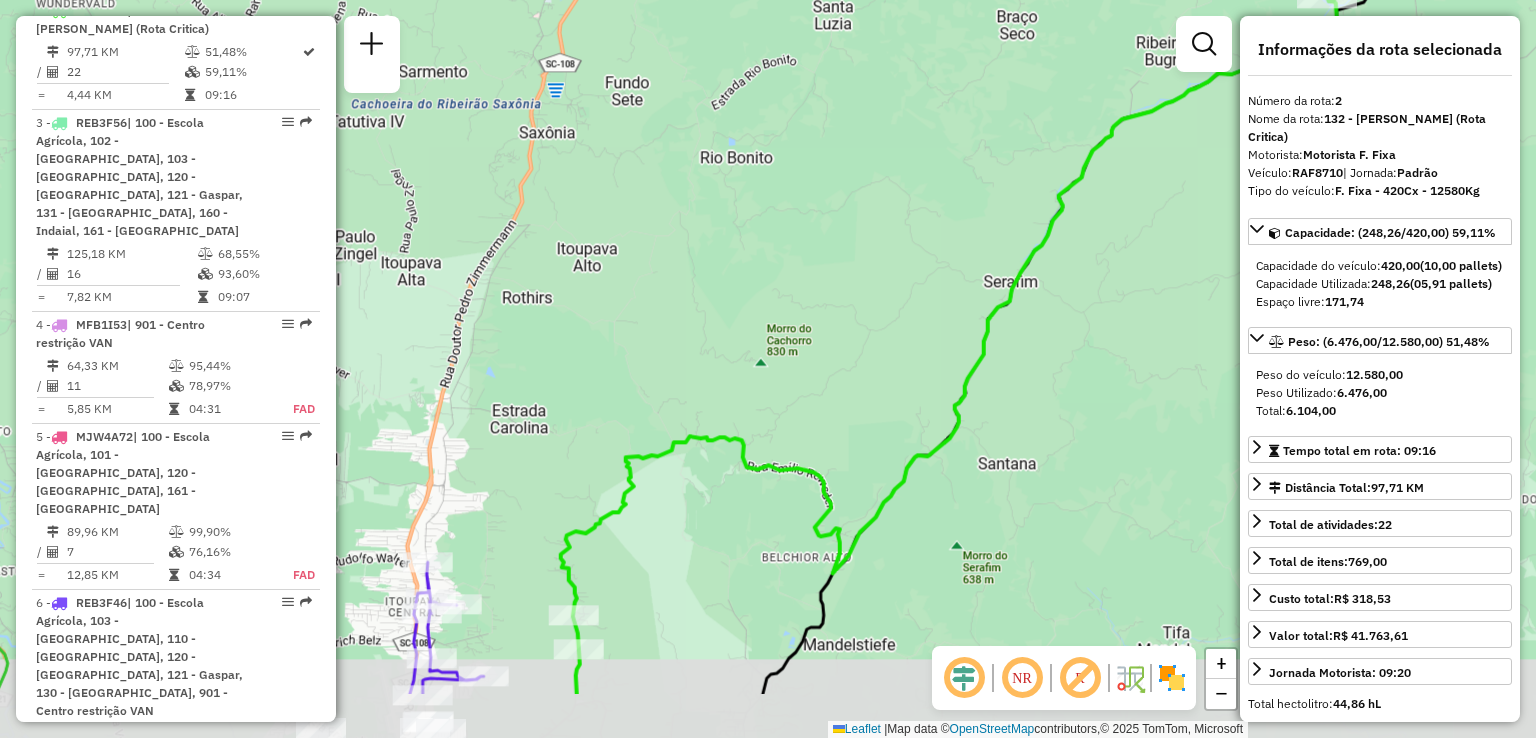 drag, startPoint x: 750, startPoint y: 492, endPoint x: 857, endPoint y: 337, distance: 188.34543 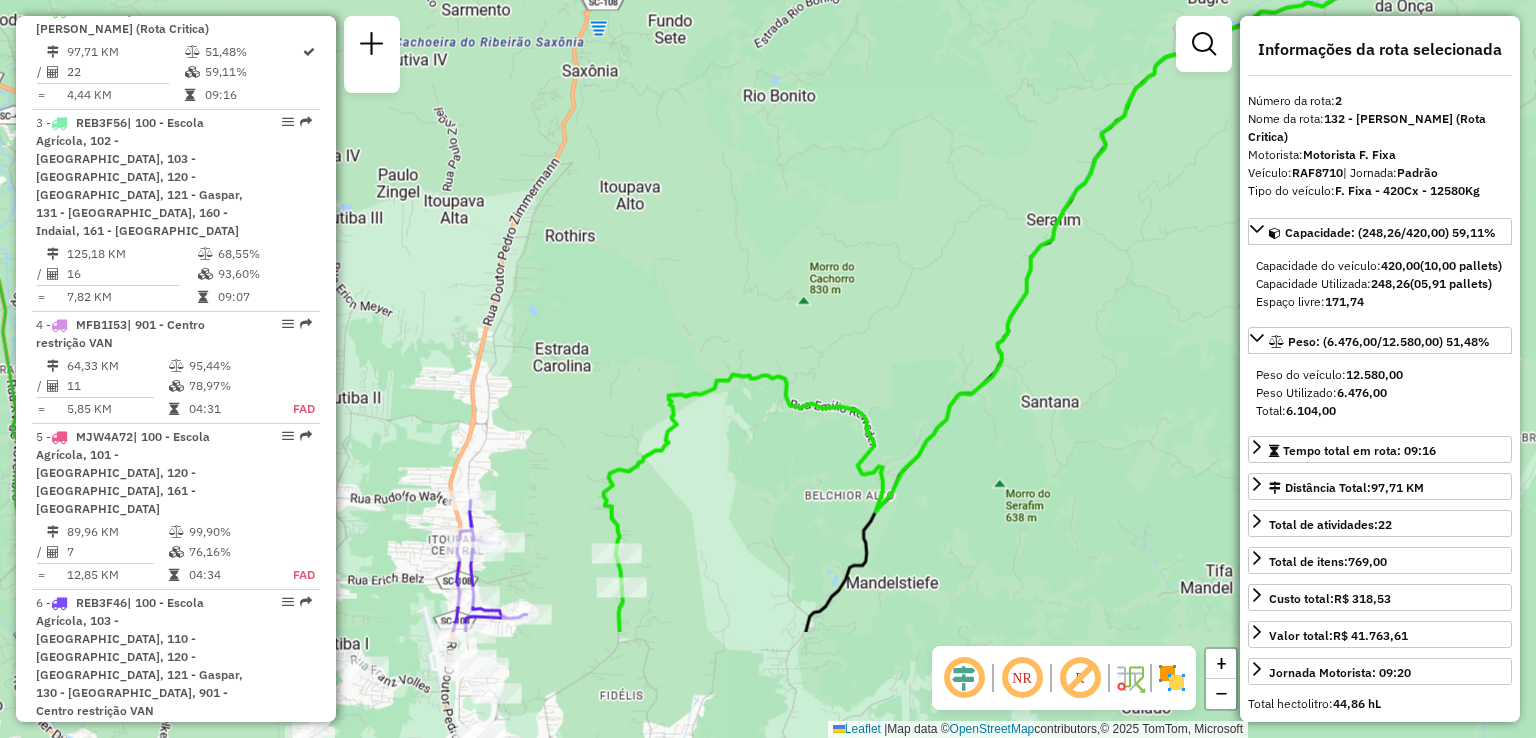 drag, startPoint x: 684, startPoint y: 410, endPoint x: 744, endPoint y: 326, distance: 103.227905 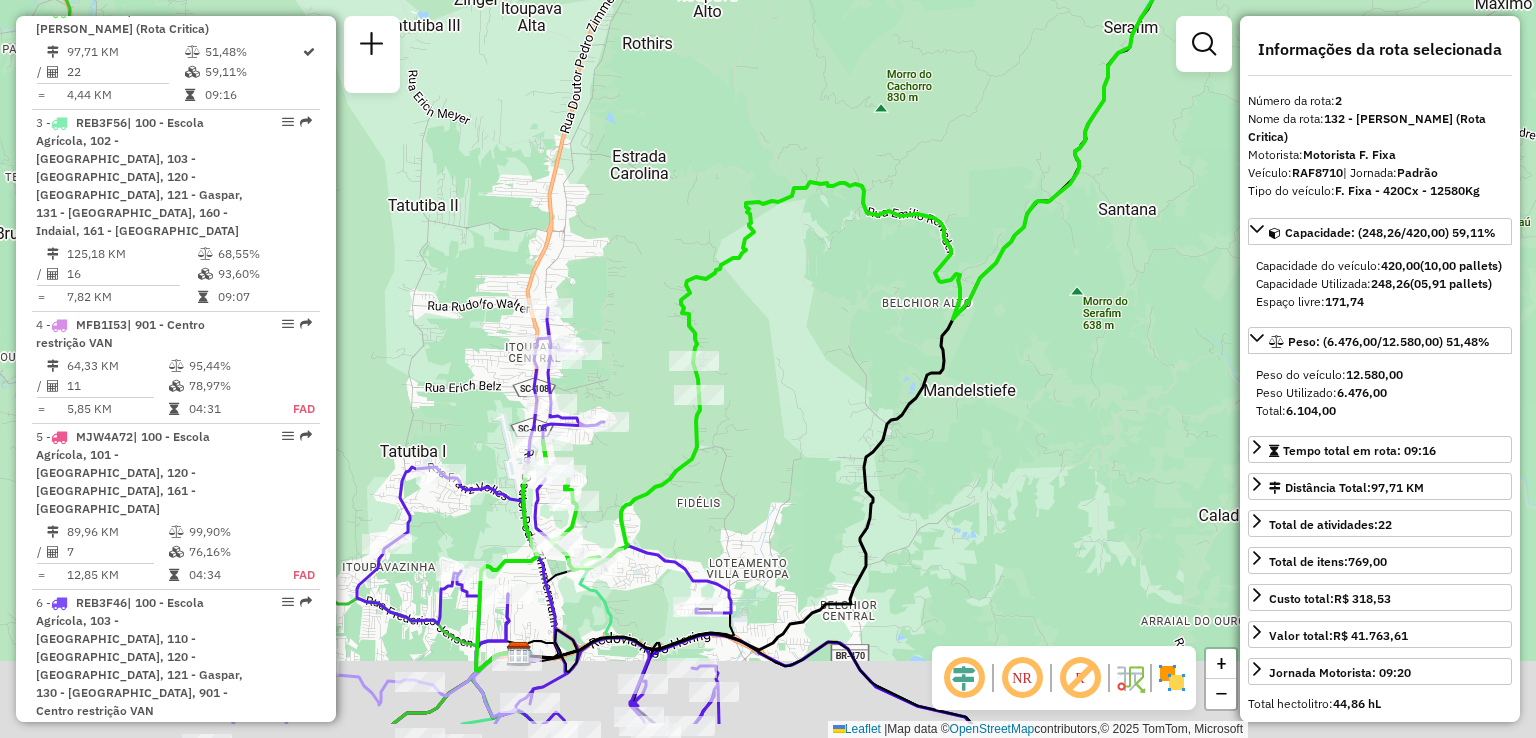 drag, startPoint x: 736, startPoint y: 516, endPoint x: 742, endPoint y: 398, distance: 118.15244 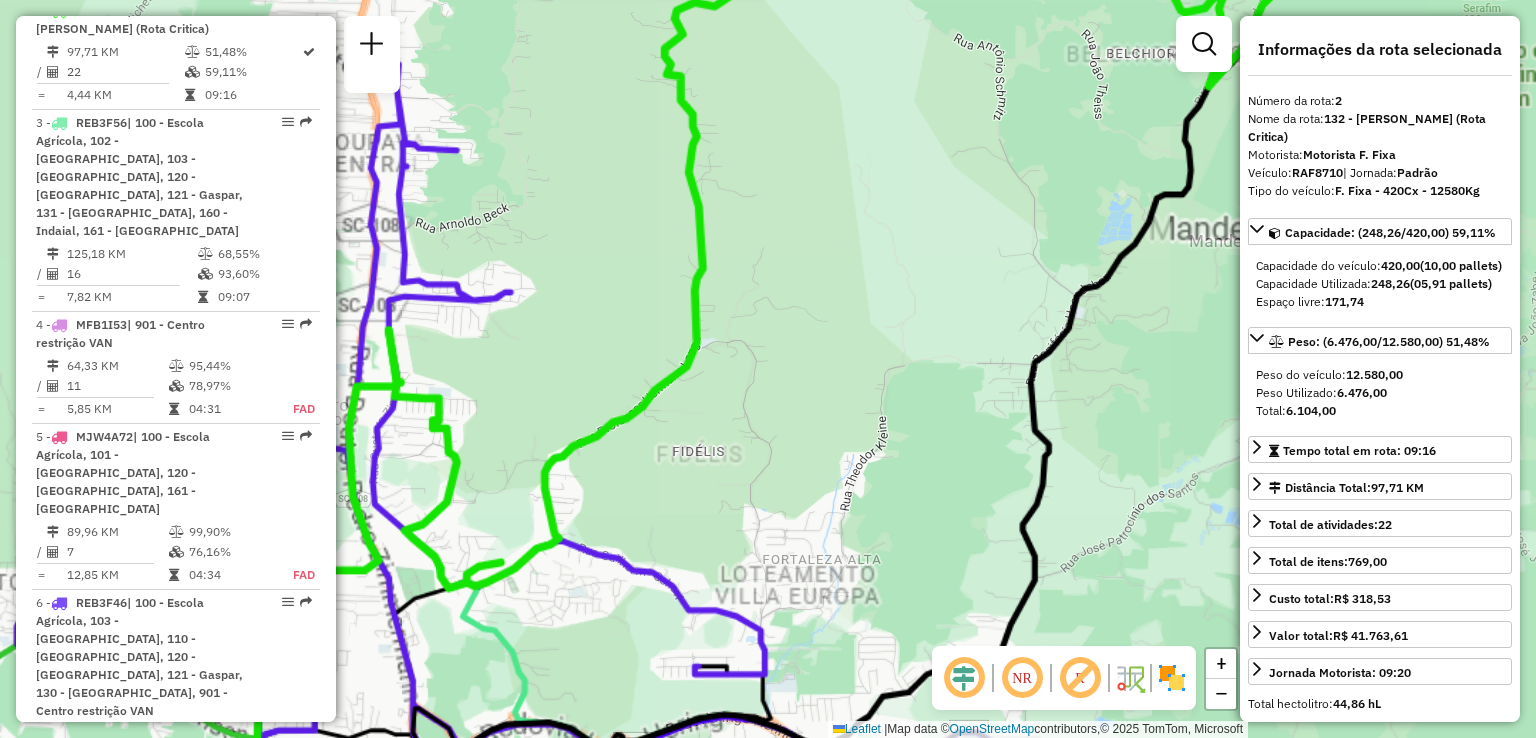 drag, startPoint x: 684, startPoint y: 486, endPoint x: 858, endPoint y: 388, distance: 199.69977 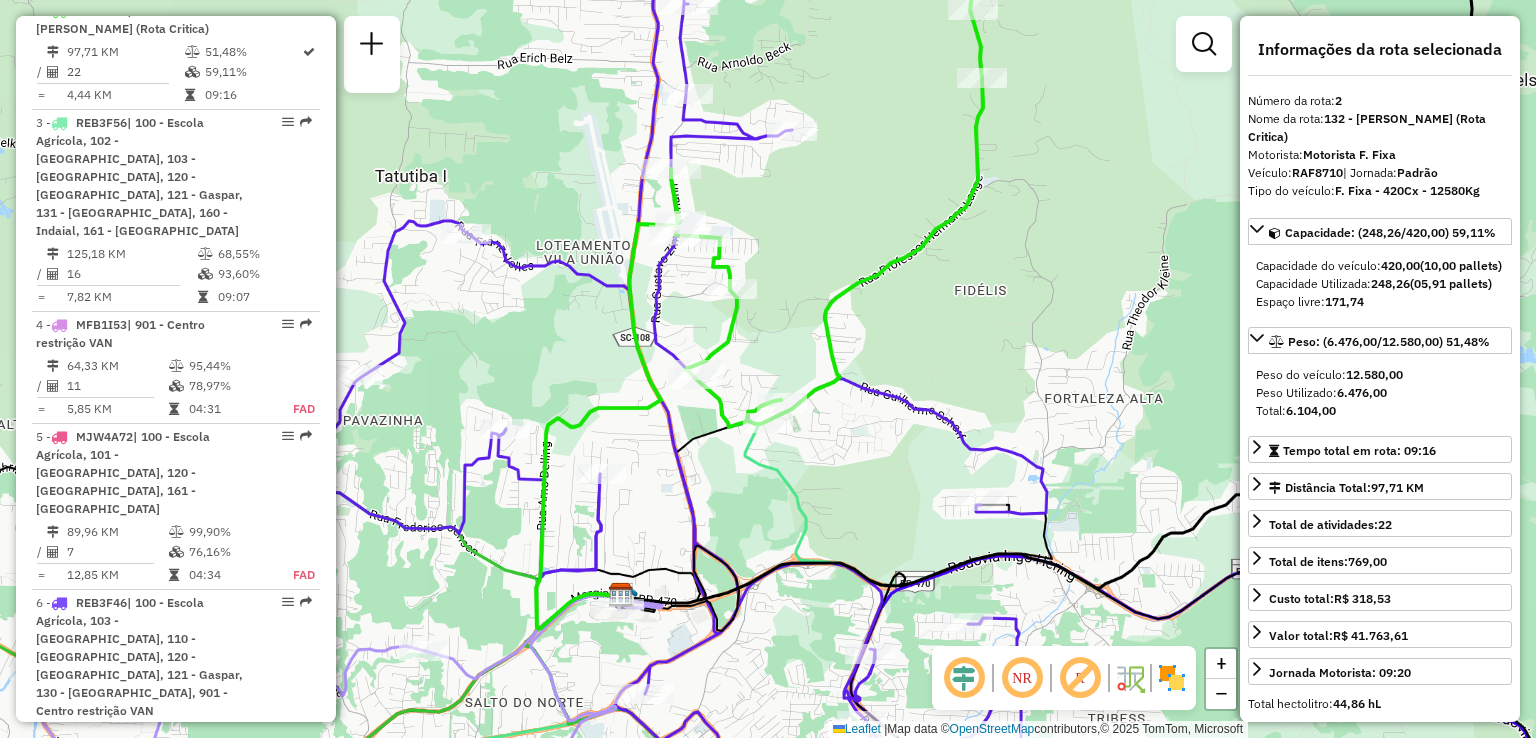 drag, startPoint x: 808, startPoint y: 446, endPoint x: 858, endPoint y: 409, distance: 62.201286 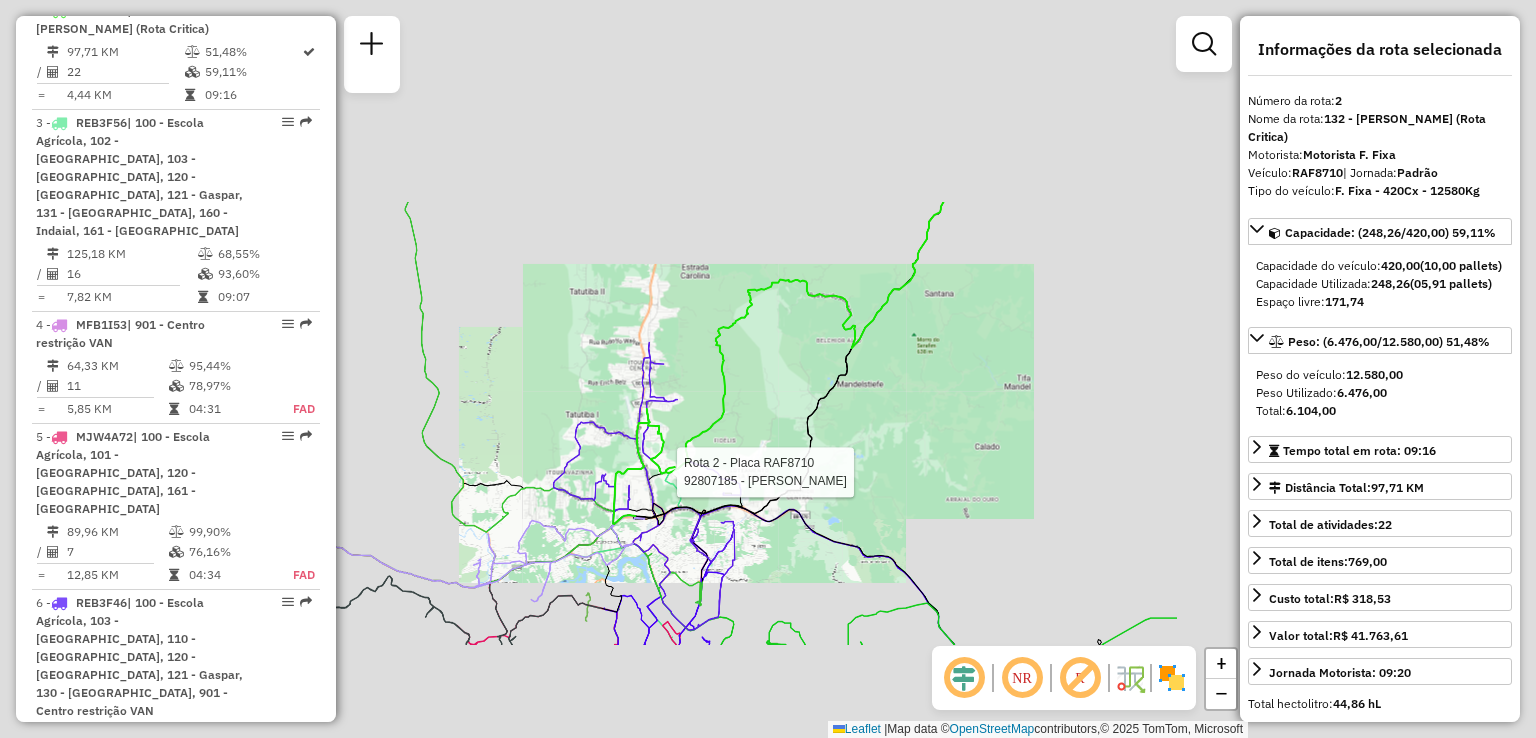 click on "Rota 2 - Placa RAF8710  92807185 - ANTONIA GOMES DE FRE Janela de atendimento Grade de atendimento Capacidade Transportadoras Veículos Cliente Pedidos  Rotas Selecione os dias de semana para filtrar as janelas de atendimento  Seg   Ter   Qua   Qui   Sex   Sáb   Dom  Informe o período da janela de atendimento: De: Até:  Filtrar exatamente a janela do cliente  Considerar janela de atendimento padrão  Selecione os dias de semana para filtrar as grades de atendimento  Seg   Ter   Qua   Qui   Sex   Sáb   Dom   Considerar clientes sem dia de atendimento cadastrado  Clientes fora do dia de atendimento selecionado Filtrar as atividades entre os valores definidos abaixo:  Peso mínimo:   Peso máximo:   Cubagem mínima:   Cubagem máxima:   De:   Até:  Filtrar as atividades entre o tempo de atendimento definido abaixo:  De:   Até:   Considerar capacidade total dos clientes não roteirizados Transportadora: Selecione um ou mais itens Tipo de veículo: Selecione um ou mais itens Veículo: Motorista: Nome: Setor:" 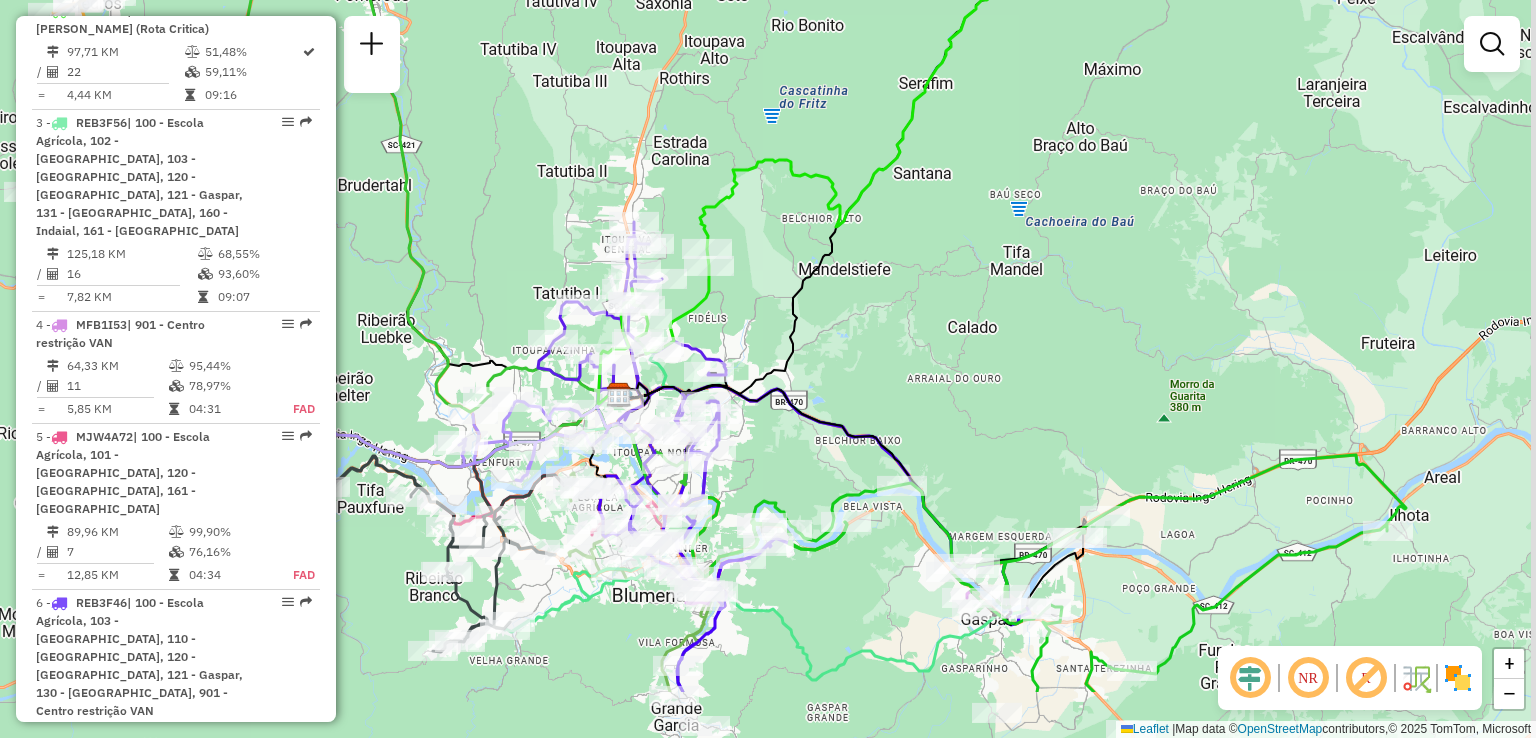 drag, startPoint x: 813, startPoint y: 510, endPoint x: 772, endPoint y: 281, distance: 232.64136 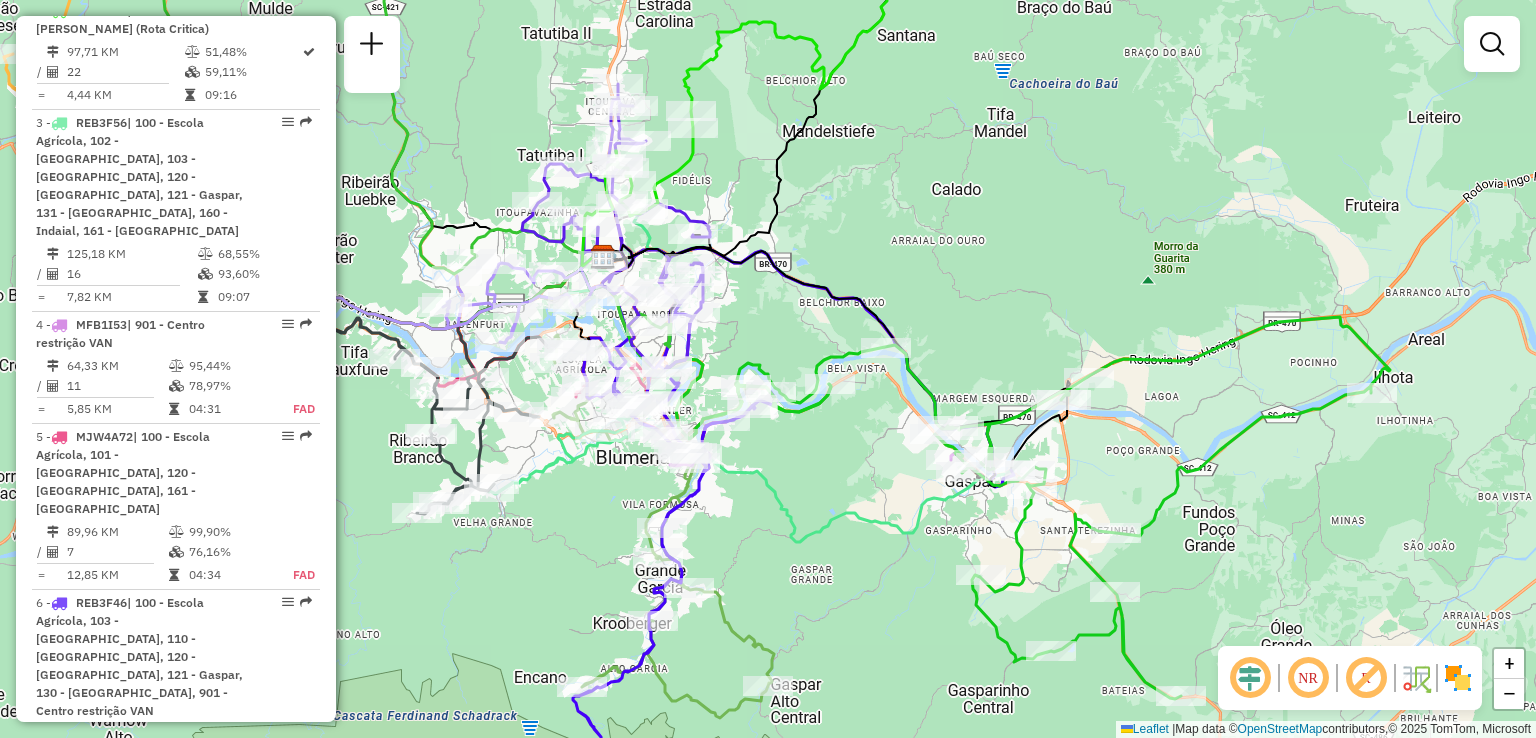 drag, startPoint x: 732, startPoint y: 457, endPoint x: 732, endPoint y: 445, distance: 12 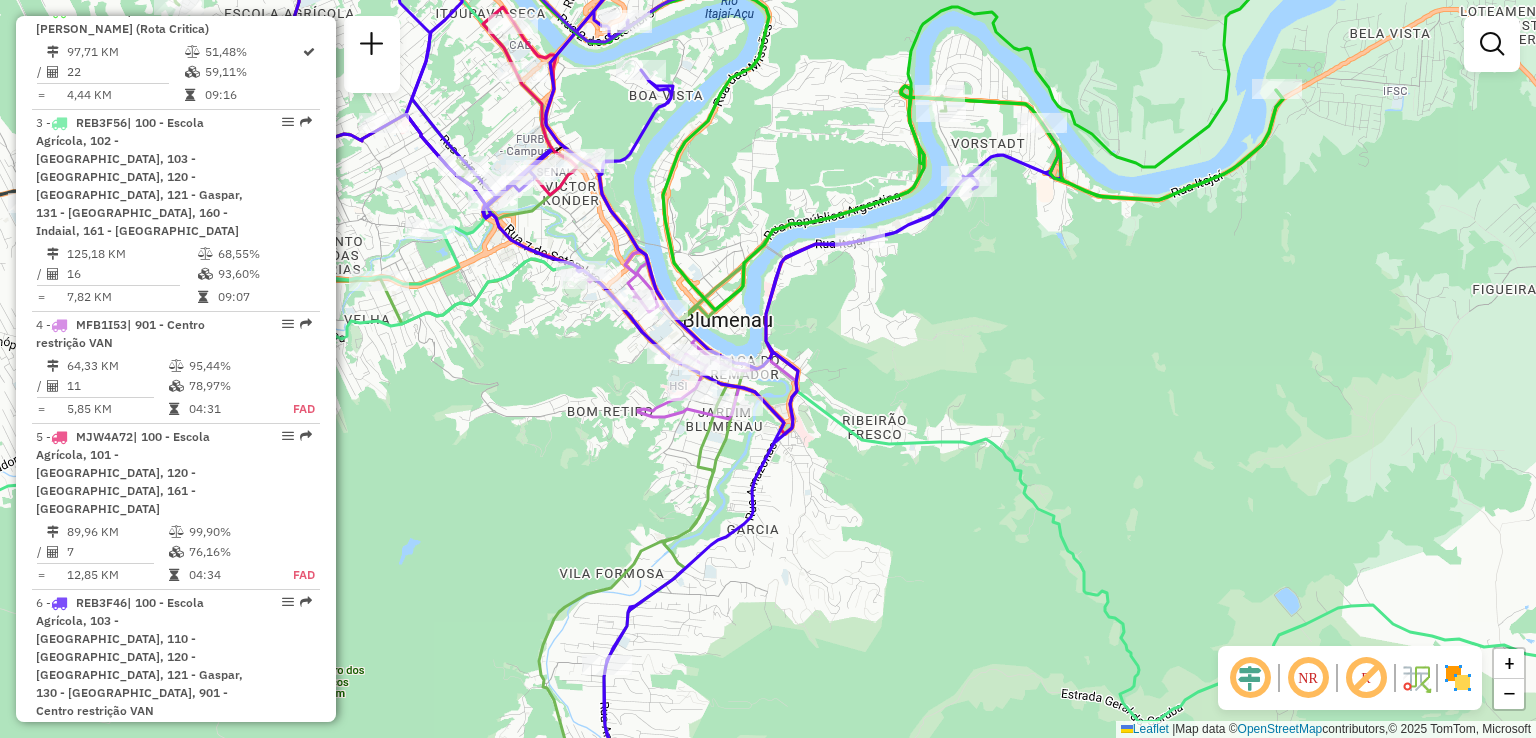 drag, startPoint x: 727, startPoint y: 465, endPoint x: 823, endPoint y: 481, distance: 97.3242 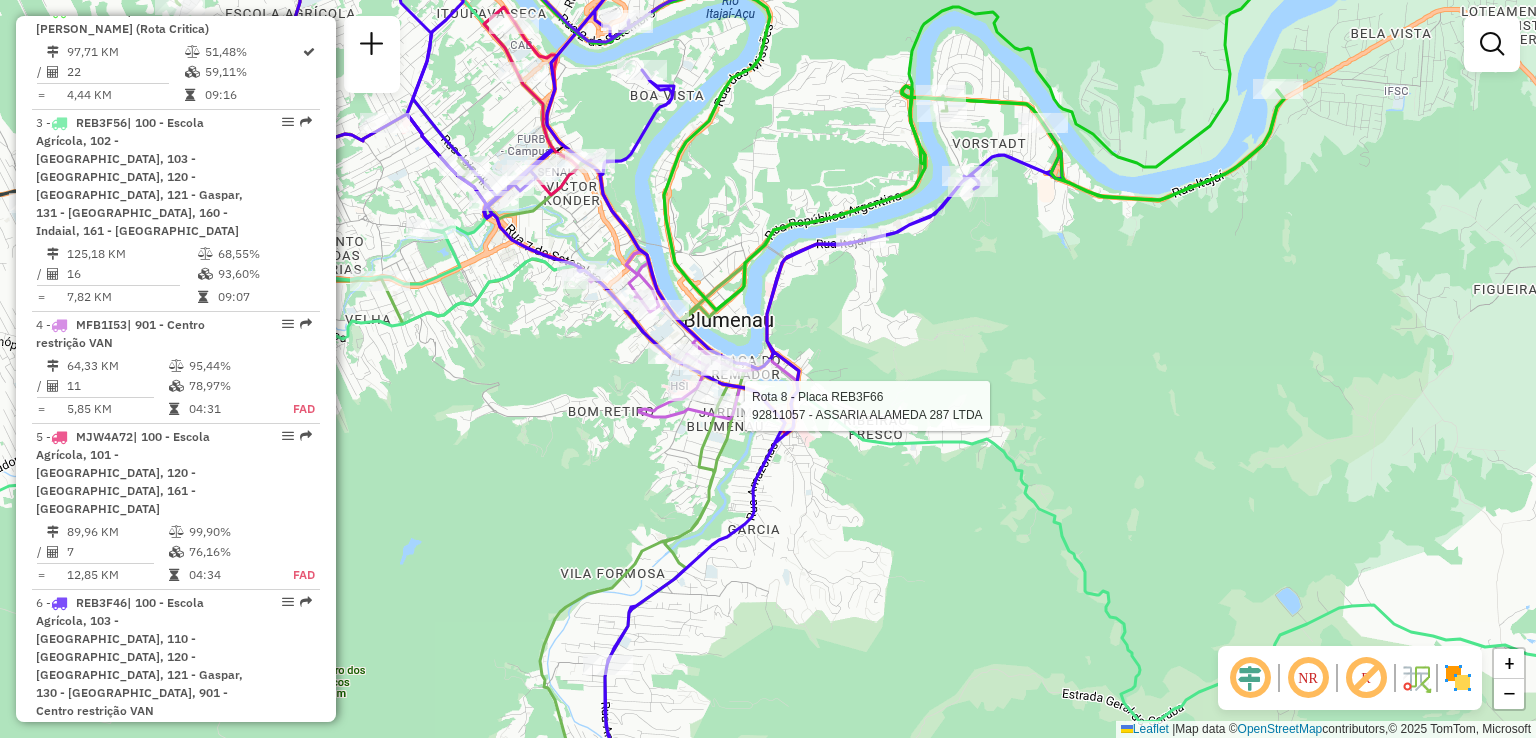 select on "**********" 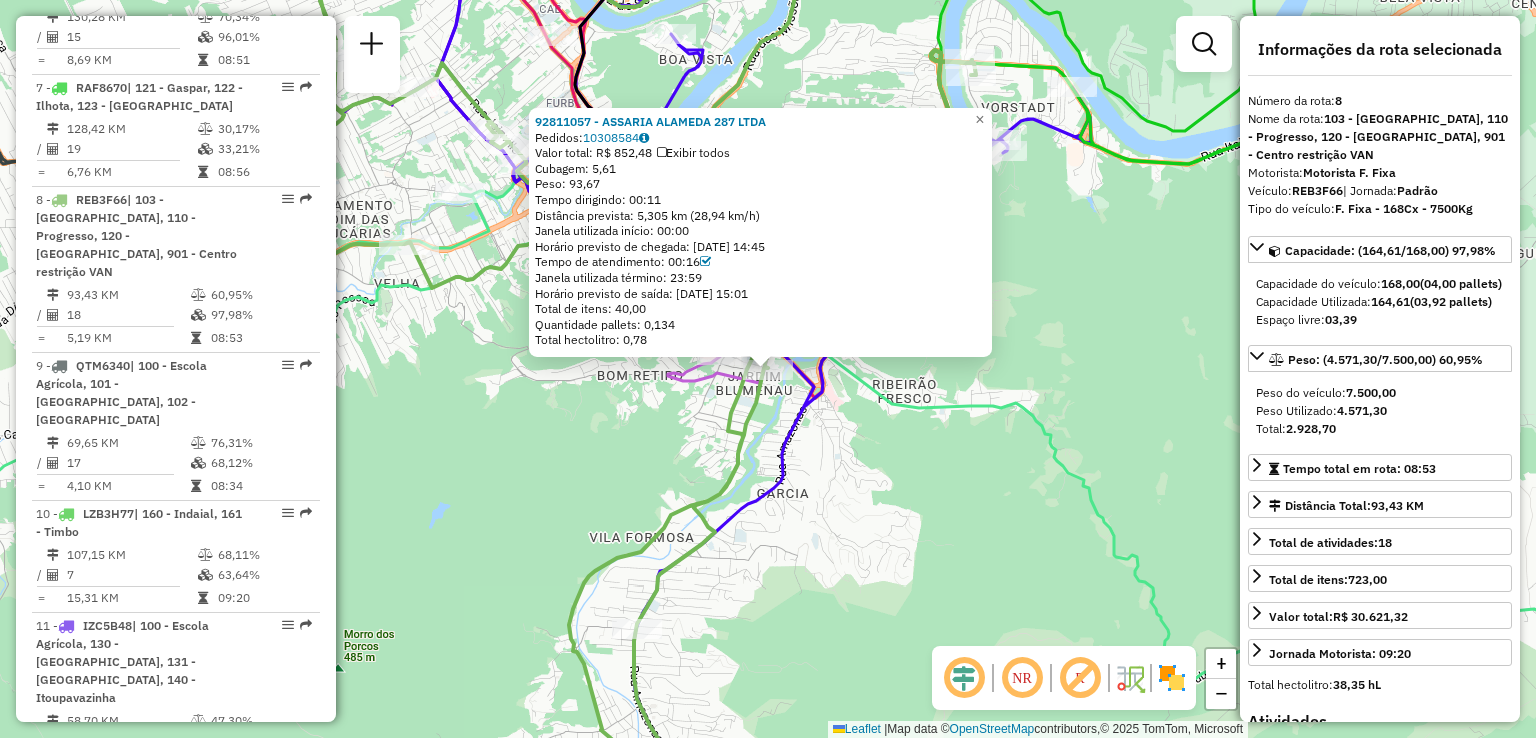 scroll, scrollTop: 1696, scrollLeft: 0, axis: vertical 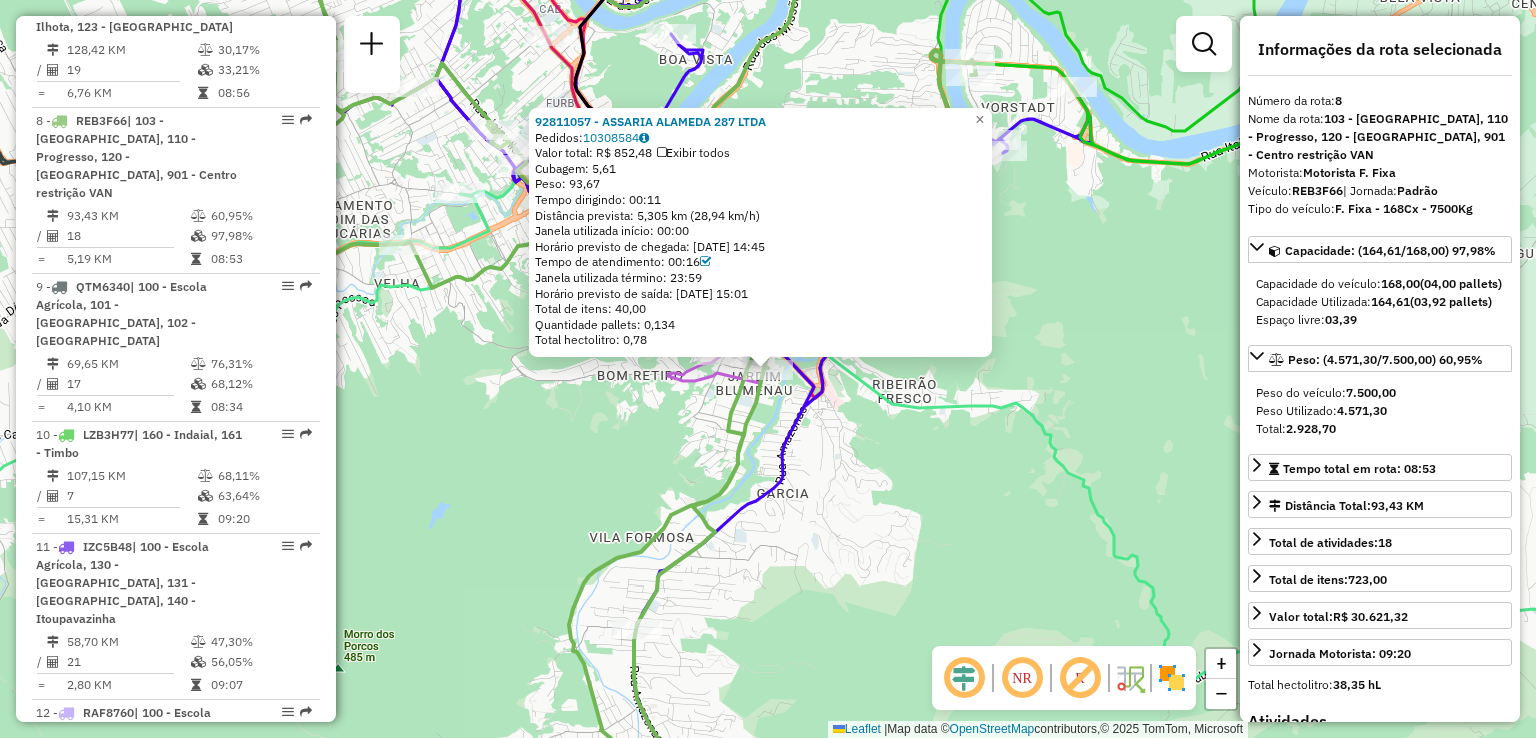 click on "92811057 - ASSARIA ALAMEDA 287 LTDA  Pedidos:  10308584   Valor total: R$ 852,48   Exibir todos   Cubagem: 5,61  Peso: 93,67  Tempo dirigindo: 00:11   Distância prevista: 5,305 km (28,94 km/h)   Janela utilizada início: 00:00   Horário previsto de chegada: 10/07/2025 14:45   Tempo de atendimento: 00:16   Janela utilizada término: 23:59   Horário previsto de saída: 10/07/2025 15:01   Total de itens: 40,00   Quantidade pallets: 0,134   Total hectolitro: 0,78  × Janela de atendimento Grade de atendimento Capacidade Transportadoras Veículos Cliente Pedidos  Rotas Selecione os dias de semana para filtrar as janelas de atendimento  Seg   Ter   Qua   Qui   Sex   Sáb   Dom  Informe o período da janela de atendimento: De: Até:  Filtrar exatamente a janela do cliente  Considerar janela de atendimento padrão  Selecione os dias de semana para filtrar as grades de atendimento  Seg   Ter   Qua   Qui   Sex   Sáb   Dom   Considerar clientes sem dia de atendimento cadastrado  Peso mínimo:   Peso máximo:   De:" 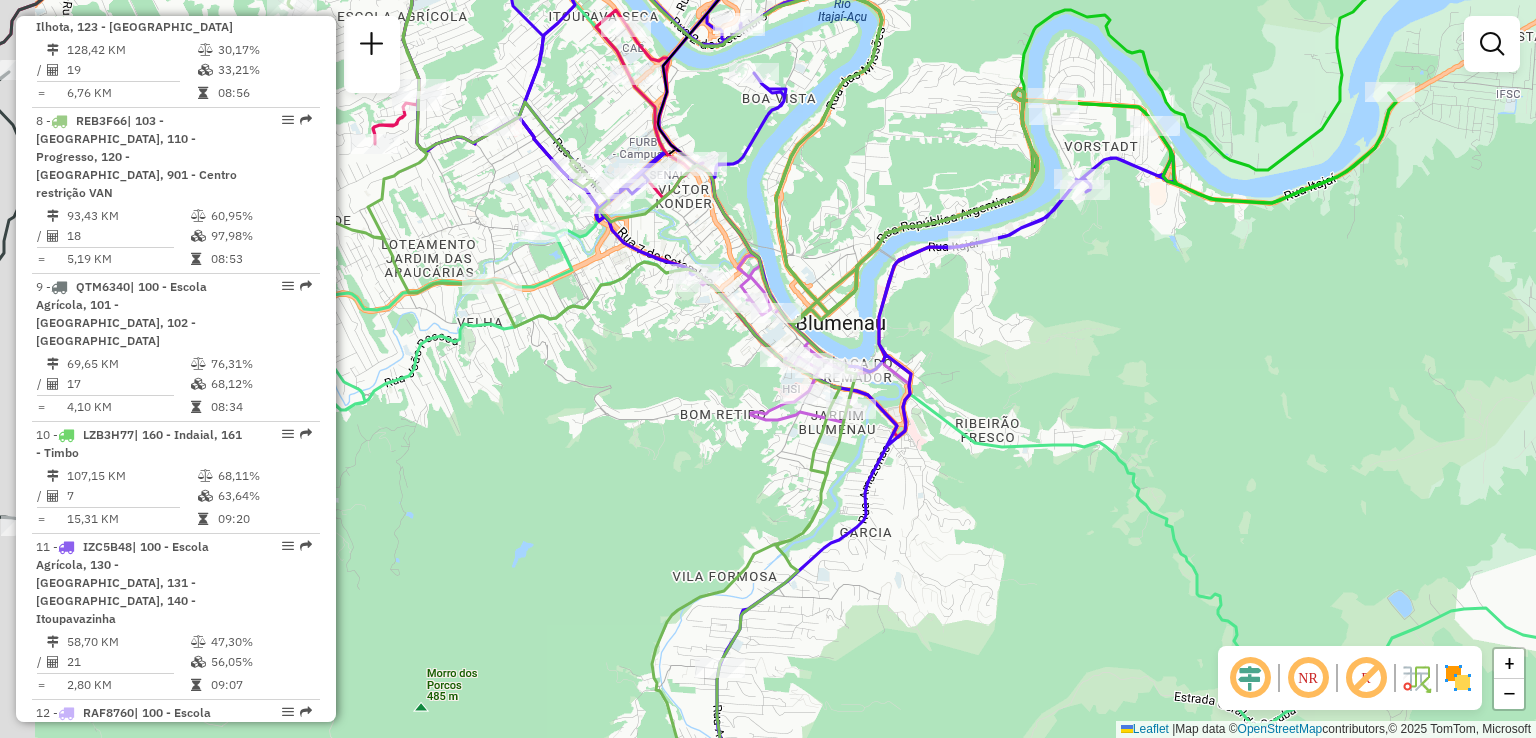 click on "Janela de atendimento Grade de atendimento Capacidade Transportadoras Veículos Cliente Pedidos  Rotas Selecione os dias de semana para filtrar as janelas de atendimento  Seg   Ter   Qua   Qui   Sex   Sáb   Dom  Informe o período da janela de atendimento: De: Até:  Filtrar exatamente a janela do cliente  Considerar janela de atendimento padrão  Selecione os dias de semana para filtrar as grades de atendimento  Seg   Ter   Qua   Qui   Sex   Sáb   Dom   Considerar clientes sem dia de atendimento cadastrado  Clientes fora do dia de atendimento selecionado Filtrar as atividades entre os valores definidos abaixo:  Peso mínimo:   Peso máximo:   Cubagem mínima:   Cubagem máxima:   De:   Até:  Filtrar as atividades entre o tempo de atendimento definido abaixo:  De:   Até:   Considerar capacidade total dos clientes não roteirizados Transportadora: Selecione um ou mais itens Tipo de veículo: Selecione um ou mais itens Veículo: Selecione um ou mais itens Motorista: Selecione um ou mais itens Nome: Rótulo:" 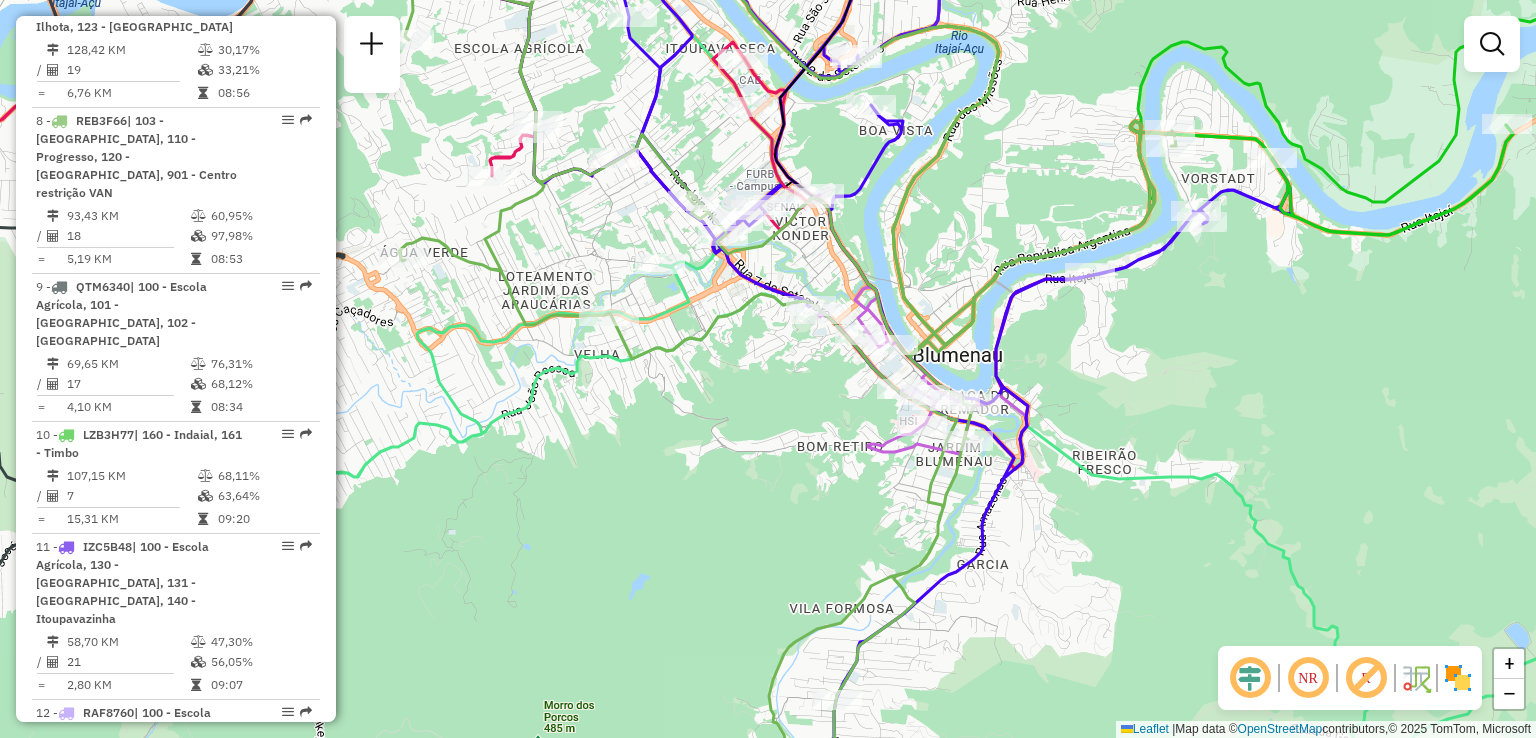 drag, startPoint x: 973, startPoint y: 469, endPoint x: 1084, endPoint y: 499, distance: 114.982605 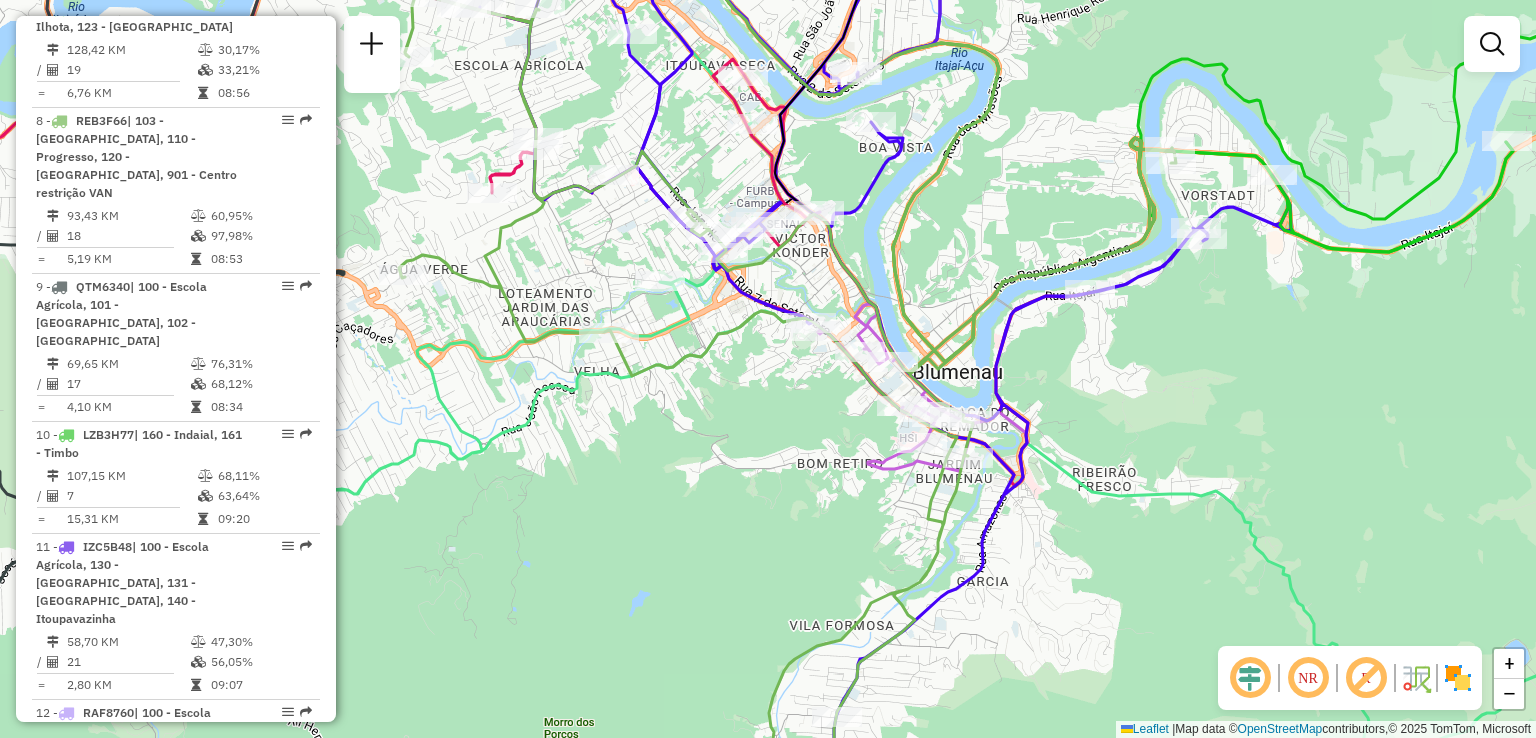 drag, startPoint x: 700, startPoint y: 473, endPoint x: 713, endPoint y: 596, distance: 123.68508 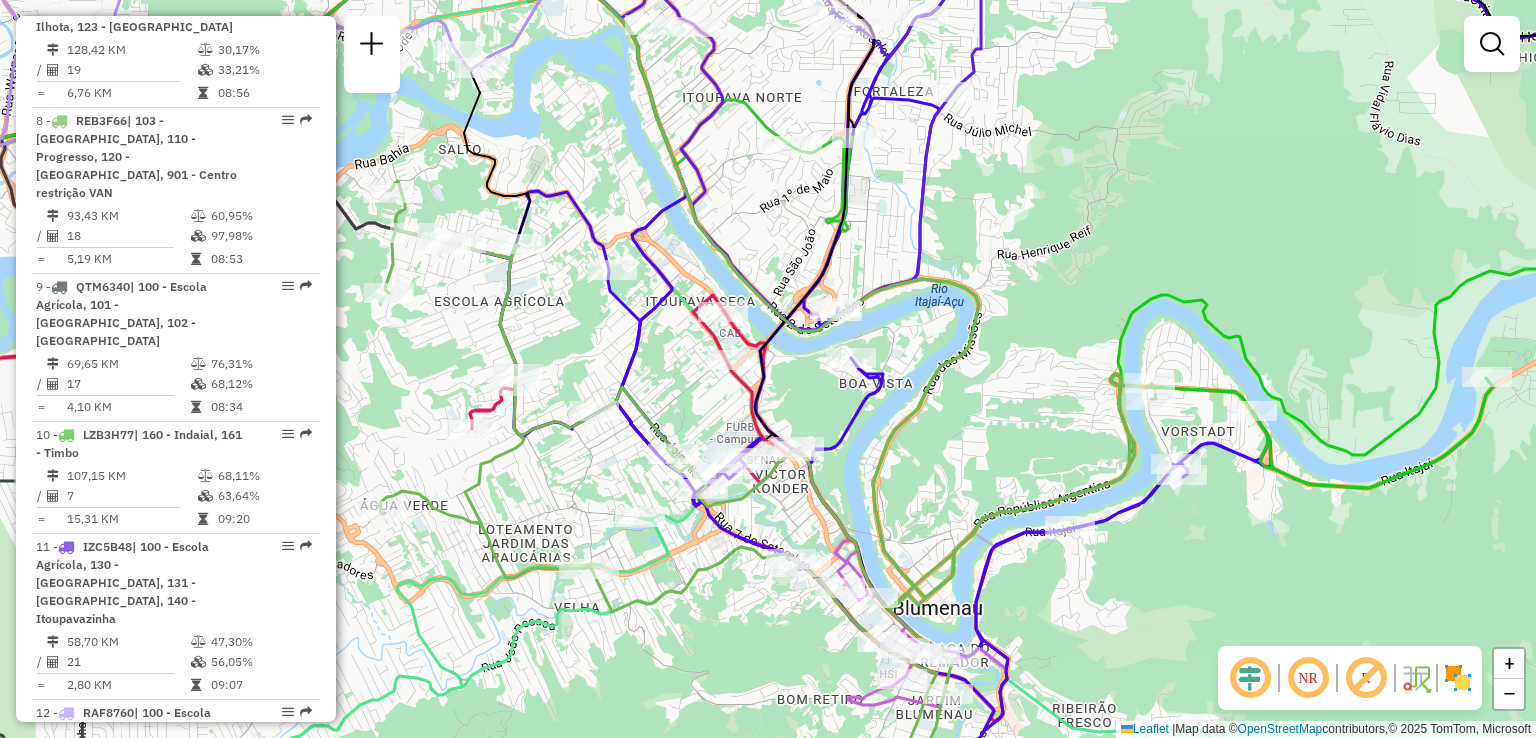 drag, startPoint x: 756, startPoint y: 615, endPoint x: 703, endPoint y: 723, distance: 120.30378 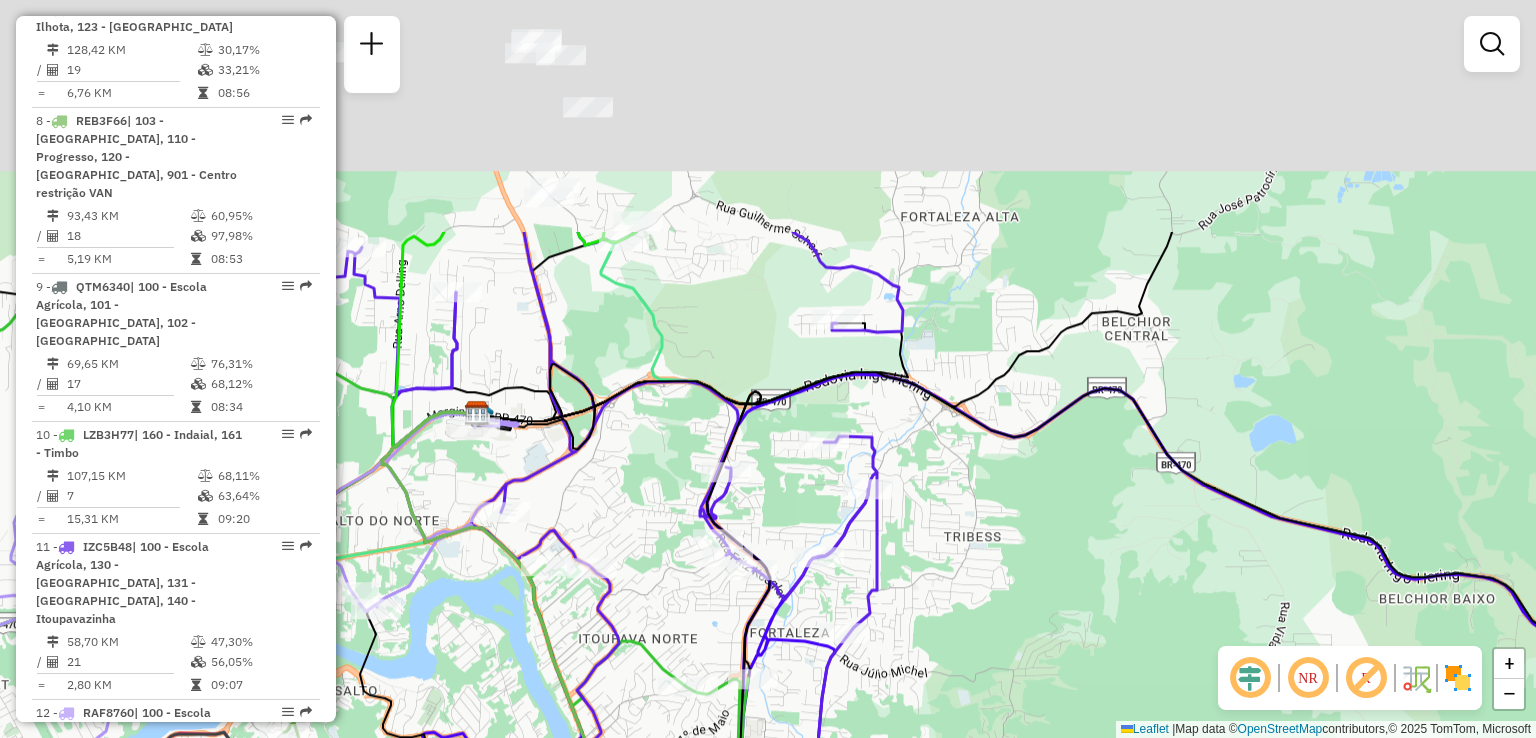 drag, startPoint x: 950, startPoint y: 373, endPoint x: 836, endPoint y: 486, distance: 160.5148 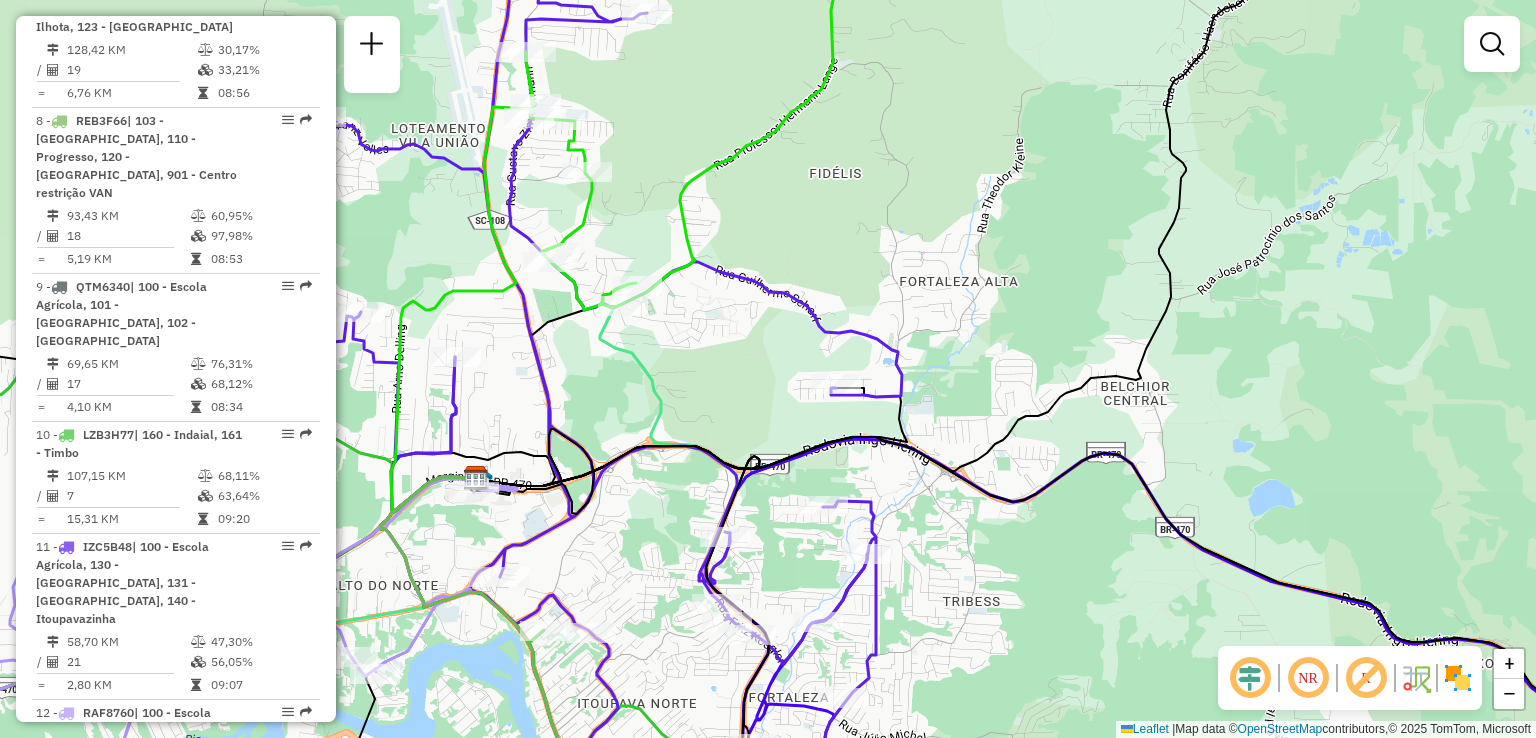 drag, startPoint x: 792, startPoint y: 373, endPoint x: 832, endPoint y: 537, distance: 168.80759 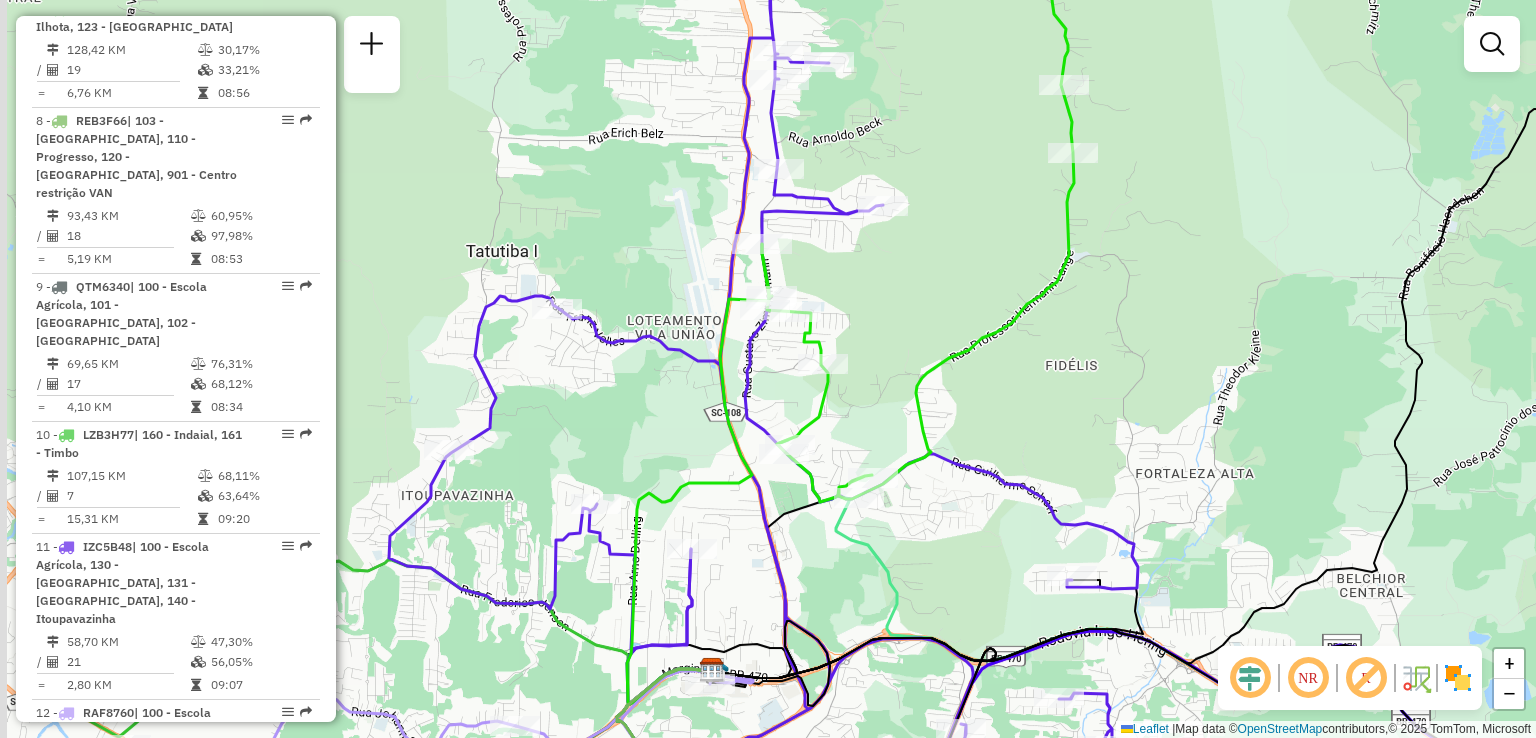 drag, startPoint x: 723, startPoint y: 372, endPoint x: 919, endPoint y: 399, distance: 197.85095 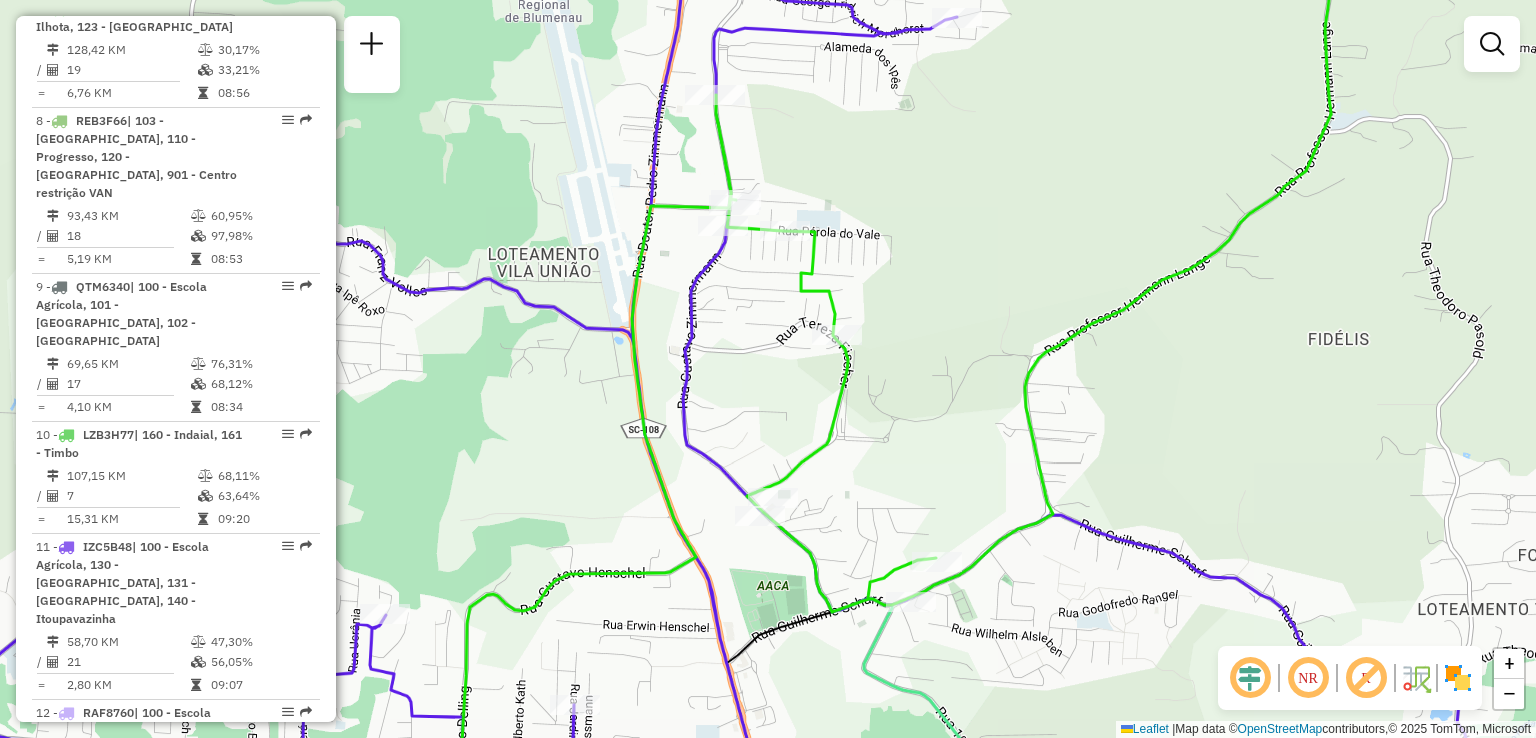 drag, startPoint x: 890, startPoint y: 417, endPoint x: 974, endPoint y: 470, distance: 99.32271 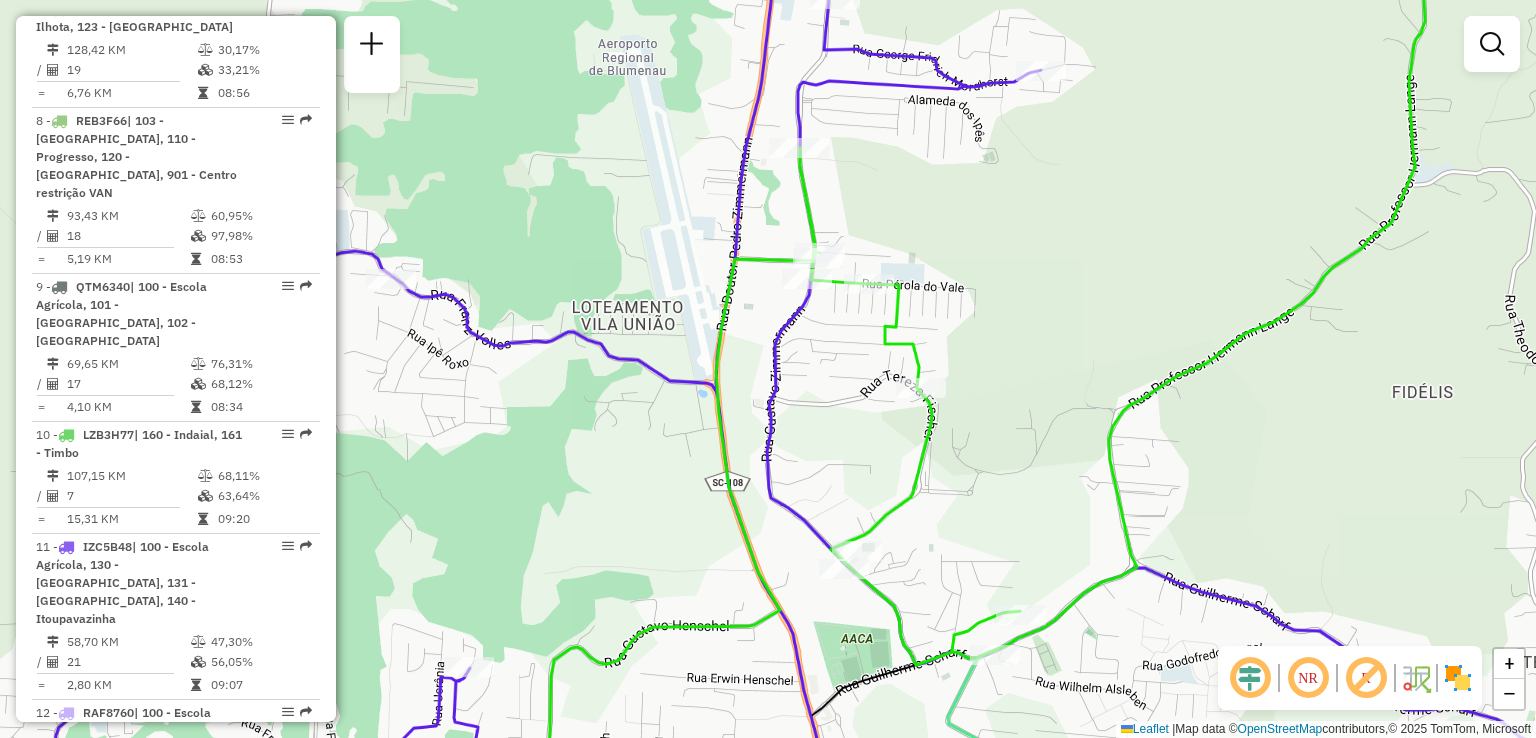 drag, startPoint x: 909, startPoint y: 537, endPoint x: 886, endPoint y: 449, distance: 90.95603 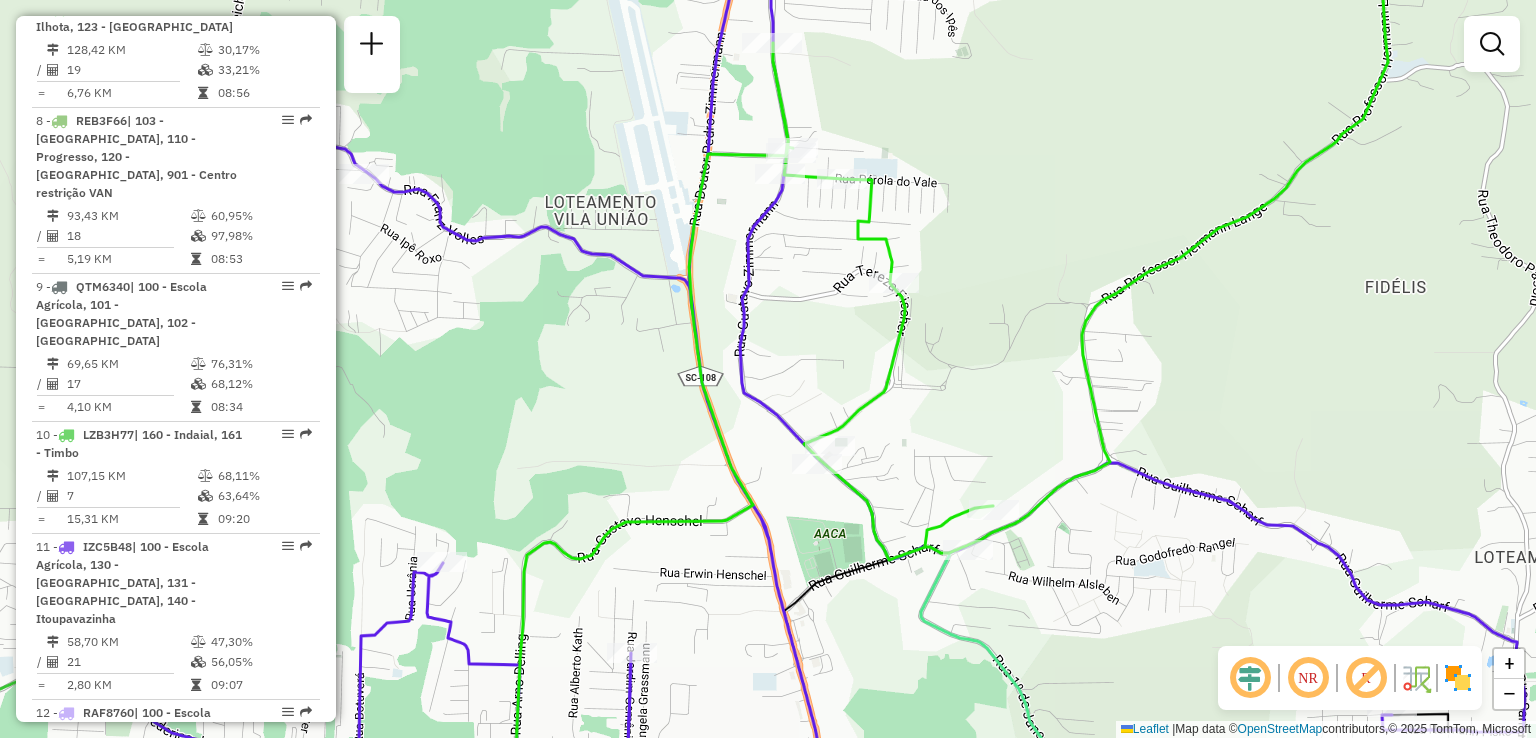 drag, startPoint x: 928, startPoint y: 459, endPoint x: 912, endPoint y: 425, distance: 37.576588 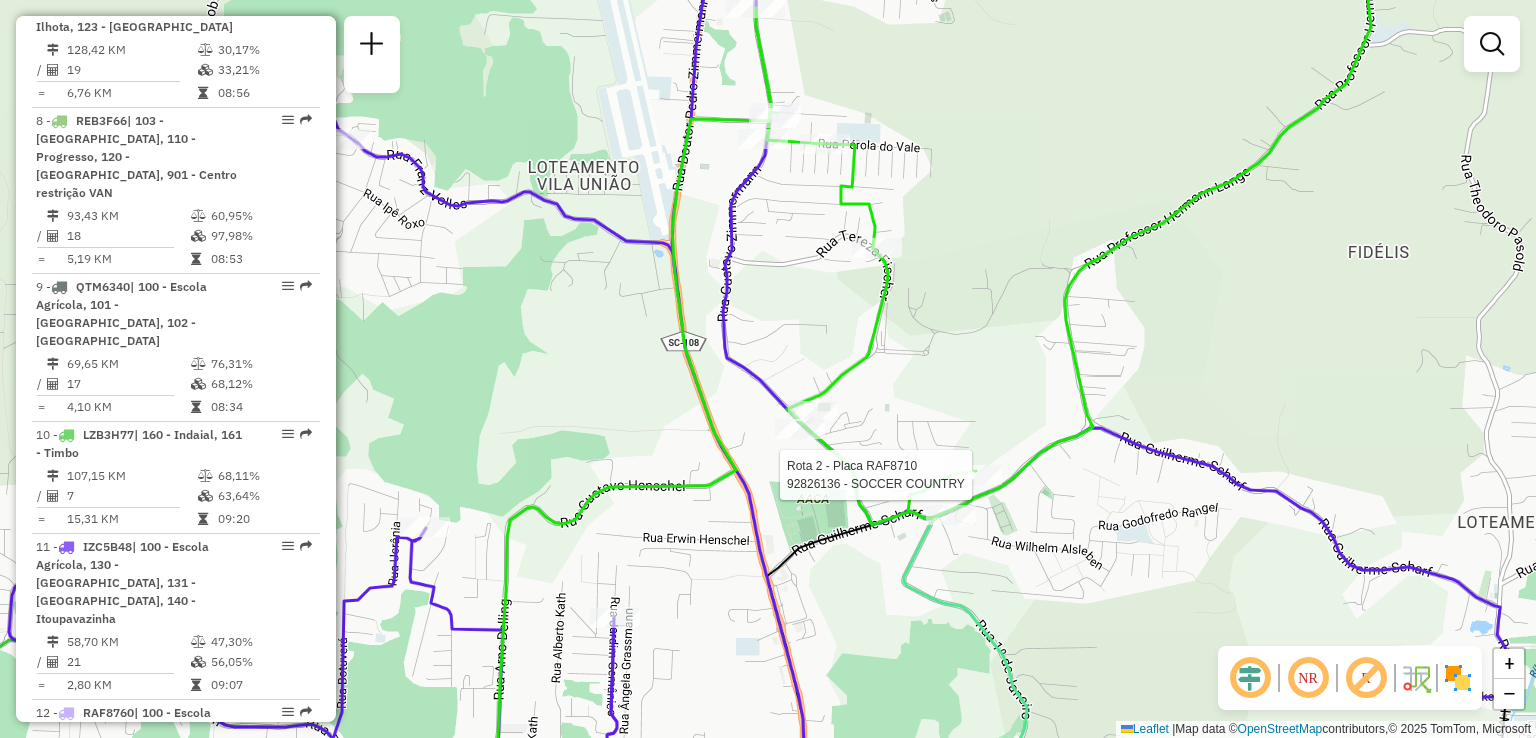 select on "**********" 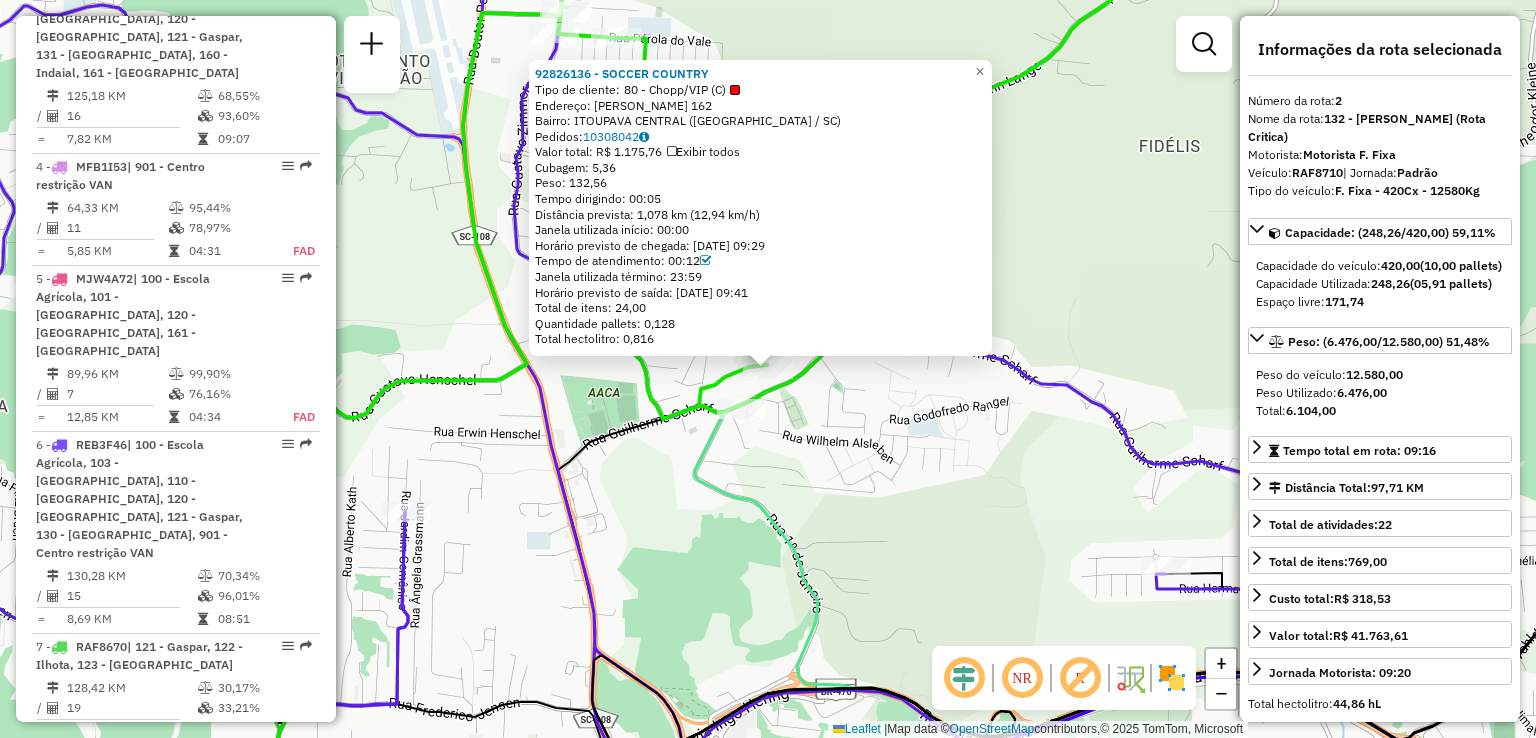 scroll, scrollTop: 900, scrollLeft: 0, axis: vertical 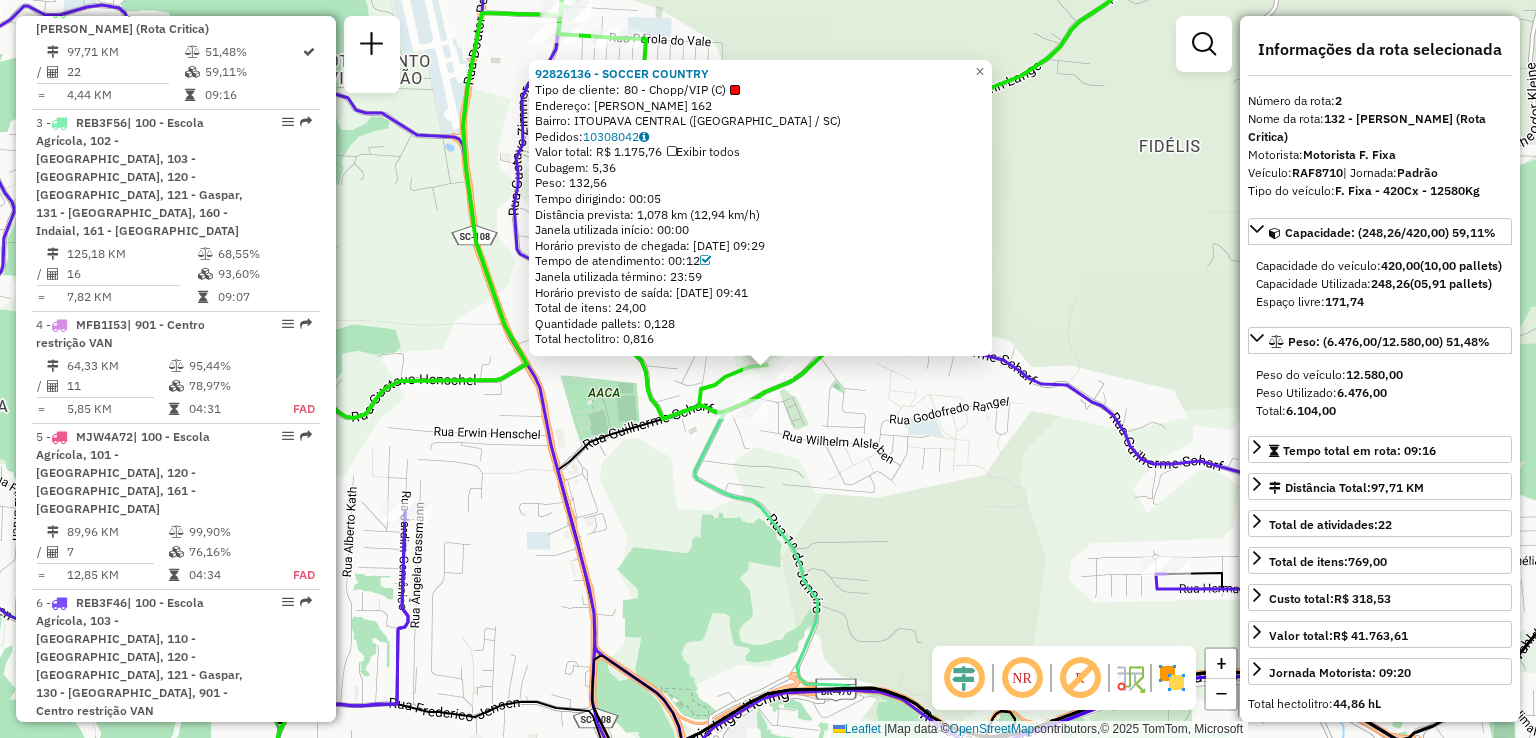 drag, startPoint x: 976, startPoint y: 486, endPoint x: 960, endPoint y: 484, distance: 16.124516 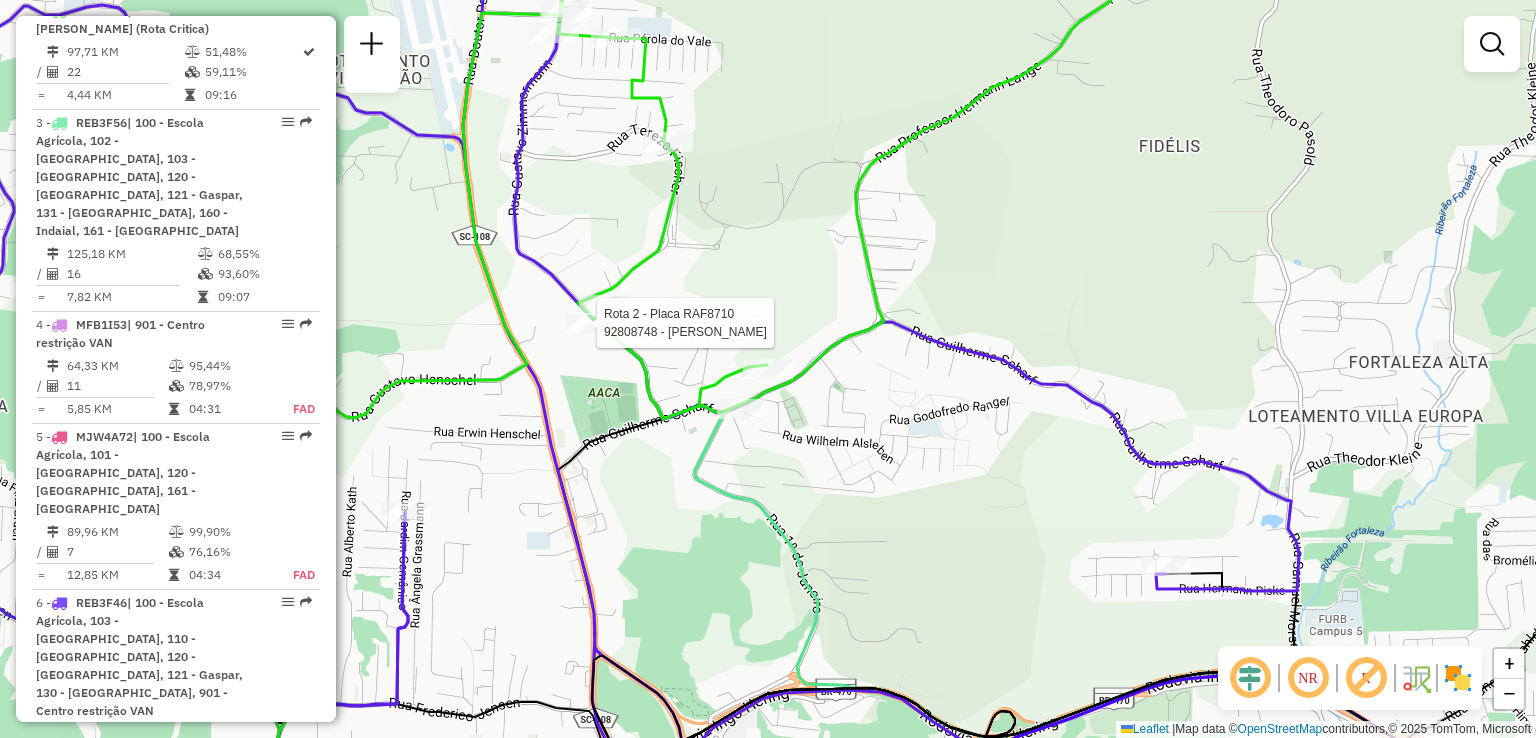 select on "**********" 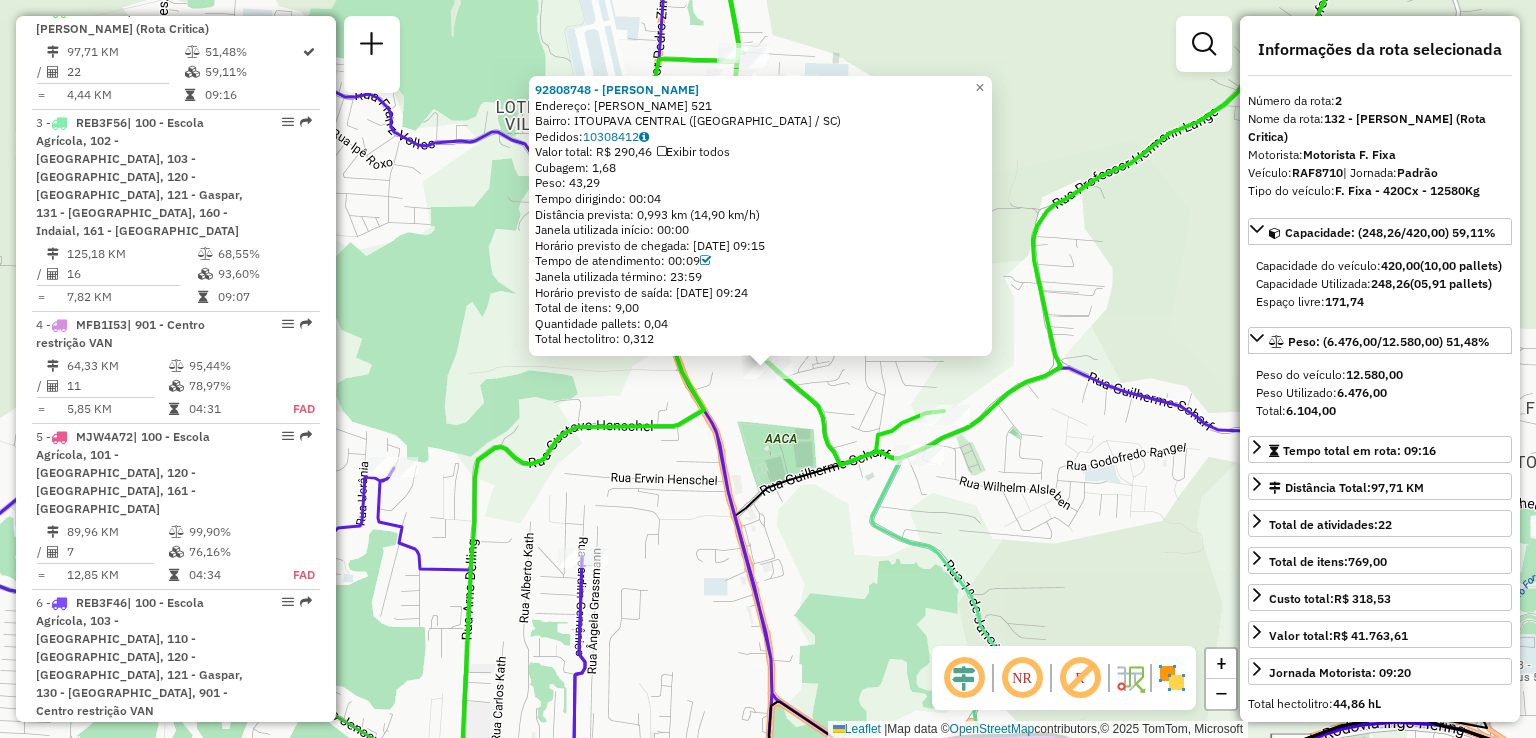 click 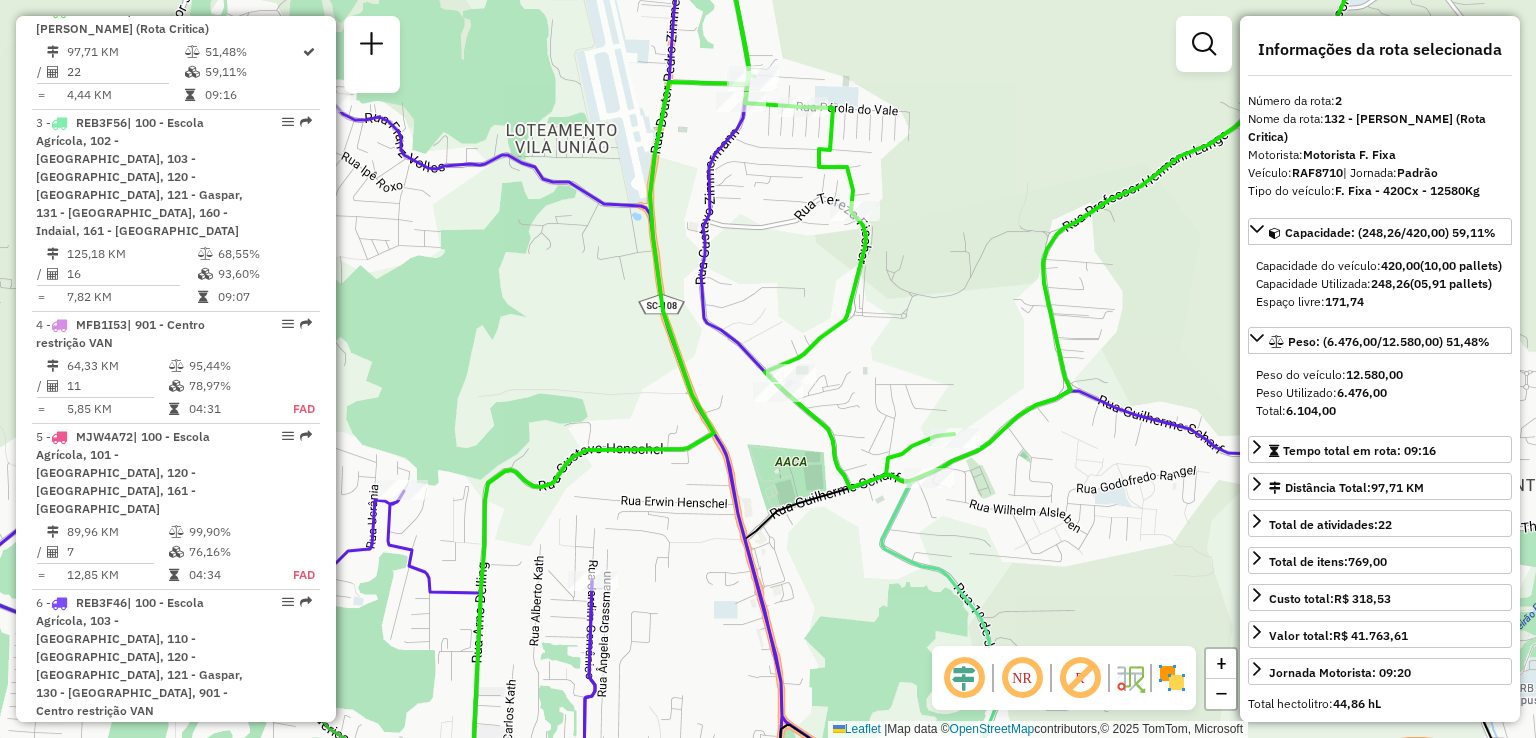 drag, startPoint x: 877, startPoint y: 375, endPoint x: 880, endPoint y: 388, distance: 13.341664 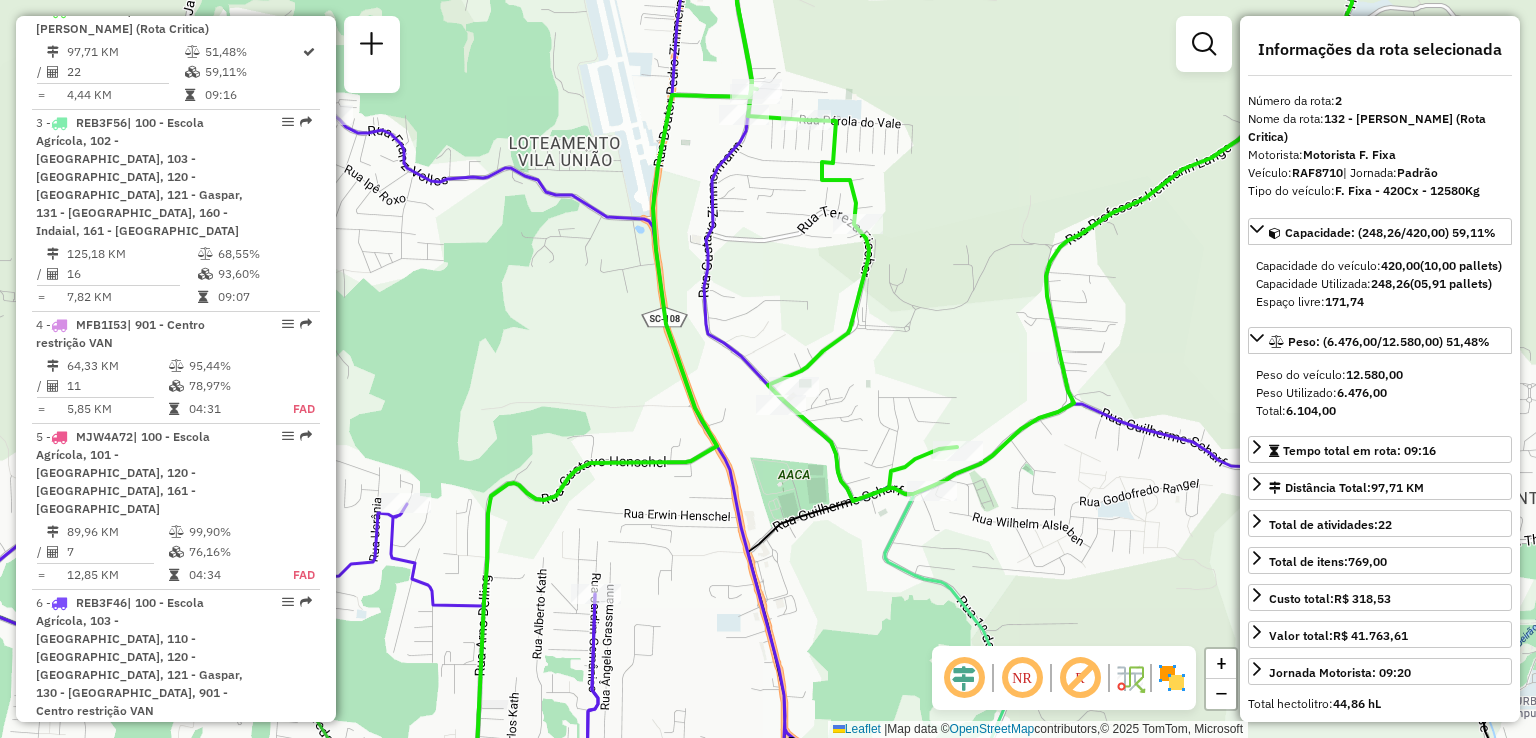 drag, startPoint x: 896, startPoint y: 357, endPoint x: 905, endPoint y: 351, distance: 10.816654 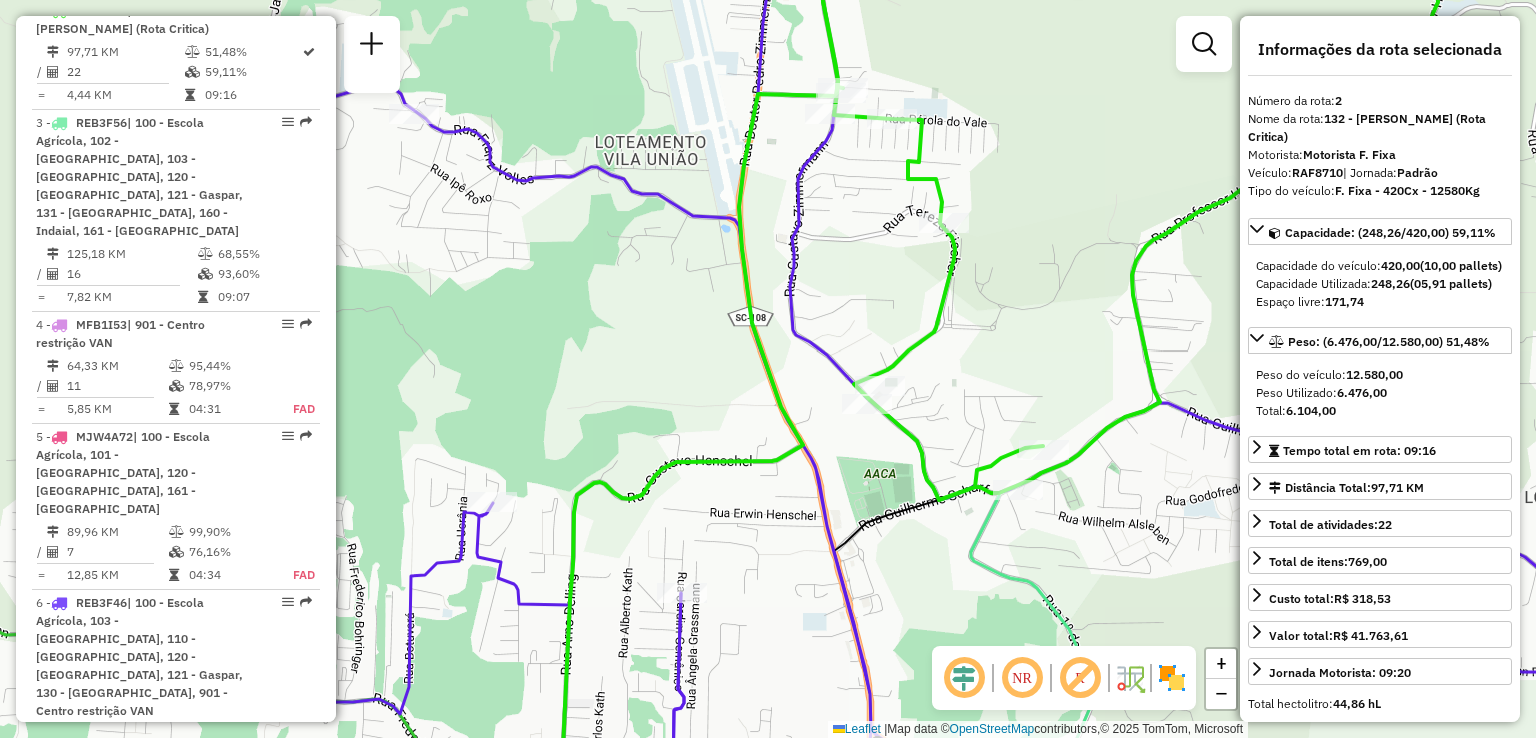 drag, startPoint x: 893, startPoint y: 328, endPoint x: 952, endPoint y: 363, distance: 68.60029 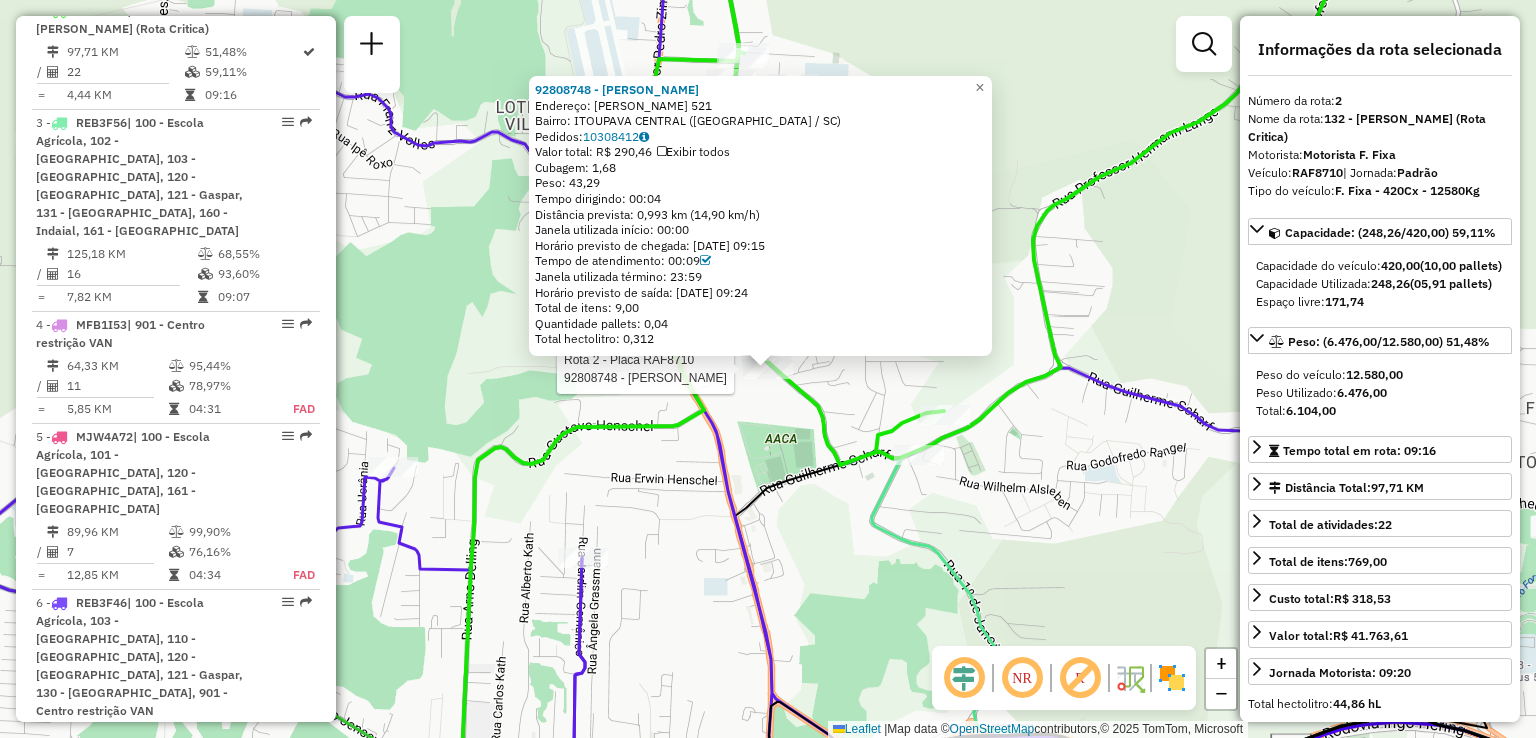 click 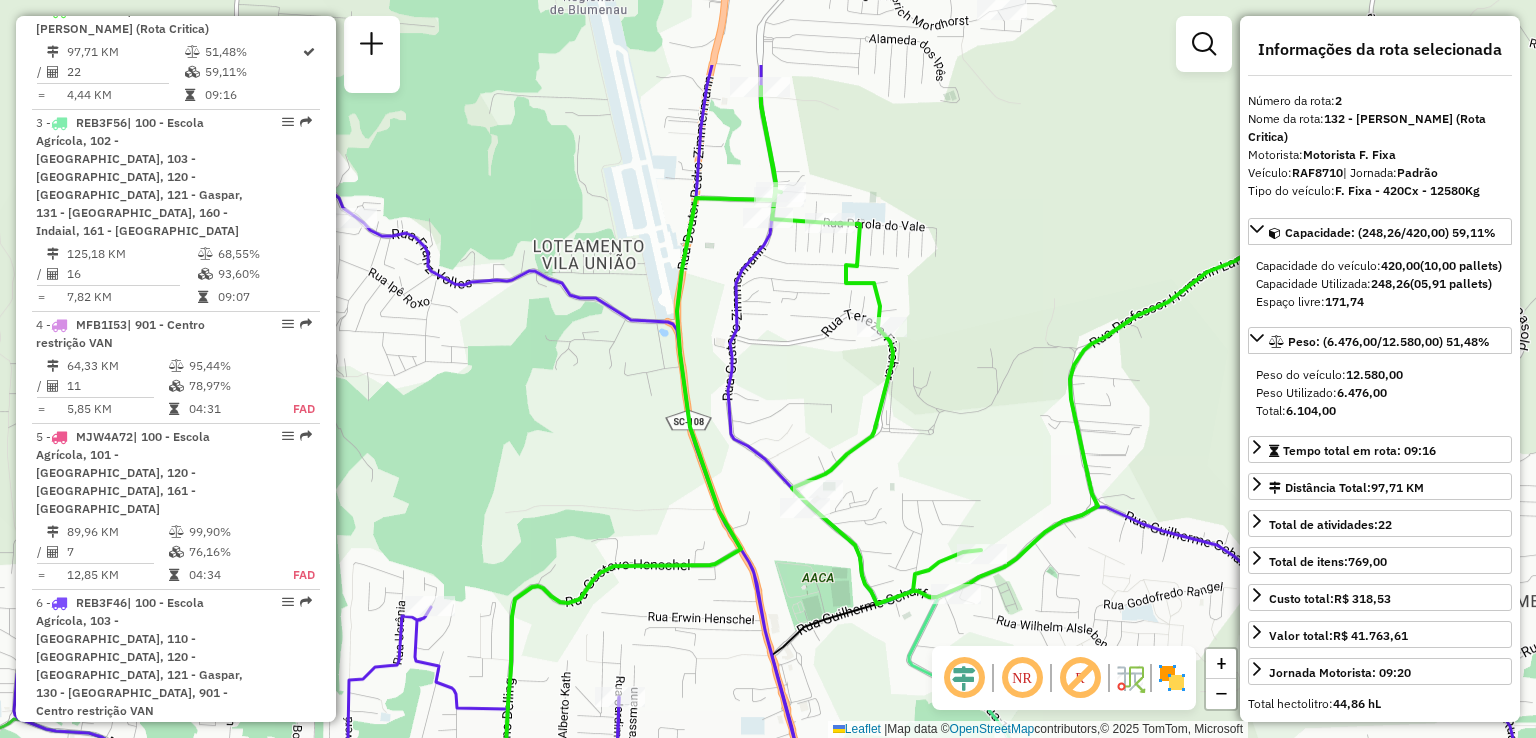 drag, startPoint x: 916, startPoint y: 397, endPoint x: 935, endPoint y: 473, distance: 78.339005 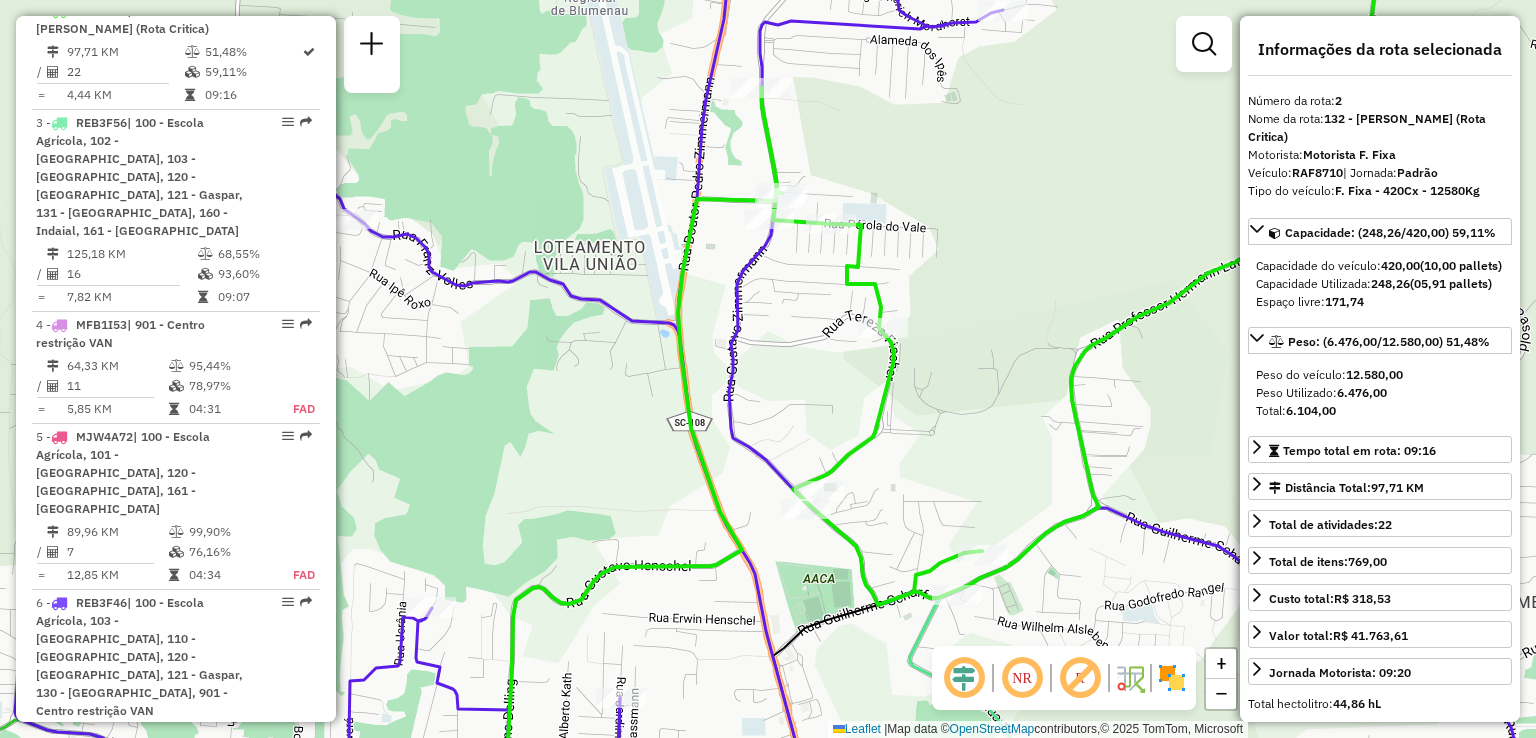 drag, startPoint x: 914, startPoint y: 427, endPoint x: 956, endPoint y: 464, distance: 55.97321 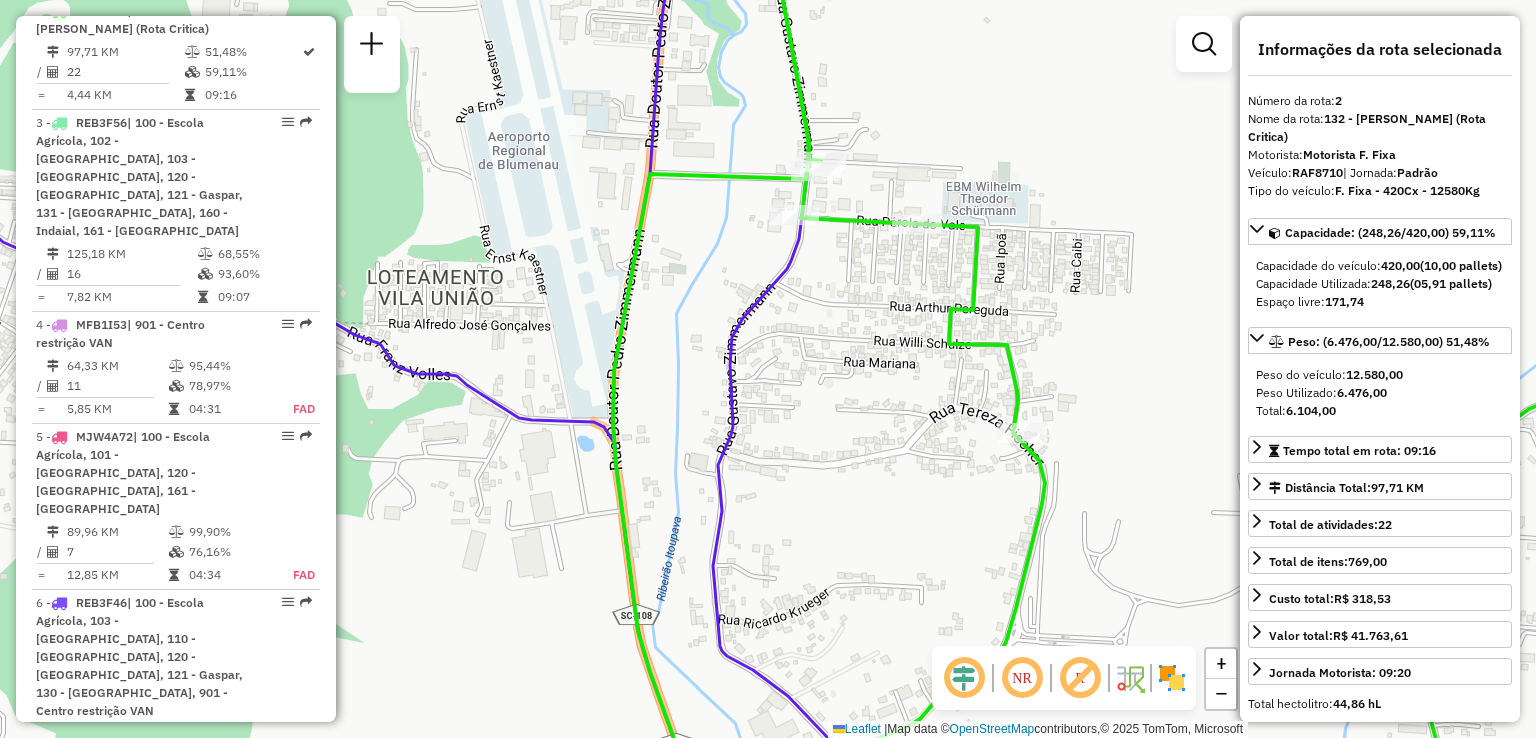 drag, startPoint x: 825, startPoint y: 288, endPoint x: 849, endPoint y: 369, distance: 84.48077 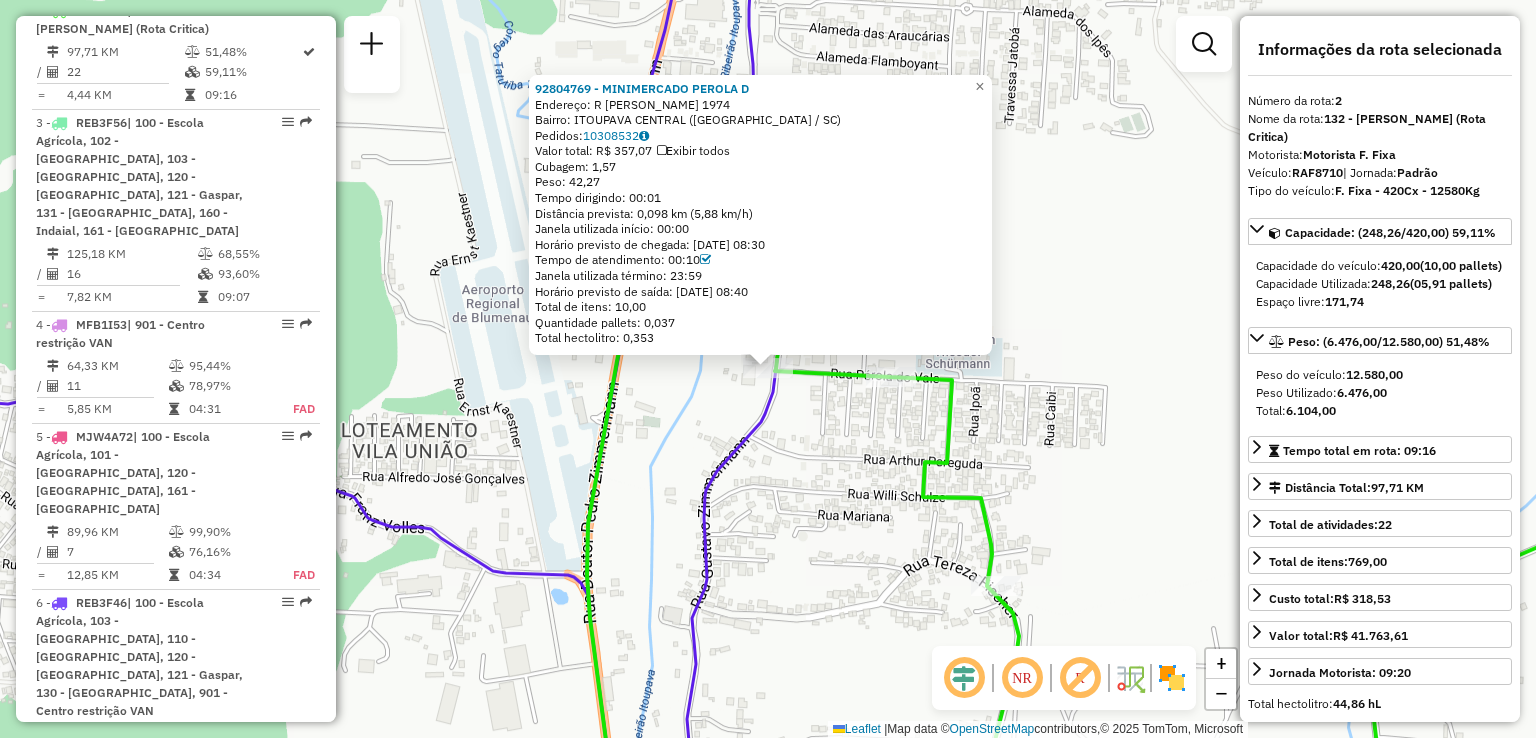 click on "92804769 - MINIMERCADO PEROLA D  Endereço: R   GUSTAVO ZIMMERMANN            1974   Bairro: ITOUPAVA CENTRAL (BLUMENAU / SC)   Pedidos:  10308532   Valor total: R$ 357,07   Exibir todos   Cubagem: 1,57  Peso: 42,27  Tempo dirigindo: 00:01   Distância prevista: 0,098 km (5,88 km/h)   Janela utilizada início: 00:00   Horário previsto de chegada: 10/07/2025 08:30   Tempo de atendimento: 00:10   Janela utilizada término: 23:59   Horário previsto de saída: 10/07/2025 08:40   Total de itens: 10,00   Quantidade pallets: 0,037   Total hectolitro: 0,353  × Janela de atendimento Grade de atendimento Capacidade Transportadoras Veículos Cliente Pedidos  Rotas Selecione os dias de semana para filtrar as janelas de atendimento  Seg   Ter   Qua   Qui   Sex   Sáb   Dom  Informe o período da janela de atendimento: De: Até:  Filtrar exatamente a janela do cliente  Considerar janela de atendimento padrão  Selecione os dias de semana para filtrar as grades de atendimento  Seg   Ter   Qua   Qui   Sex   Sáb   Dom  +" 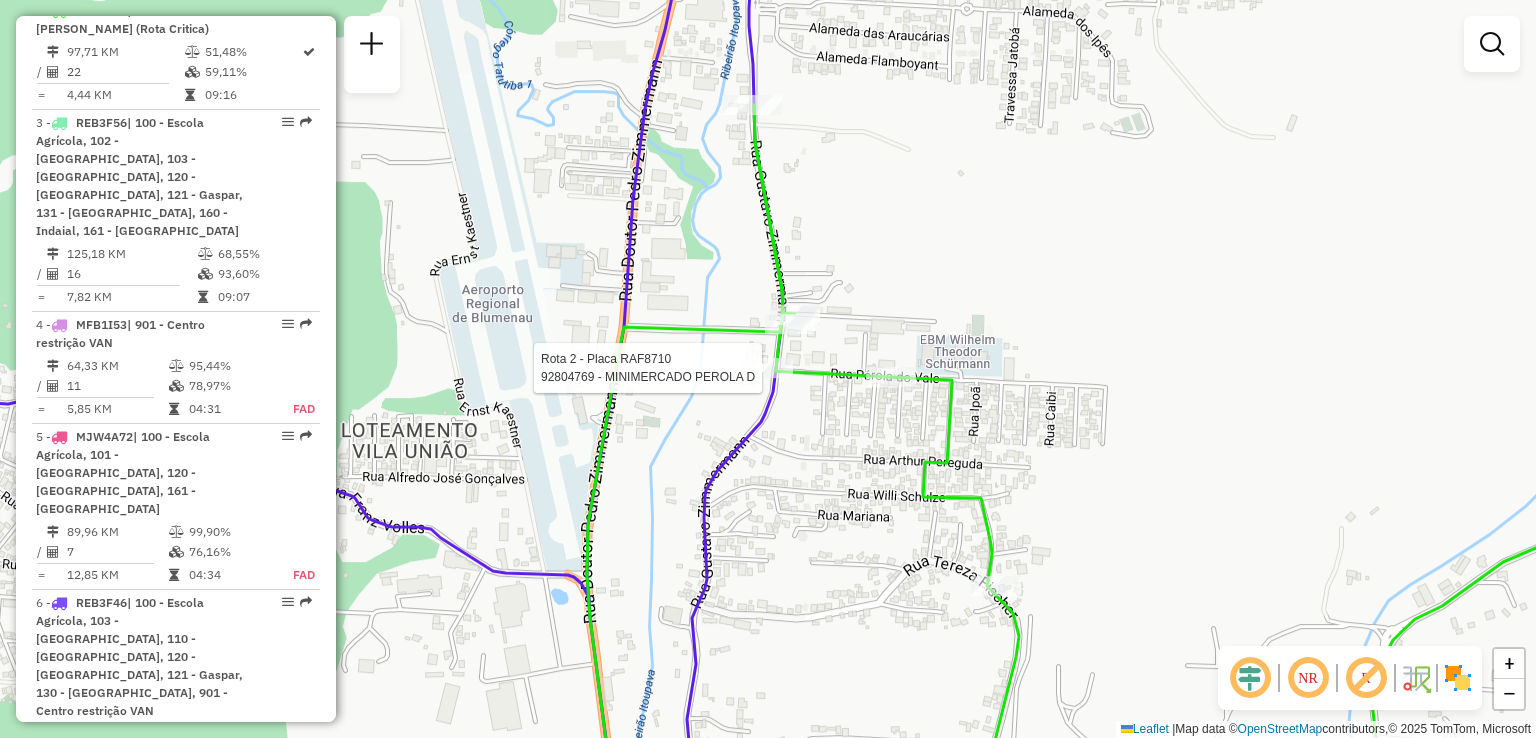 select on "**********" 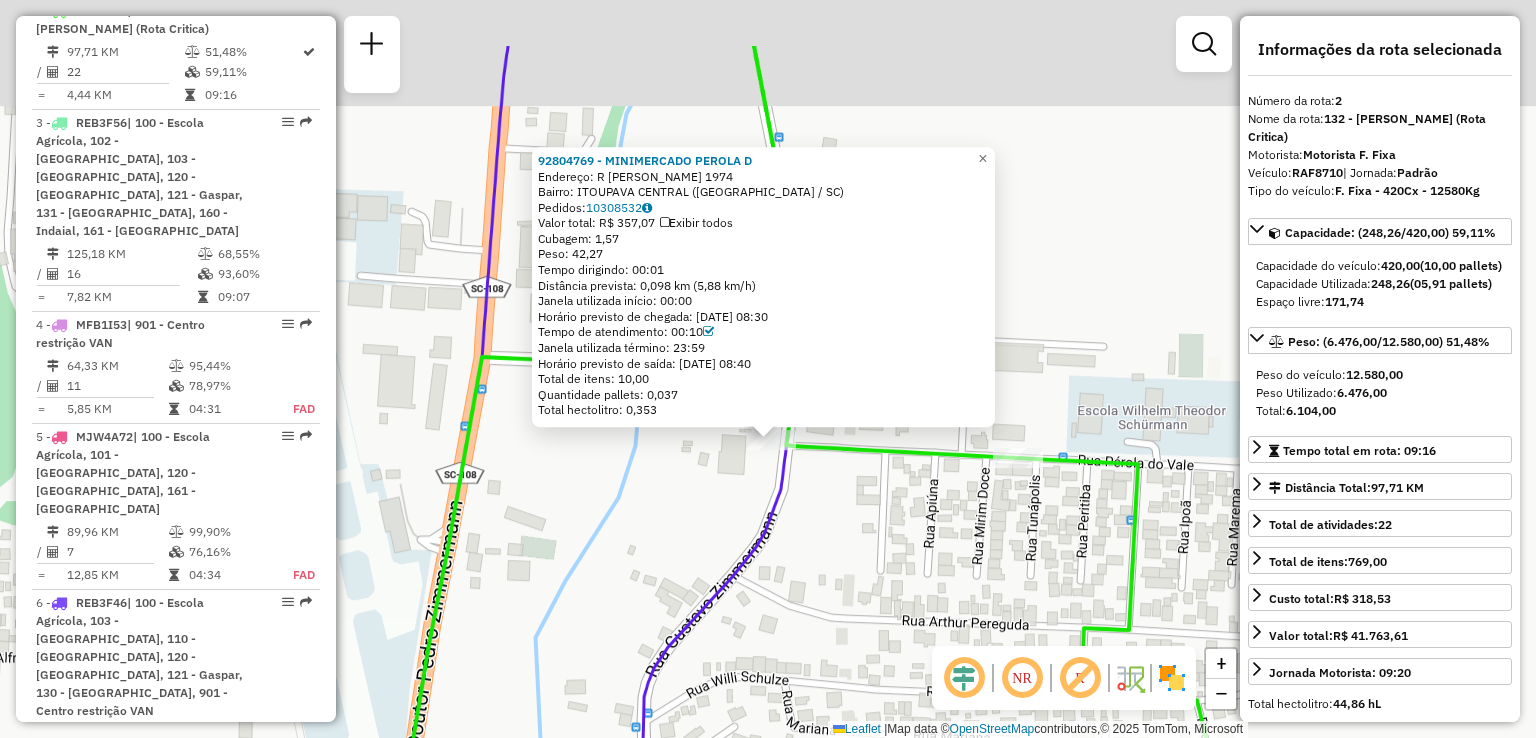 click on "92804769 - MINIMERCADO PEROLA D  Endereço: R   GUSTAVO ZIMMERMANN            1974   Bairro: ITOUPAVA CENTRAL (BLUMENAU / SC)   Pedidos:  10308532   Valor total: R$ 357,07   Exibir todos   Cubagem: 1,57  Peso: 42,27  Tempo dirigindo: 00:01   Distância prevista: 0,098 km (5,88 km/h)   Janela utilizada início: 00:00   Horário previsto de chegada: 10/07/2025 08:30   Tempo de atendimento: 00:10   Janela utilizada término: 23:59   Horário previsto de saída: 10/07/2025 08:40   Total de itens: 10,00   Quantidade pallets: 0,037   Total hectolitro: 0,353  × Janela de atendimento Grade de atendimento Capacidade Transportadoras Veículos Cliente Pedidos  Rotas Selecione os dias de semana para filtrar as janelas de atendimento  Seg   Ter   Qua   Qui   Sex   Sáb   Dom  Informe o período da janela de atendimento: De: Até:  Filtrar exatamente a janela do cliente  Considerar janela de atendimento padrão  Selecione os dias de semana para filtrar as grades de atendimento  Seg   Ter   Qua   Qui   Sex   Sáb   Dom  +" 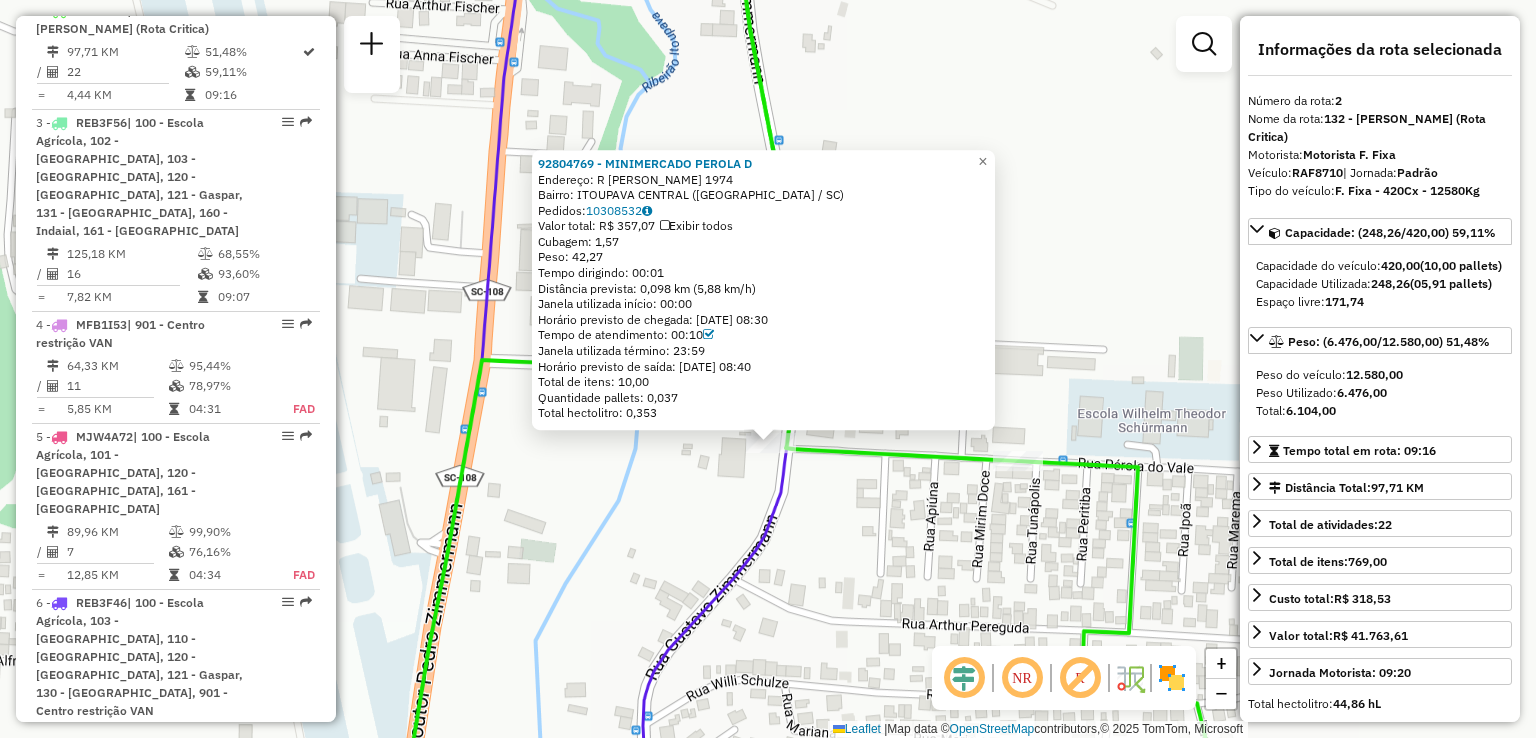 click on "92804769 - MINIMERCADO PEROLA D  Endereço: R   GUSTAVO ZIMMERMANN            1974   Bairro: ITOUPAVA CENTRAL (BLUMENAU / SC)   Pedidos:  10308532   Valor total: R$ 357,07   Exibir todos   Cubagem: 1,57  Peso: 42,27  Tempo dirigindo: 00:01   Distância prevista: 0,098 km (5,88 km/h)   Janela utilizada início: 00:00   Horário previsto de chegada: 10/07/2025 08:30   Tempo de atendimento: 00:10   Janela utilizada término: 23:59   Horário previsto de saída: 10/07/2025 08:40   Total de itens: 10,00   Quantidade pallets: 0,037   Total hectolitro: 0,353  × Janela de atendimento Grade de atendimento Capacidade Transportadoras Veículos Cliente Pedidos  Rotas Selecione os dias de semana para filtrar as janelas de atendimento  Seg   Ter   Qua   Qui   Sex   Sáb   Dom  Informe o período da janela de atendimento: De: Até:  Filtrar exatamente a janela do cliente  Considerar janela de atendimento padrão  Selecione os dias de semana para filtrar as grades de atendimento  Seg   Ter   Qua   Qui   Sex   Sáb   Dom  +" 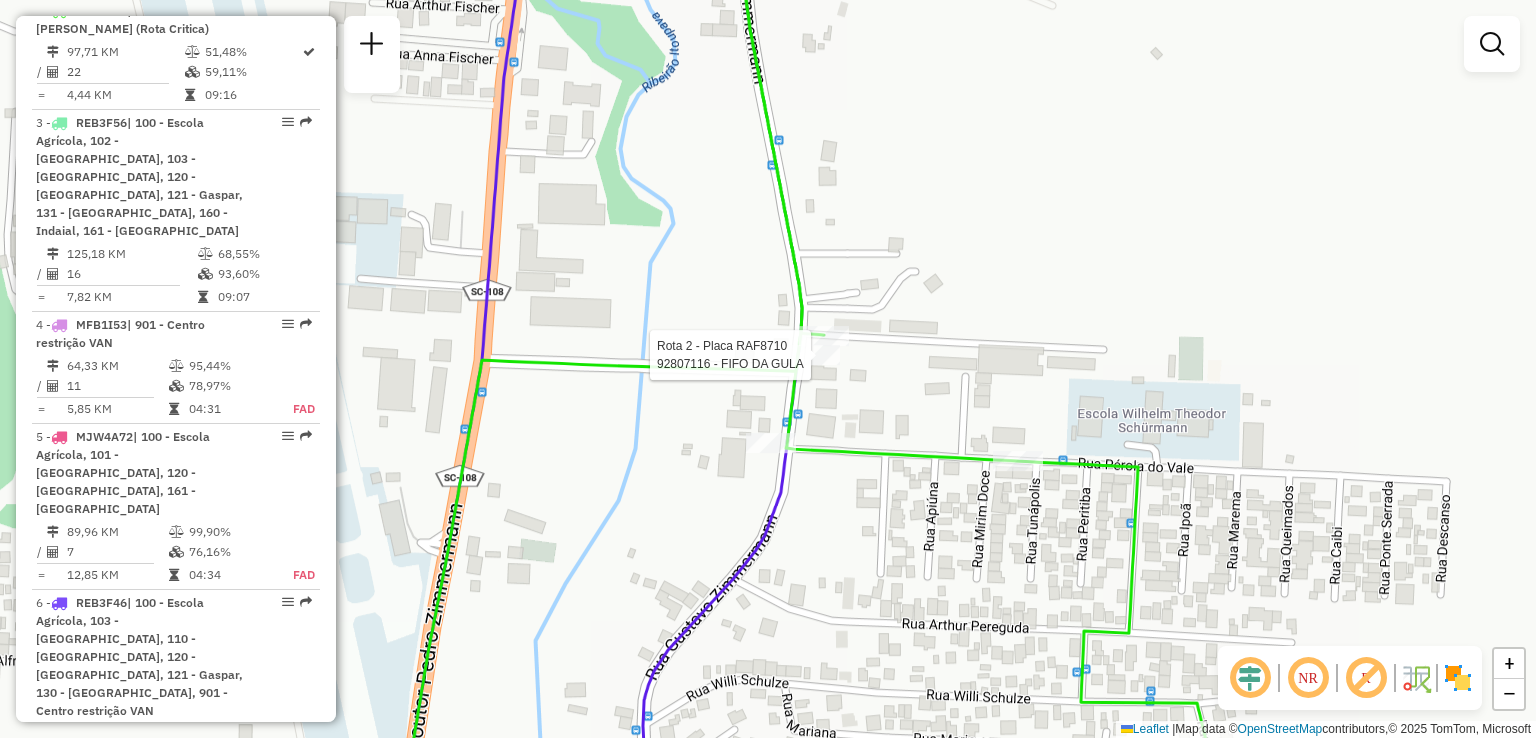 select on "**********" 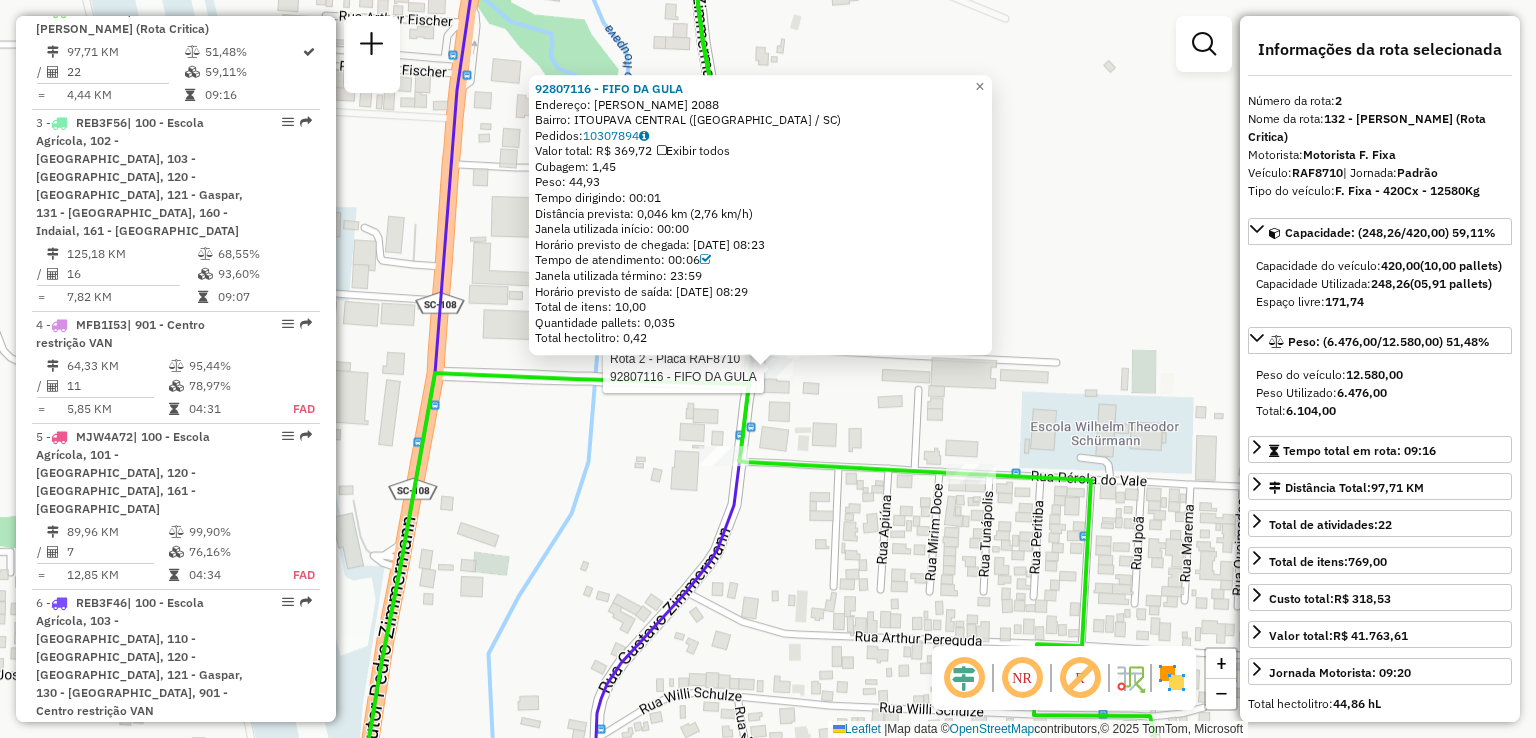 click on "Rota 2 - Placa RAF8710  92807116 - FIFO DA GULA 92807116 - FIFO DA GULA  Endereço:  GUSTAVO ZIMMERMANN 2088   Bairro: ITOUPAVA CENTRAL (BLUMENAU / SC)   Pedidos:  10307894   Valor total: R$ 369,72   Exibir todos   Cubagem: 1,45  Peso: 44,93  Tempo dirigindo: 00:01   Distância prevista: 0,046 km (2,76 km/h)   Janela utilizada início: 00:00   Horário previsto de chegada: 10/07/2025 08:23   Tempo de atendimento: 00:06   Janela utilizada término: 23:59   Horário previsto de saída: 10/07/2025 08:29   Total de itens: 10,00   Quantidade pallets: 0,035   Total hectolitro: 0,42  × Janela de atendimento Grade de atendimento Capacidade Transportadoras Veículos Cliente Pedidos  Rotas Selecione os dias de semana para filtrar as janelas de atendimento  Seg   Ter   Qua   Qui   Sex   Sáb   Dom  Informe o período da janela de atendimento: De: Até:  Filtrar exatamente a janela do cliente  Considerar janela de atendimento padrão  Selecione os dias de semana para filtrar as grades de atendimento  Seg   Ter   Qua  +" 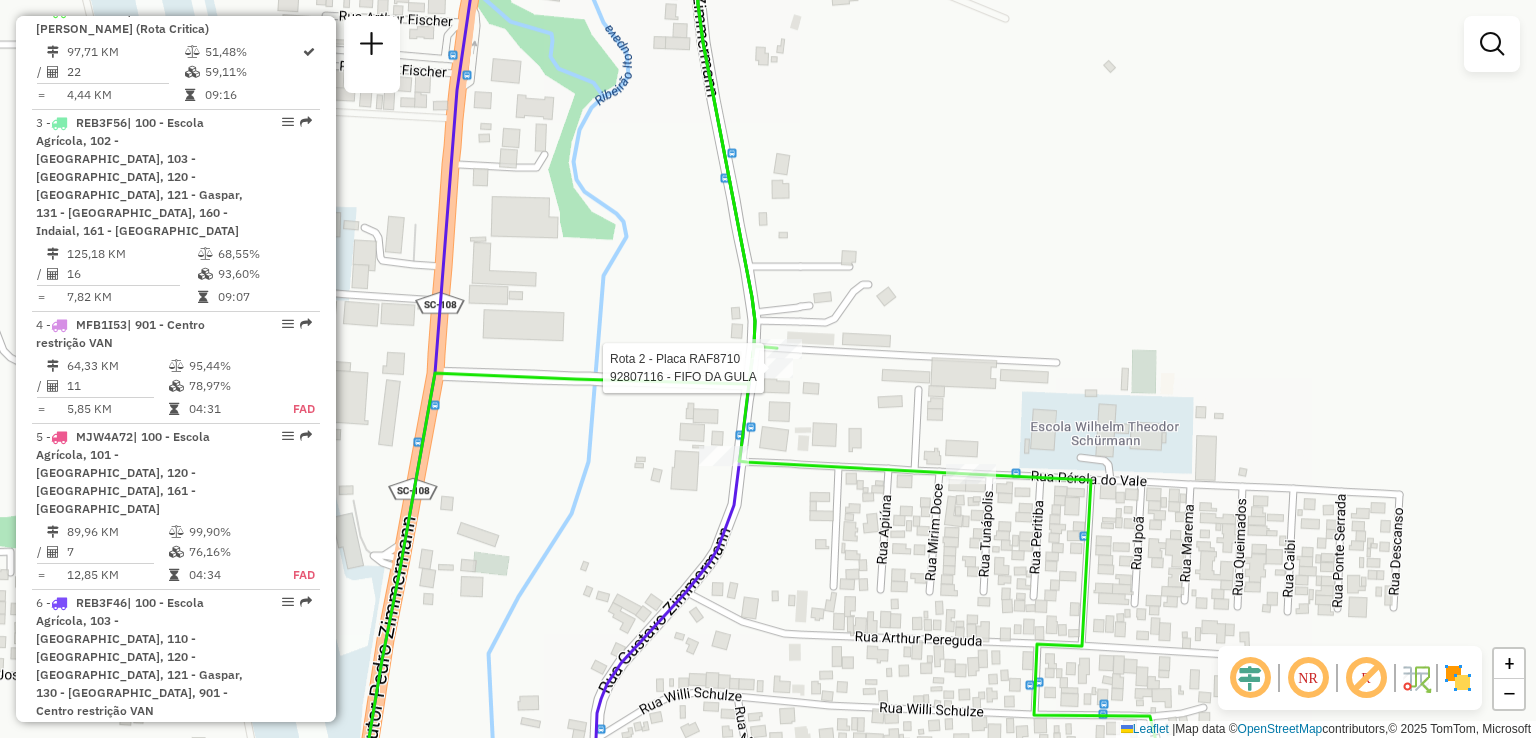 select on "**********" 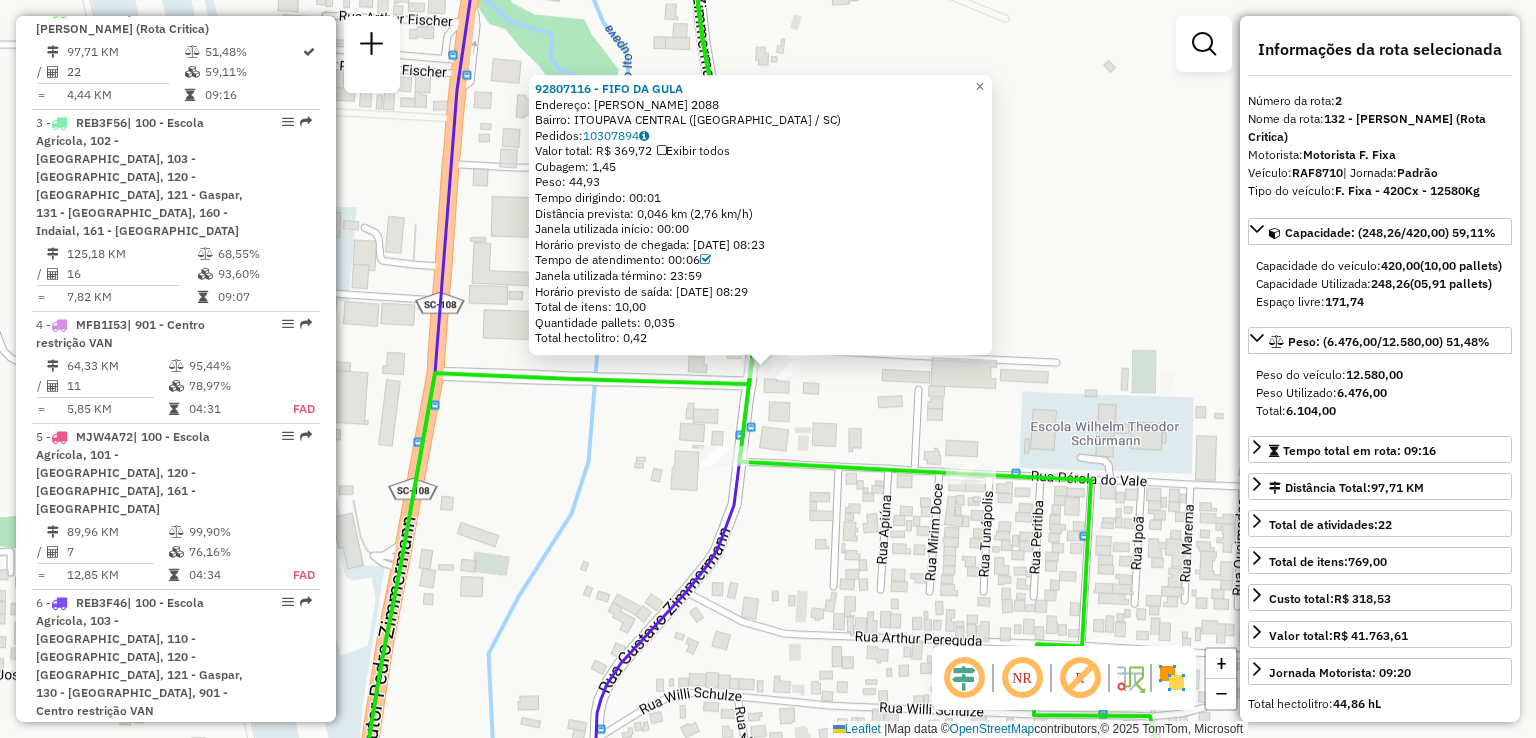 click on "92807116 - FIFO DA GULA  Endereço:  GUSTAVO ZIMMERMANN 2088   Bairro: ITOUPAVA CENTRAL (BLUMENAU / SC)   Pedidos:  10307894   Valor total: R$ 369,72   Exibir todos   Cubagem: 1,45  Peso: 44,93  Tempo dirigindo: 00:01   Distância prevista: 0,046 km (2,76 km/h)   Janela utilizada início: 00:00   Horário previsto de chegada: 10/07/2025 08:23   Tempo de atendimento: 00:06   Janela utilizada término: 23:59   Horário previsto de saída: 10/07/2025 08:29   Total de itens: 10,00   Quantidade pallets: 0,035   Total hectolitro: 0,42  × Janela de atendimento Grade de atendimento Capacidade Transportadoras Veículos Cliente Pedidos  Rotas Selecione os dias de semana para filtrar as janelas de atendimento  Seg   Ter   Qua   Qui   Sex   Sáb   Dom  Informe o período da janela de atendimento: De: Até:  Filtrar exatamente a janela do cliente  Considerar janela de atendimento padrão  Selecione os dias de semana para filtrar as grades de atendimento  Seg   Ter   Qua   Qui   Sex   Sáb   Dom   Peso mínimo:   De:  De:" 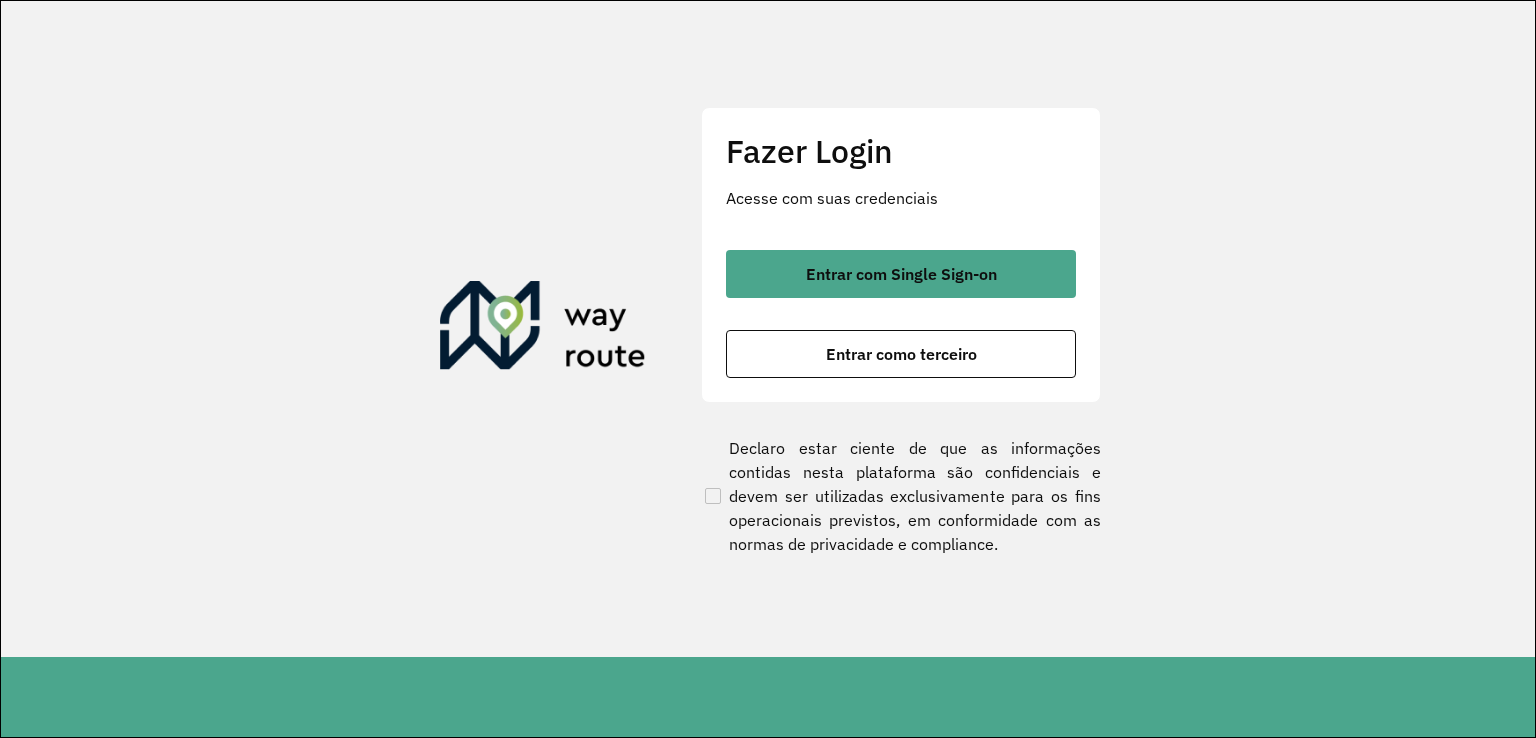 scroll, scrollTop: 0, scrollLeft: 0, axis: both 